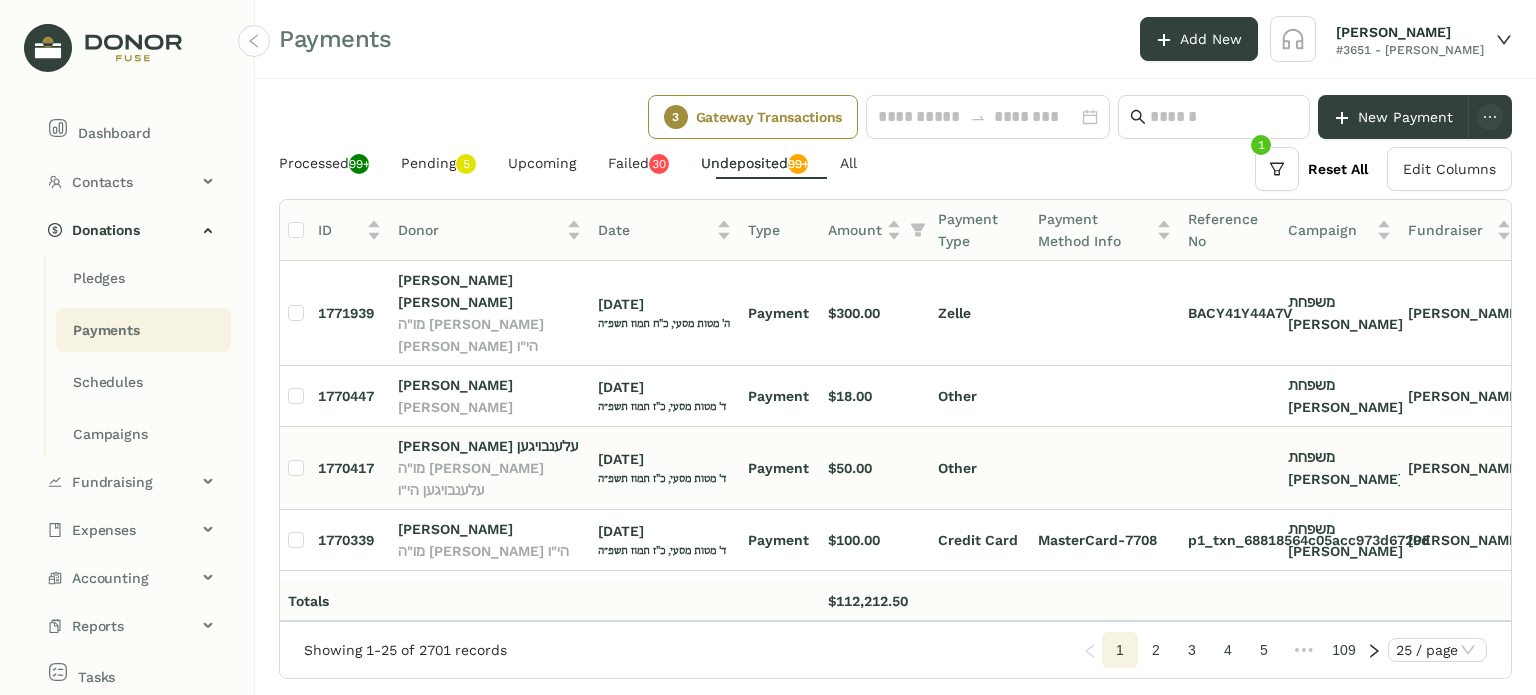 scroll, scrollTop: 0, scrollLeft: 0, axis: both 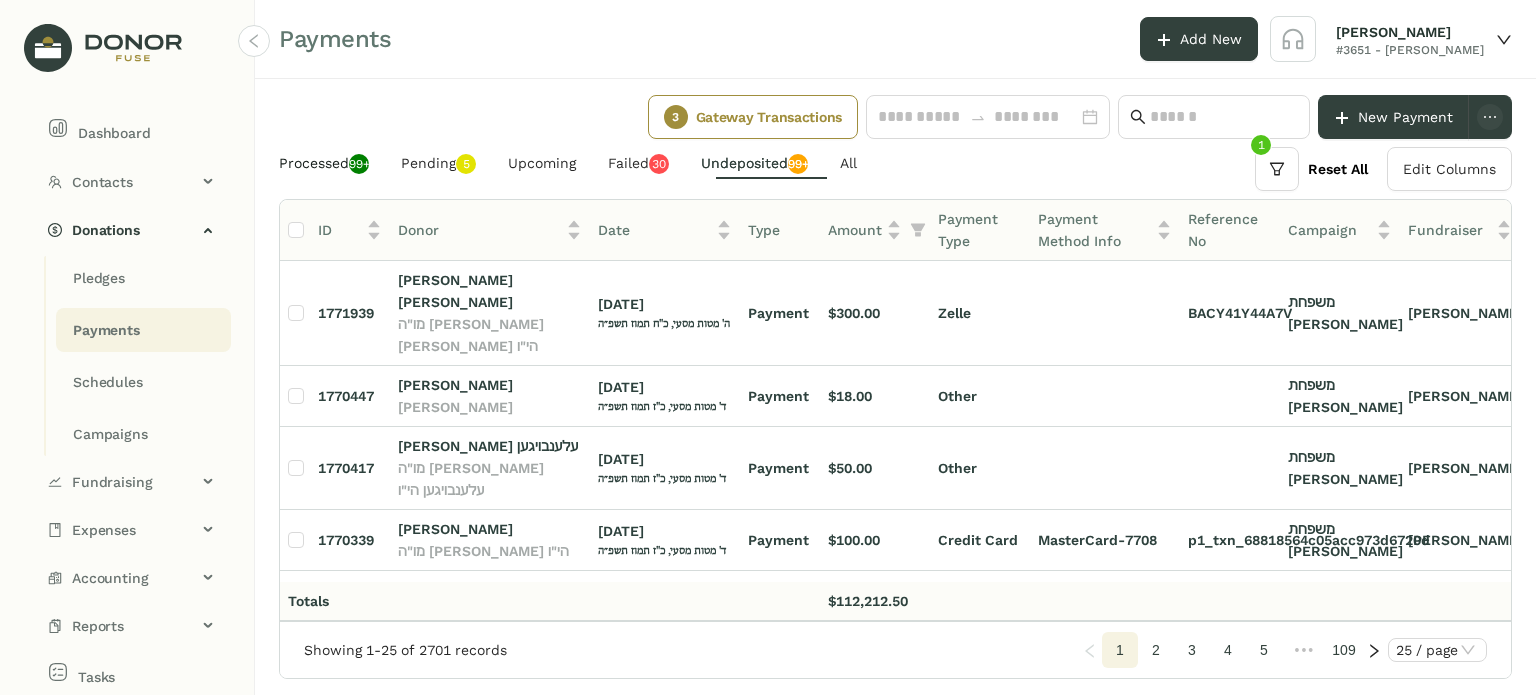 click on "Processed  99+" 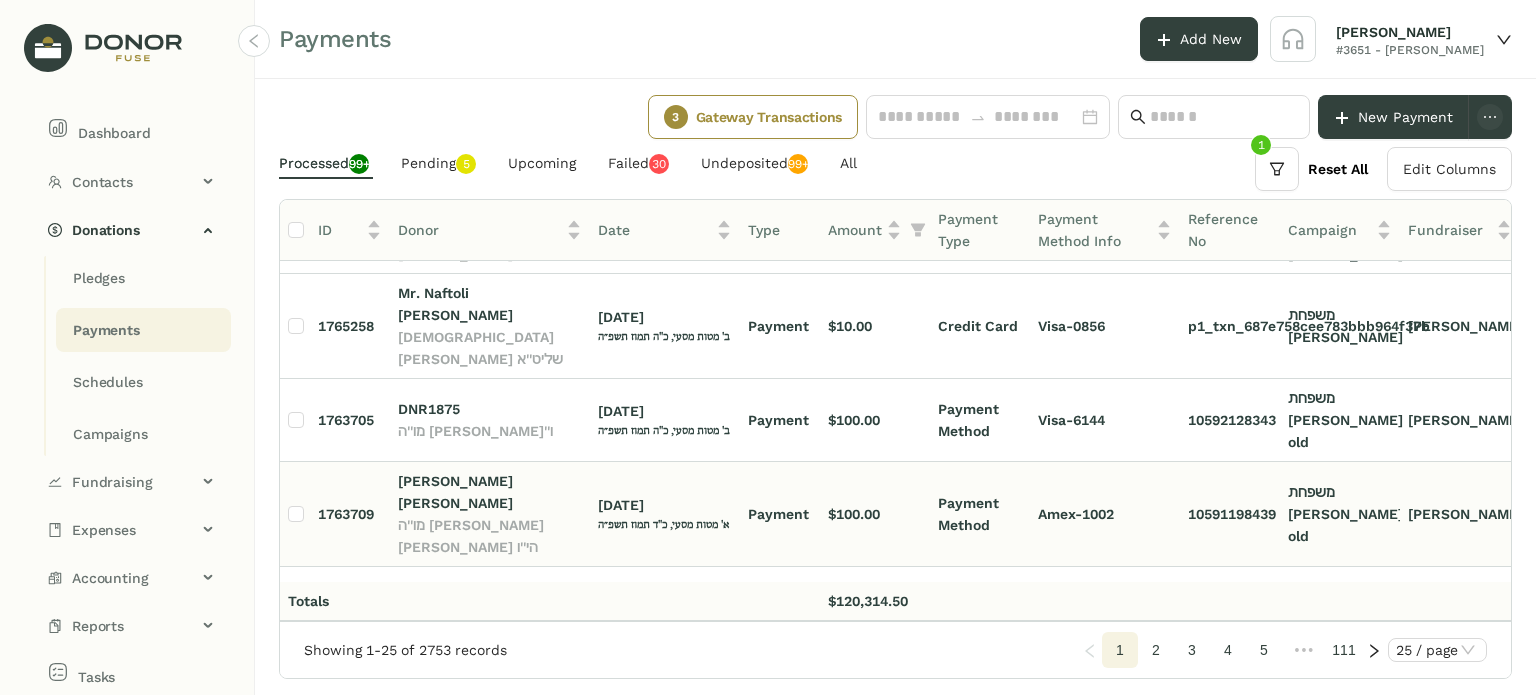 scroll, scrollTop: 0, scrollLeft: 0, axis: both 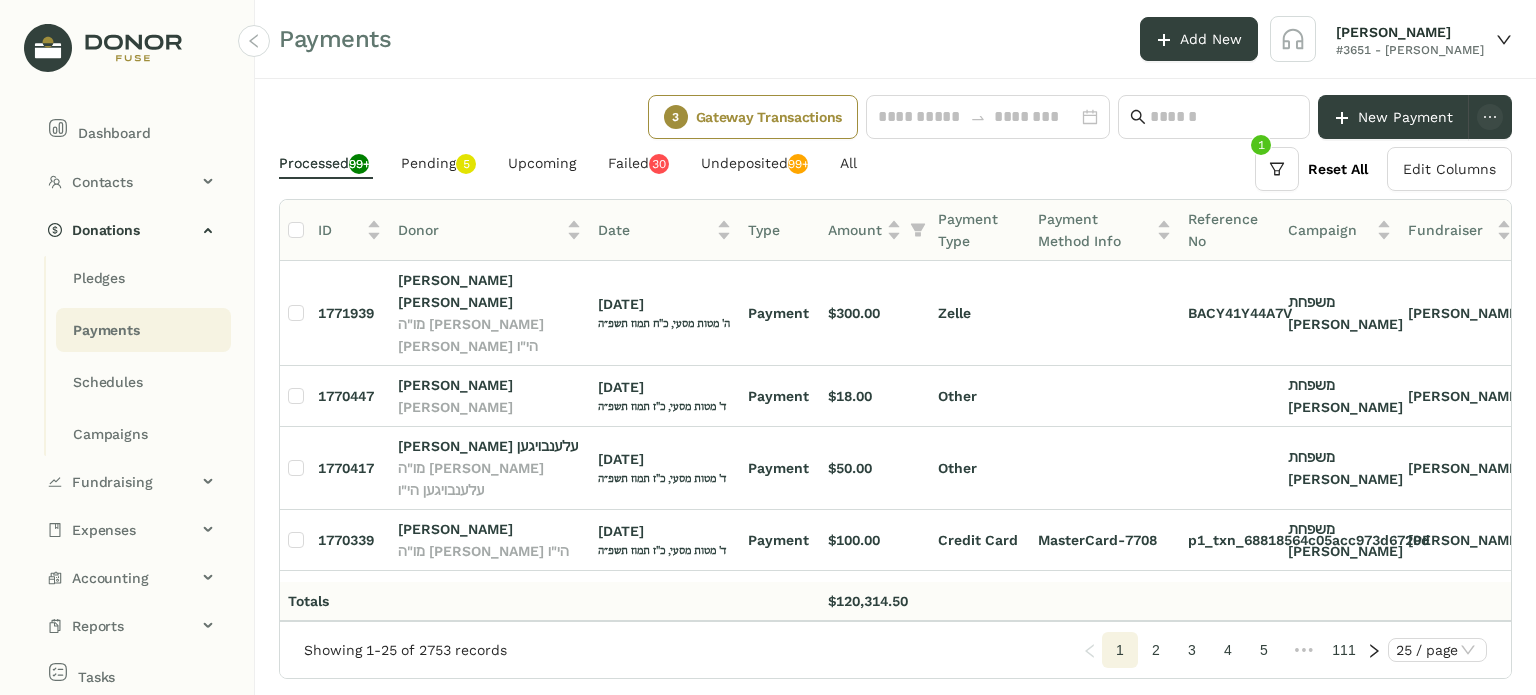 click on "2" 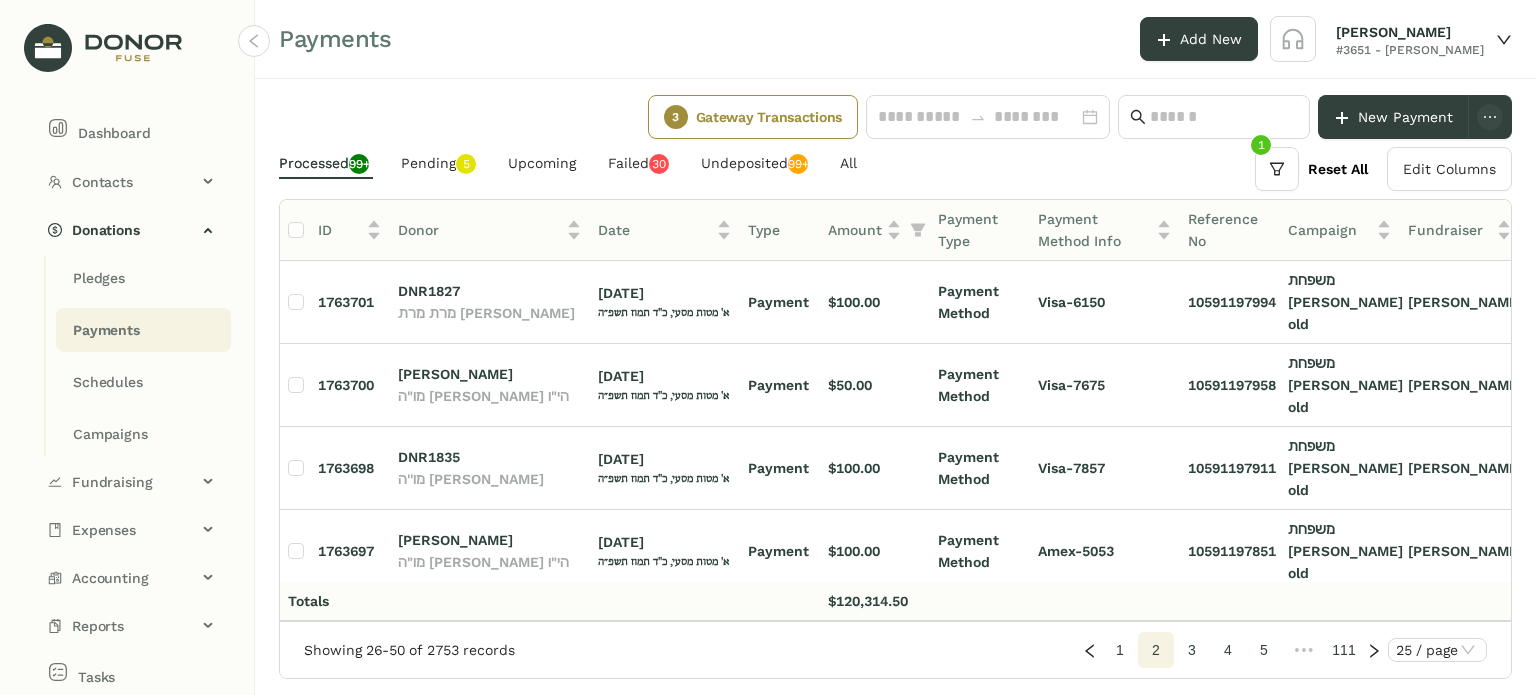 click on "1" 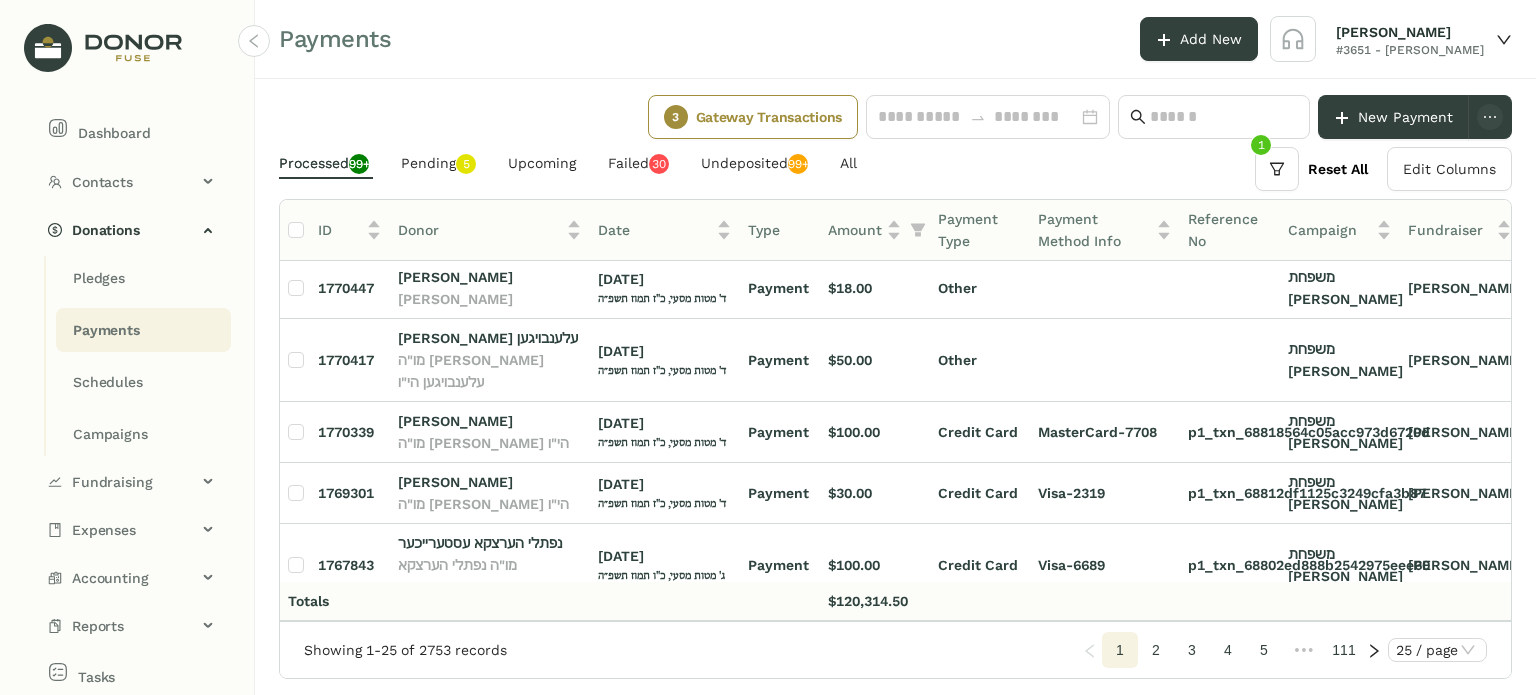 scroll, scrollTop: 0, scrollLeft: 0, axis: both 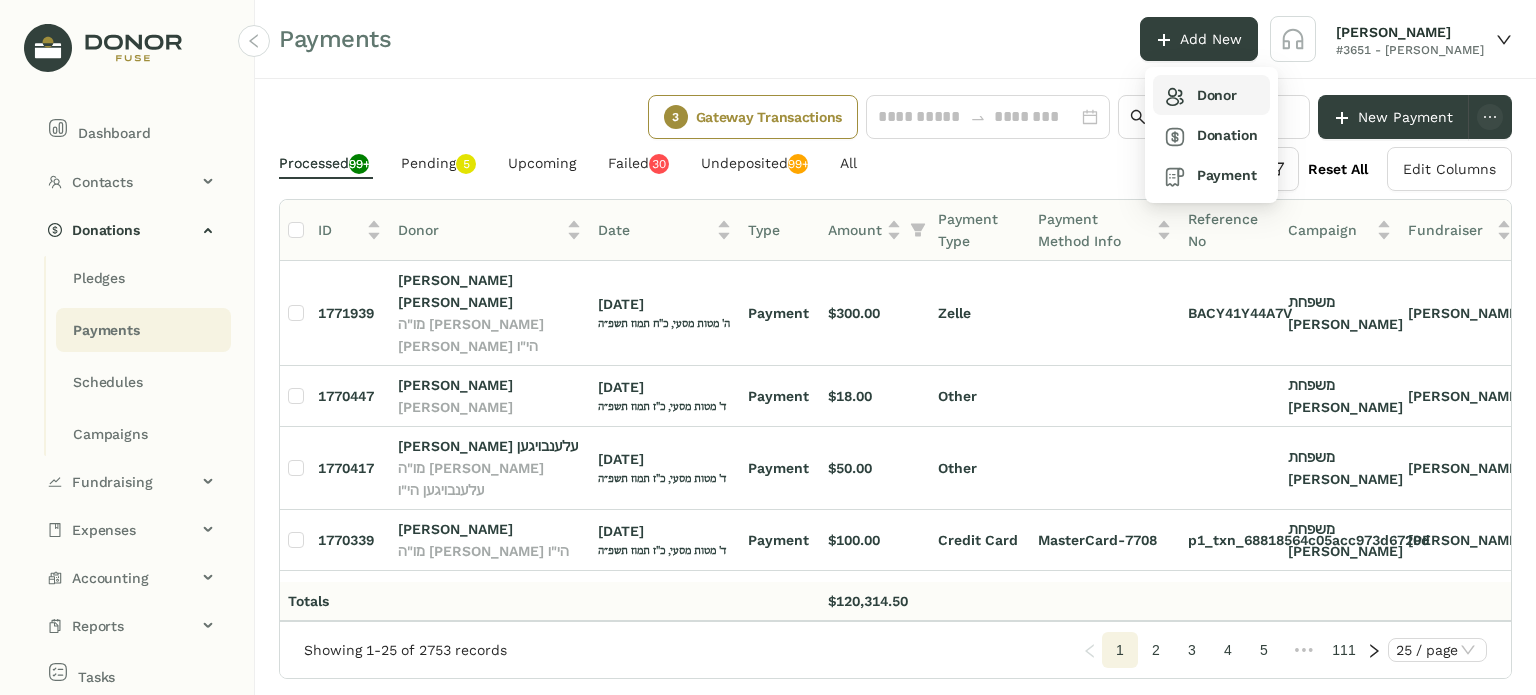 click on "Donor" at bounding box center (1211, 95) 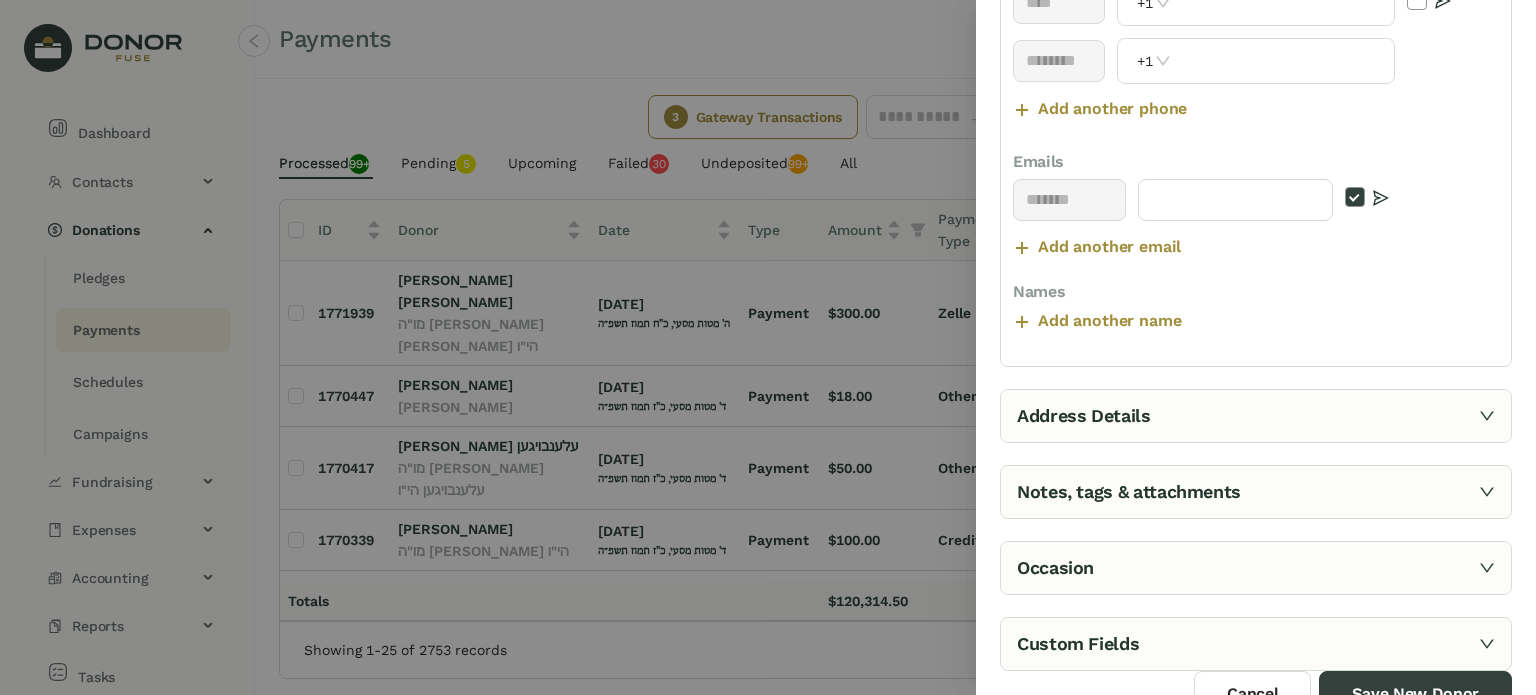 scroll, scrollTop: 500, scrollLeft: 0, axis: vertical 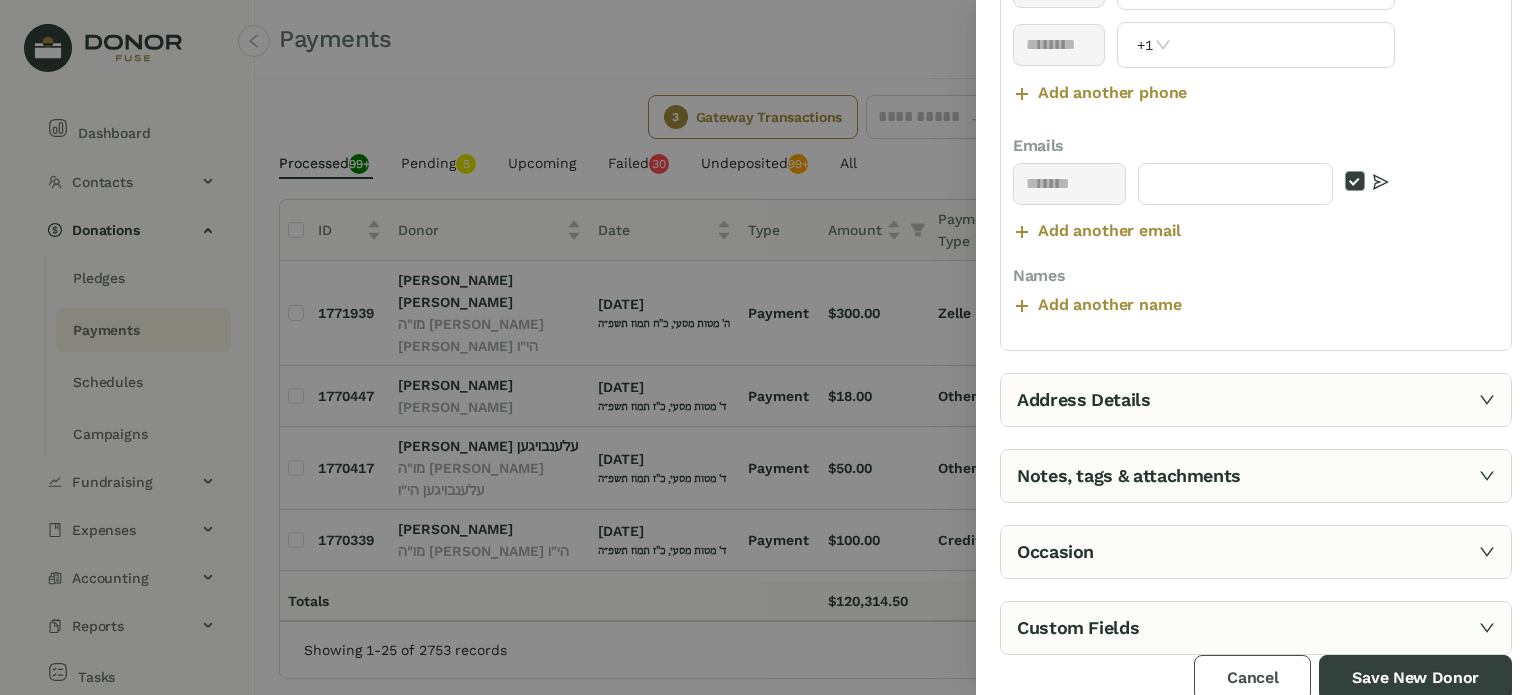 click on "Cancel" at bounding box center [1252, 678] 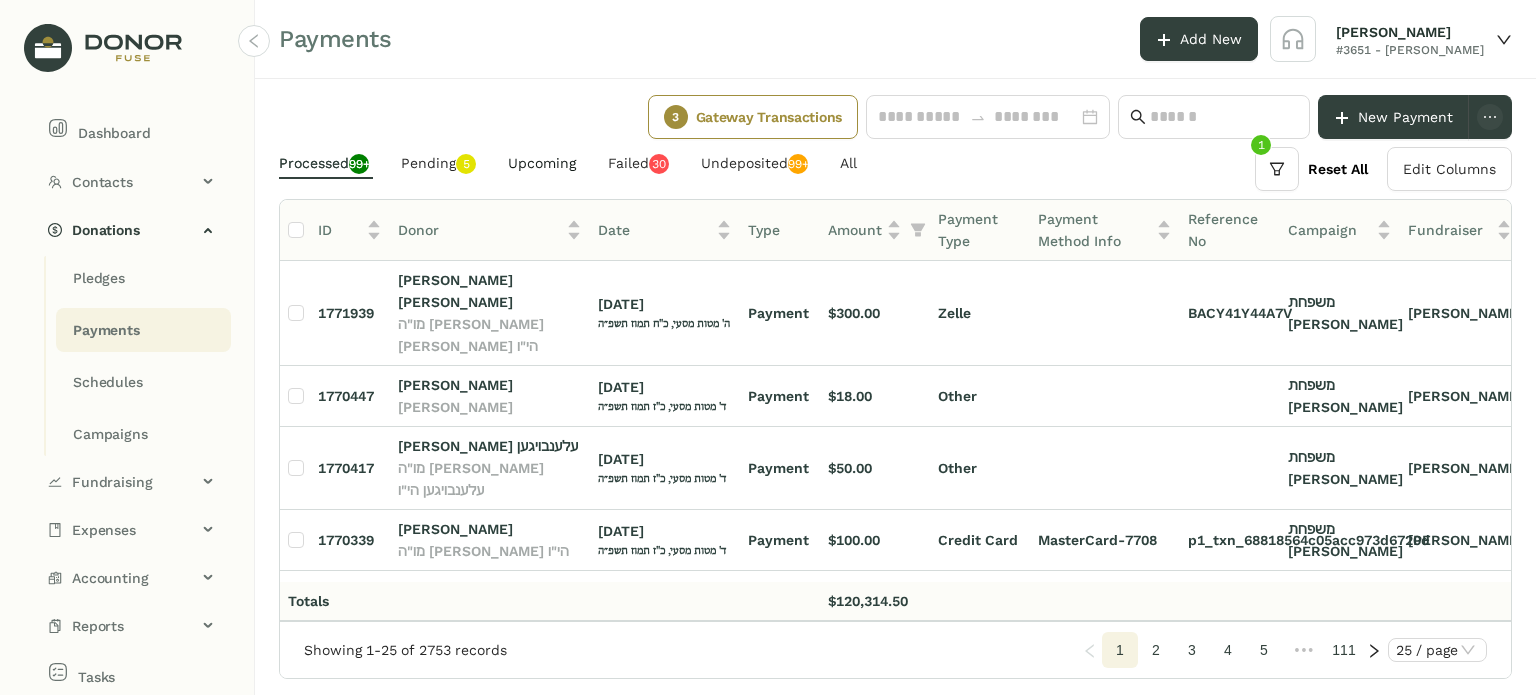 click on "Upcoming" 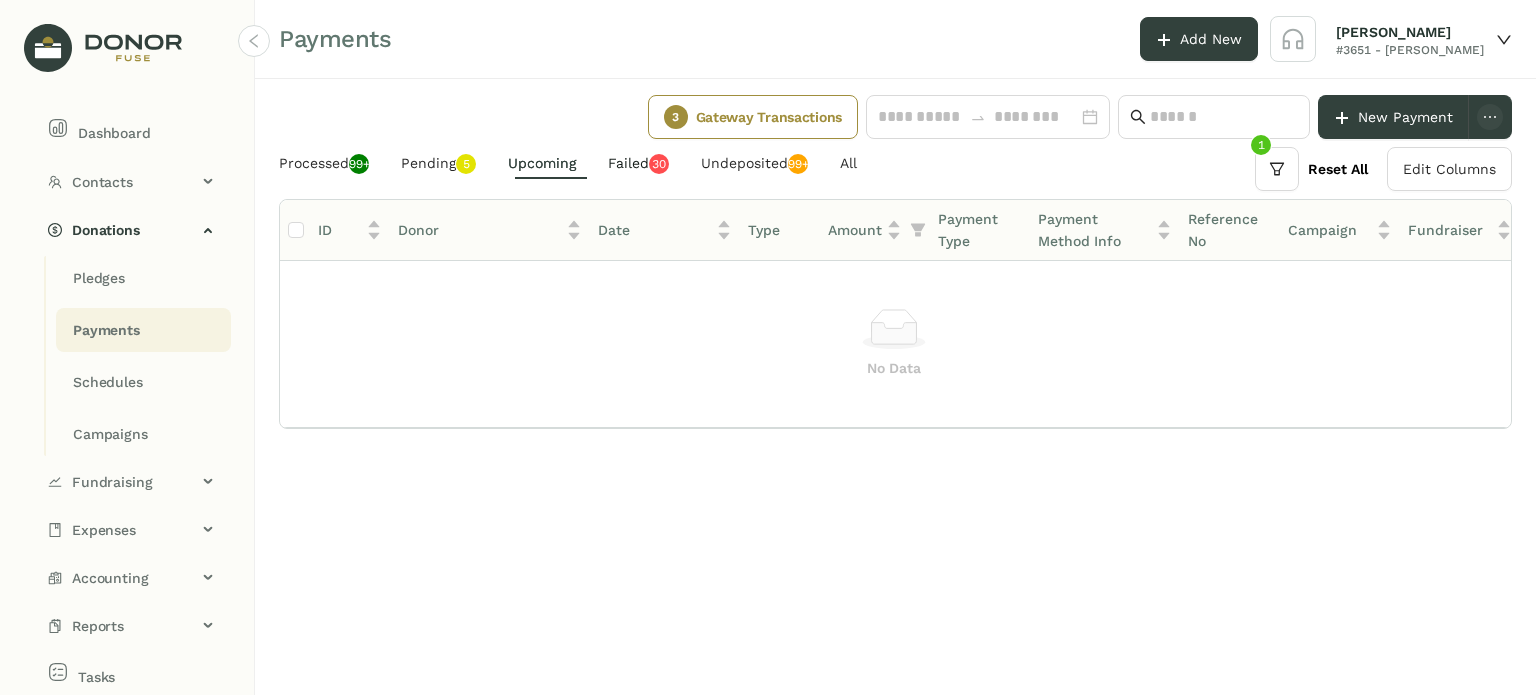 click on "Failed   0   1   2   3   4   5   6   7   8   9   0   1   2   3   4   5   6   7   8   9" 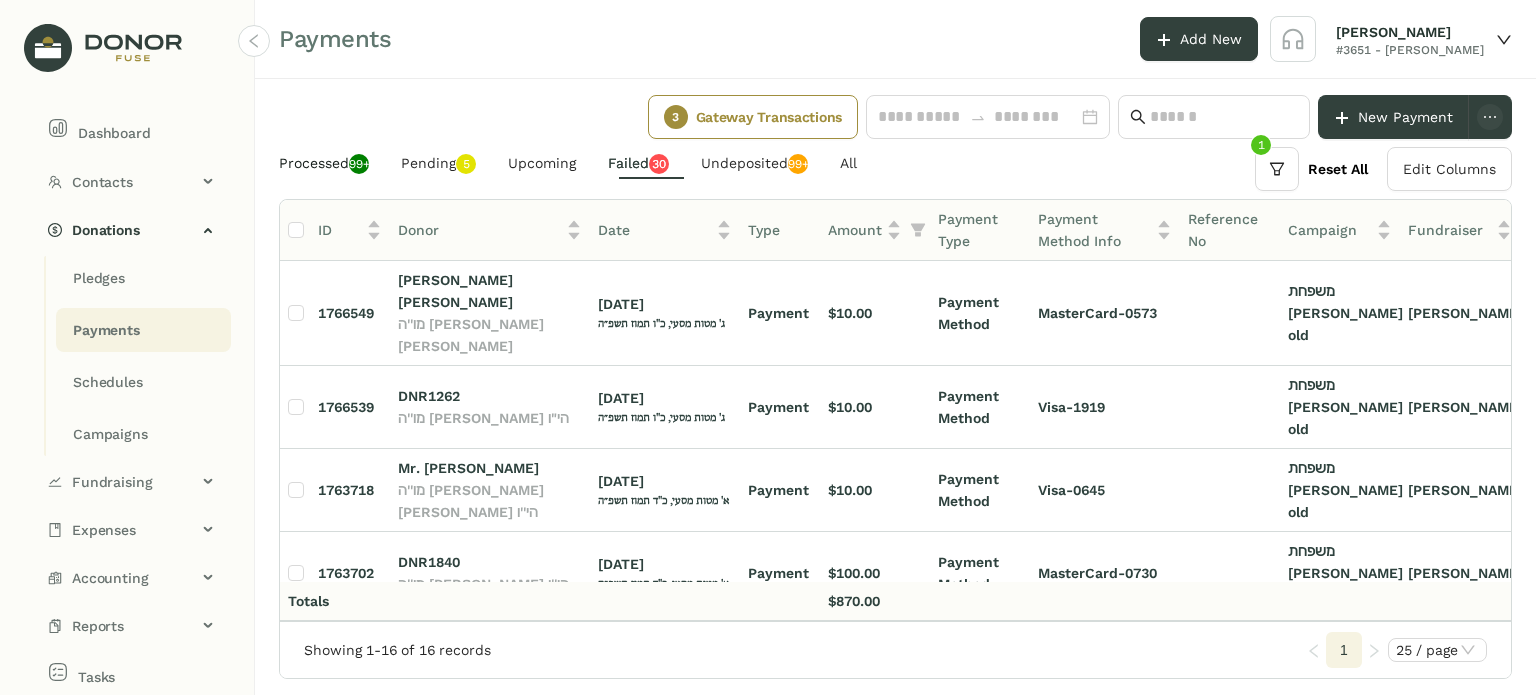 click on "Processed  99+" 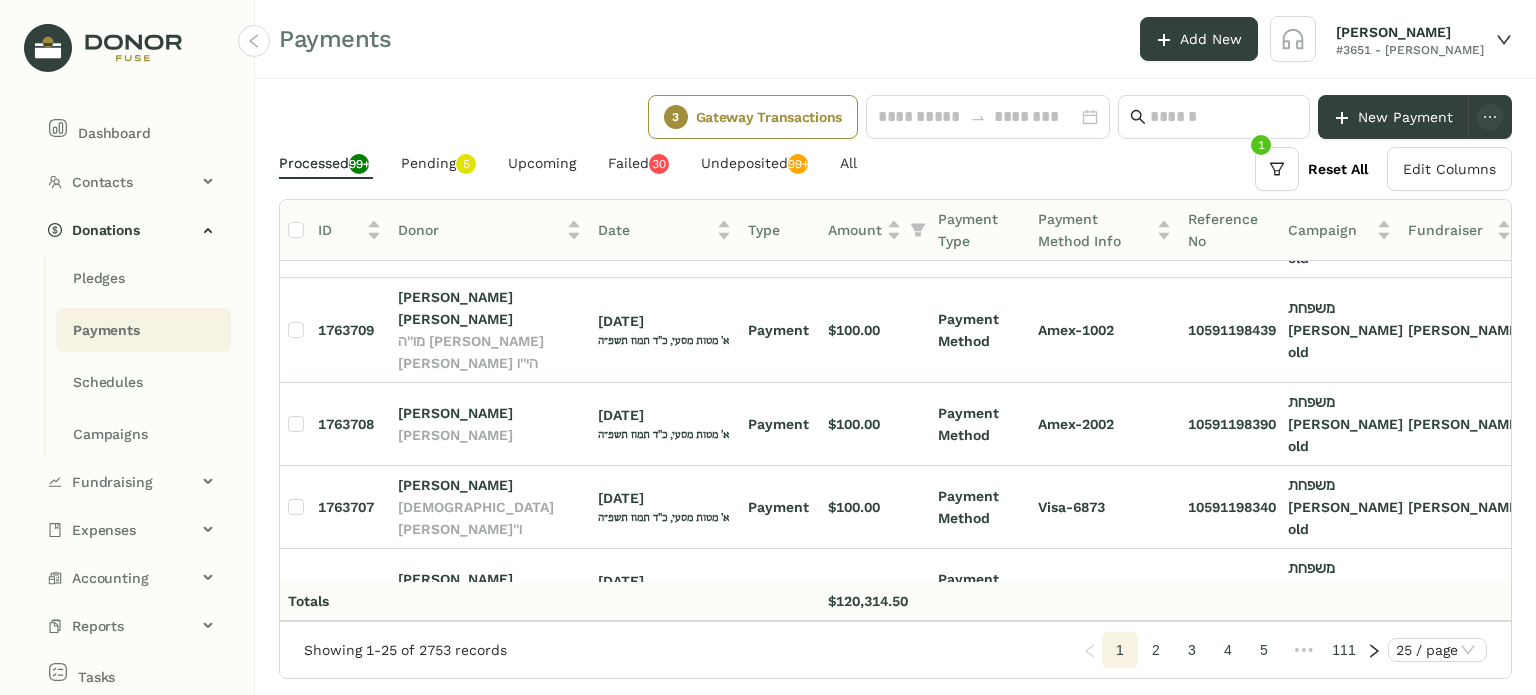 scroll, scrollTop: 0, scrollLeft: 0, axis: both 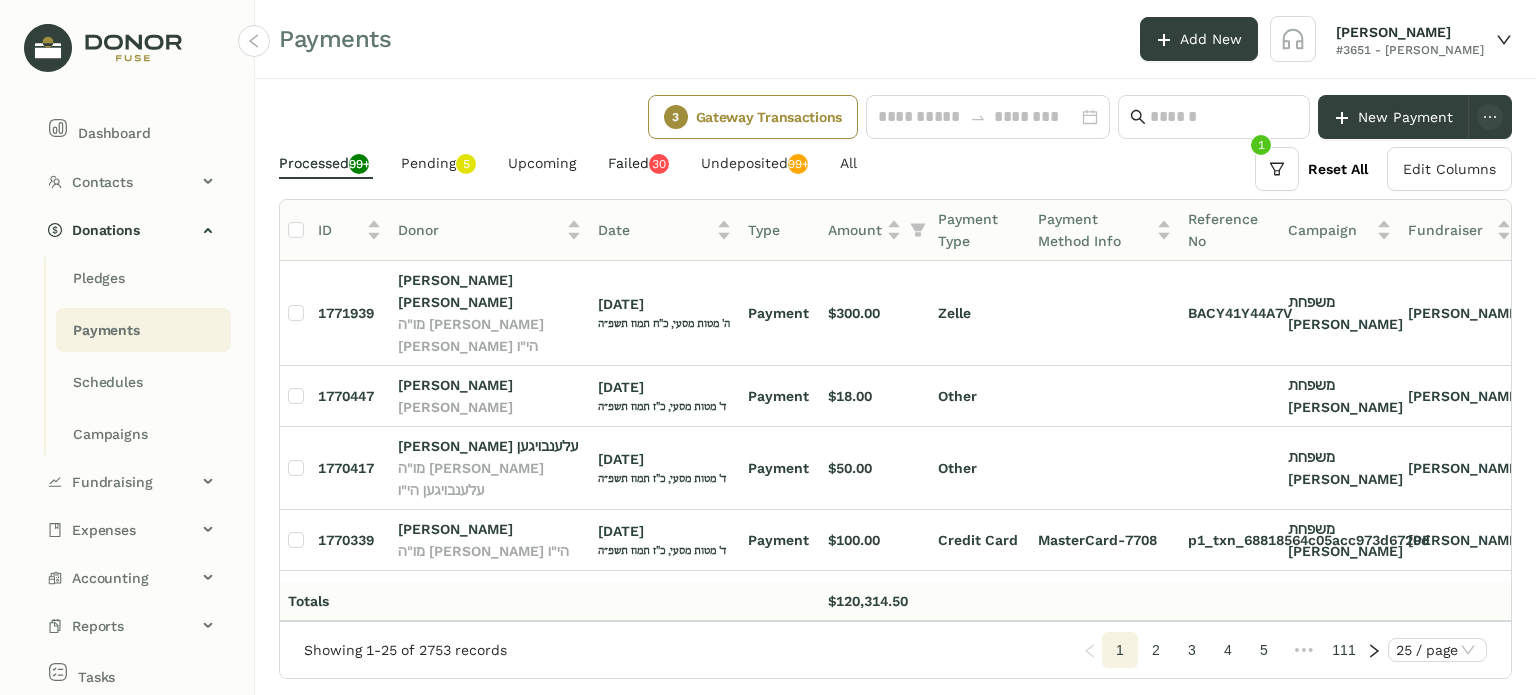 click on "Failed   0   1   2   3   4   5   6   7   8   9   0   1   2   3   4   5   6   7   8   9" 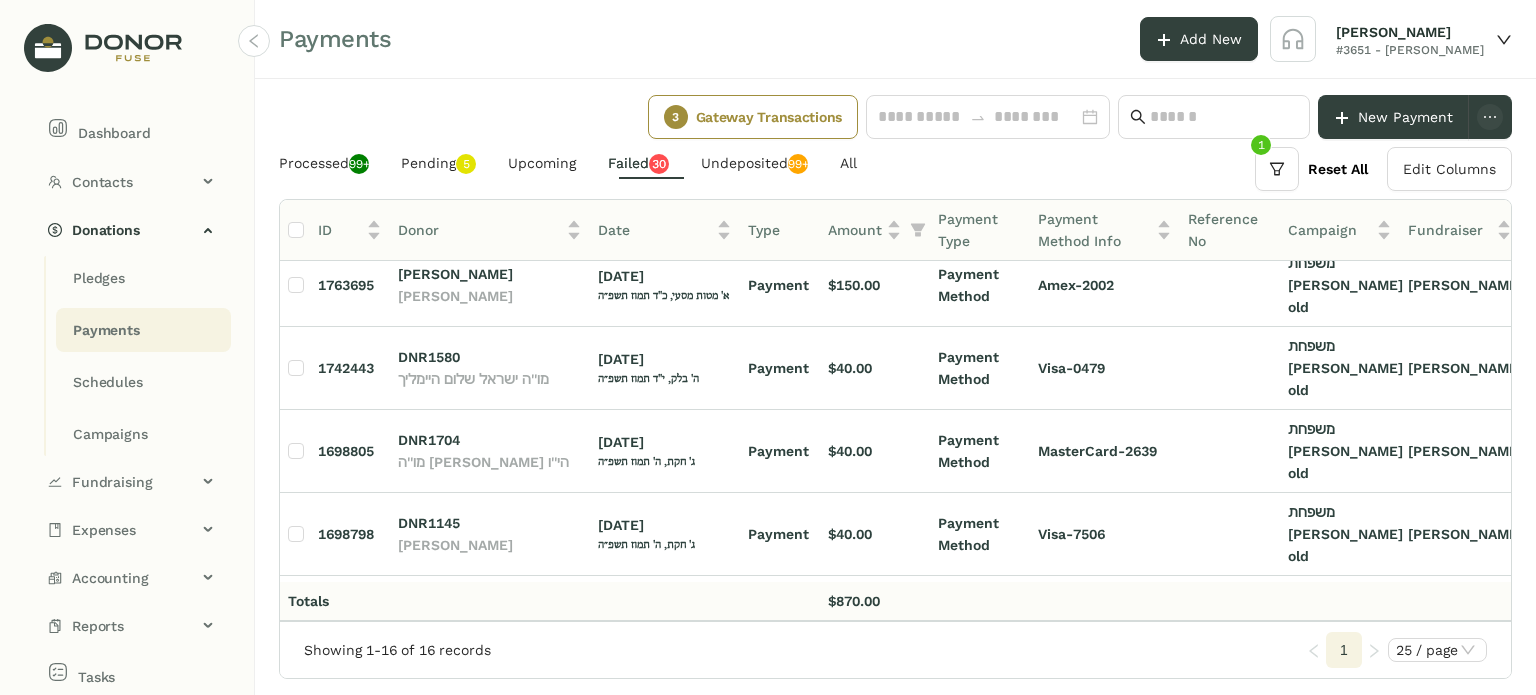 scroll, scrollTop: 0, scrollLeft: 0, axis: both 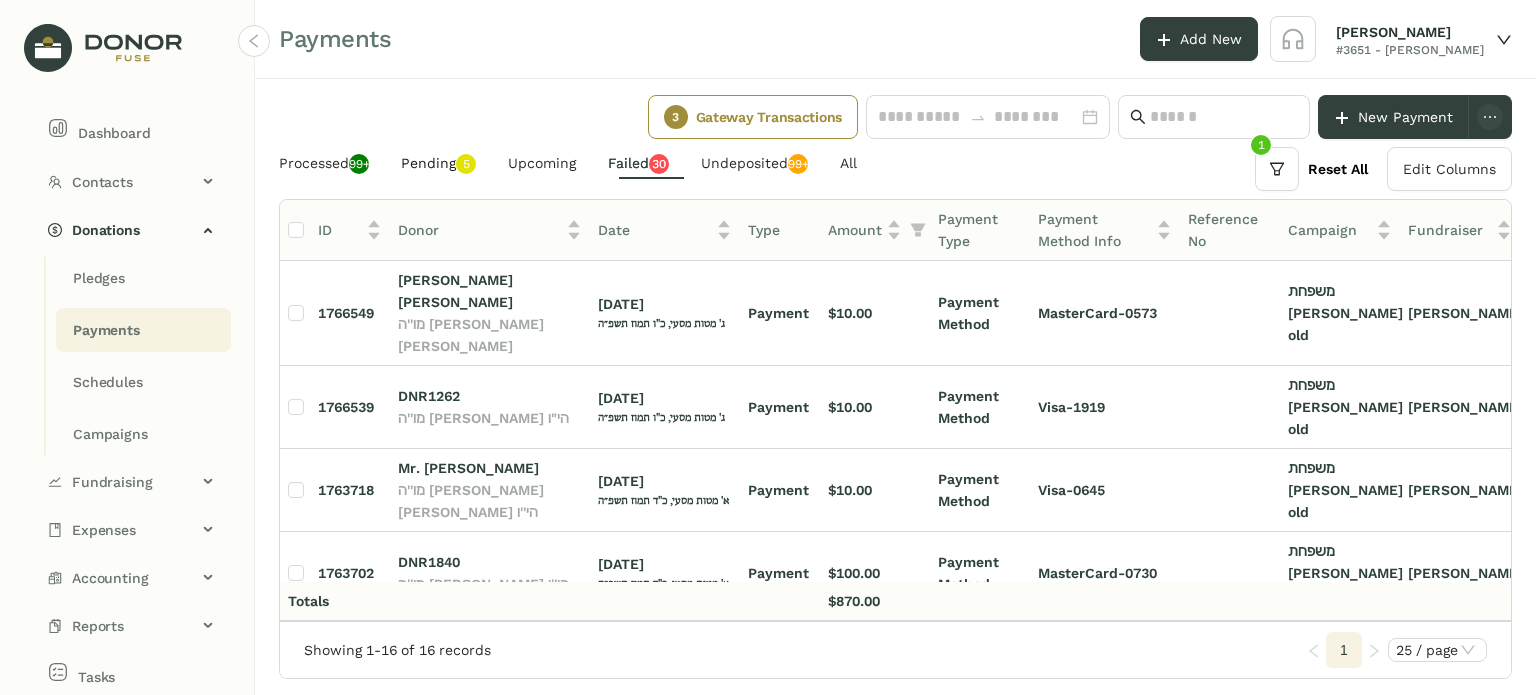 click on "Pending   0   1   2   3   4   5   6   7   8   9" 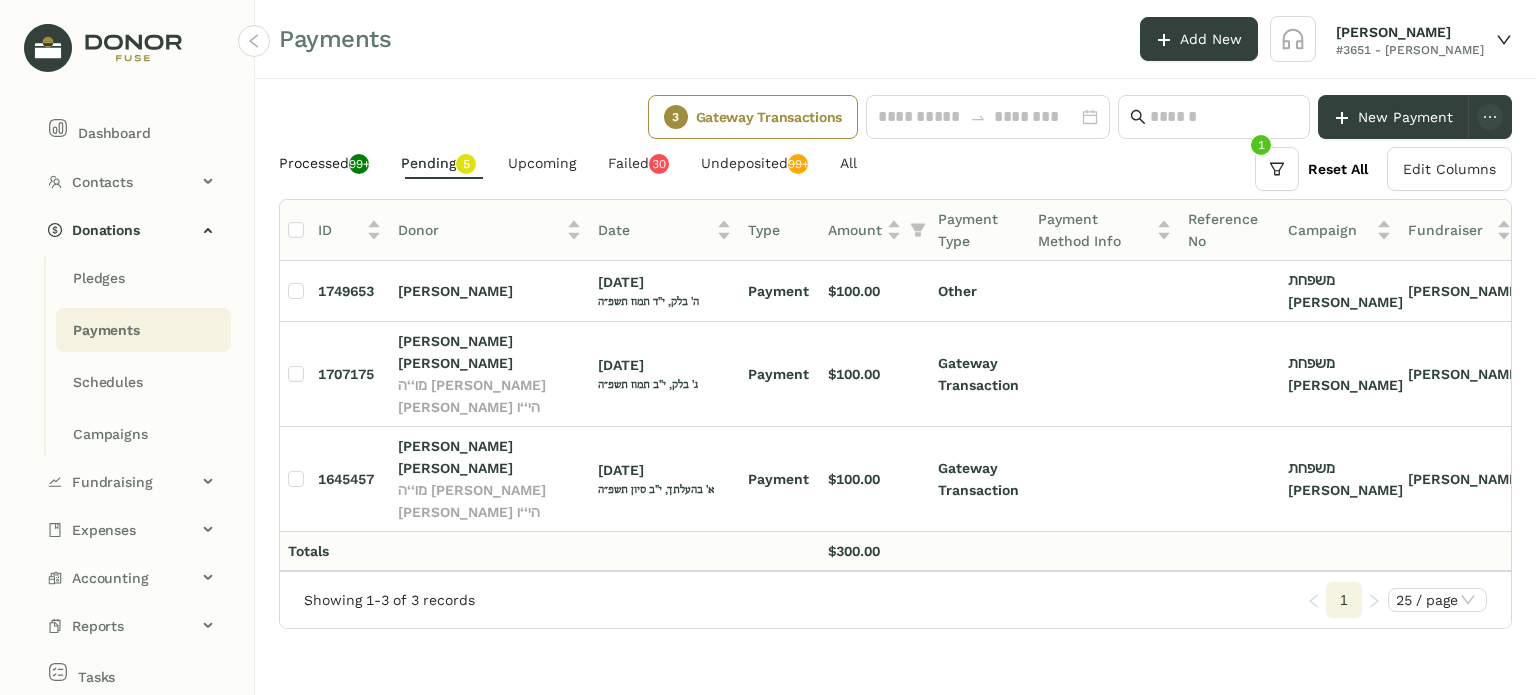 click on "Processed  99+" 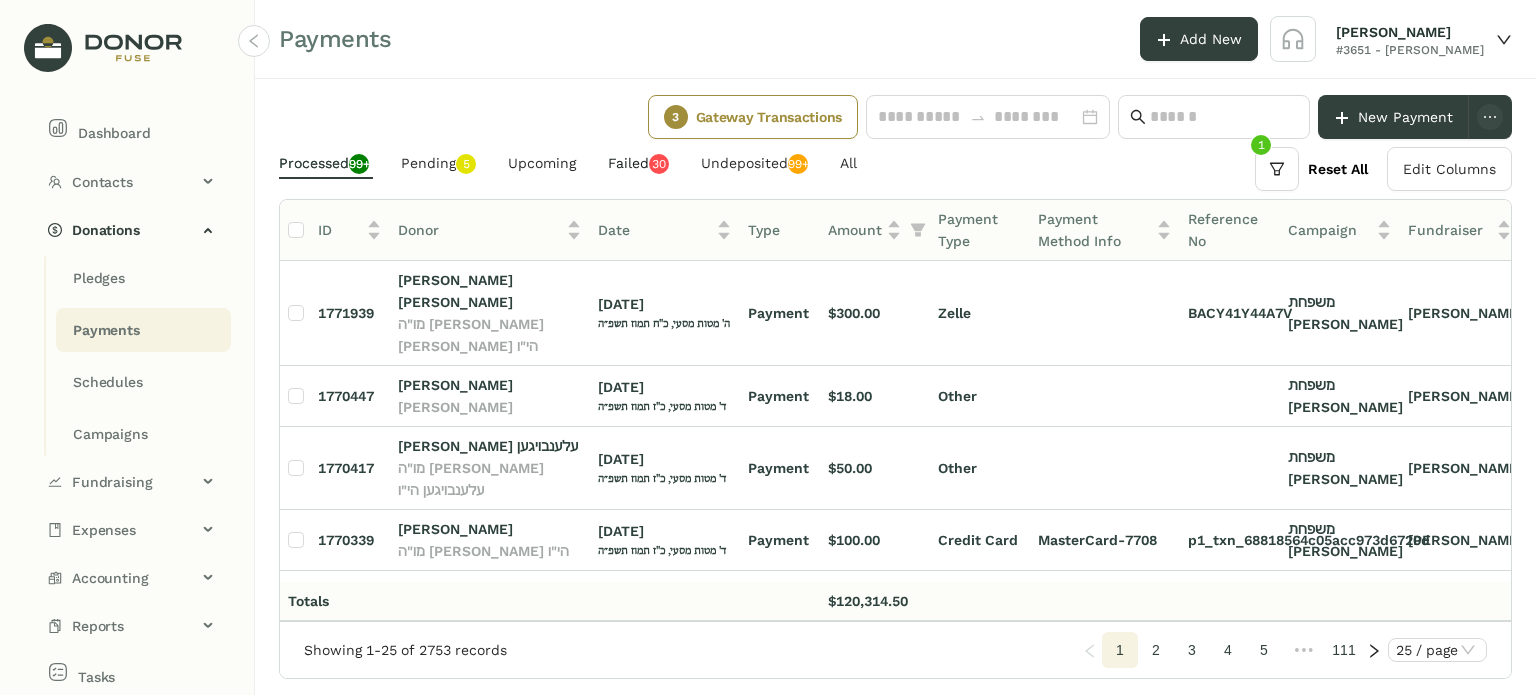 click on "Failed   0   1   2   3   4   5   6   7   8   9   0   1   2   3   4   5   6   7   8   9" 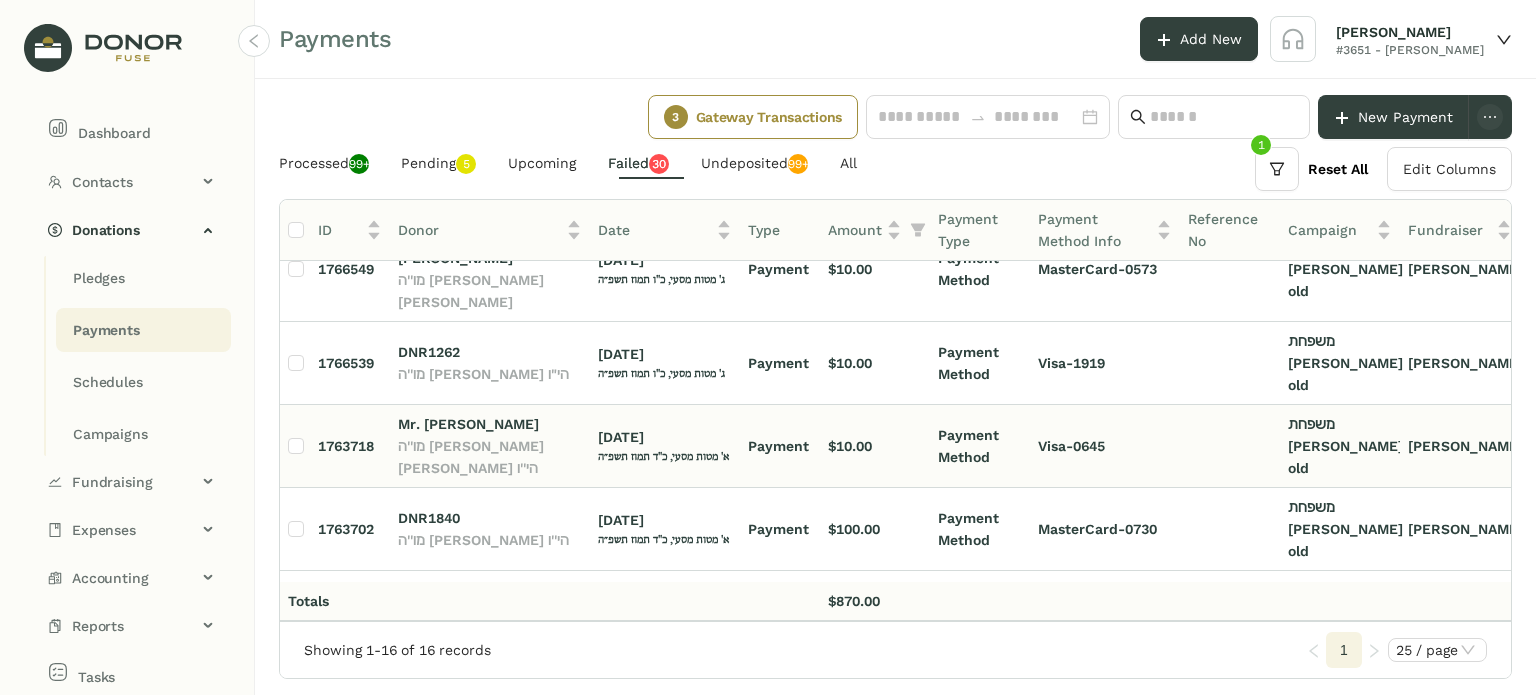 scroll, scrollTop: 0, scrollLeft: 0, axis: both 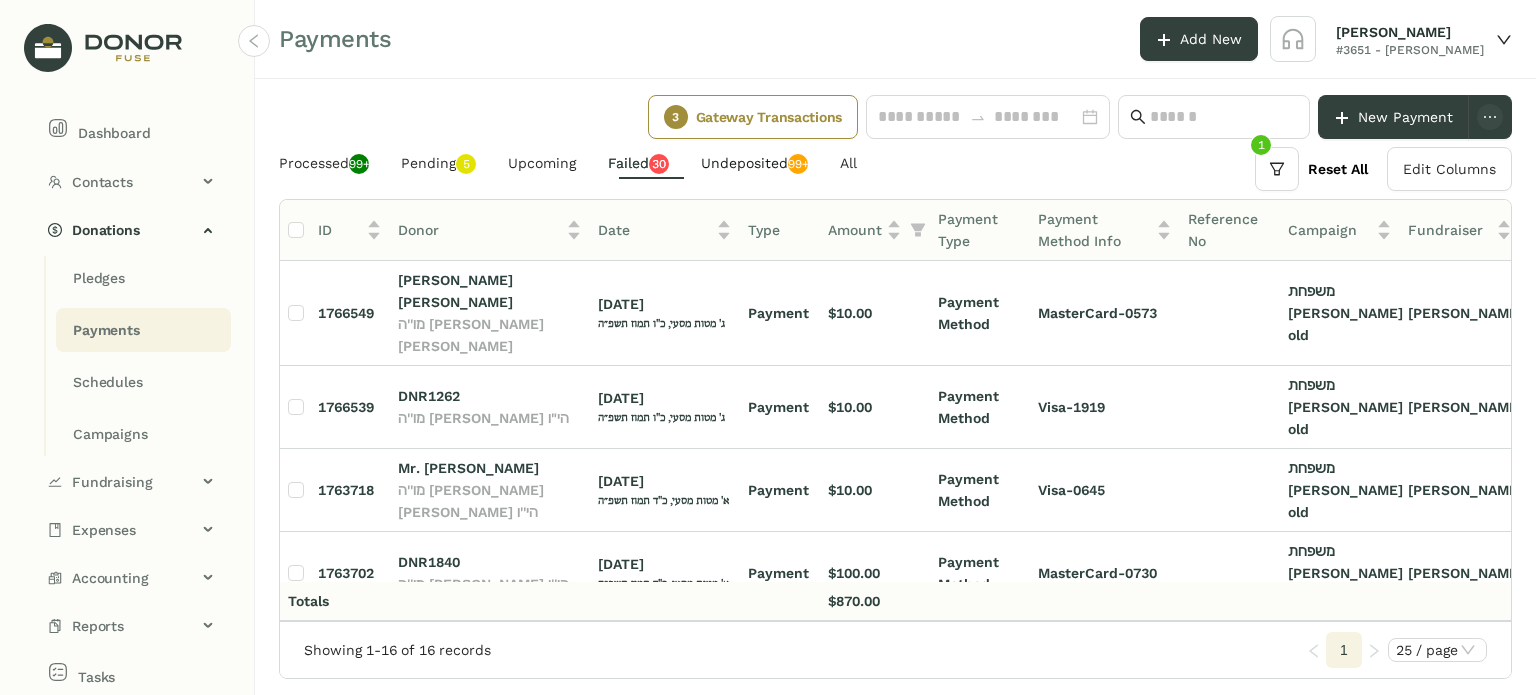 click on "Undeposited  99+" 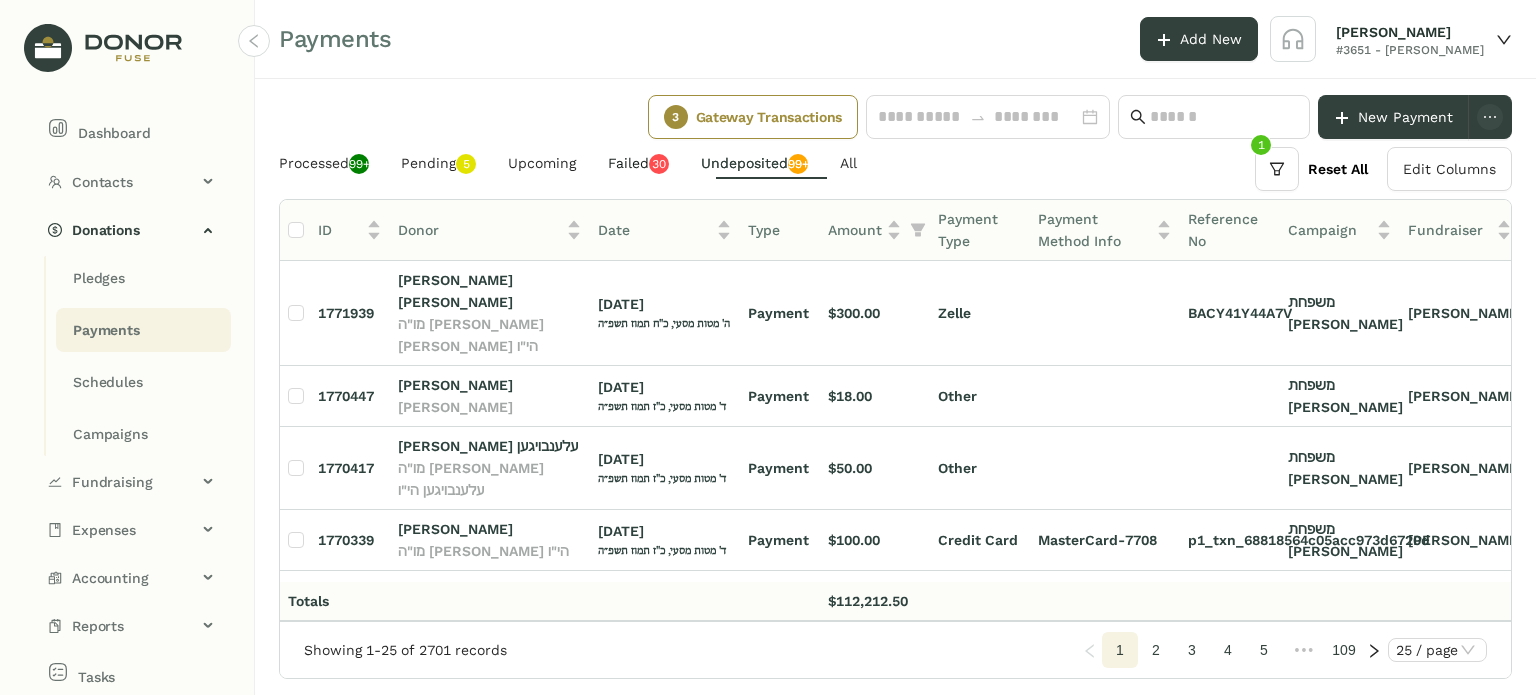 click on "Failed   0   1   2   3   4   5   6   7   8   9   0   1   2   3   4   5   6   7   8   9" 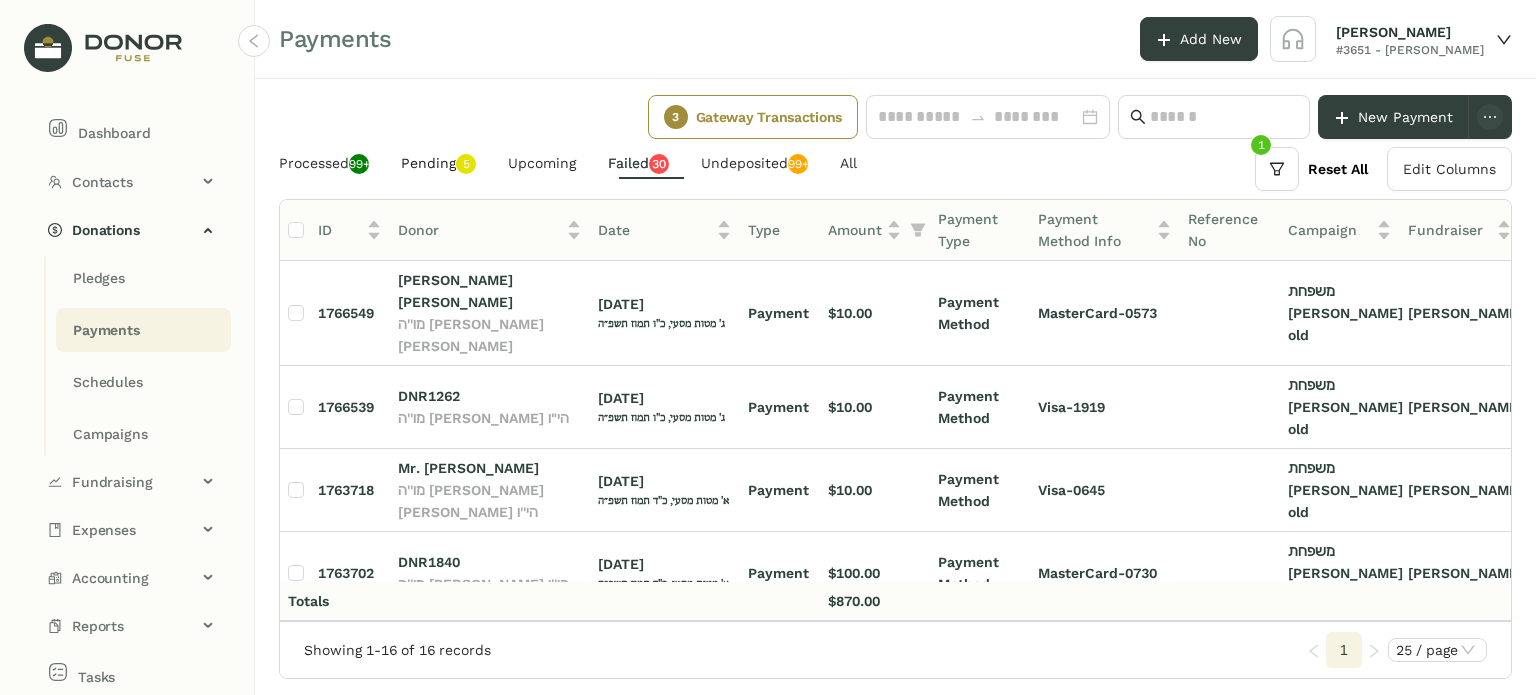 click on "Pending   0   1   2   3   4   5   6   7   8   9" 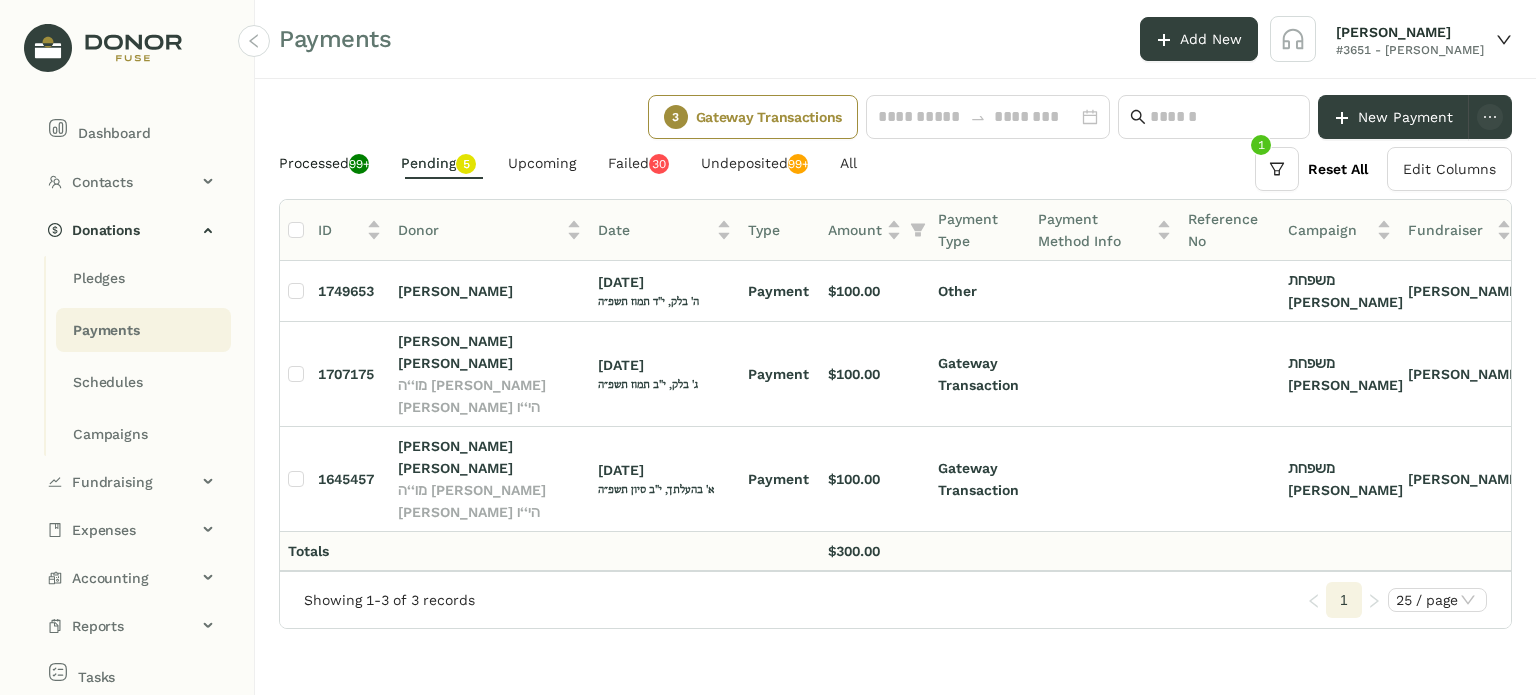 click on "Processed  99+" 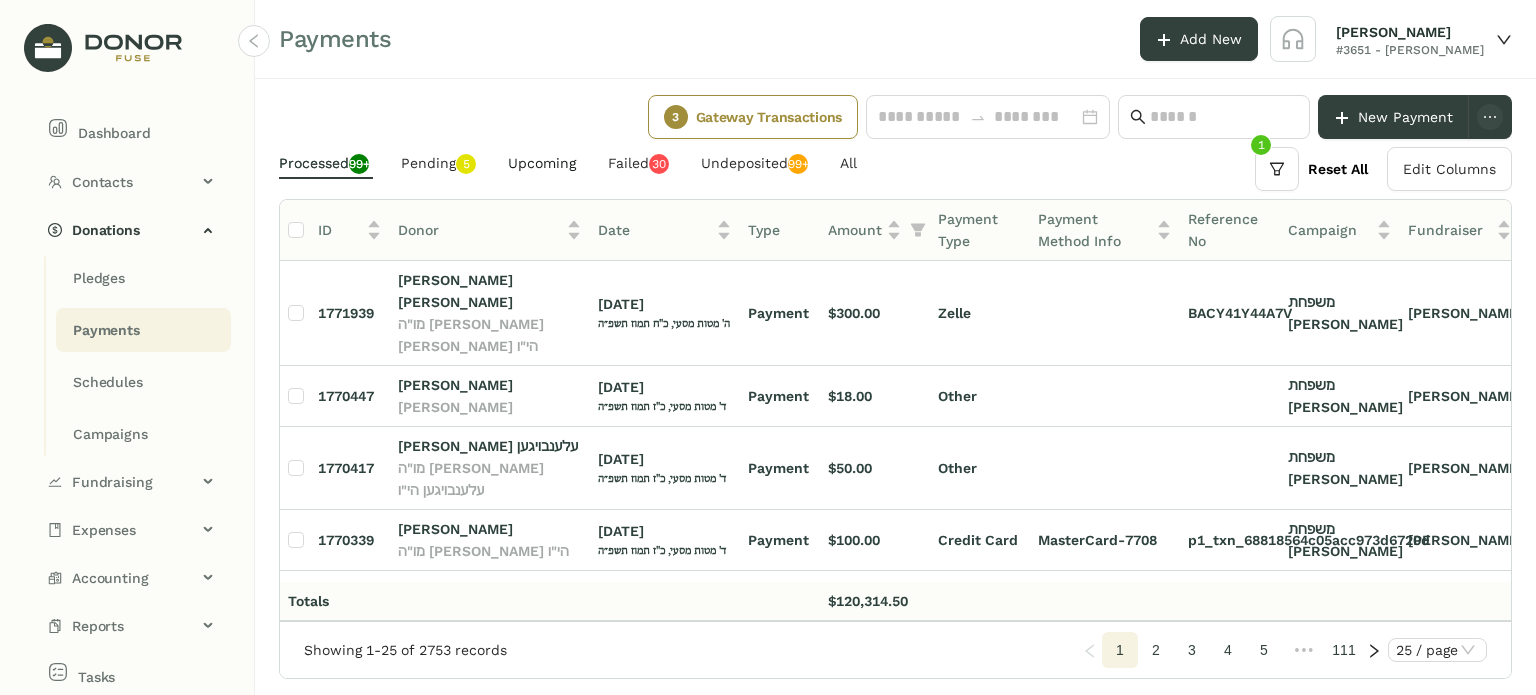 click on "Upcoming" 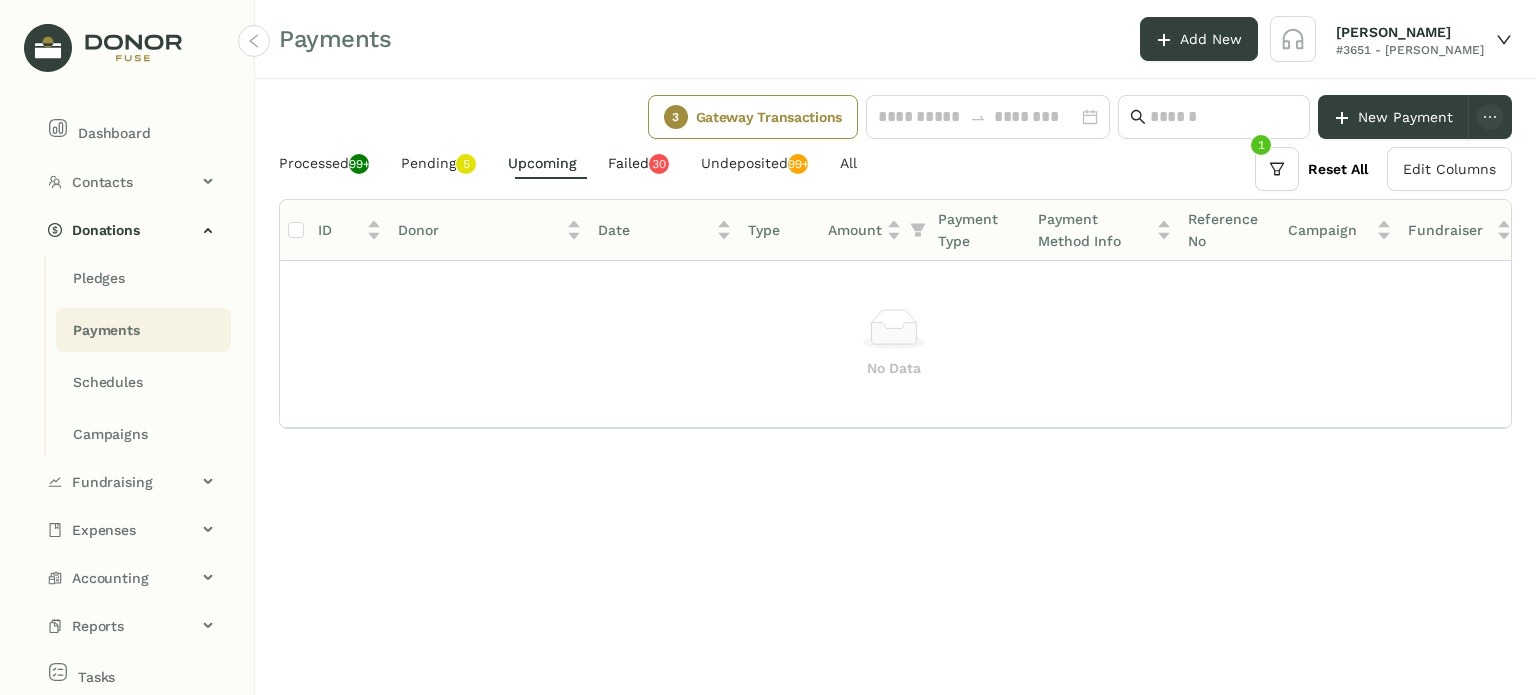 click on "3" 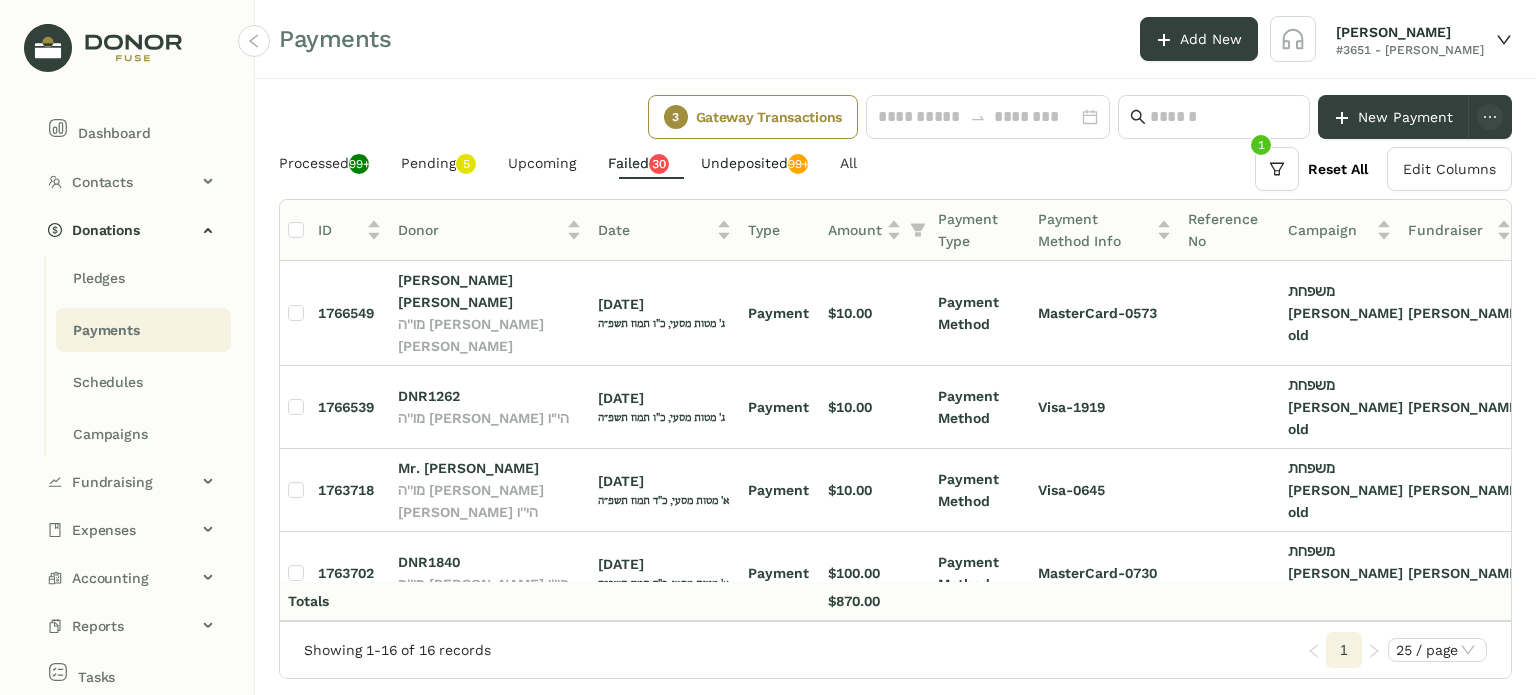 click on "Undeposited  99+" 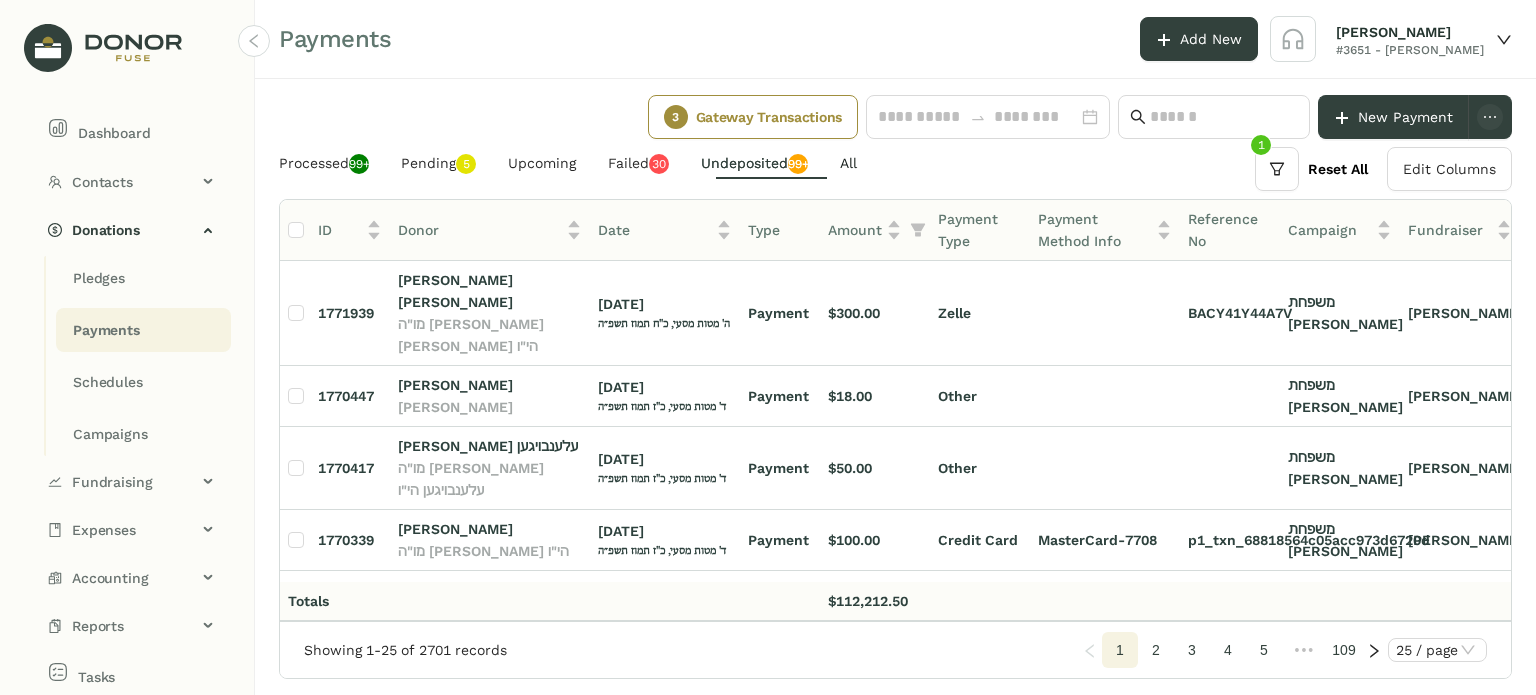 click on "All" 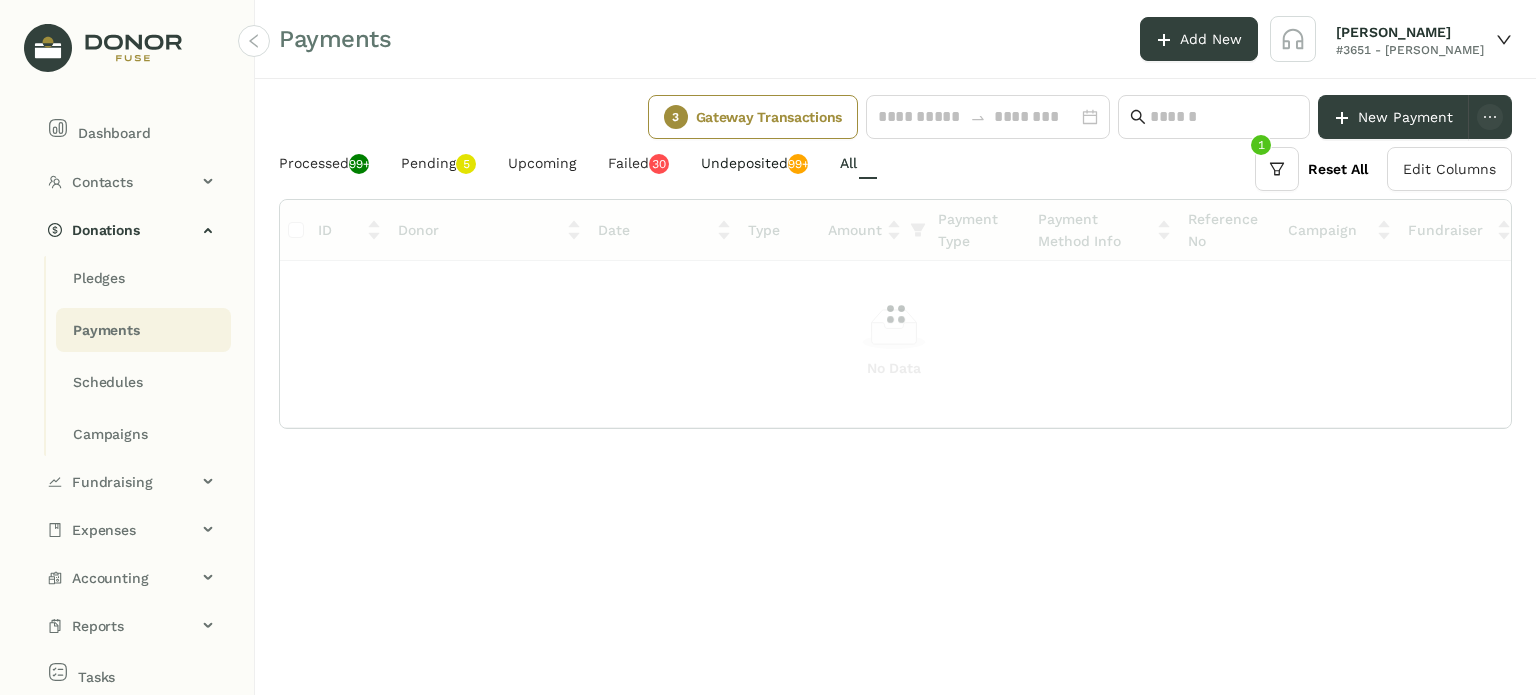 click on "Undeposited  99+" 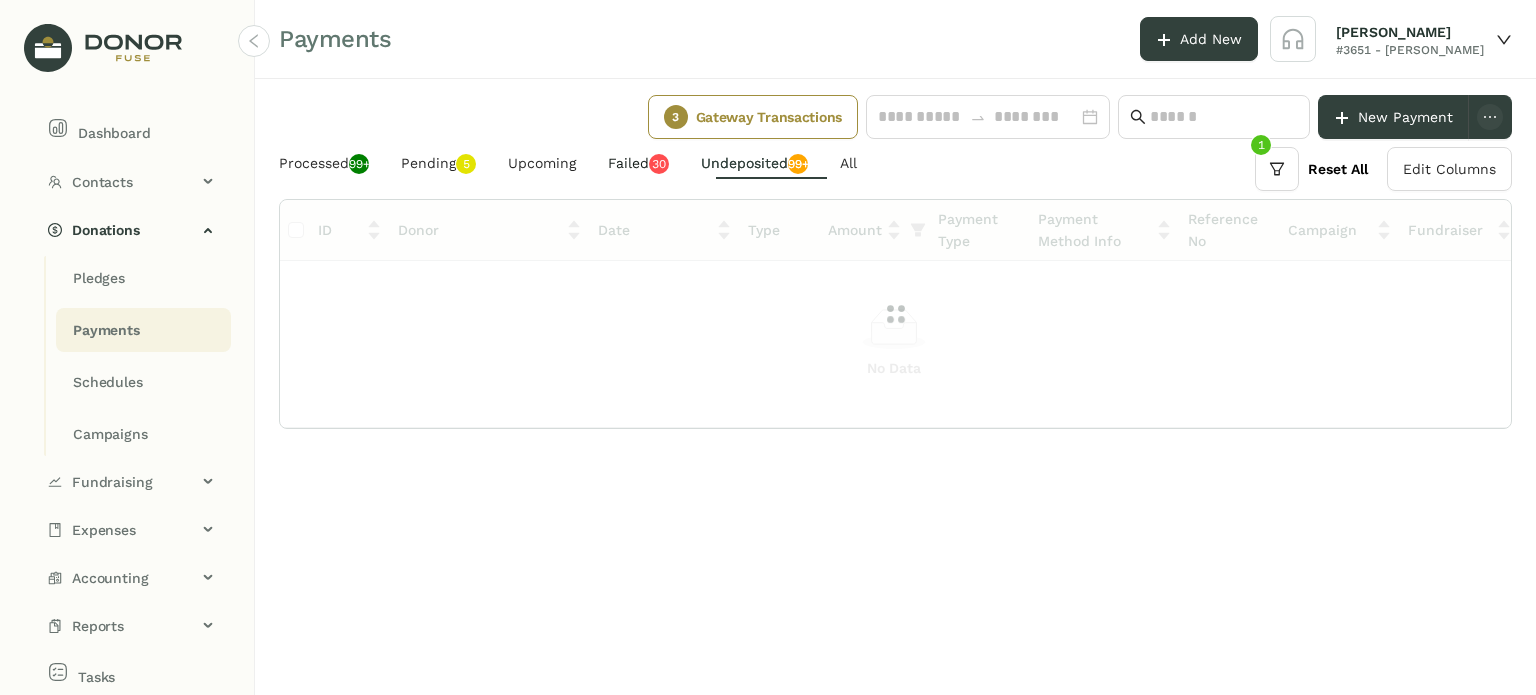 click on "Failed   0   1   2   3   4   5   6   7   8   9   0   1   2   3   4   5   6   7   8   9" 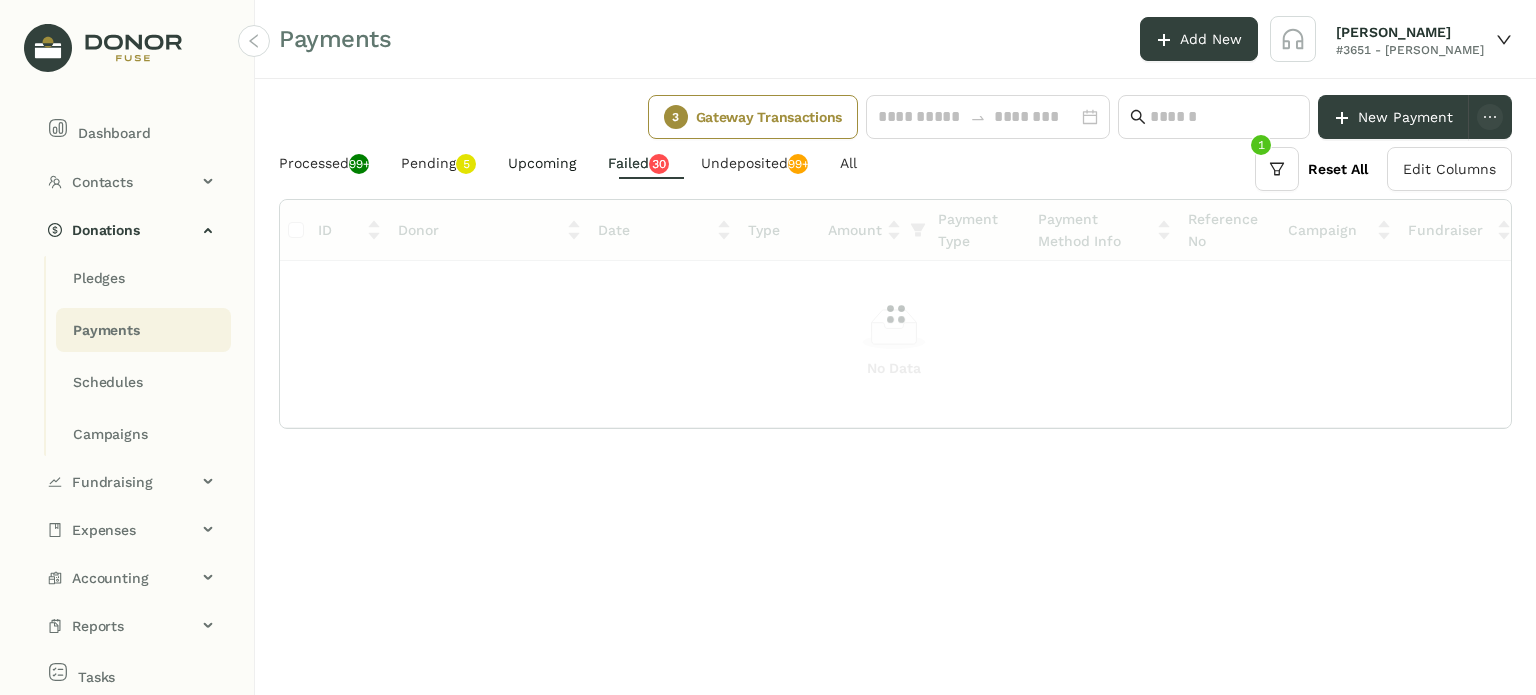 click on "Upcoming" 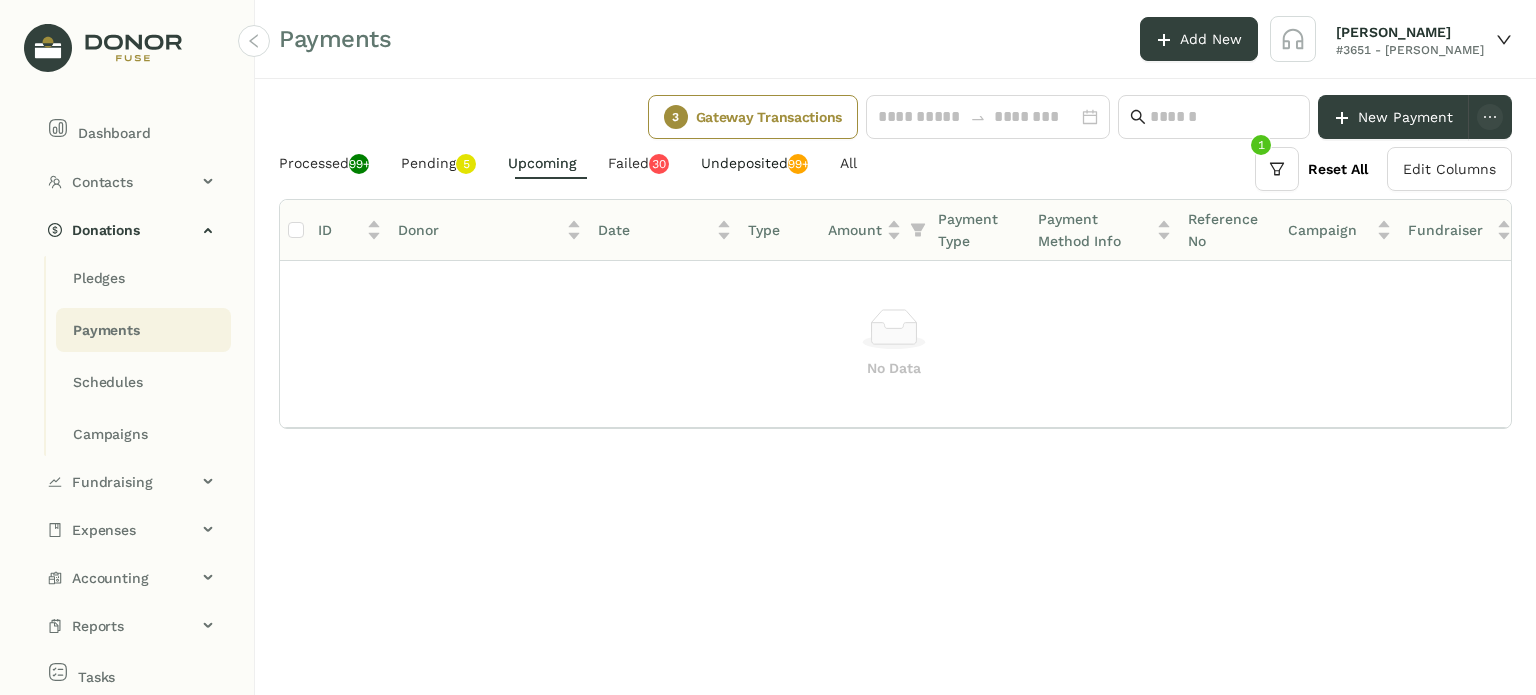 click on "Undeposited  99+" 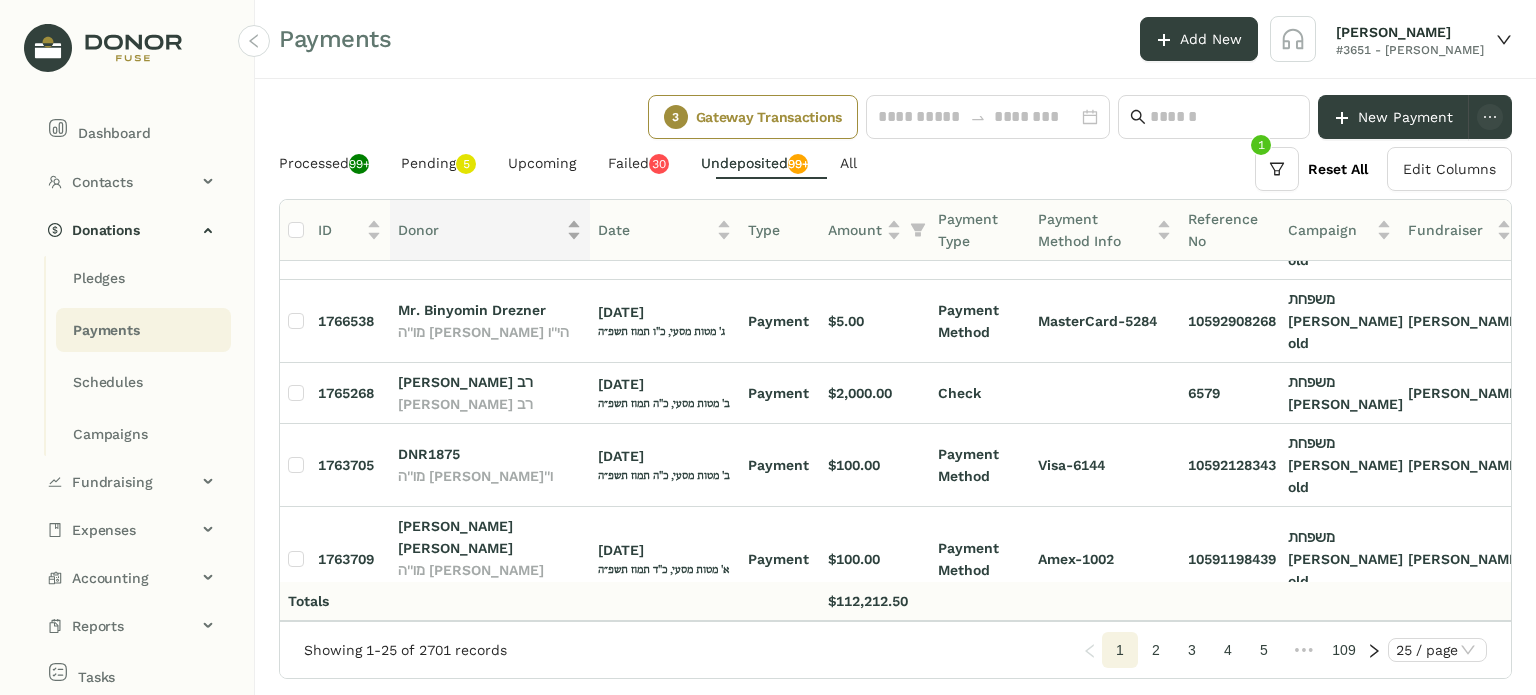 scroll, scrollTop: 0, scrollLeft: 0, axis: both 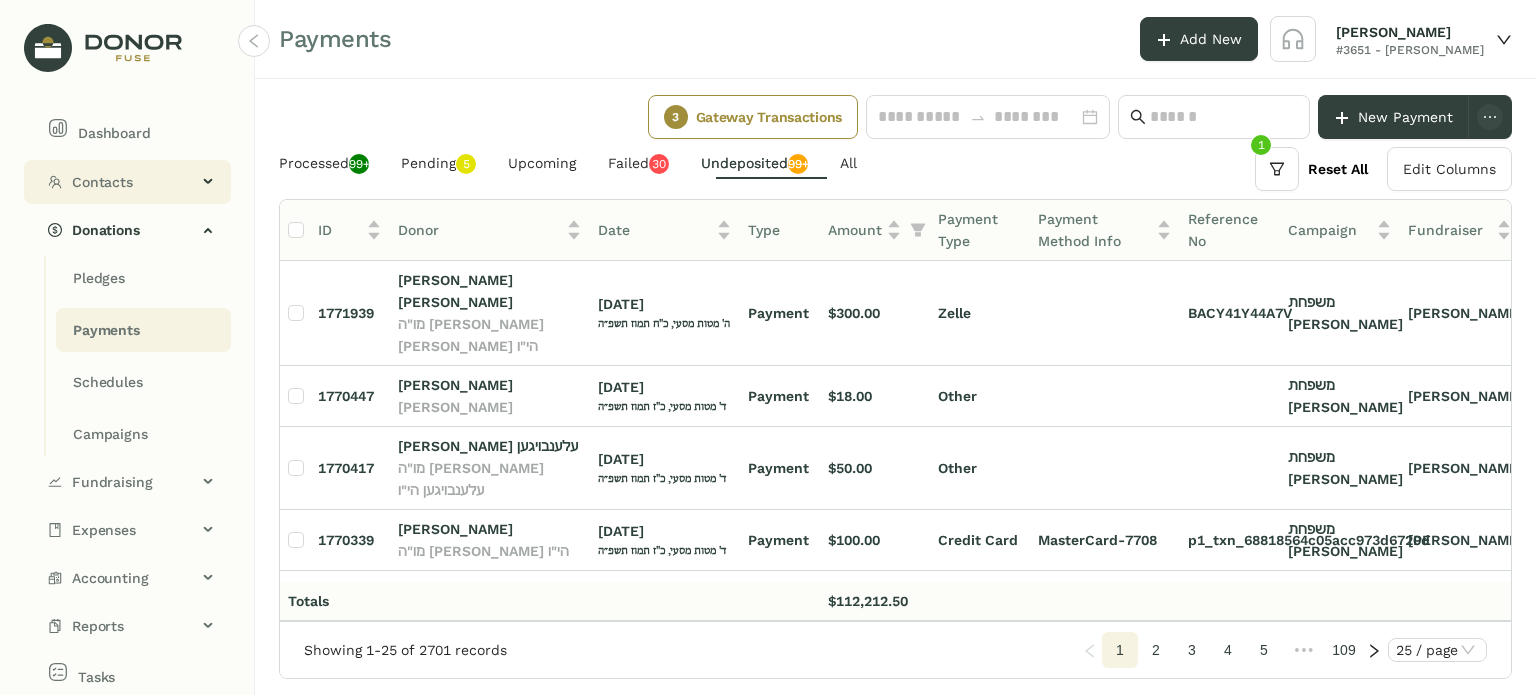 click on "Contacts" 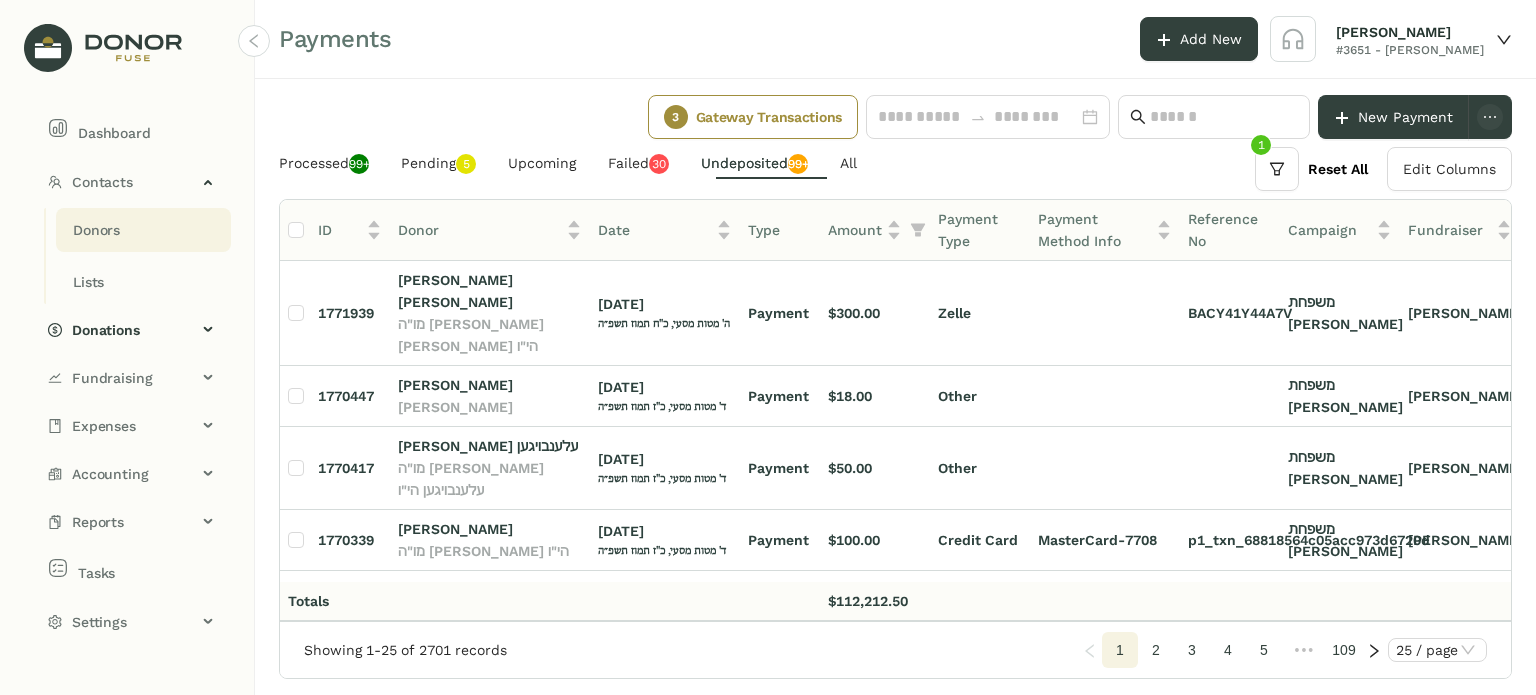 click on "Donors" 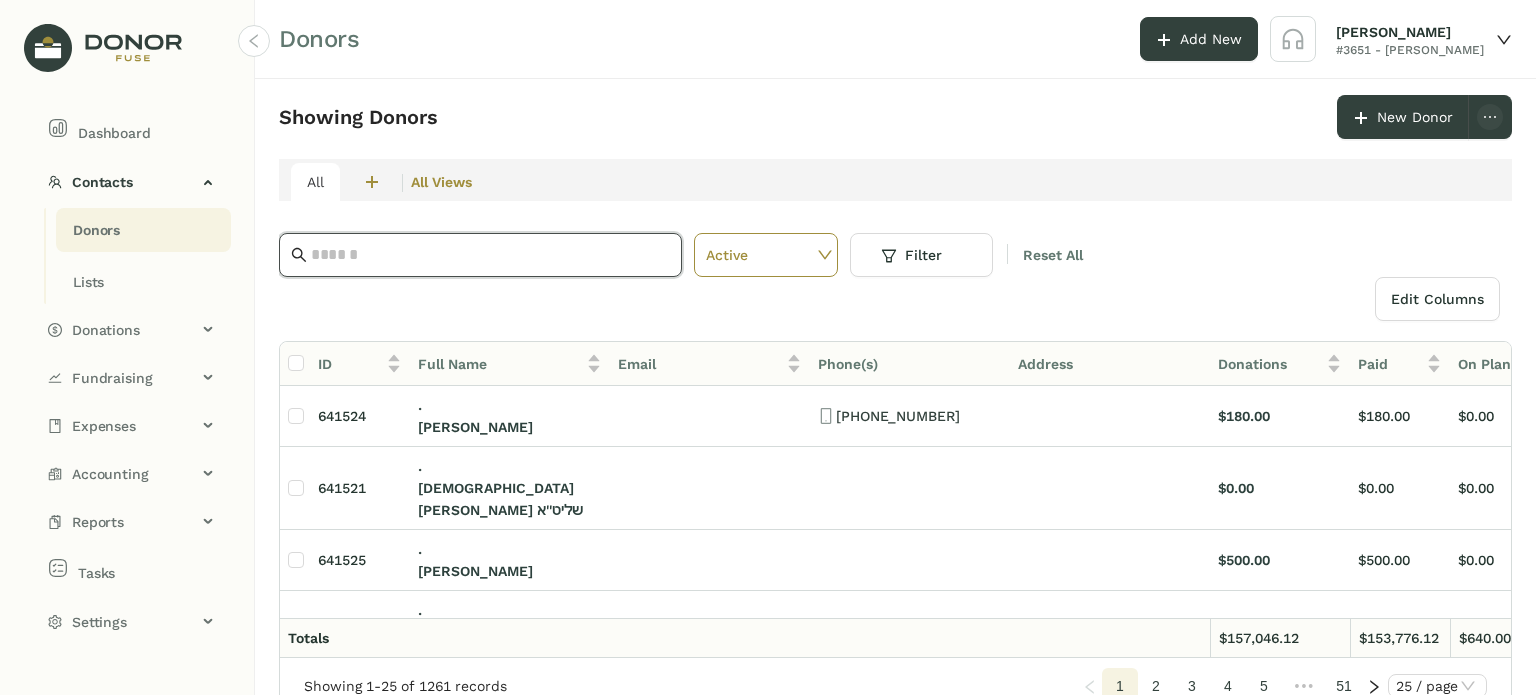 click 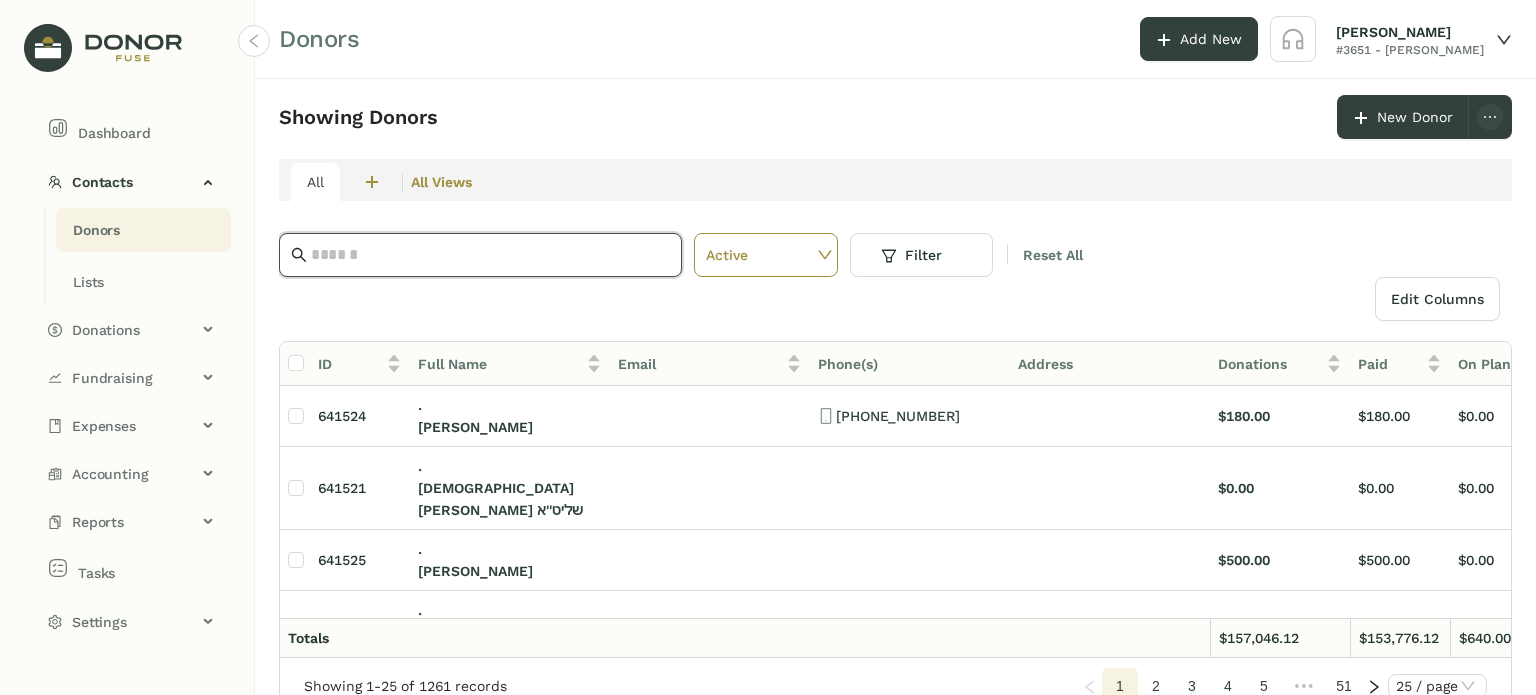 paste on "**********" 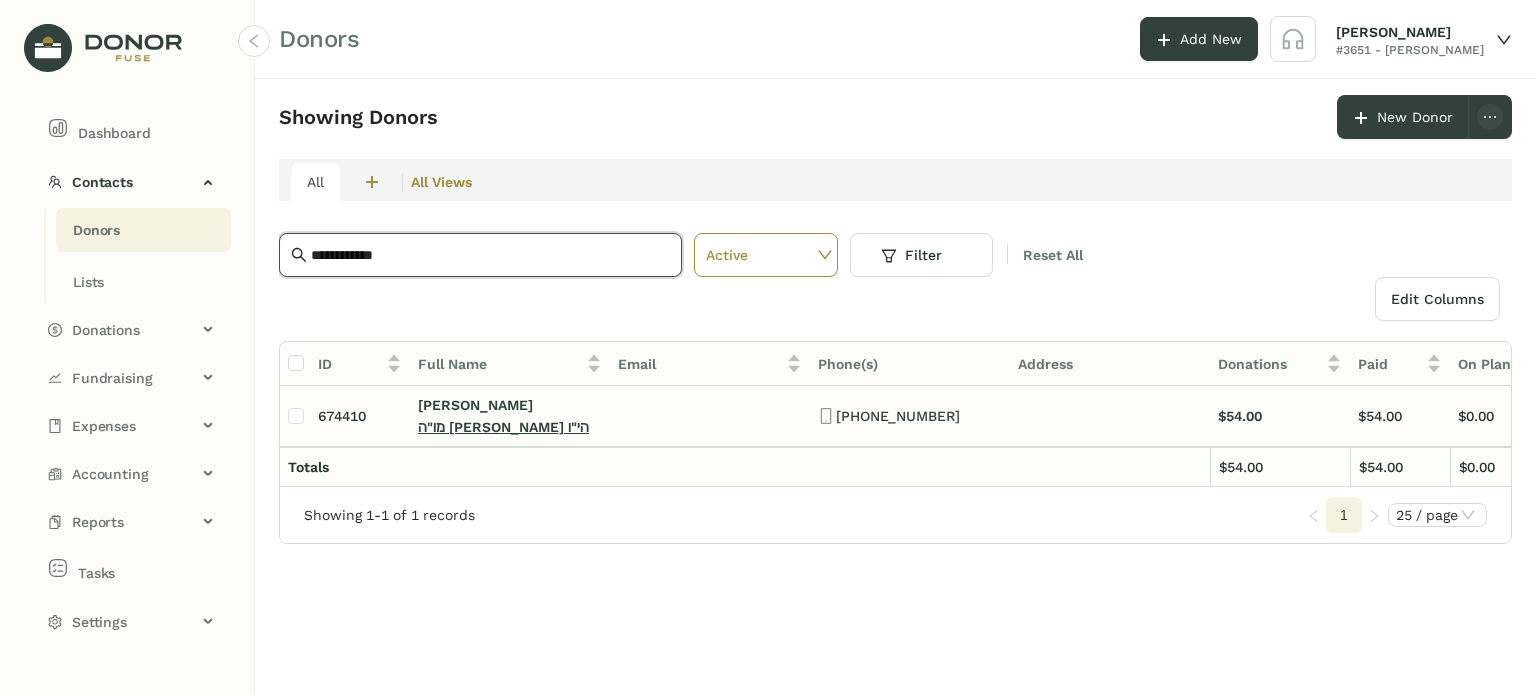 type on "**********" 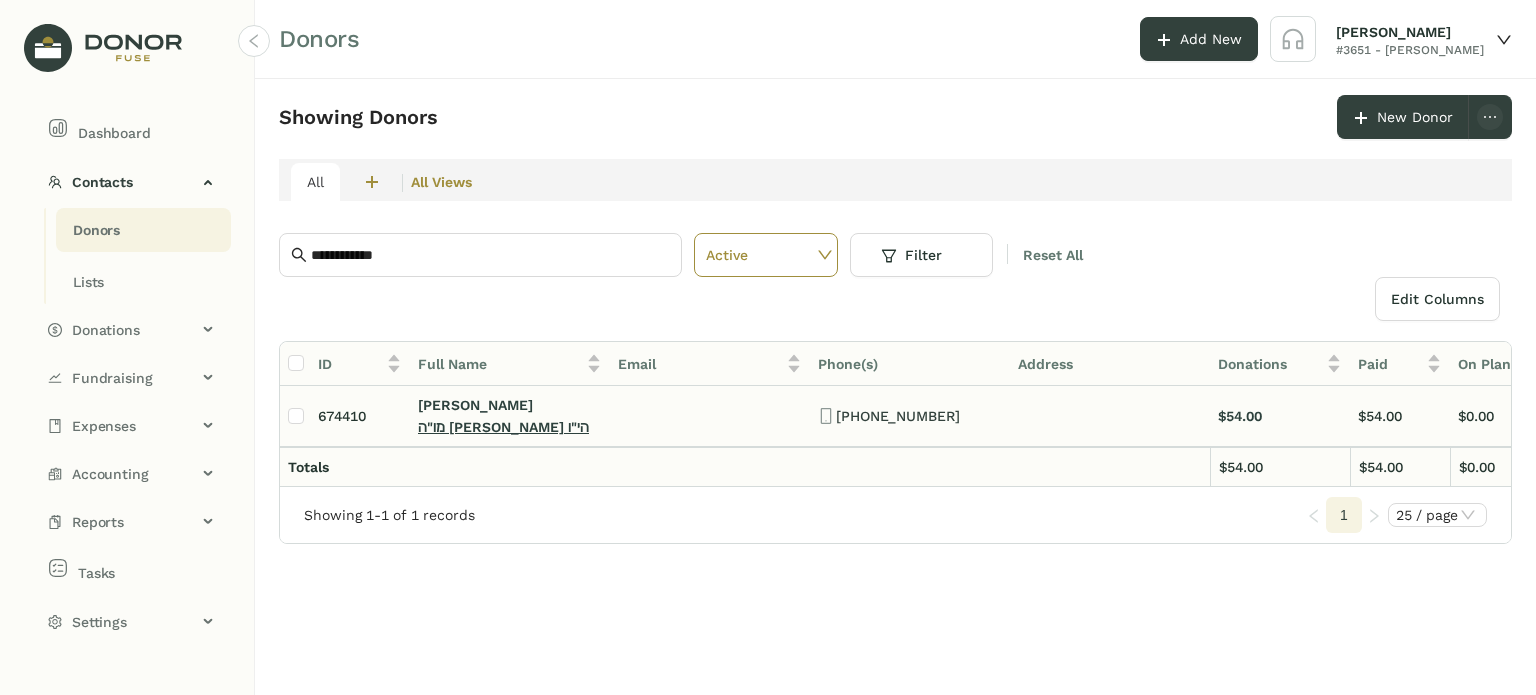 click on "מו"ה [PERSON_NAME] הי"ו" 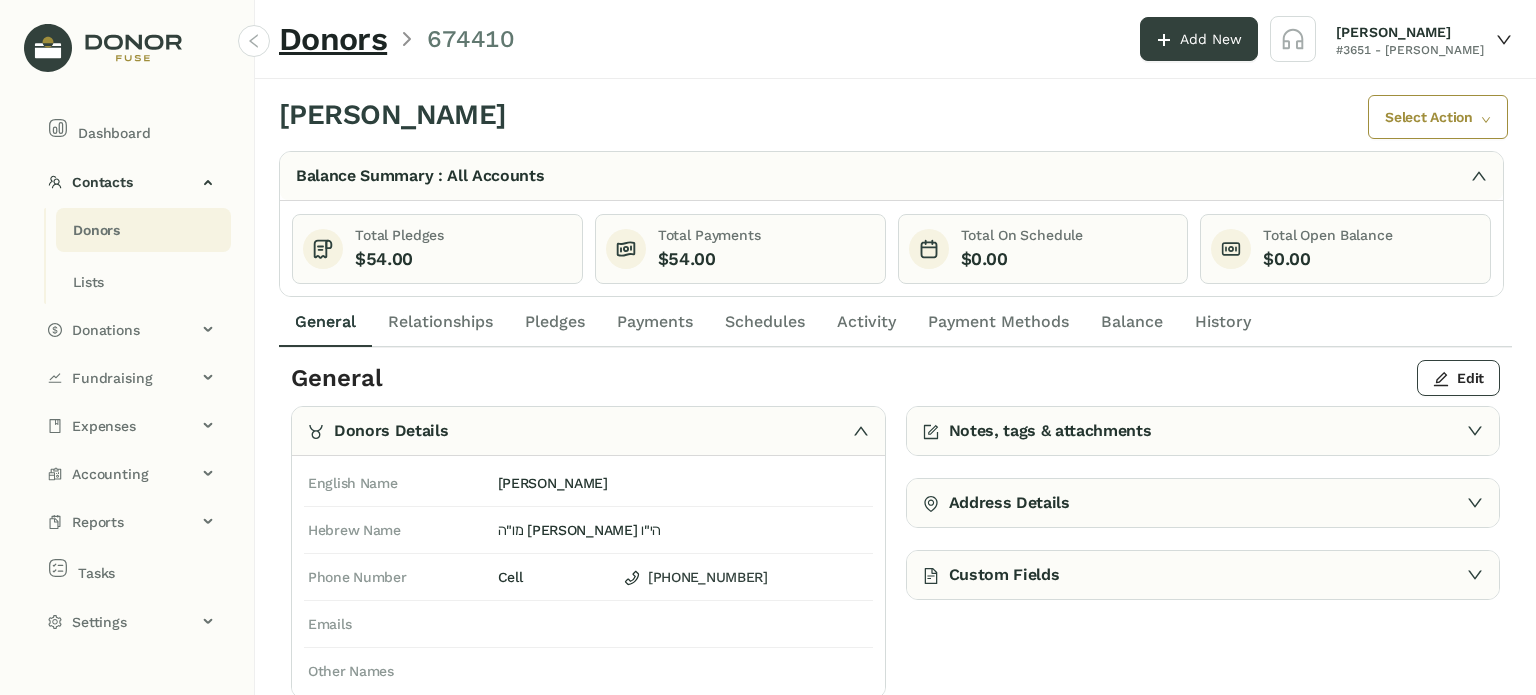 click on "Payments" 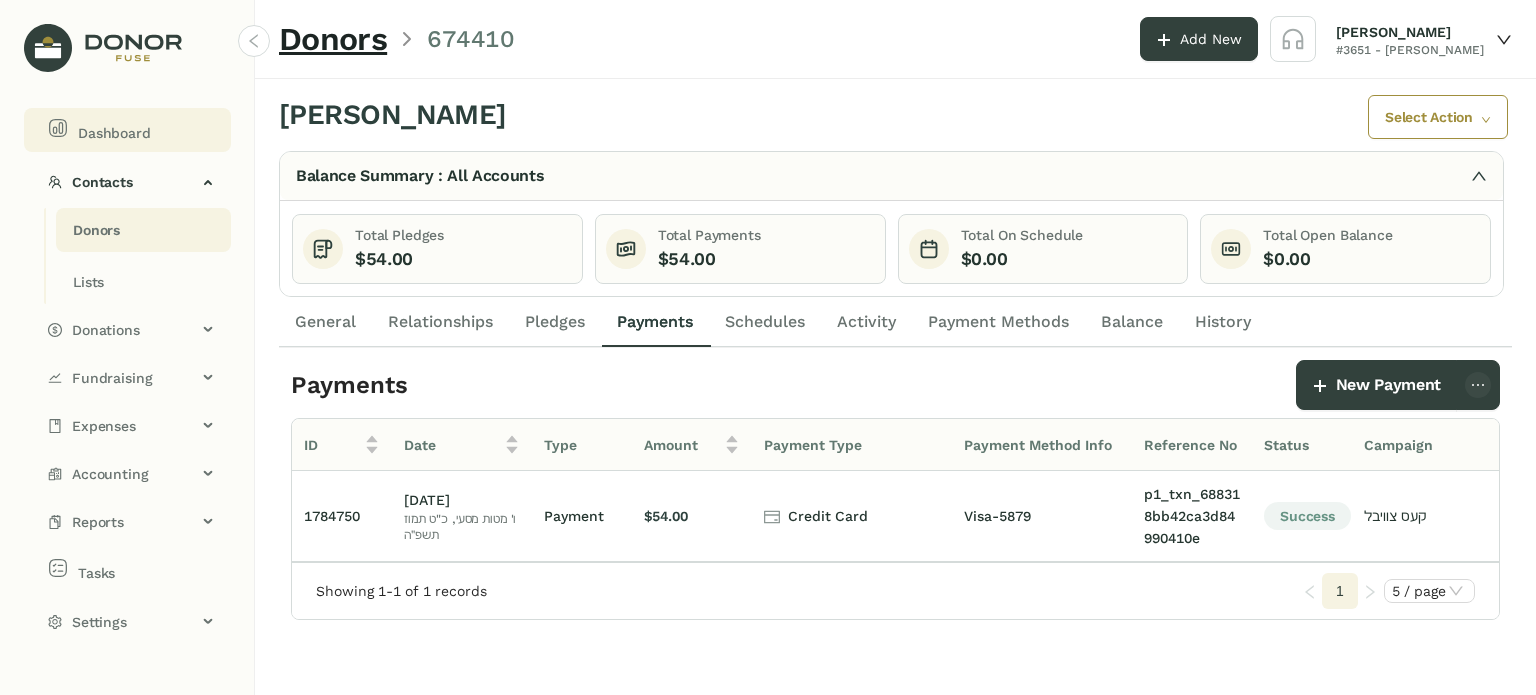 click on "Dashboard" 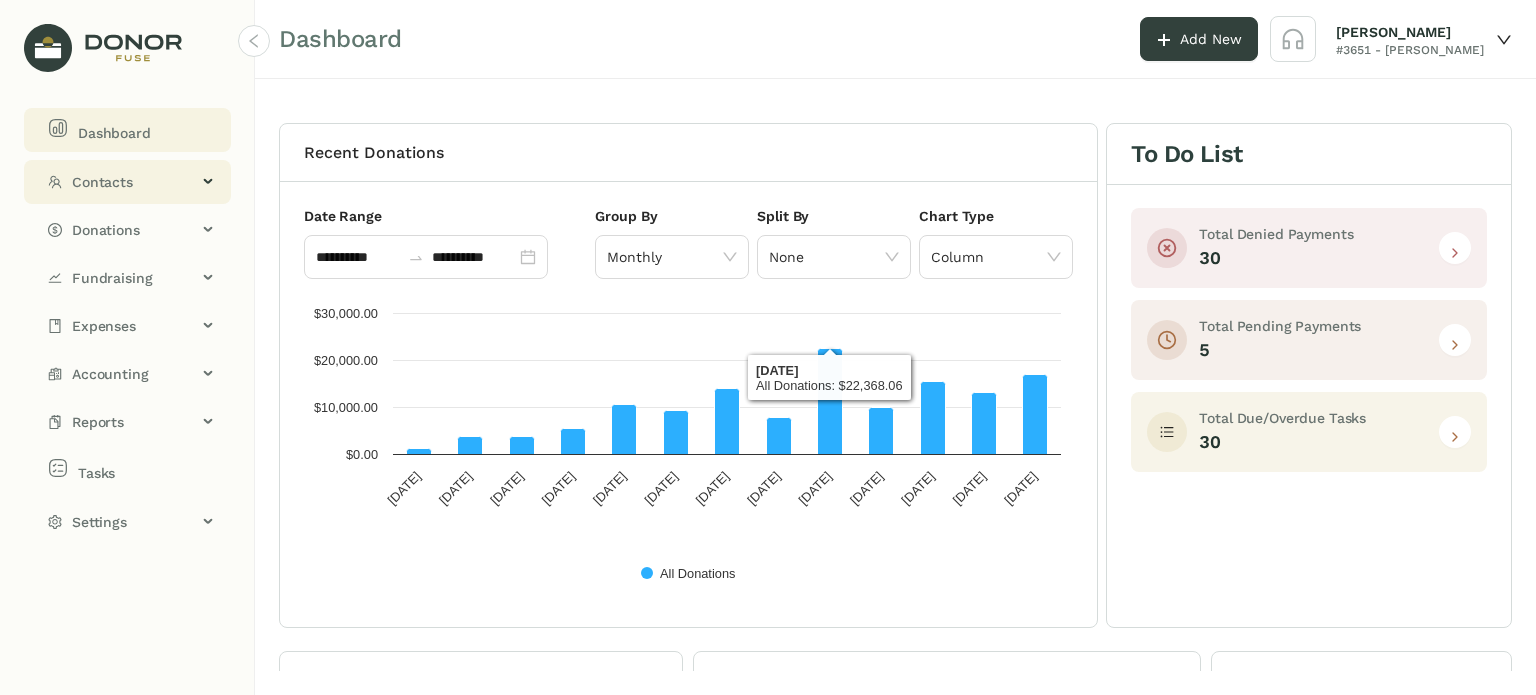 click on "Contacts" 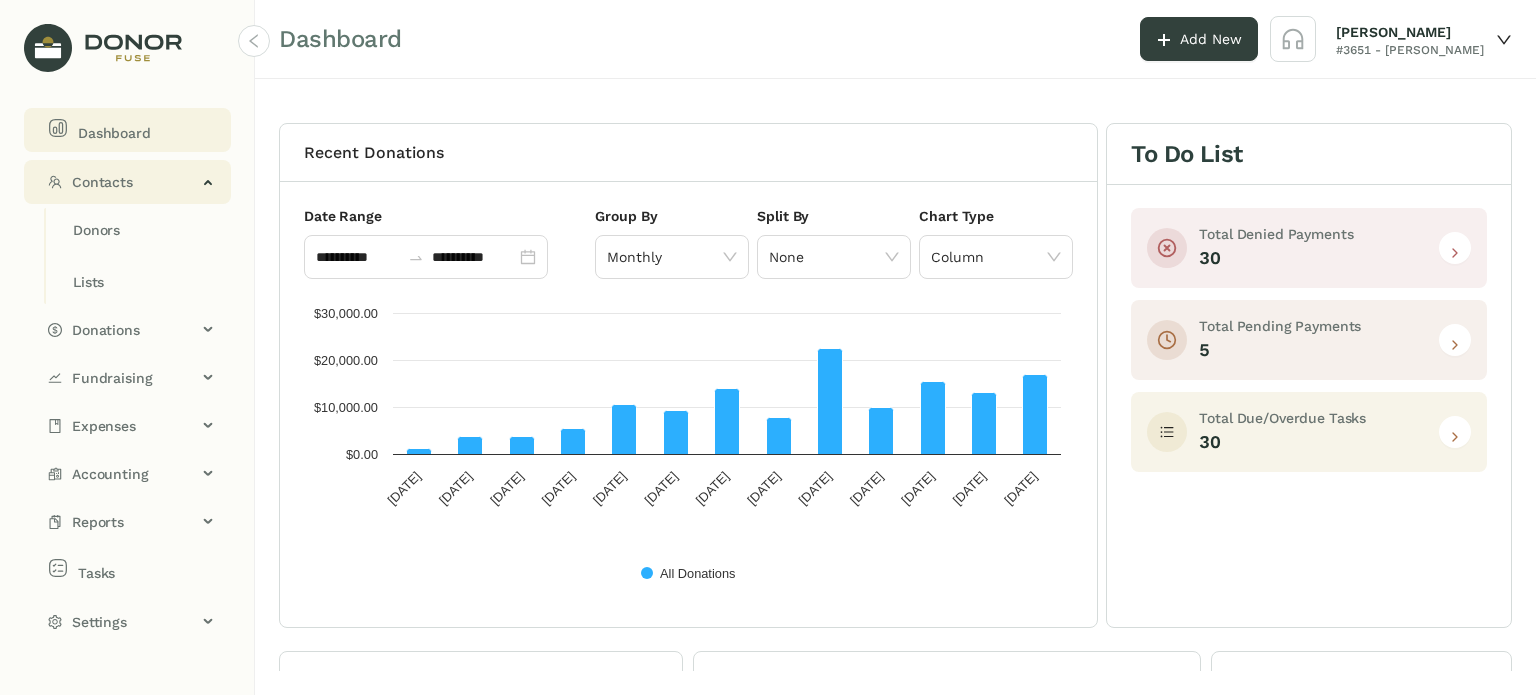 click on "Contacts" 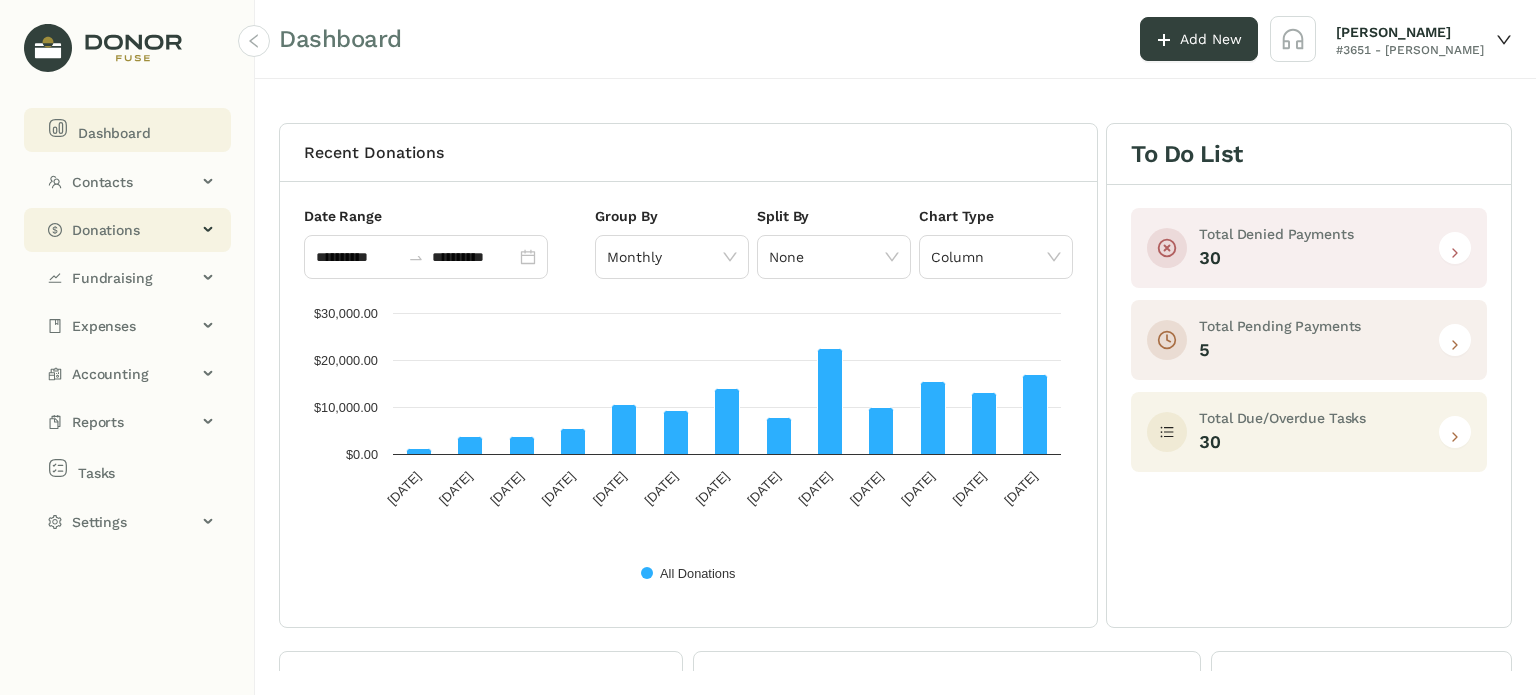 click on "Donations" 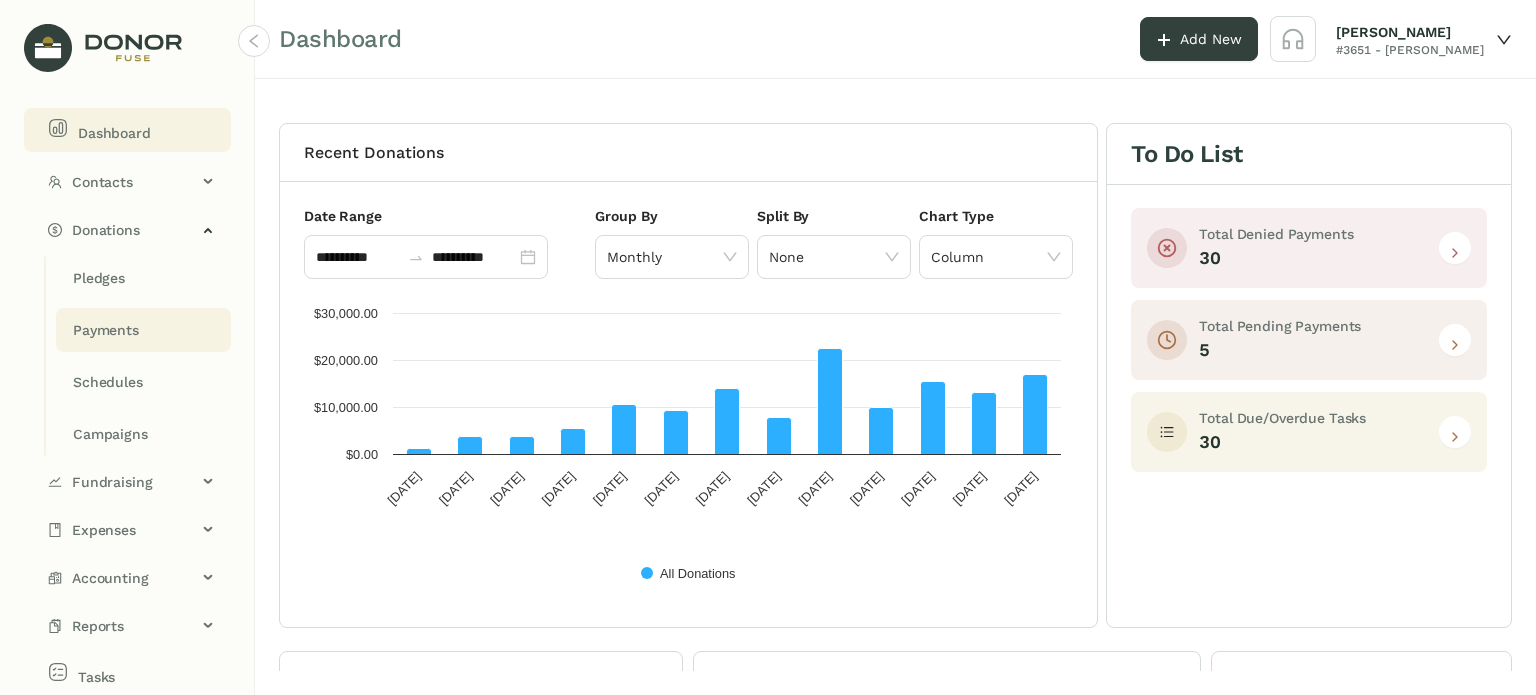 click on "Payments" 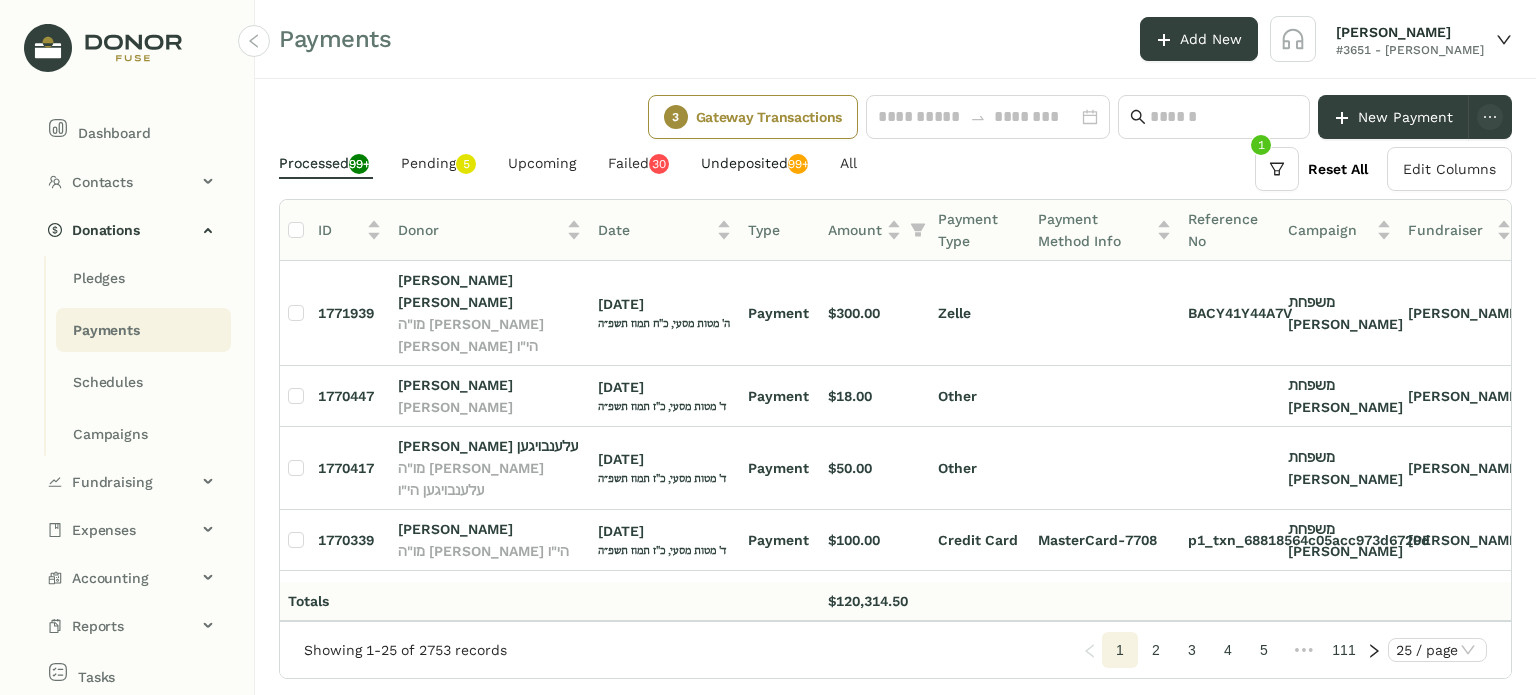 click on "Undeposited  99+" 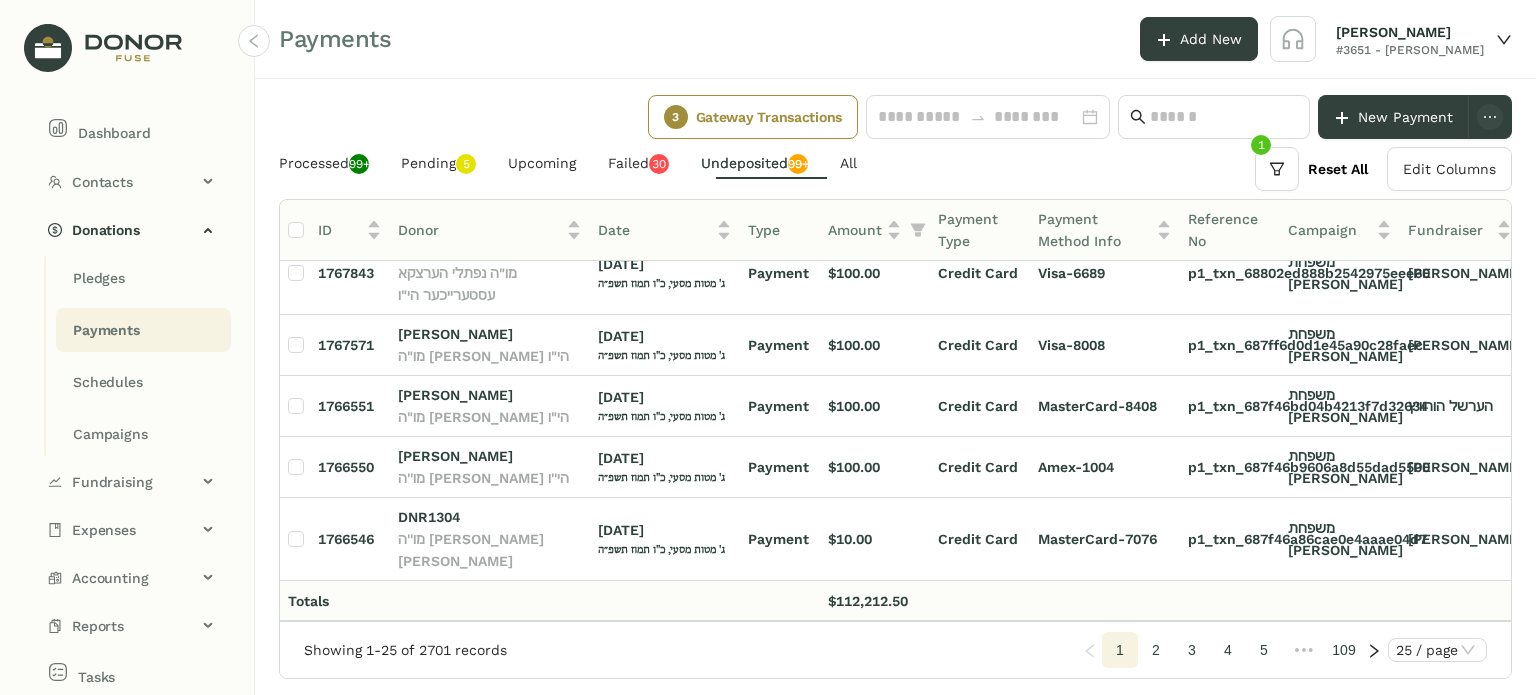 scroll, scrollTop: 0, scrollLeft: 0, axis: both 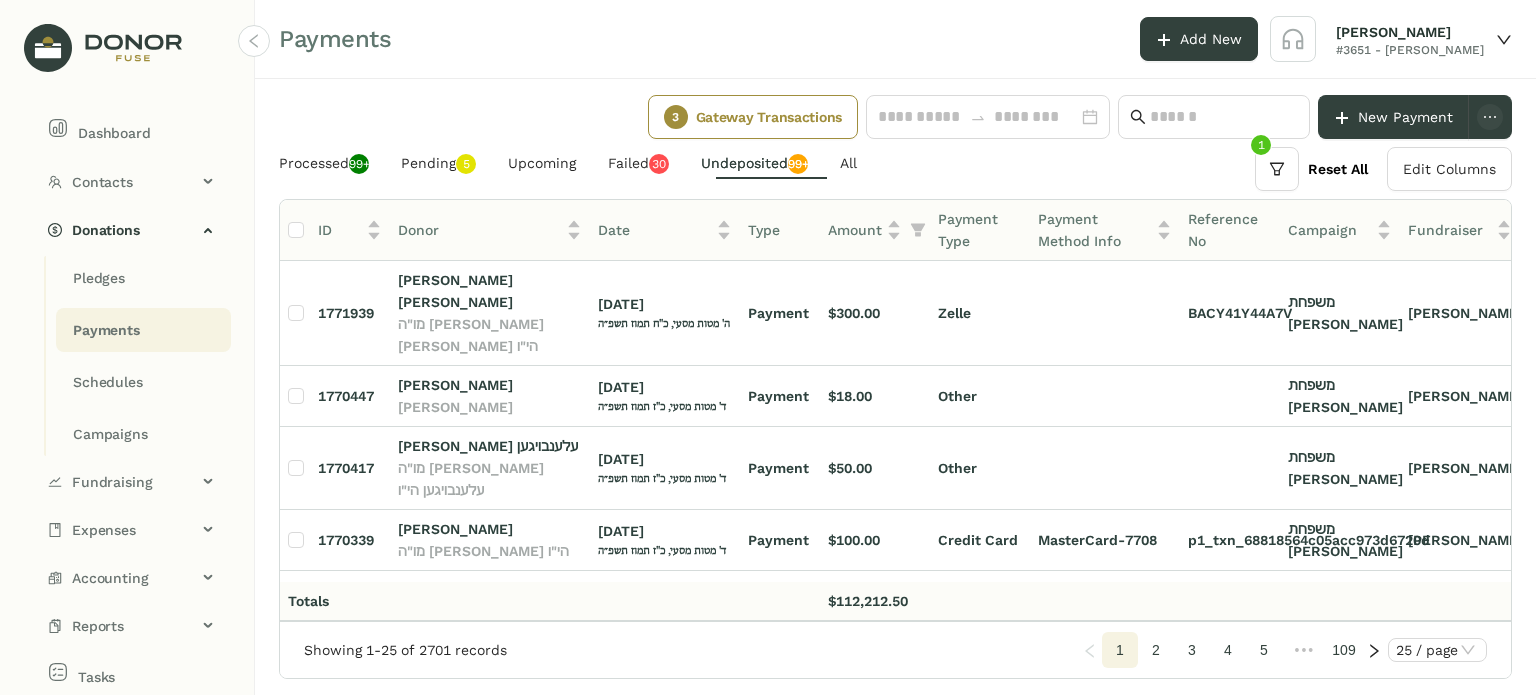 click on "3  Gateway Transactions   New Payment   Processed  99+  Pending   0   1   2   3   4   5   6   7   8   9   Upcoming   Failed   0   1   2   3   4   5   6   7   8   9   0   1   2   3   4   5   6   7   8   9   Undeposited  99+ All  0   1   2   3   4   5   6   7   8   9  Reset All  Edit Columns
ID  Donor   Date   Type   Amount   Payment Type   Payment Method Info   Reference No   Campaign   Fundraiser   Deposit Status   Fund  1771939 [PERSON_NAME] [PERSON_NAME] מו"ה [PERSON_NAME] [PERSON_NAME] הי"ו [DATE] ה' מטות מסעי, כ"ח [PERSON_NAME] תשפ״ה Payment $300.00 Zelle BACY41Y44A7V משפחת [PERSON_NAME] [PERSON_NAME] Undeposited משפחת [PERSON_NAME] 1770447 [PERSON_NAME] [PERSON_NAME] [DATE] ד' מטות מסעי, כ"ז [PERSON_NAME] תשפ״ה Payment $18.00 Other משפחת [PERSON_NAME] [PERSON_NAME] Undeposited משפחת [PERSON_NAME] 1770417 [PERSON_NAME] עלענבויגען [DATE] 1" 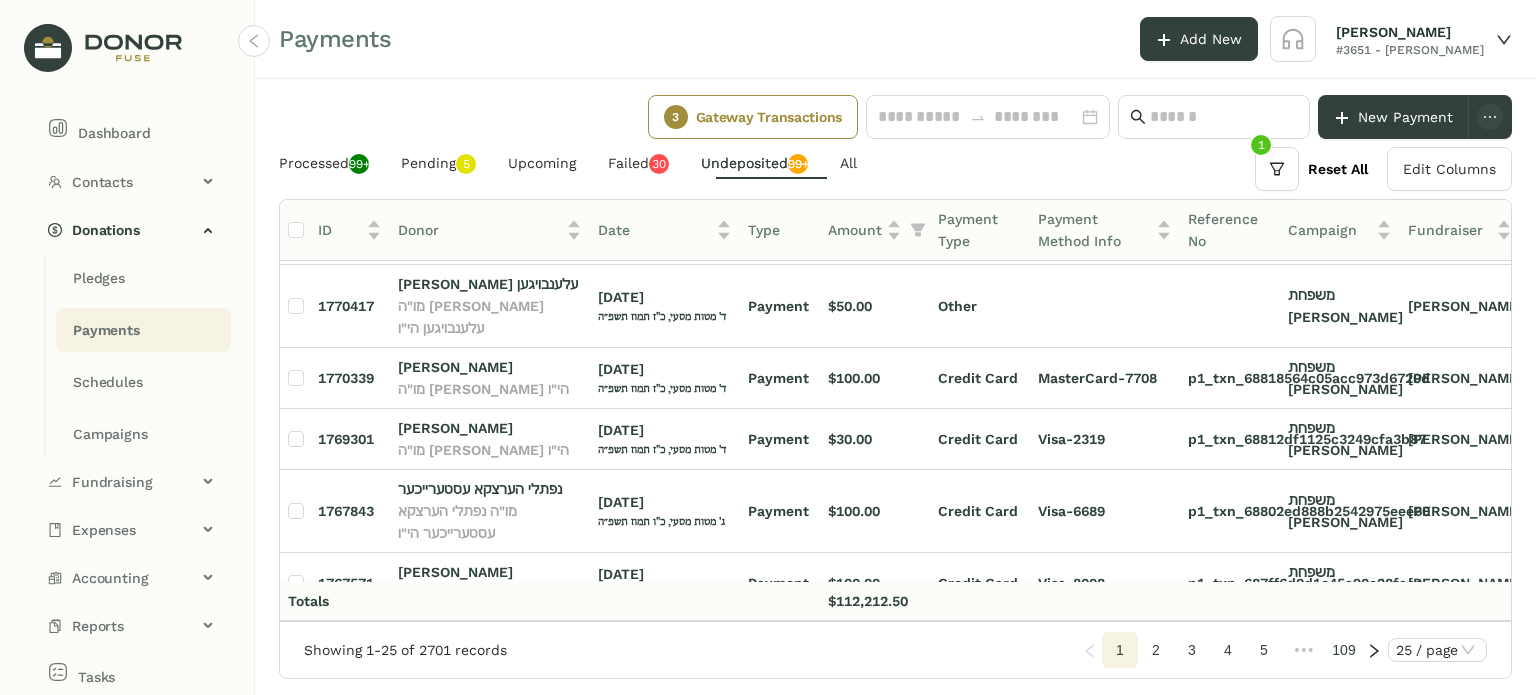 scroll, scrollTop: 0, scrollLeft: 0, axis: both 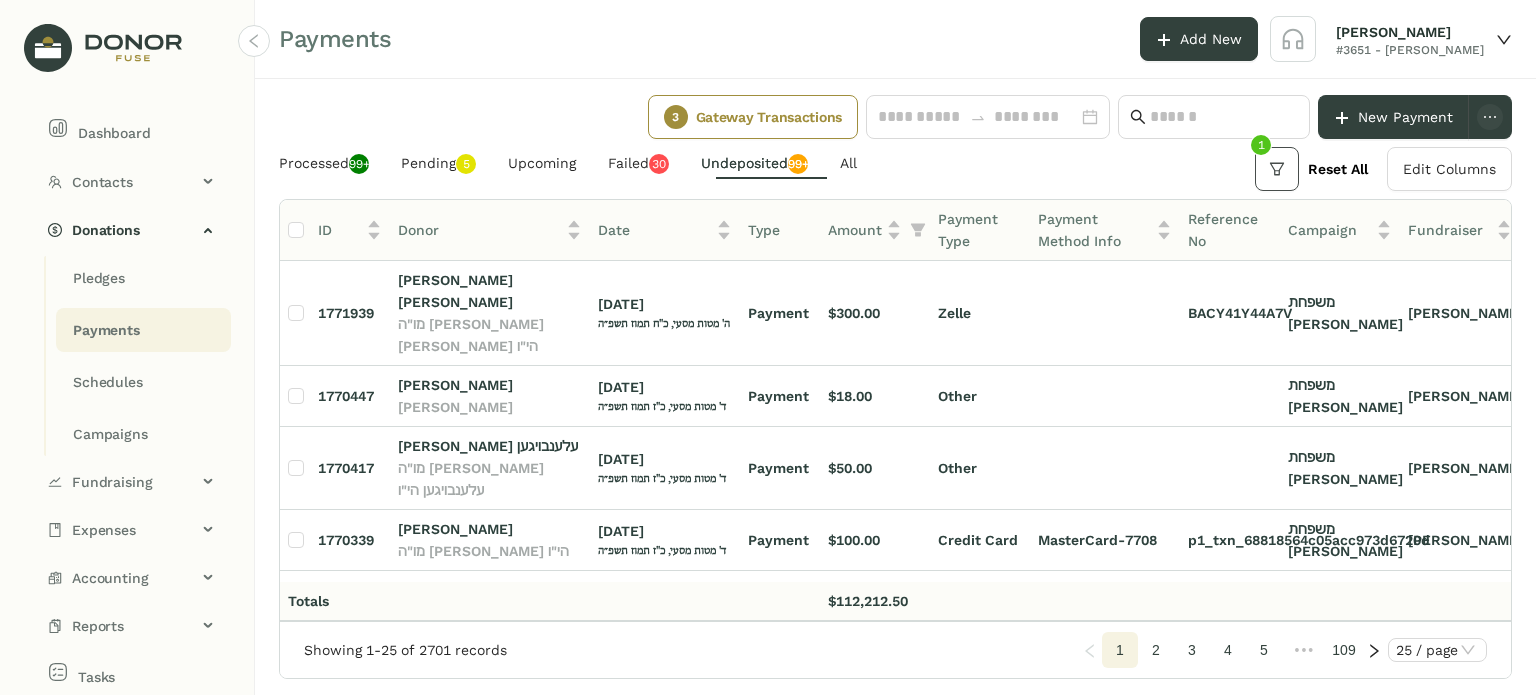 click 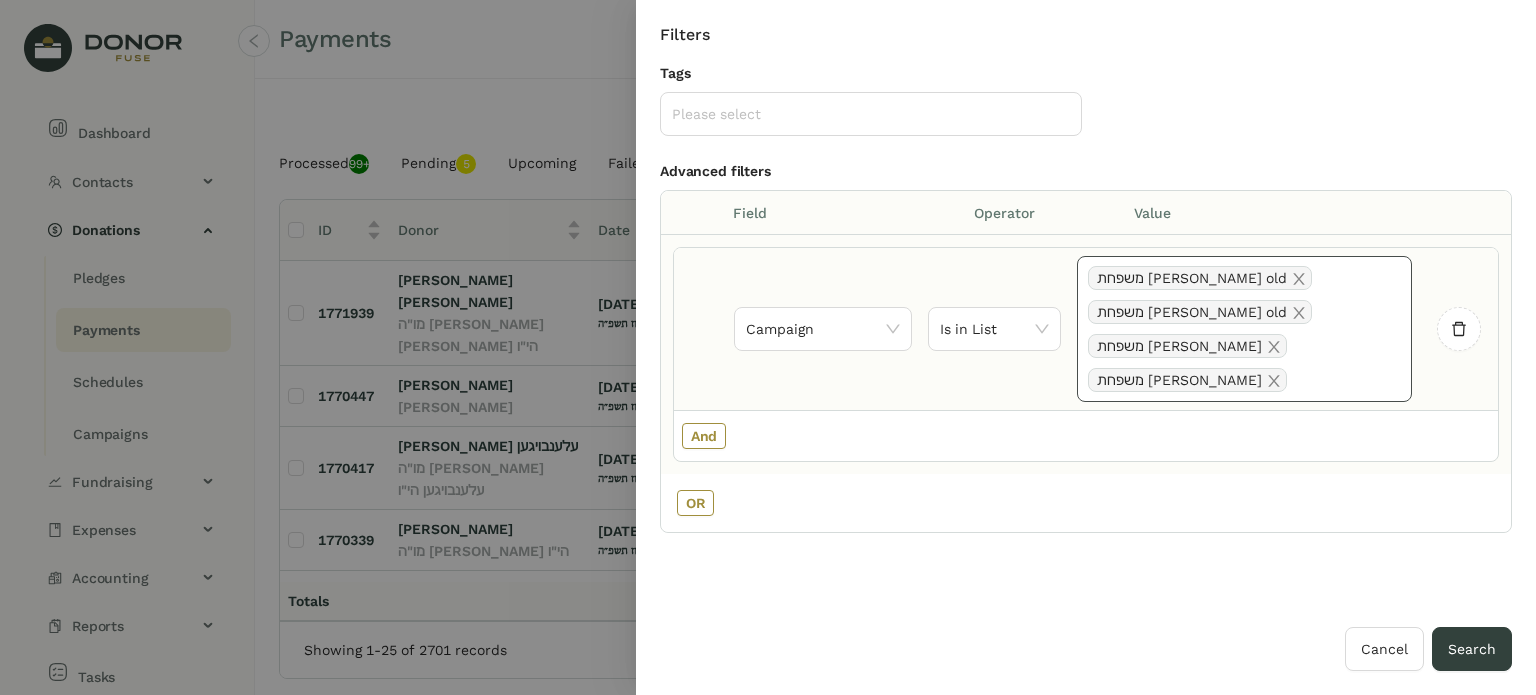 click on "משפחת [PERSON_NAME] old משפחת [PERSON_NAME] old משפחת [PERSON_NAME] משפחת [PERSON_NAME]" 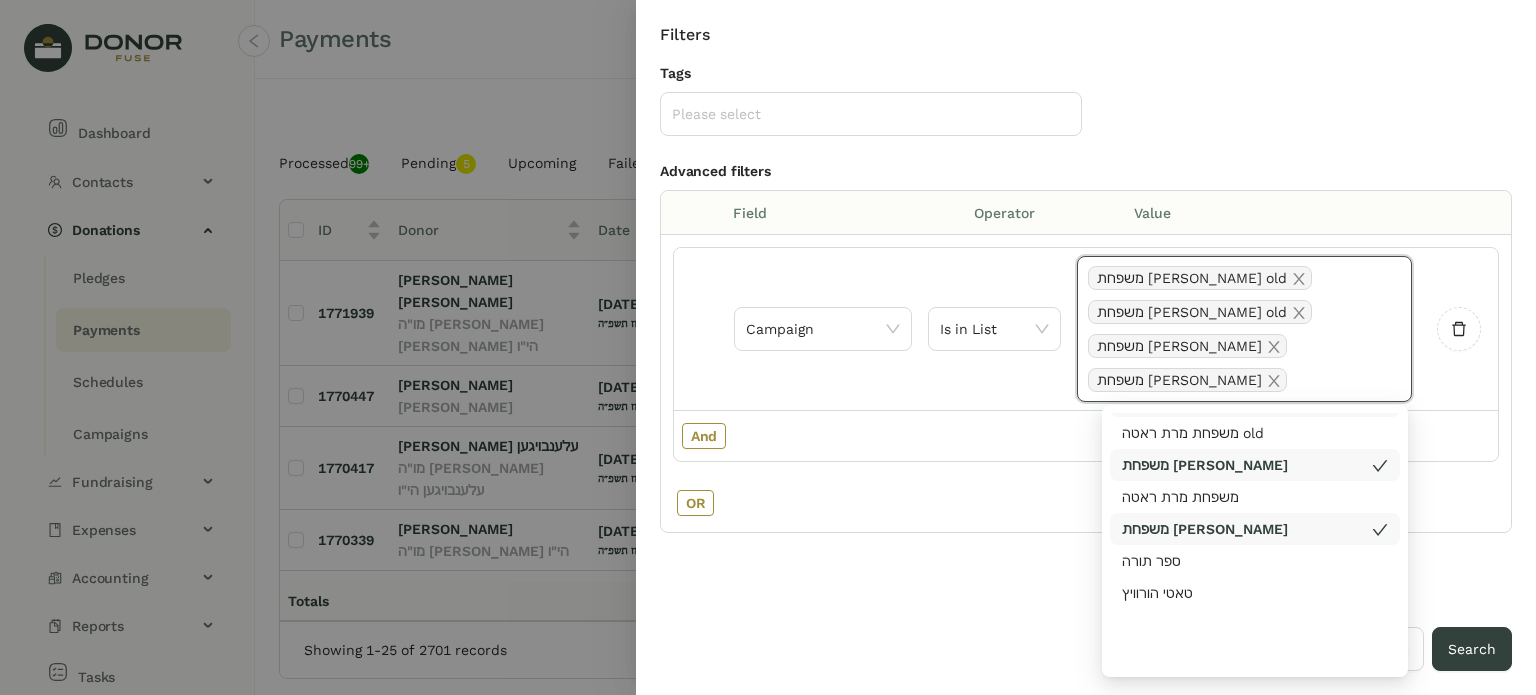 scroll, scrollTop: 128, scrollLeft: 0, axis: vertical 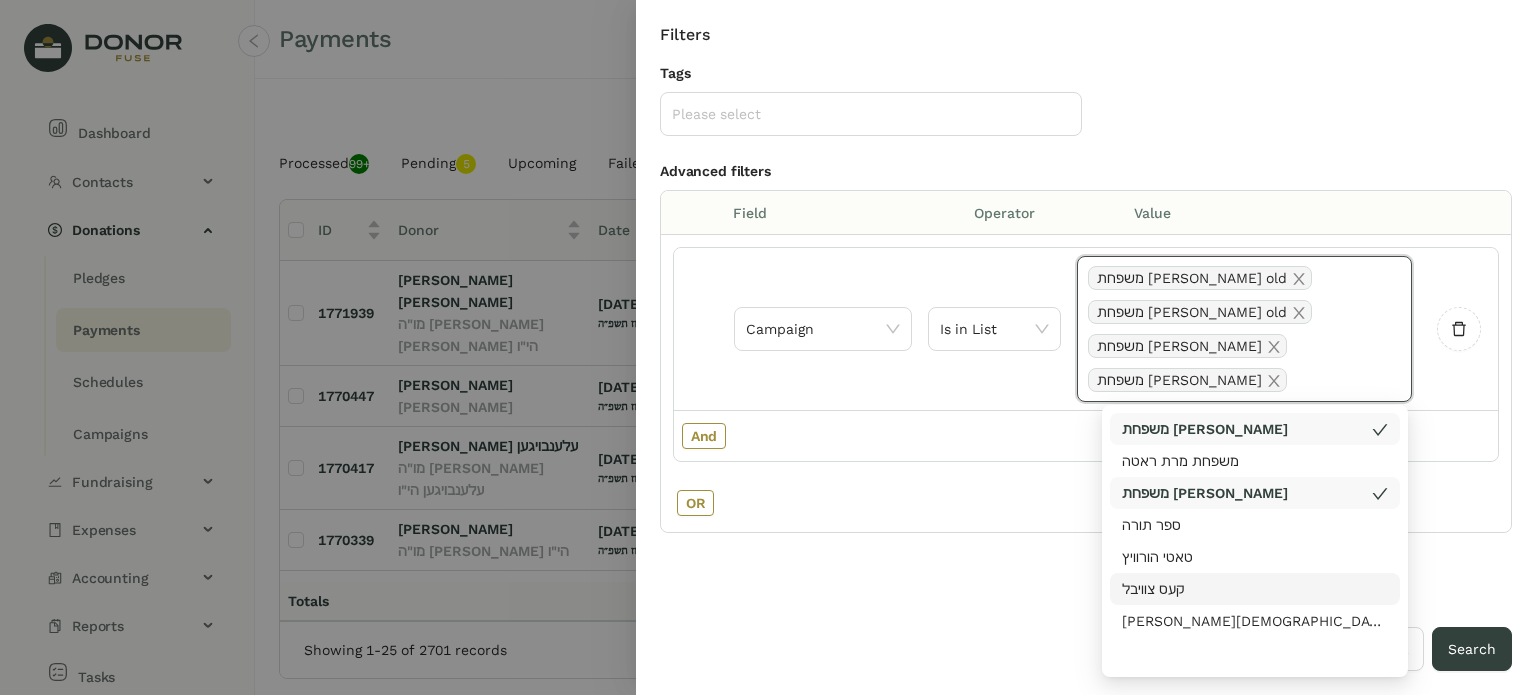 click on "‫קעס צוויבל‬" at bounding box center [1255, 589] 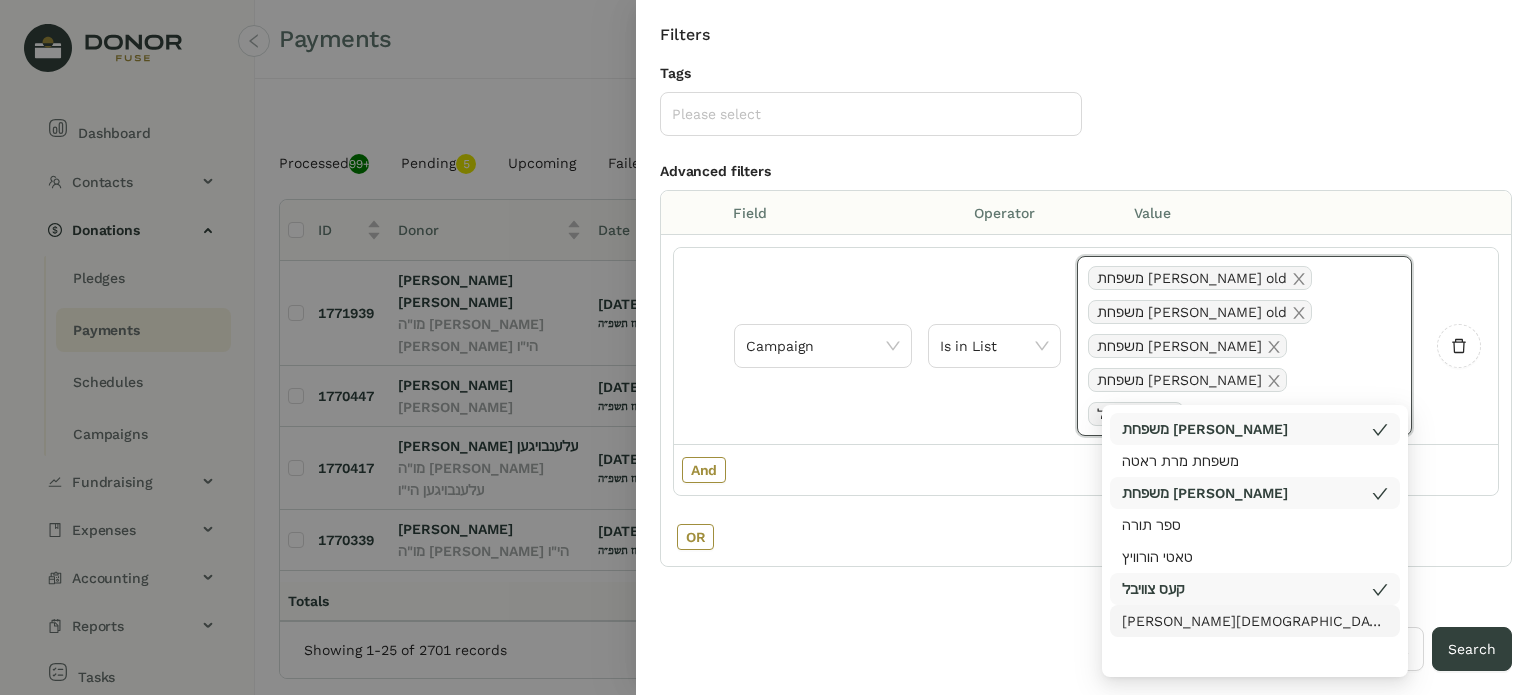 click on "[PERSON_NAME][DEMOGRAPHIC_DATA] רבי [PERSON_NAME] [PERSON_NAME] שליט''א" at bounding box center (1255, 621) 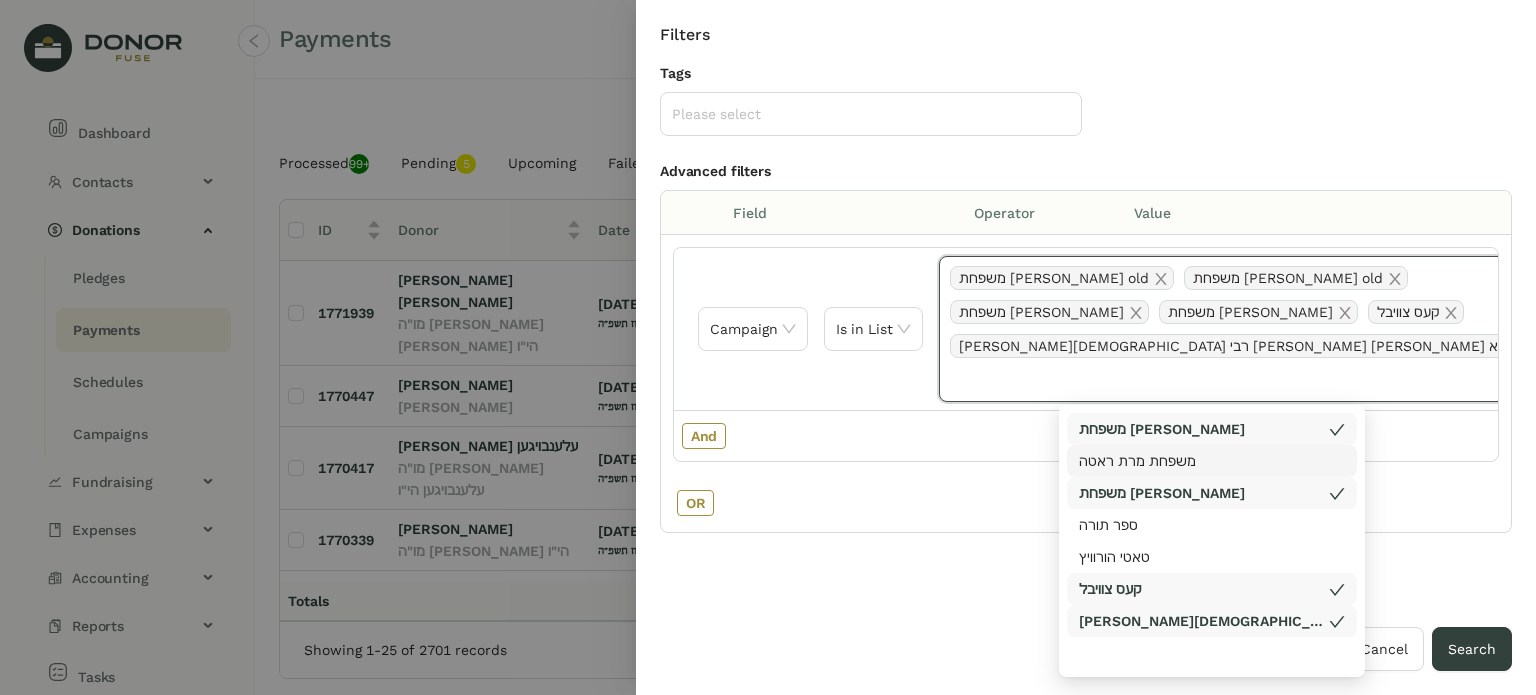 click on "משפחת מרת ראטה" at bounding box center (1212, 461) 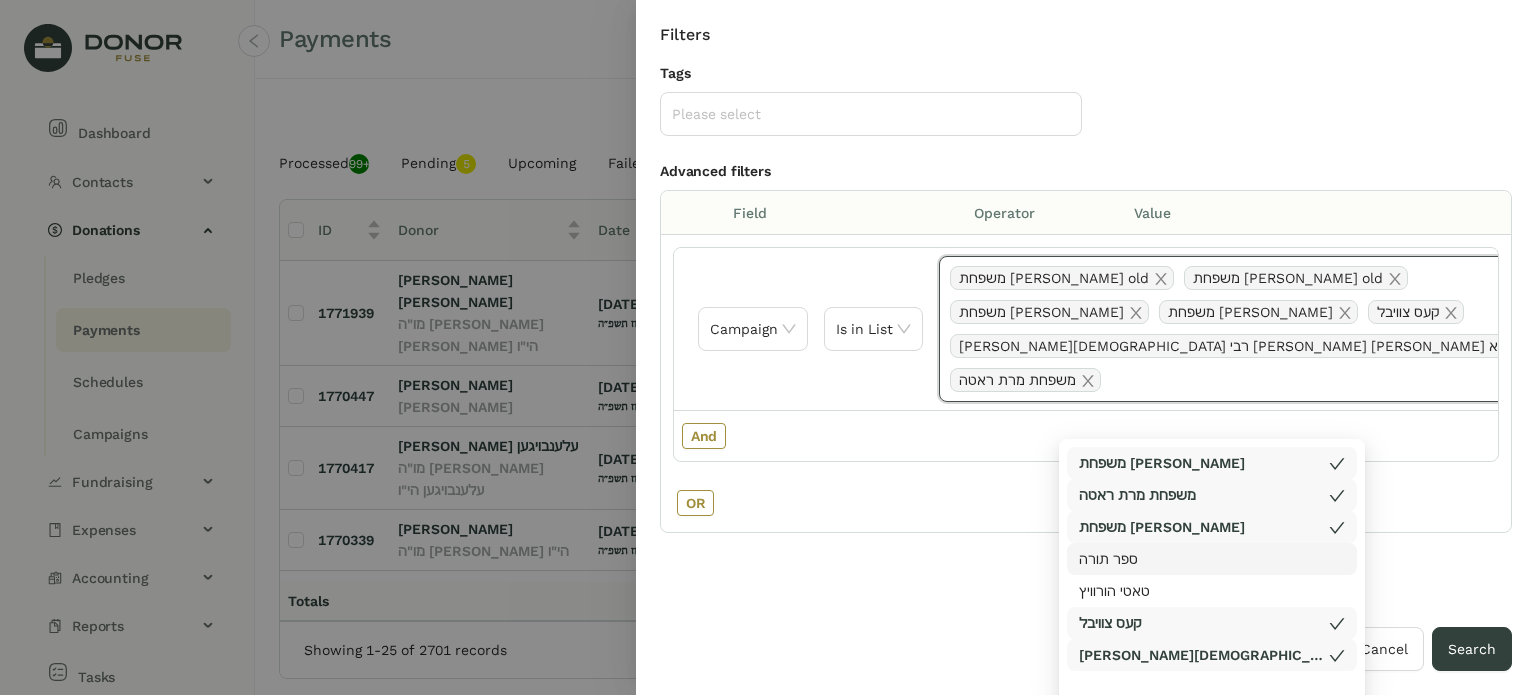 click on "ספר תורה" at bounding box center [1212, 559] 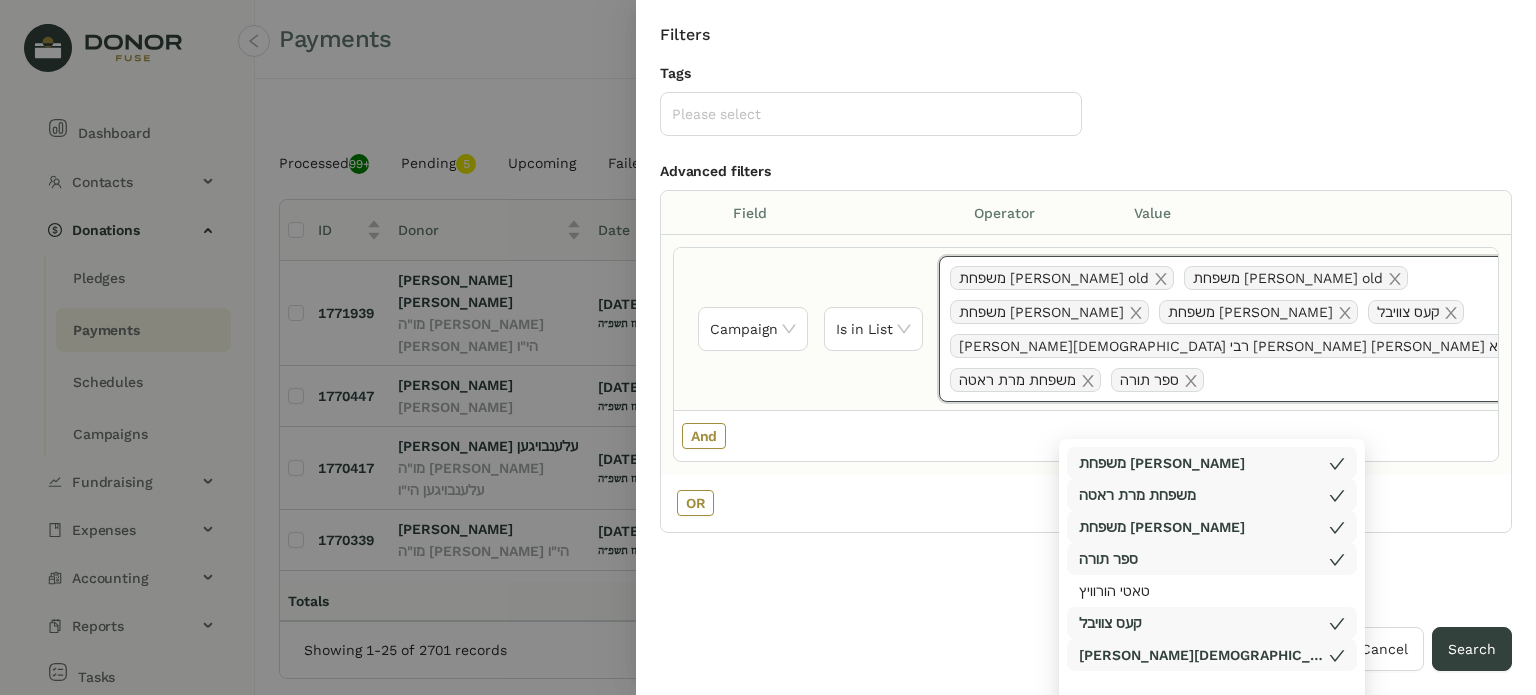 click 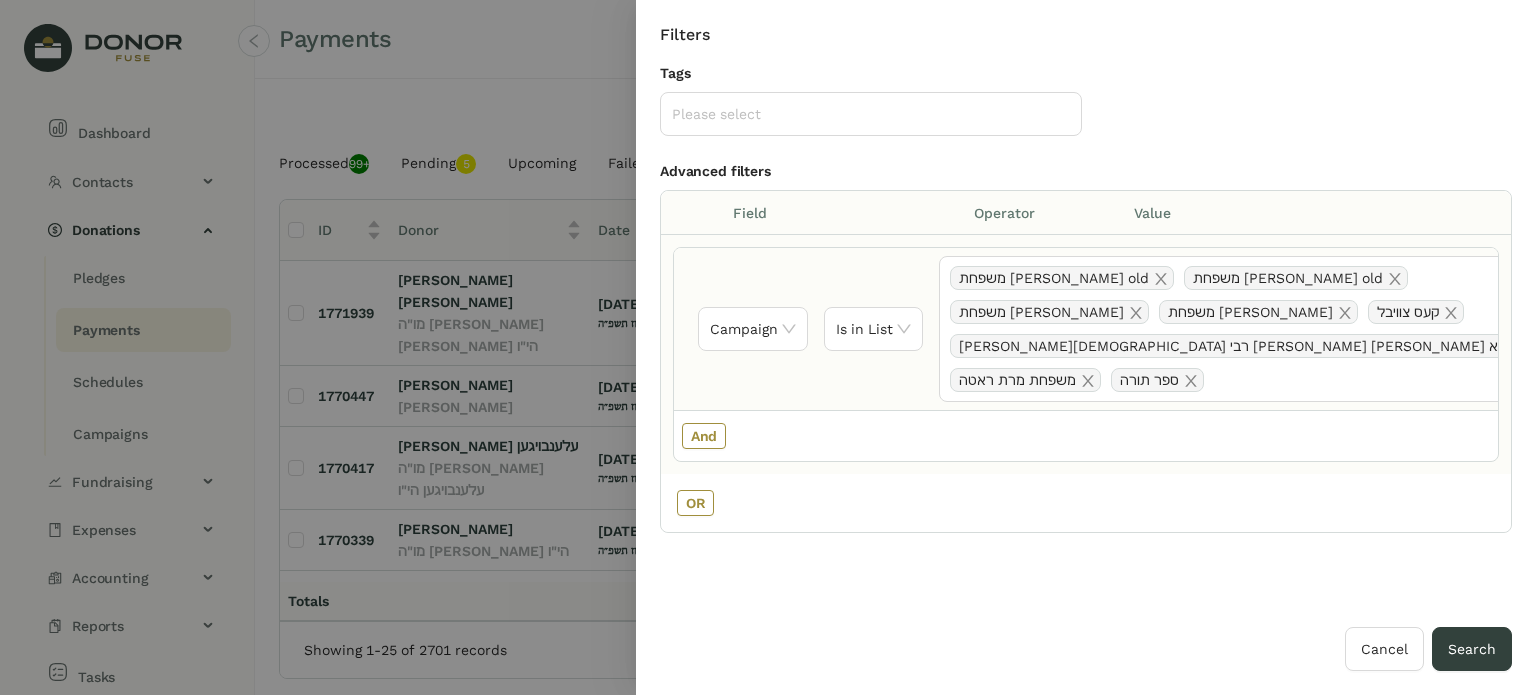 click on "Is in List" 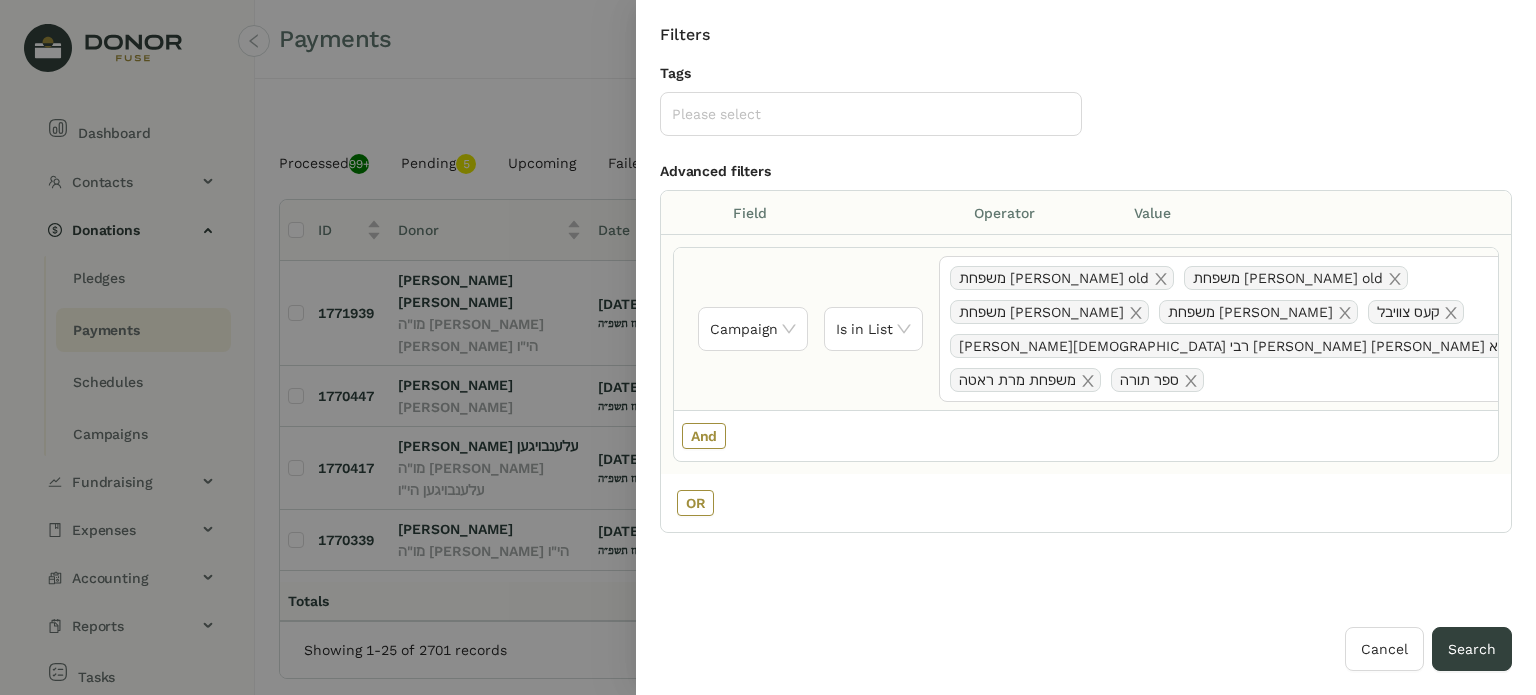 click 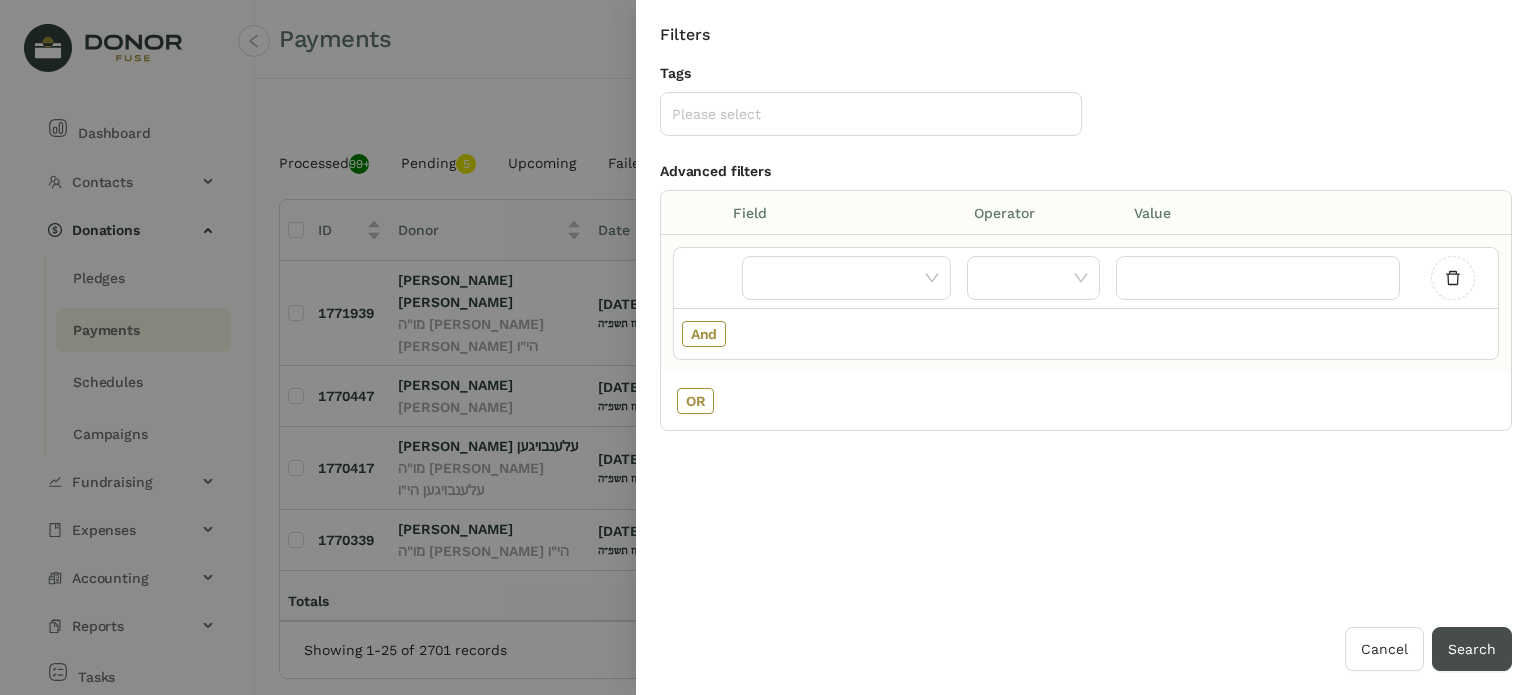 click on "Search" at bounding box center [1472, 649] 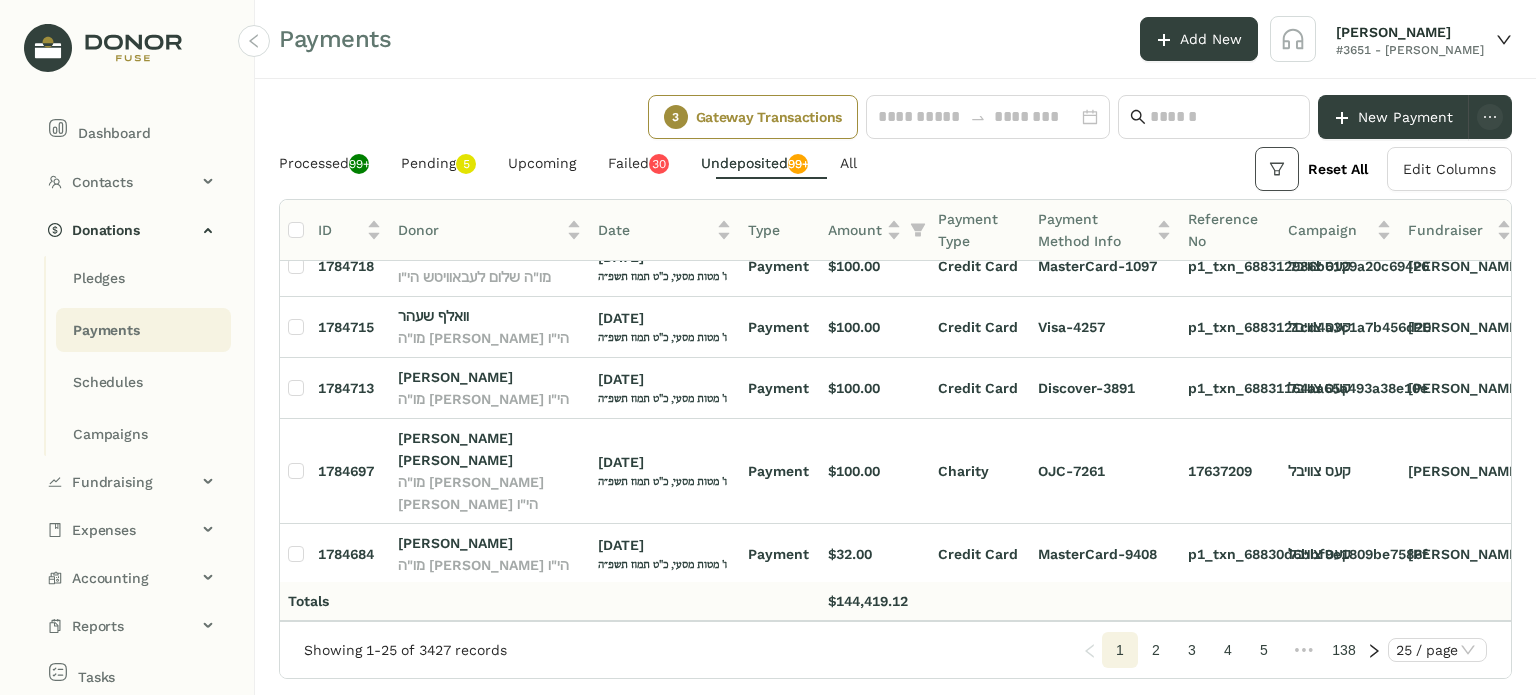 scroll, scrollTop: 941, scrollLeft: 0, axis: vertical 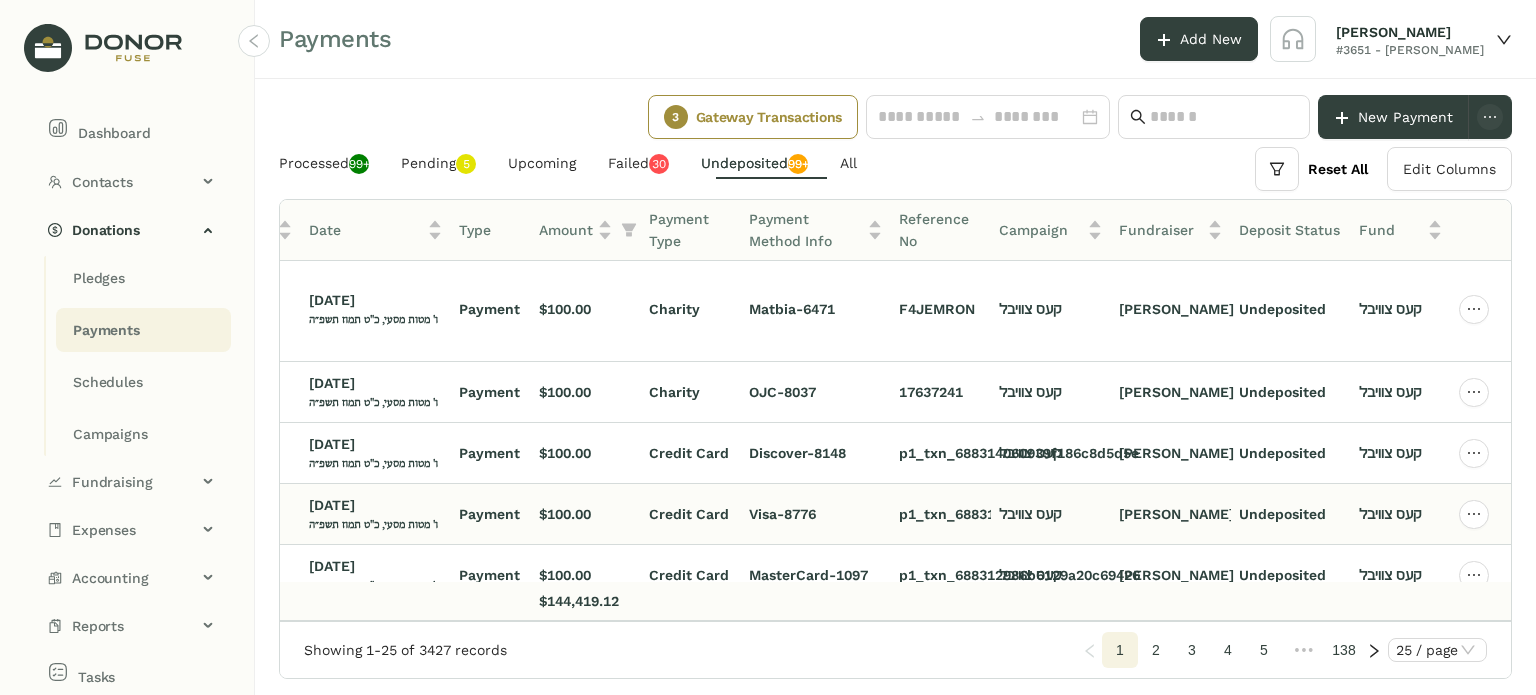 drag, startPoint x: 1511, startPoint y: 448, endPoint x: 1500, endPoint y: 434, distance: 17.804493 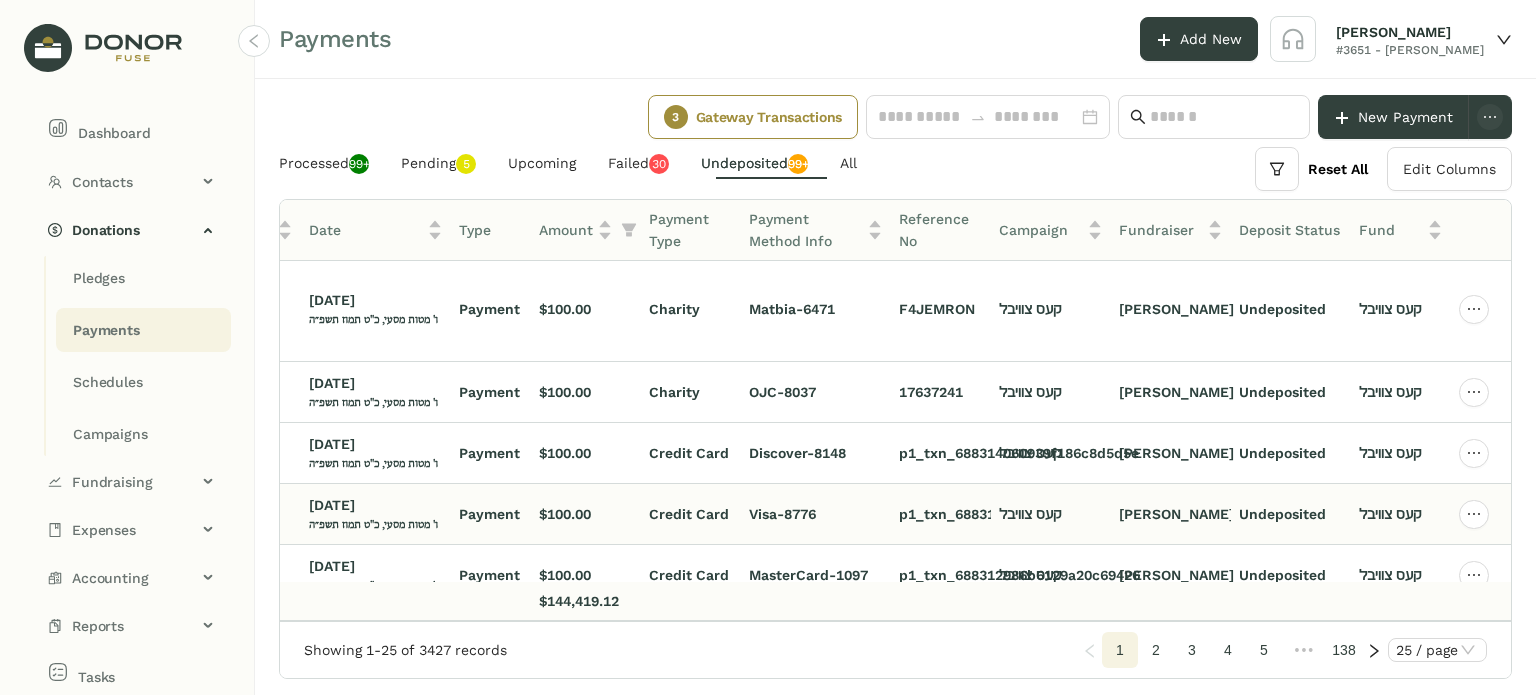 click on "ID  Donor   Date   Type   Amount   Payment Type   Payment Method Info   Reference No   Campaign   Fundraiser   Deposit Status   Fund  1785124 [PERSON_NAME] [DATE] ו' מטות מסעי, כ"ט [PERSON_NAME] תשפ״ה Payment $100.00 Credit Card Visa-4069 p1_txn_68833c203e79b8863a960d6 ‫[PERSON_NAME]‬ [PERSON_NAME] Undeposited [PERSON_NAME] 1785123 [PERSON_NAME] מו"ה [PERSON_NAME] הי"ו [DATE] ו' מטות מסעי, כ"ט [PERSON_NAME] תשפ״ה Payment $100.00 Credit Card Visa-2317 p1_txn_68833c1cd4c0eda09415b1e ‫[PERSON_NAME]‬ [PERSON_NAME] Undeposited [PERSON_NAME] 1785122 [PERSON_NAME] מו"ה [PERSON_NAME] הי"ו [DATE] ו' מטות מסעי, כ"ט [PERSON_NAME] תשפ״ה Payment $50.00 Credit Card Visa-6643 p1_txn_68833c196a8a0d64d680abc ‫[PERSON_NAME]‬ [PERSON_NAME] Undeposited [PERSON_NAME] 1785121 [PERSON_NAME] מו"ה [PERSON_NAME] הי"ו [DATE] 1" 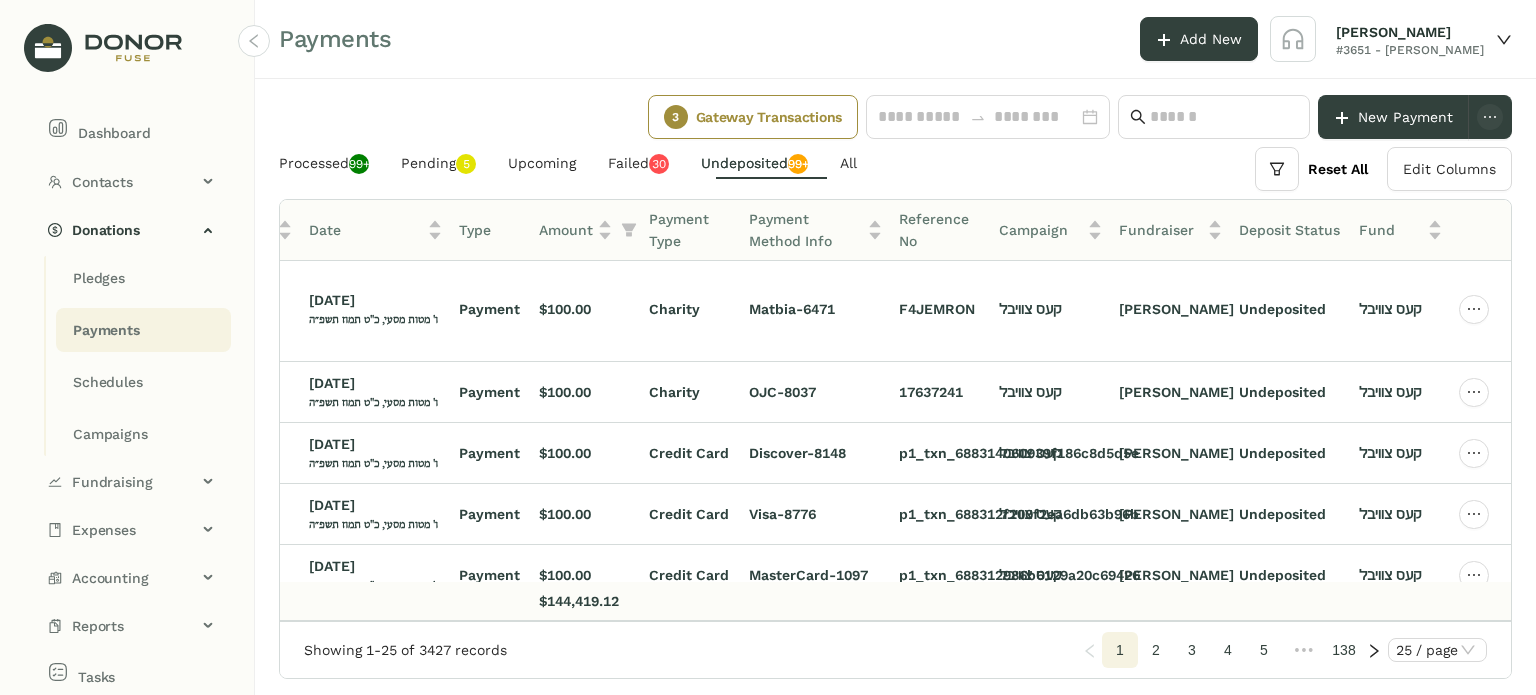 scroll, scrollTop: 639, scrollLeft: 225, axis: both 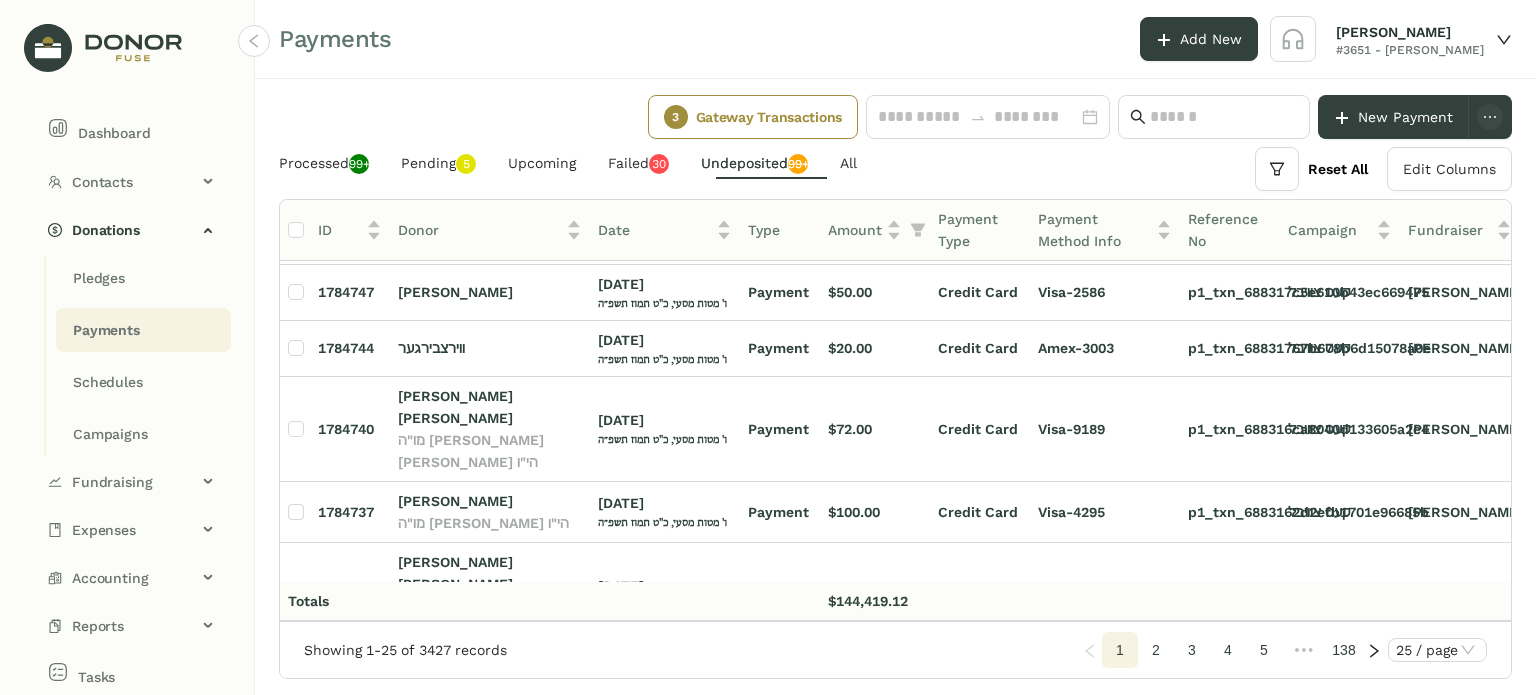 drag, startPoint x: 1511, startPoint y: 393, endPoint x: 1511, endPoint y: 374, distance: 19 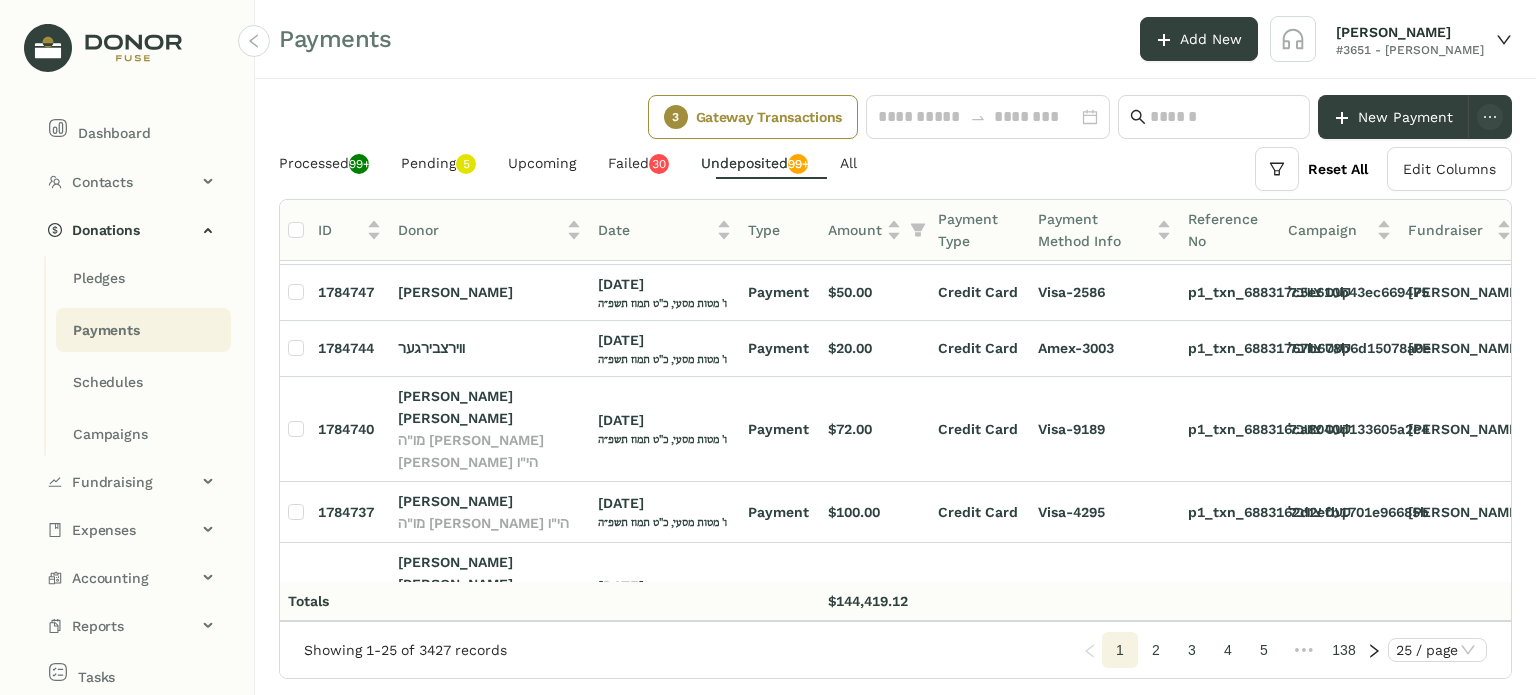click on "ID  Donor   Date   Type   Amount   Payment Type   Payment Method Info   Reference No   Campaign   Fundraiser   Deposit Status   Fund  1785124 [PERSON_NAME] [DATE] ו' מטות מסעי, כ"ט [PERSON_NAME] תשפ״ה Payment $100.00 Credit Card Visa-4069 p1_txn_68833c203e79b8863a960d6 ‫[PERSON_NAME]‬ [PERSON_NAME] Undeposited [PERSON_NAME] 1785123 [PERSON_NAME] מו"ה [PERSON_NAME] הי"ו [DATE] ו' מטות מסעי, כ"ט [PERSON_NAME] תשפ״ה Payment $100.00 Credit Card Visa-2317 p1_txn_68833c1cd4c0eda09415b1e ‫[PERSON_NAME]‬ [PERSON_NAME] Undeposited [PERSON_NAME] 1785122 [PERSON_NAME] מו"ה [PERSON_NAME] הי"ו [DATE] ו' מטות מסעי, כ"ט [PERSON_NAME] תשפ״ה Payment $50.00 Credit Card Visa-6643 p1_txn_68833c196a8a0d64d680abc ‫[PERSON_NAME]‬ [PERSON_NAME] Undeposited [PERSON_NAME] 1785121 [PERSON_NAME] מו"ה [PERSON_NAME] הי"ו [DATE] 1" 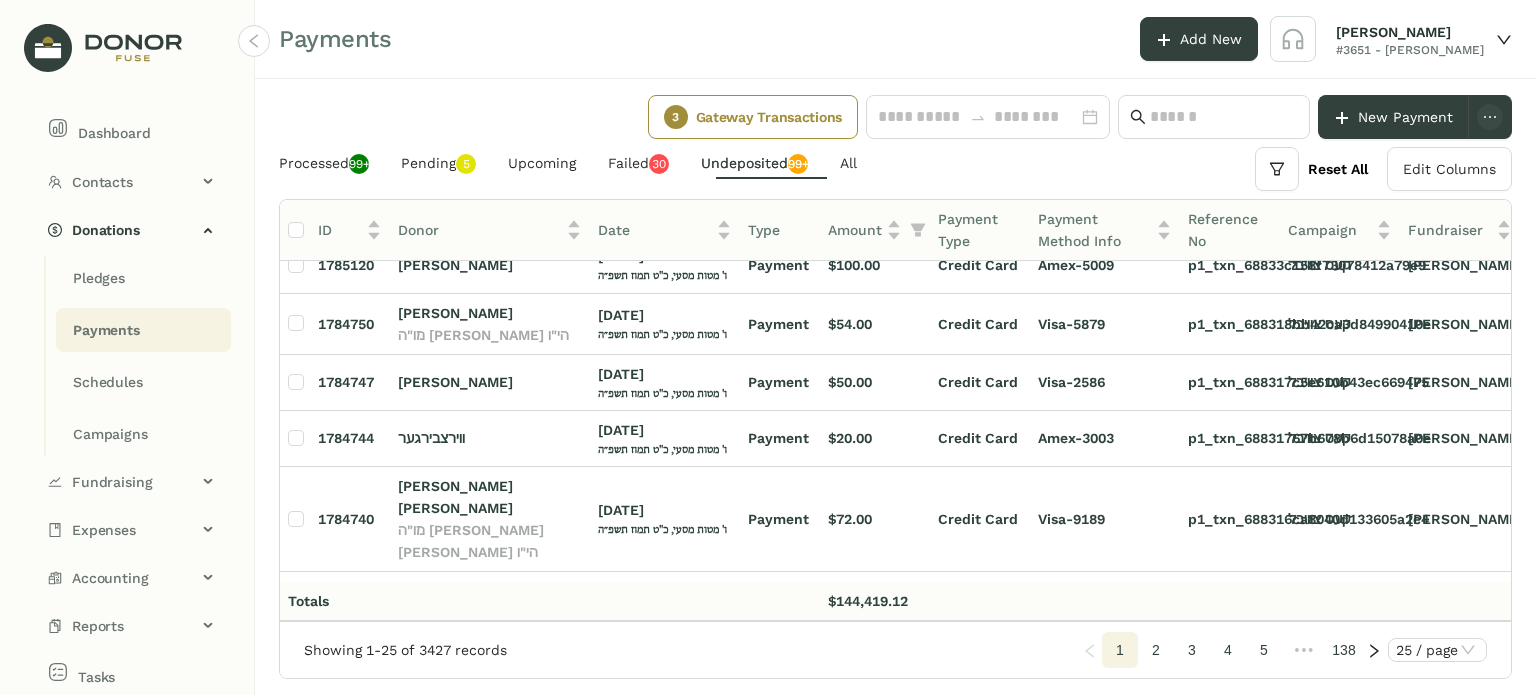 scroll, scrollTop: 256, scrollLeft: 0, axis: vertical 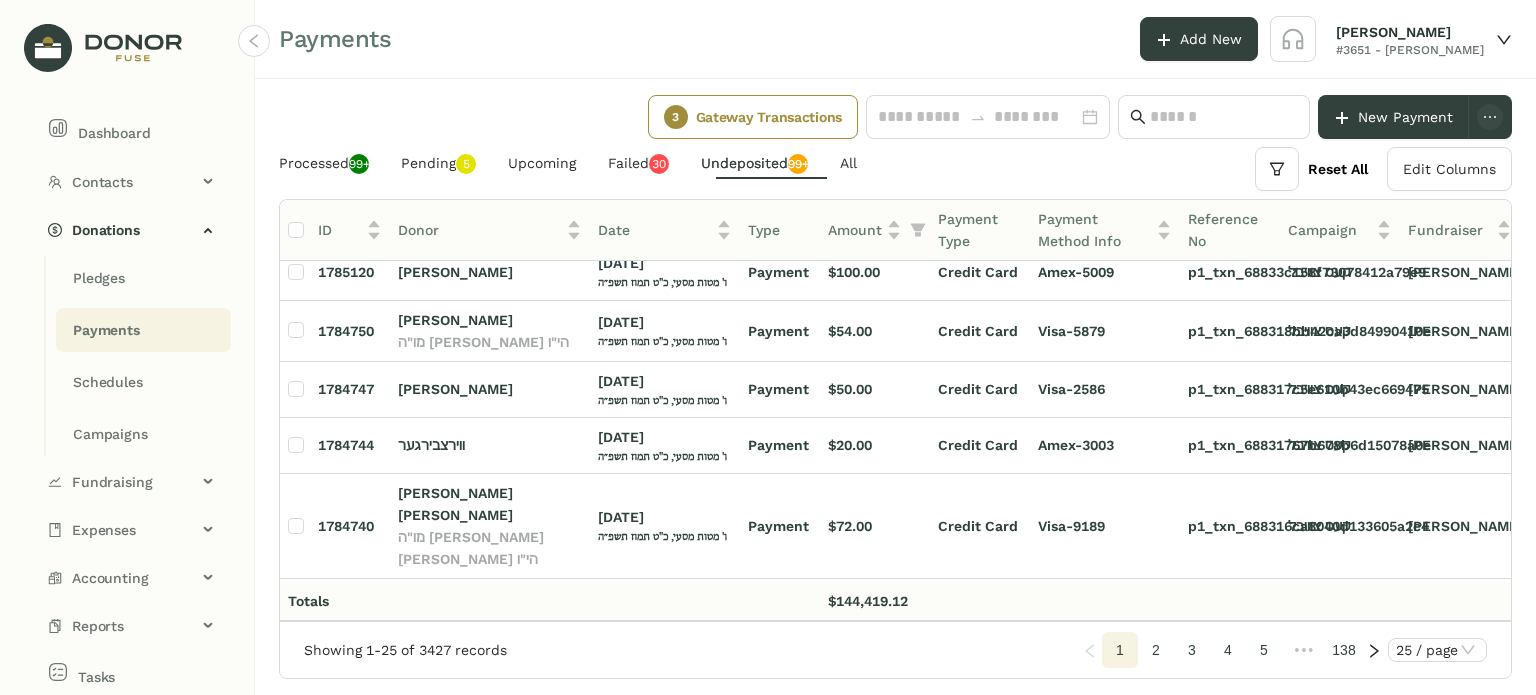 drag, startPoint x: 1511, startPoint y: 369, endPoint x: 1511, endPoint y: 355, distance: 14 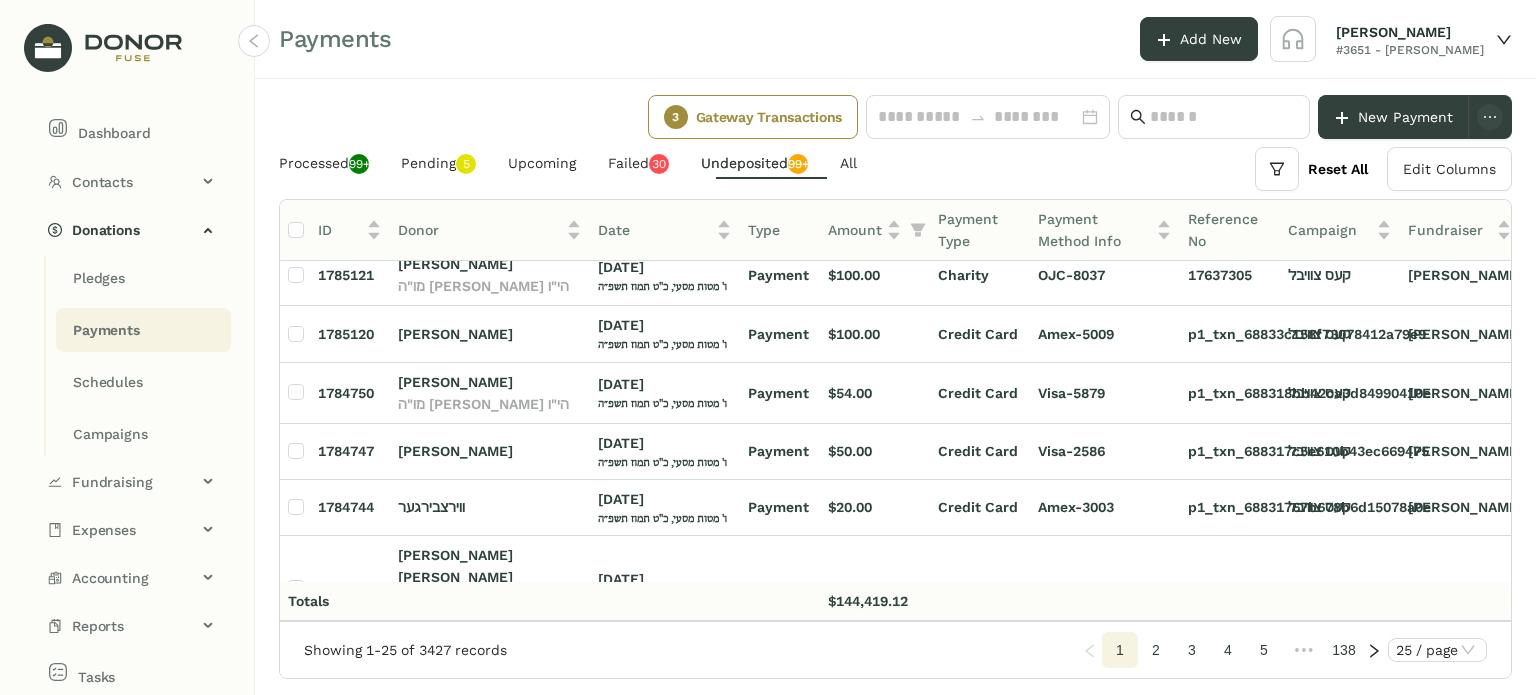 scroll, scrollTop: 184, scrollLeft: 0, axis: vertical 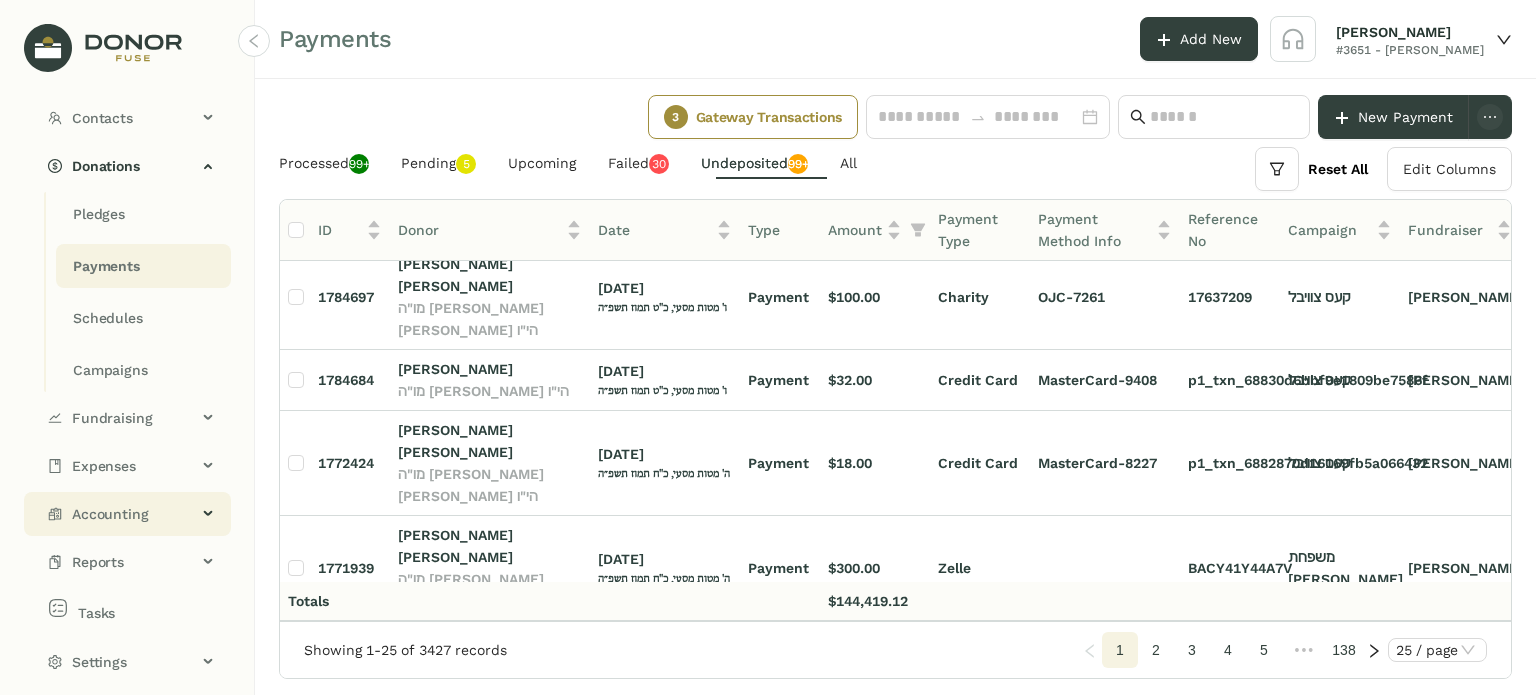 click on "Accounting" 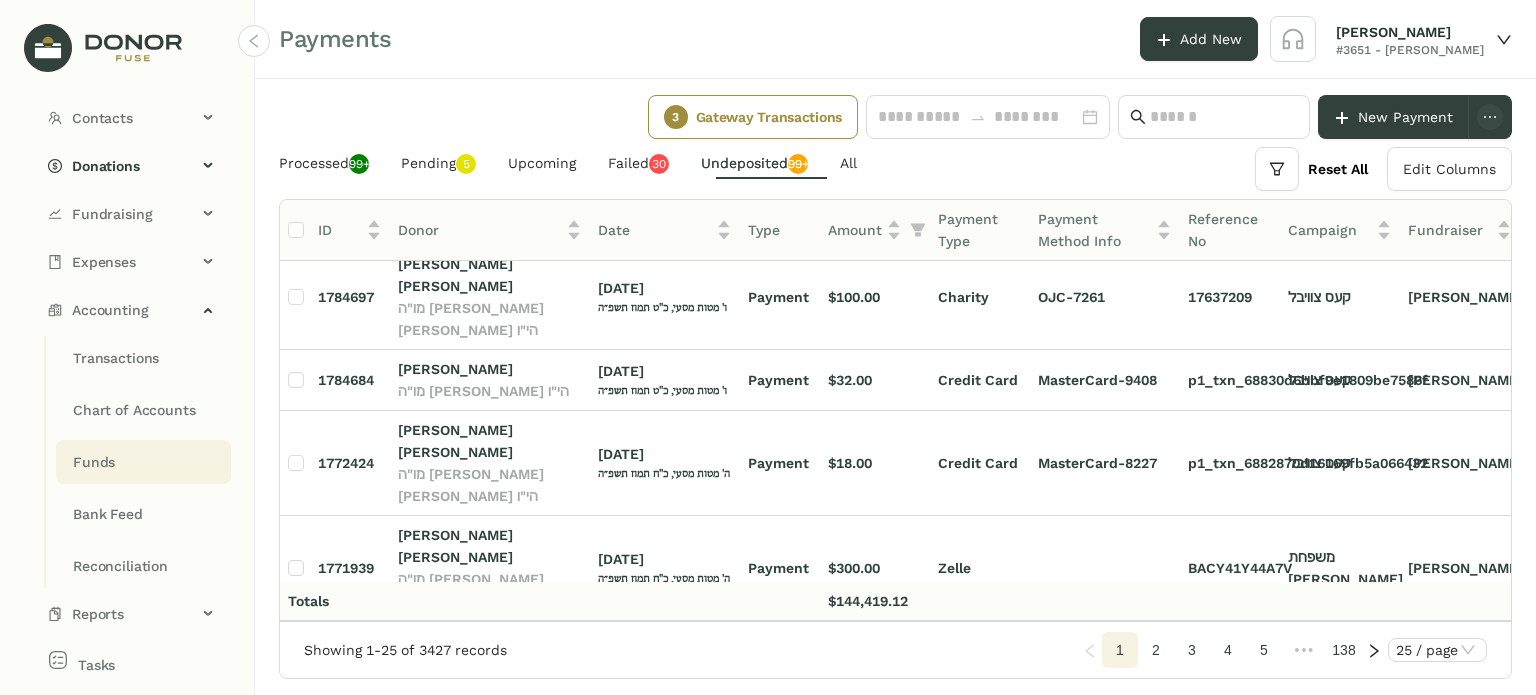 click on "Funds" 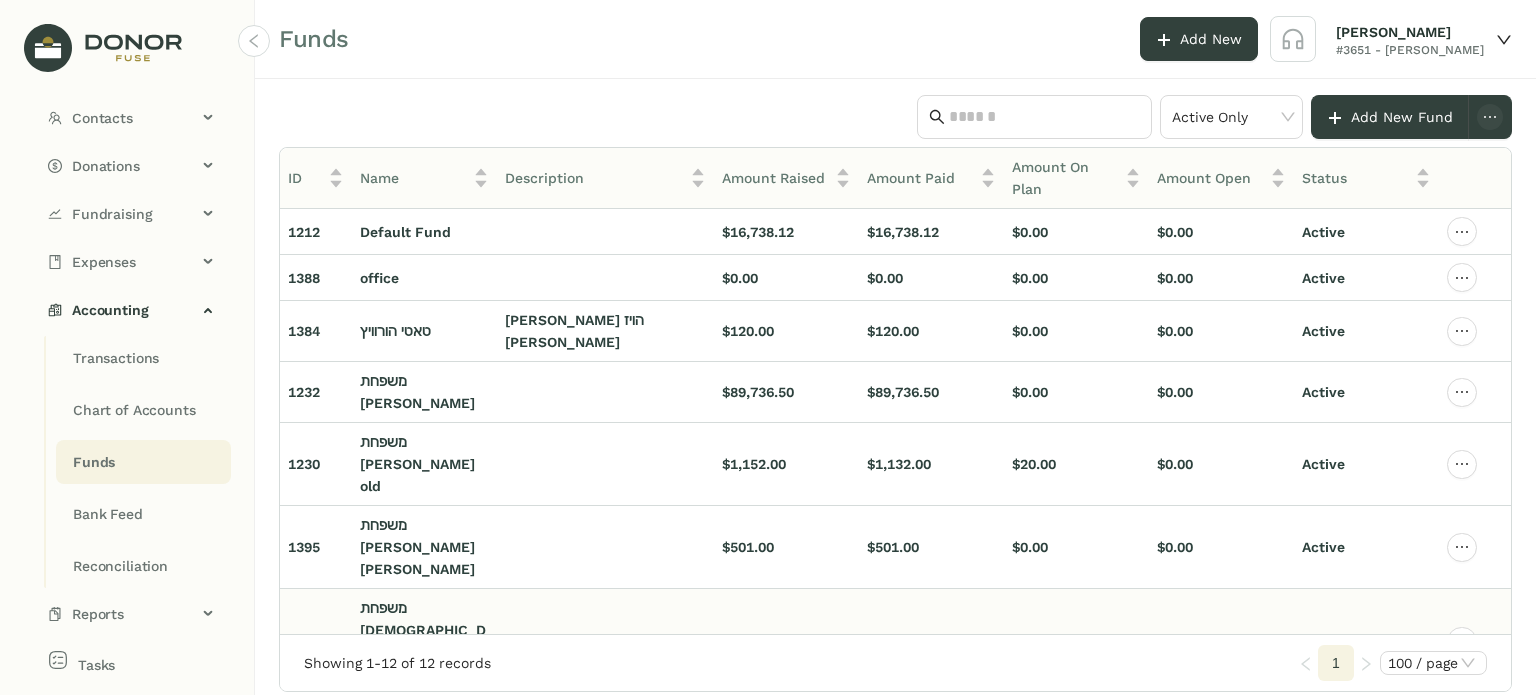 scroll, scrollTop: 184, scrollLeft: 0, axis: vertical 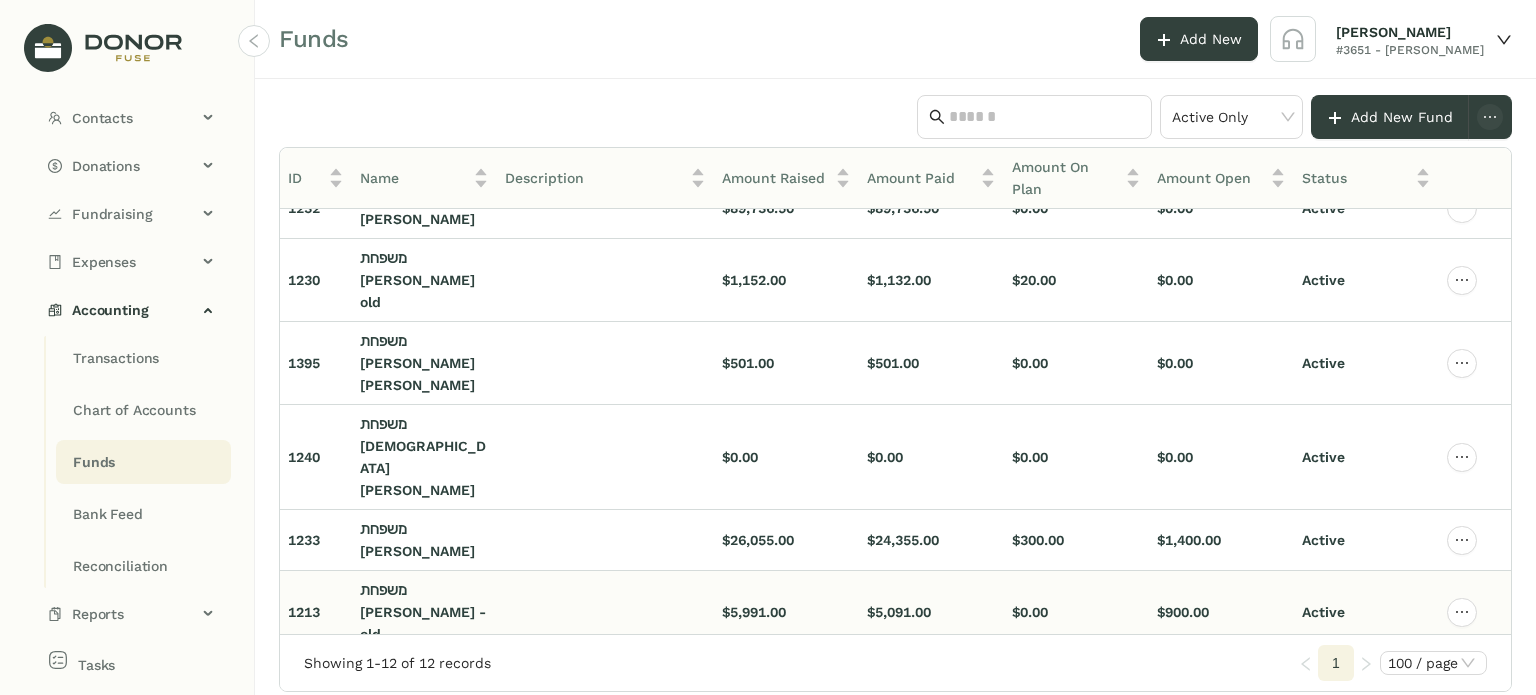 click on "$5,091.00" 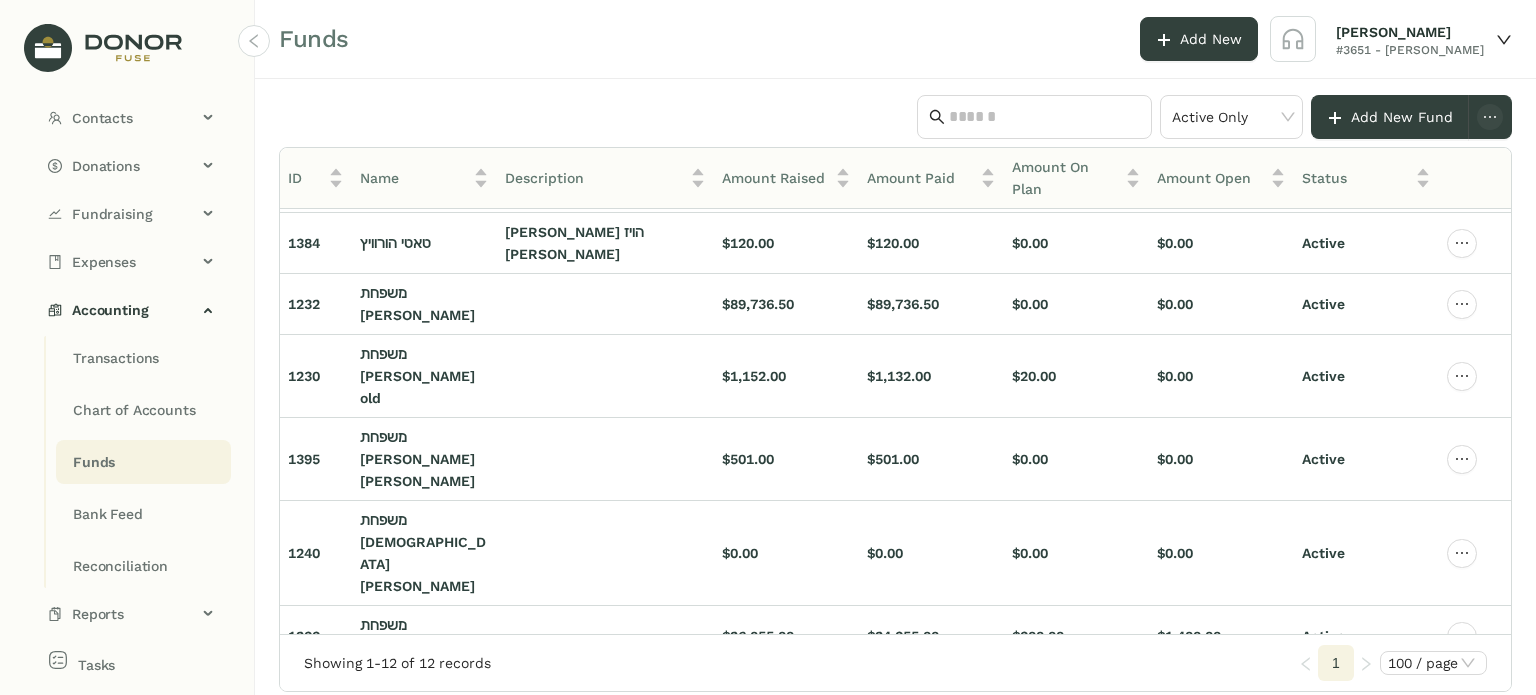 scroll, scrollTop: 85, scrollLeft: 0, axis: vertical 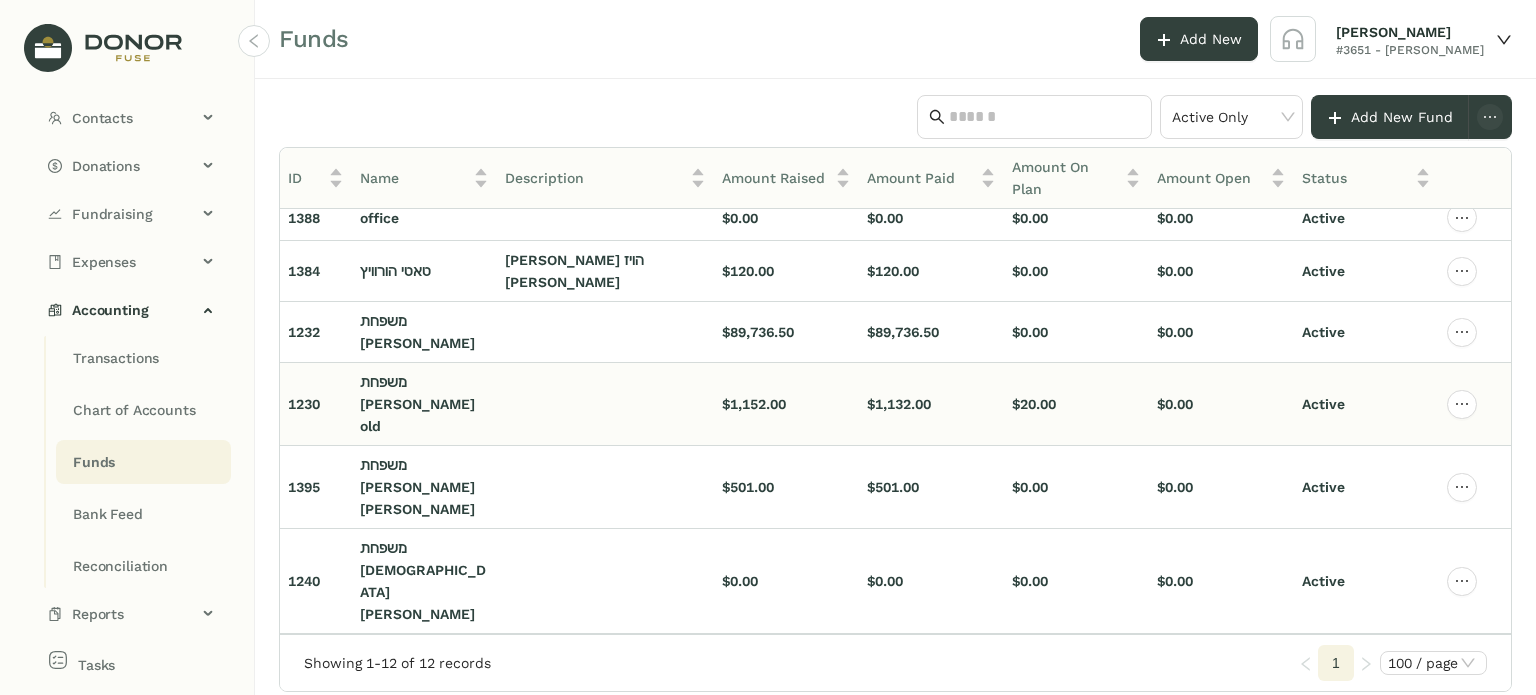 drag, startPoint x: 1499, startPoint y: 374, endPoint x: 1499, endPoint y: 351, distance: 23 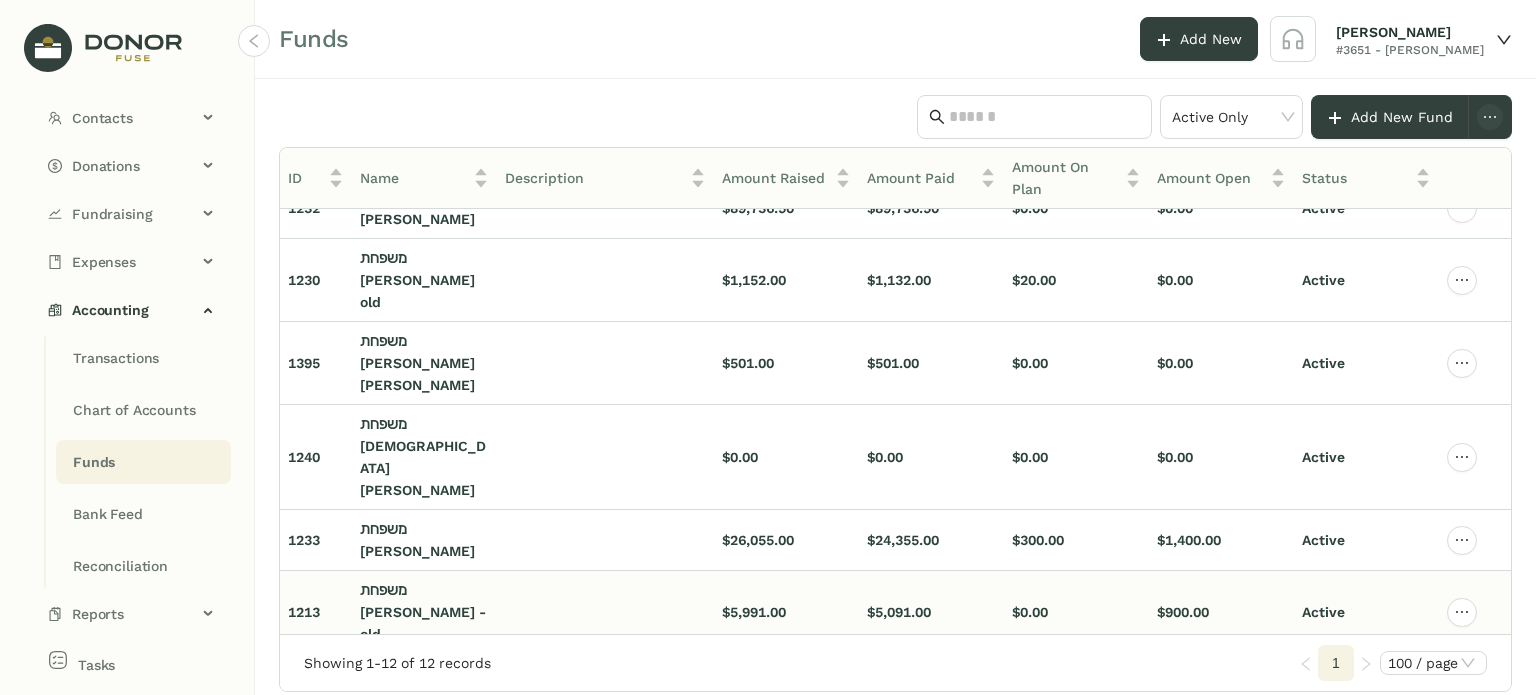 scroll, scrollTop: 0, scrollLeft: 0, axis: both 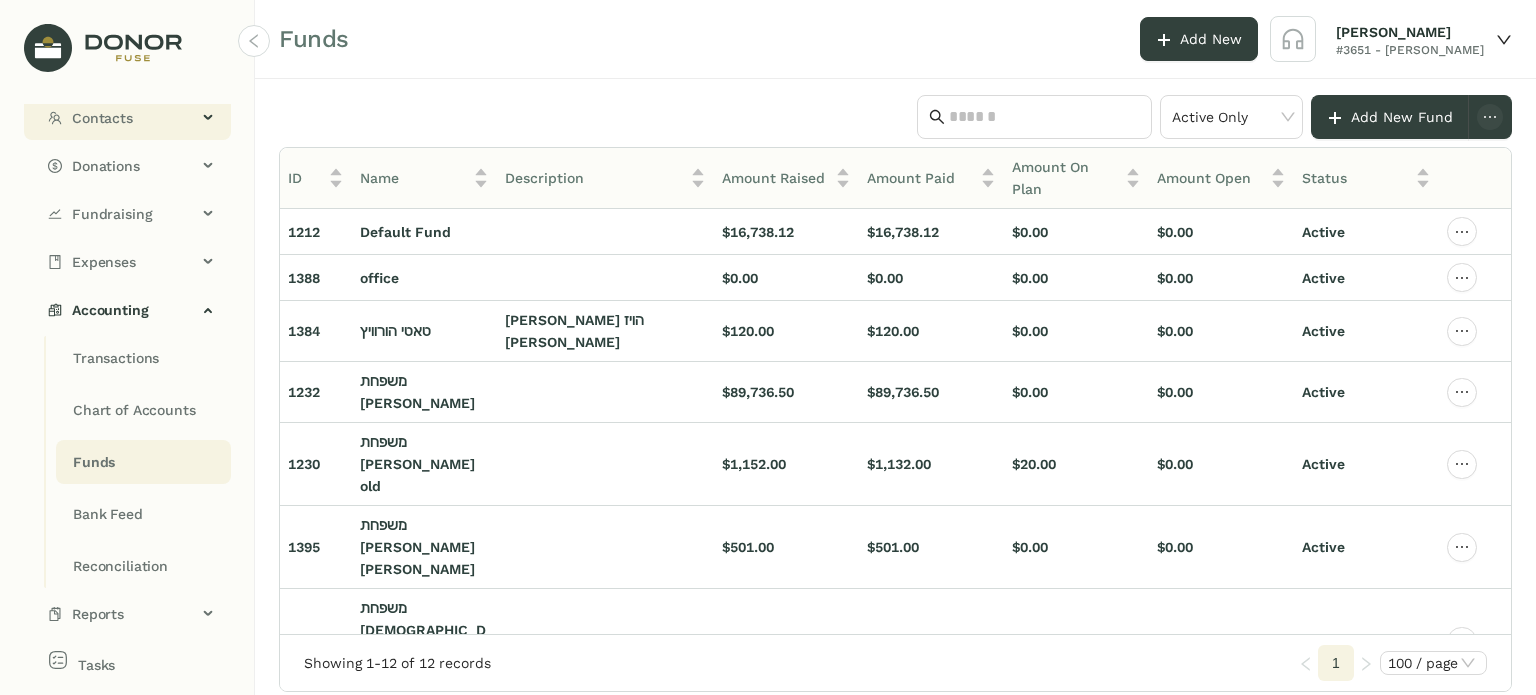 click on "Contacts" 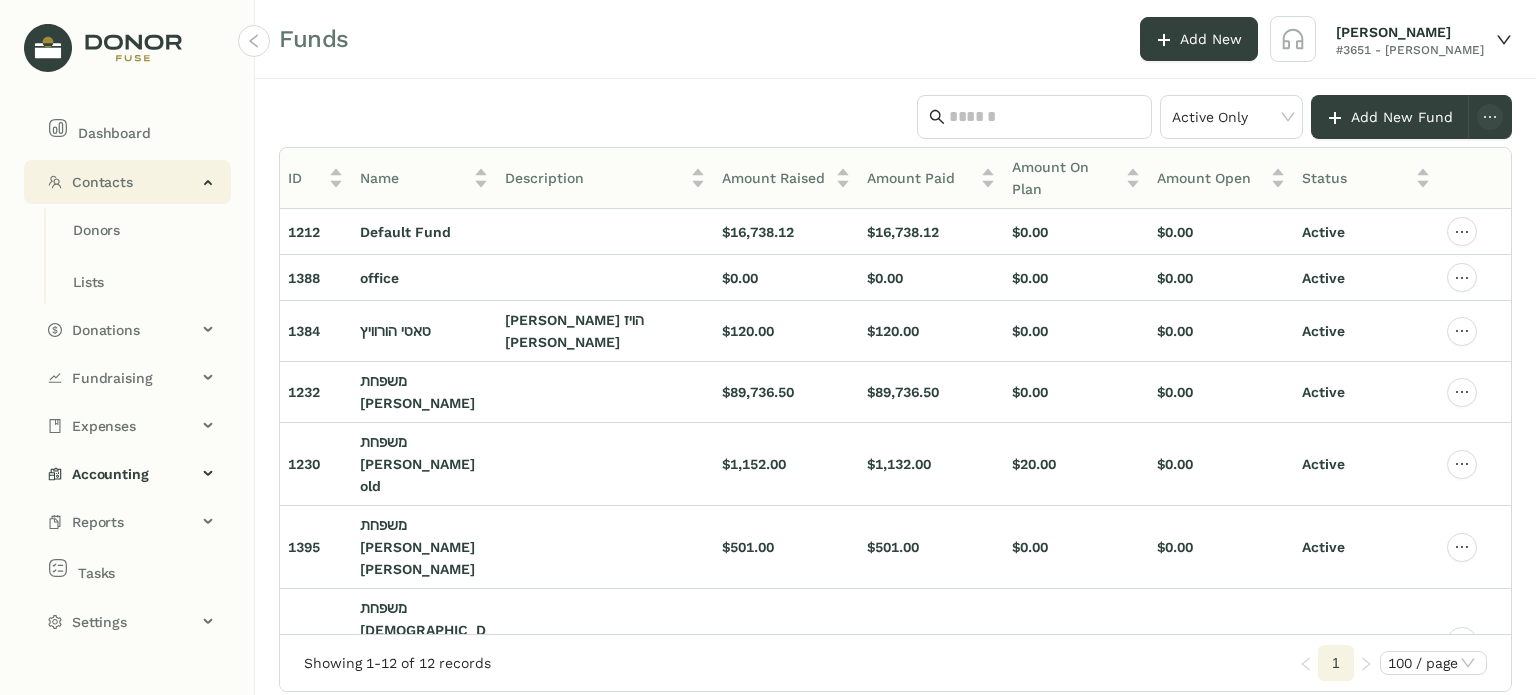 click on "Contacts" 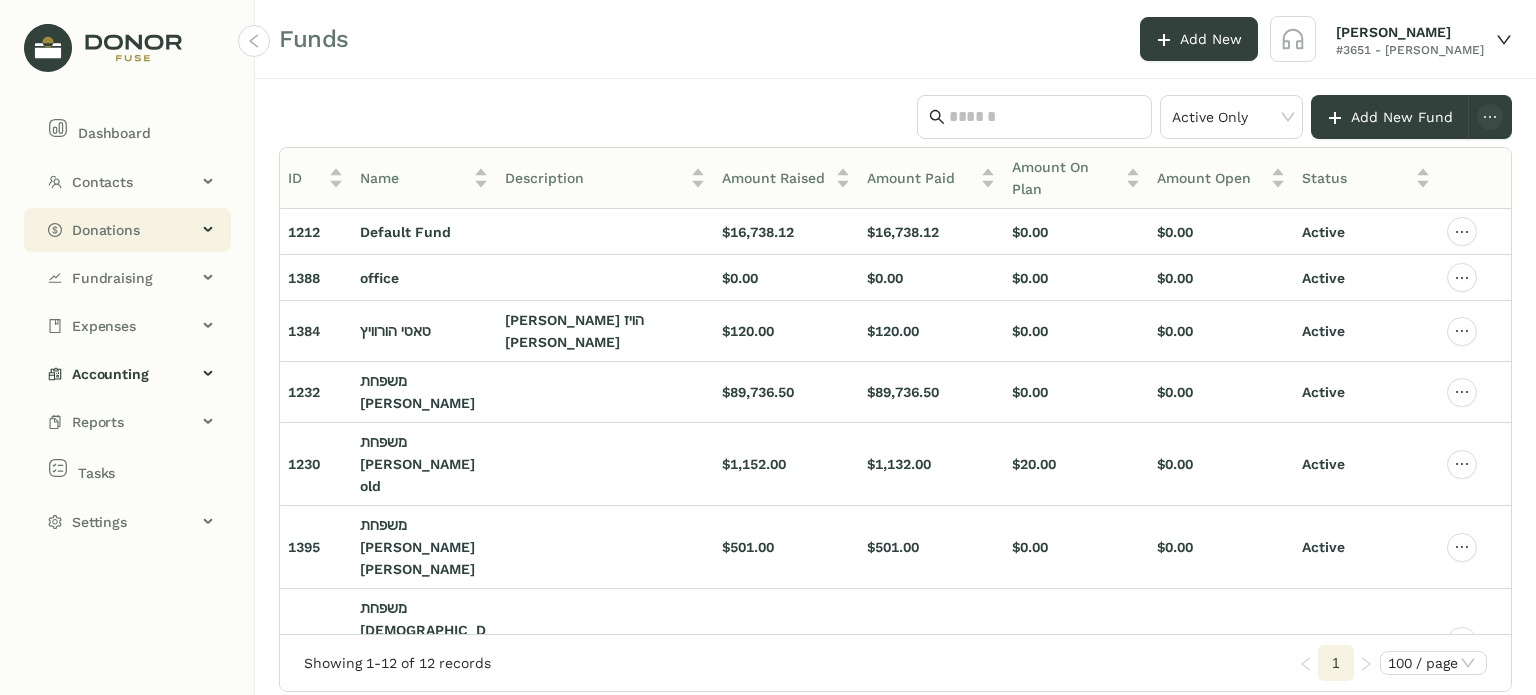 click on "Donations" 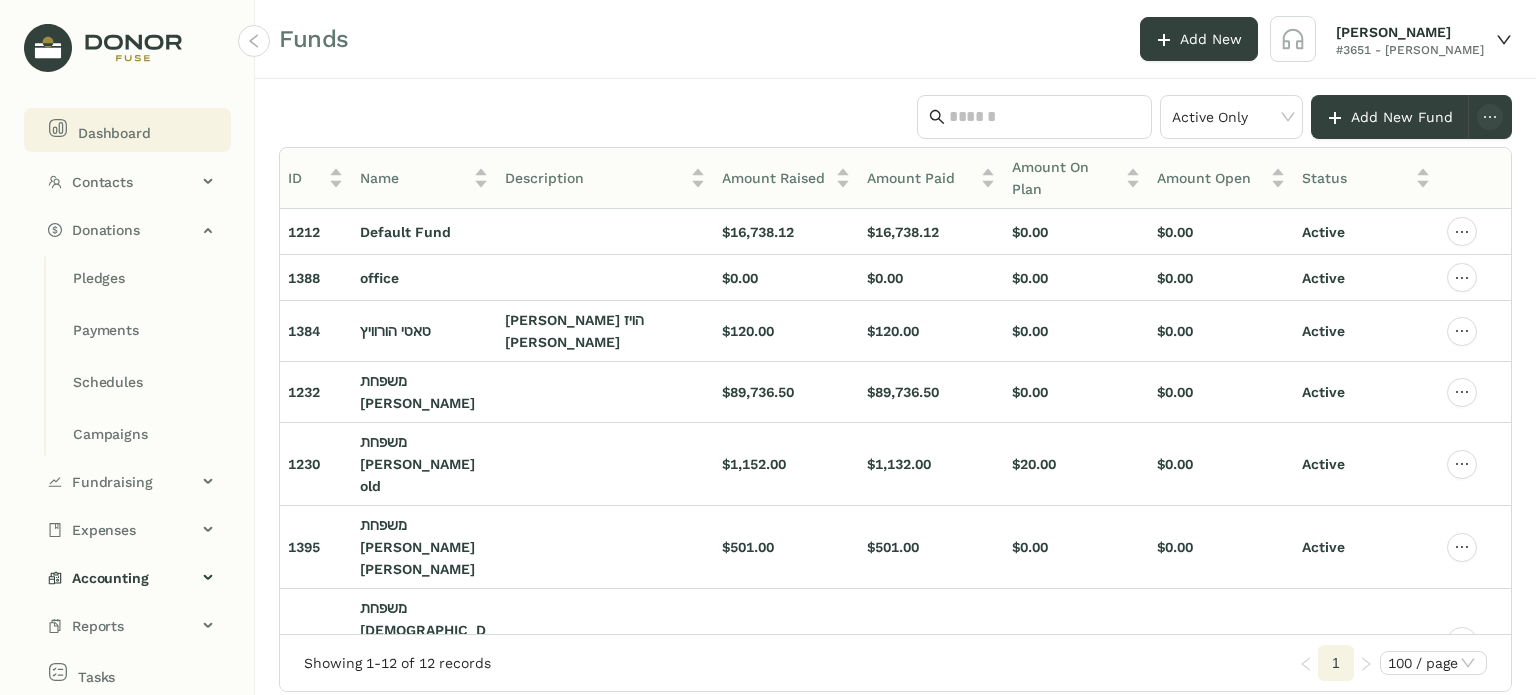 click on "Dashboard" 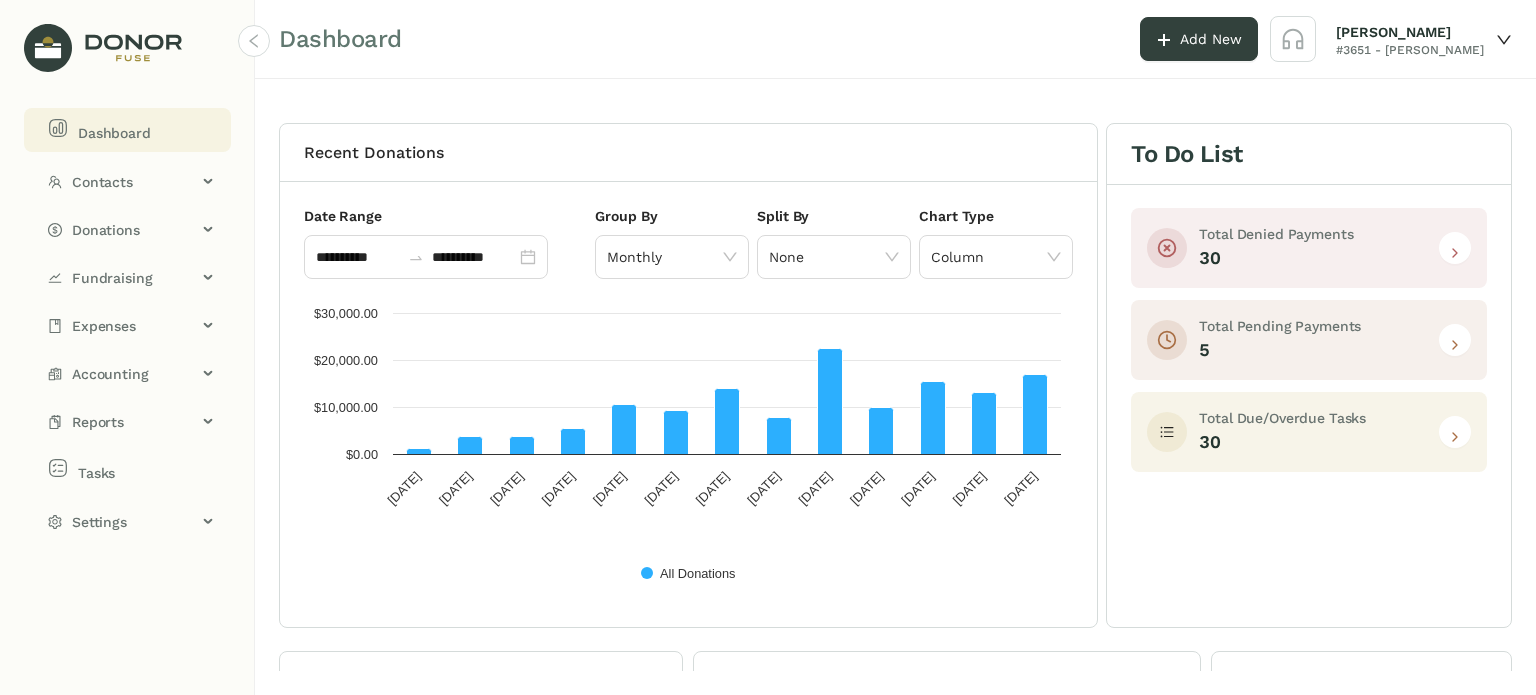 click 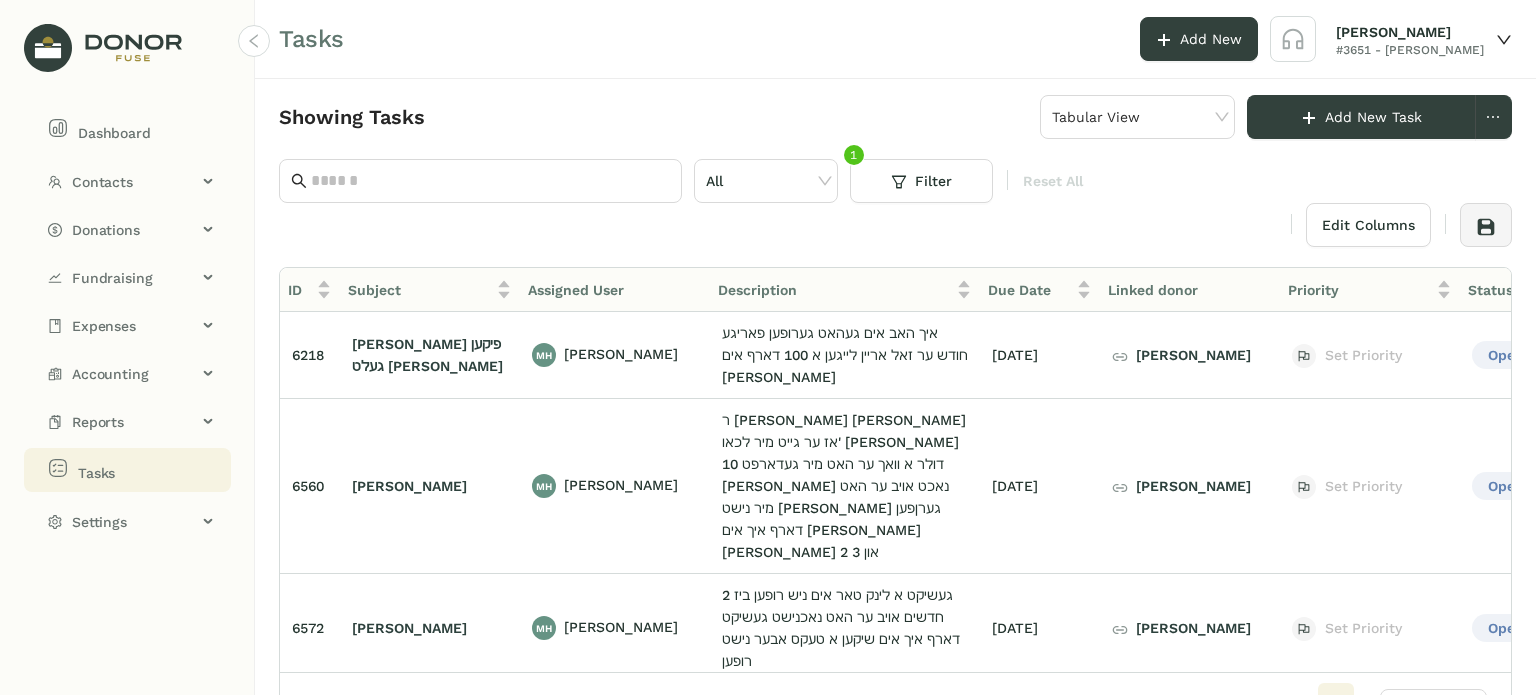 scroll, scrollTop: 0, scrollLeft: 14, axis: horizontal 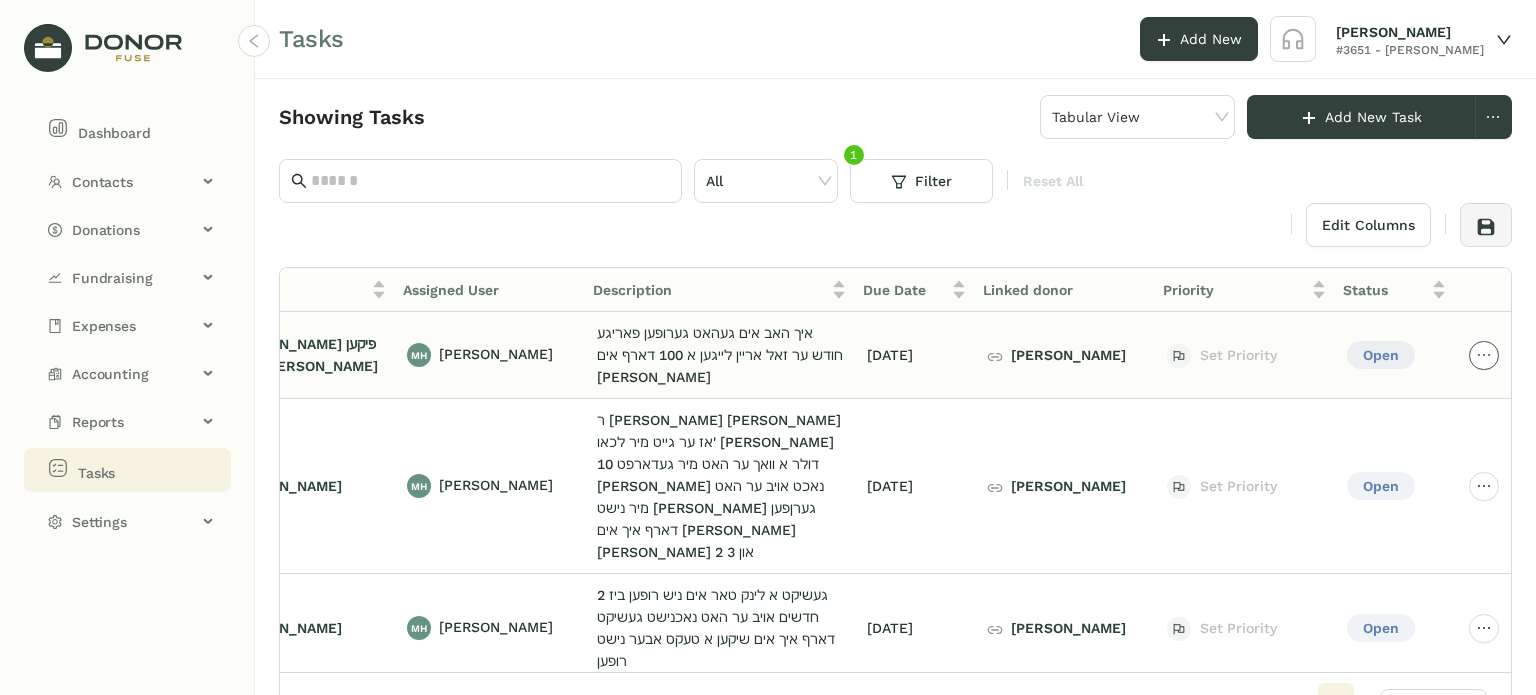 click 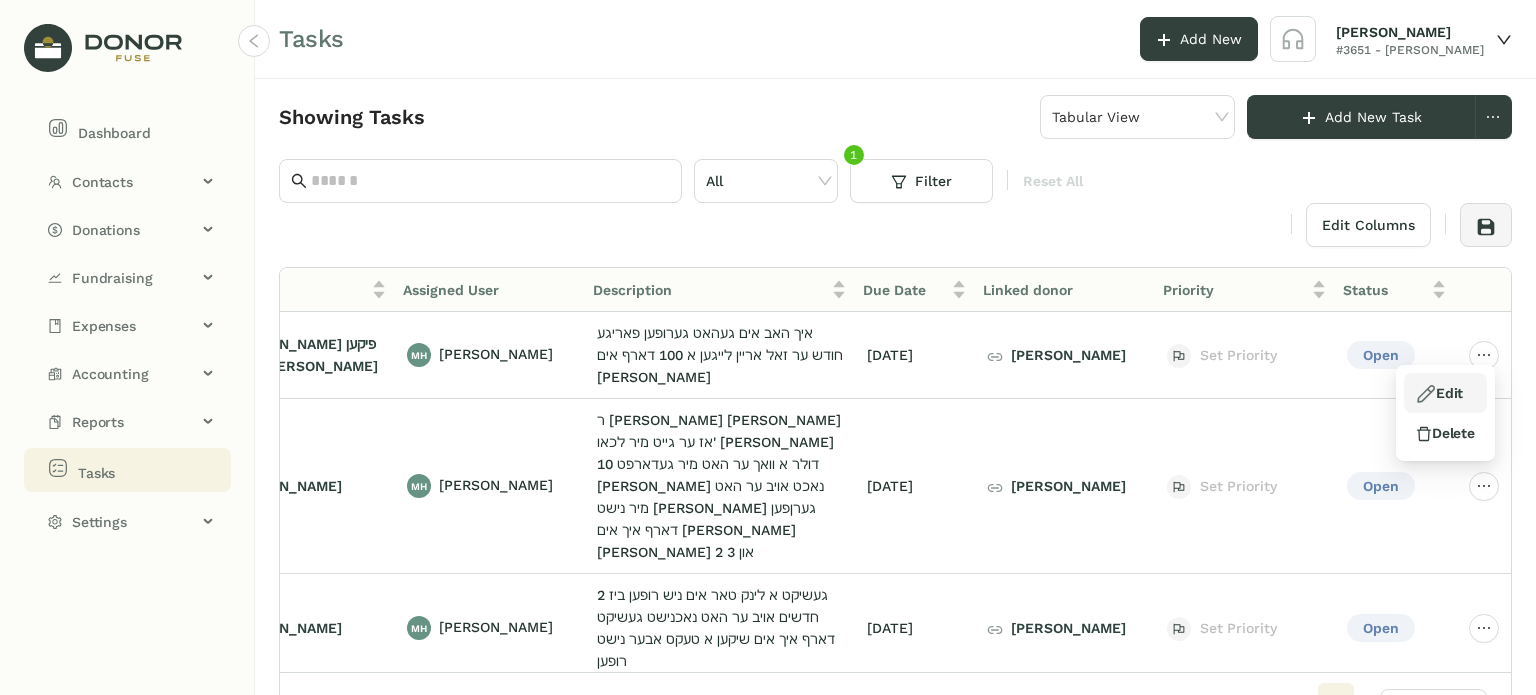 click on "Edit" at bounding box center [1439, 393] 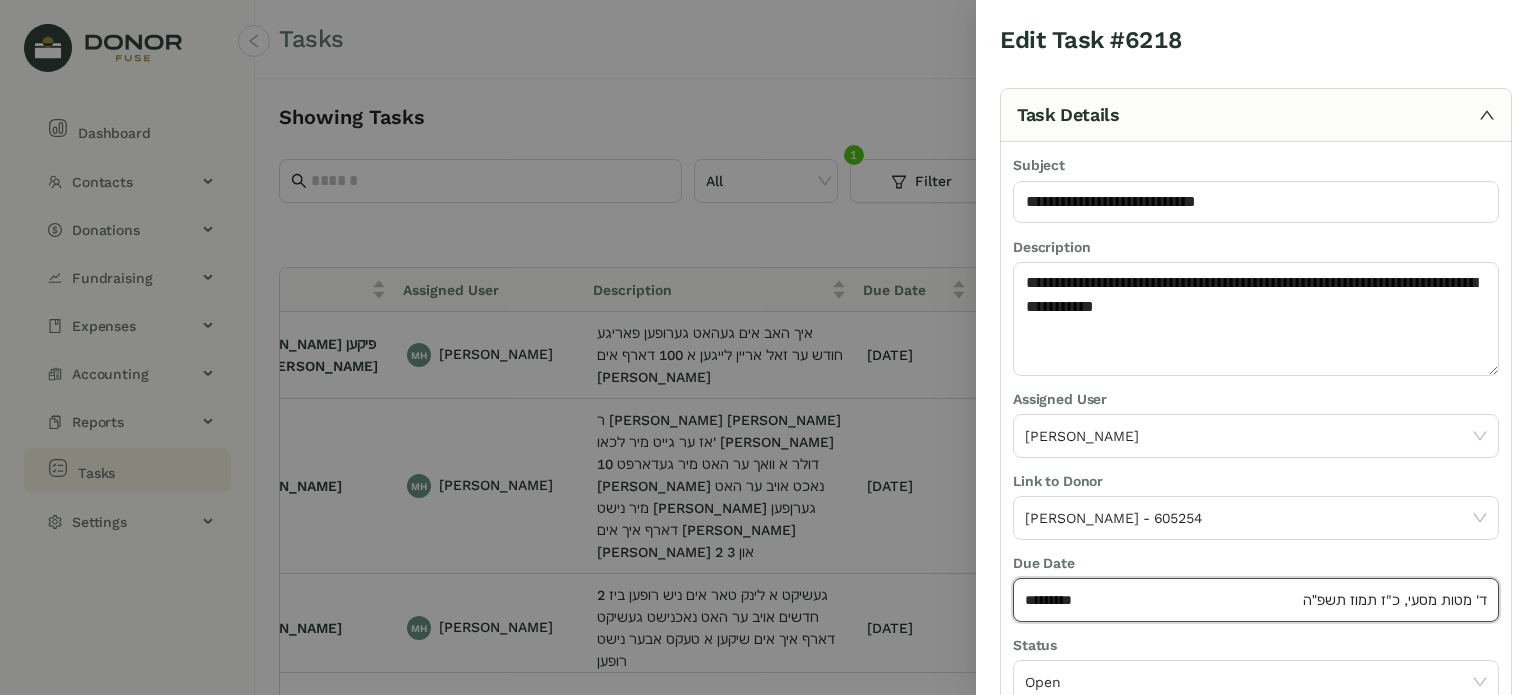 click on "*********" 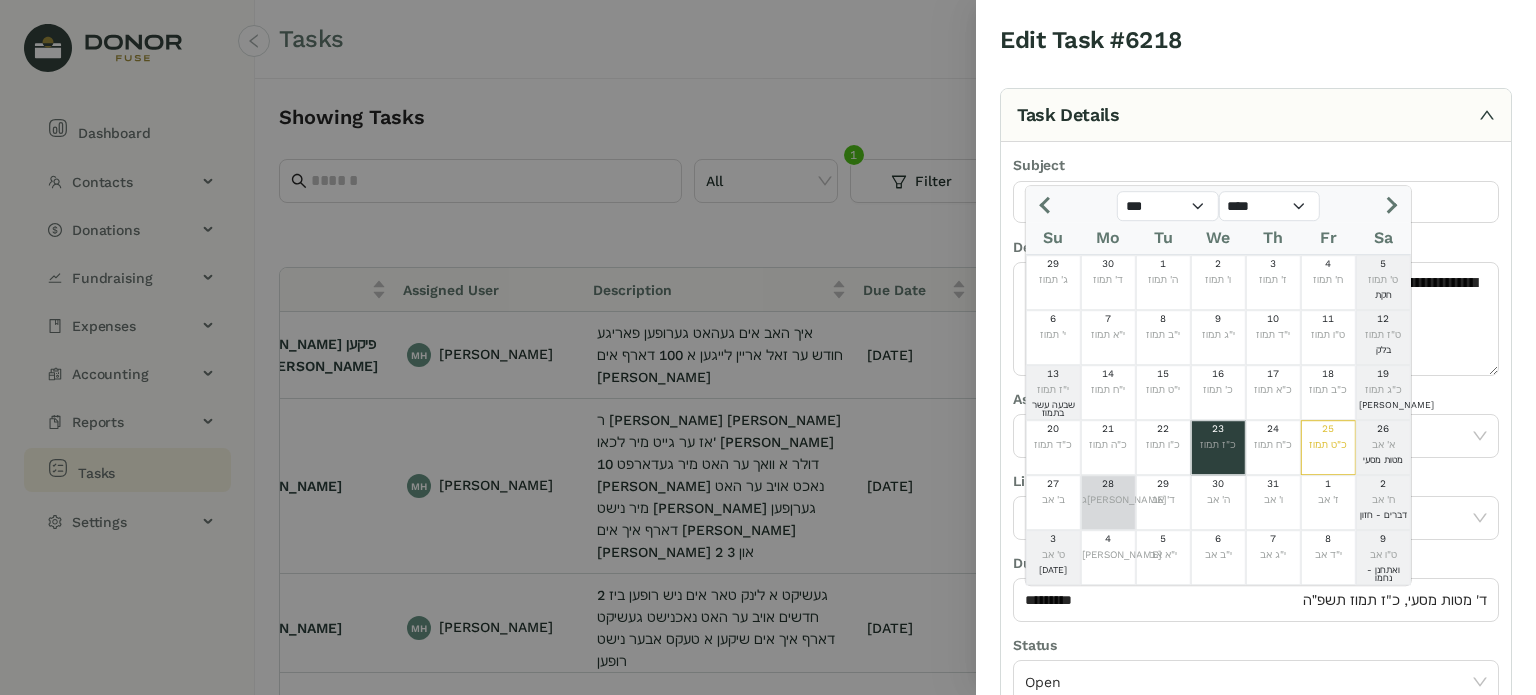 click on "ג[PERSON_NAME]" 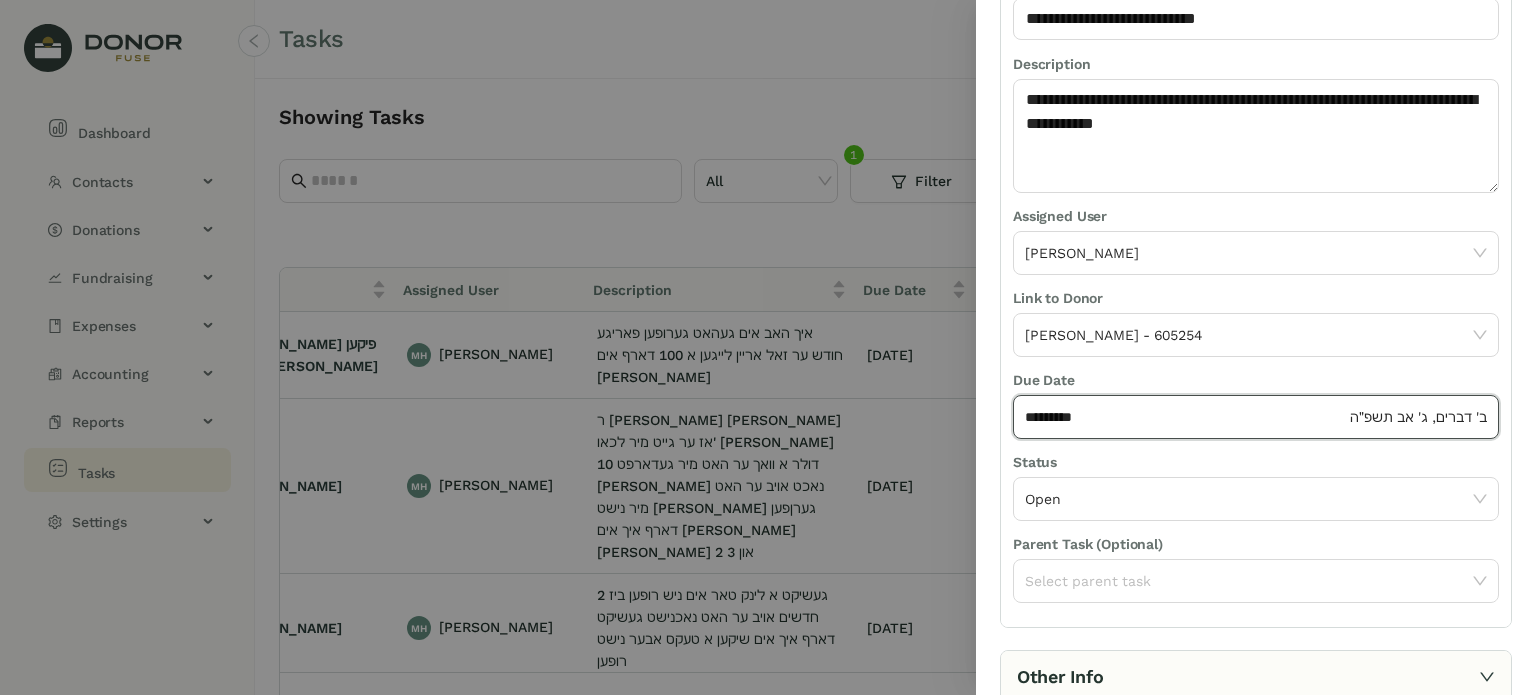 scroll, scrollTop: 236, scrollLeft: 0, axis: vertical 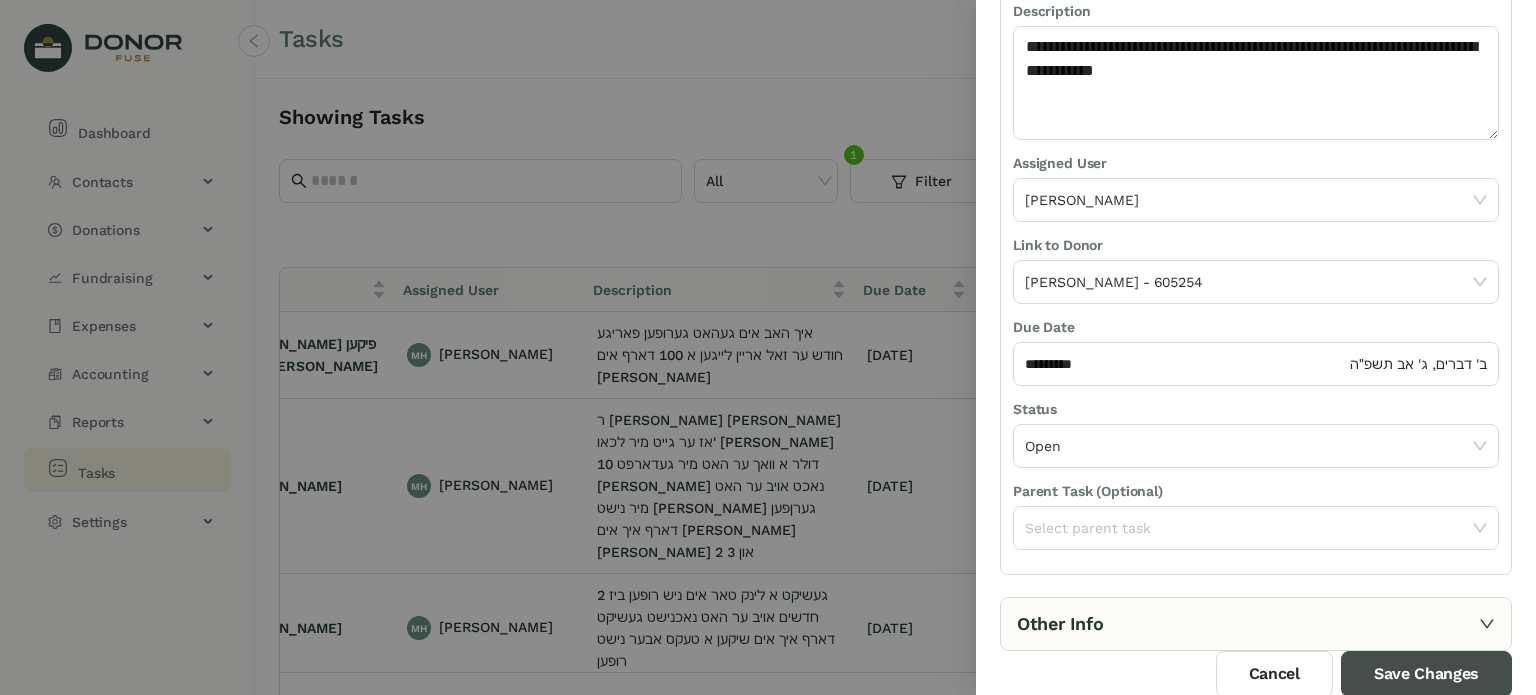 click on "Save Changes" at bounding box center [1426, 674] 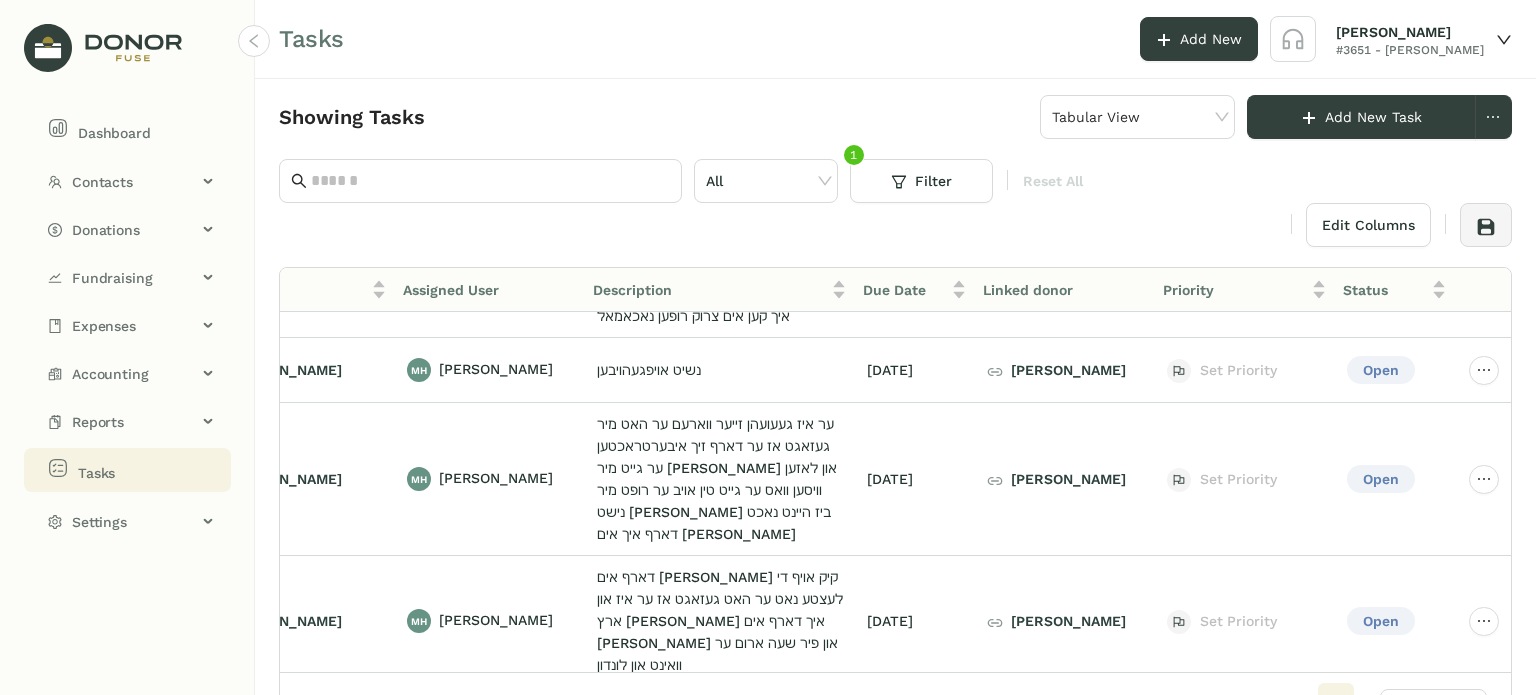 drag, startPoint x: 1005, startPoint y: 673, endPoint x: 990, endPoint y: 667, distance: 16.155495 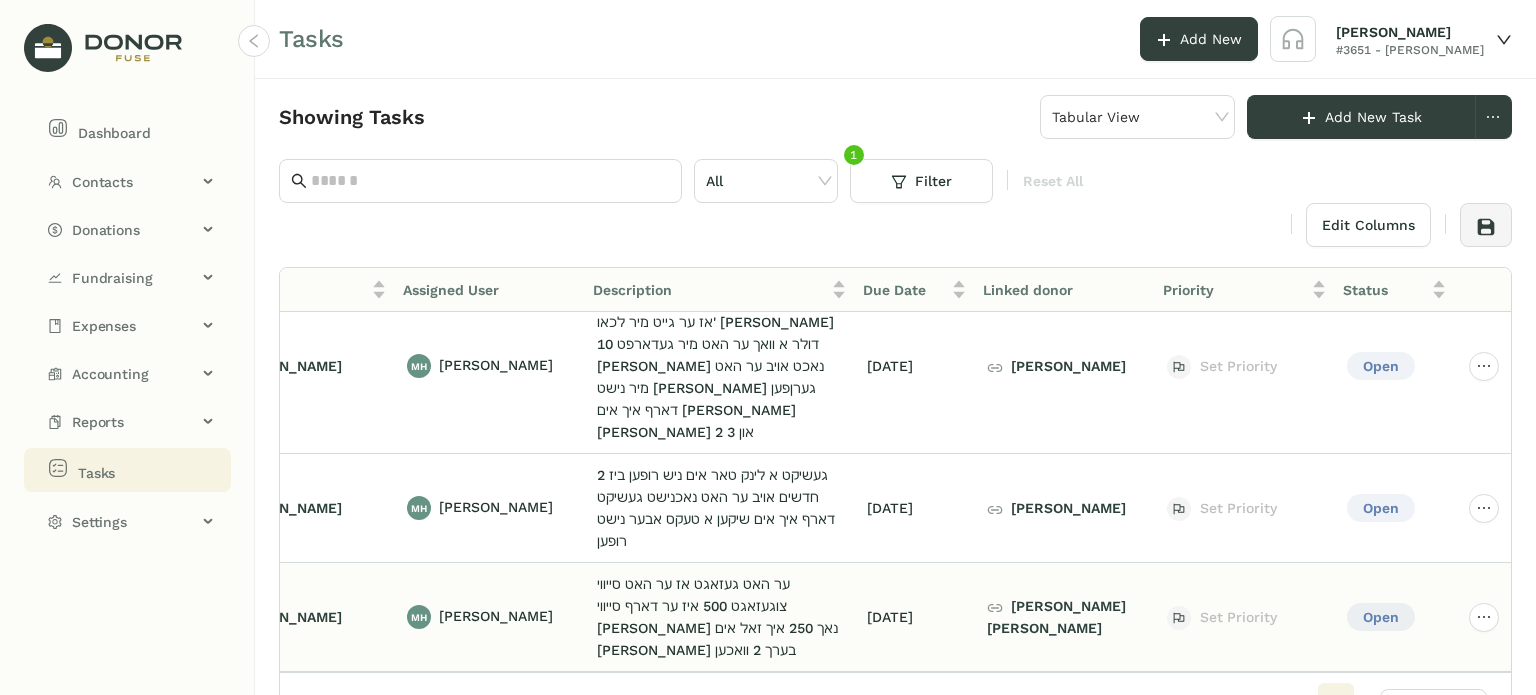 scroll, scrollTop: 0, scrollLeft: 128, axis: horizontal 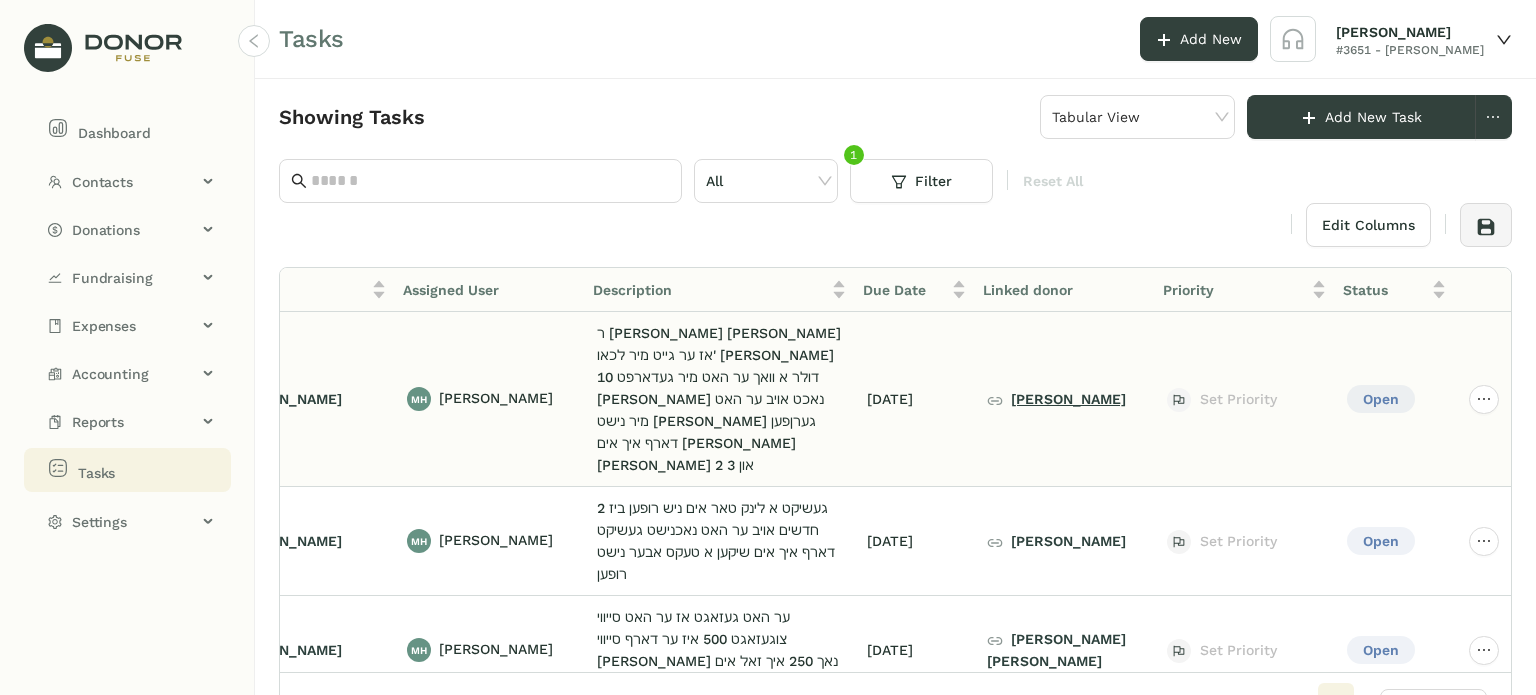 click on "[PERSON_NAME]" 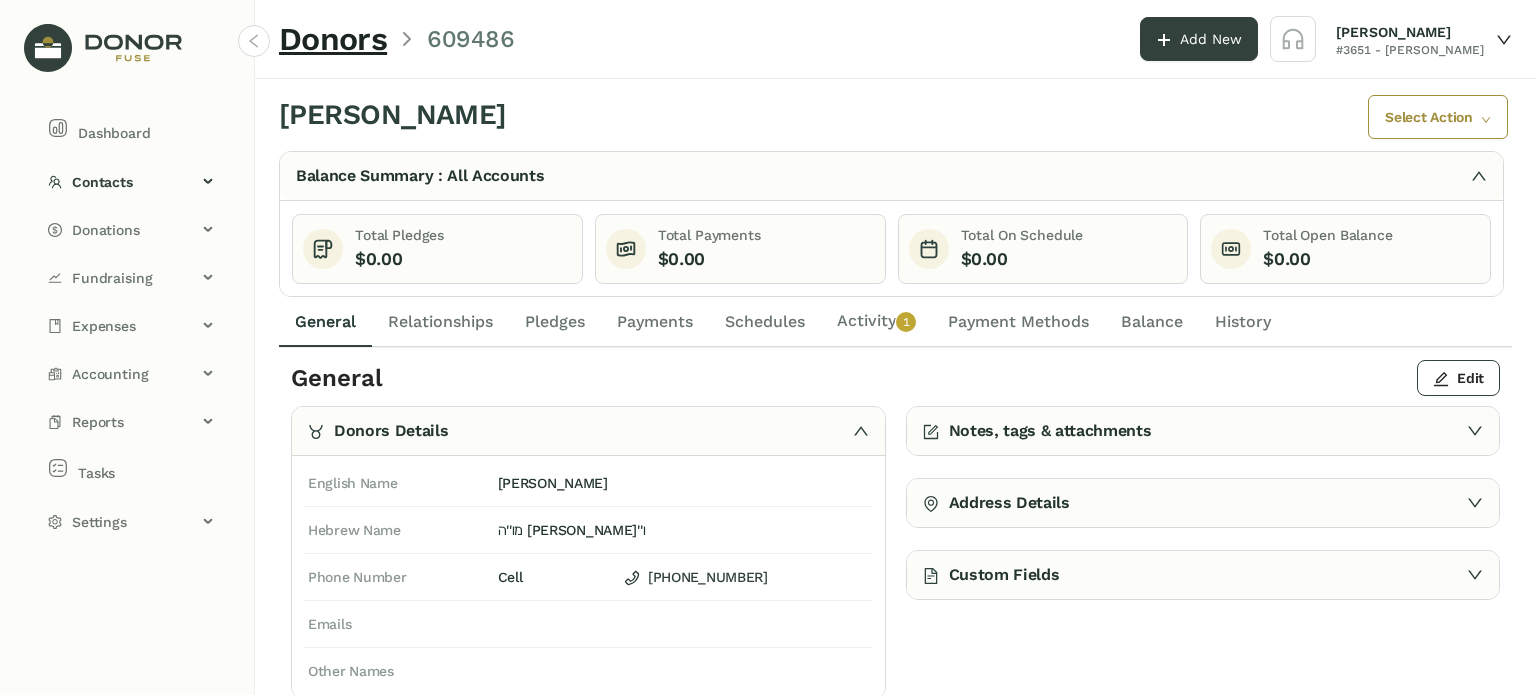 click on "Activity   0   1   2   3   4   5   6   7   8   9" 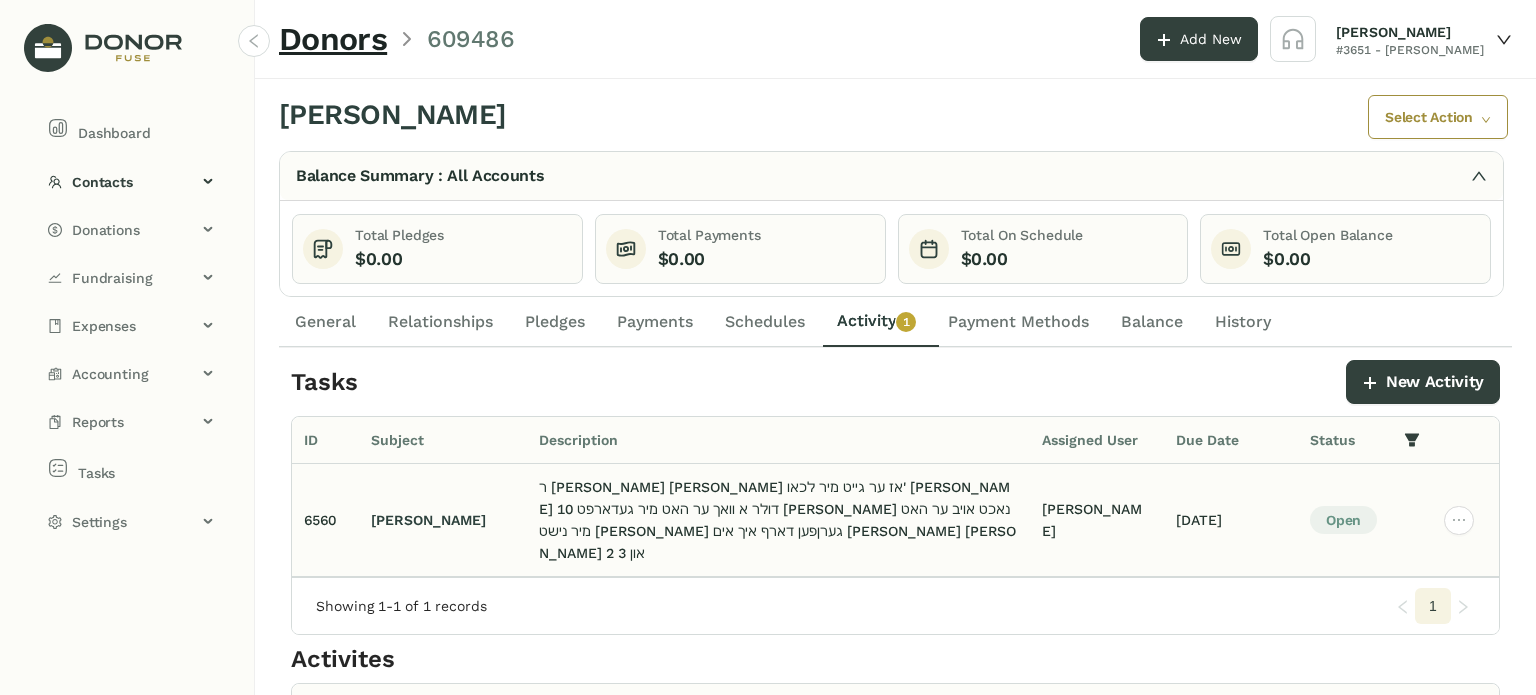 scroll, scrollTop: 184, scrollLeft: 0, axis: vertical 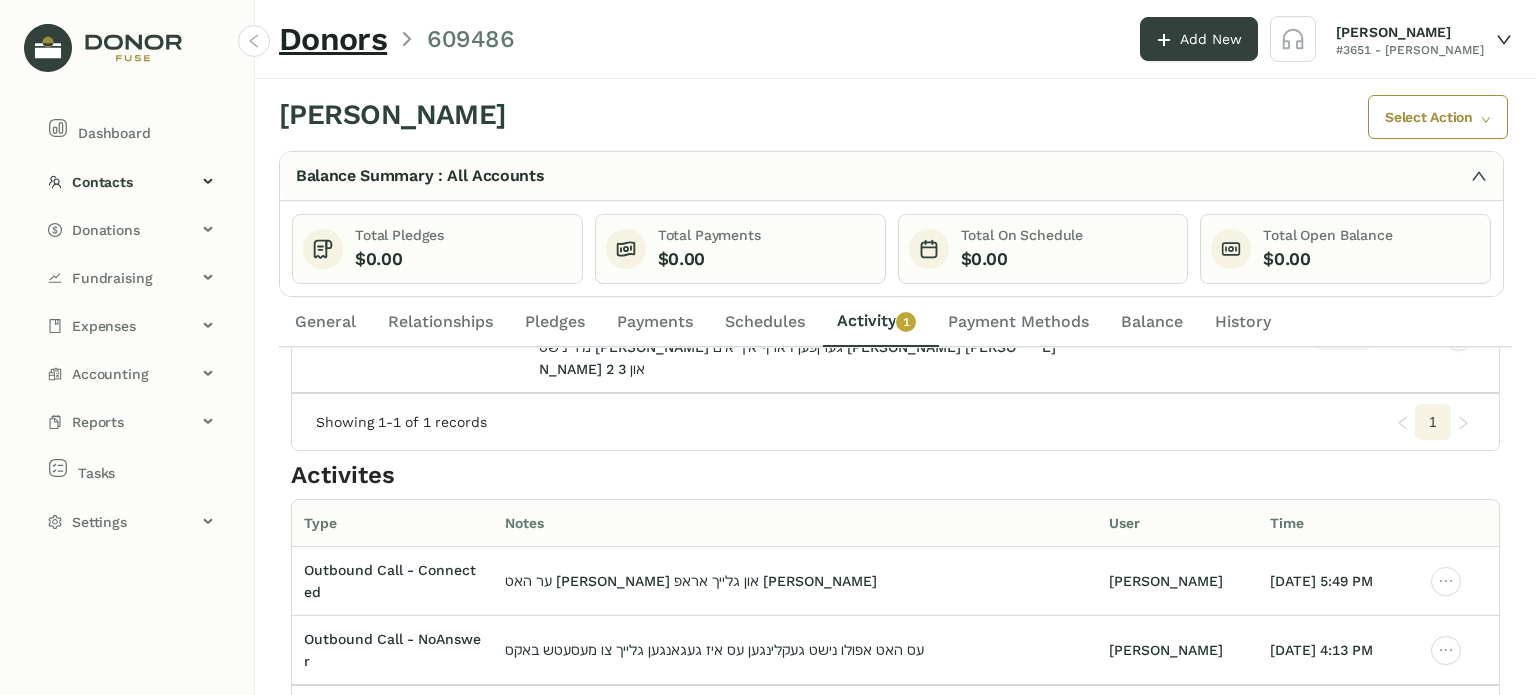 click on "2" 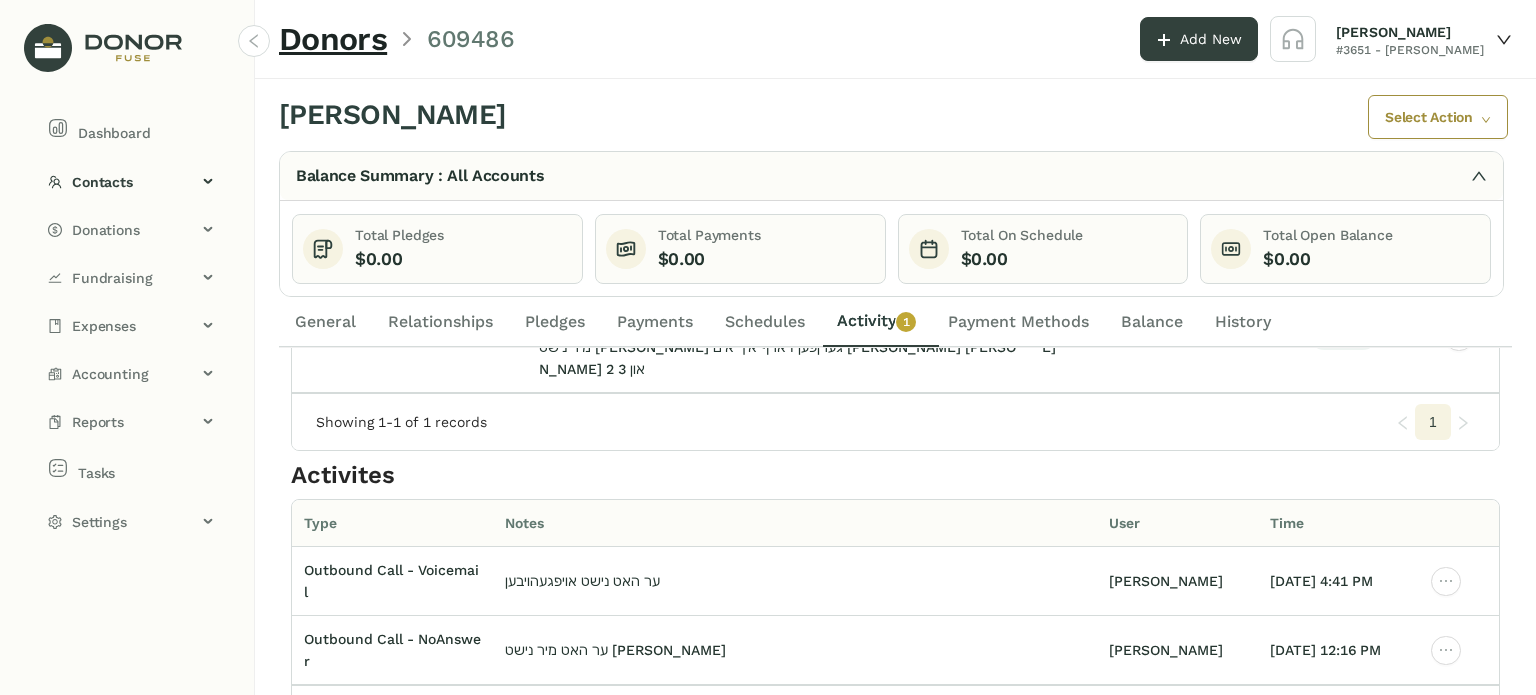 click on "3" 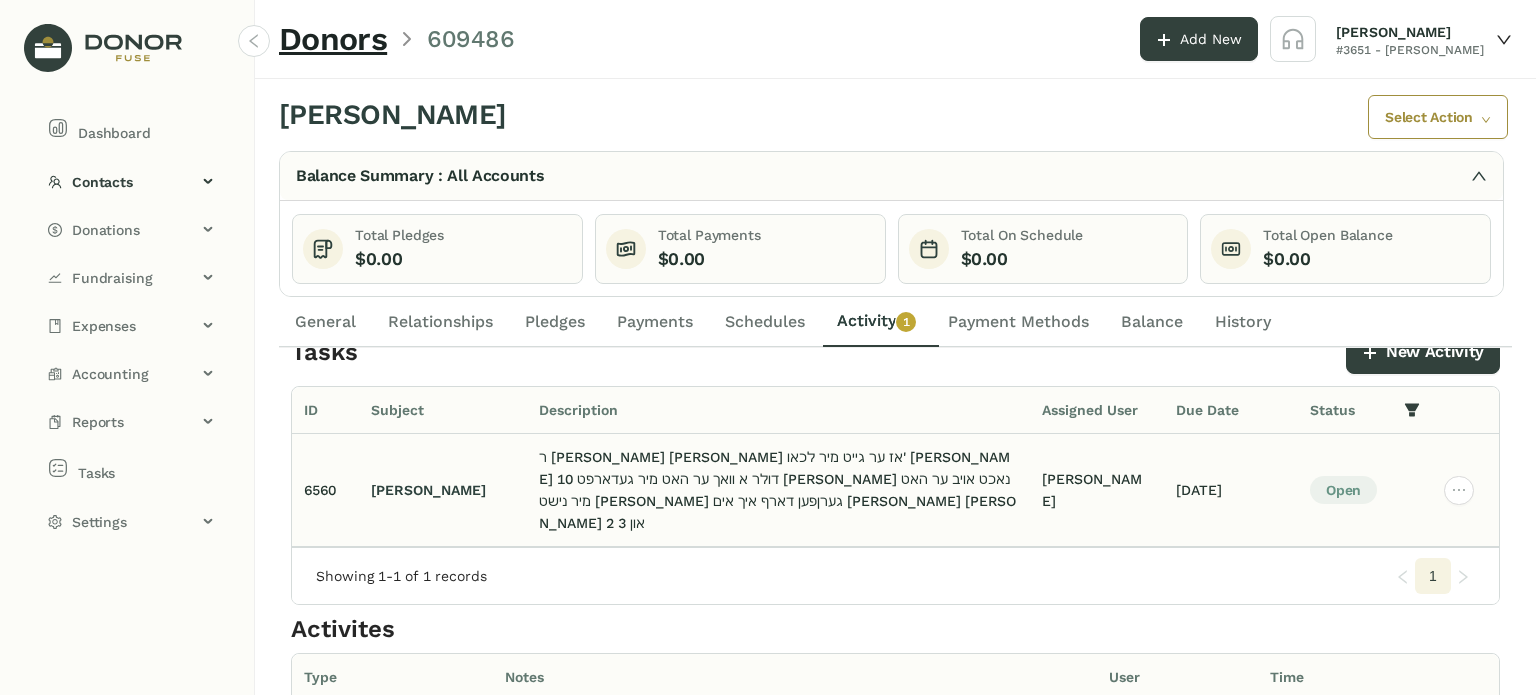 scroll, scrollTop: 0, scrollLeft: 0, axis: both 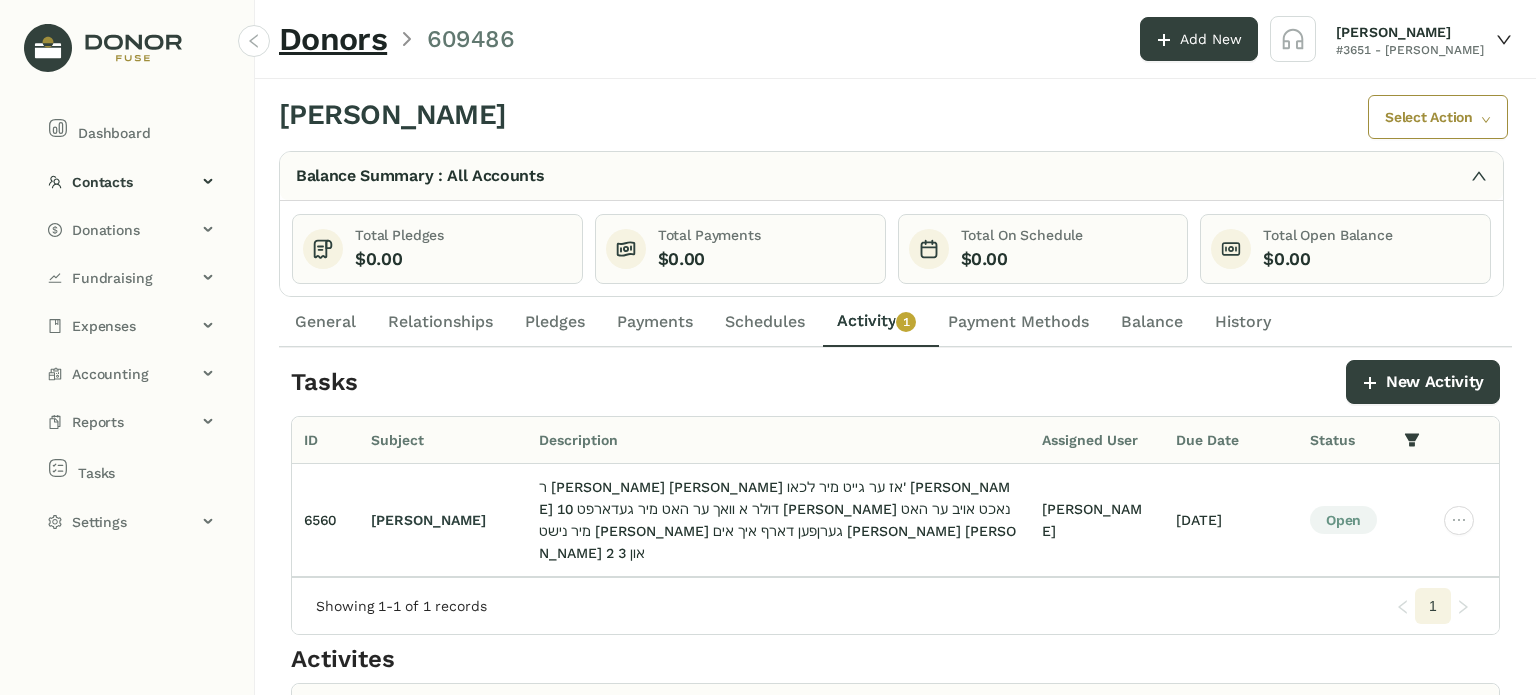 click on "General" 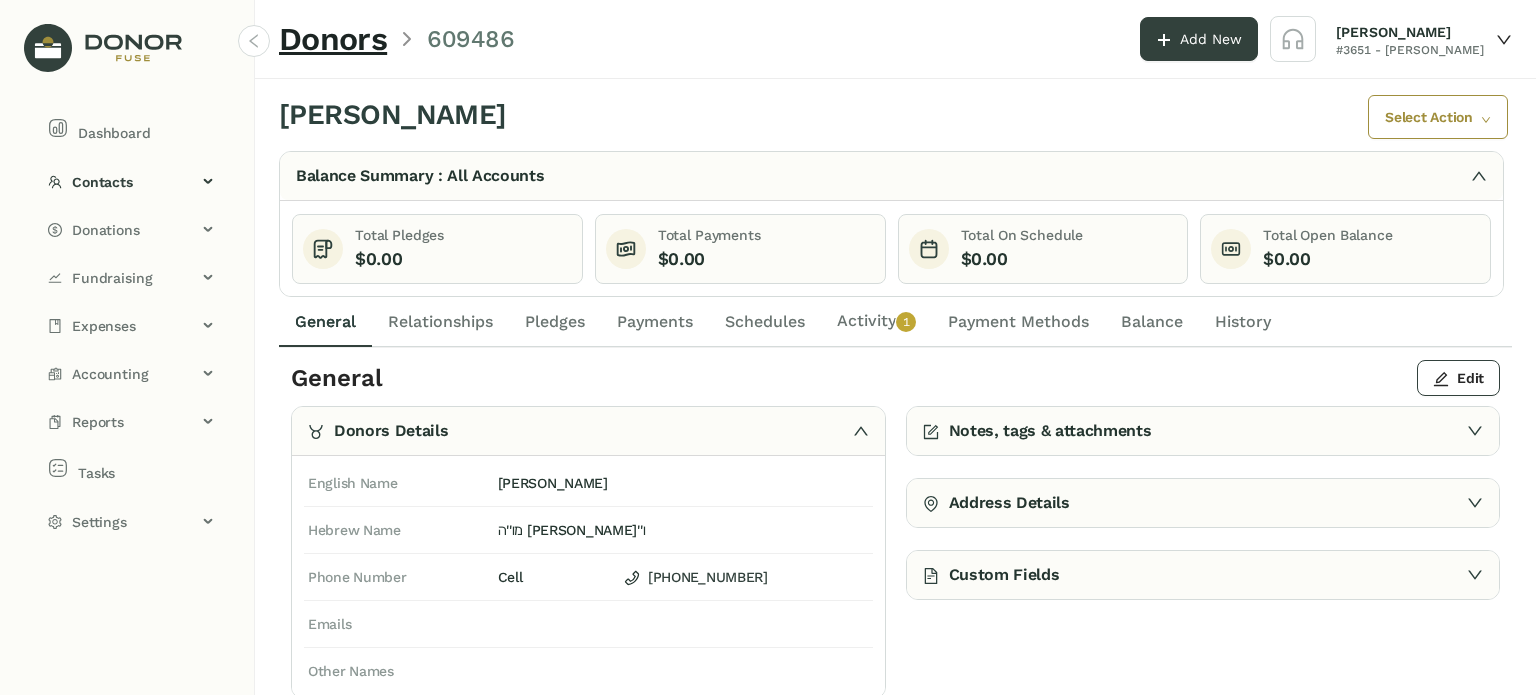 click on "Activity   0   1   2   3   4   5   6   7   8   9" 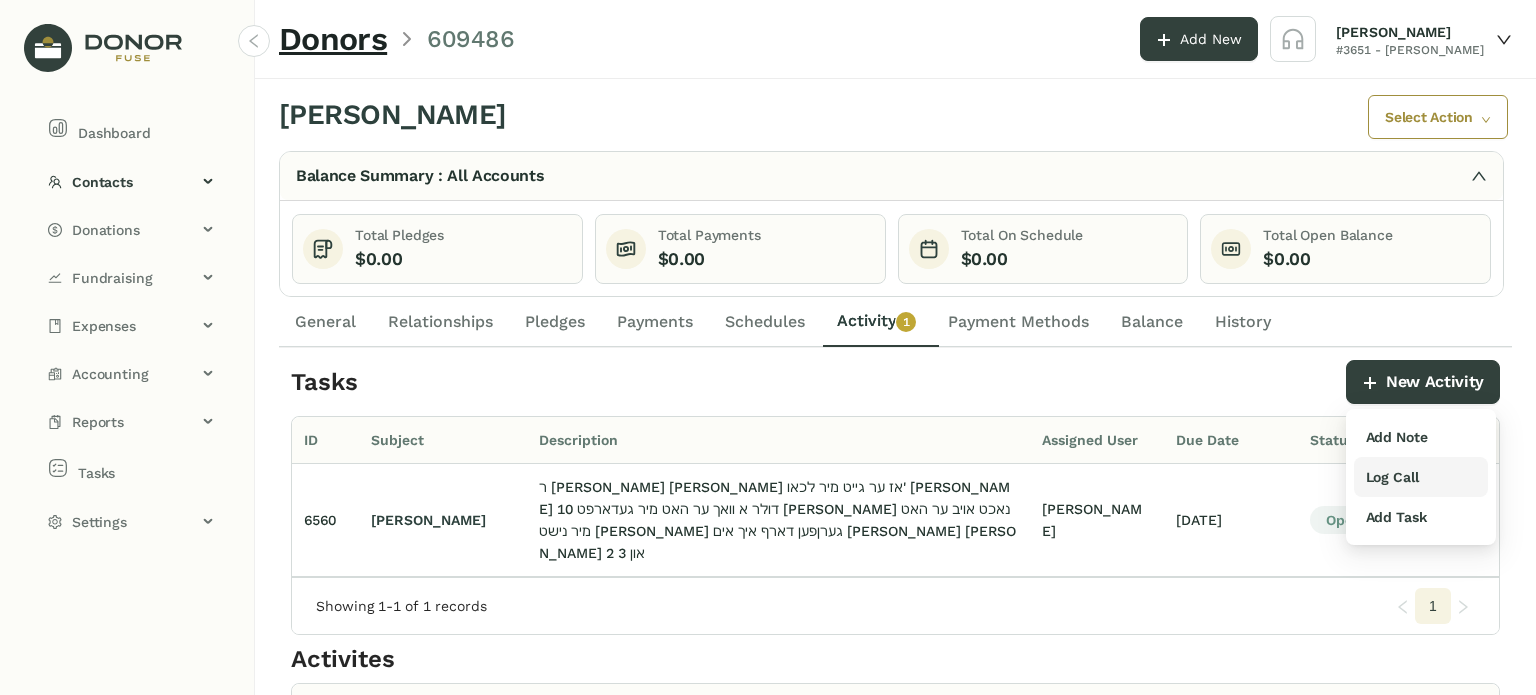 click on "Log Call" at bounding box center (1392, 477) 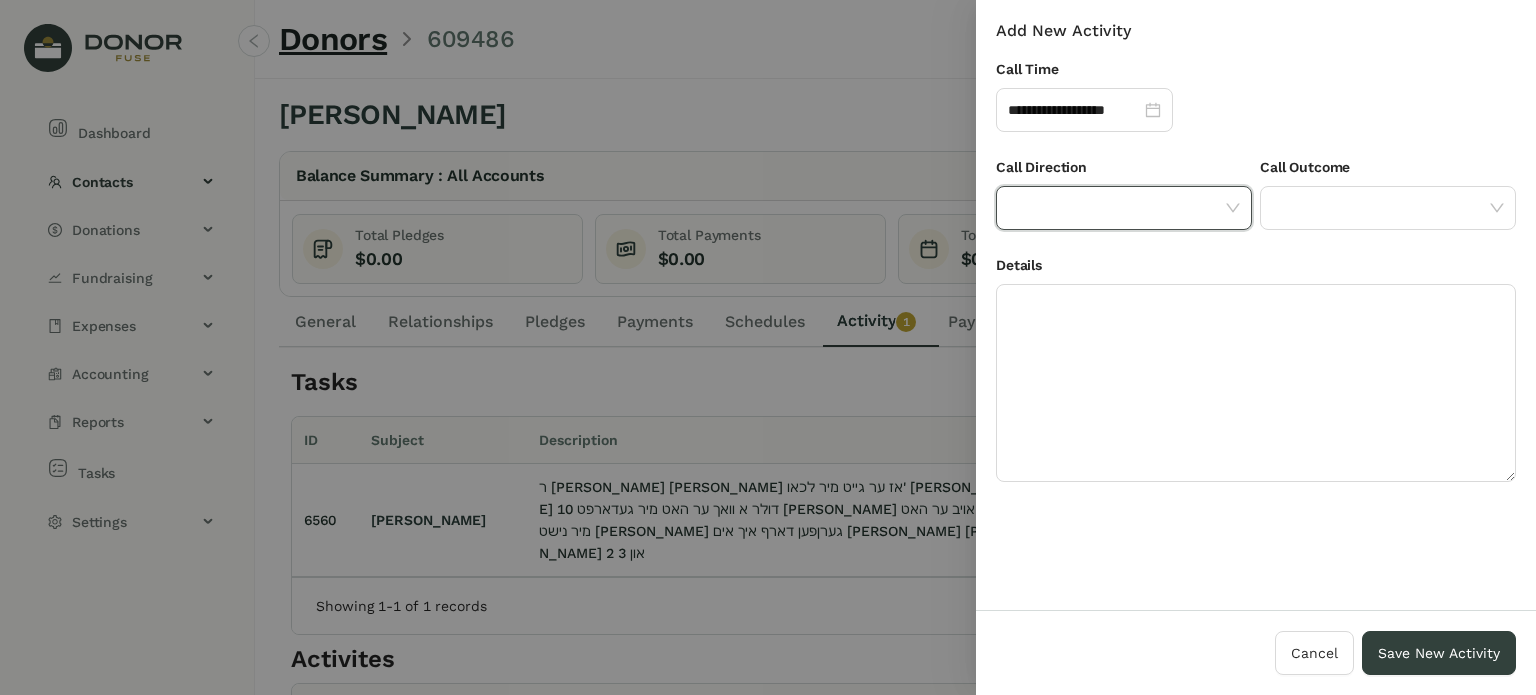 click 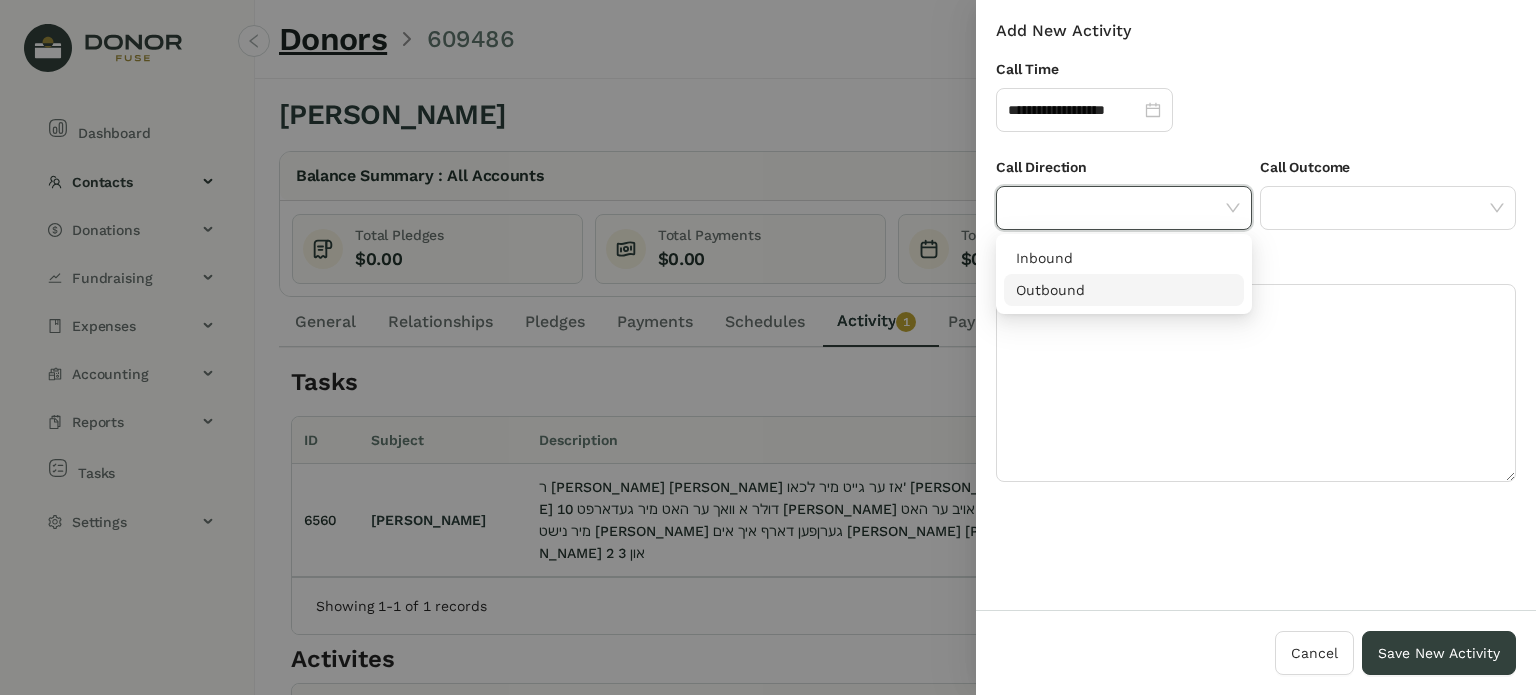 click on "Outbound" at bounding box center (1124, 290) 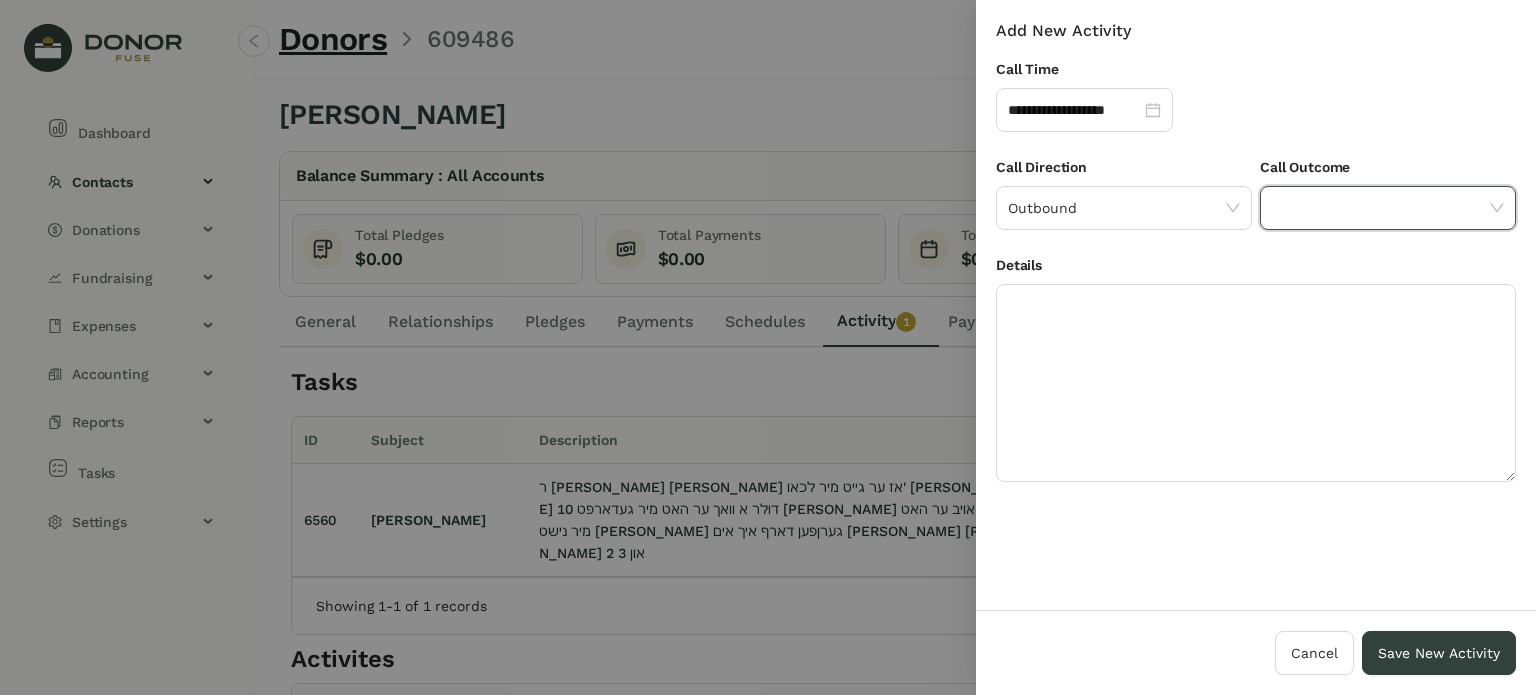 click 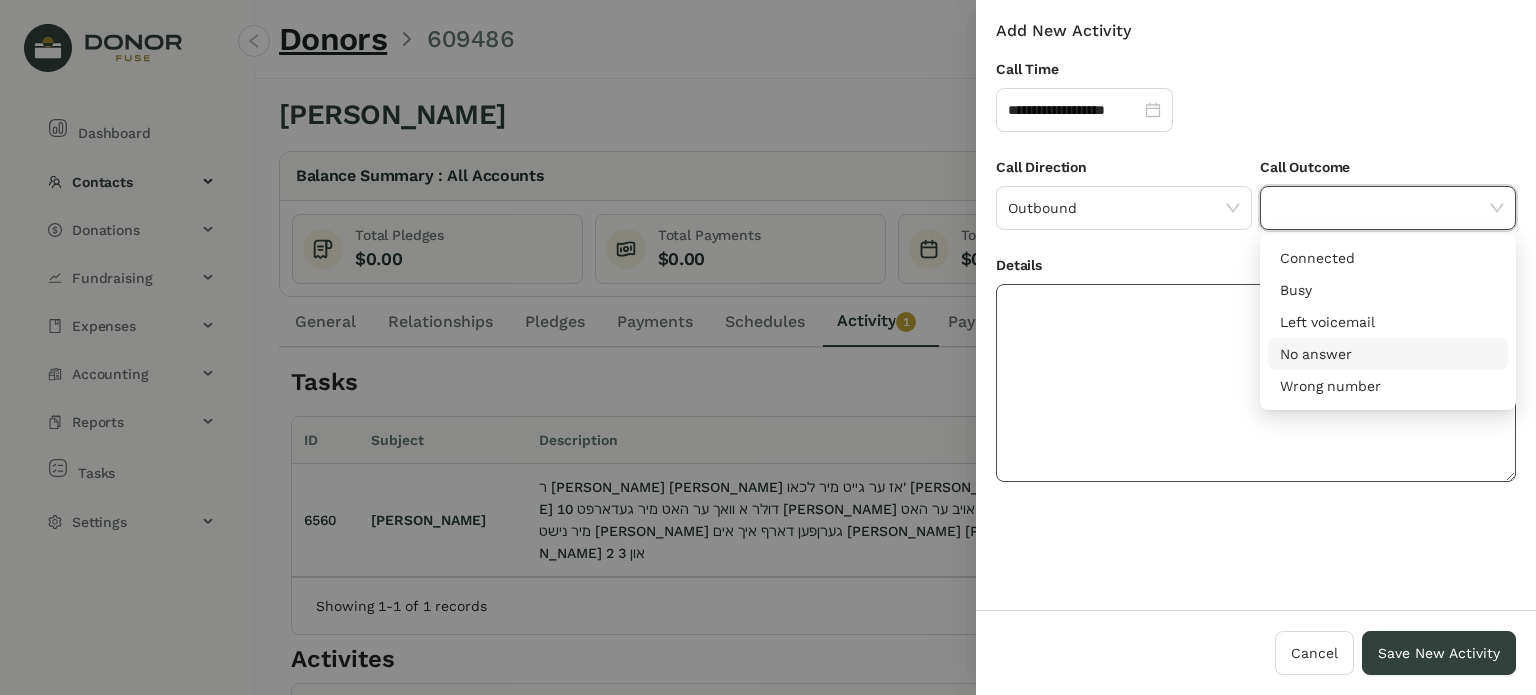 drag, startPoint x: 1320, startPoint y: 355, endPoint x: 1224, endPoint y: 355, distance: 96 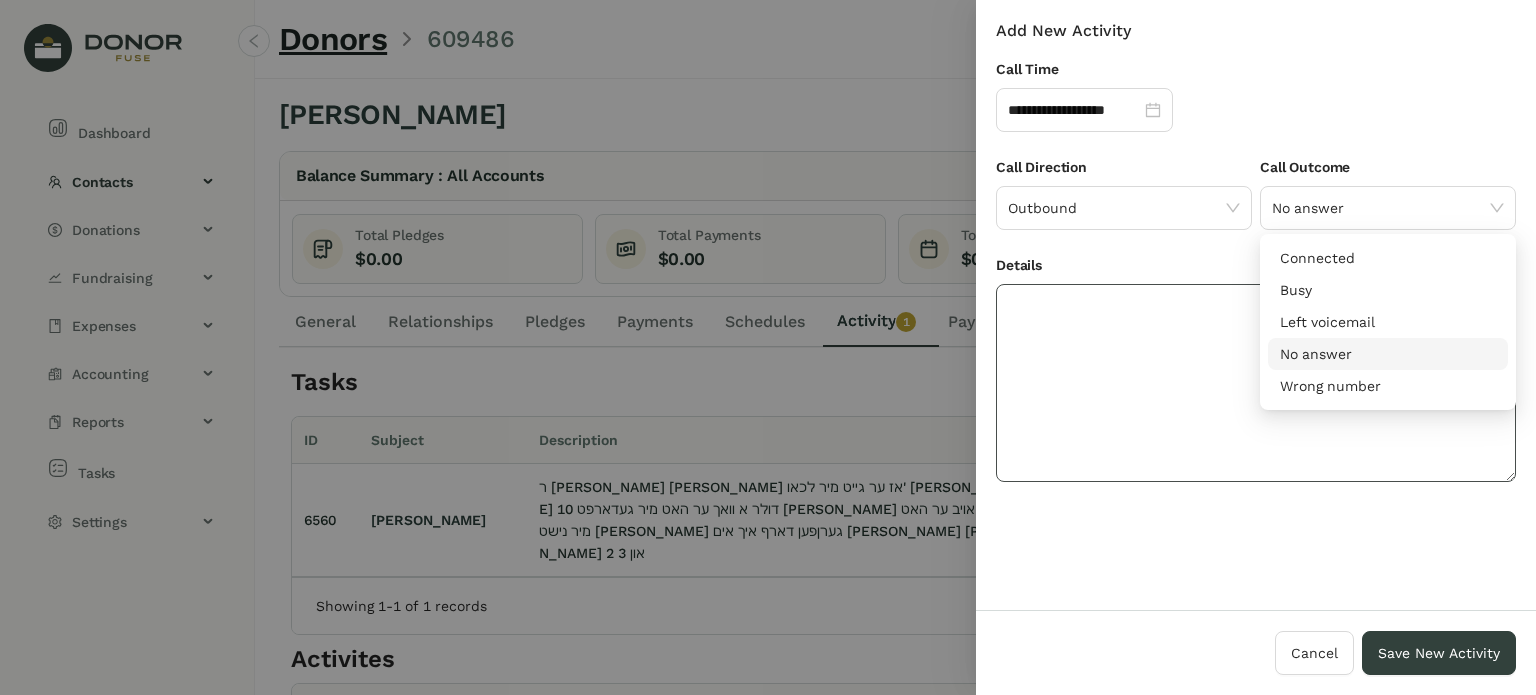 click 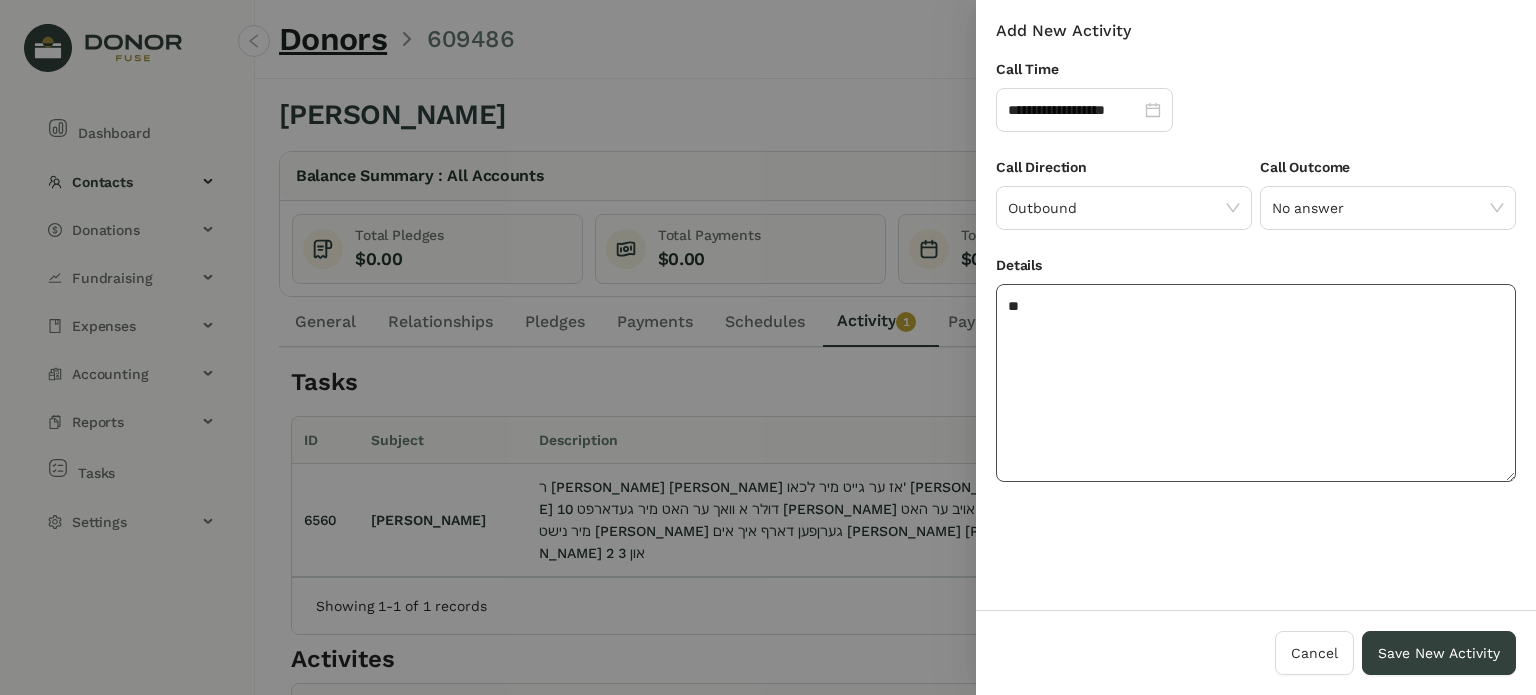 type on "*" 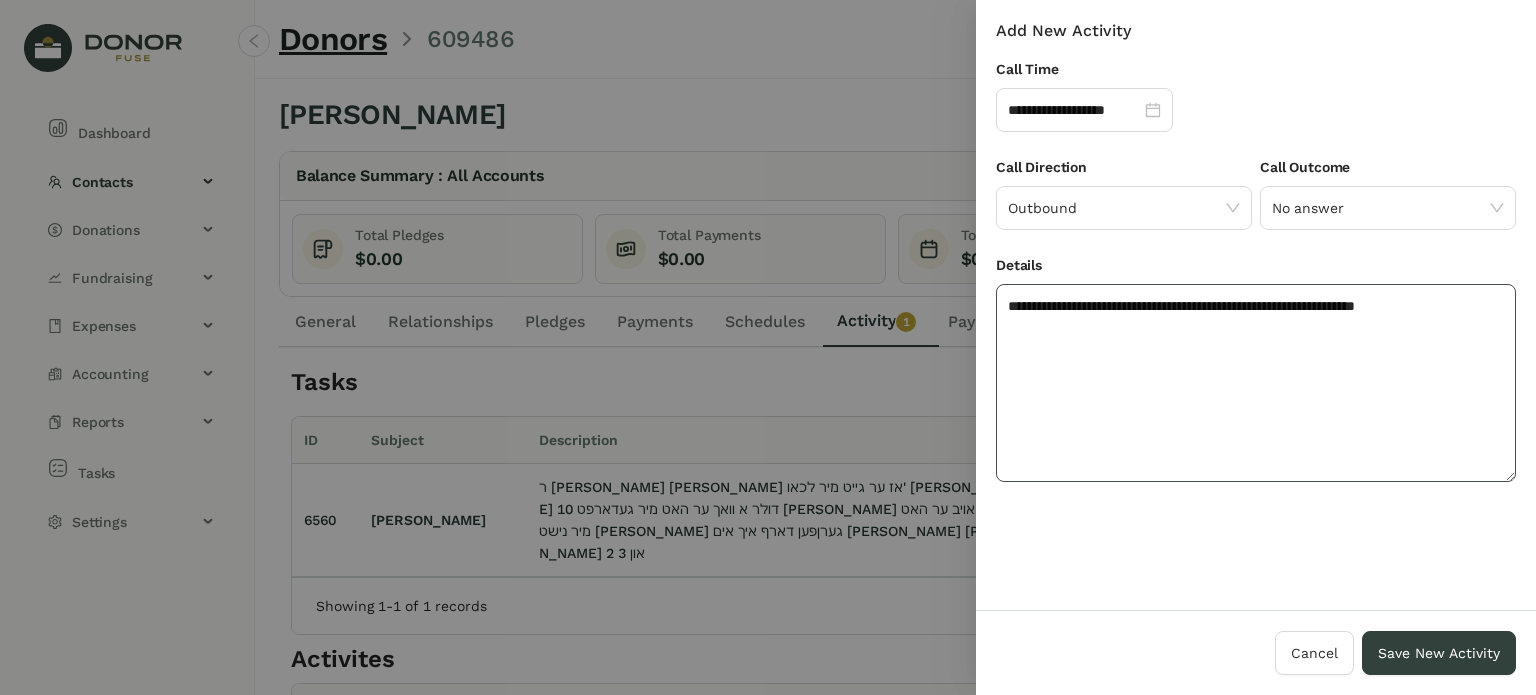 click on "**********" 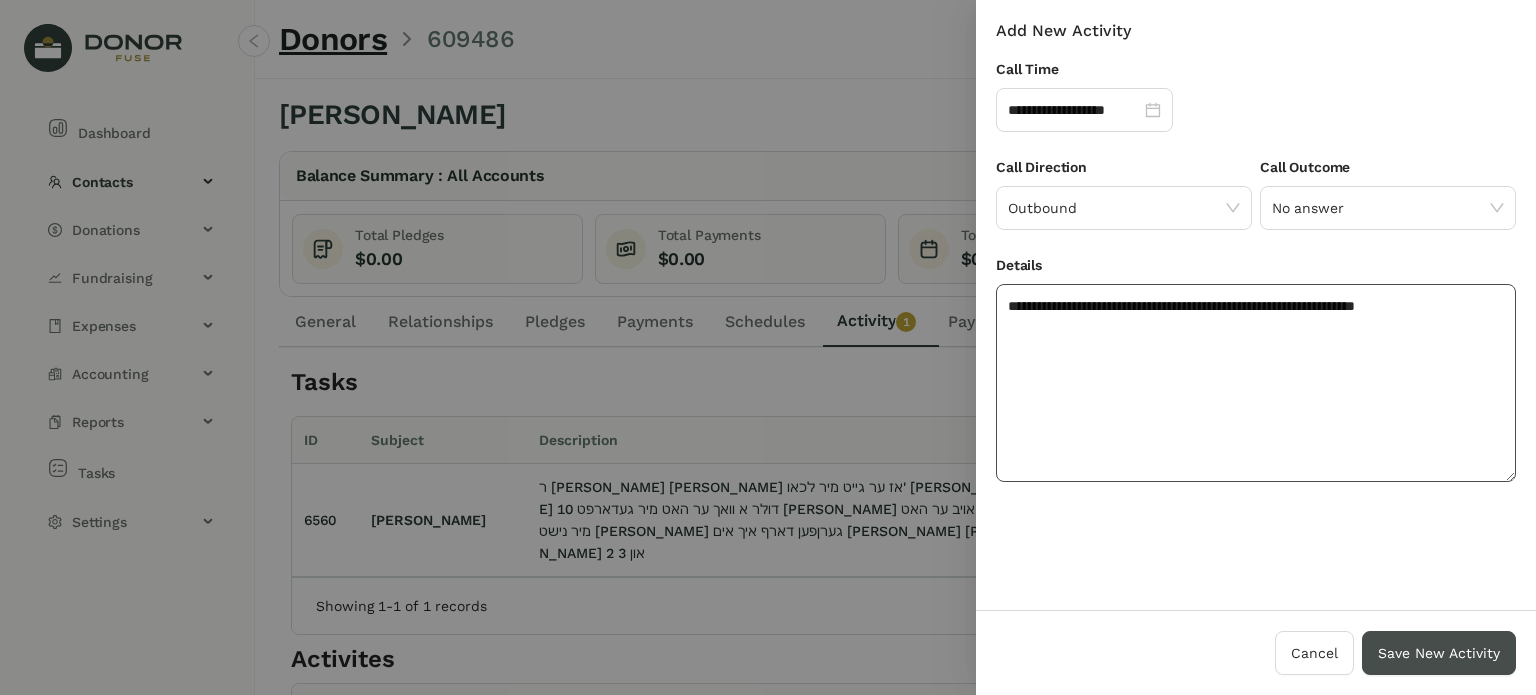 type on "**********" 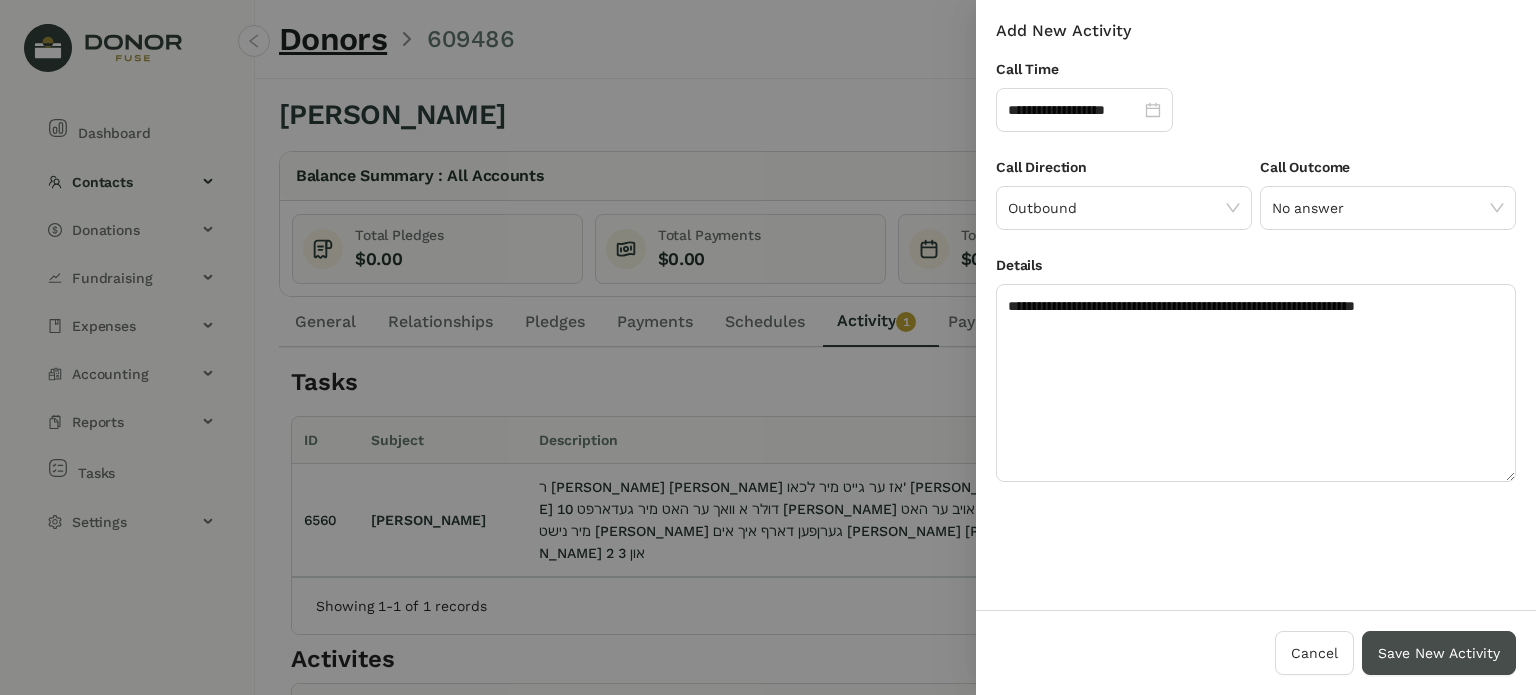 click on "Save New Activity" at bounding box center [1439, 653] 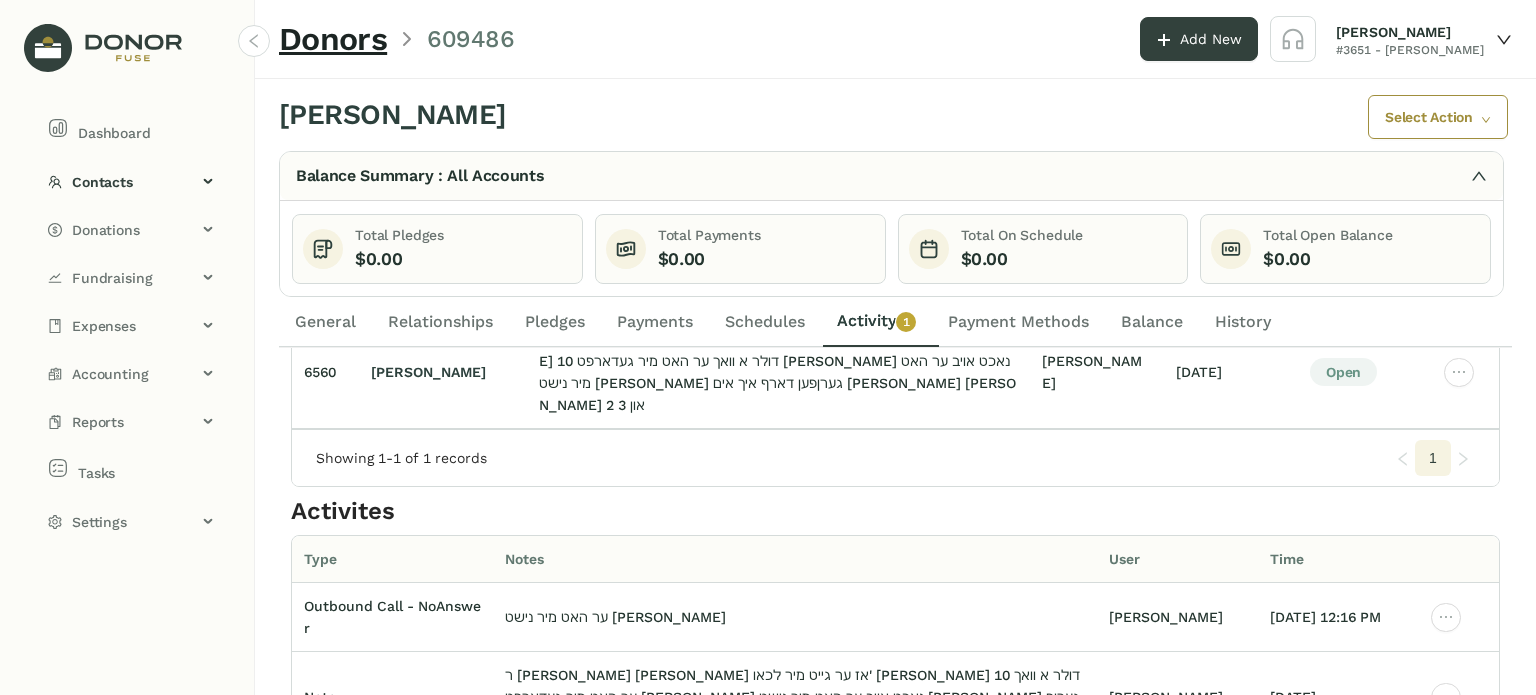 scroll, scrollTop: 184, scrollLeft: 0, axis: vertical 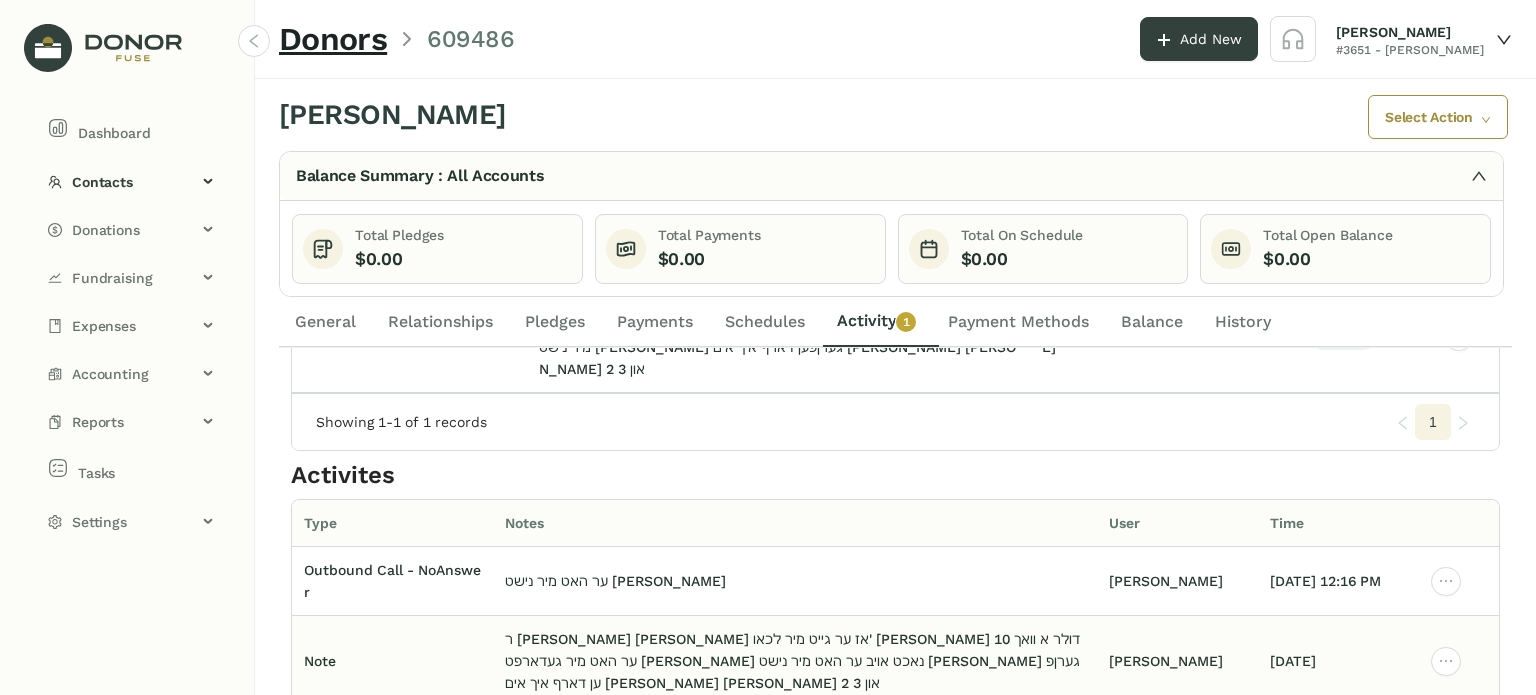 click on "ר [PERSON_NAME] [PERSON_NAME] אז ער גייט מיר לכאו' [PERSON_NAME] 10 דולר א וואך ער האט מיר געדארפט [PERSON_NAME] נאכט אויב ער האט מיר נישט [PERSON_NAME] גערןפען דארף איך אים [PERSON_NAME] [PERSON_NAME] 2 און 3" 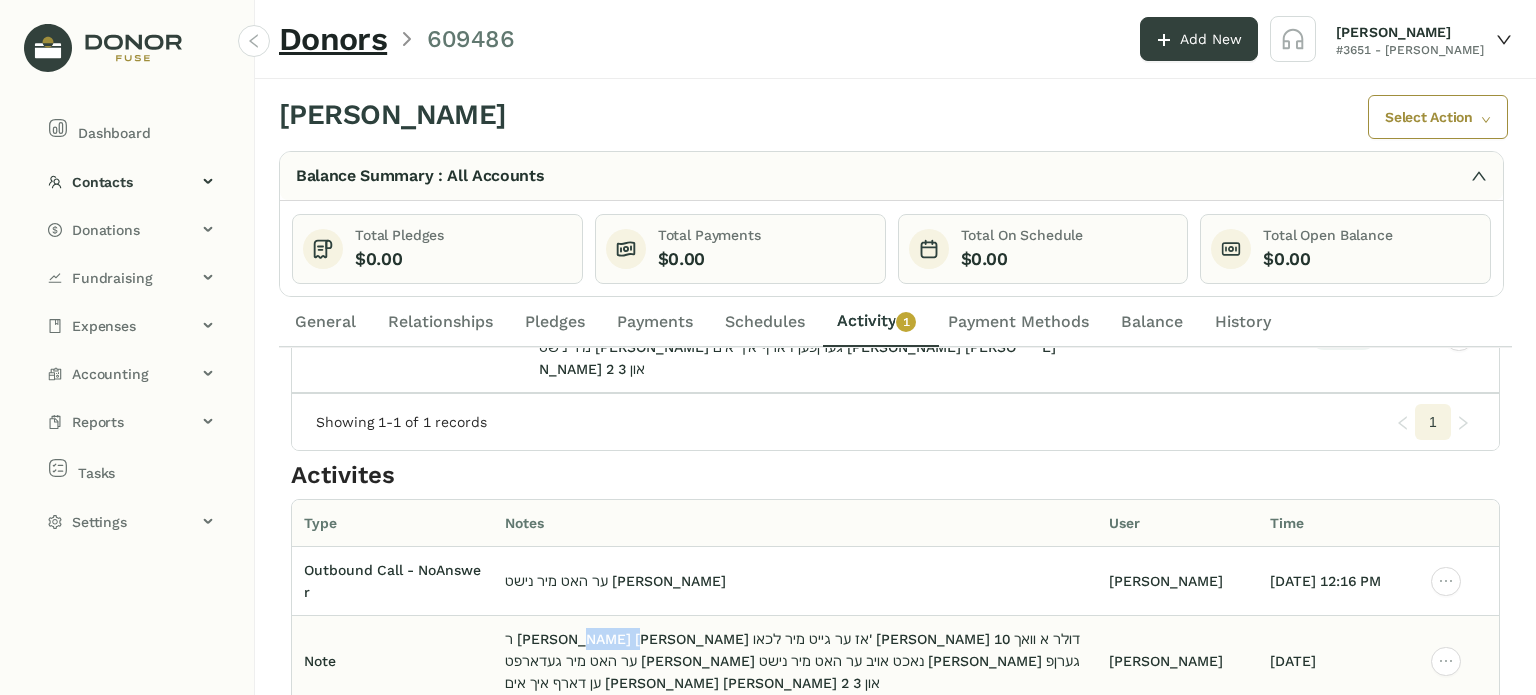 click on "ר [PERSON_NAME] [PERSON_NAME] אז ער גייט מיר לכאו' [PERSON_NAME] 10 דולר א וואך ער האט מיר געדארפט [PERSON_NAME] נאכט אויב ער האט מיר נישט [PERSON_NAME] גערןפען דארף איך אים [PERSON_NAME] [PERSON_NAME] 2 און 3" 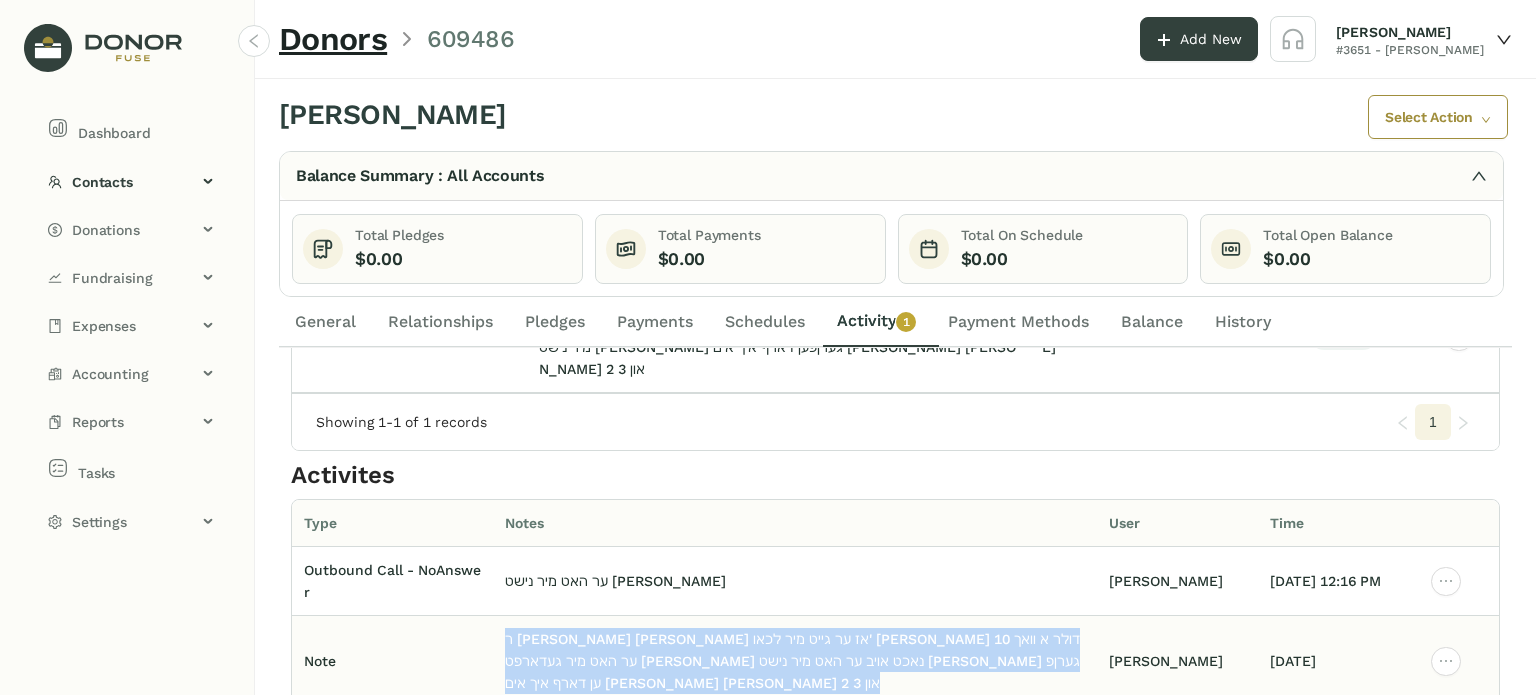click on "ר [PERSON_NAME] [PERSON_NAME] אז ער גייט מיר לכאו' [PERSON_NAME] 10 דולר א וואך ער האט מיר געדארפט [PERSON_NAME] נאכט אויב ער האט מיר נישט [PERSON_NAME] גערןפען דארף איך אים [PERSON_NAME] [PERSON_NAME] 2 און 3" 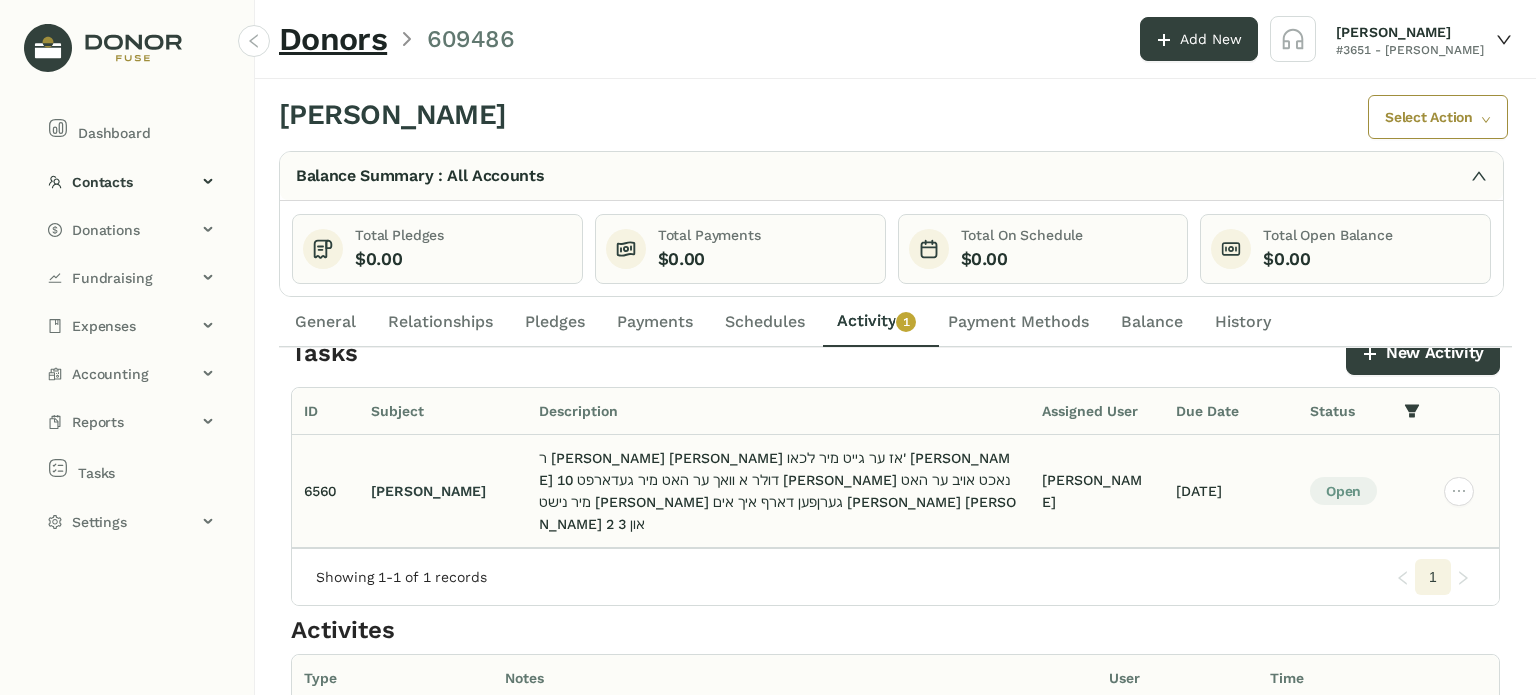 scroll, scrollTop: 0, scrollLeft: 0, axis: both 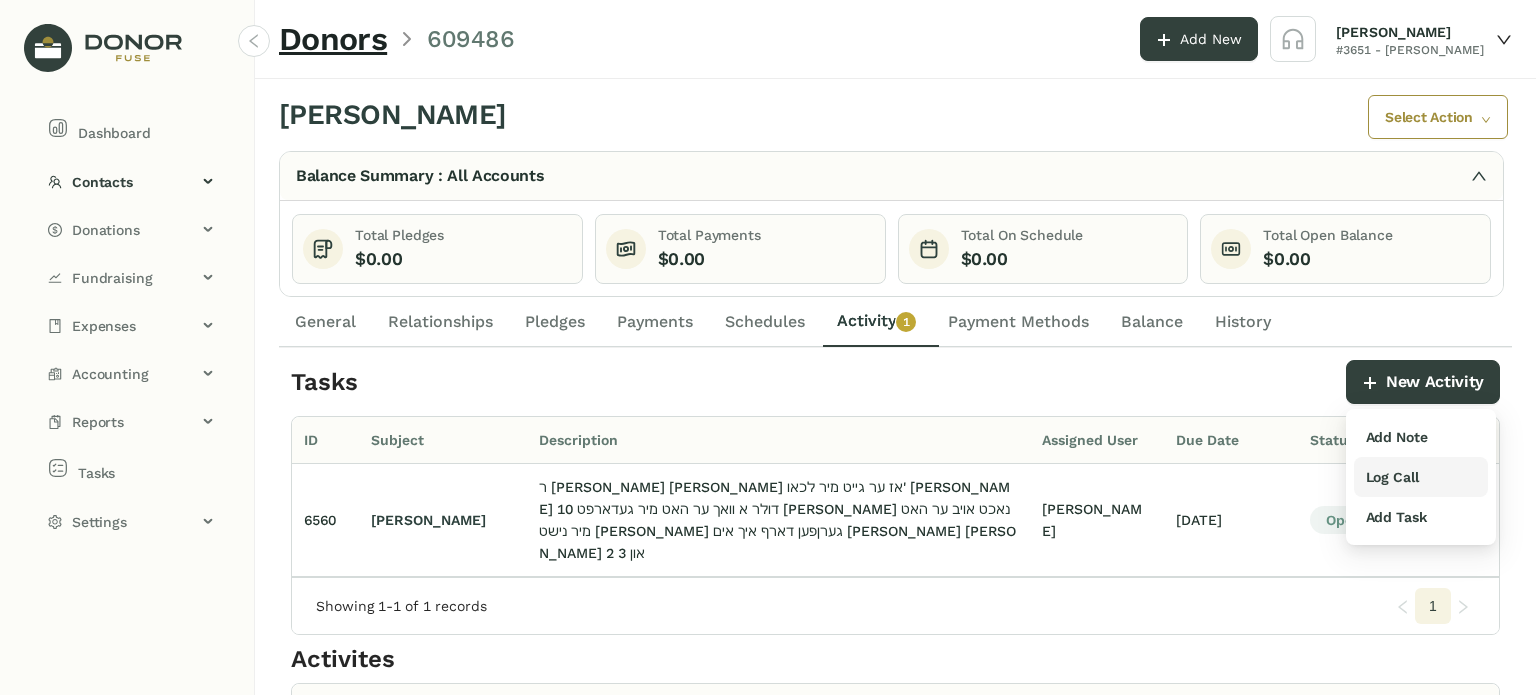 click on "Log Call" at bounding box center (1392, 477) 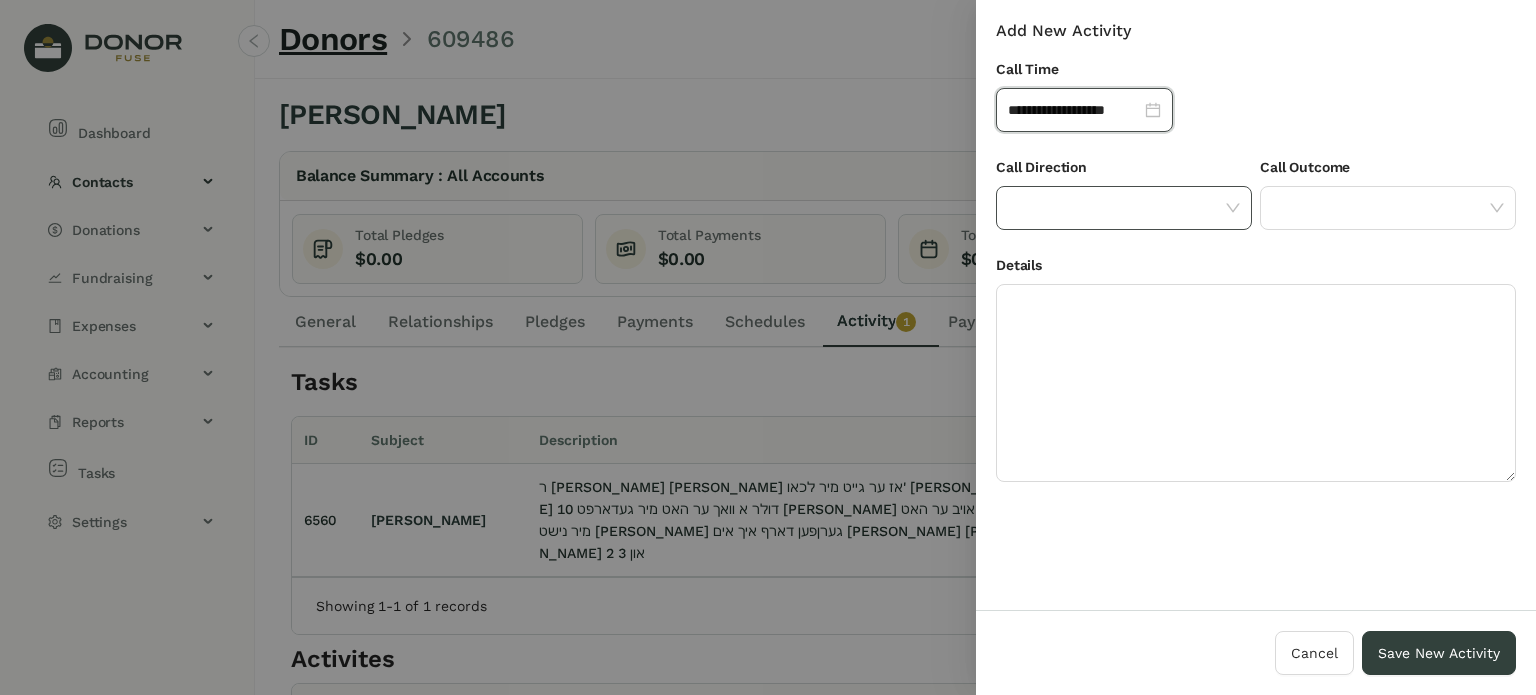 click 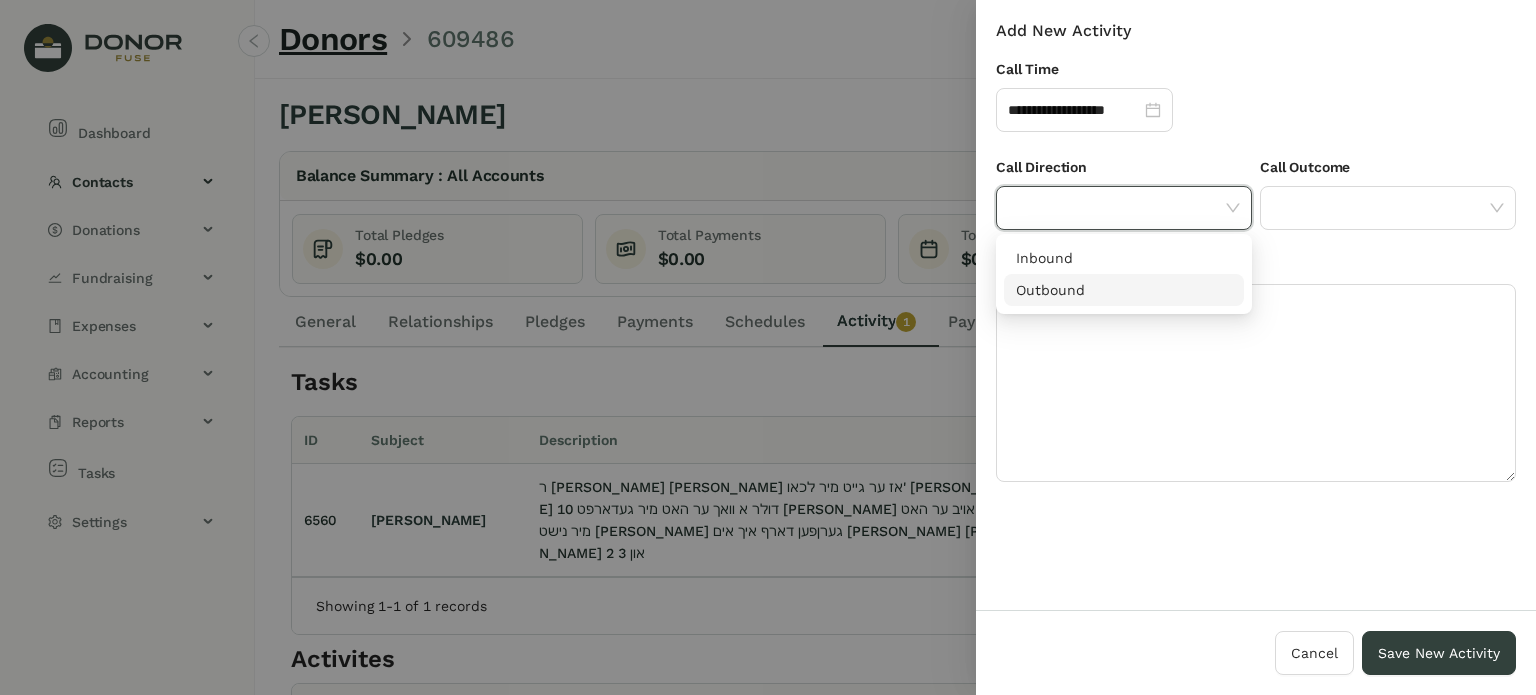 click on "Outbound" at bounding box center (1124, 290) 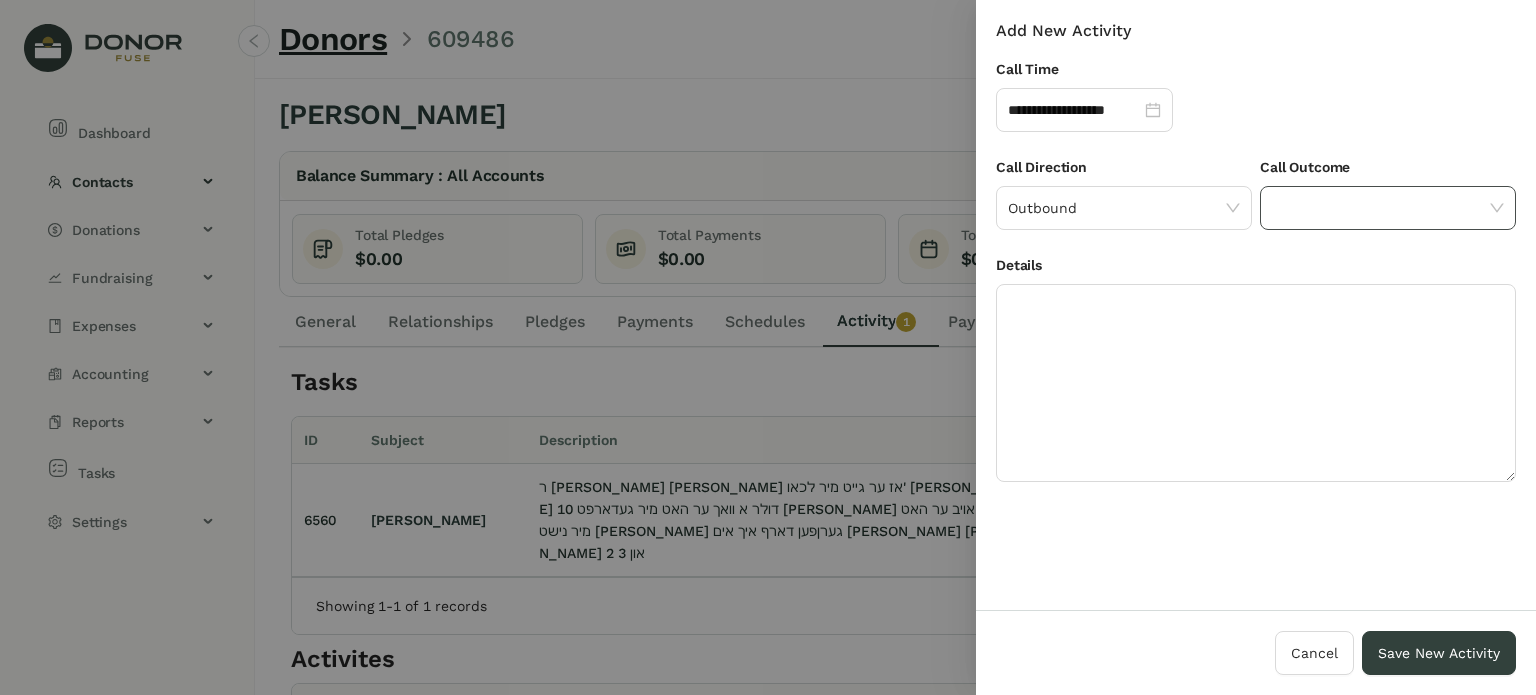 click 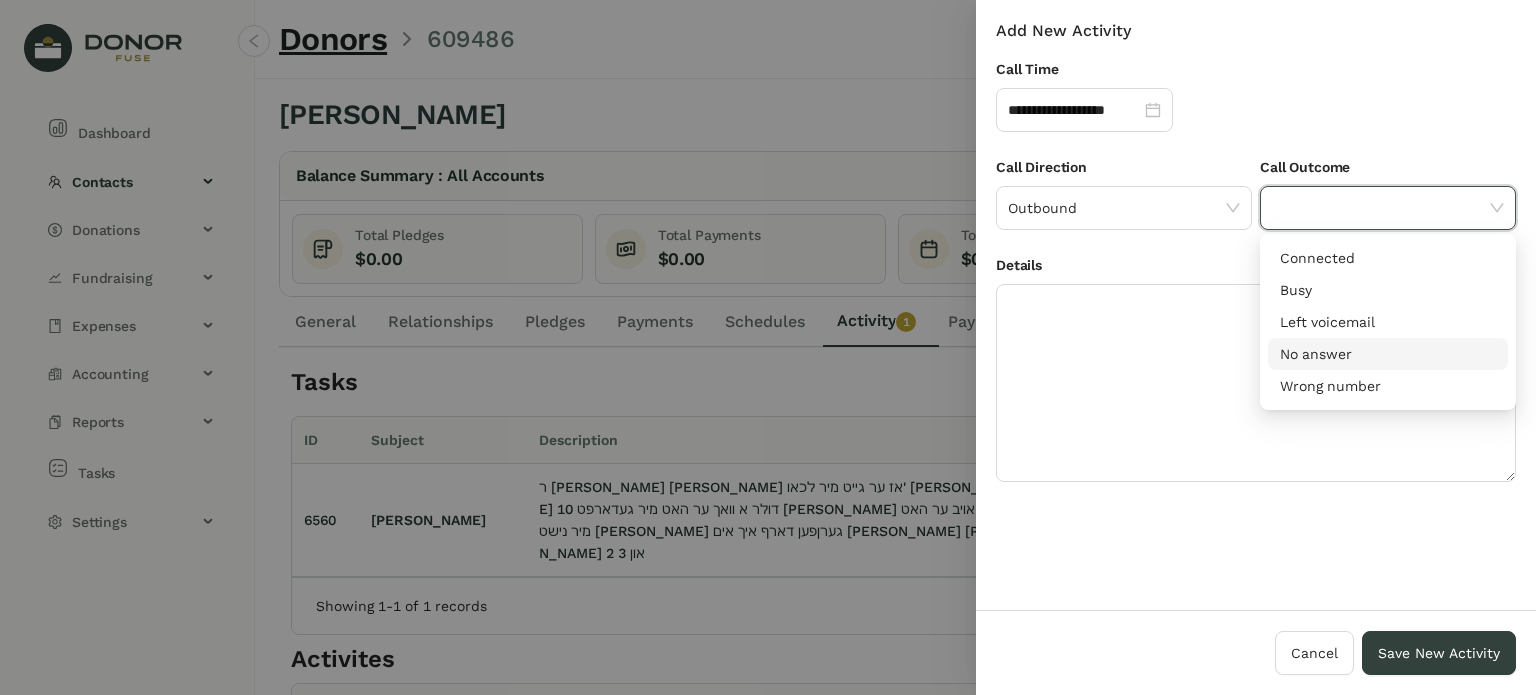 click on "No answer" at bounding box center [1388, 354] 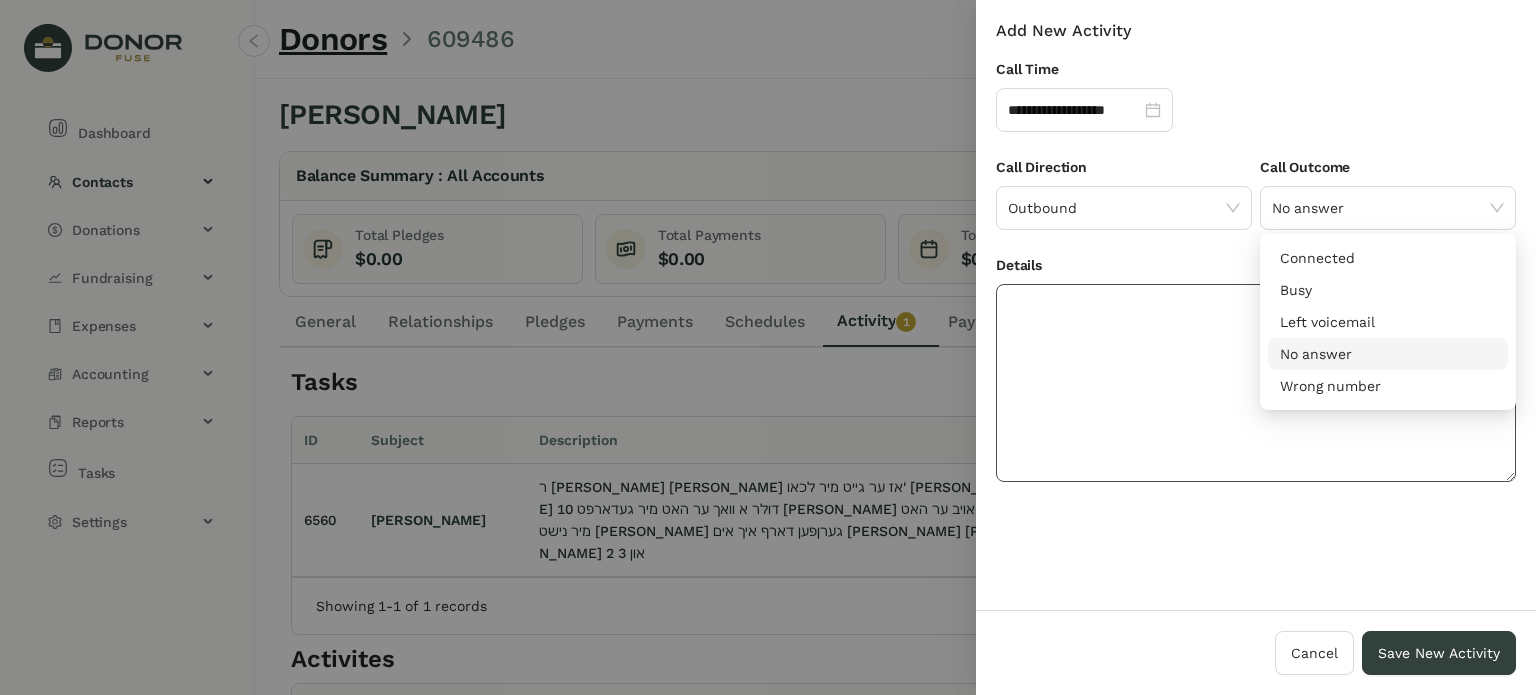 drag, startPoint x: 1191, startPoint y: 353, endPoint x: 1196, endPoint y: 337, distance: 16.763054 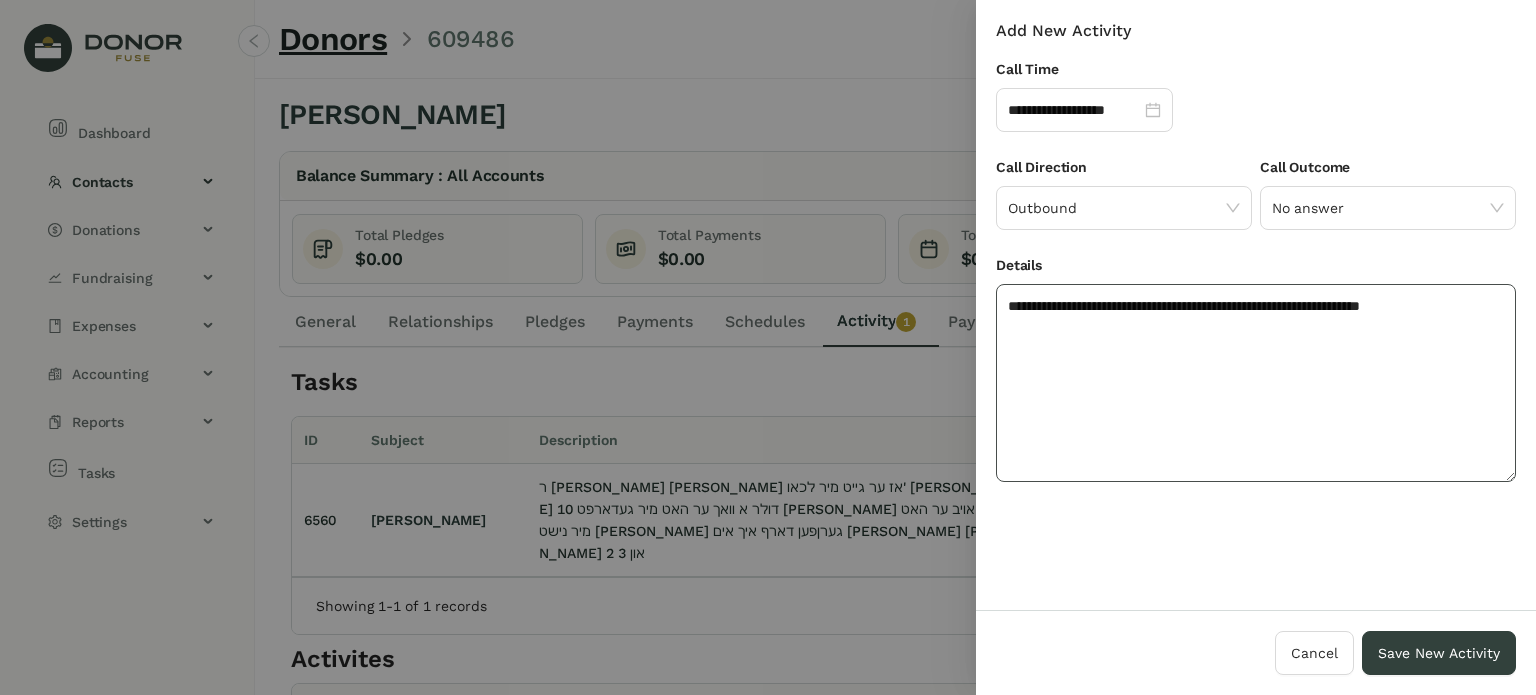 click on "**********" 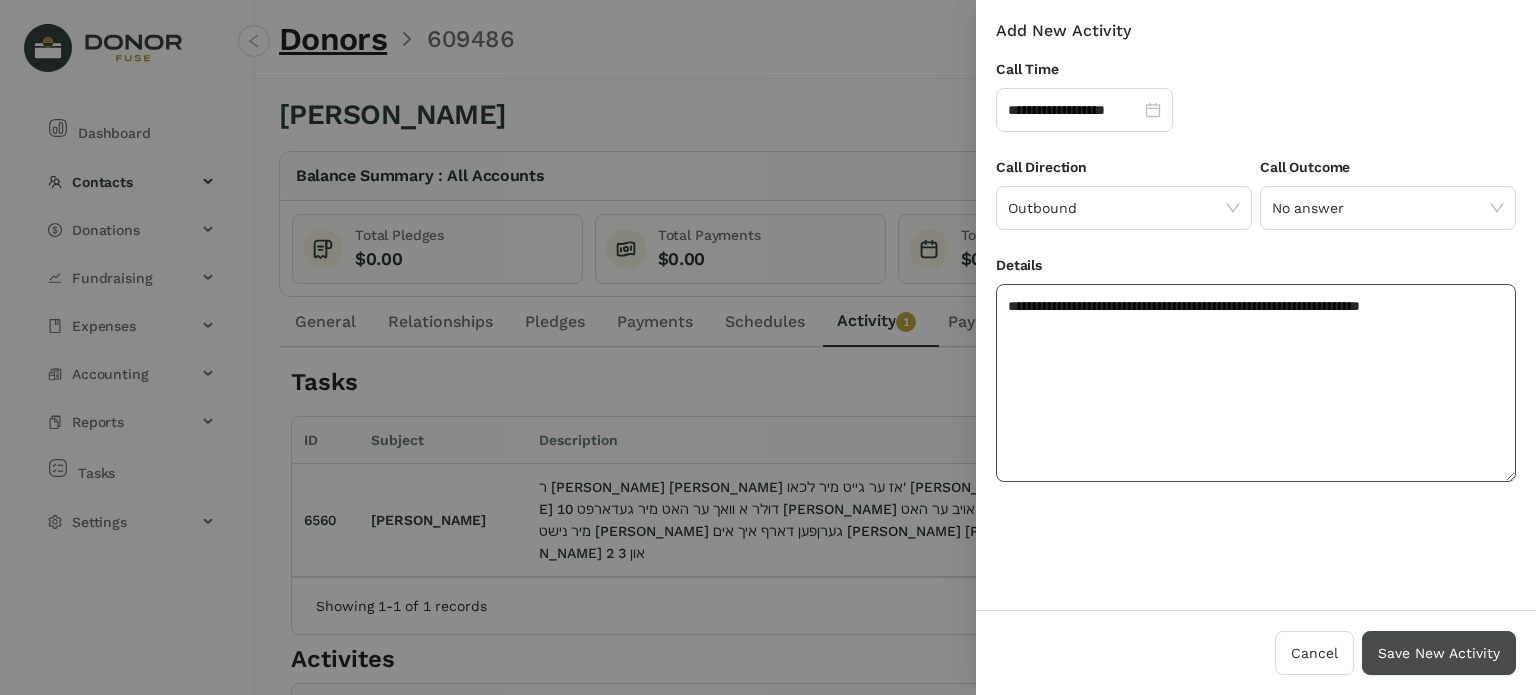 type on "**********" 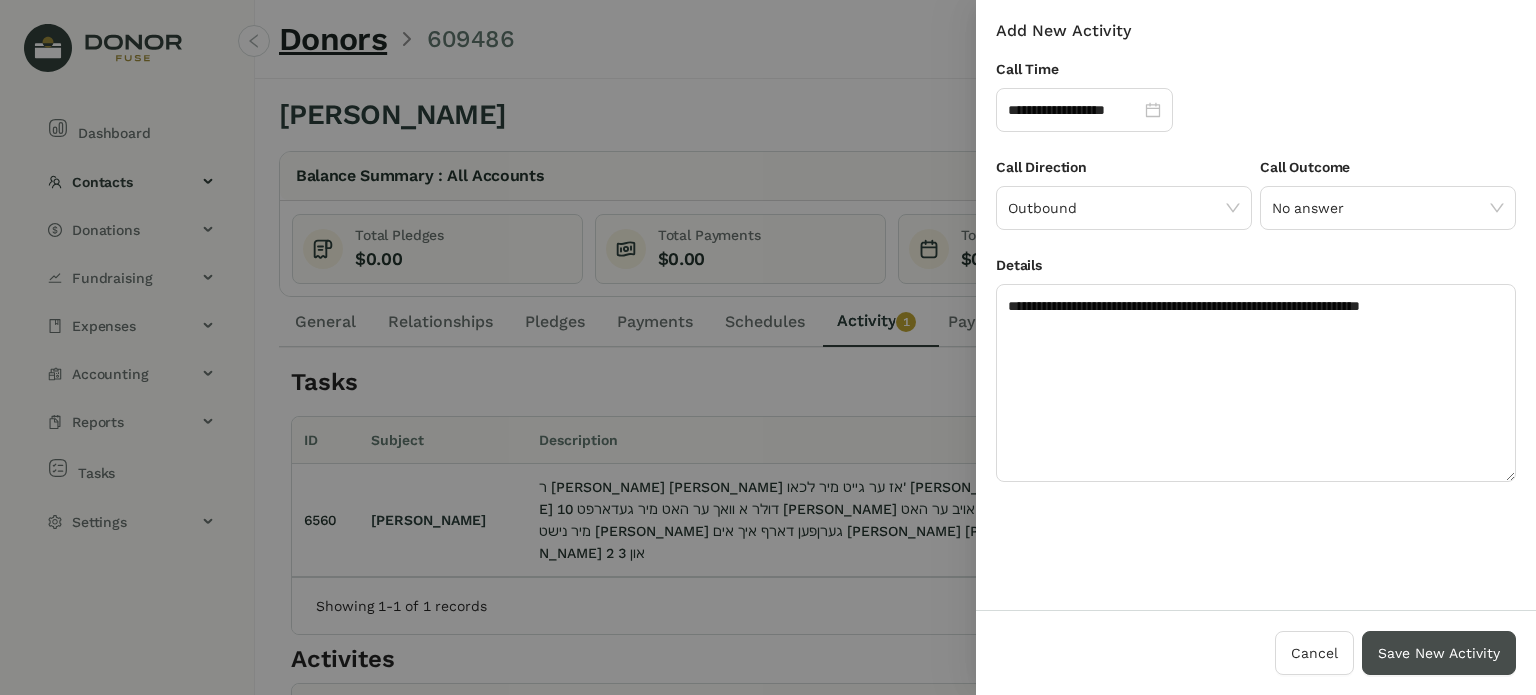 click on "Save New Activity" at bounding box center [1439, 653] 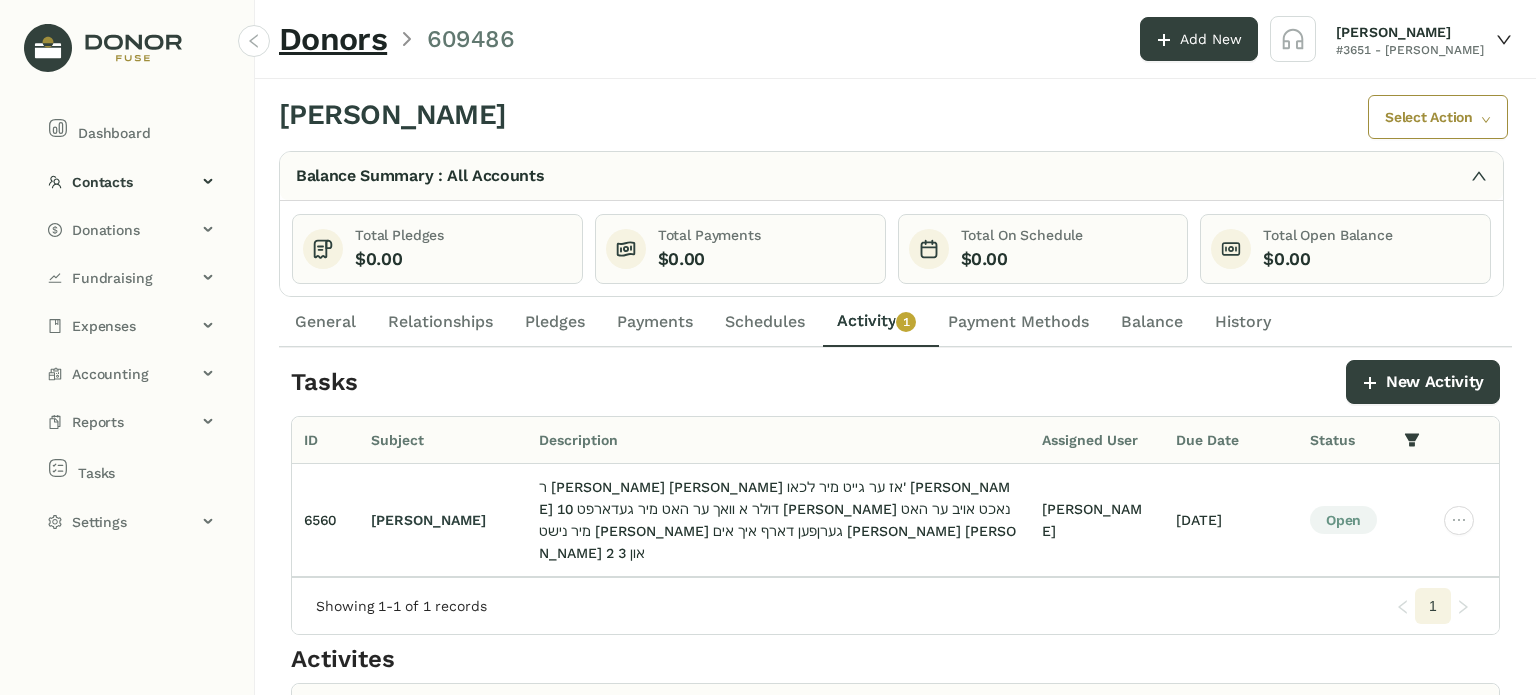 scroll, scrollTop: 184, scrollLeft: 0, axis: vertical 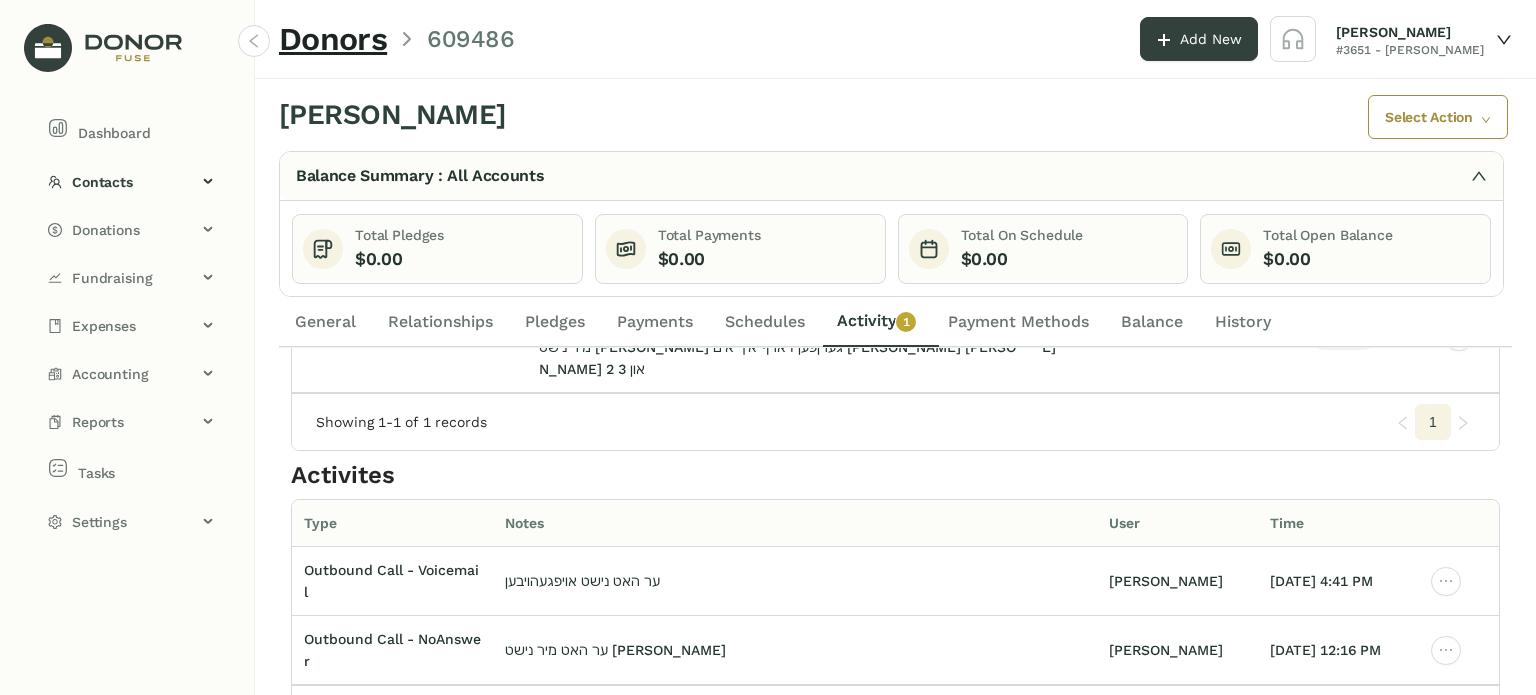 click on "1" 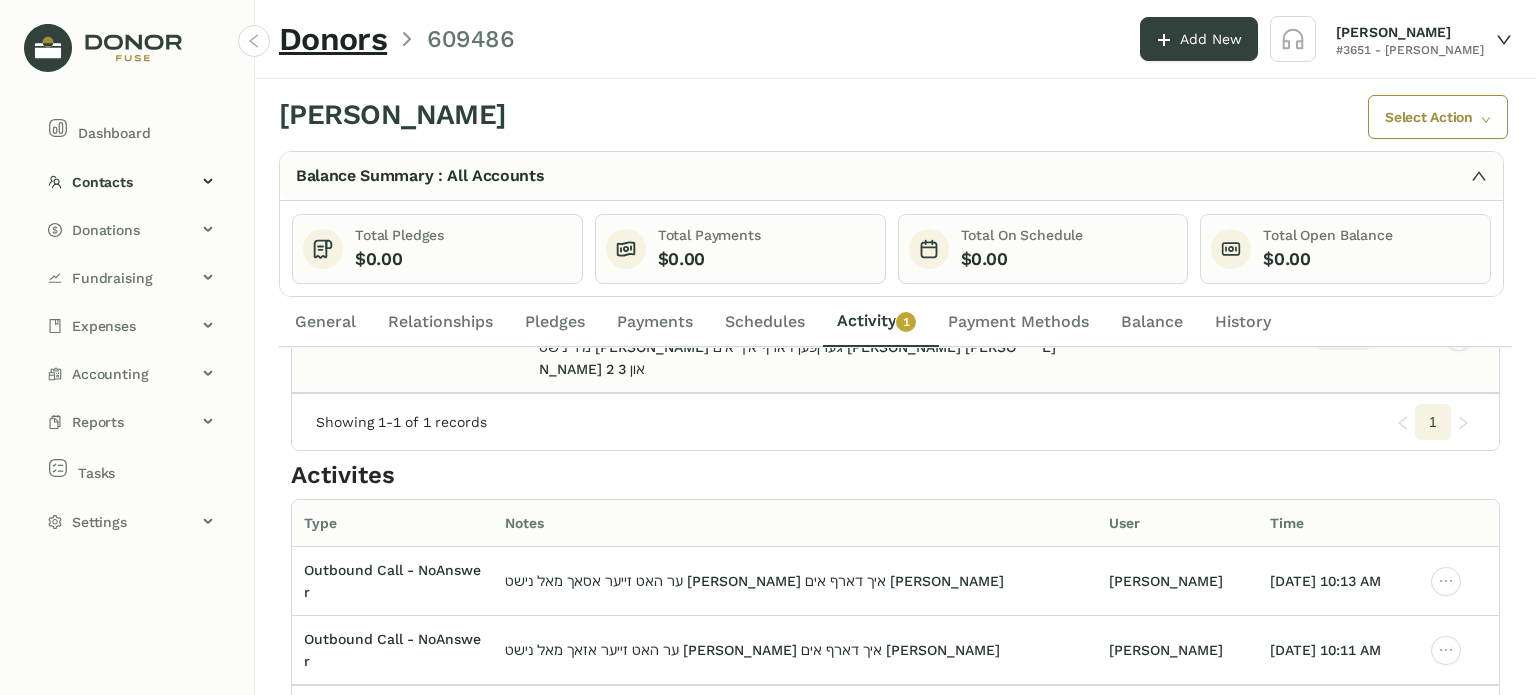 scroll, scrollTop: 0, scrollLeft: 0, axis: both 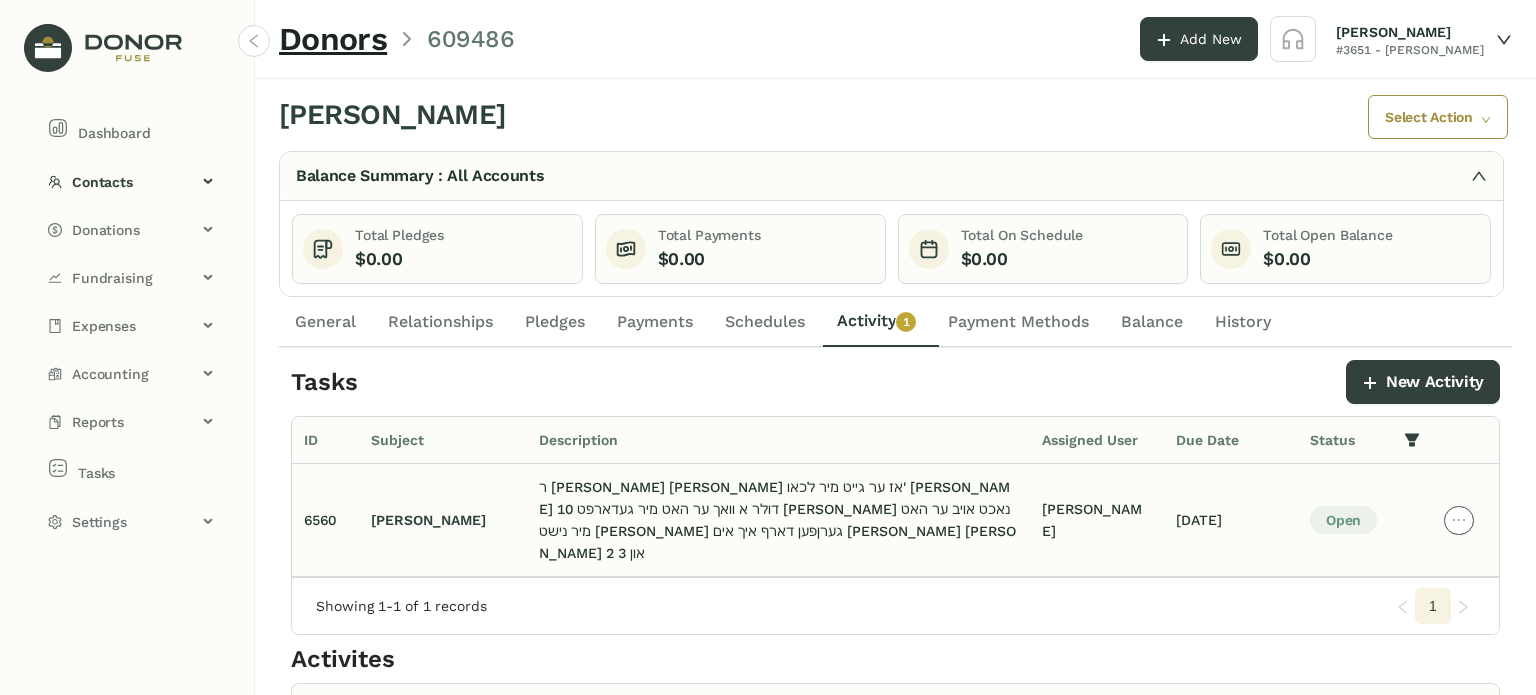 click 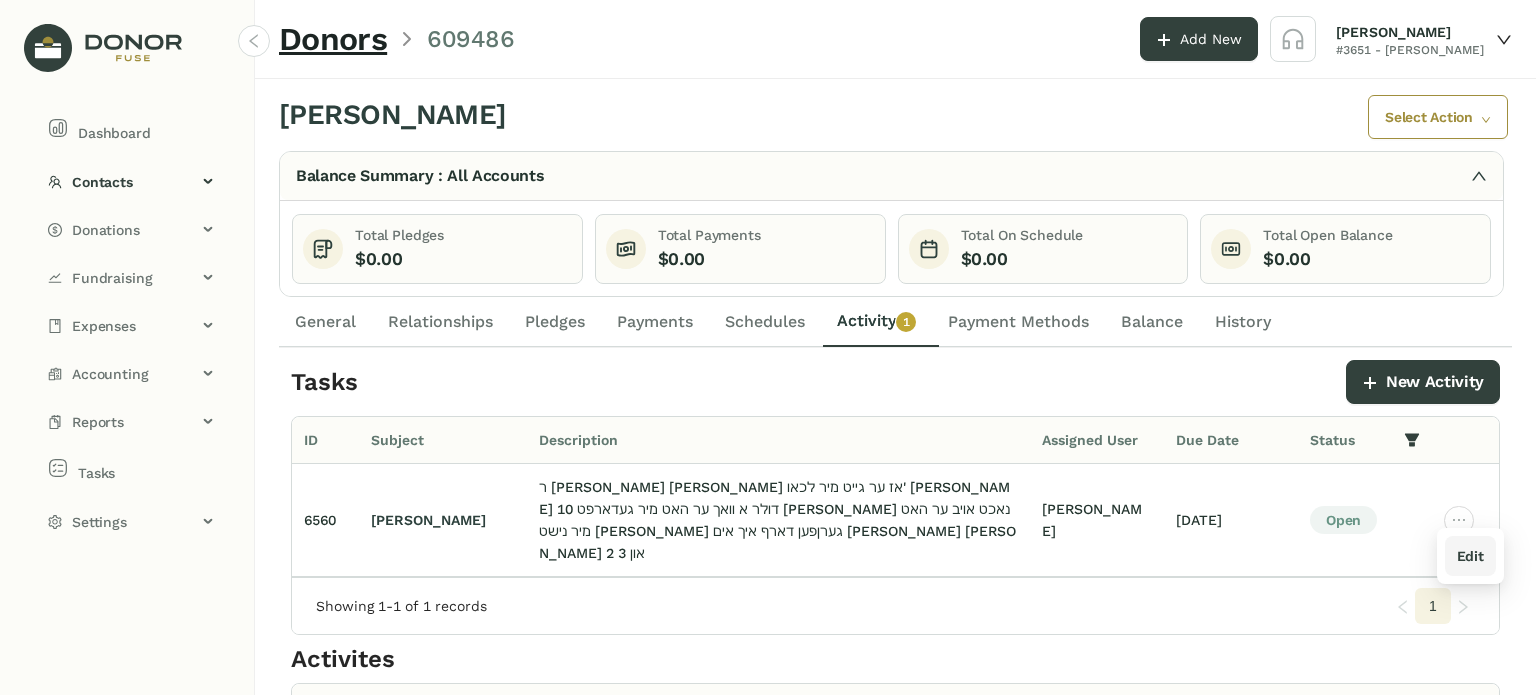 click on "Edit" at bounding box center [1470, 556] 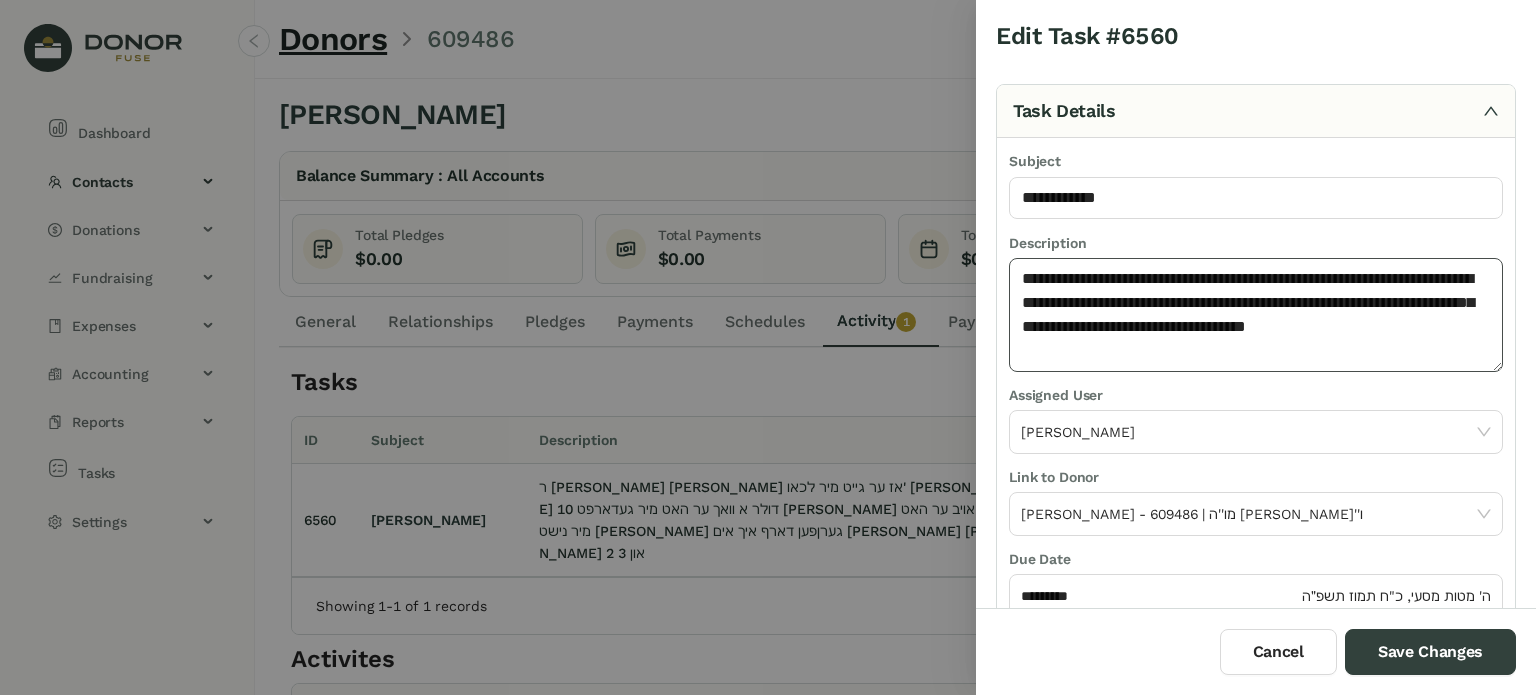 click on "**********" 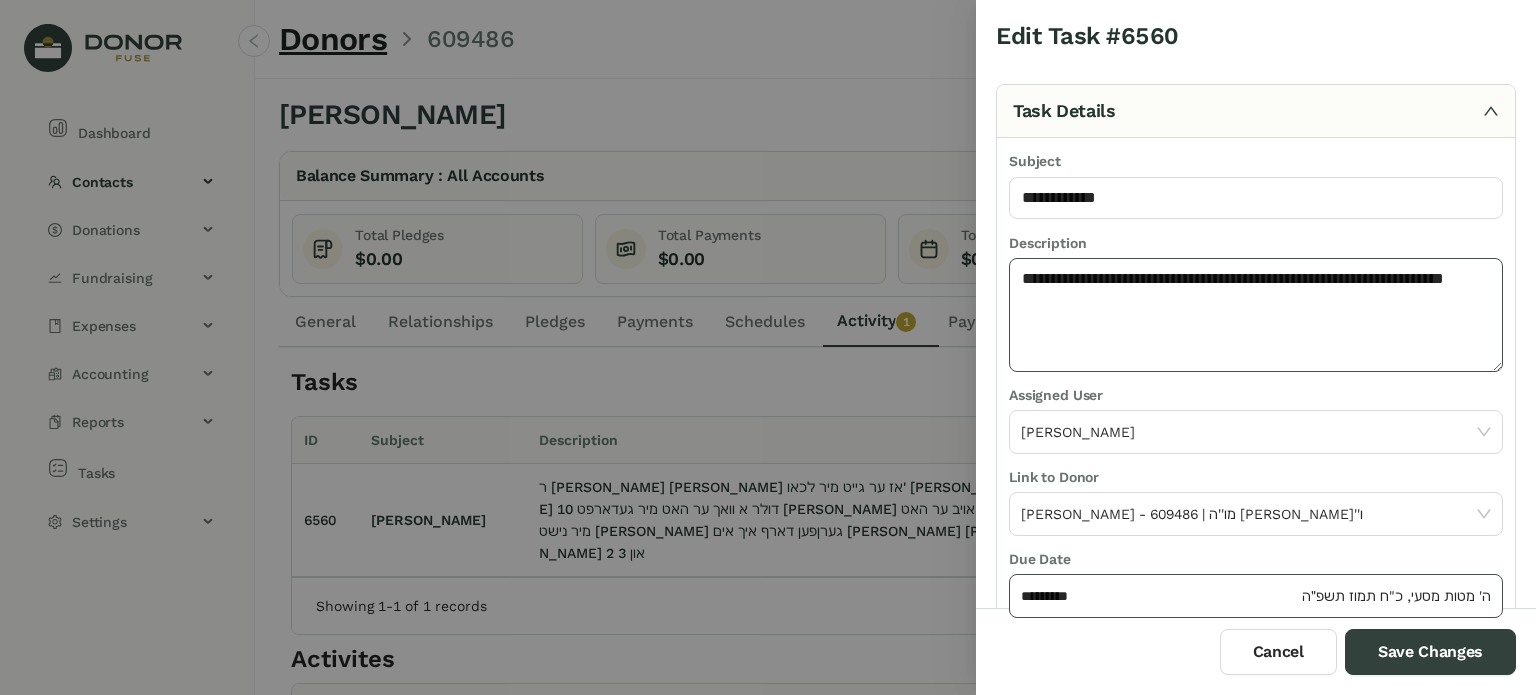 type on "**********" 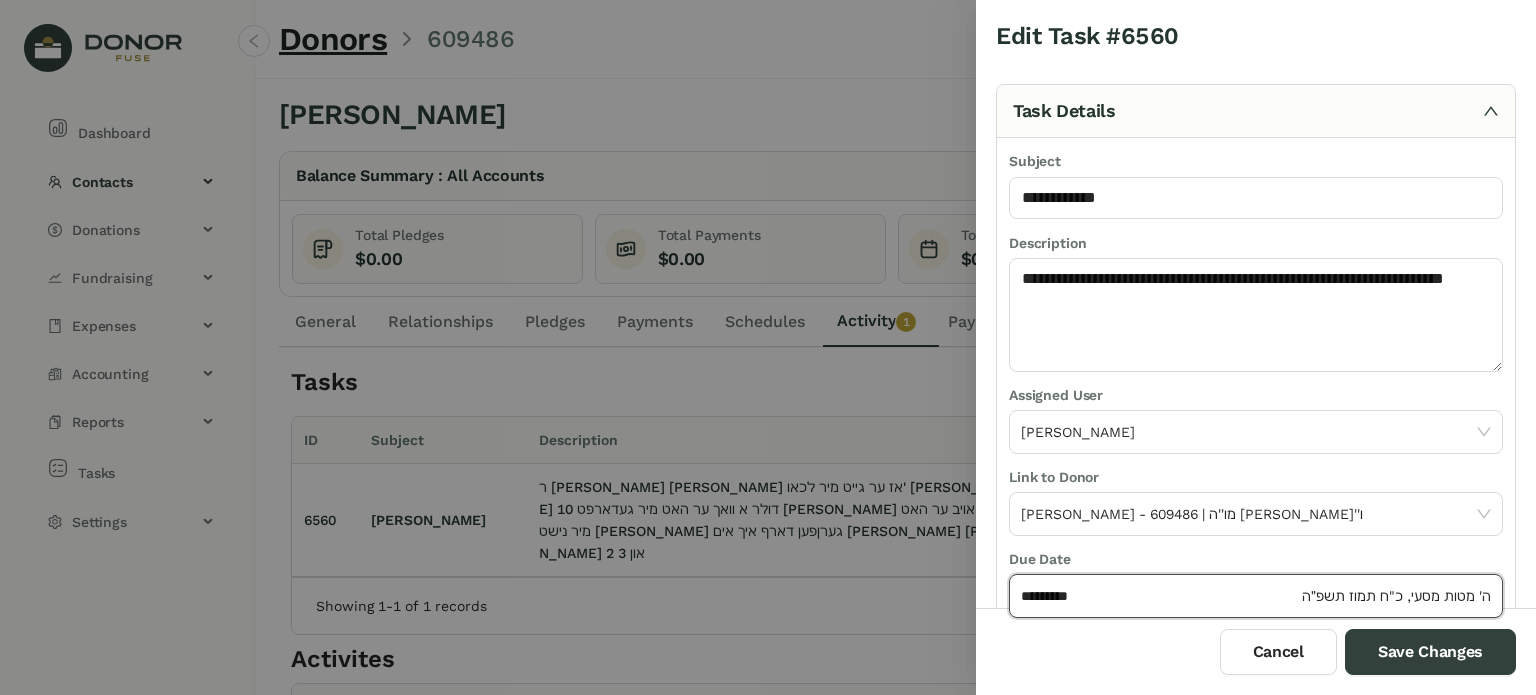 click on "*********" 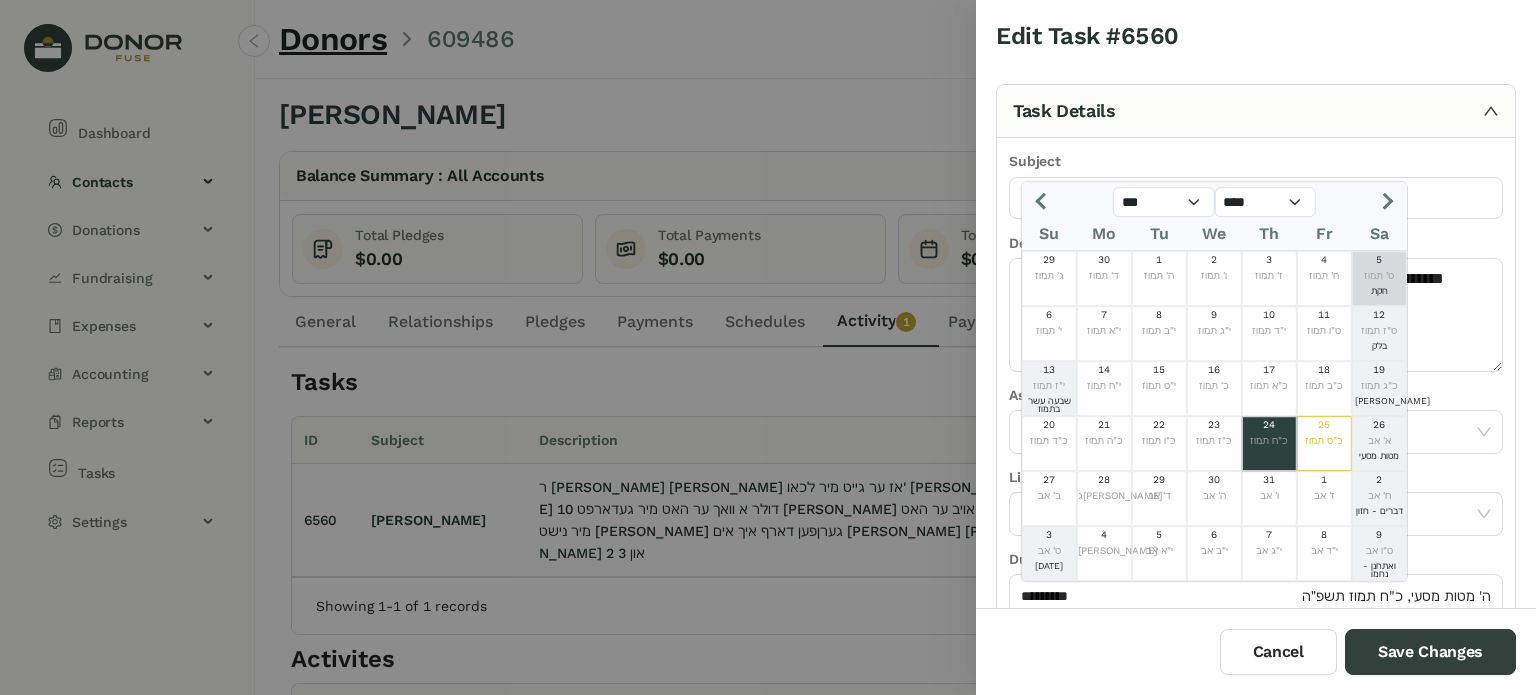 click 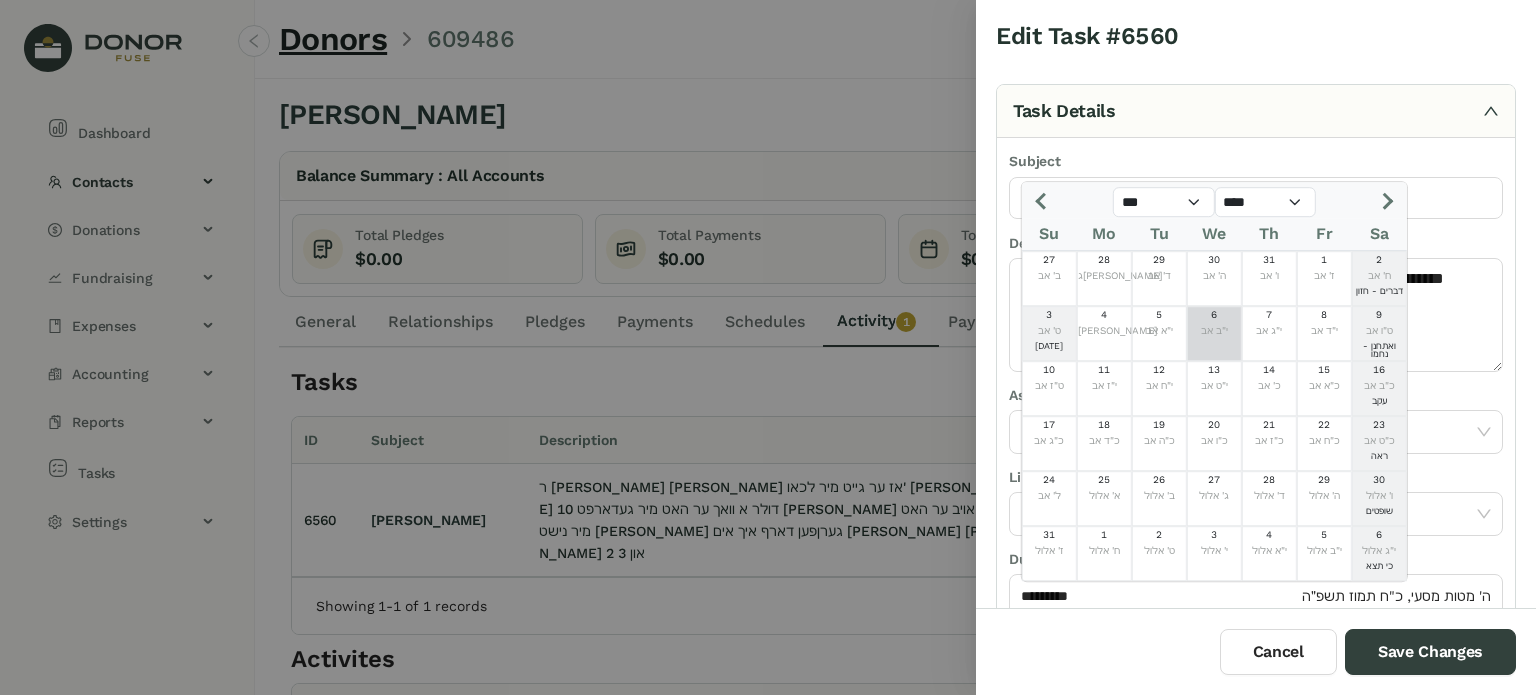 click on "י"ב אב" 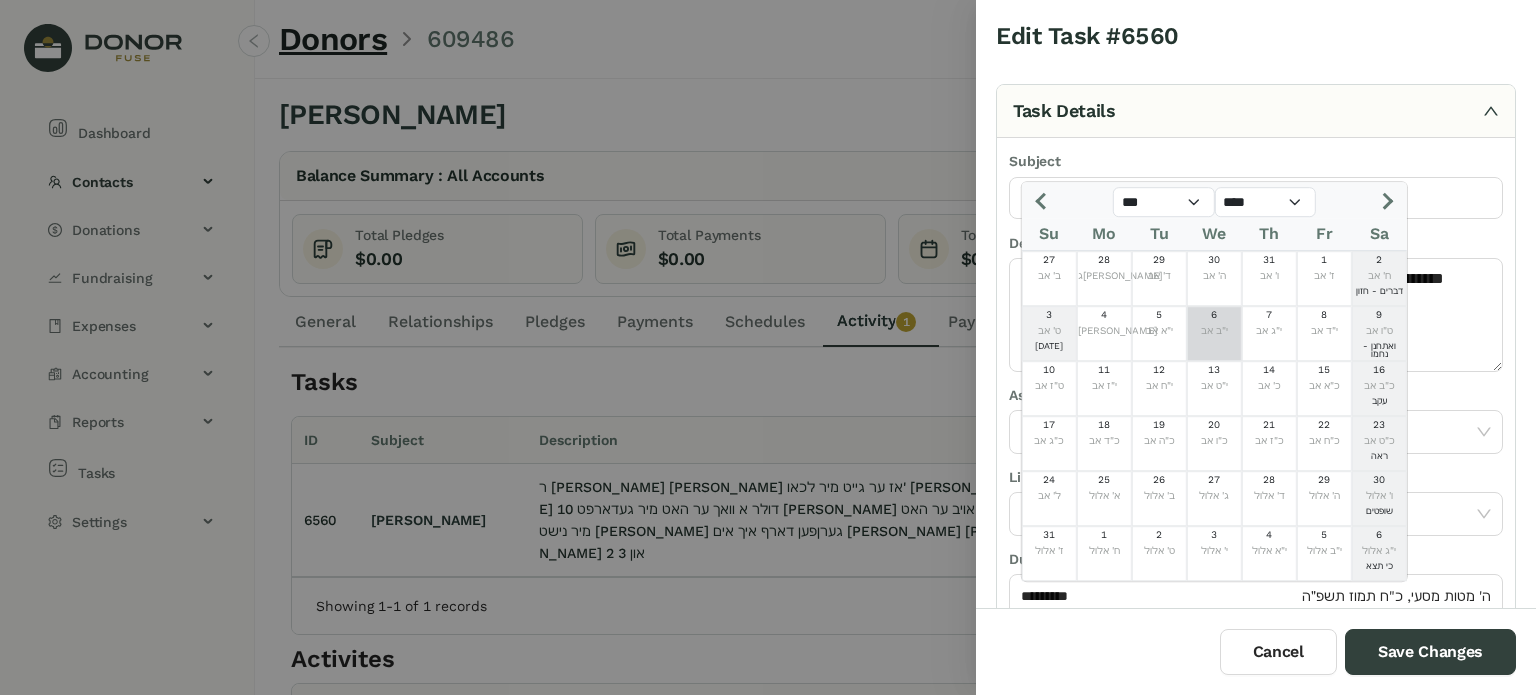 type on "********" 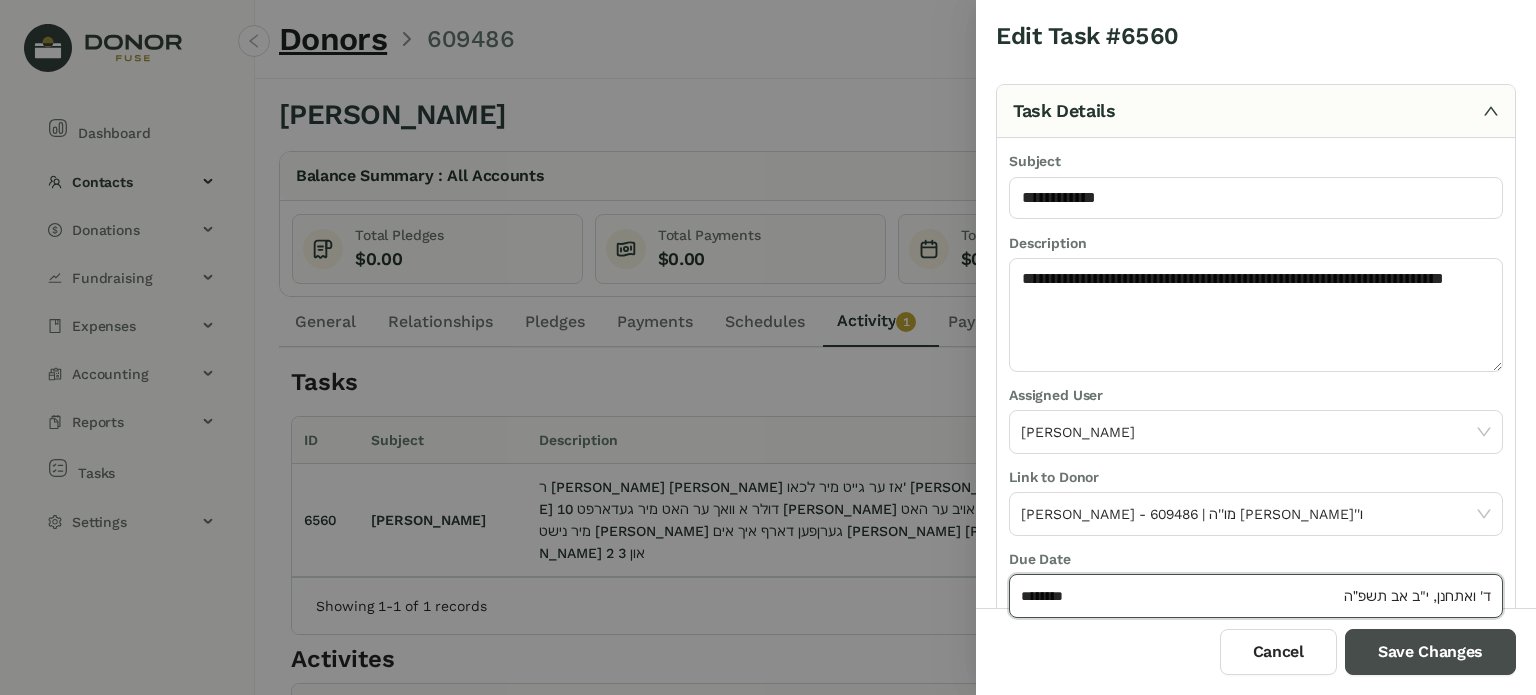 click on "Save Changes" at bounding box center [1430, 652] 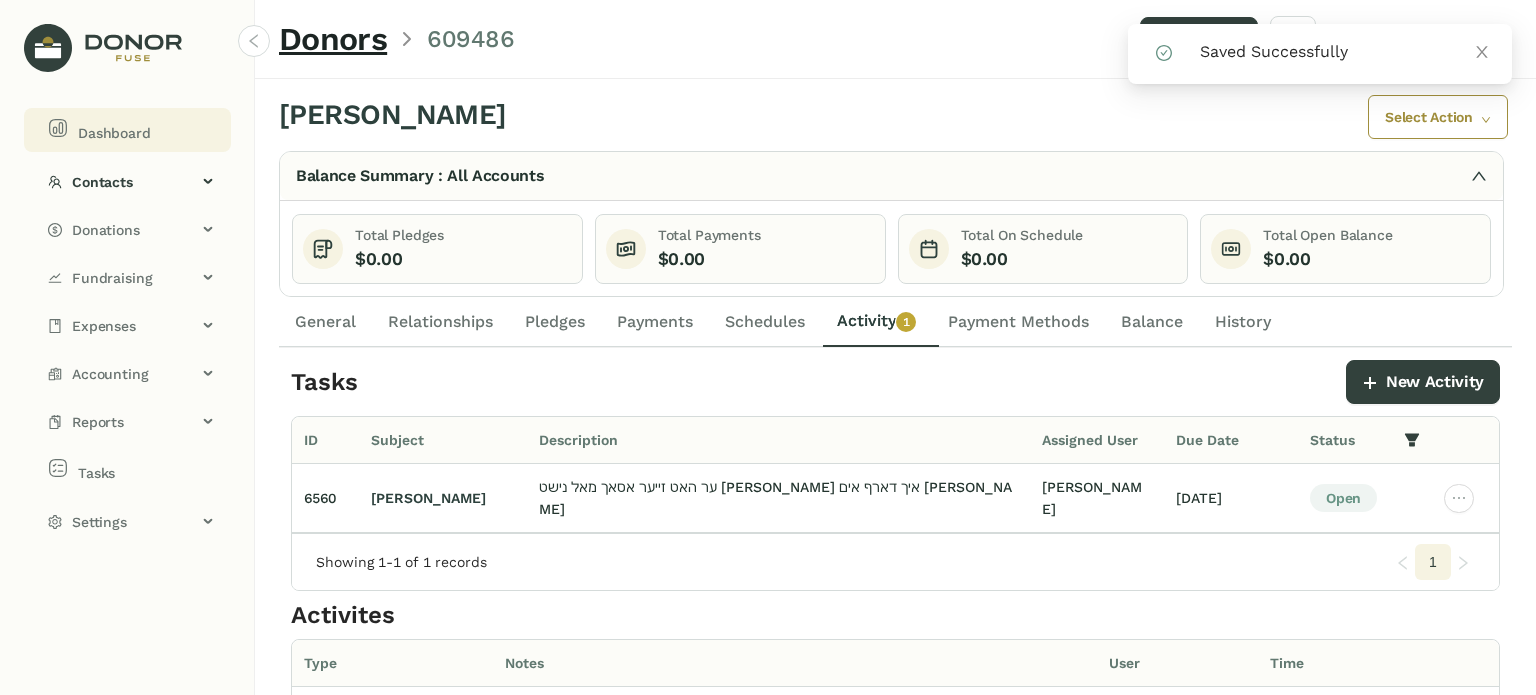 click on "Dashboard" 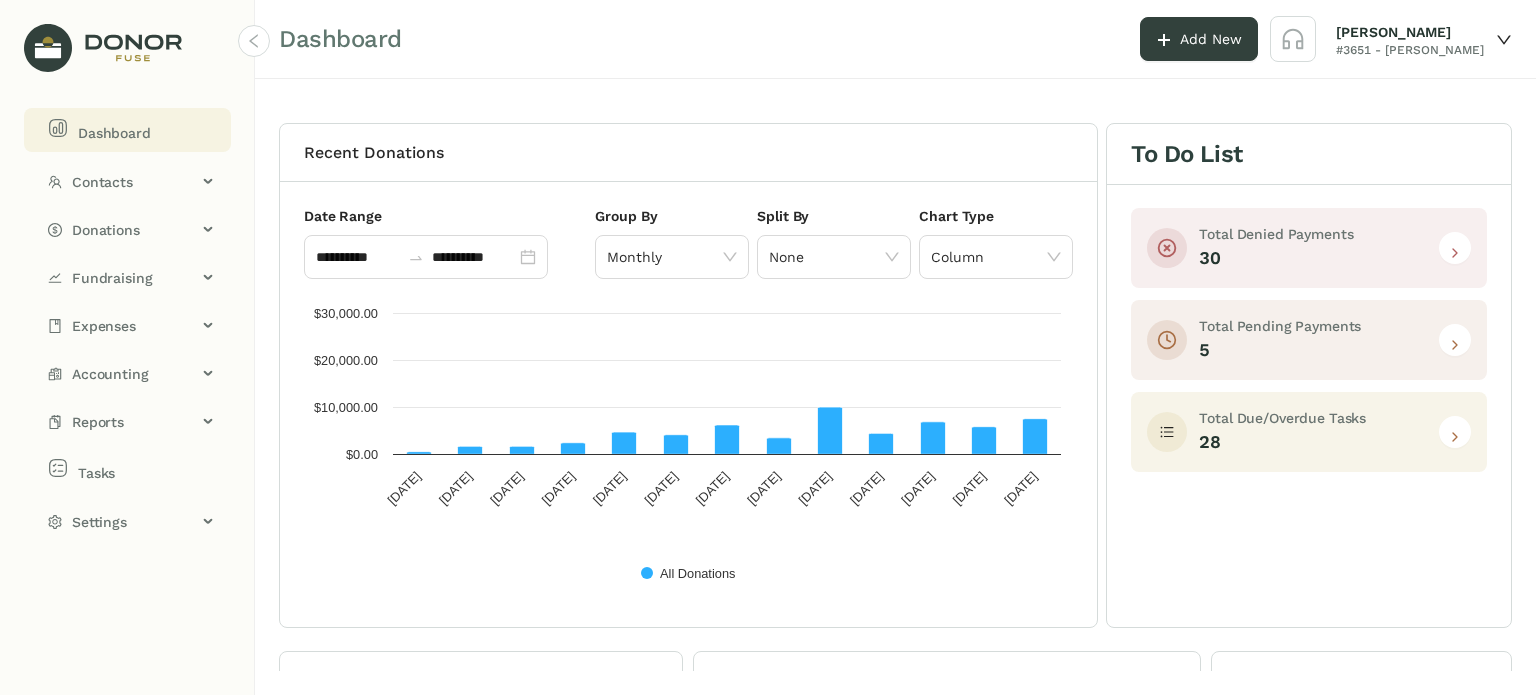 click 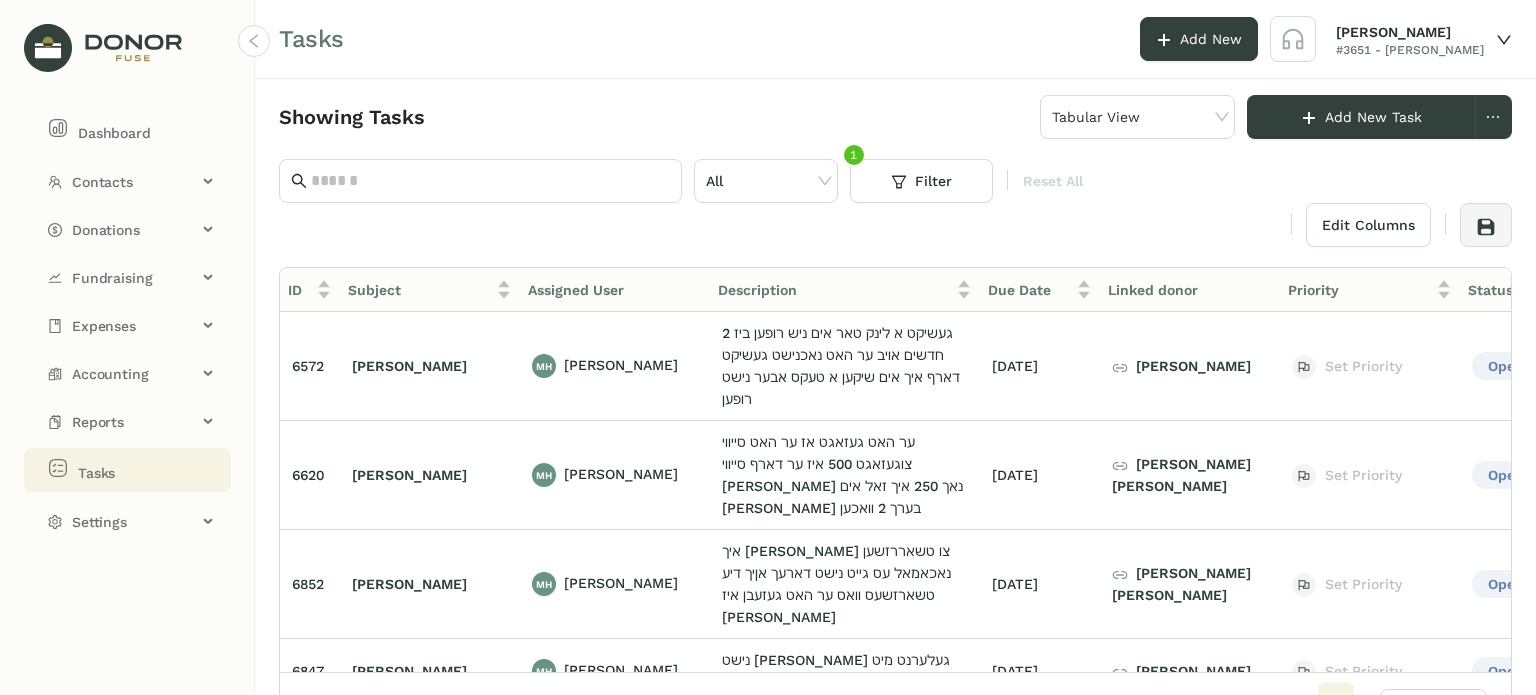 scroll, scrollTop: 0, scrollLeft: 0, axis: both 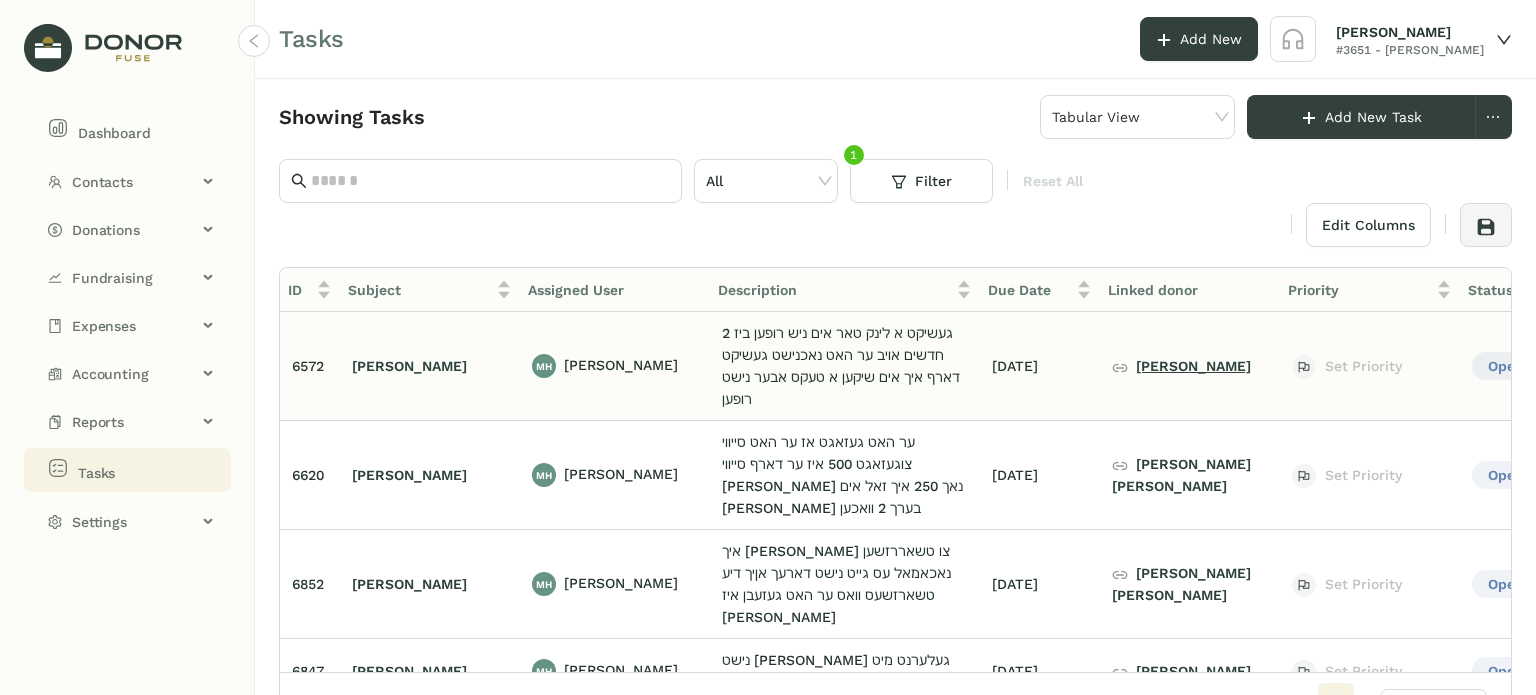 click on "[PERSON_NAME]" 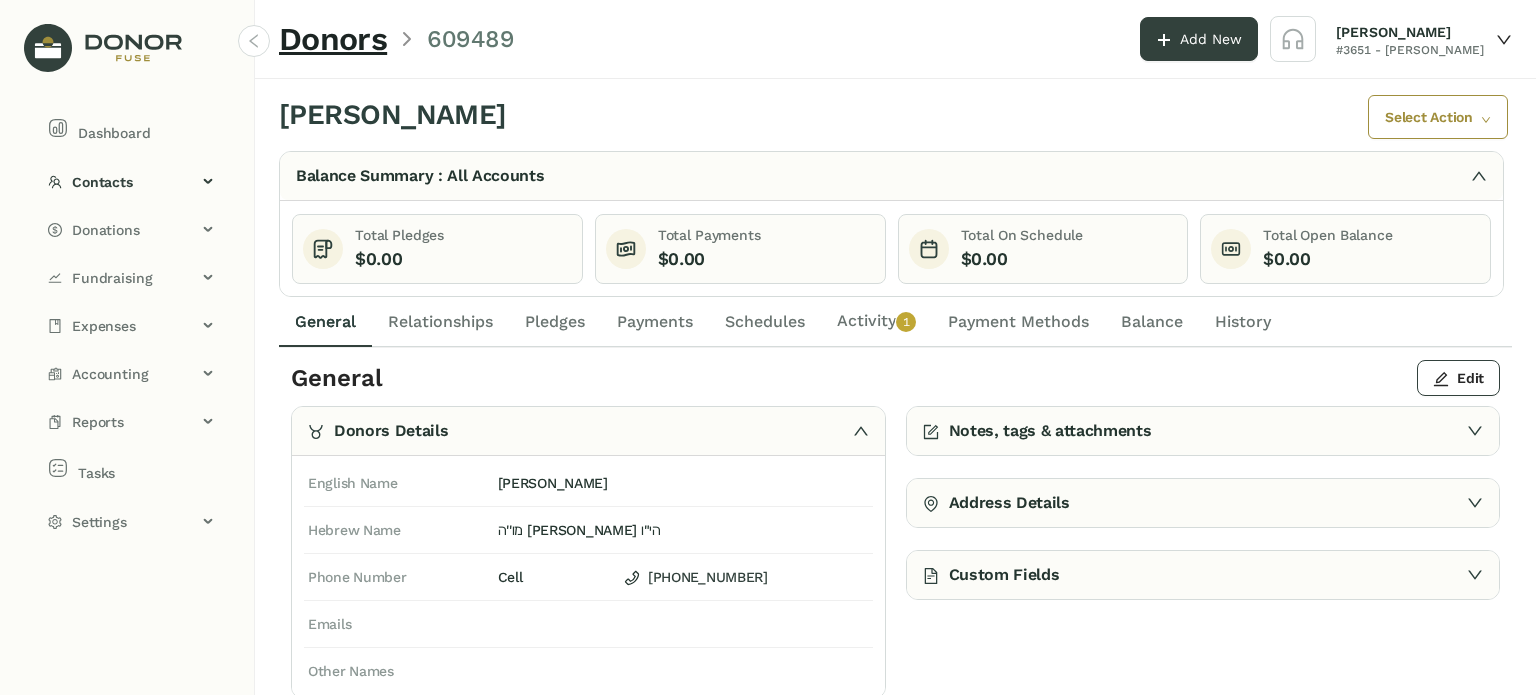 click on "Activity   0   1   2   3   4   5   6   7   8   9" 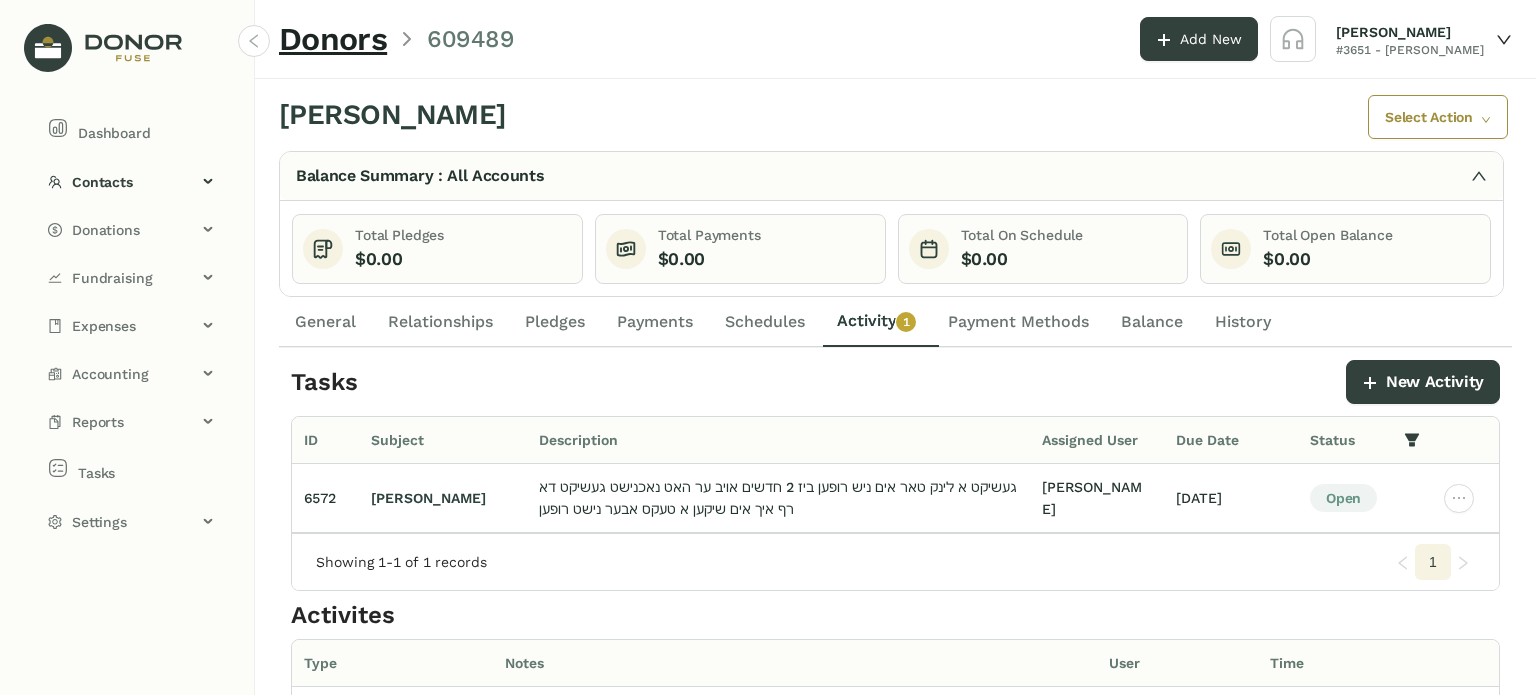 click on "General" 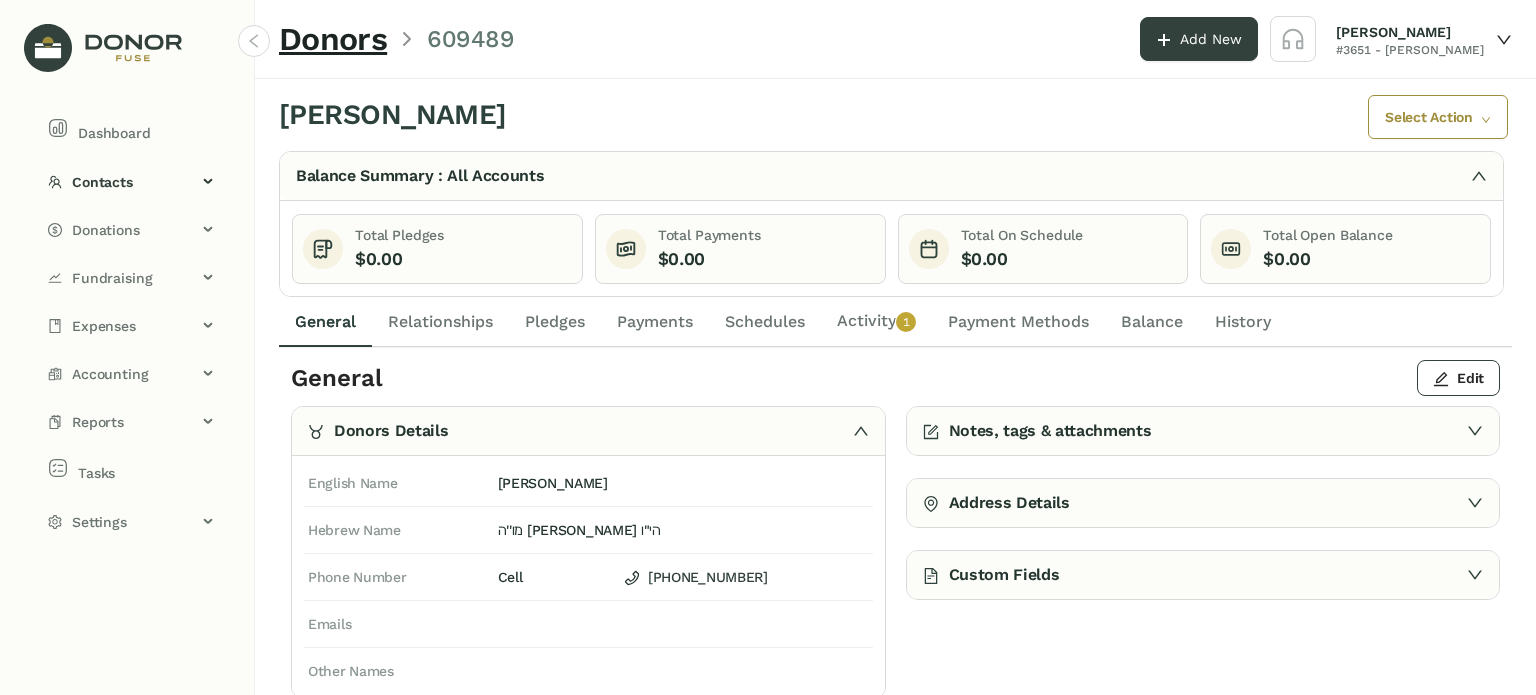 click on "Activity   0   1   2   3   4   5   6   7   8   9" 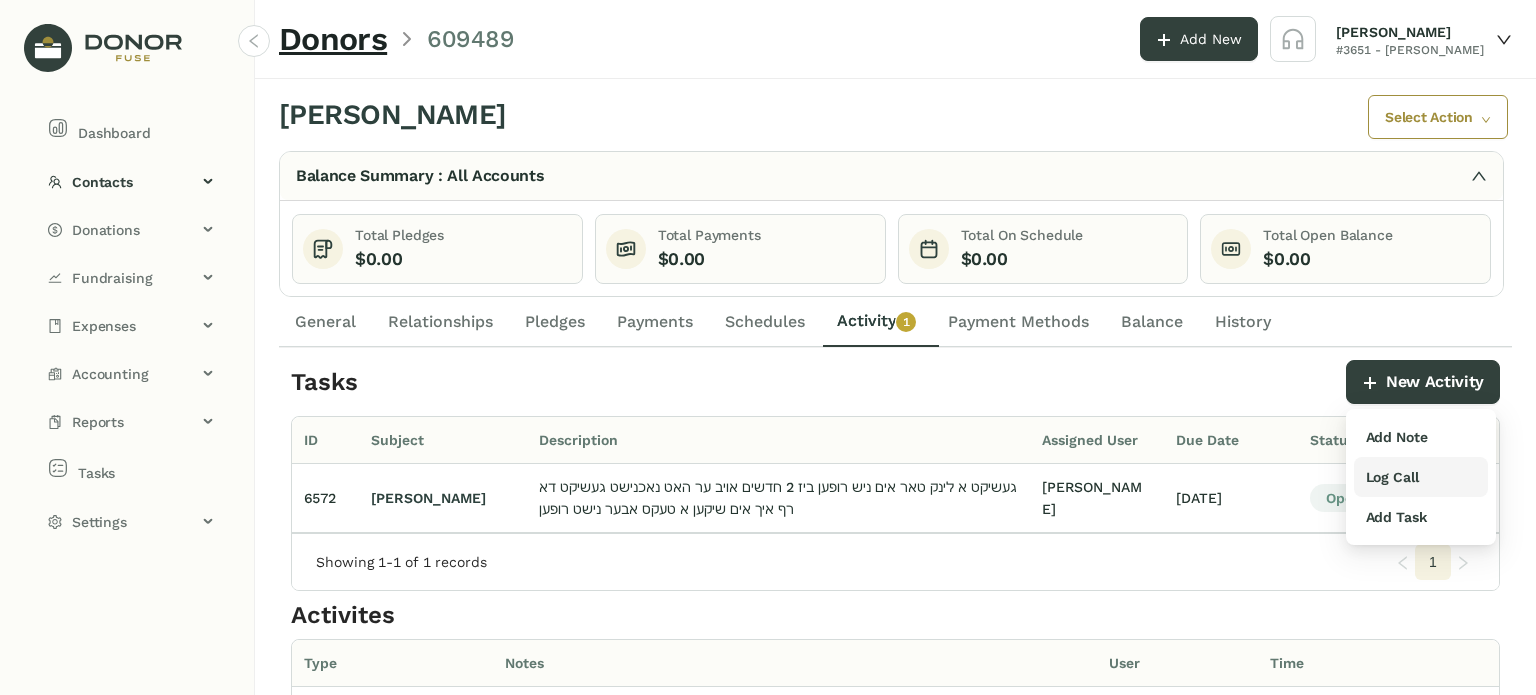 click on "Log Call" at bounding box center (1392, 477) 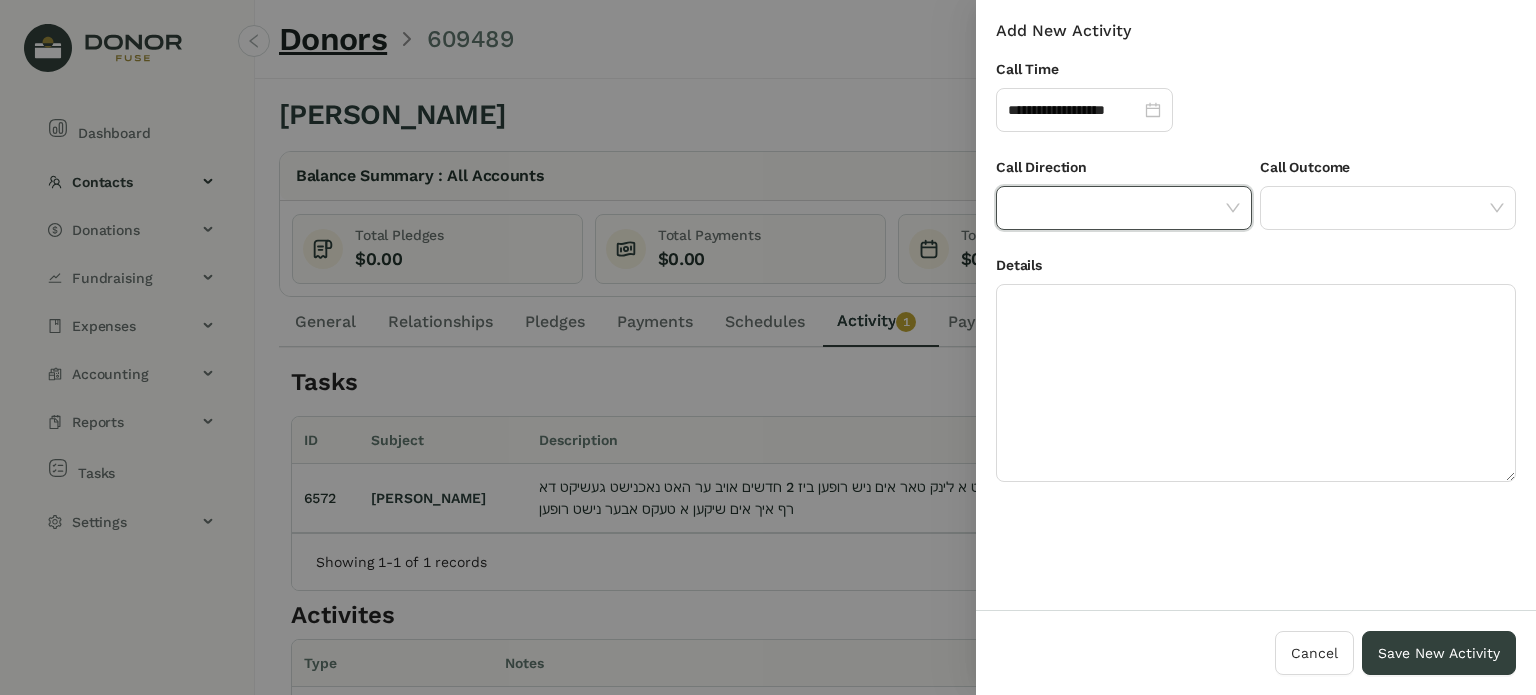 click 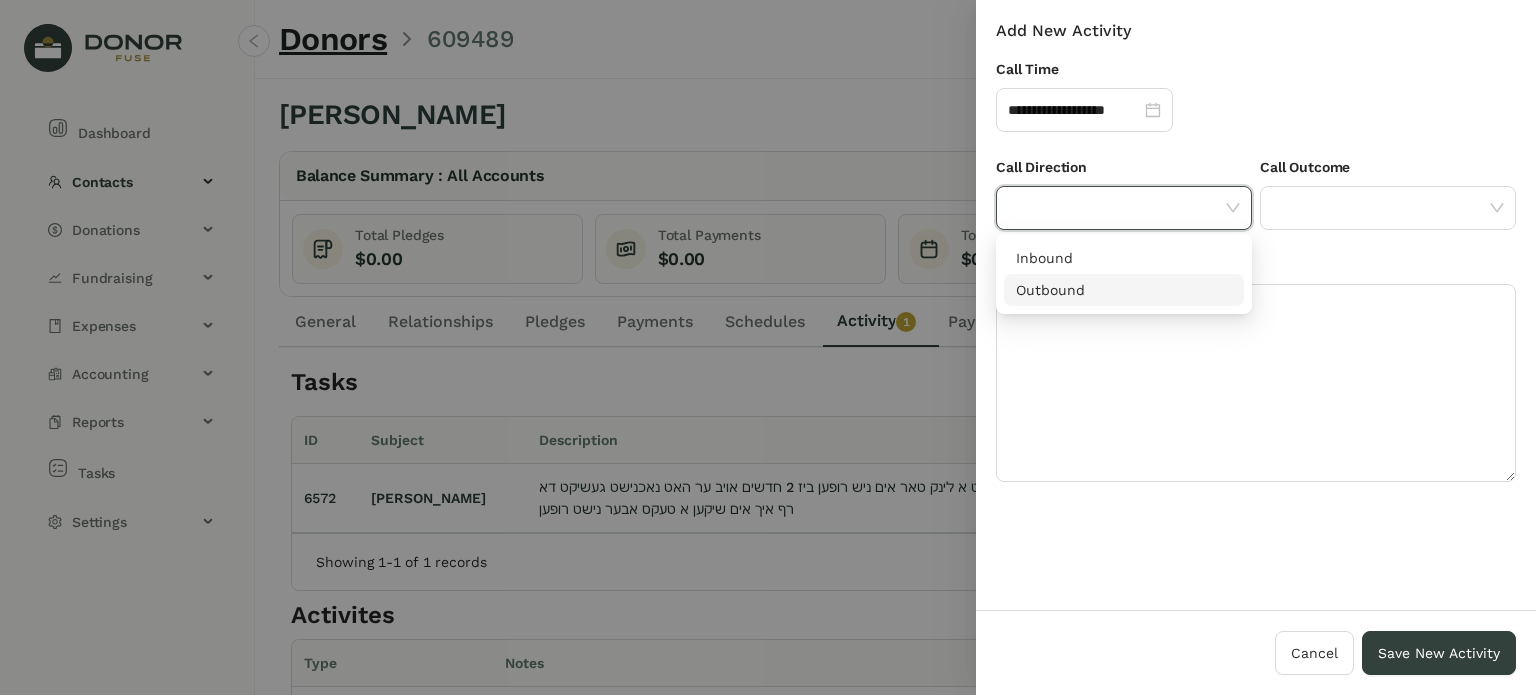 drag, startPoint x: 1153, startPoint y: 287, endPoint x: 1155, endPoint y: 275, distance: 12.165525 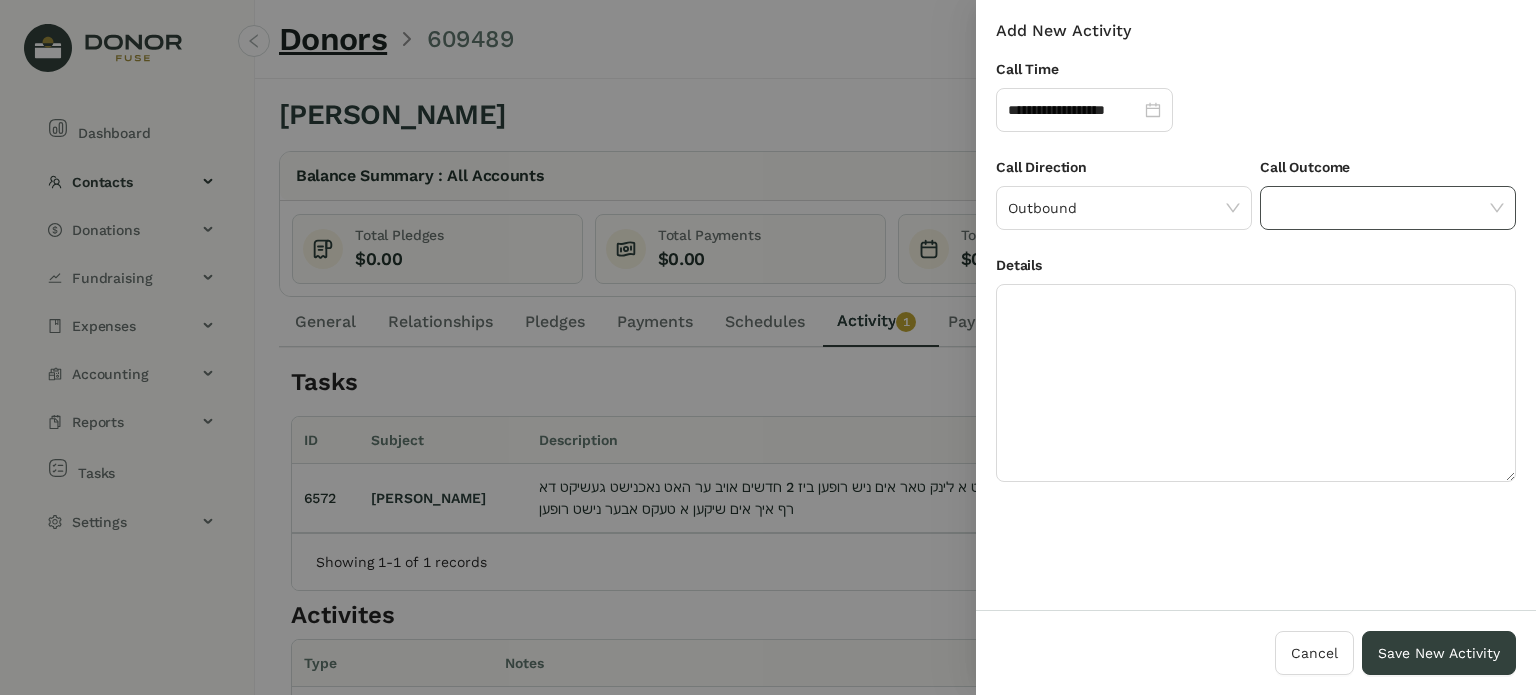 drag, startPoint x: 1308, startPoint y: 199, endPoint x: 1310, endPoint y: 218, distance: 19.104973 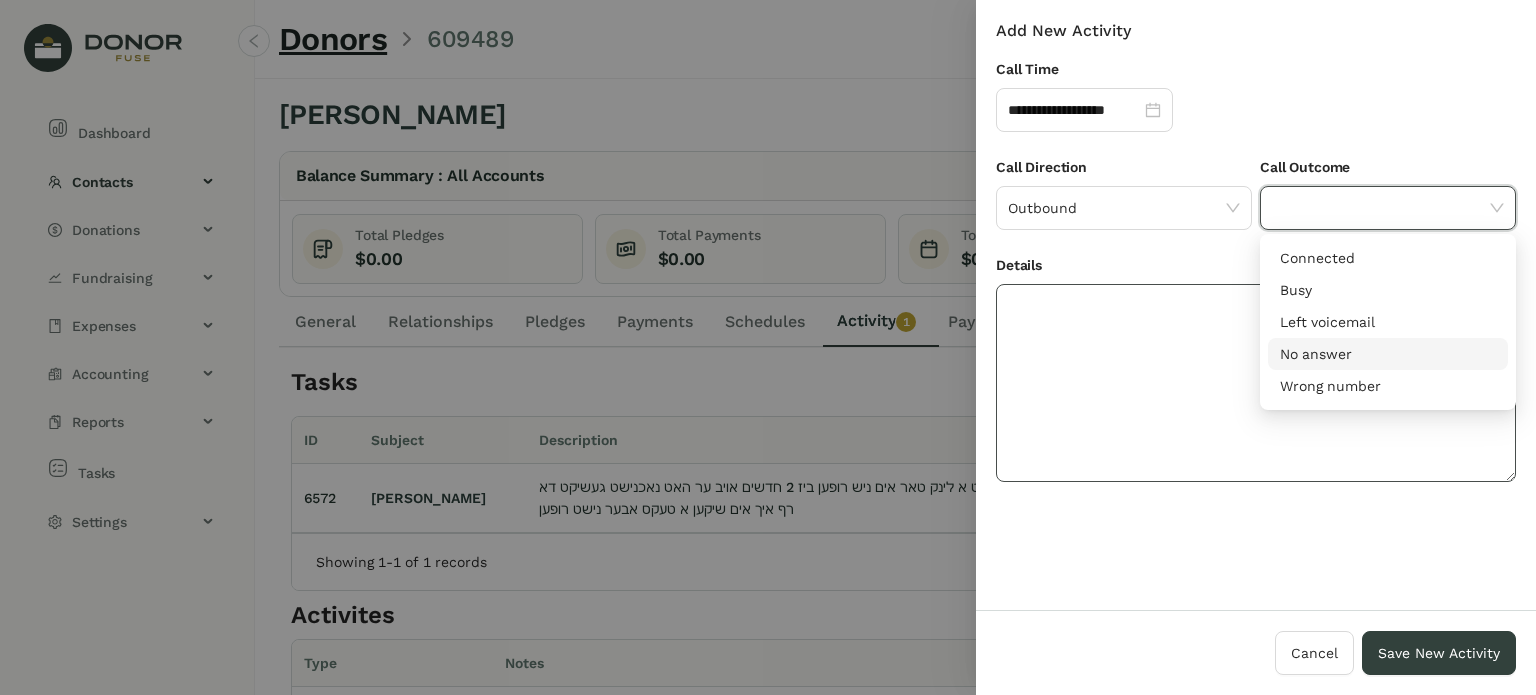 drag, startPoint x: 1309, startPoint y: 351, endPoint x: 1292, endPoint y: 350, distance: 17.029387 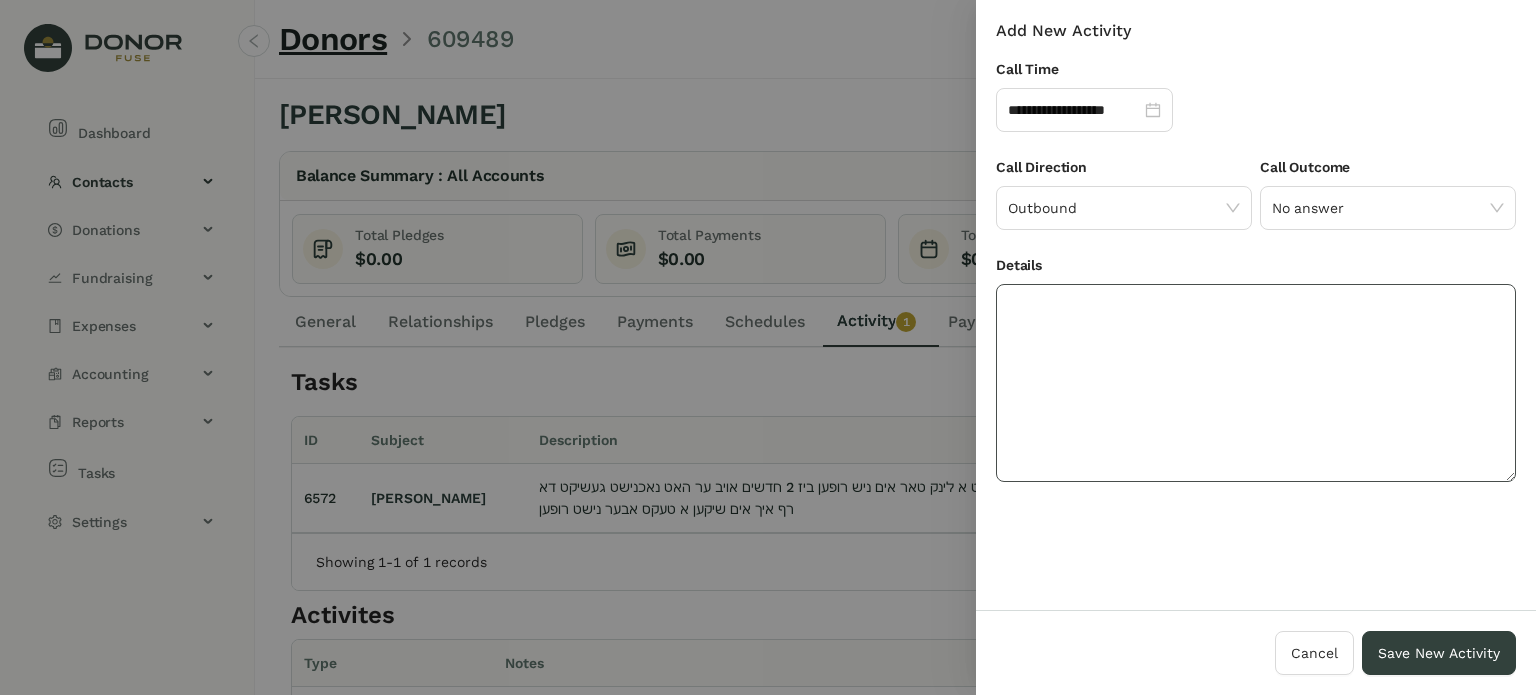 click 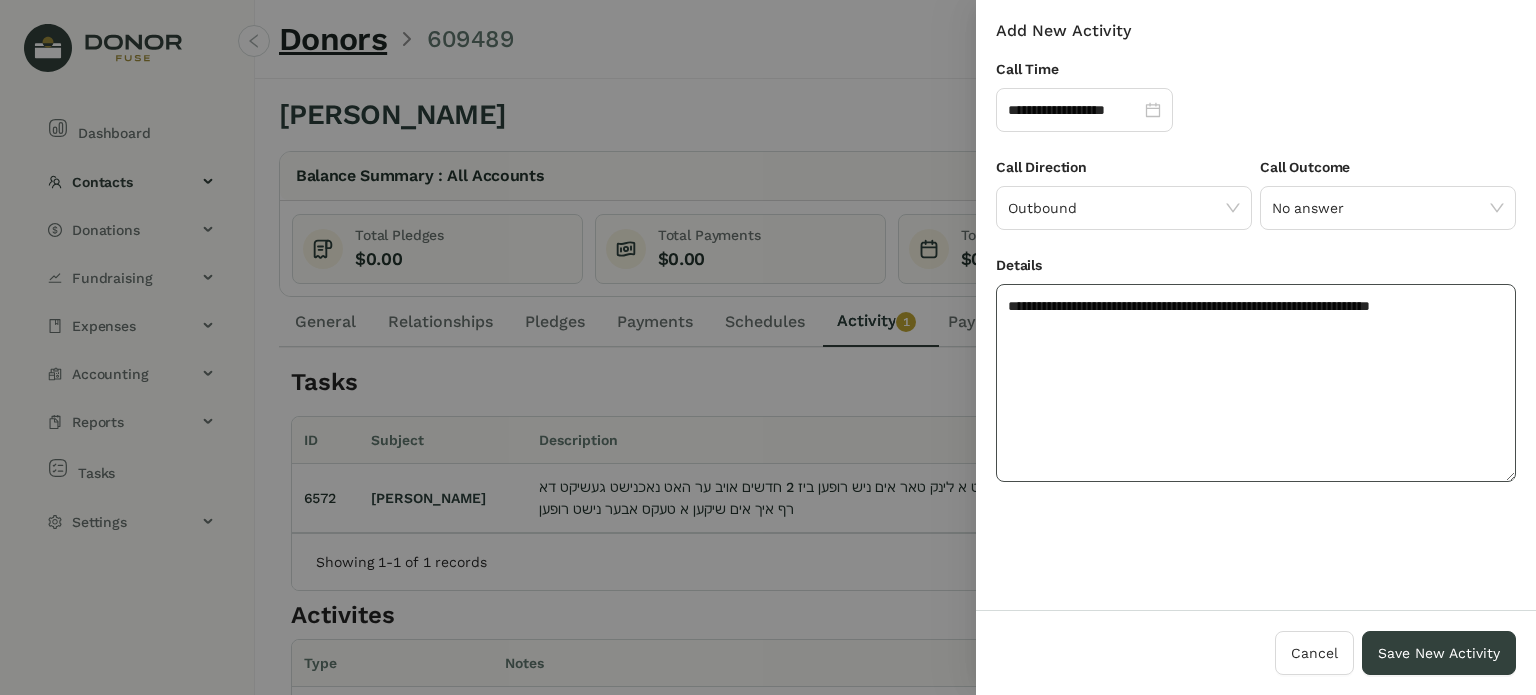 click on "**********" 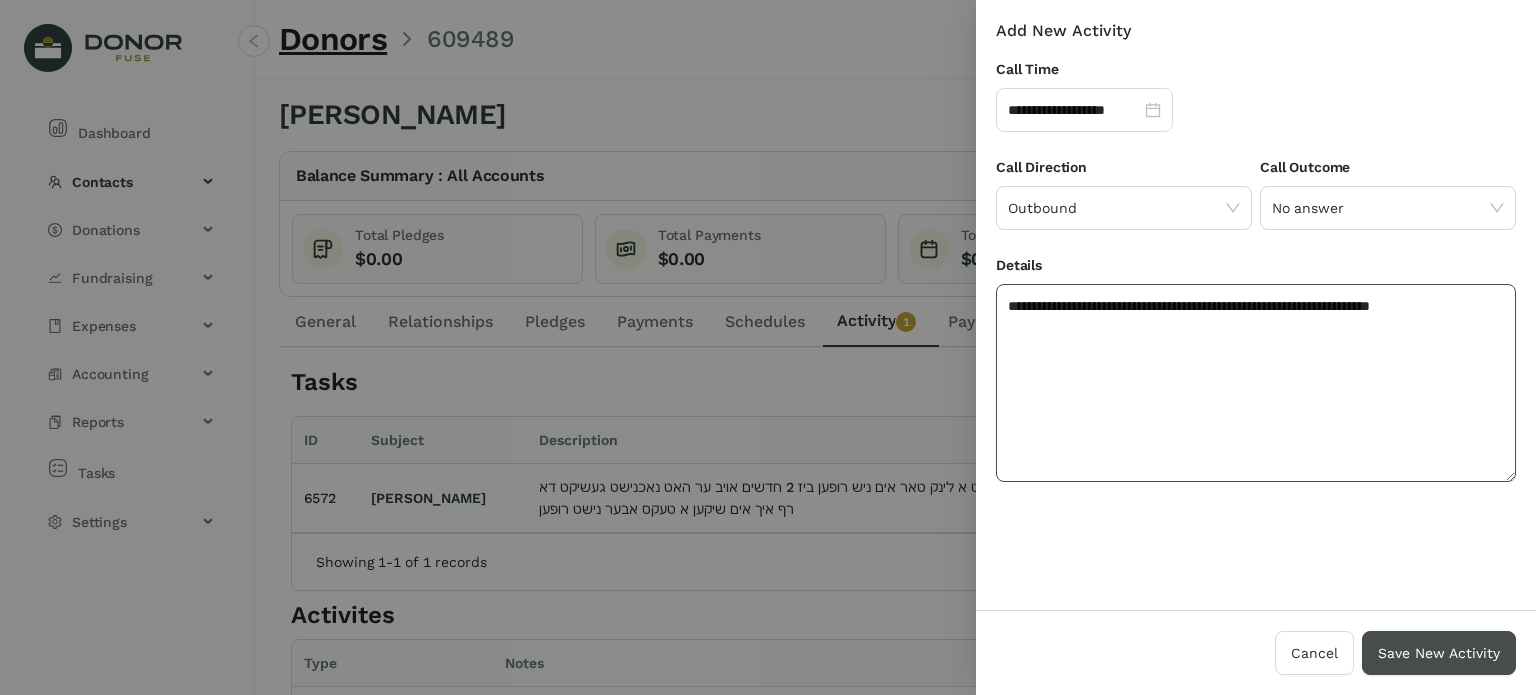 type on "**********" 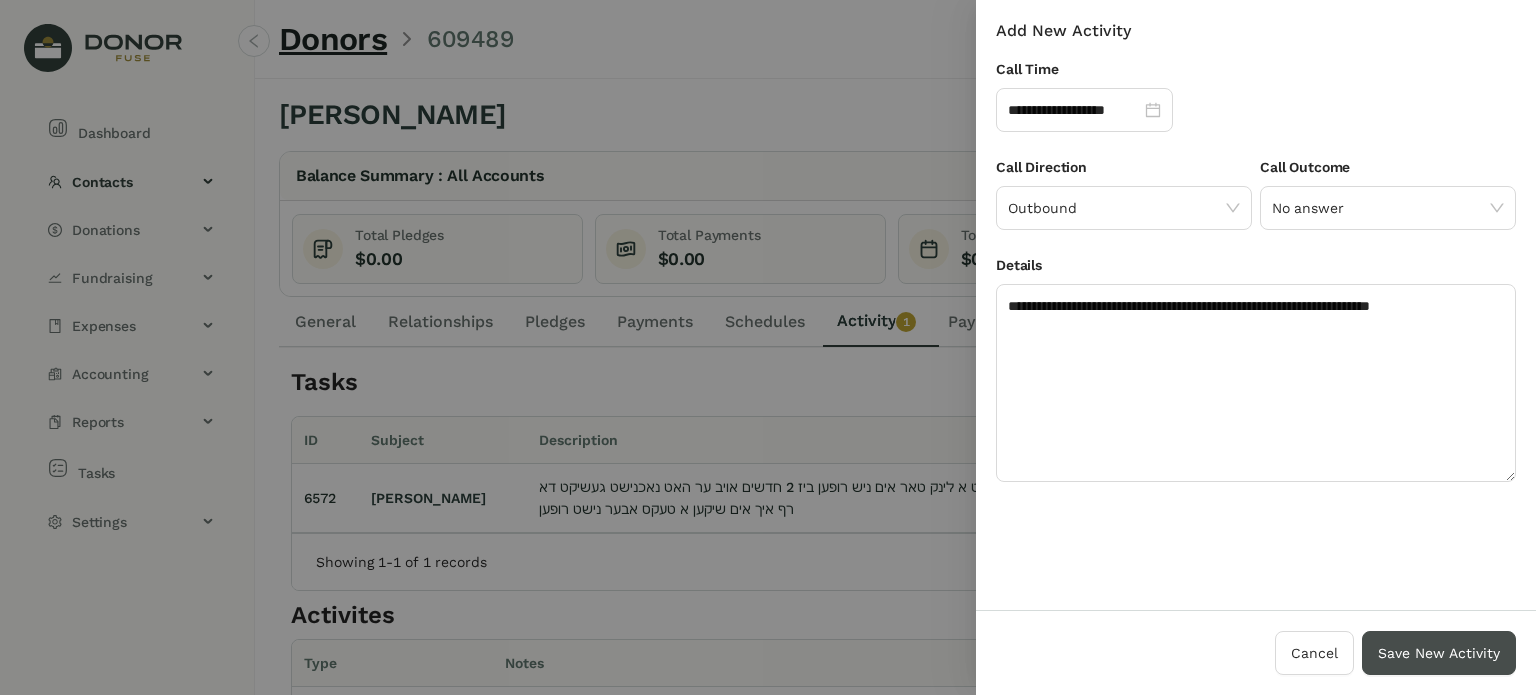 click on "Save New Activity" at bounding box center (1439, 653) 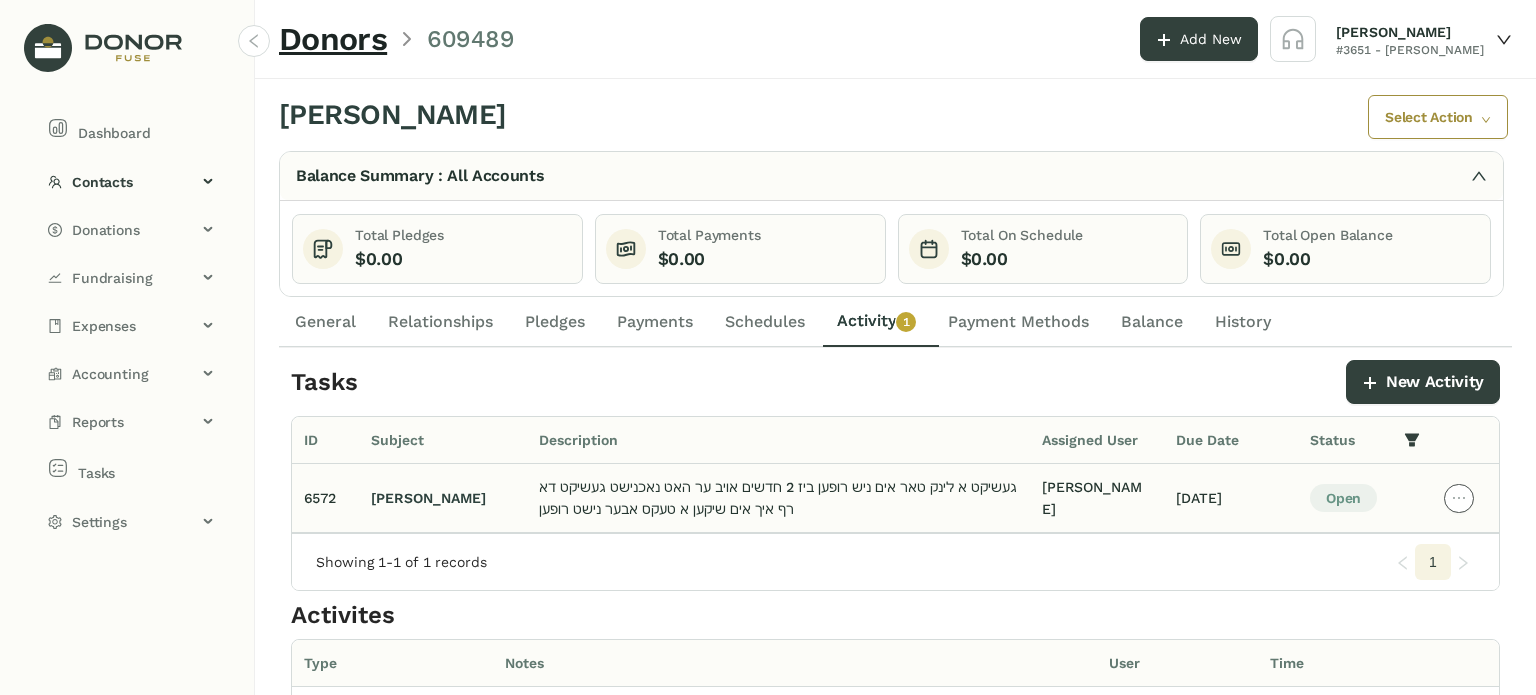 click 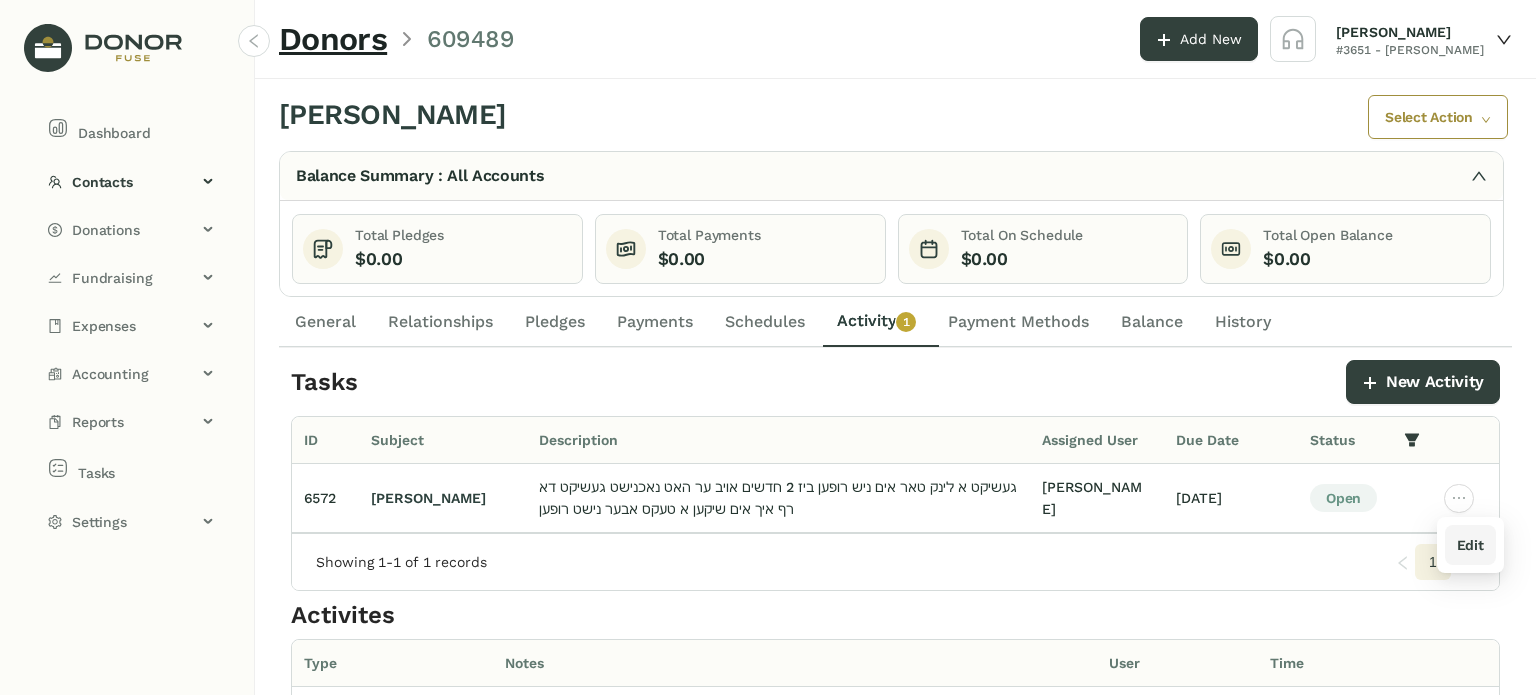 click on "Edit" at bounding box center (1470, 545) 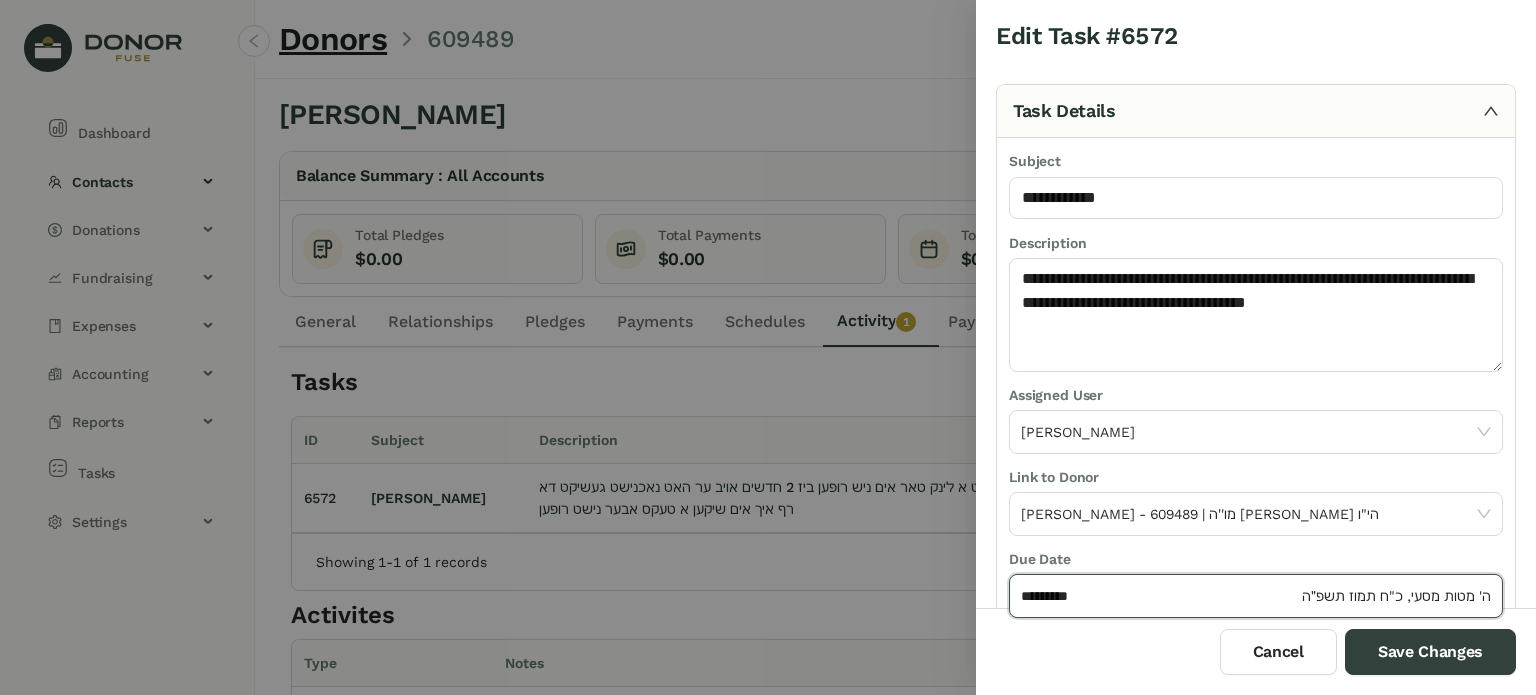click on "*********" 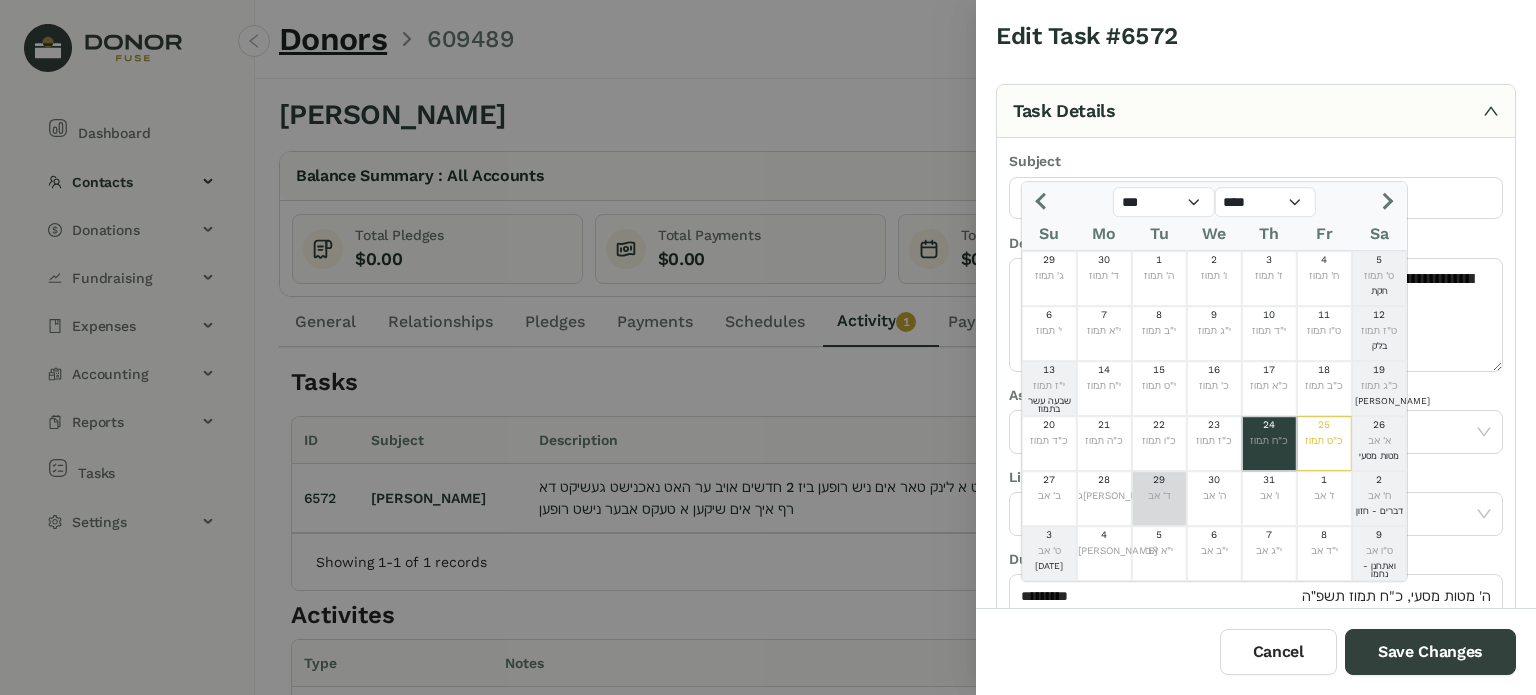 click on "ד' אב" 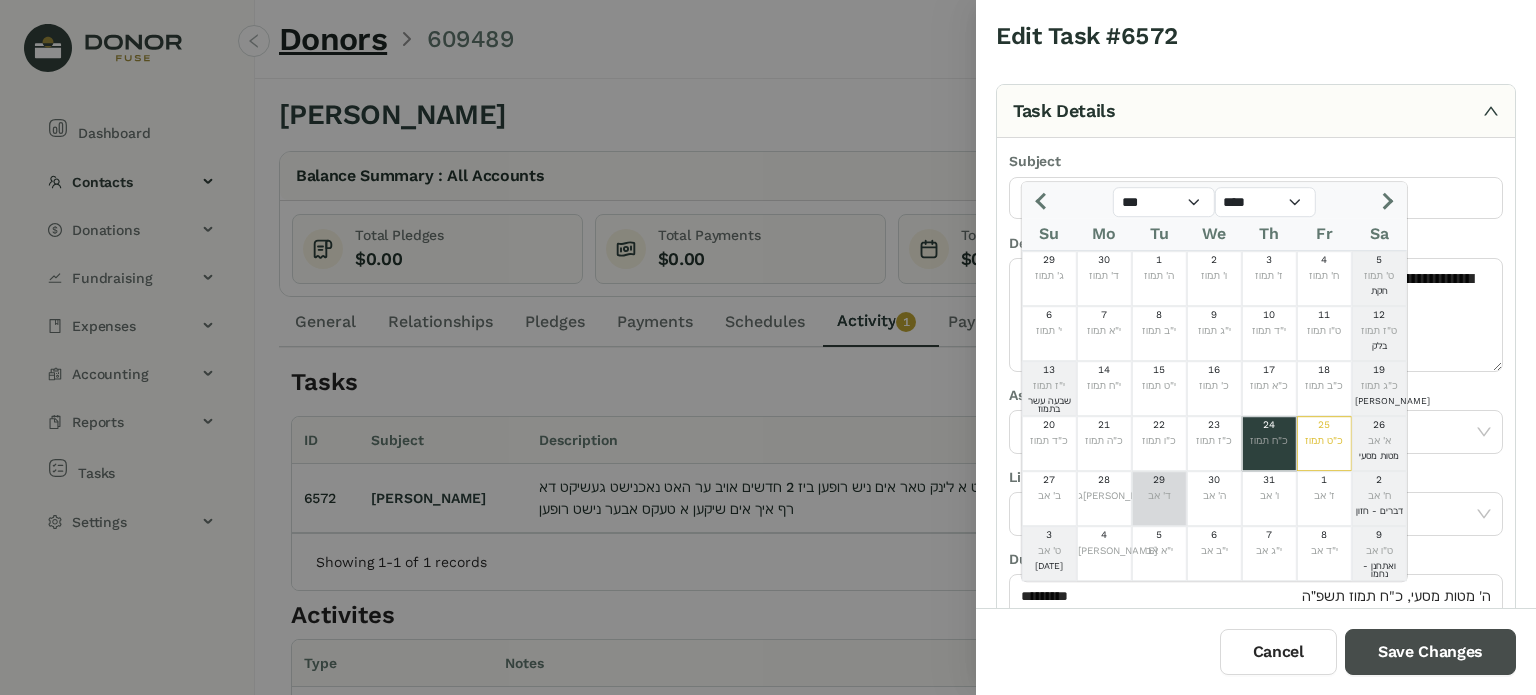 type on "*********" 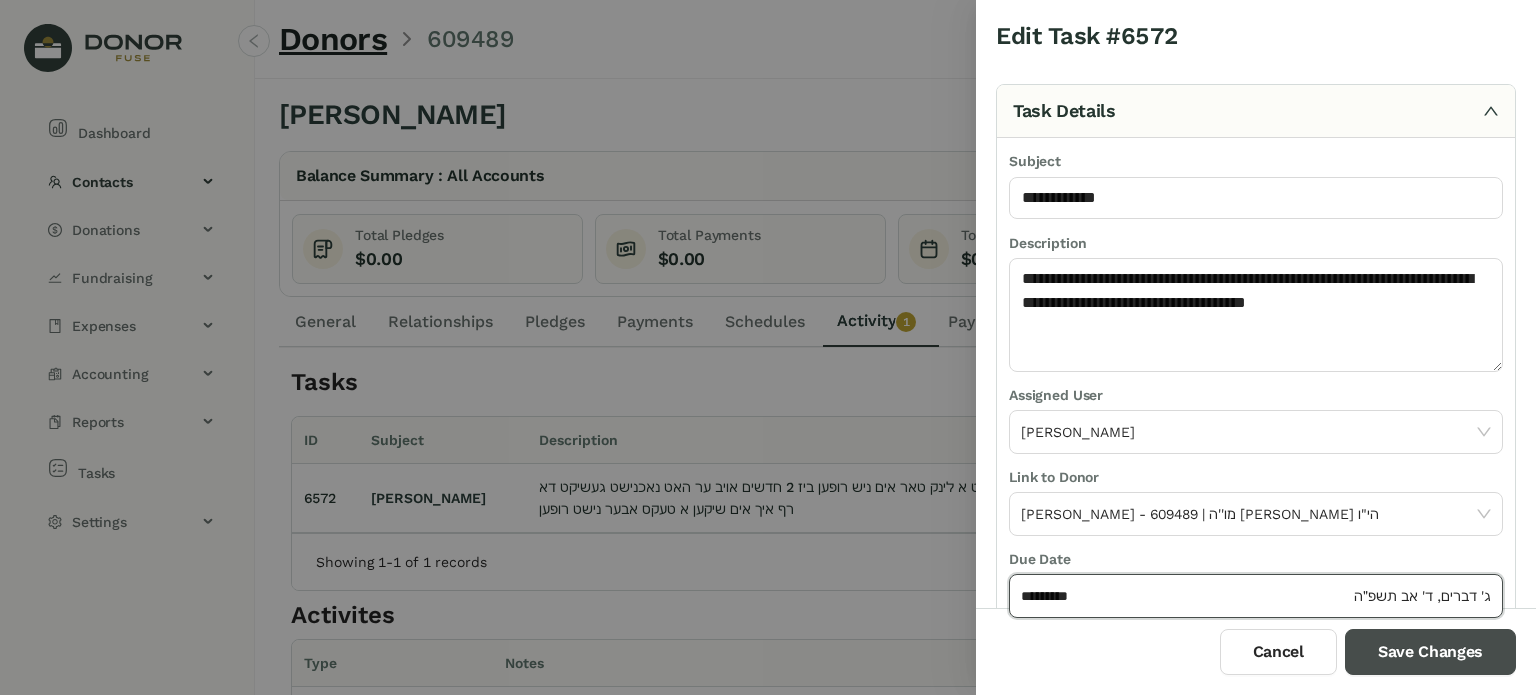 click on "Save Changes" at bounding box center [1430, 652] 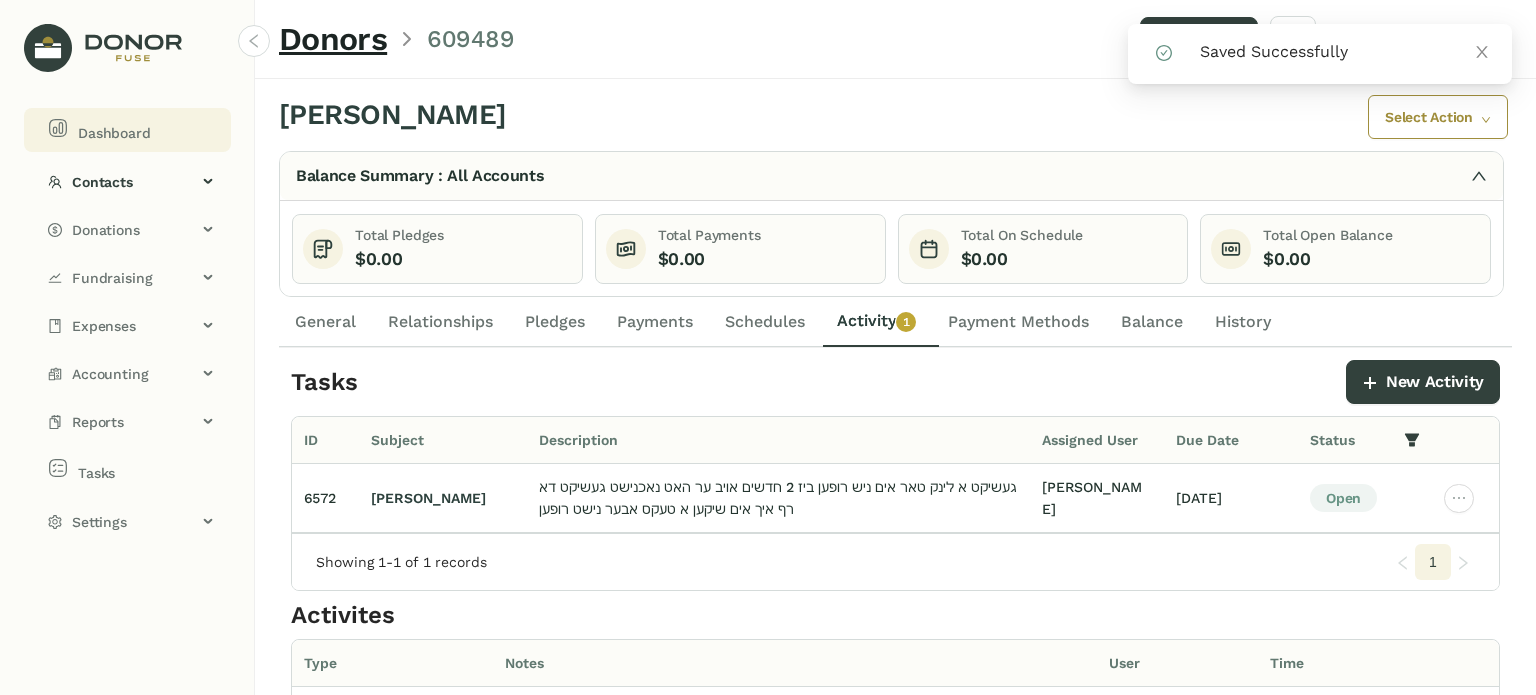 click on "Dashboard" 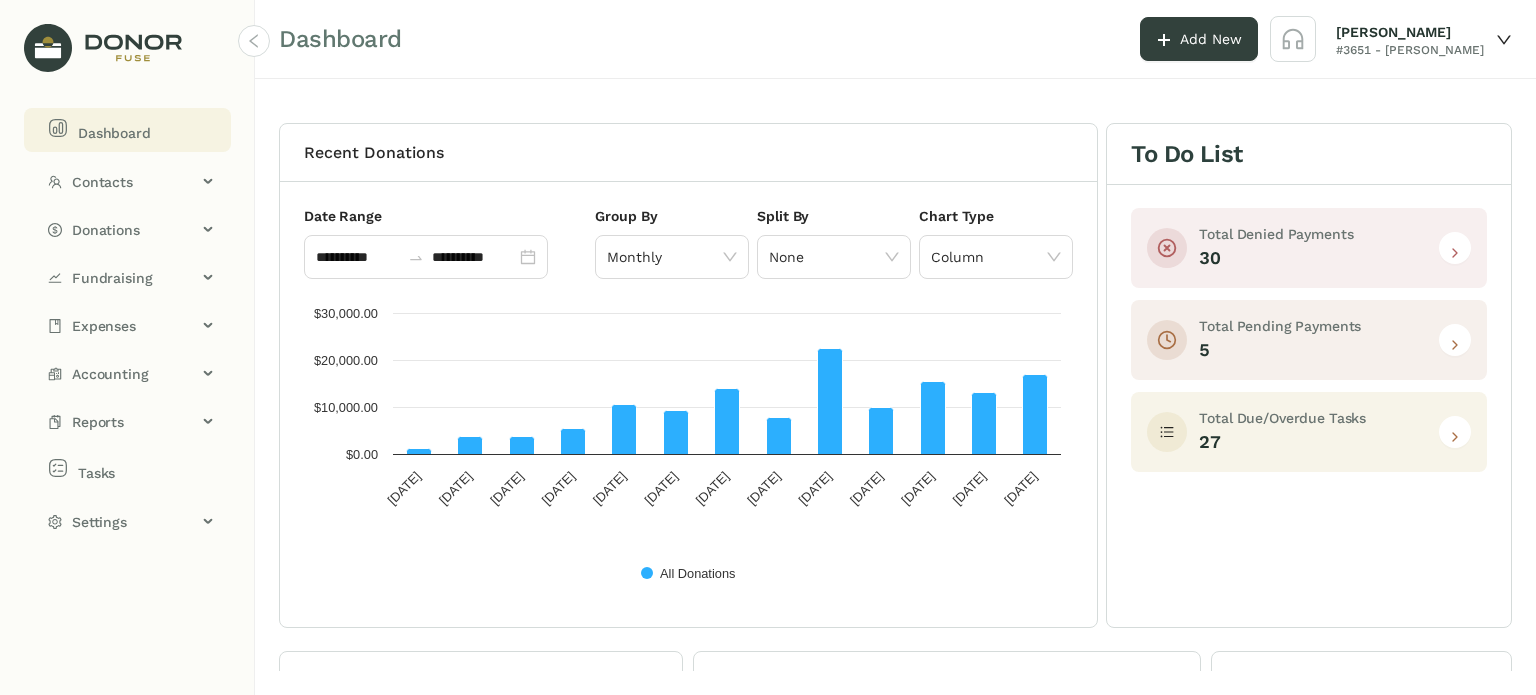 click 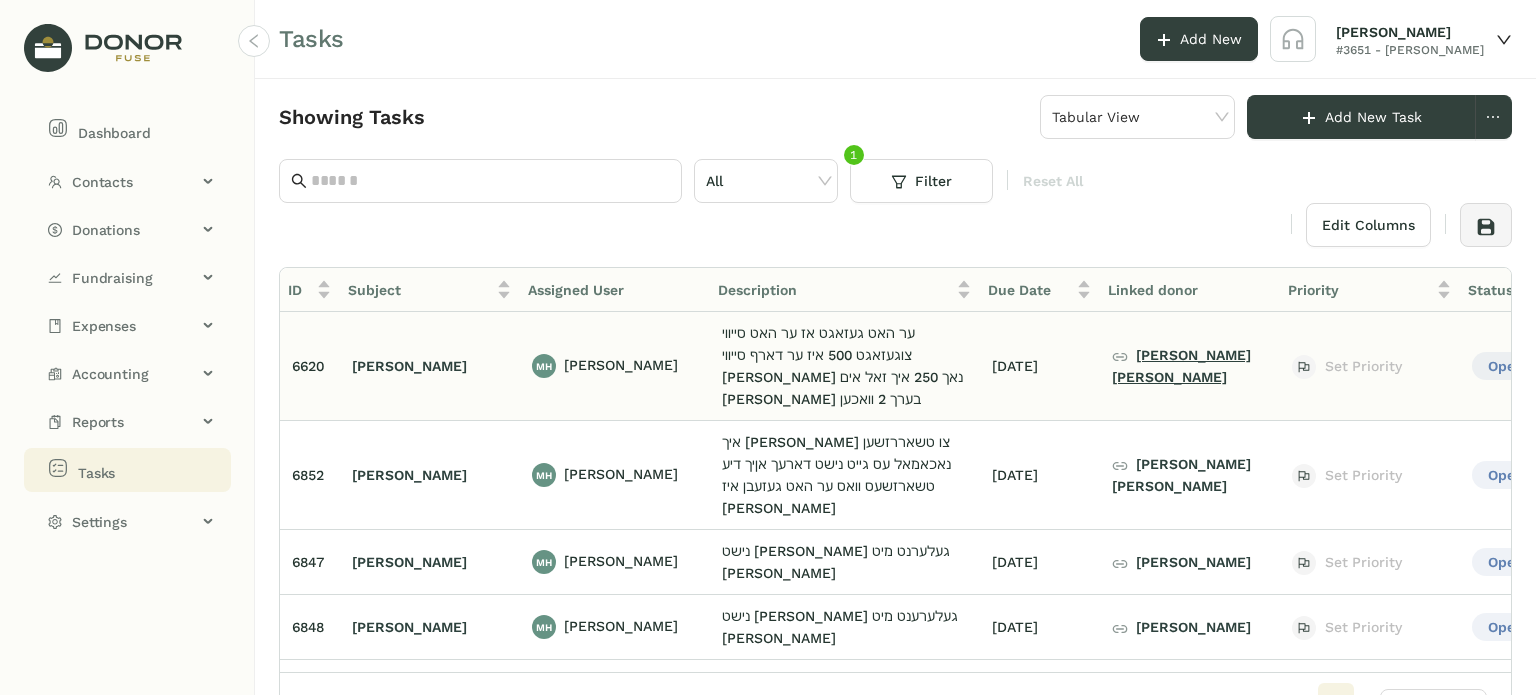 click on "[PERSON_NAME] [PERSON_NAME]" 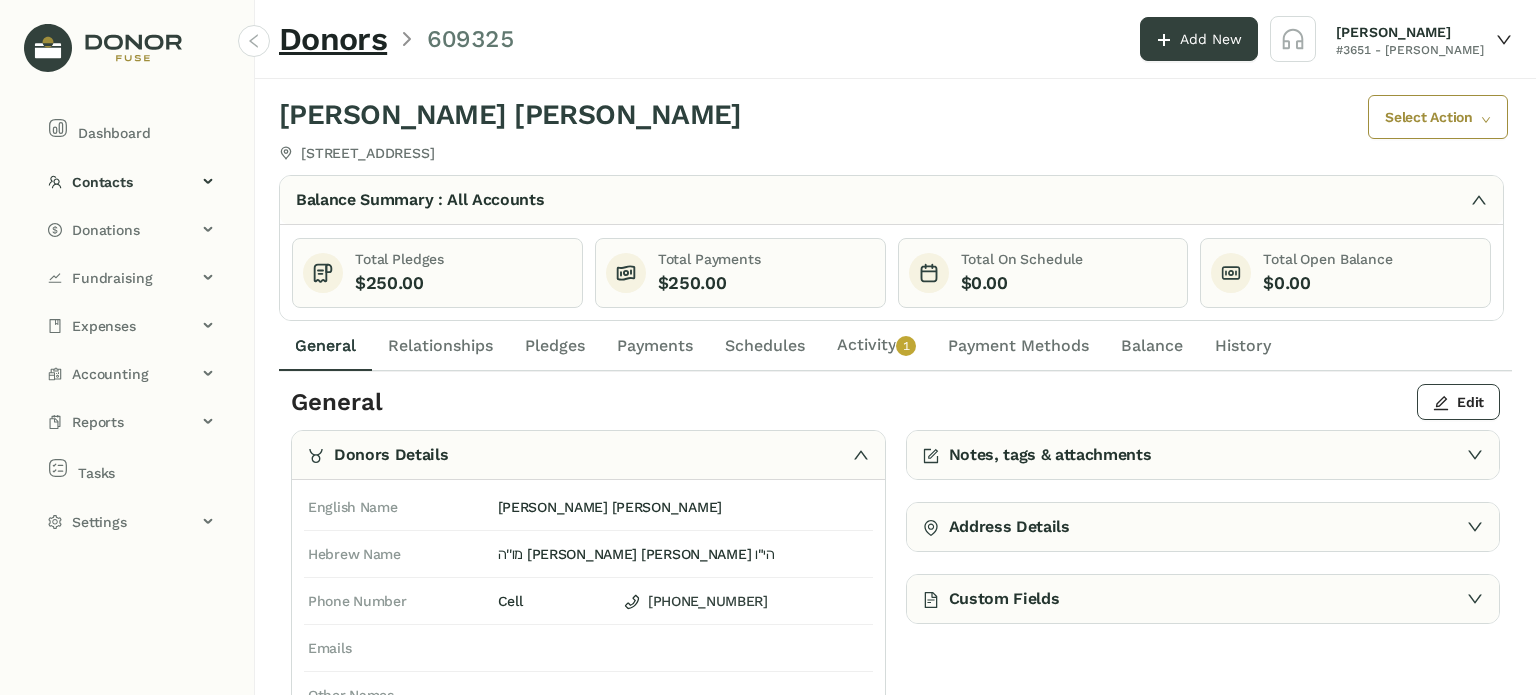 click on "Payment Methods" 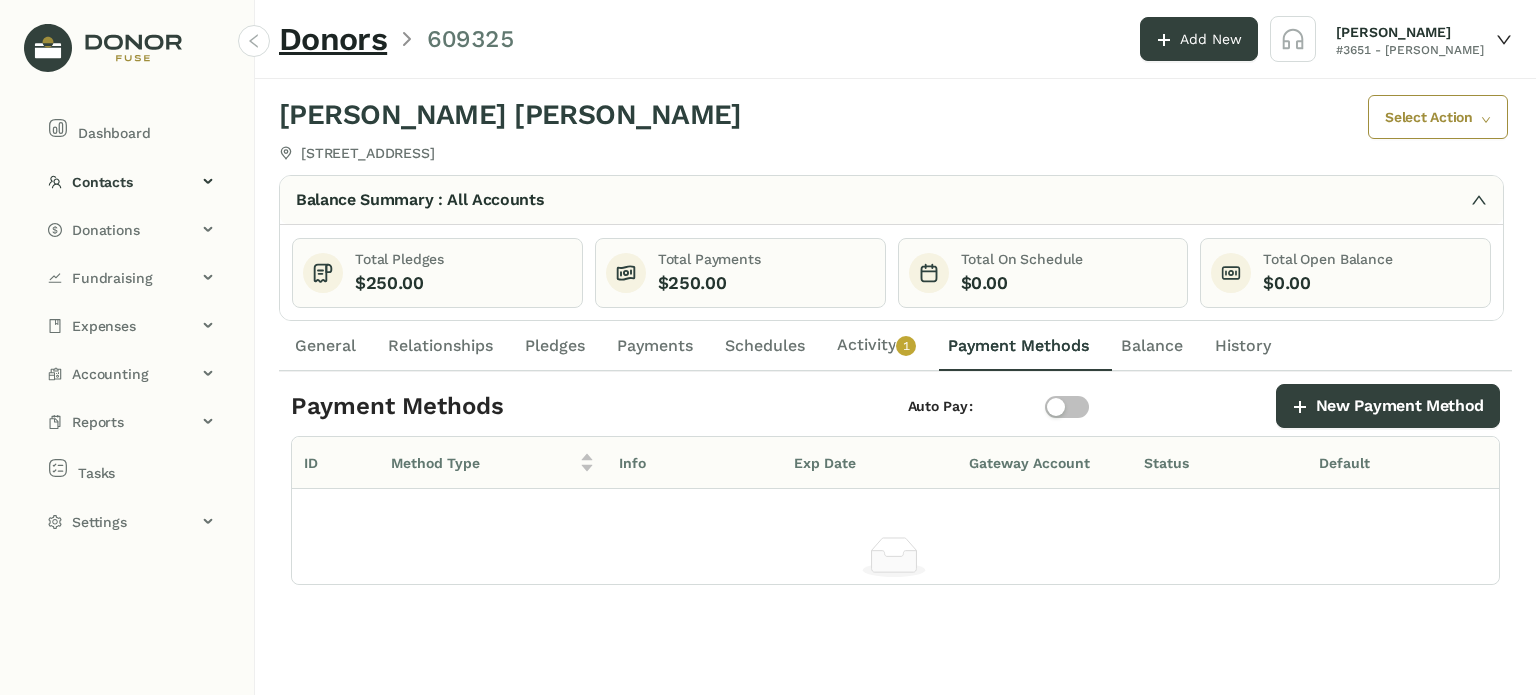 click on "Activity   0   1   2   3   4   5   6   7   8   9" 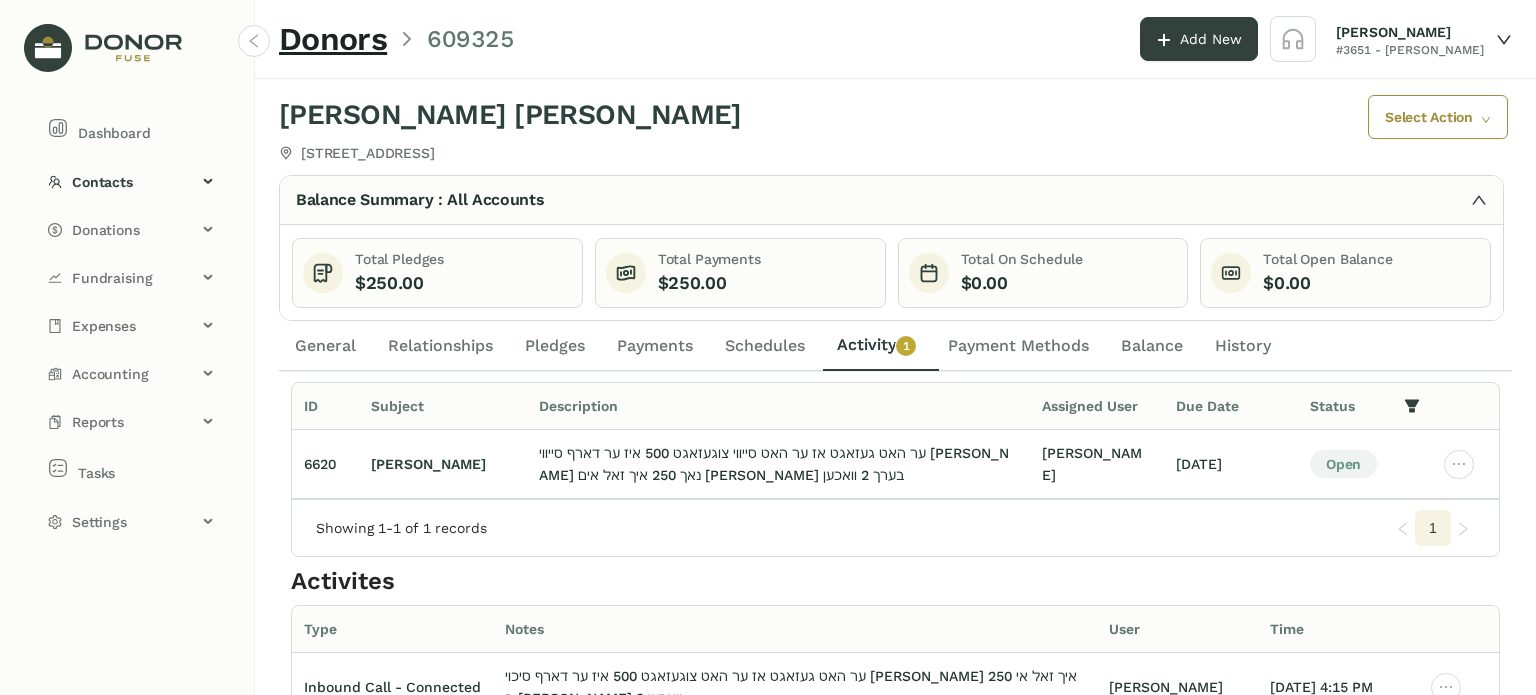 scroll, scrollTop: 0, scrollLeft: 0, axis: both 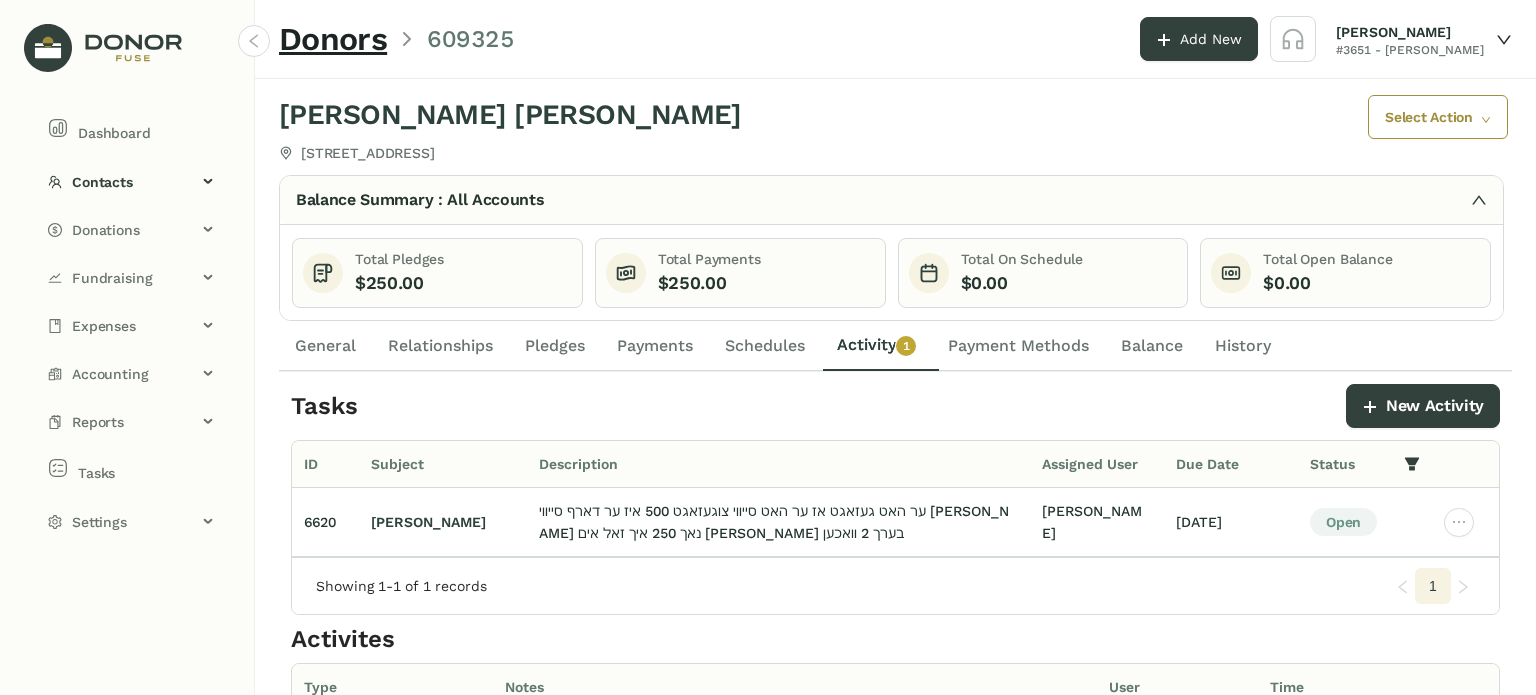 click on "General" 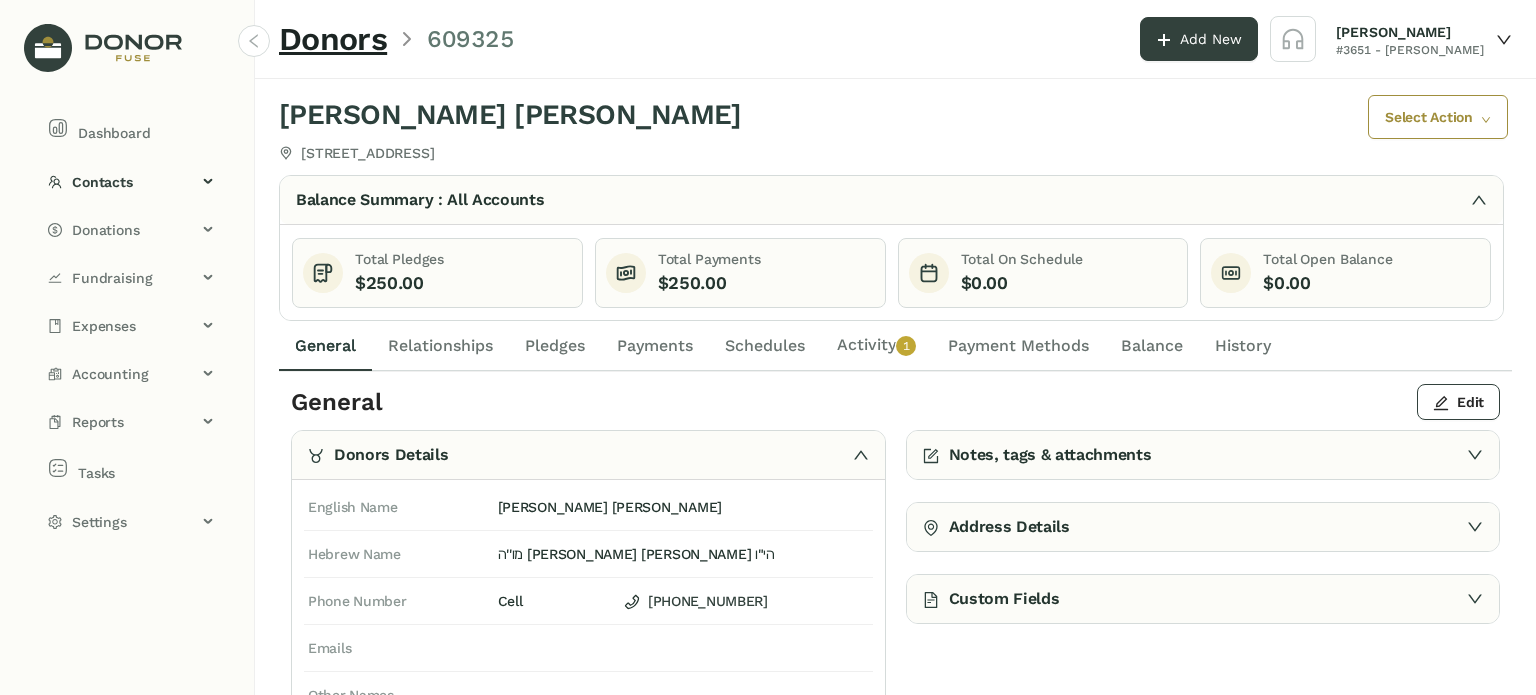 click on "Activity   0   1   2   3   4   5   6   7   8   9" 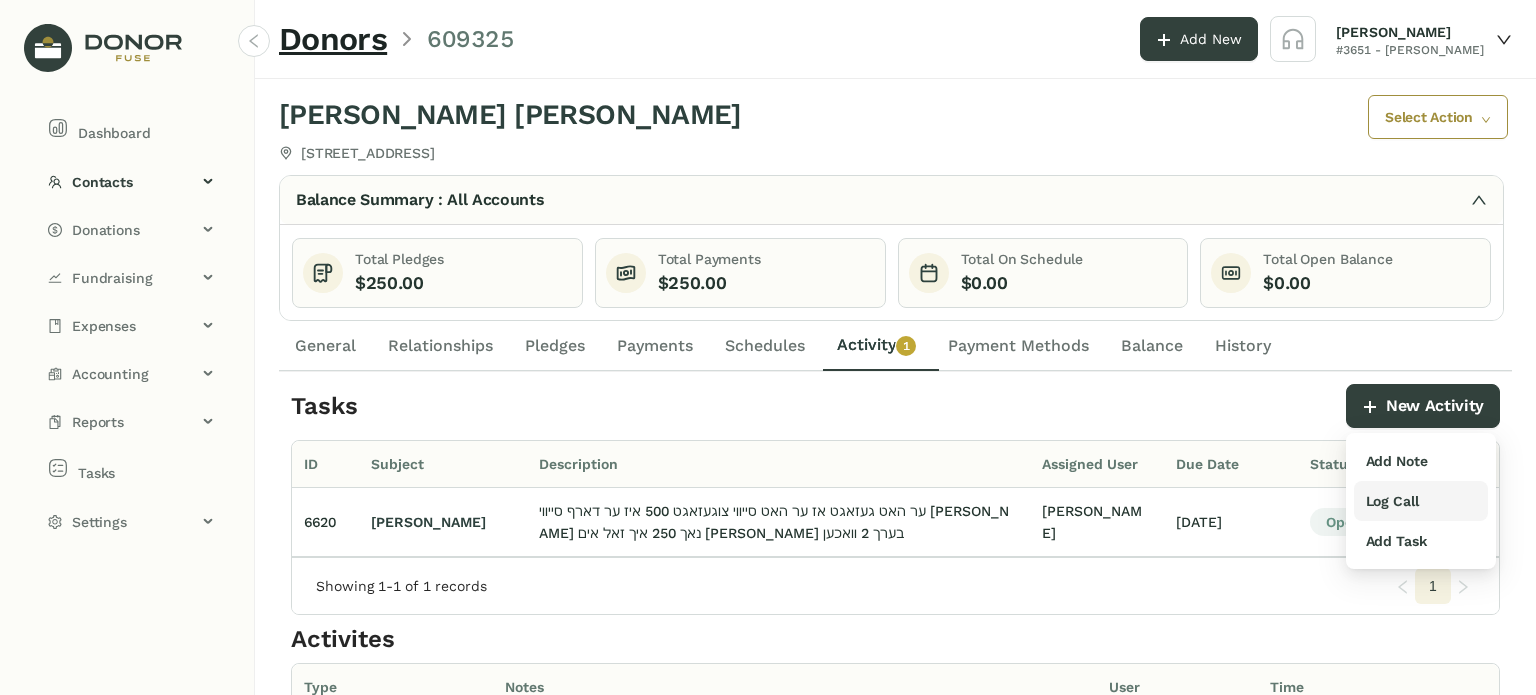 click on "Log Call" at bounding box center (1392, 501) 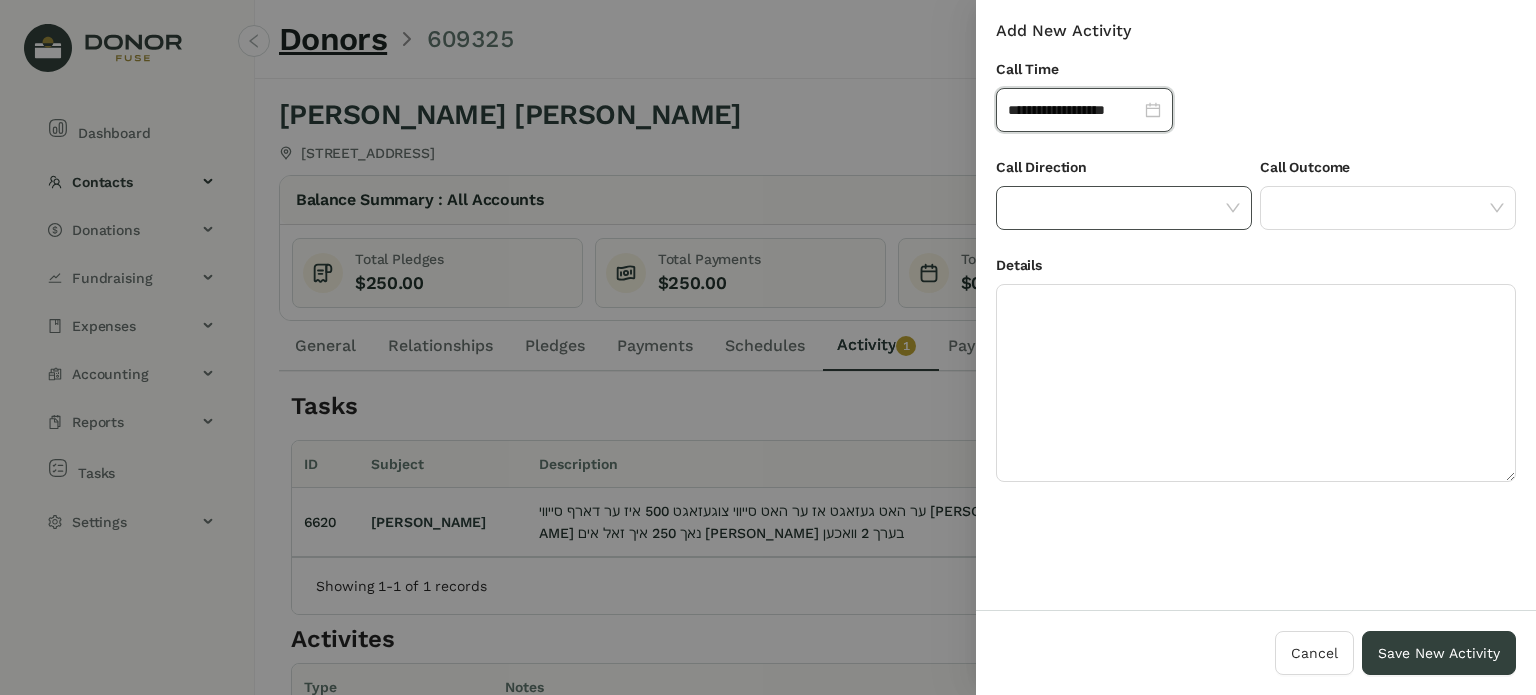 click 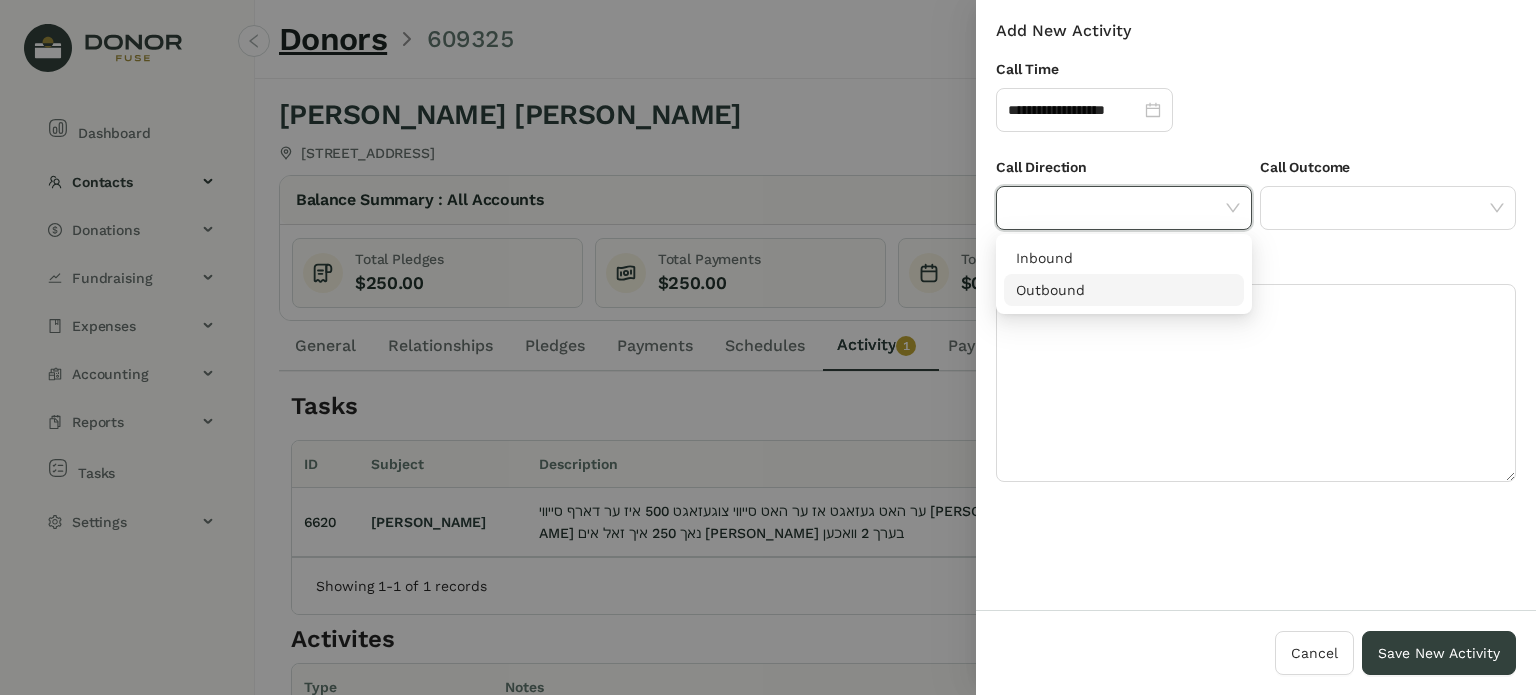 click on "Outbound" at bounding box center [1124, 290] 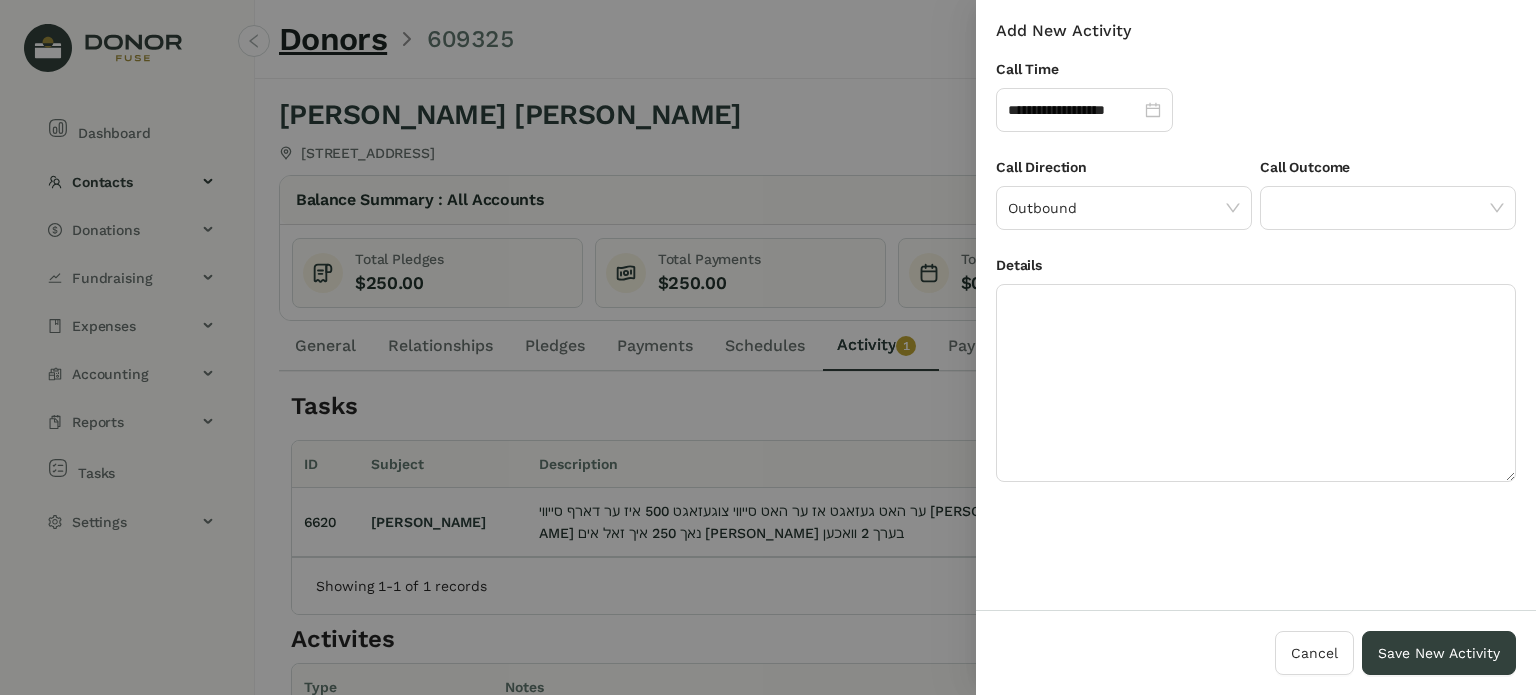 click on "Call Outcome" at bounding box center [1388, 205] 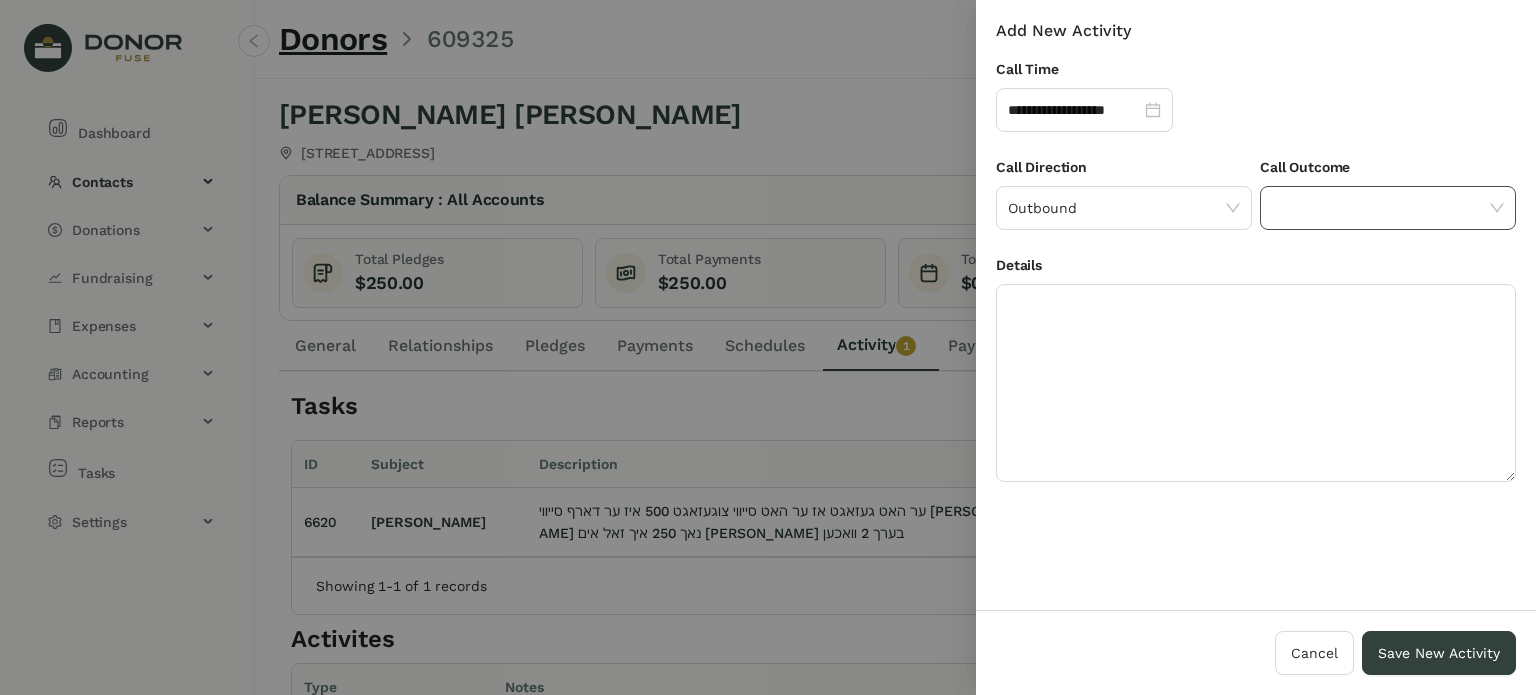 click 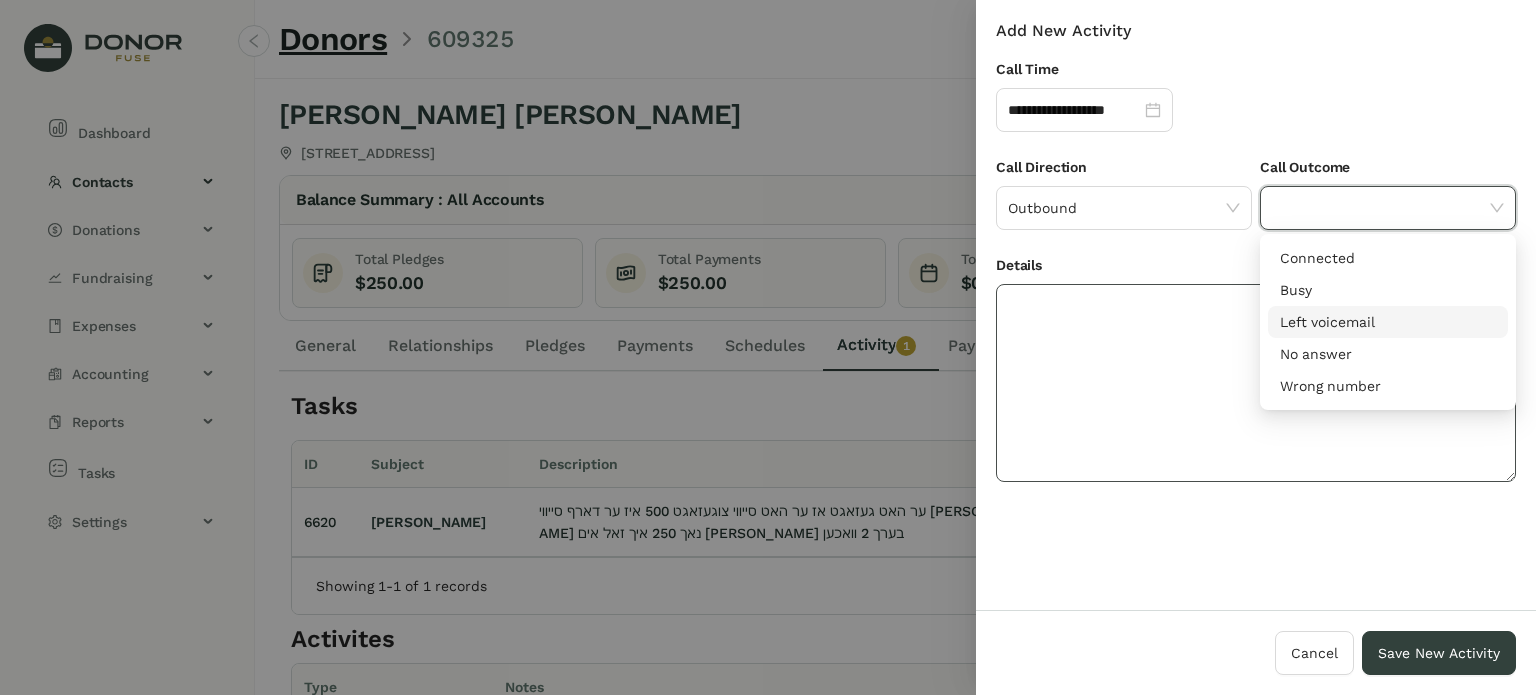 click 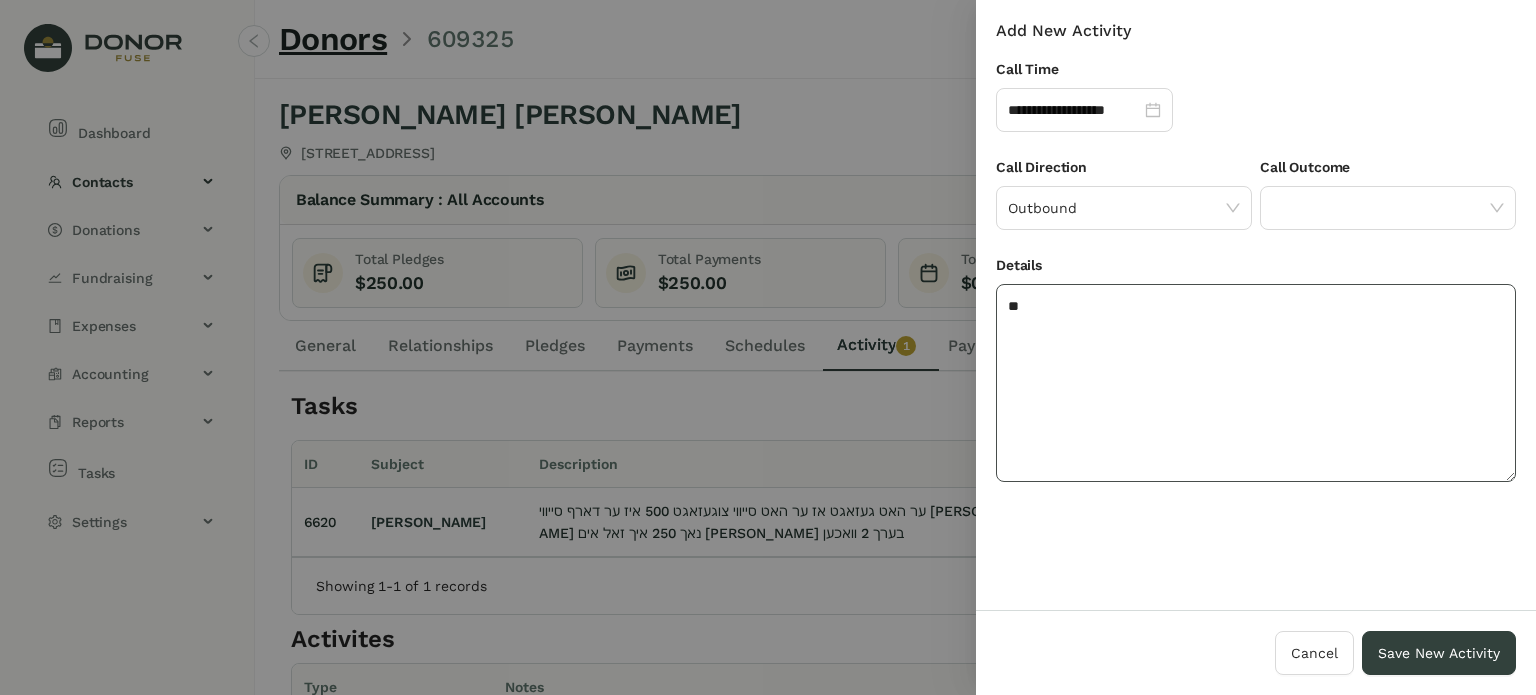 type on "*" 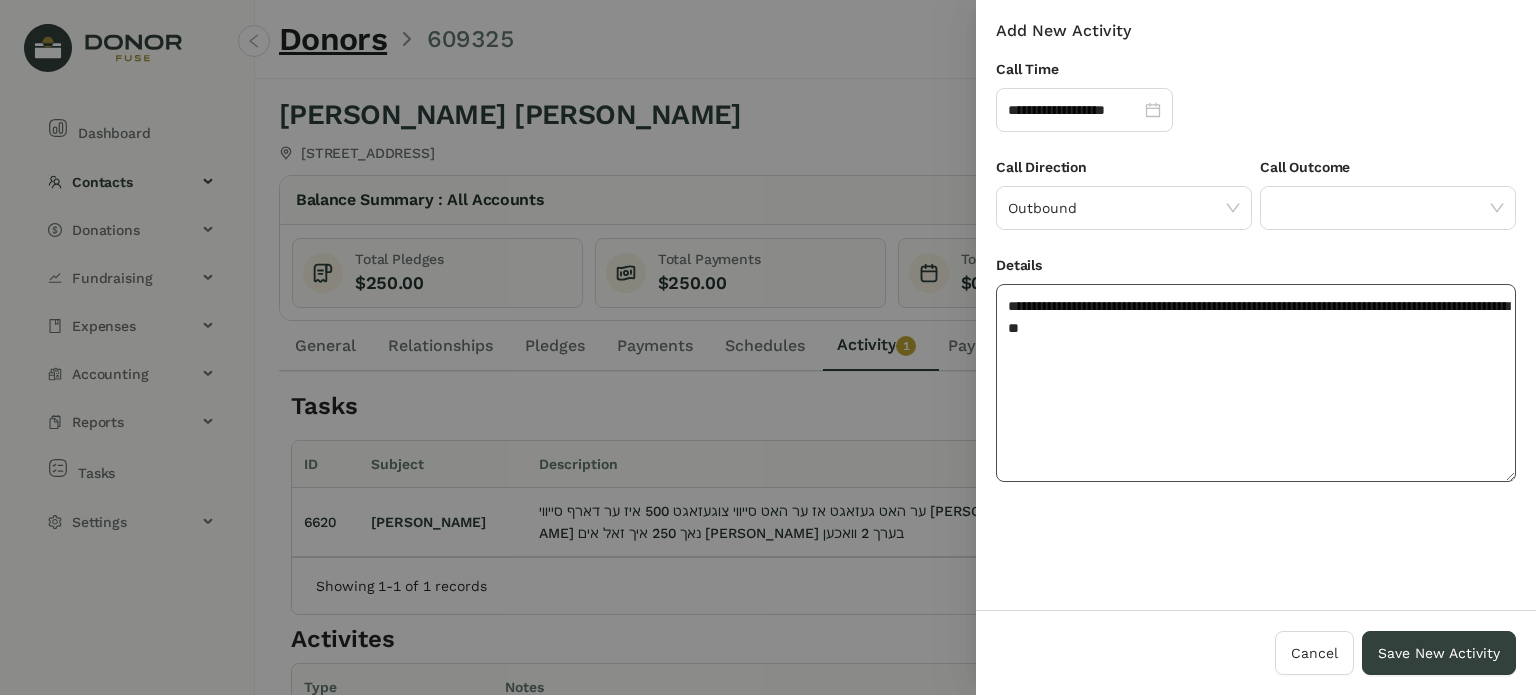 click on "**********" 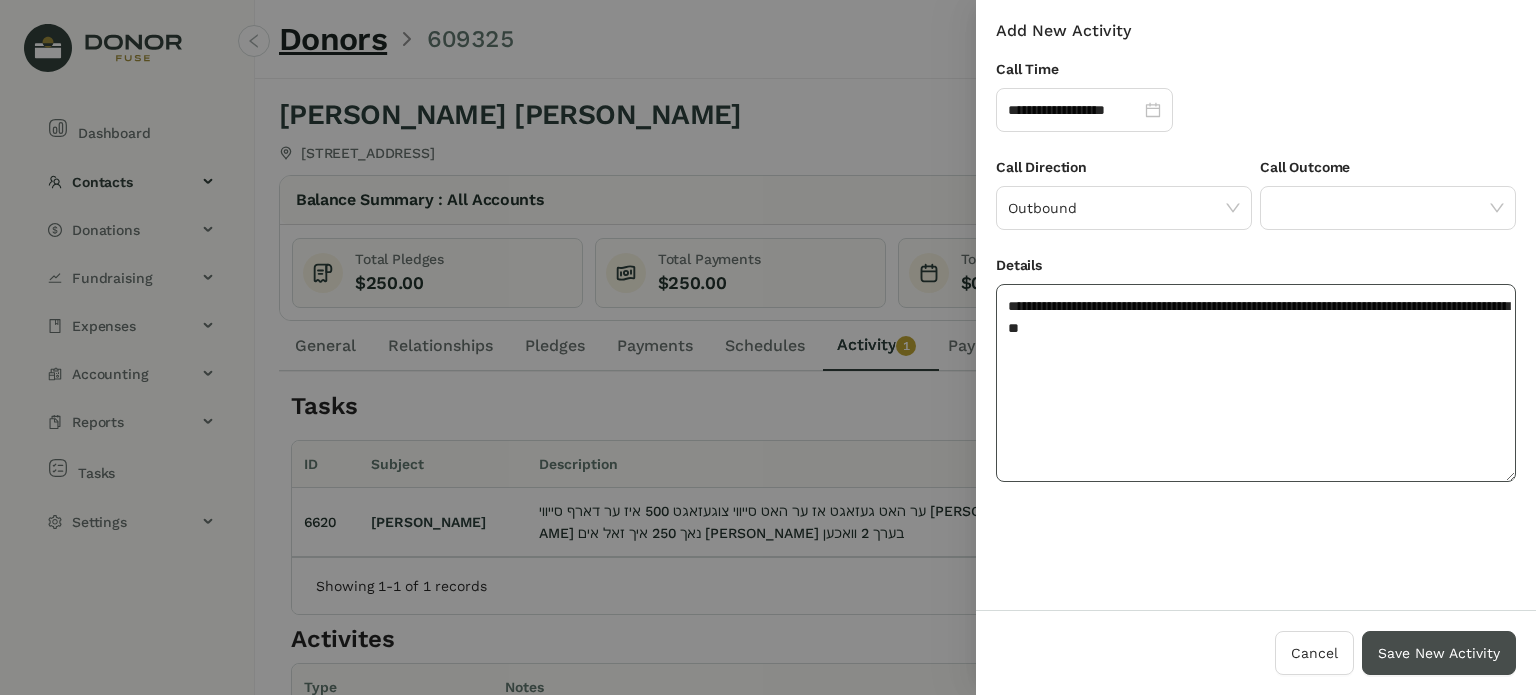 type on "**********" 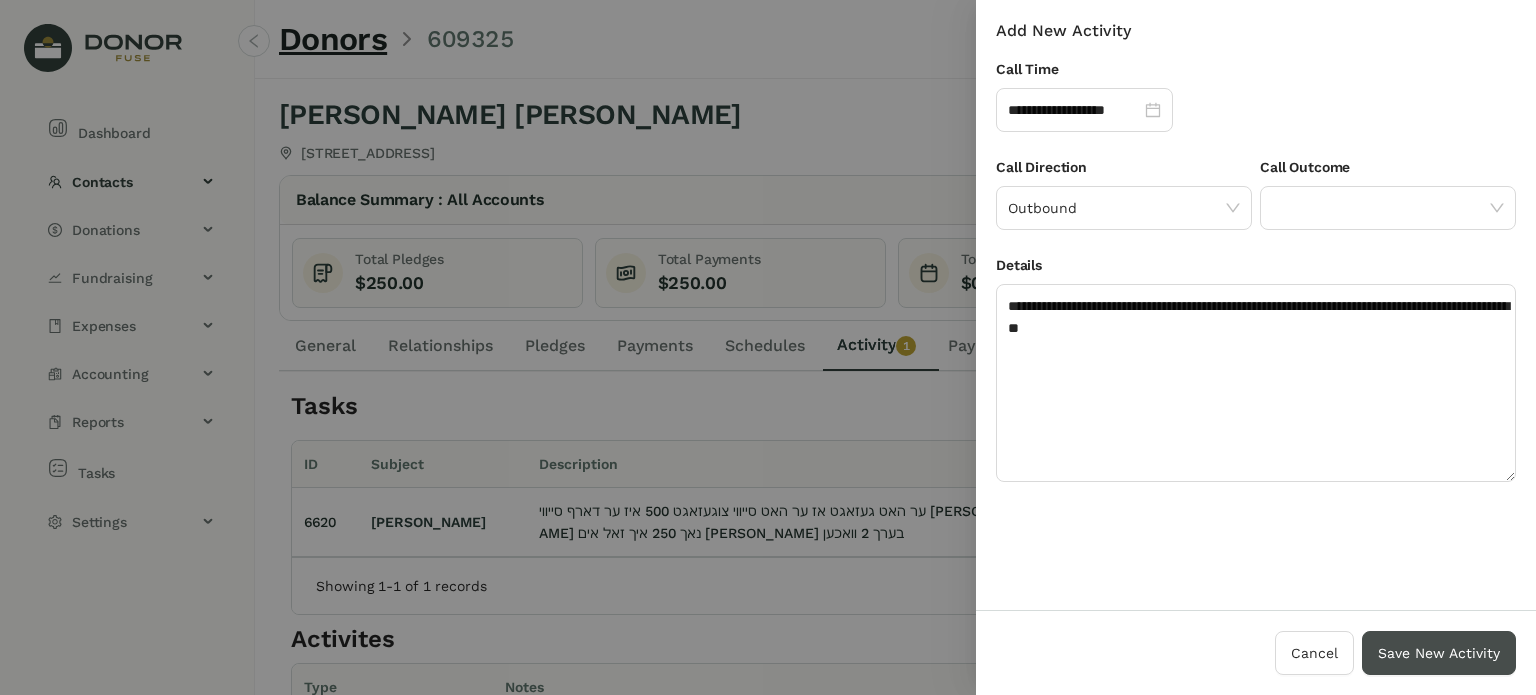 click on "Save New Activity" at bounding box center [1439, 653] 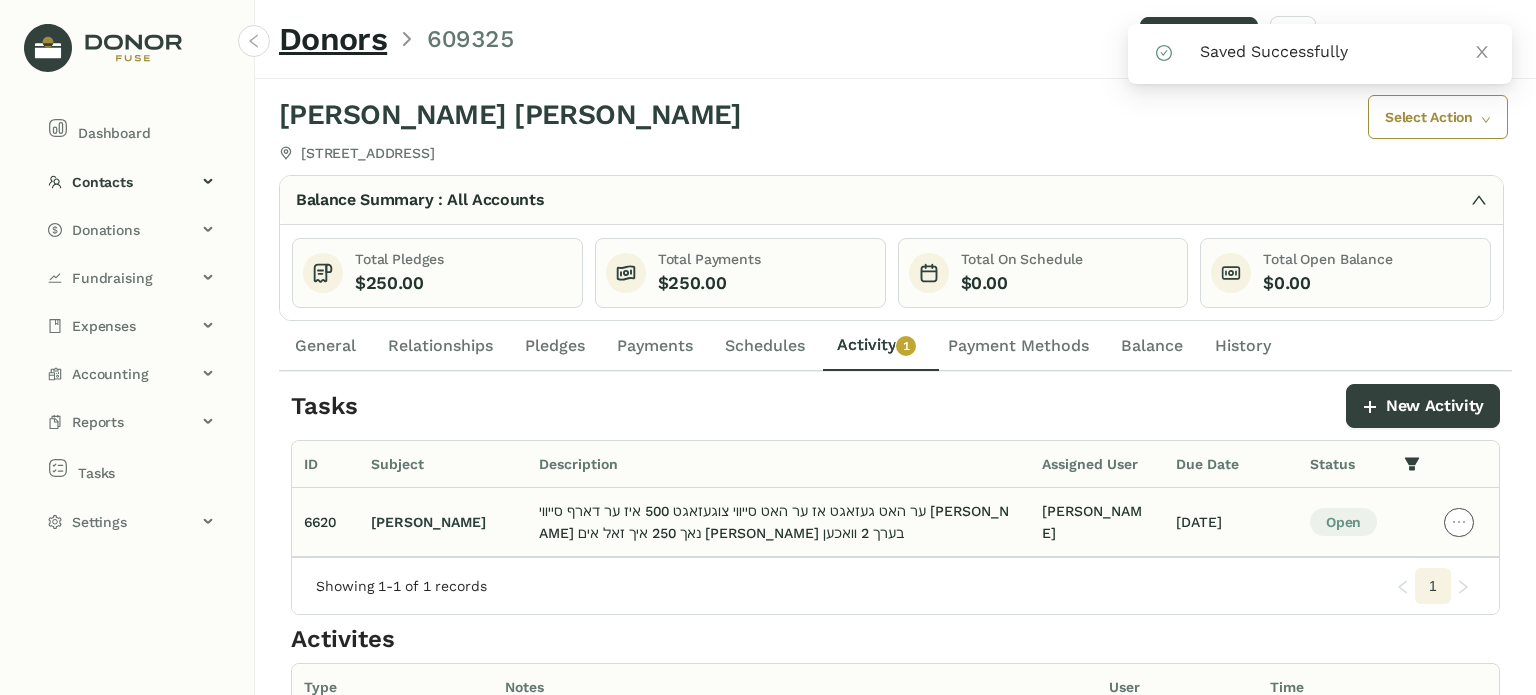 click 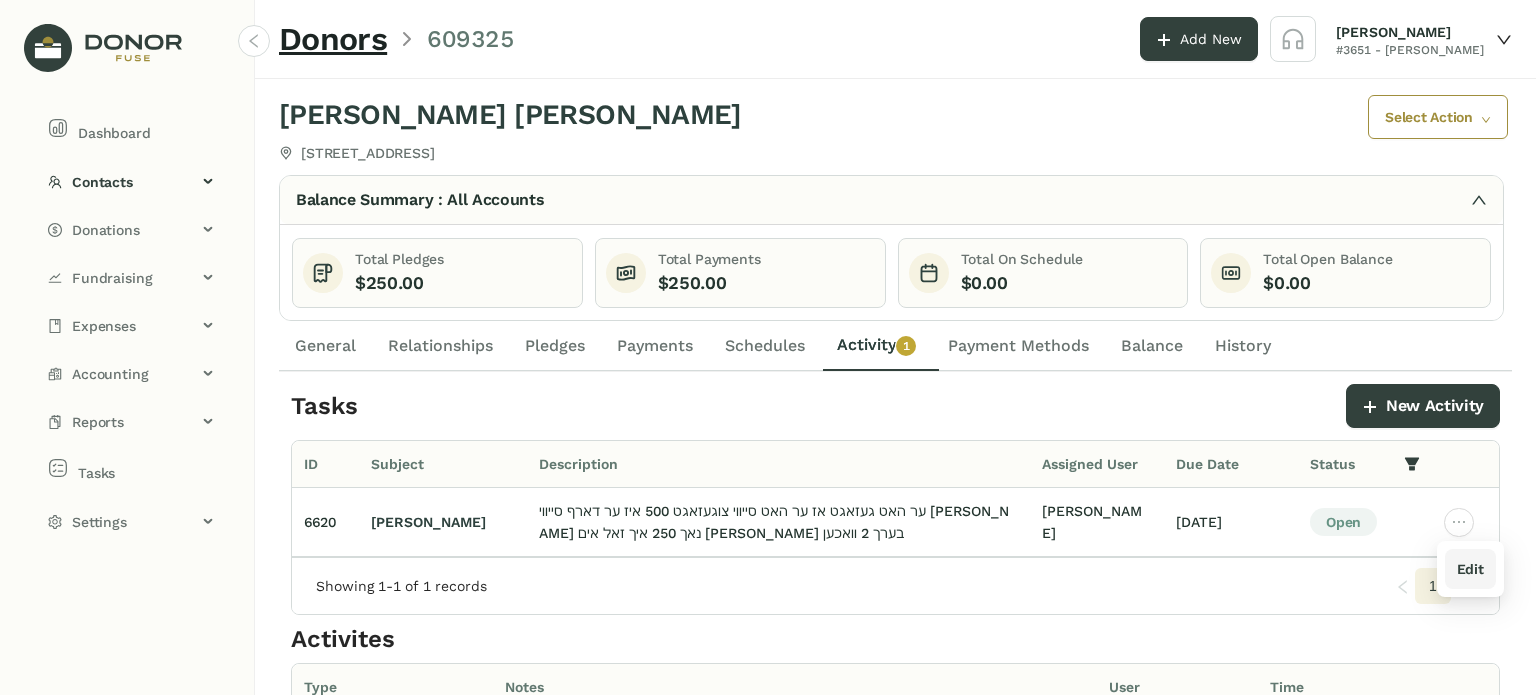 click on "Edit" at bounding box center [1470, 569] 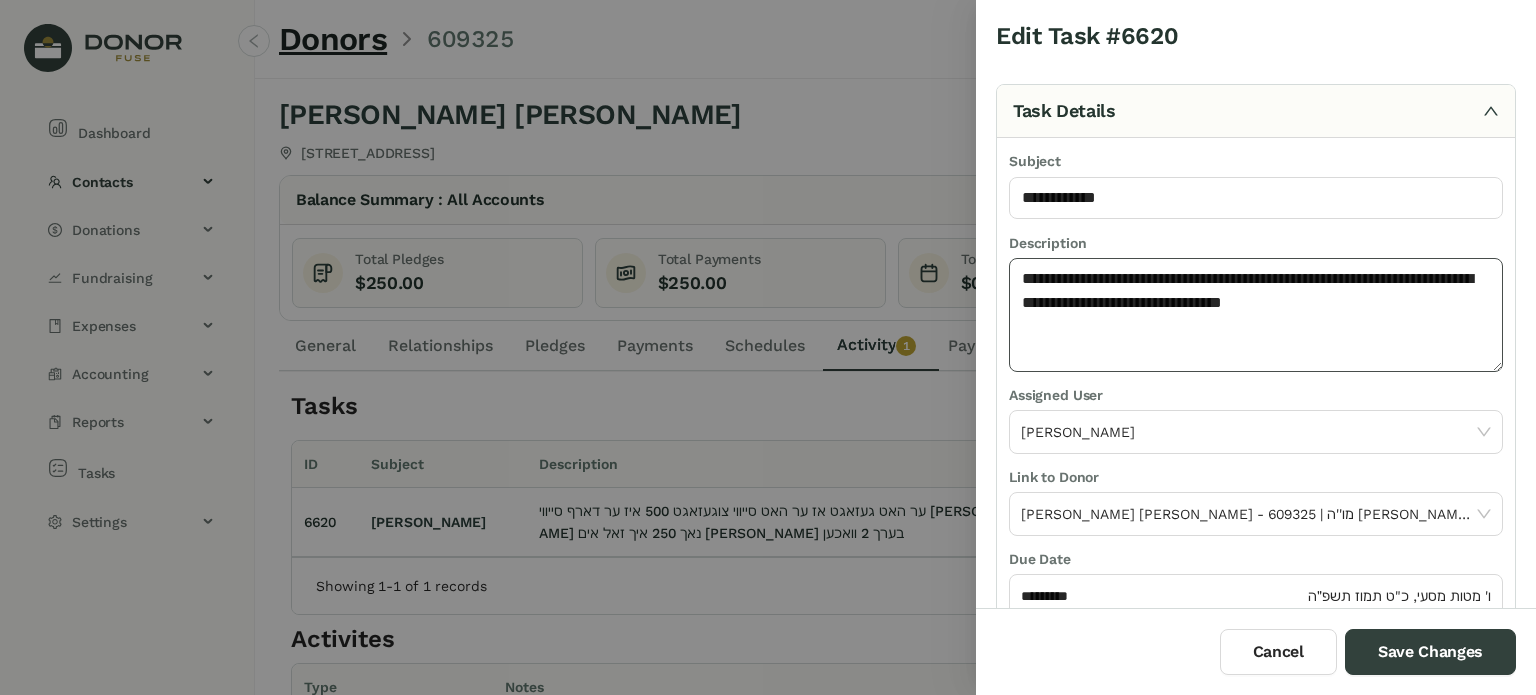 click on "**********" 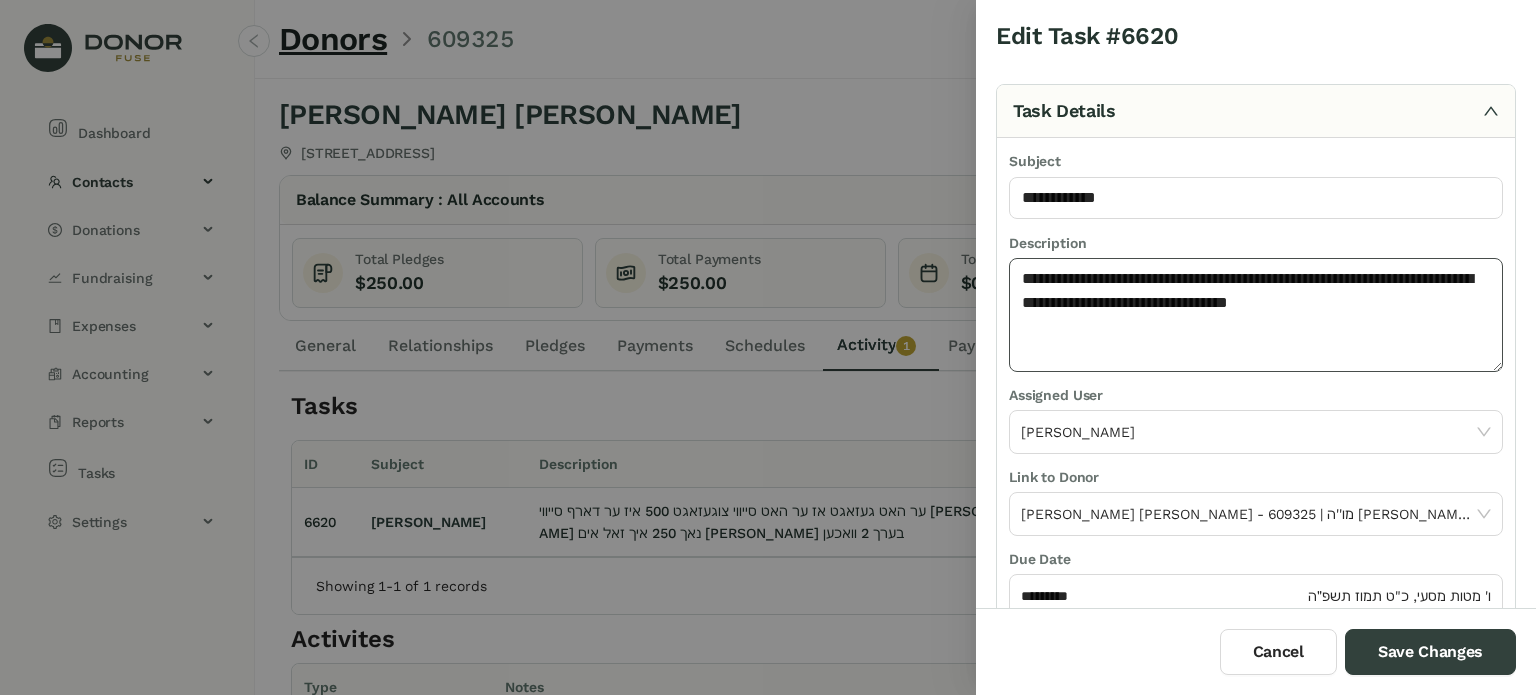 paste on "**********" 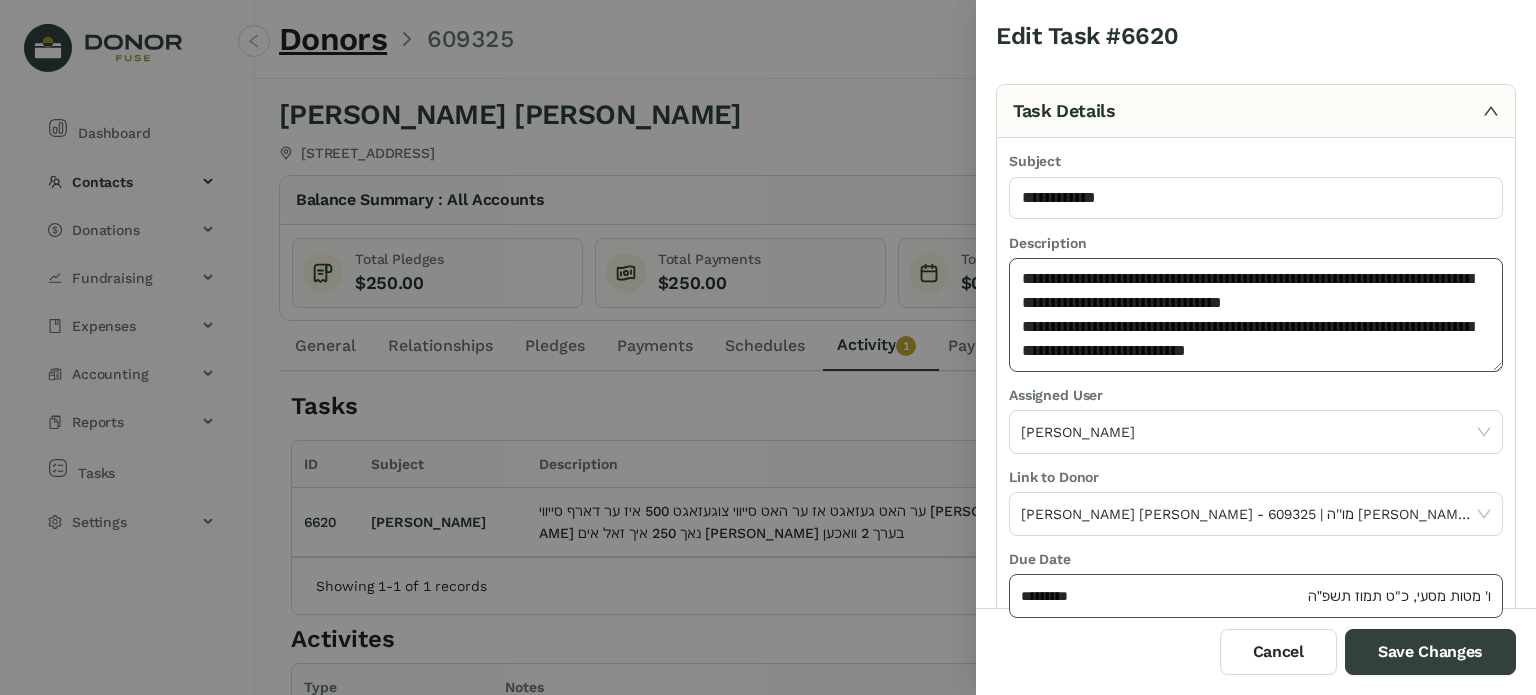 type on "**********" 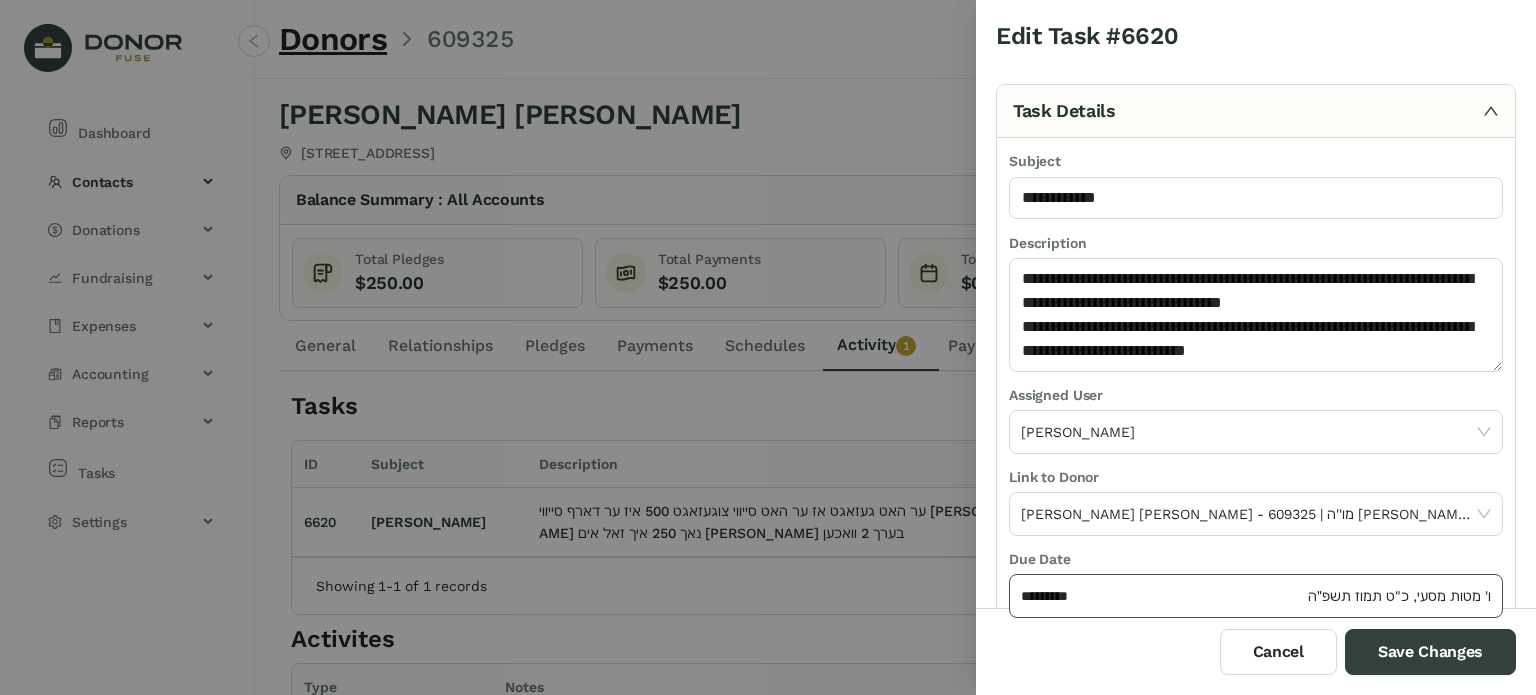 click on "*********" 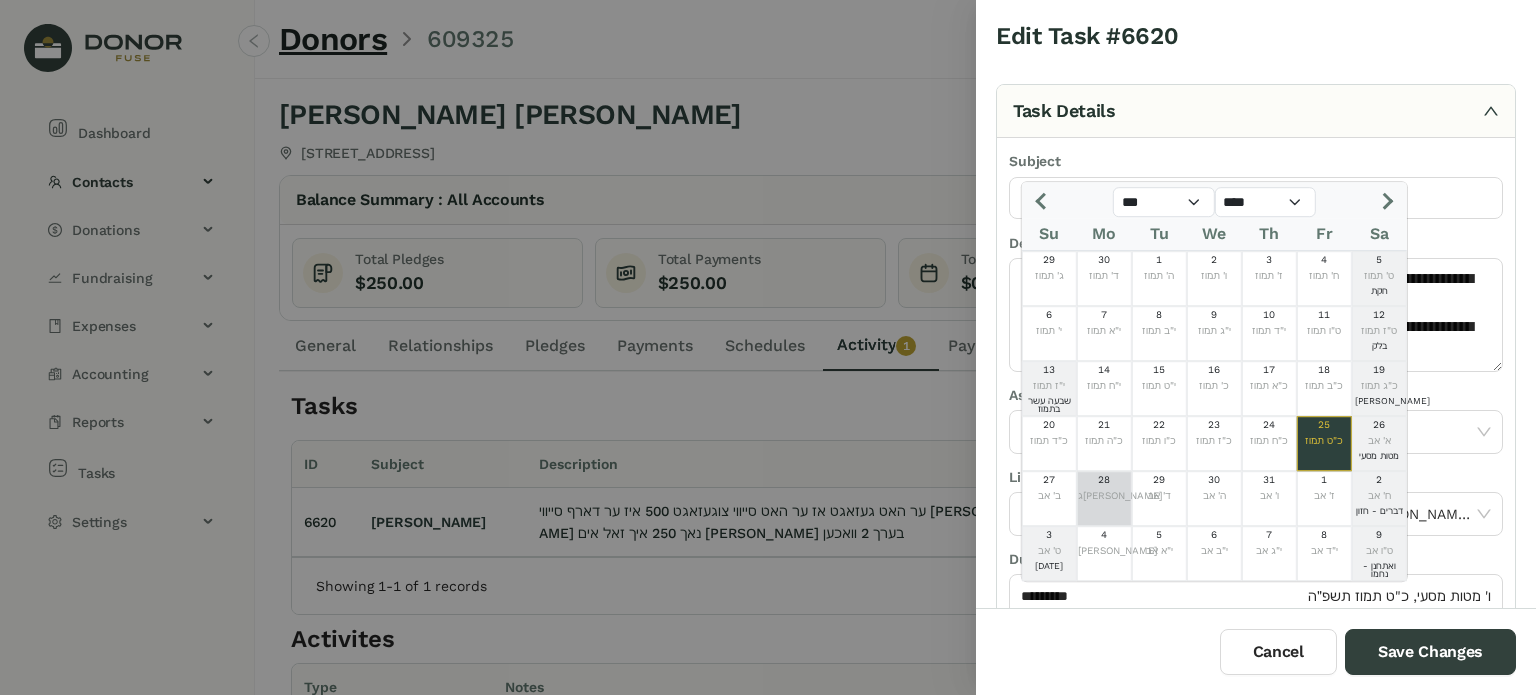 click on "ג[PERSON_NAME]" 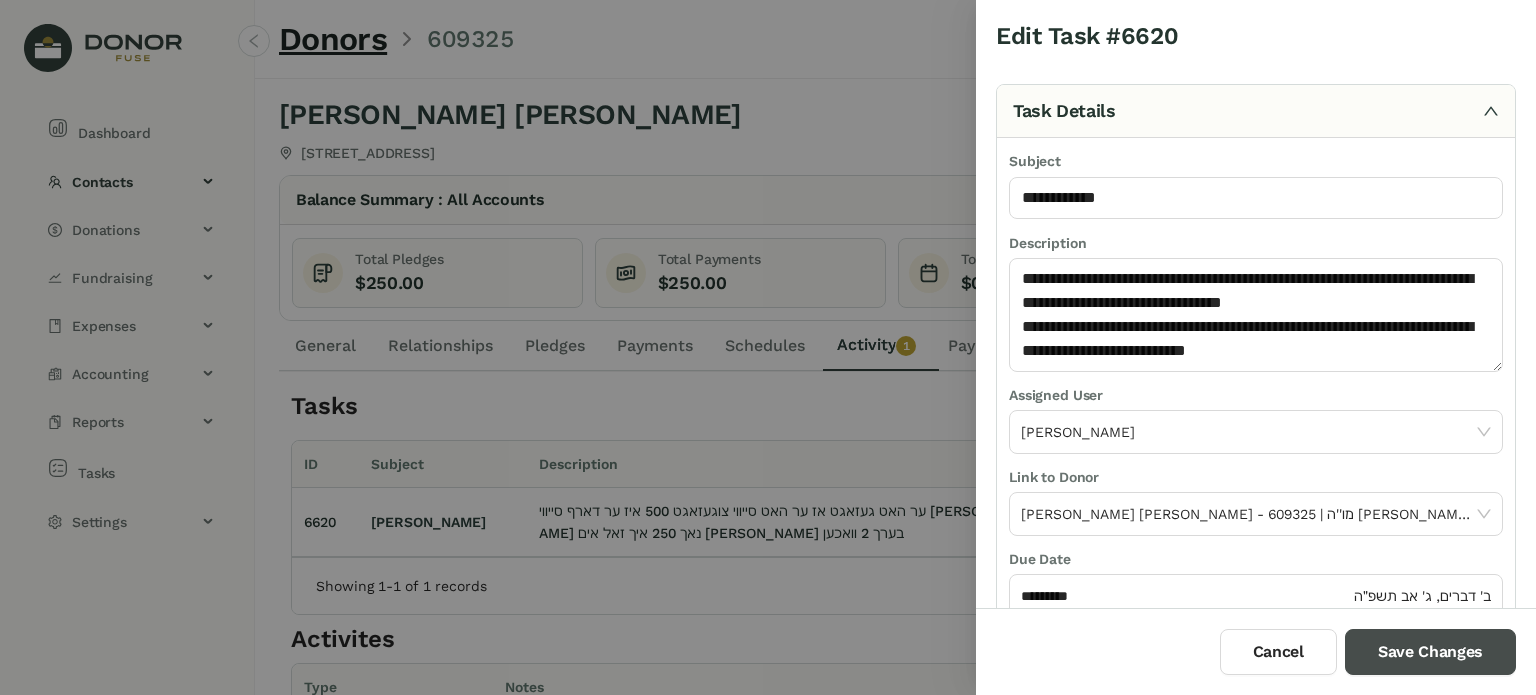 click on "Save Changes" at bounding box center [1430, 652] 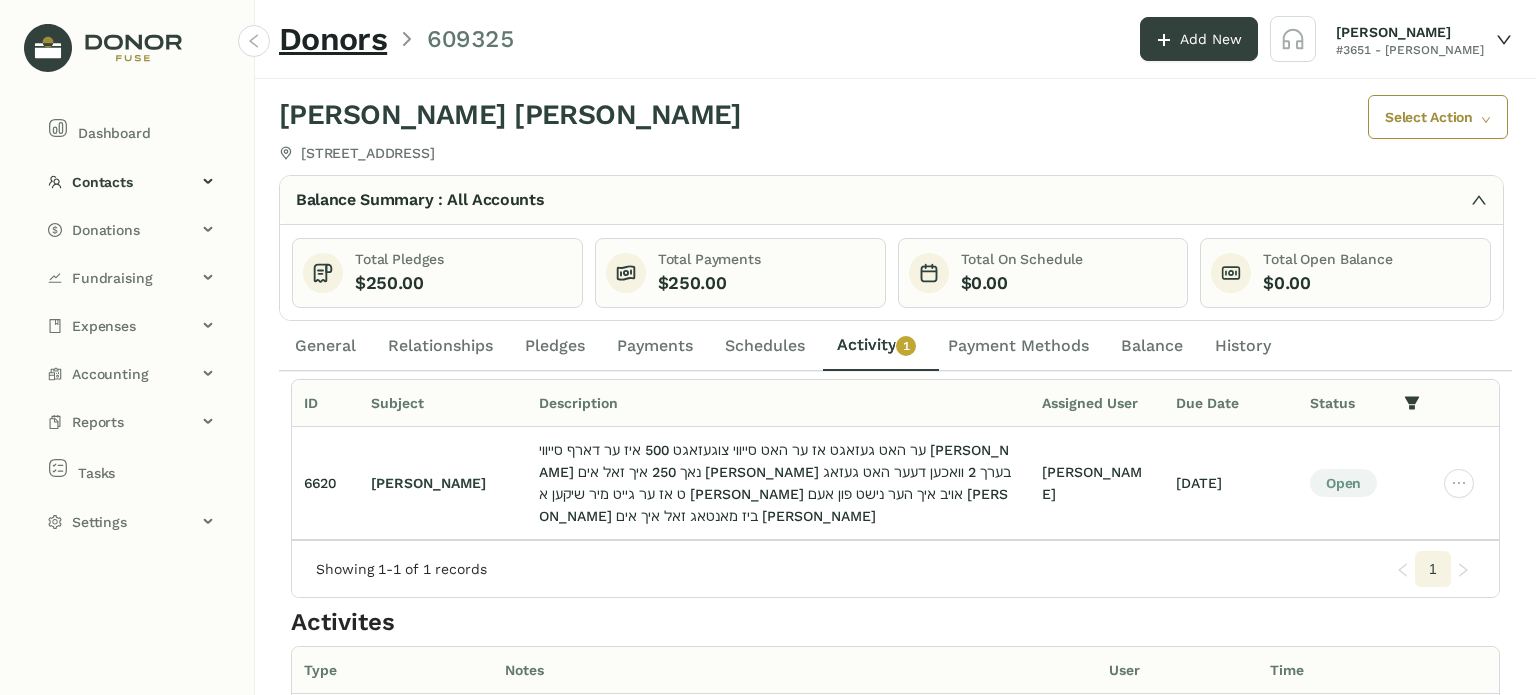 scroll, scrollTop: 0, scrollLeft: 0, axis: both 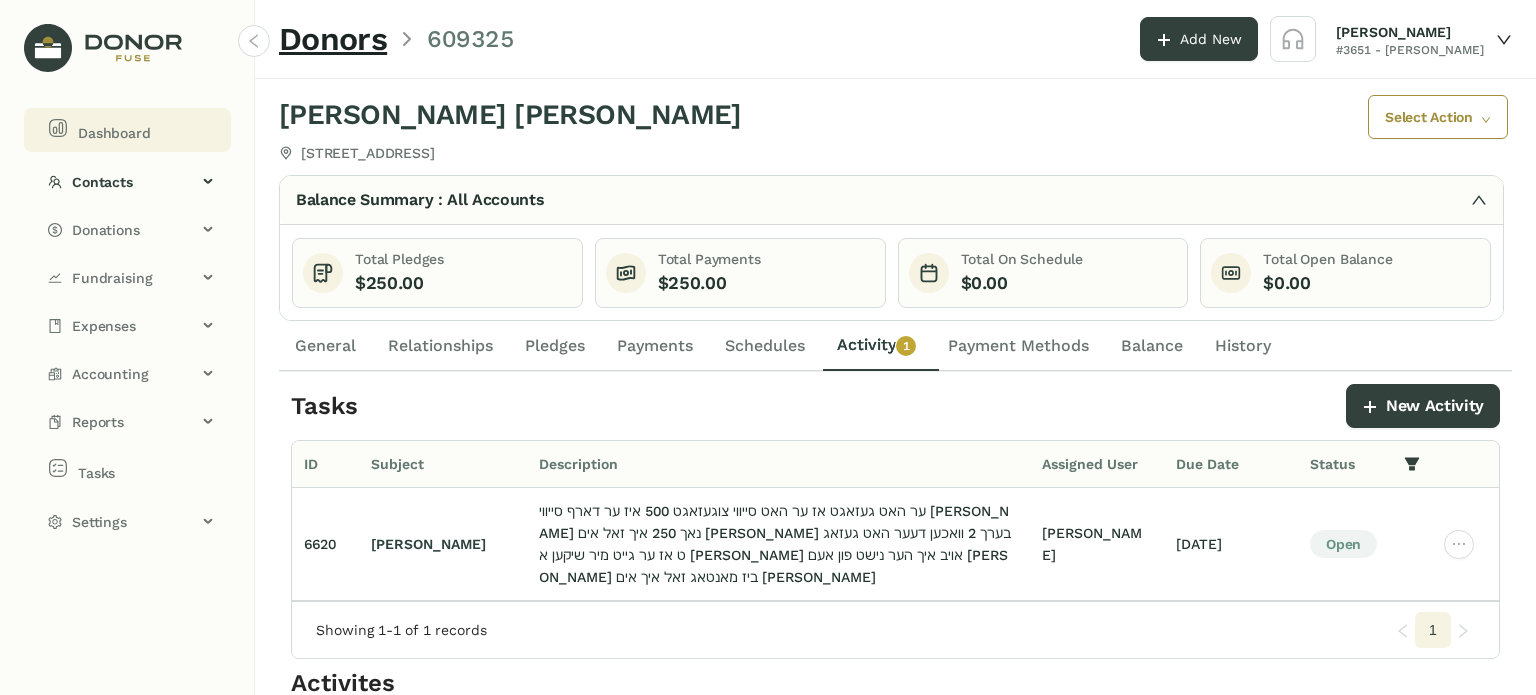 drag, startPoint x: 136, startPoint y: 126, endPoint x: 167, endPoint y: 150, distance: 39.20459 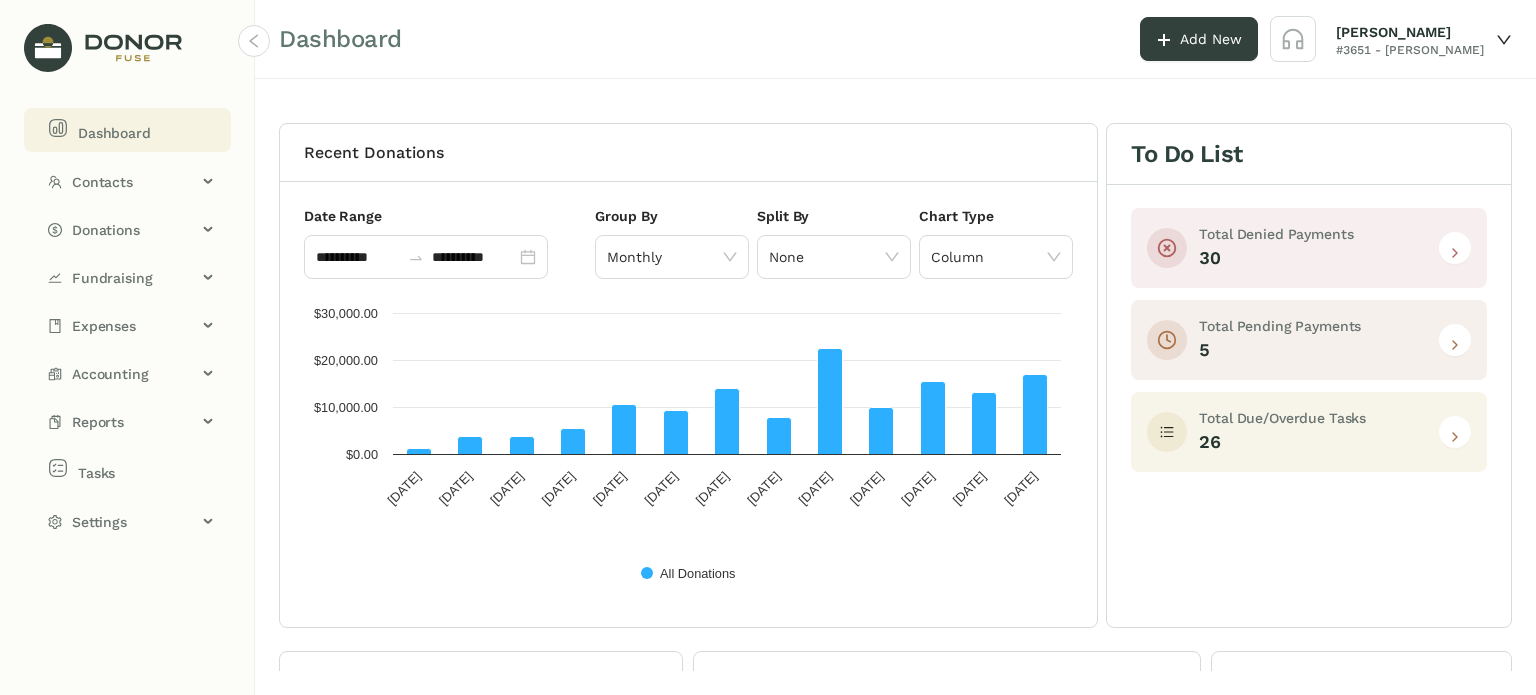 click 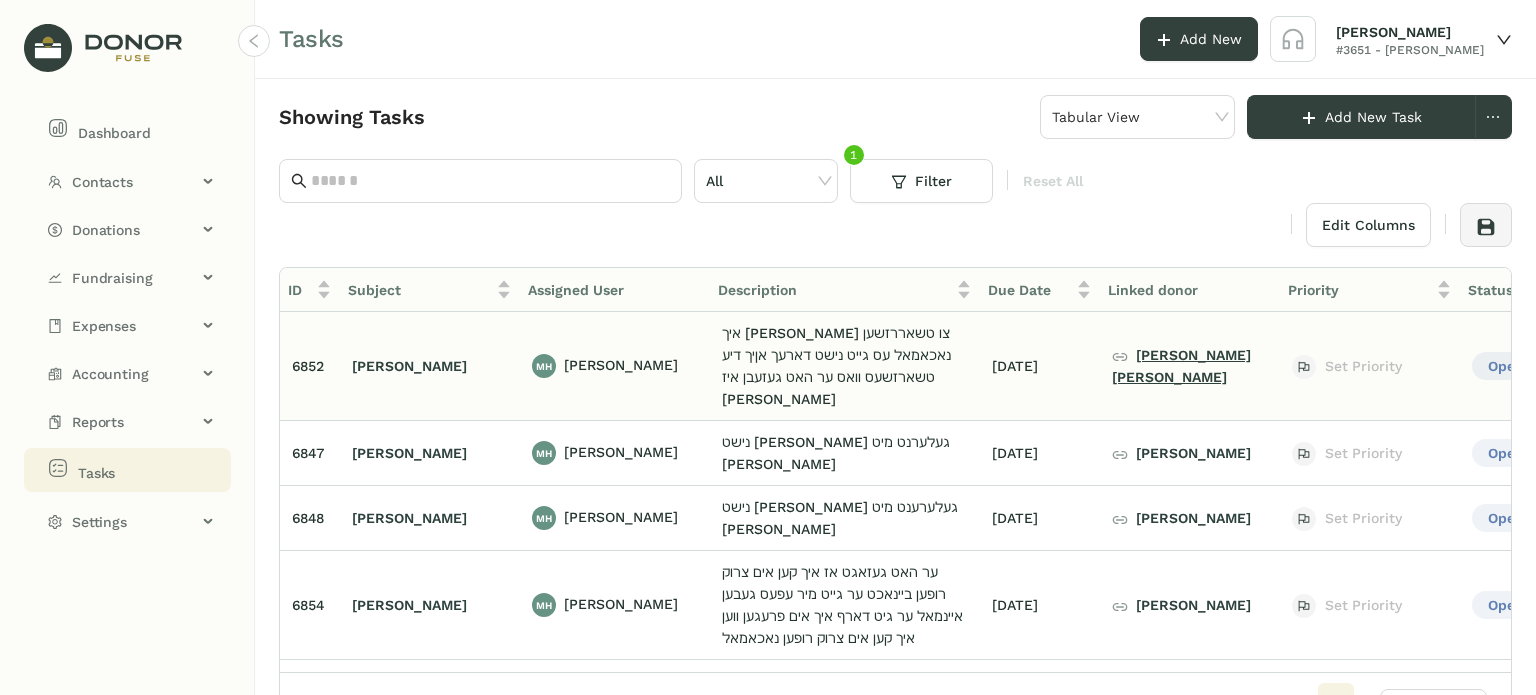 click on "[PERSON_NAME] [PERSON_NAME]" 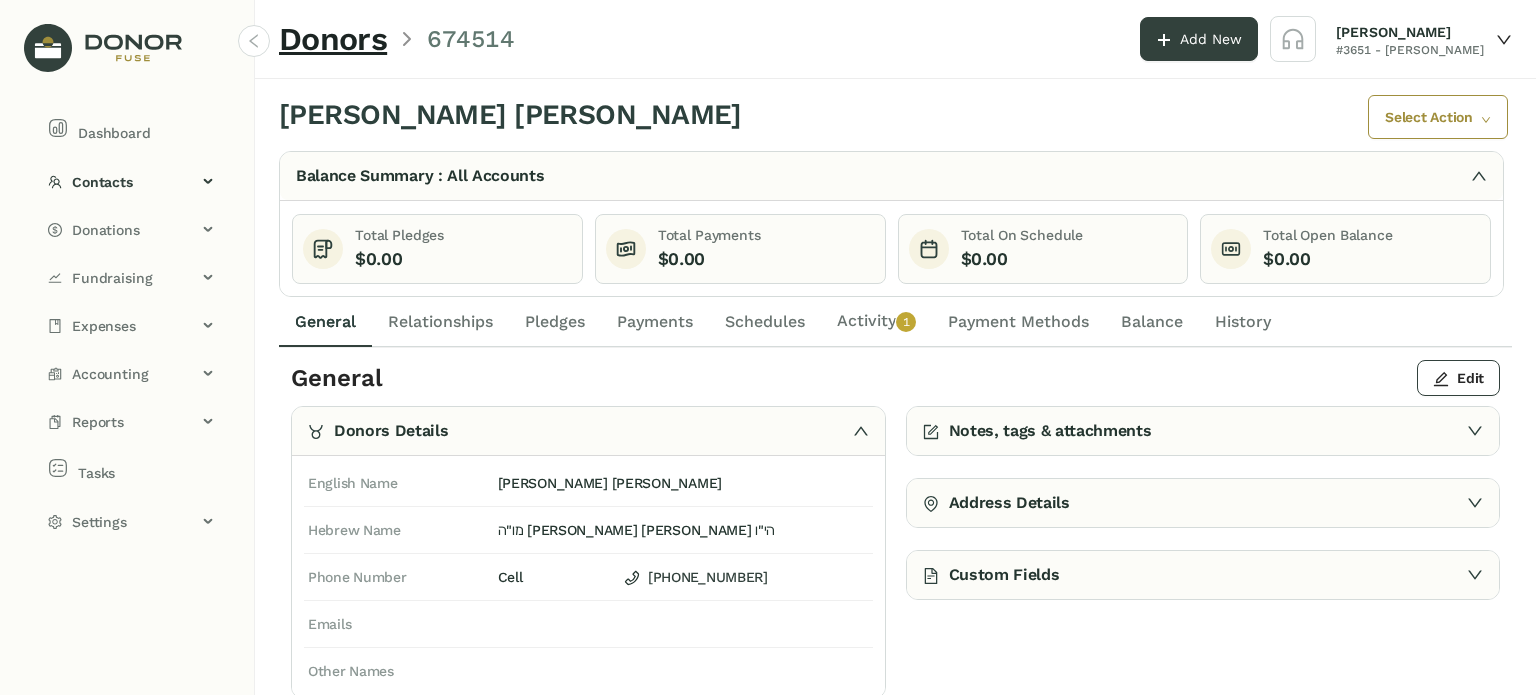 click on "Activity   0   1   2   3   4   5   6   7   8   9" 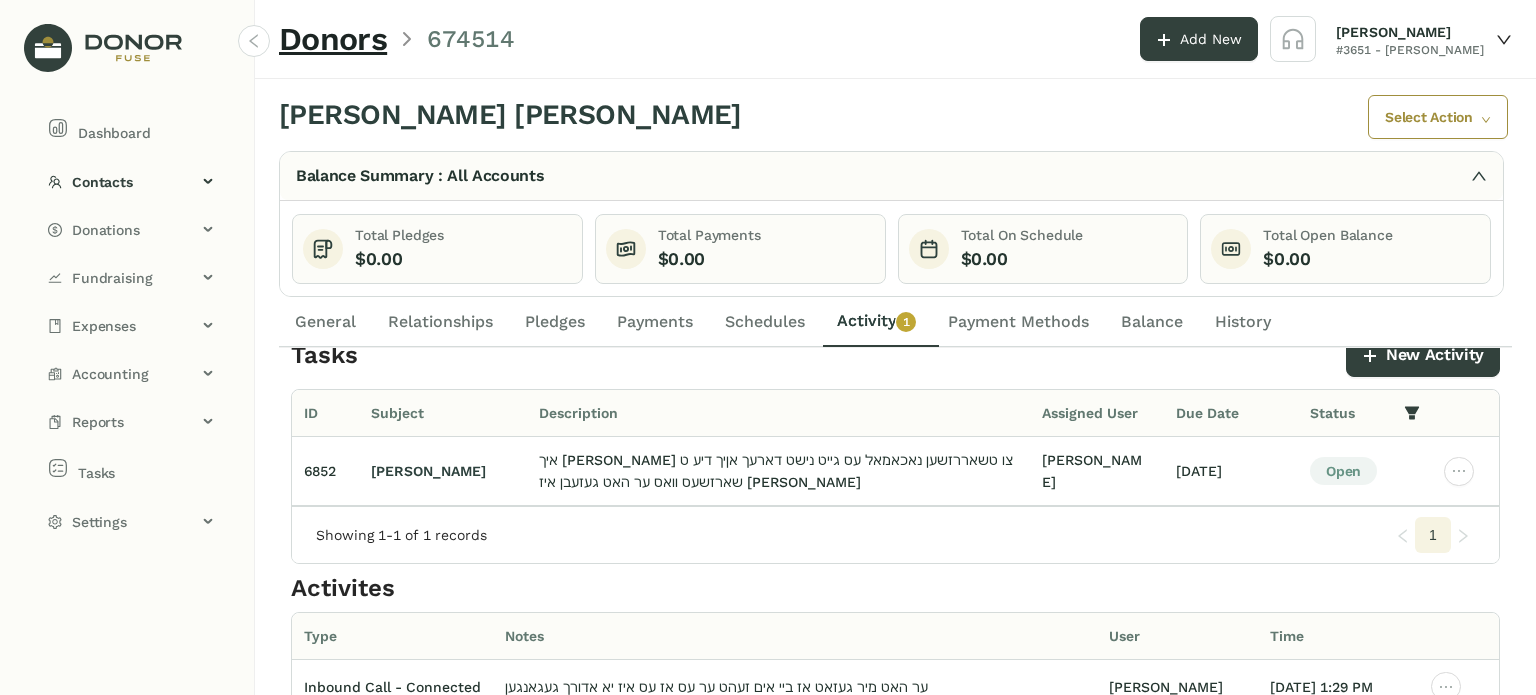 scroll, scrollTop: 0, scrollLeft: 0, axis: both 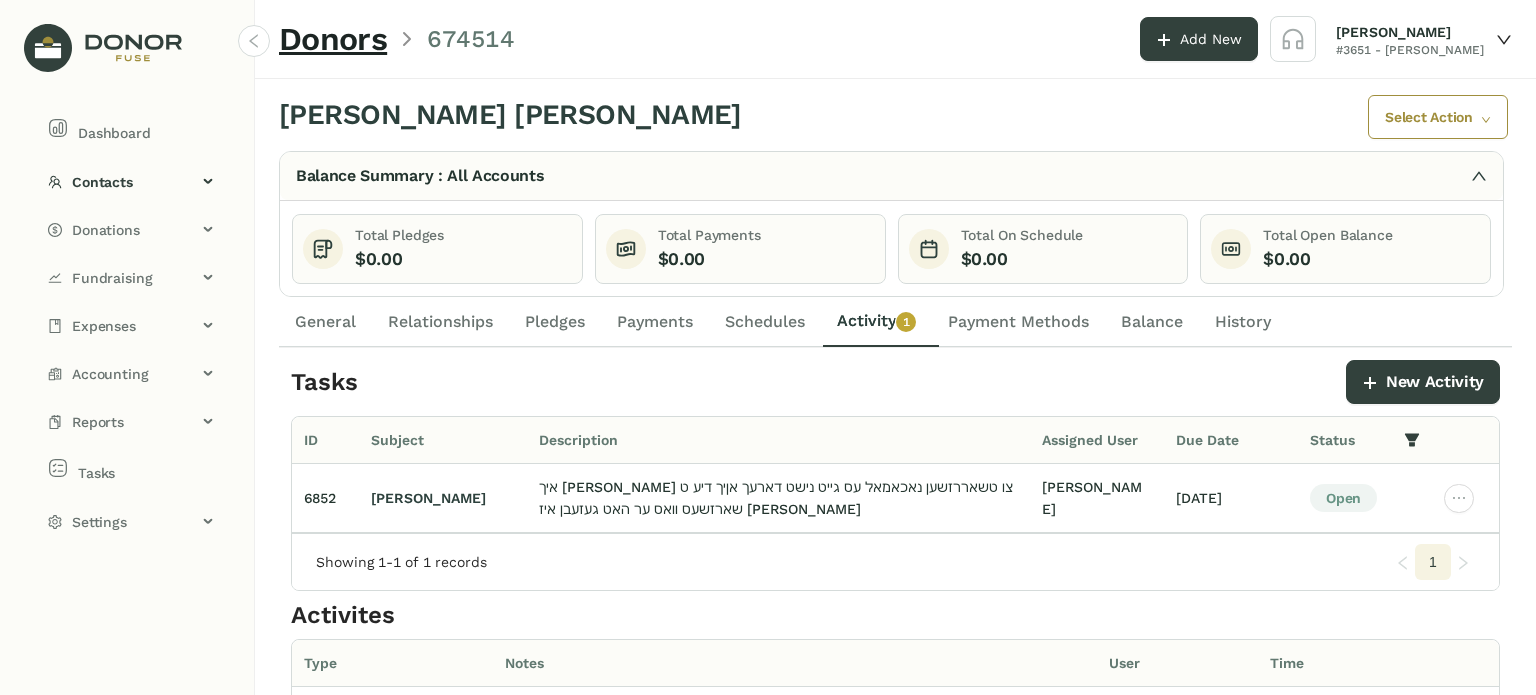 click on "General" 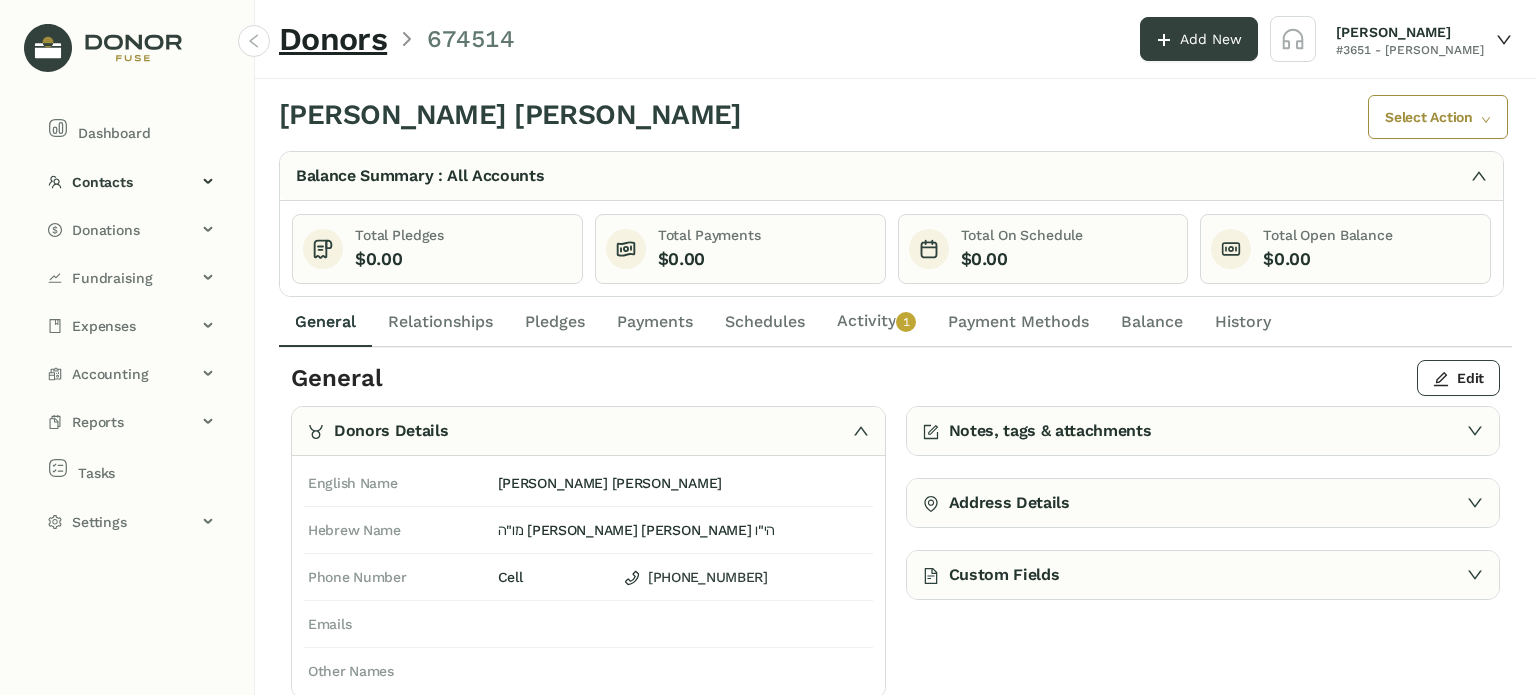 click on "Activity   0   1   2   3   4   5   6   7   8   9" 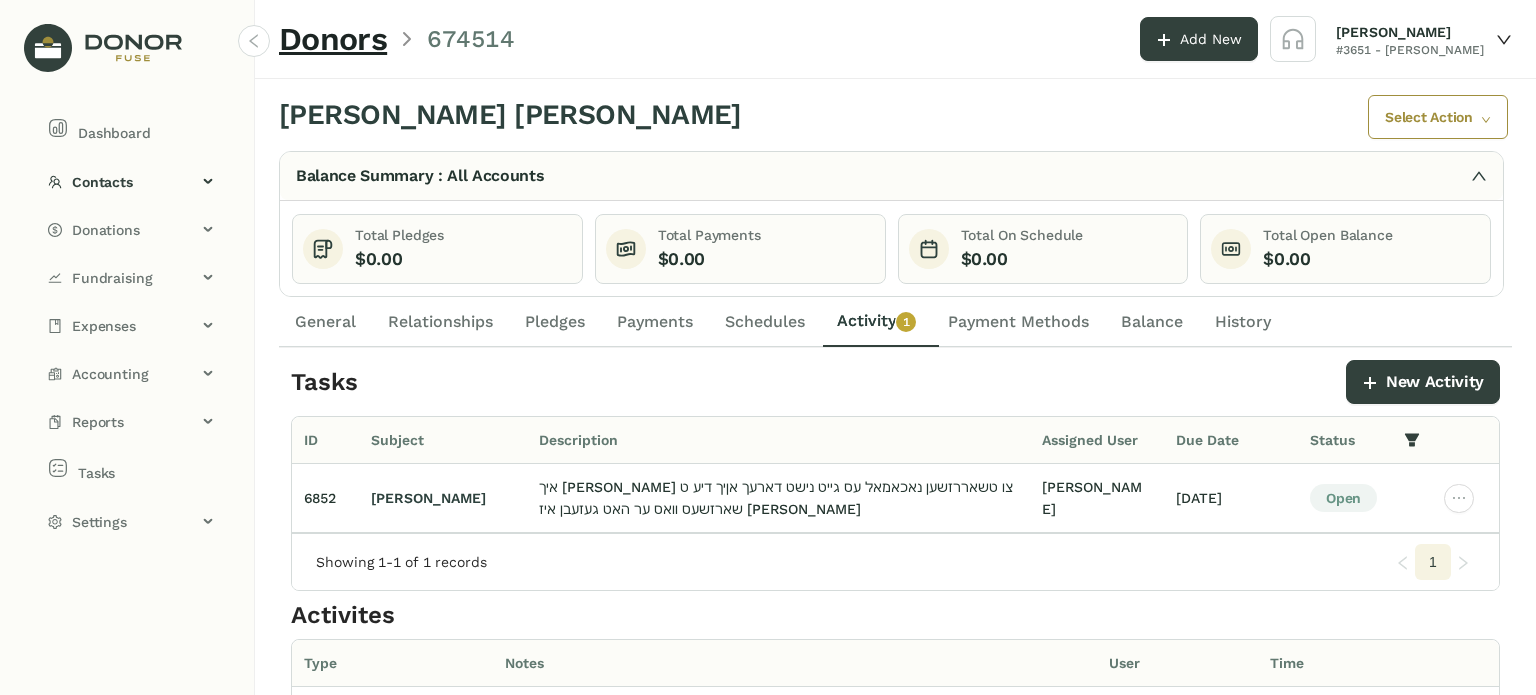 drag, startPoint x: 740, startPoint y: 325, endPoint x: 781, endPoint y: 323, distance: 41.04875 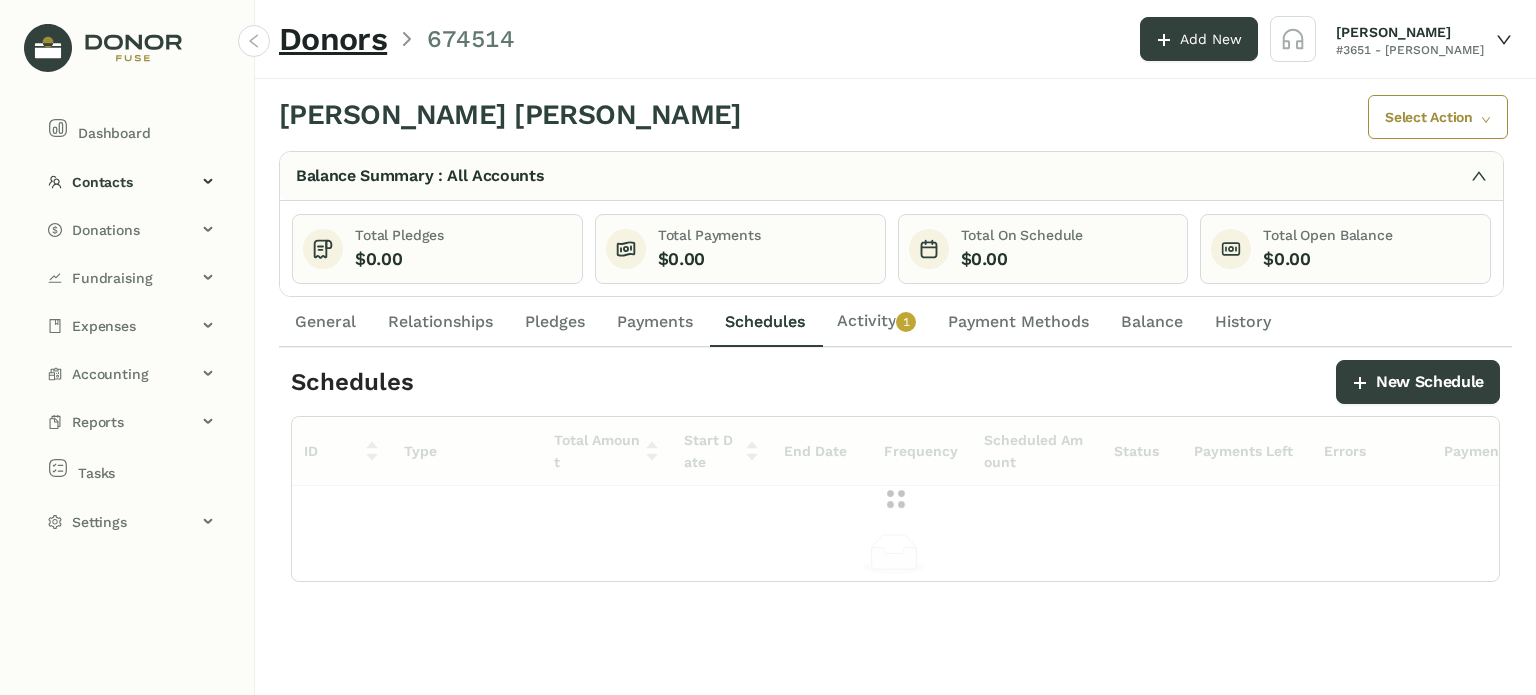 click on "Activity   0   1   2   3   4   5   6   7   8   9" 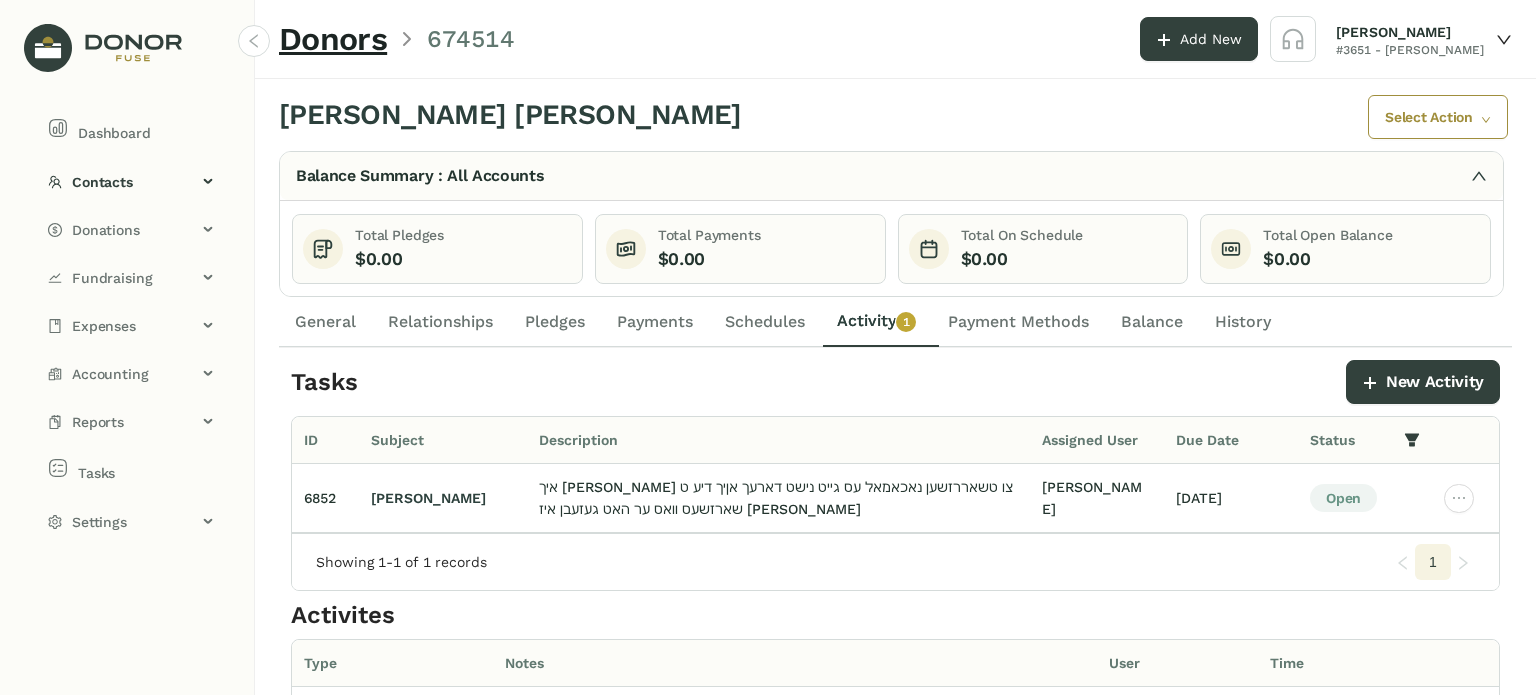 click on "General" 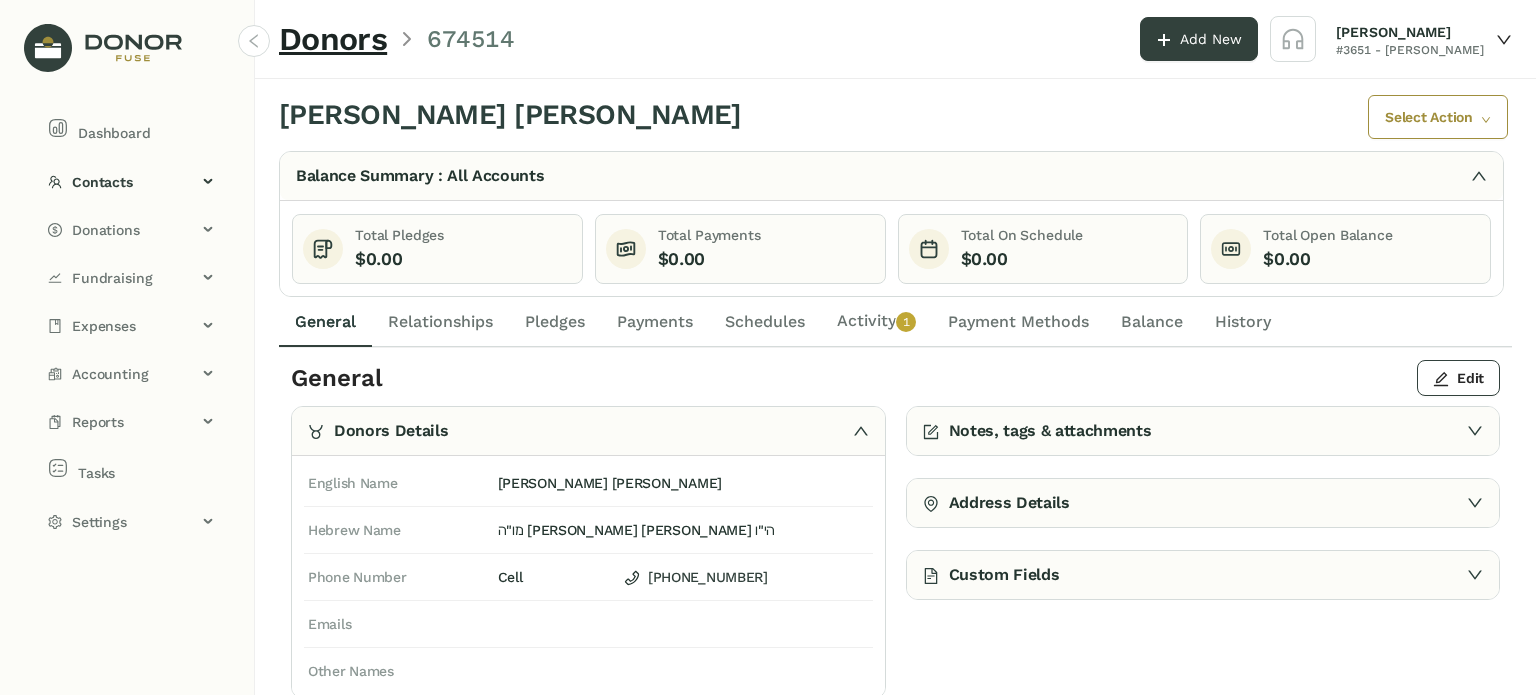 click on "Pledges" 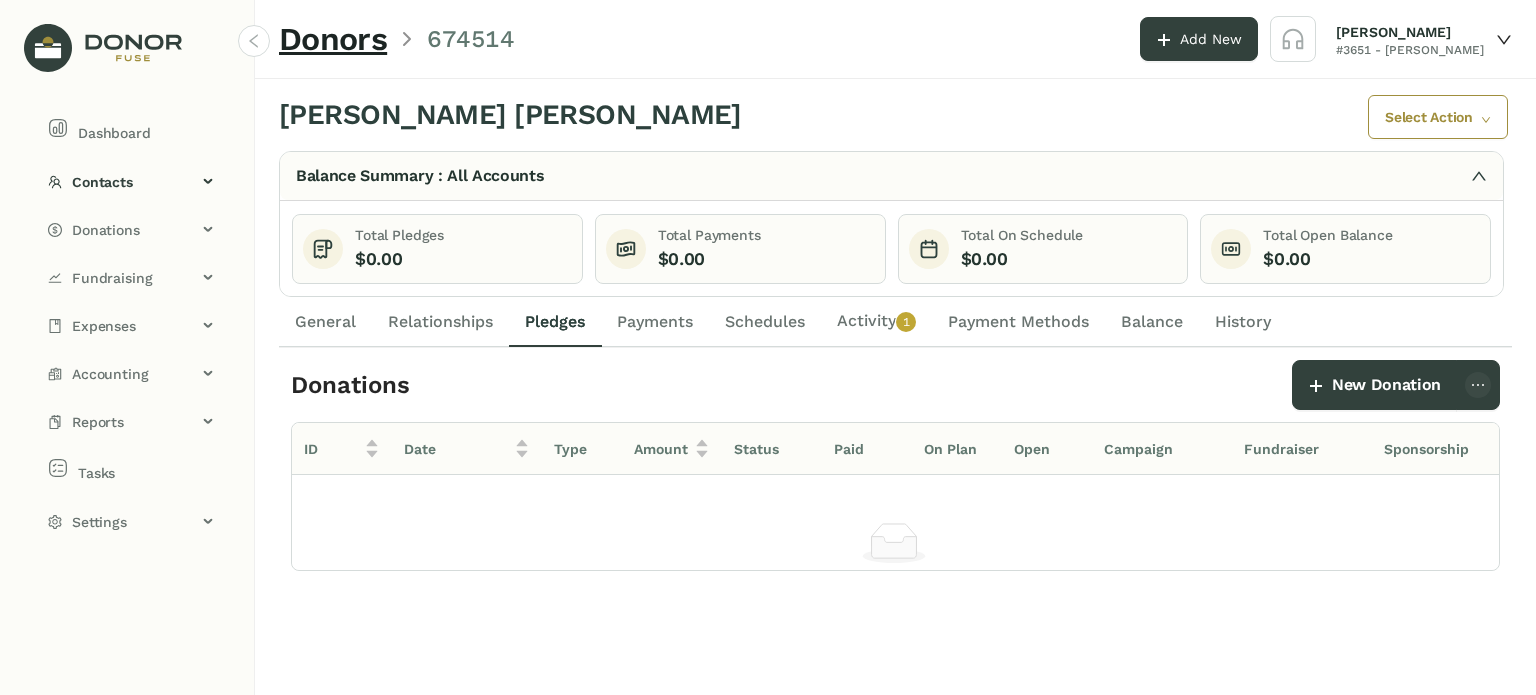 click on "General" 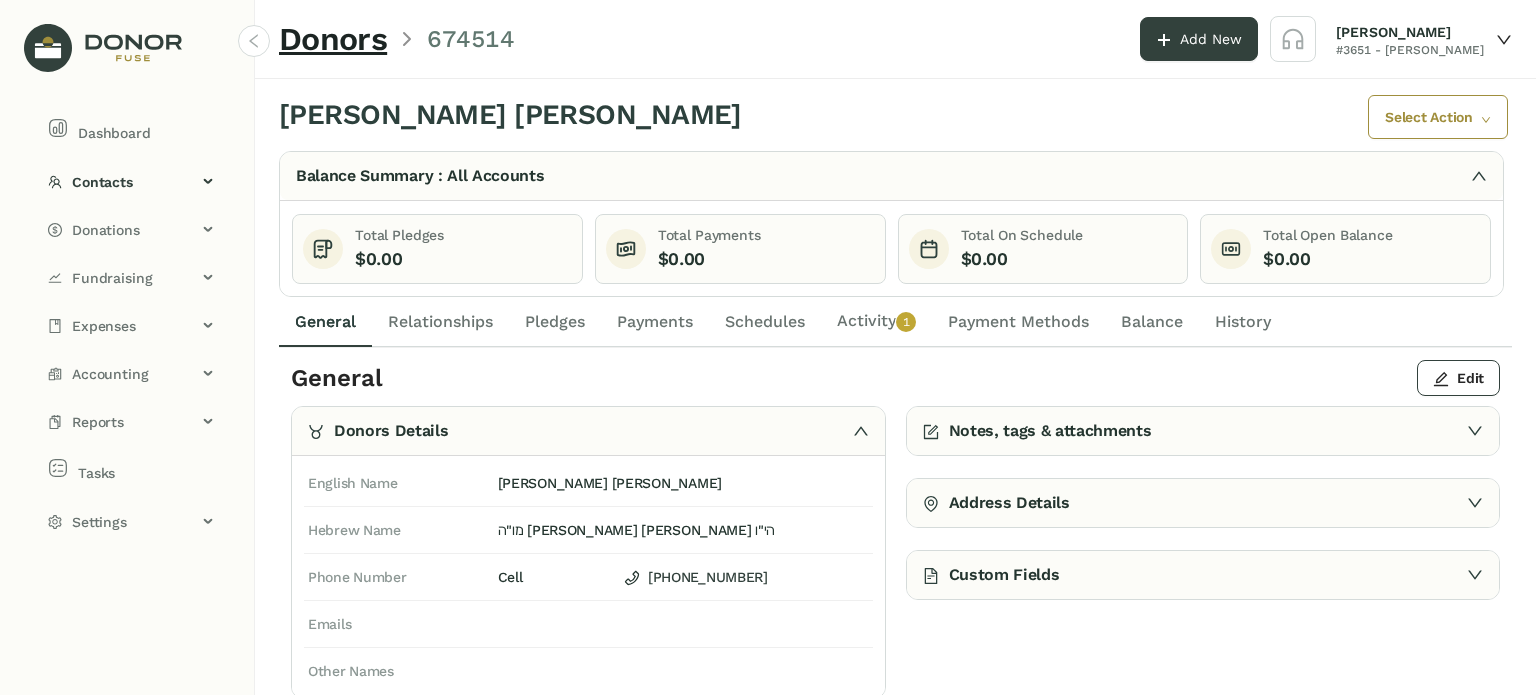 click on "Activity   0   1   2   3   4   5   6   7   8   9" 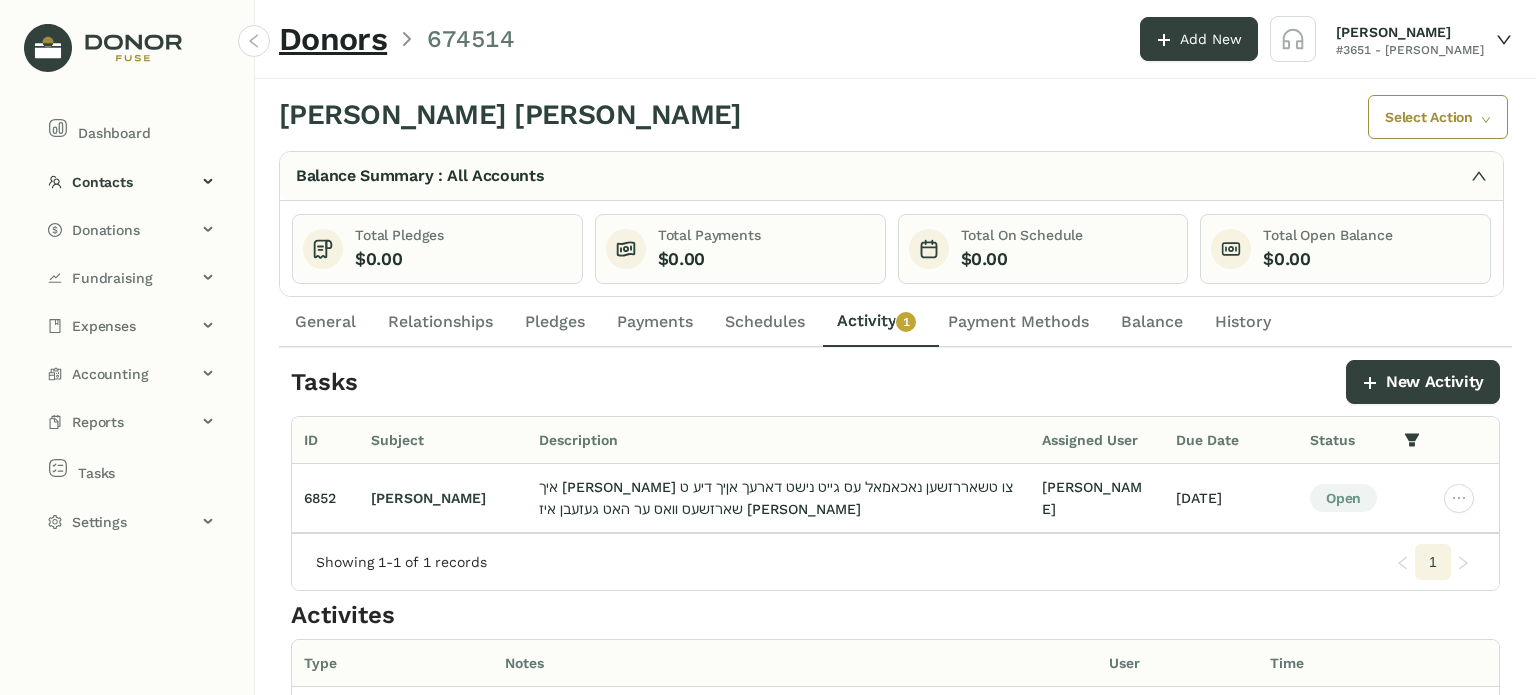 drag, startPoint x: 356, startPoint y: 328, endPoint x: 373, endPoint y: 329, distance: 17.029387 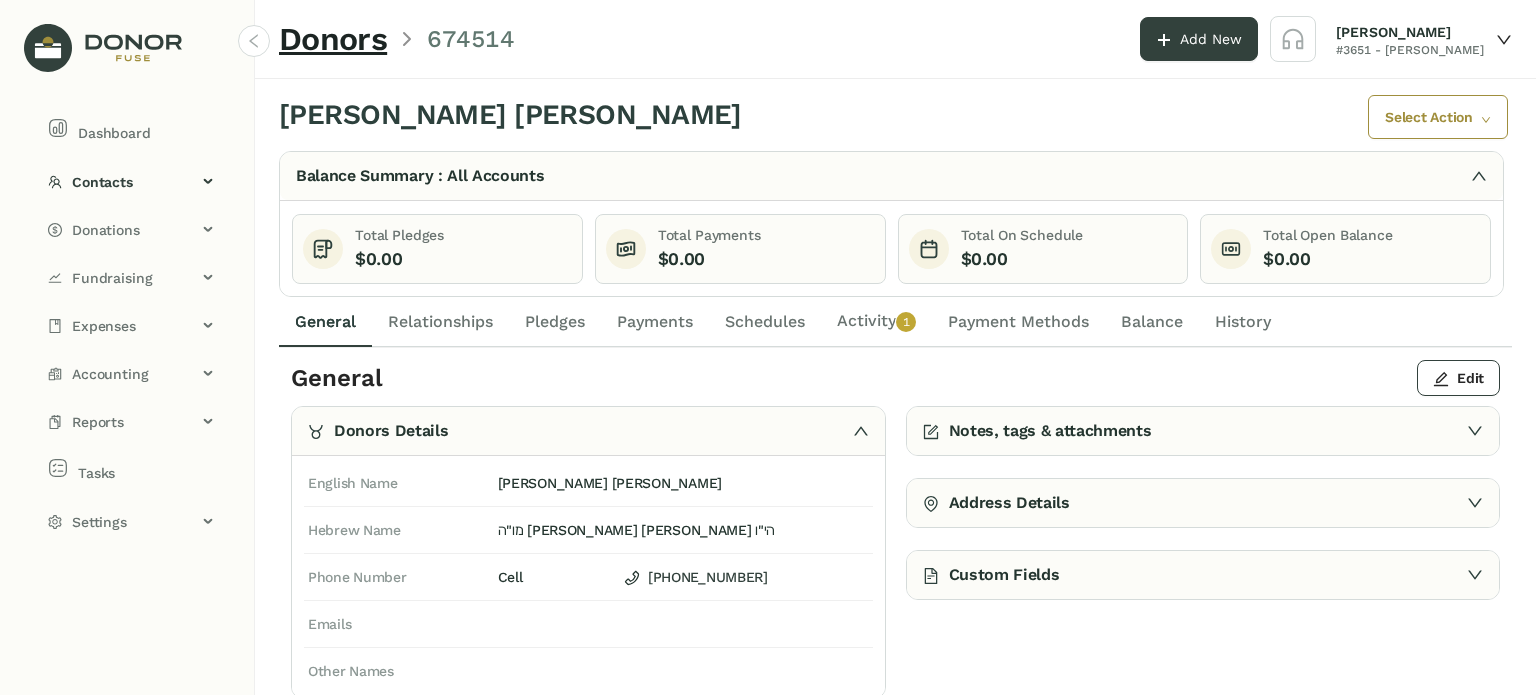 click on "Relationships" 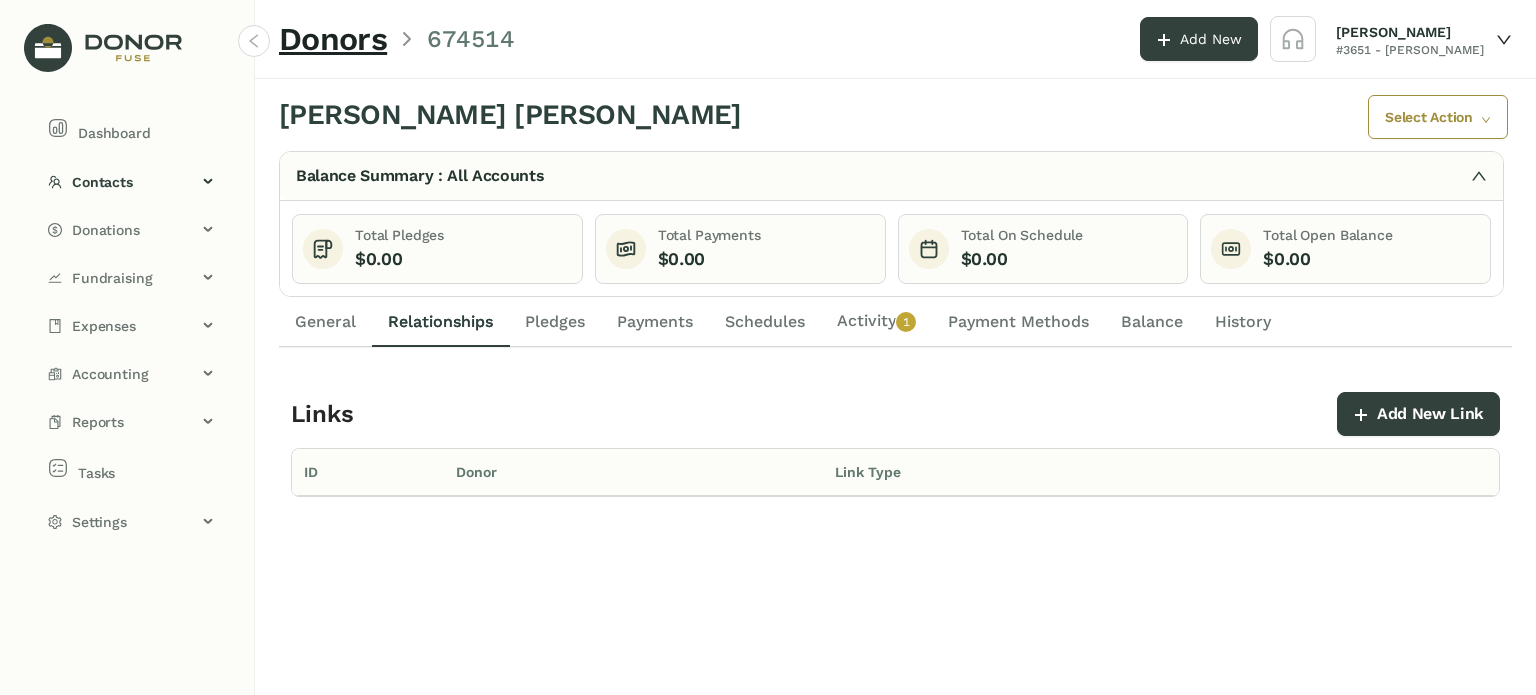 click on "General" 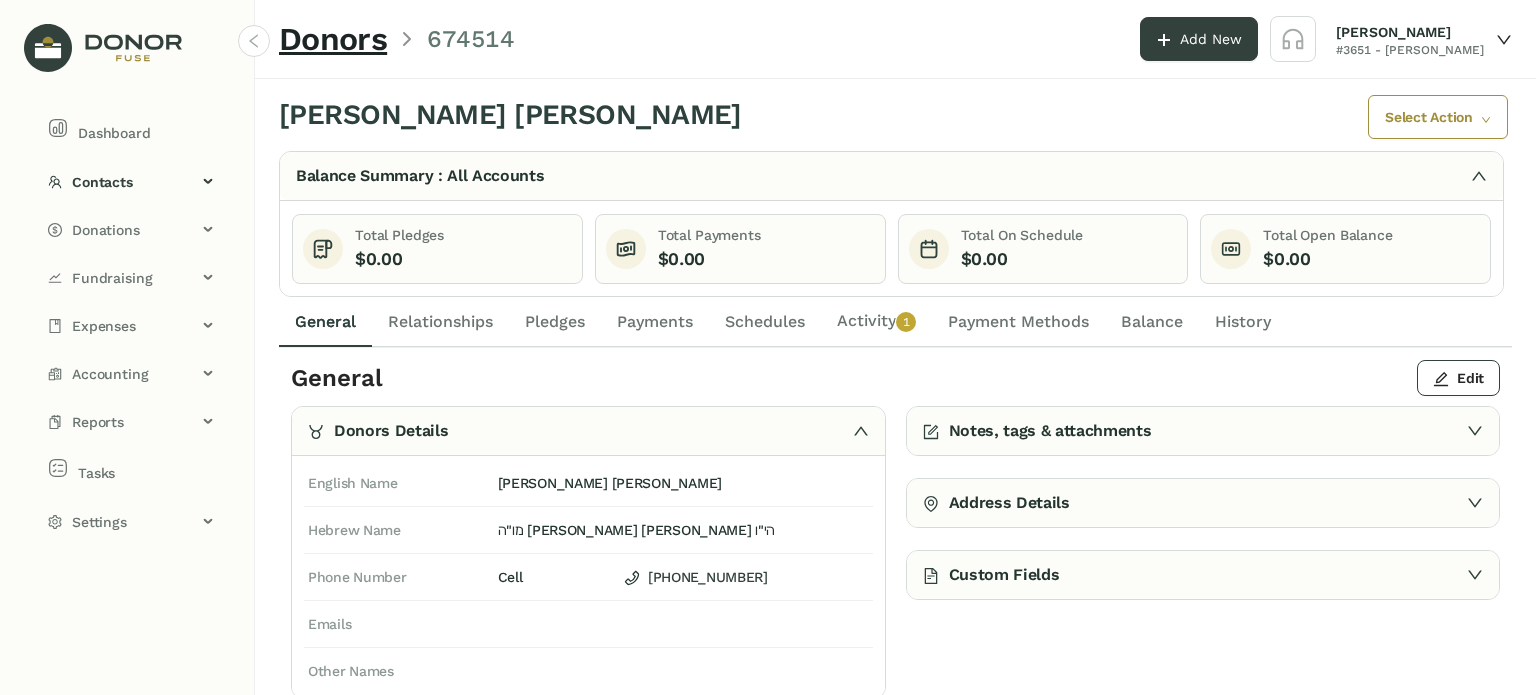 drag, startPoint x: 344, startPoint y: 326, endPoint x: 376, endPoint y: 323, distance: 32.140316 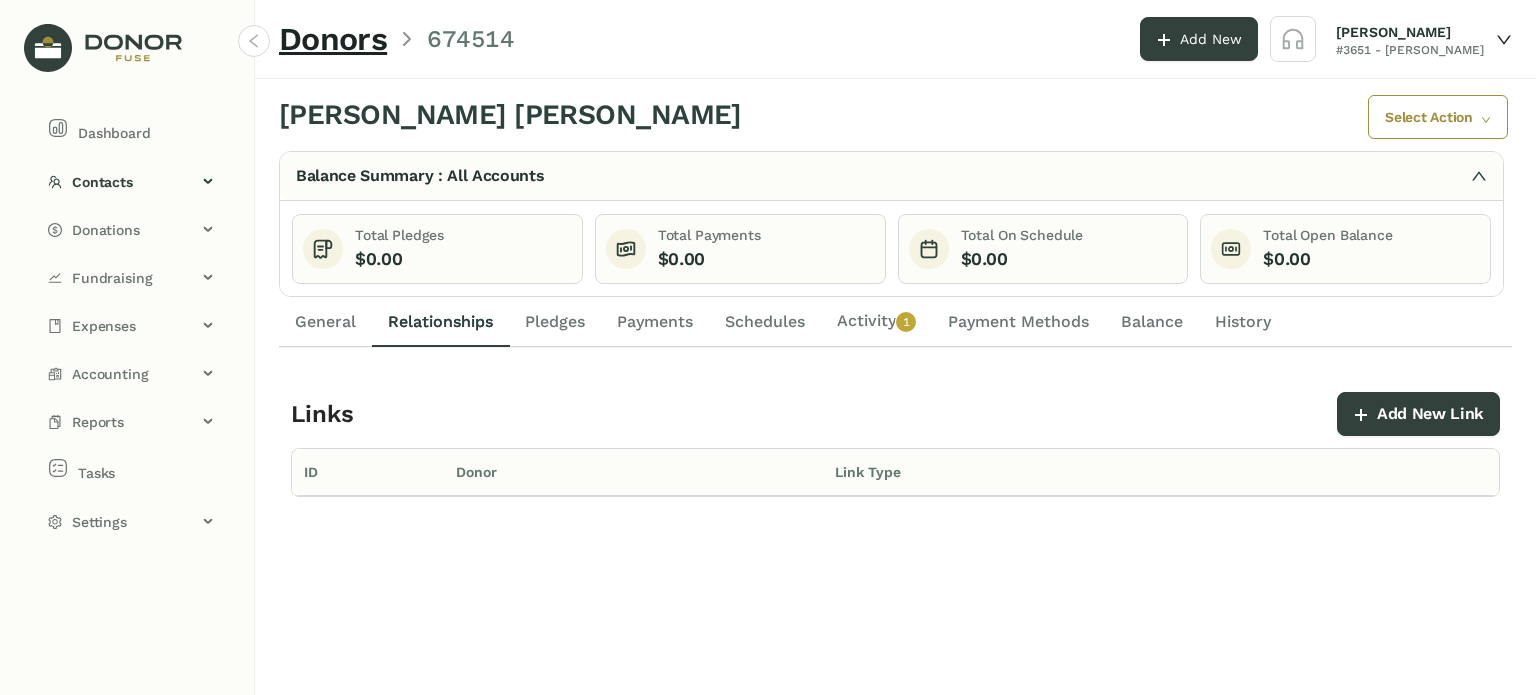 click on "Activity   0   1   2   3   4   5   6   7   8   9" 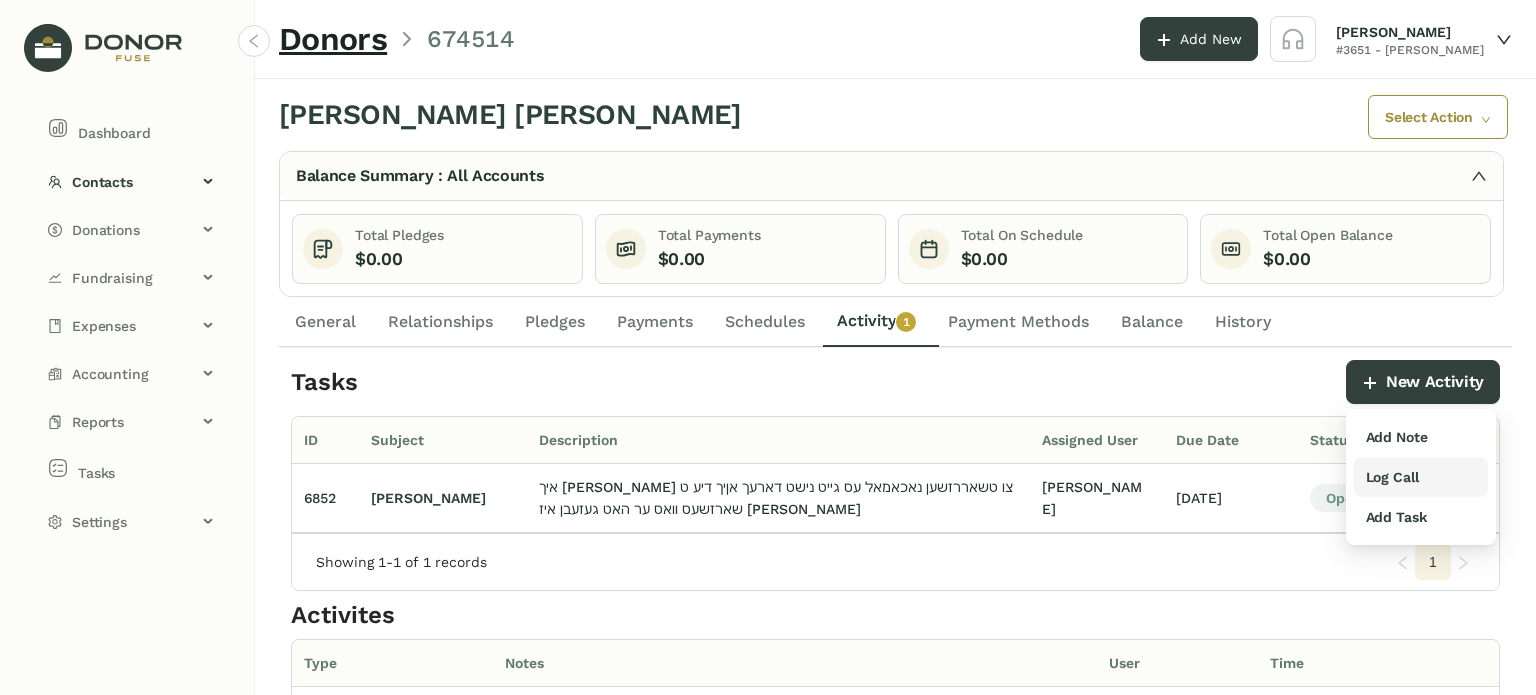 click on "Log Call" at bounding box center [1392, 477] 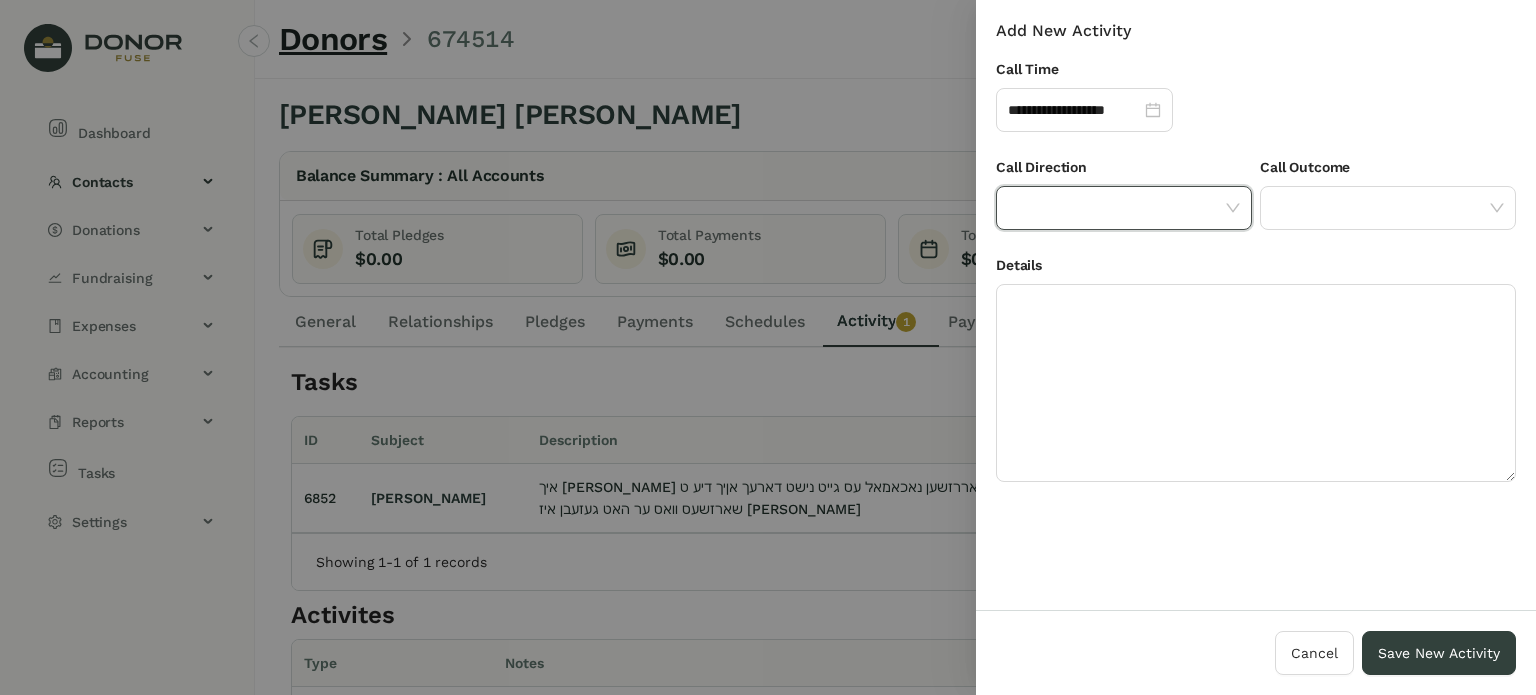 click 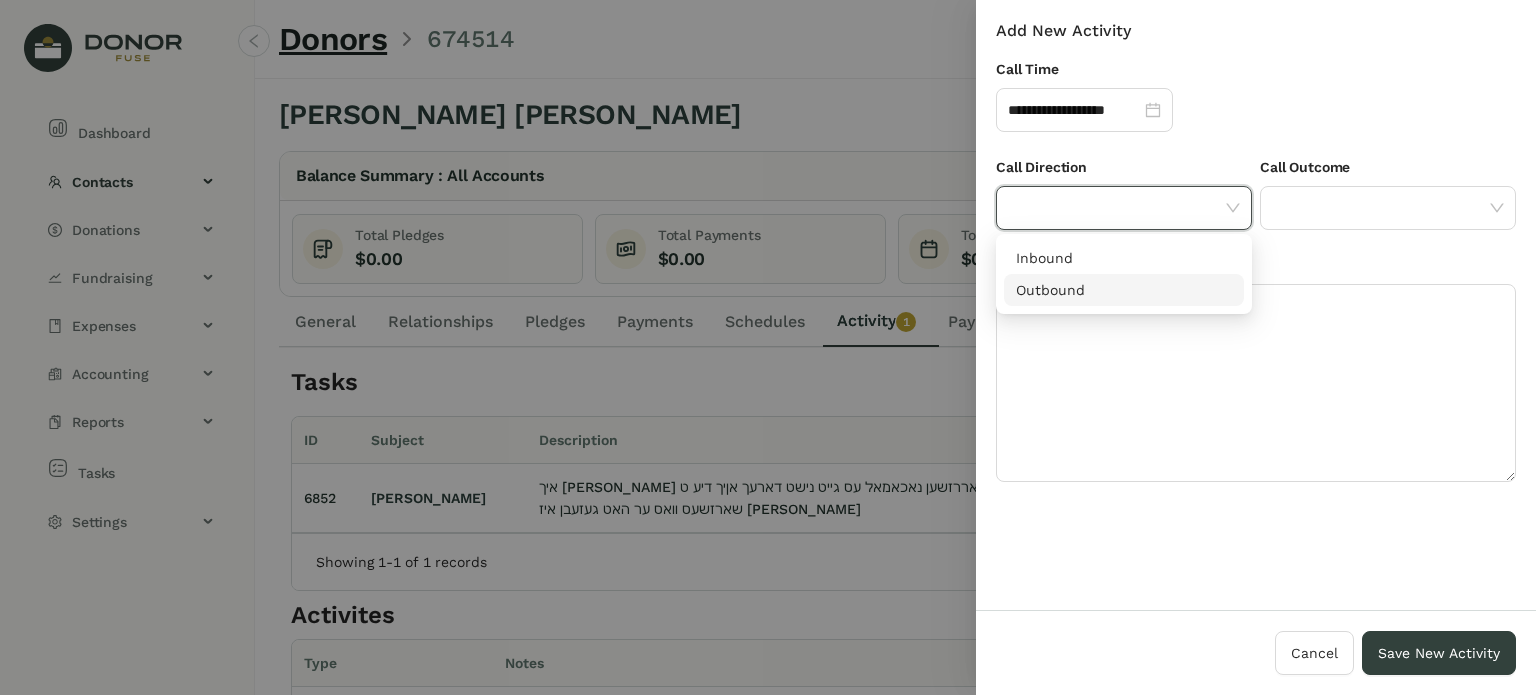 click on "Outbound" at bounding box center [1124, 290] 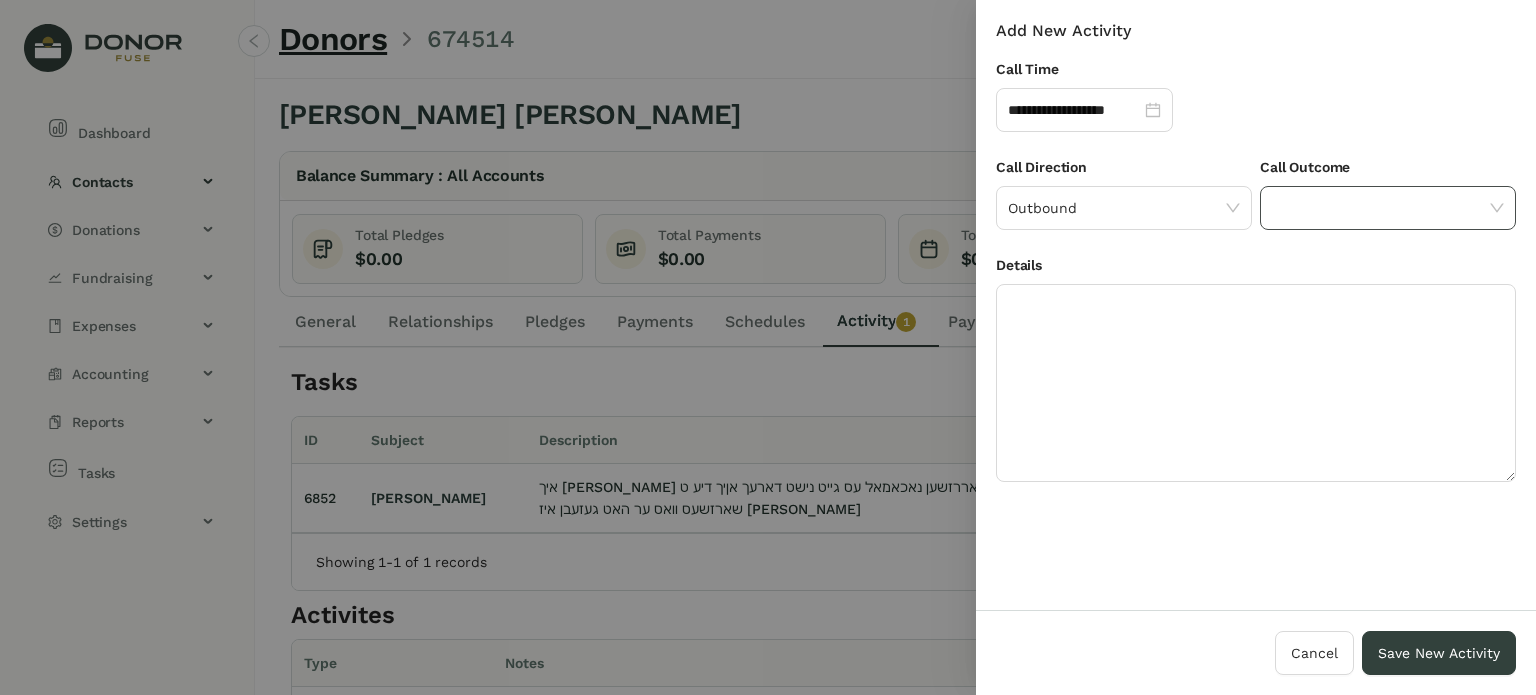 click 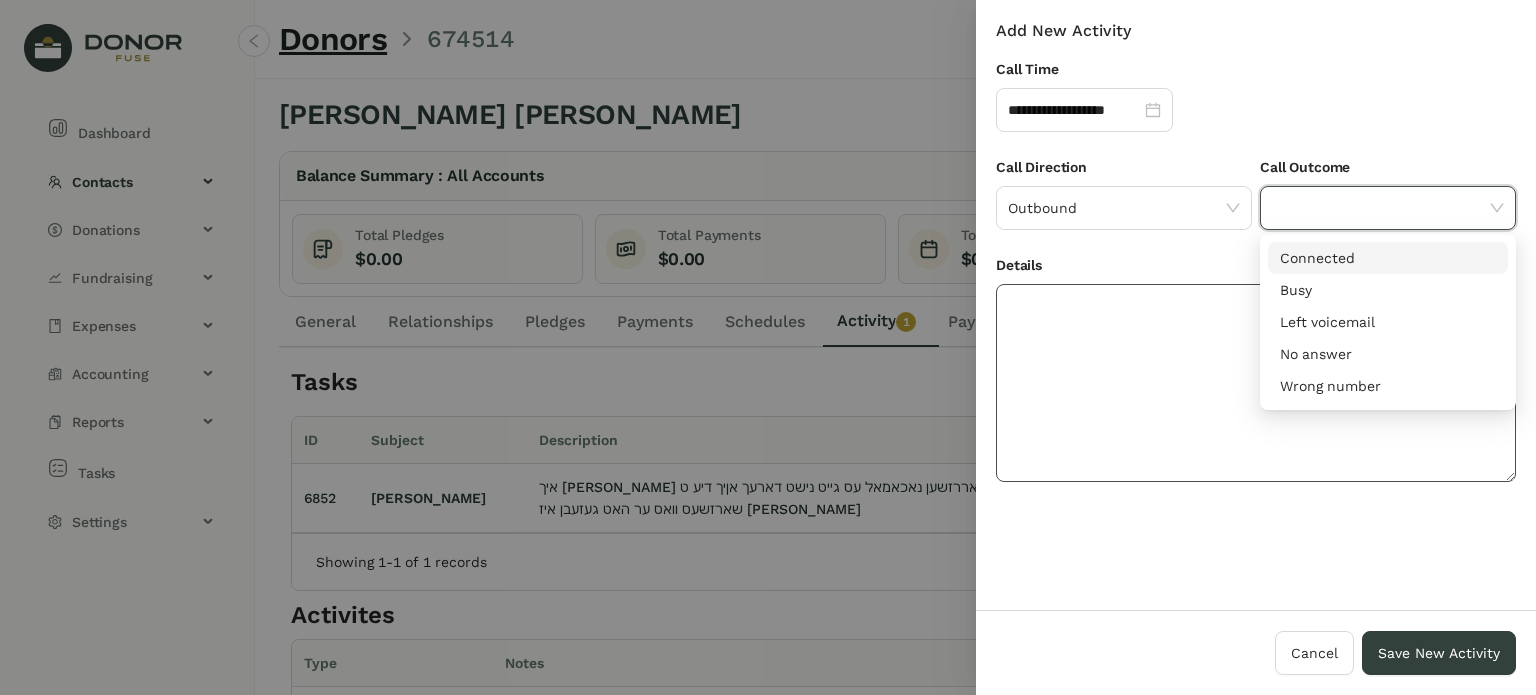 drag, startPoint x: 1293, startPoint y: 261, endPoint x: 1256, endPoint y: 311, distance: 62.201286 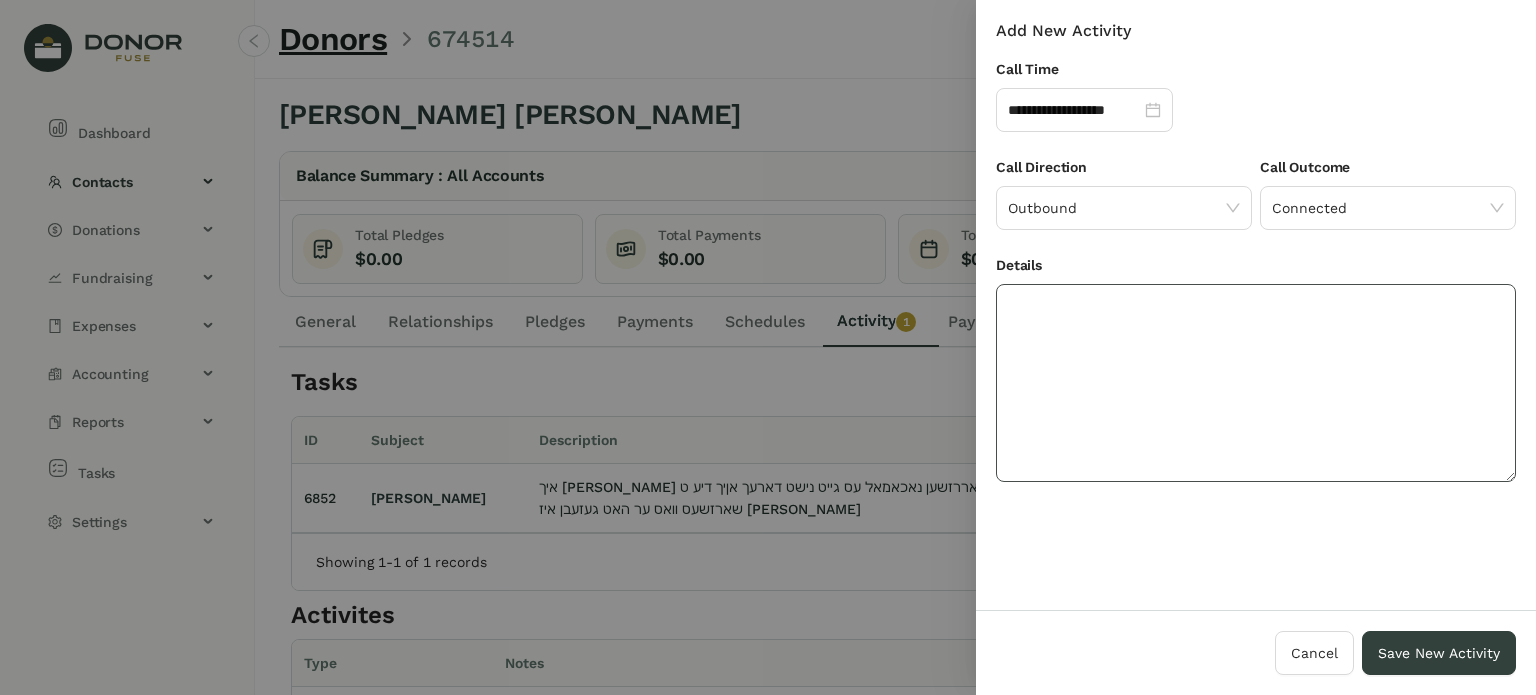 click 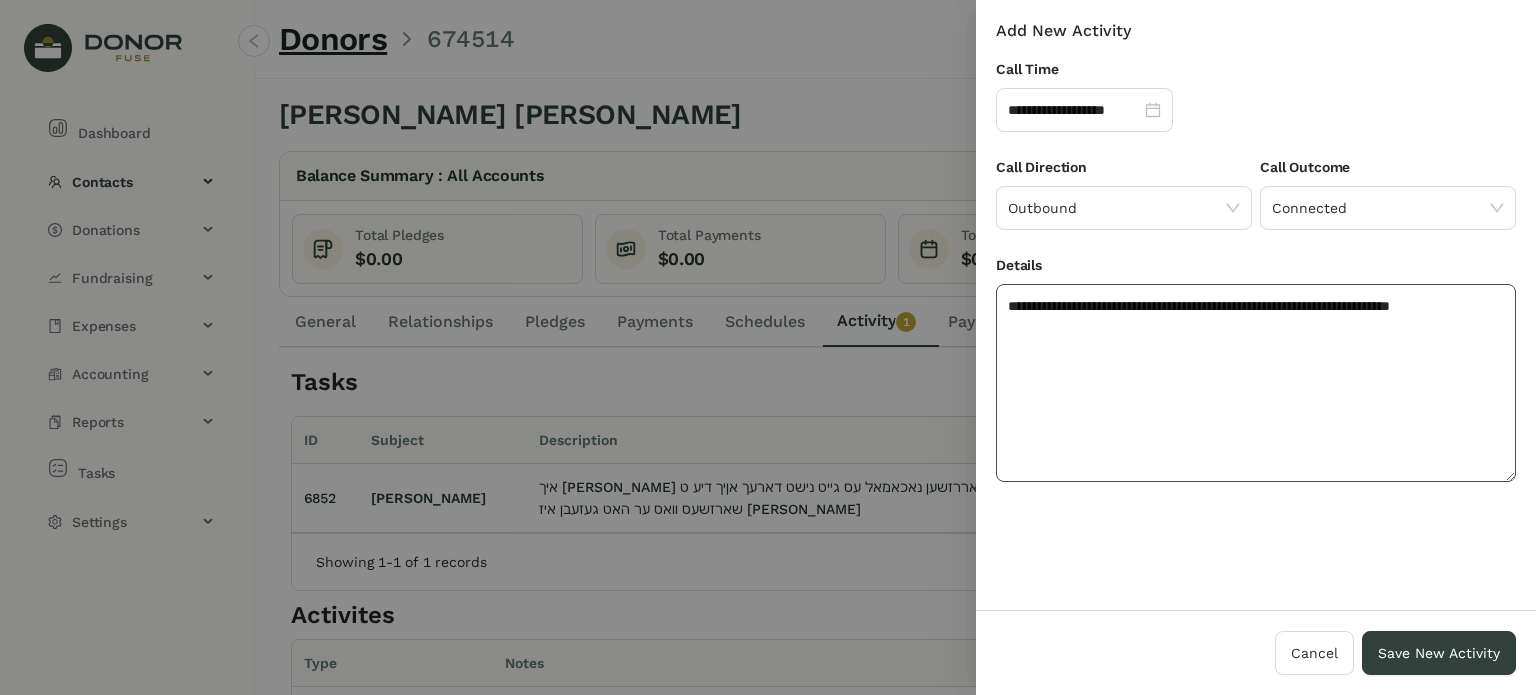 click on "**********" 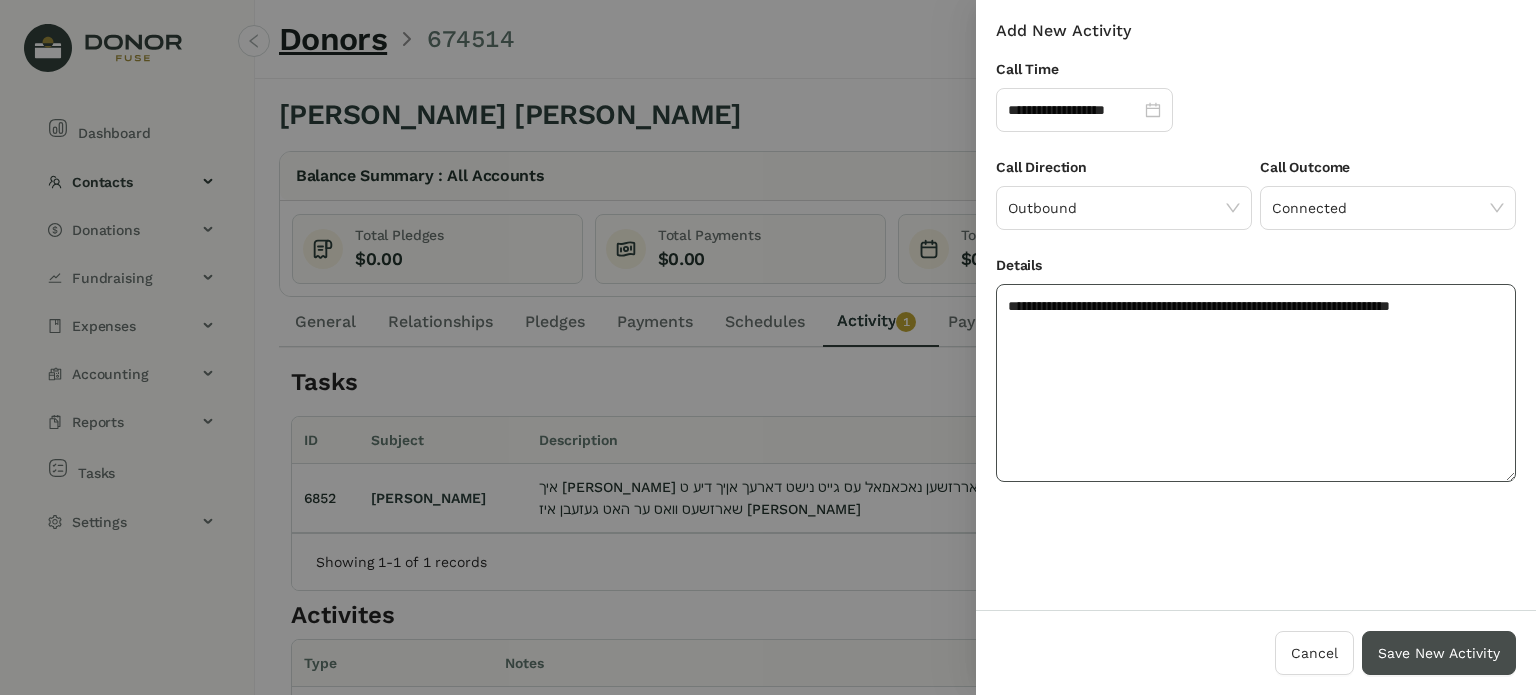 type on "**********" 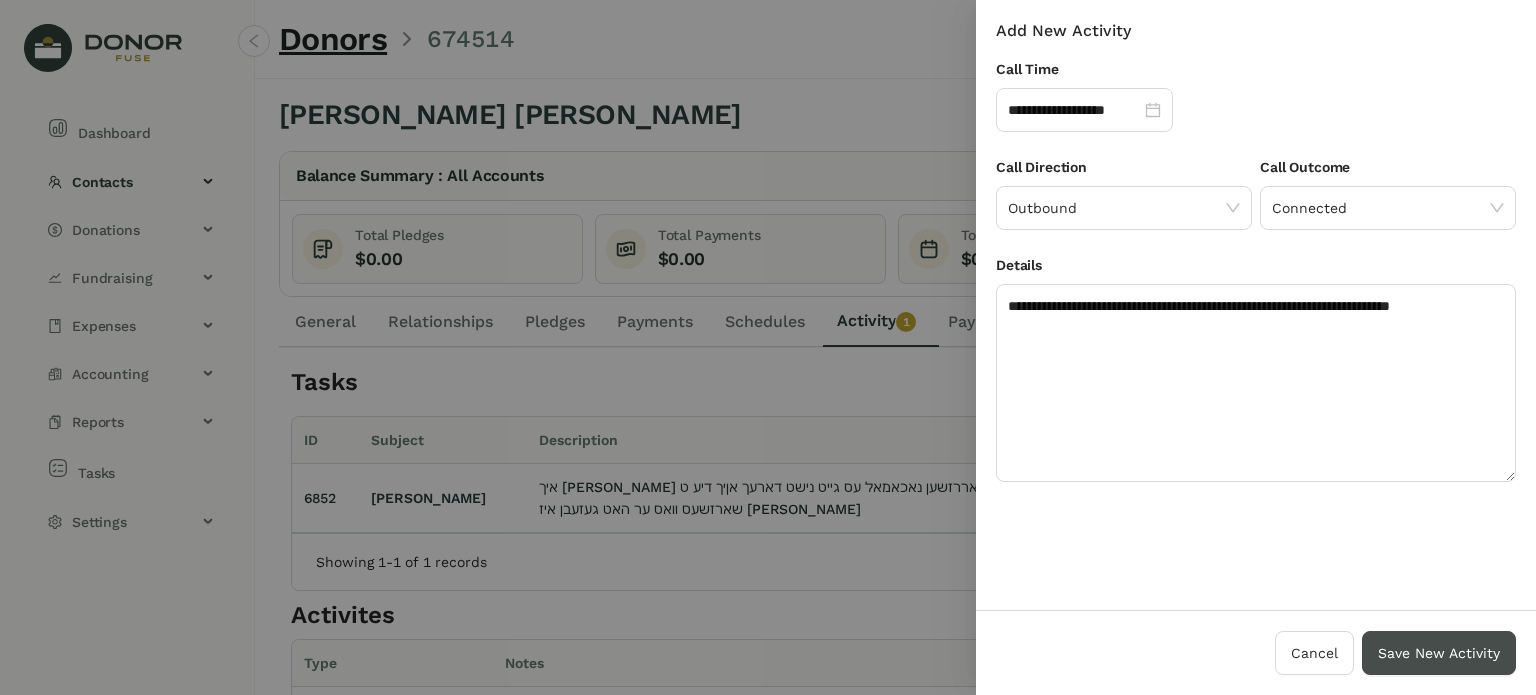 drag, startPoint x: 1424, startPoint y: 645, endPoint x: 1400, endPoint y: 645, distance: 24 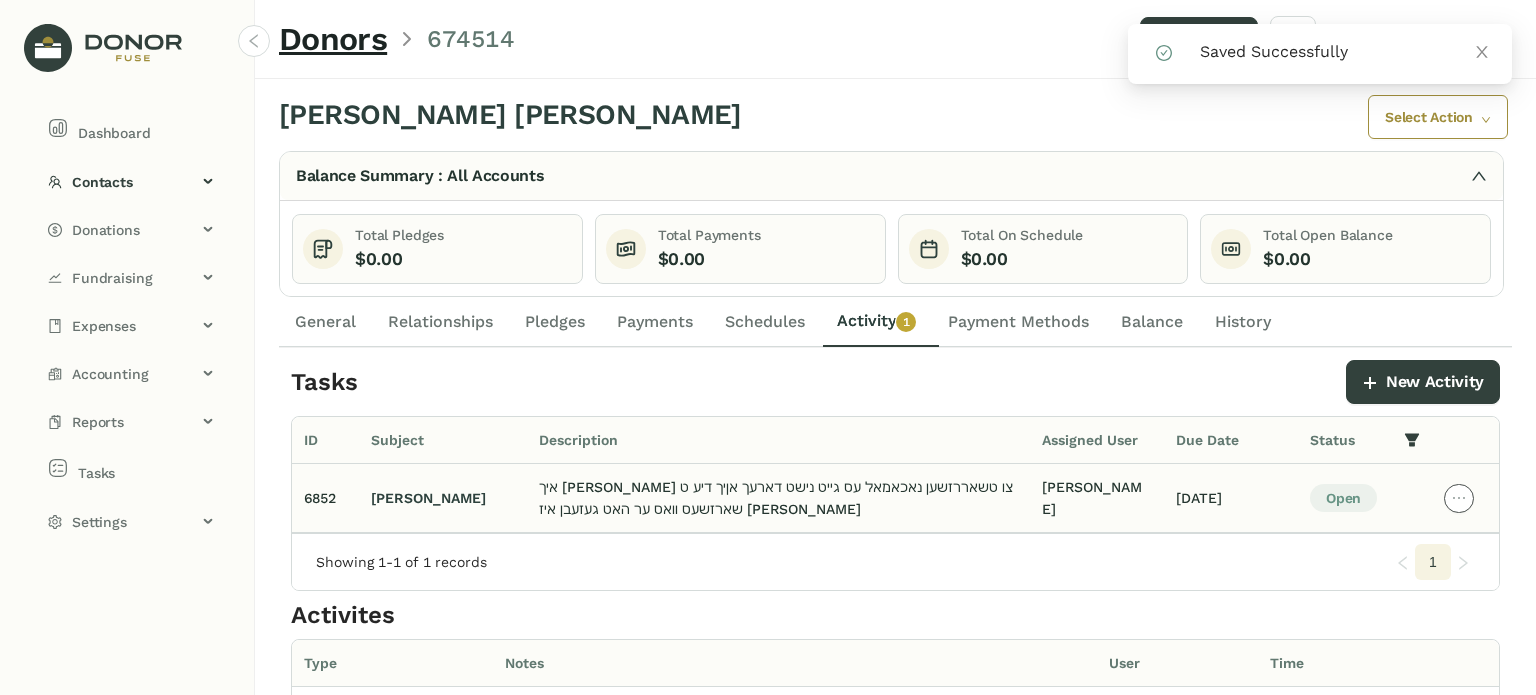 click 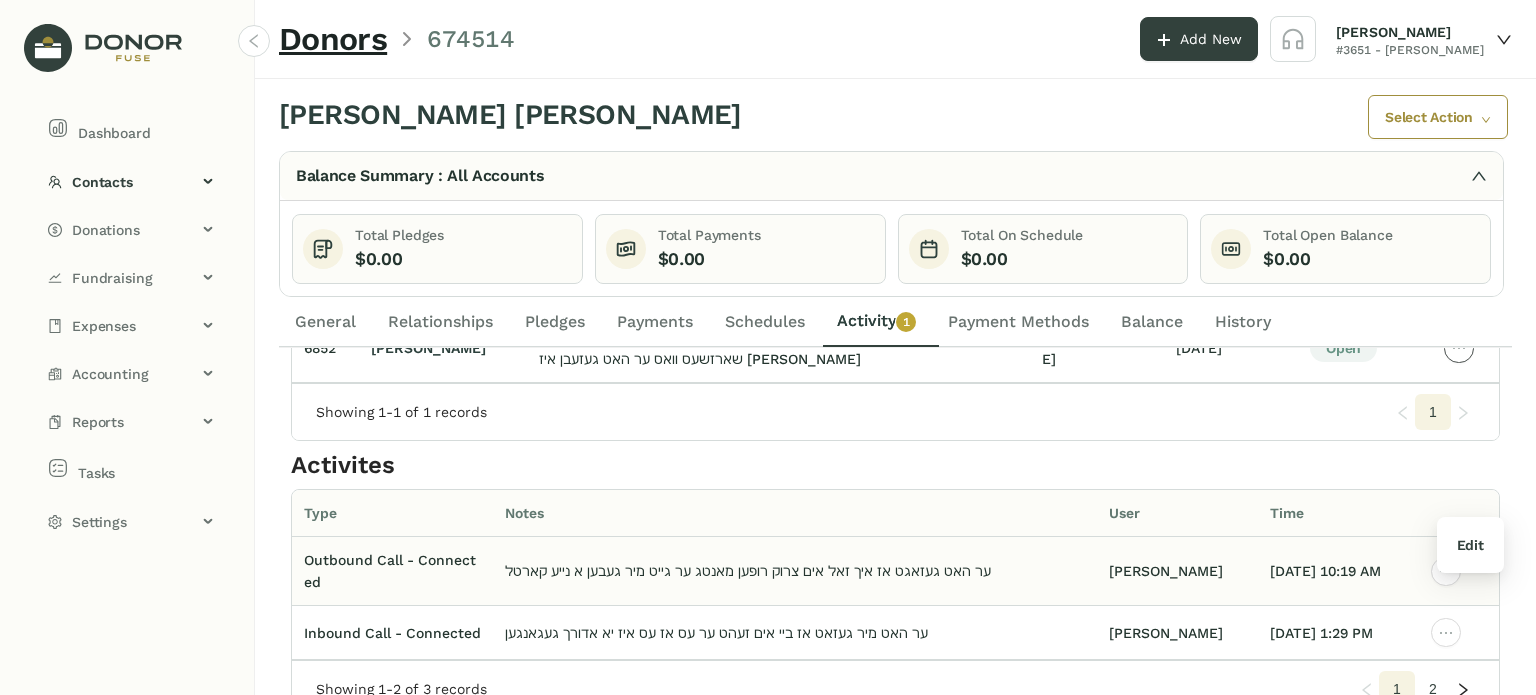 scroll, scrollTop: 0, scrollLeft: 0, axis: both 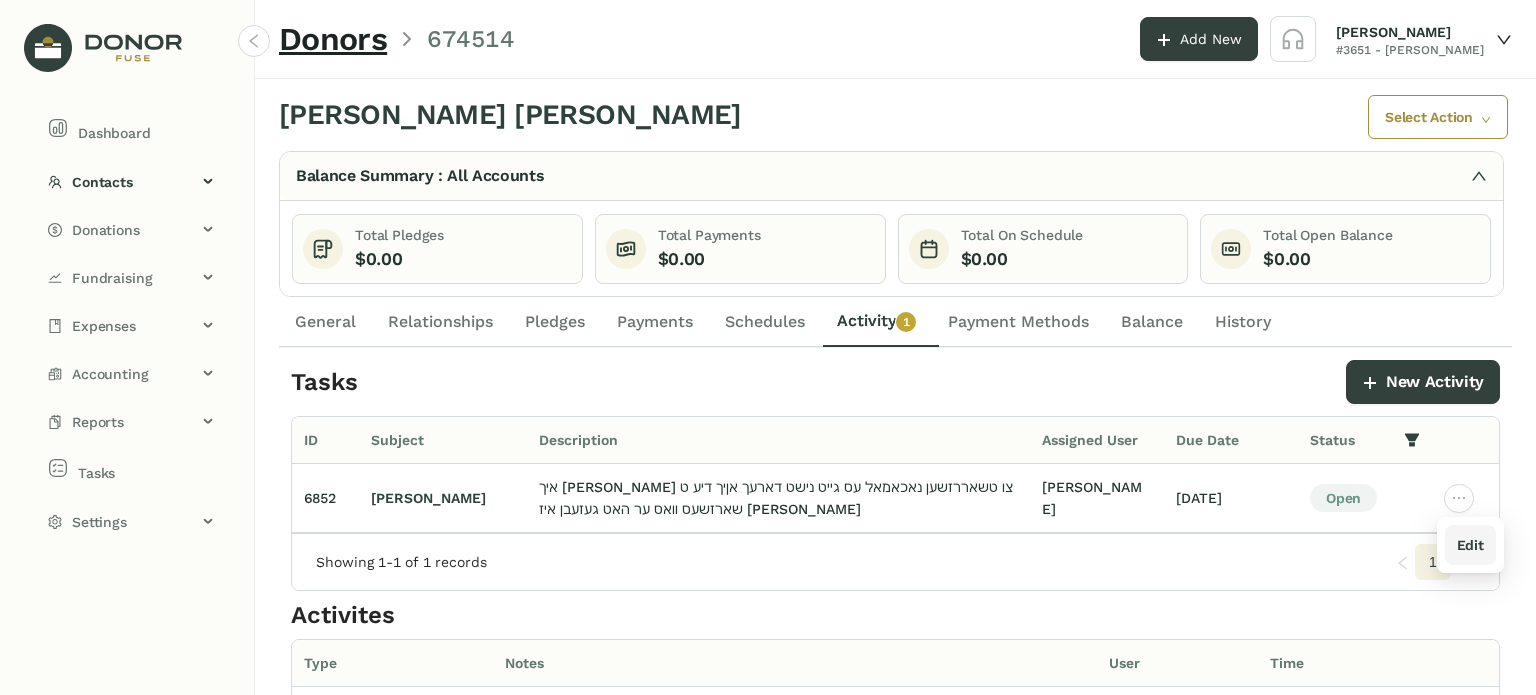 click on "Edit" at bounding box center [1470, 545] 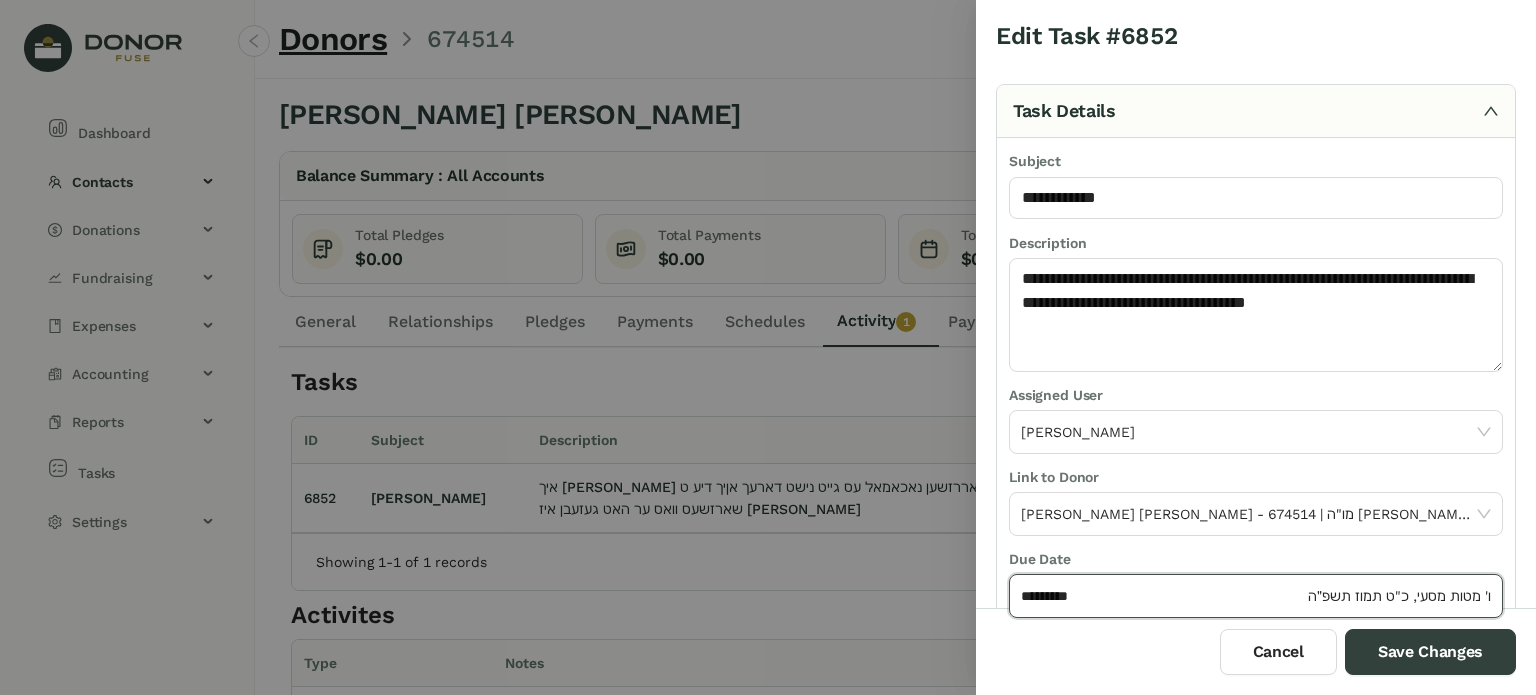 click on "*********" 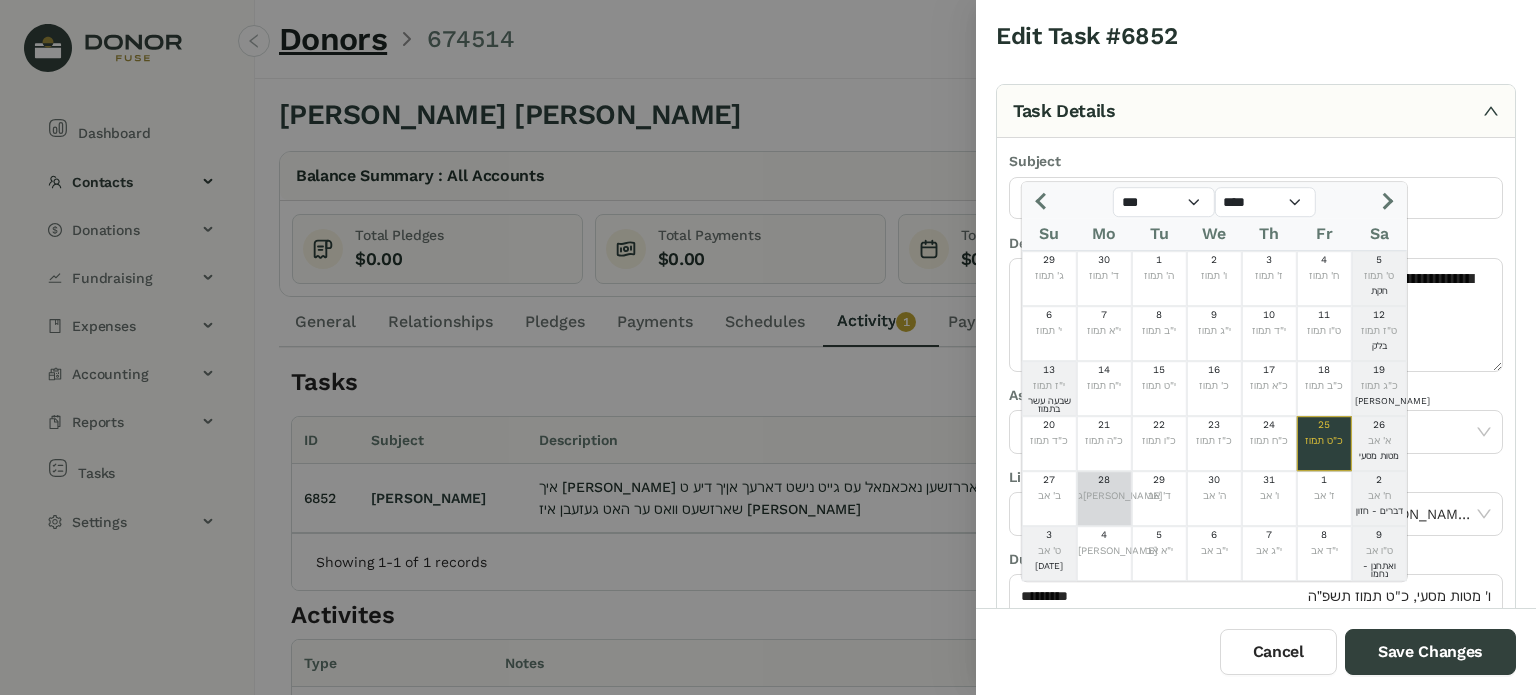 click on "ג[PERSON_NAME]" 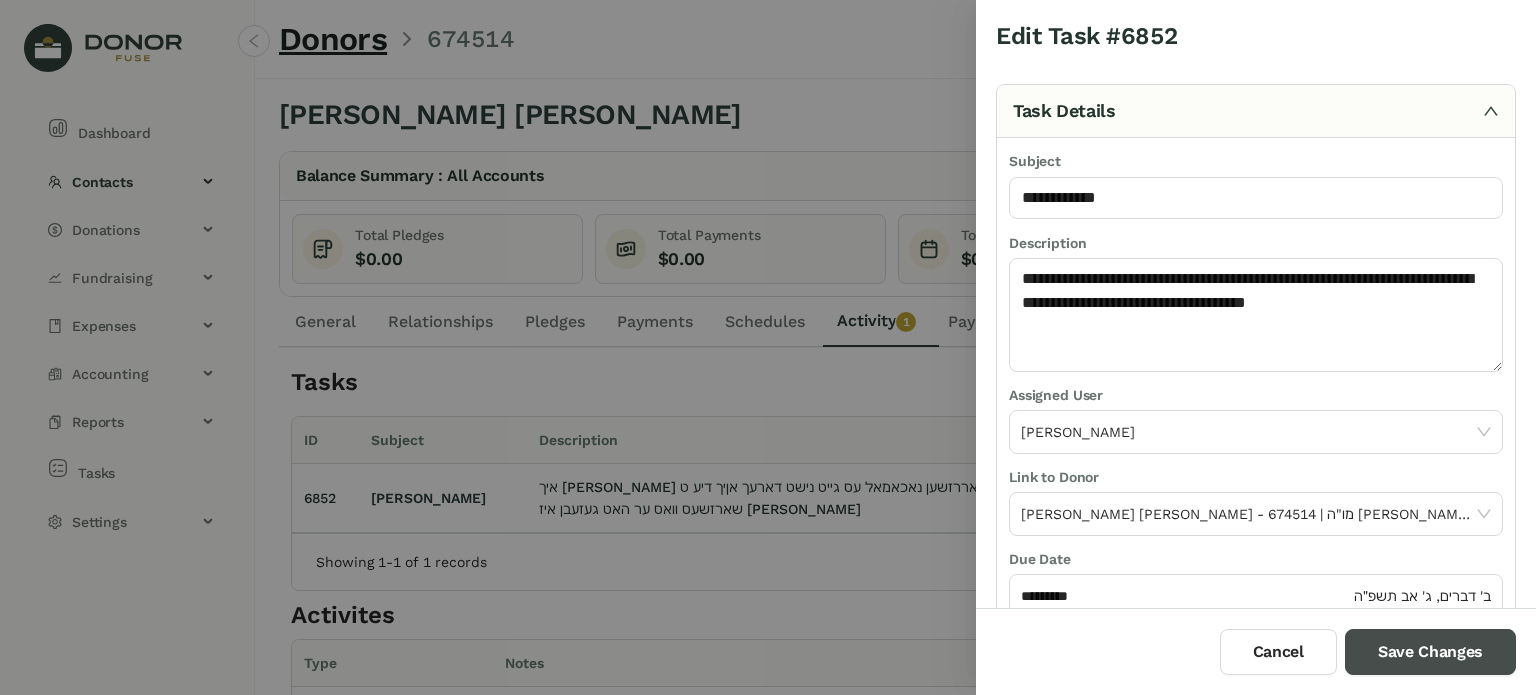 drag, startPoint x: 1371, startPoint y: 643, endPoint x: 1354, endPoint y: 635, distance: 18.788294 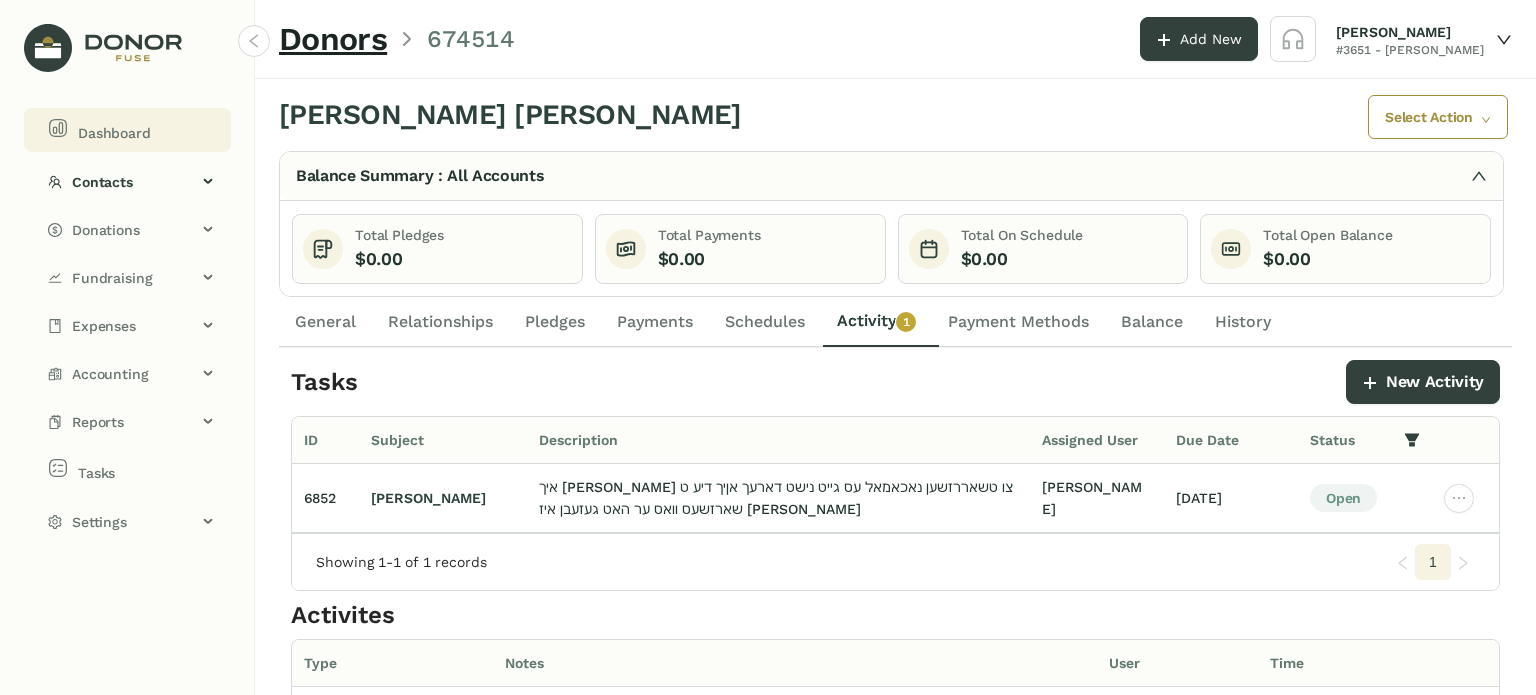 click on "Dashboard" 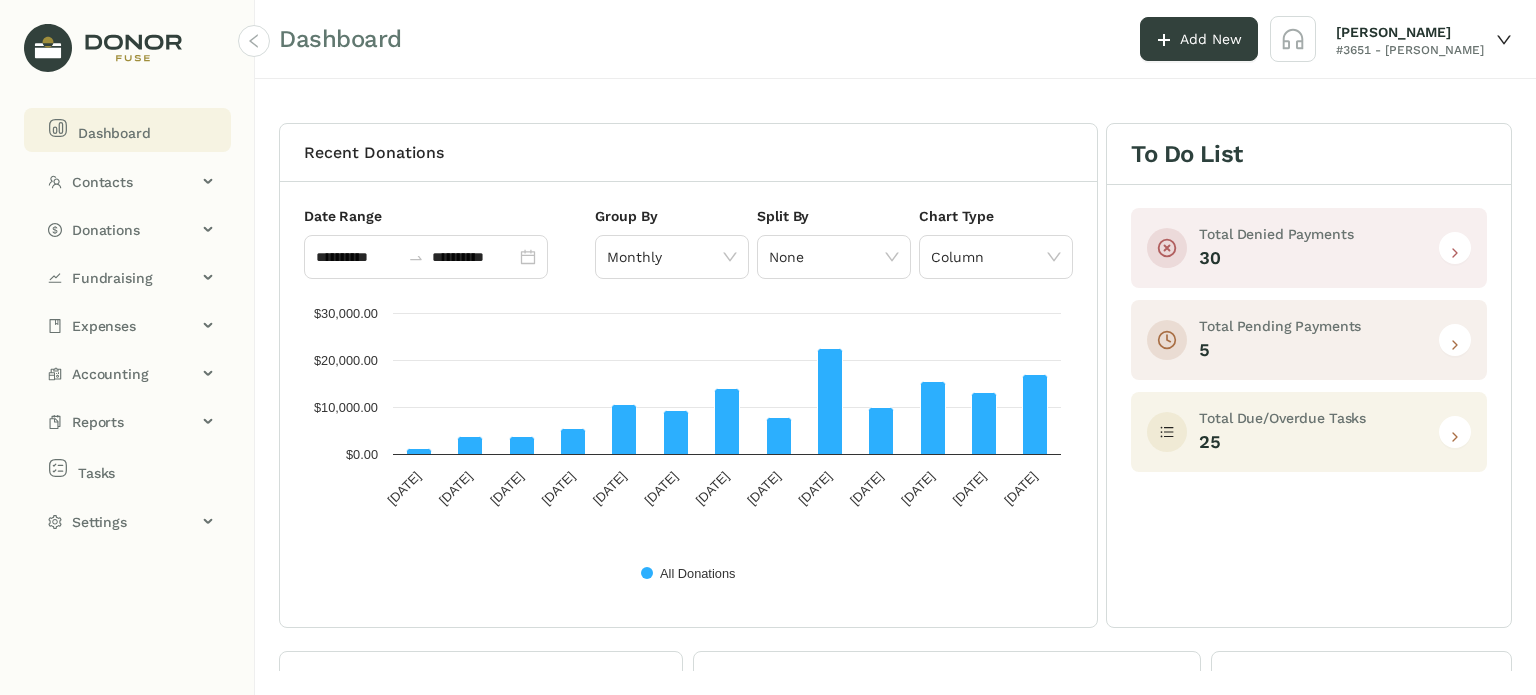 click 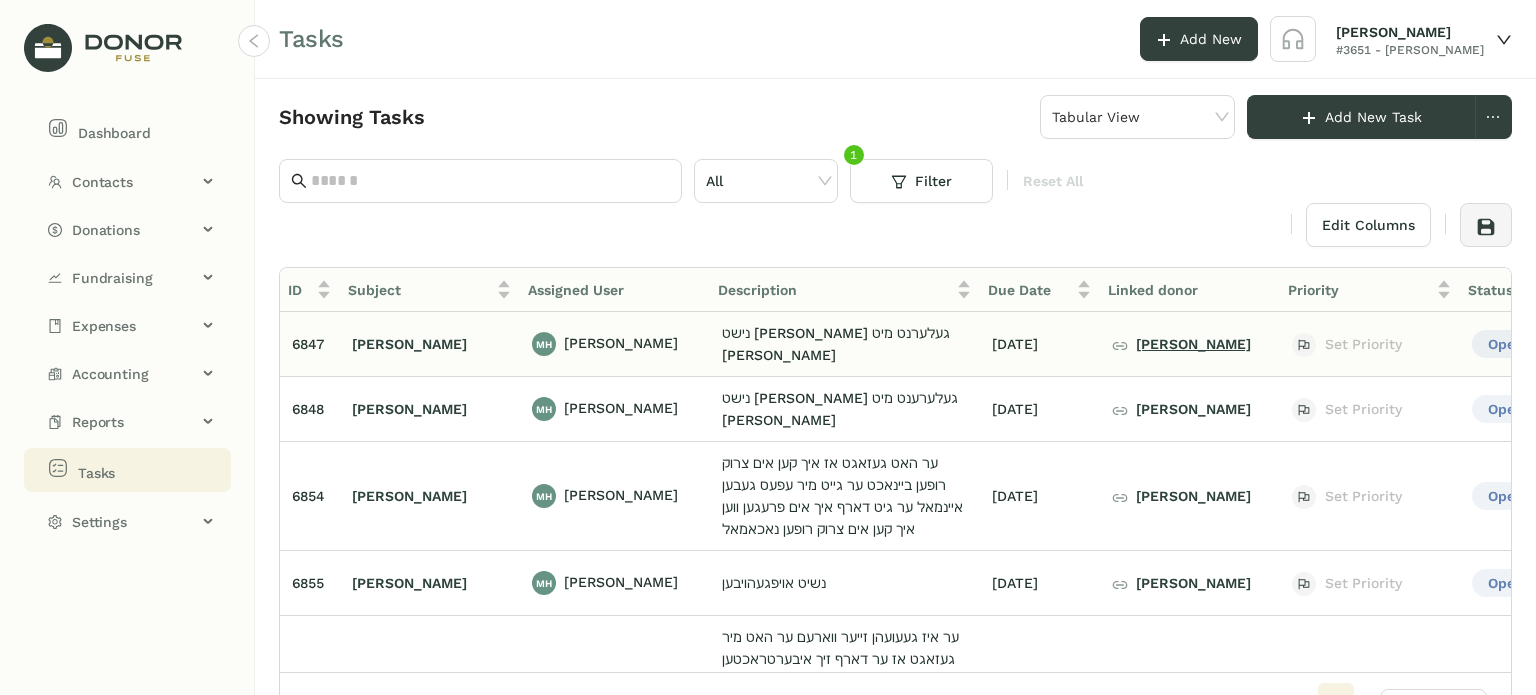 click on "[PERSON_NAME]" 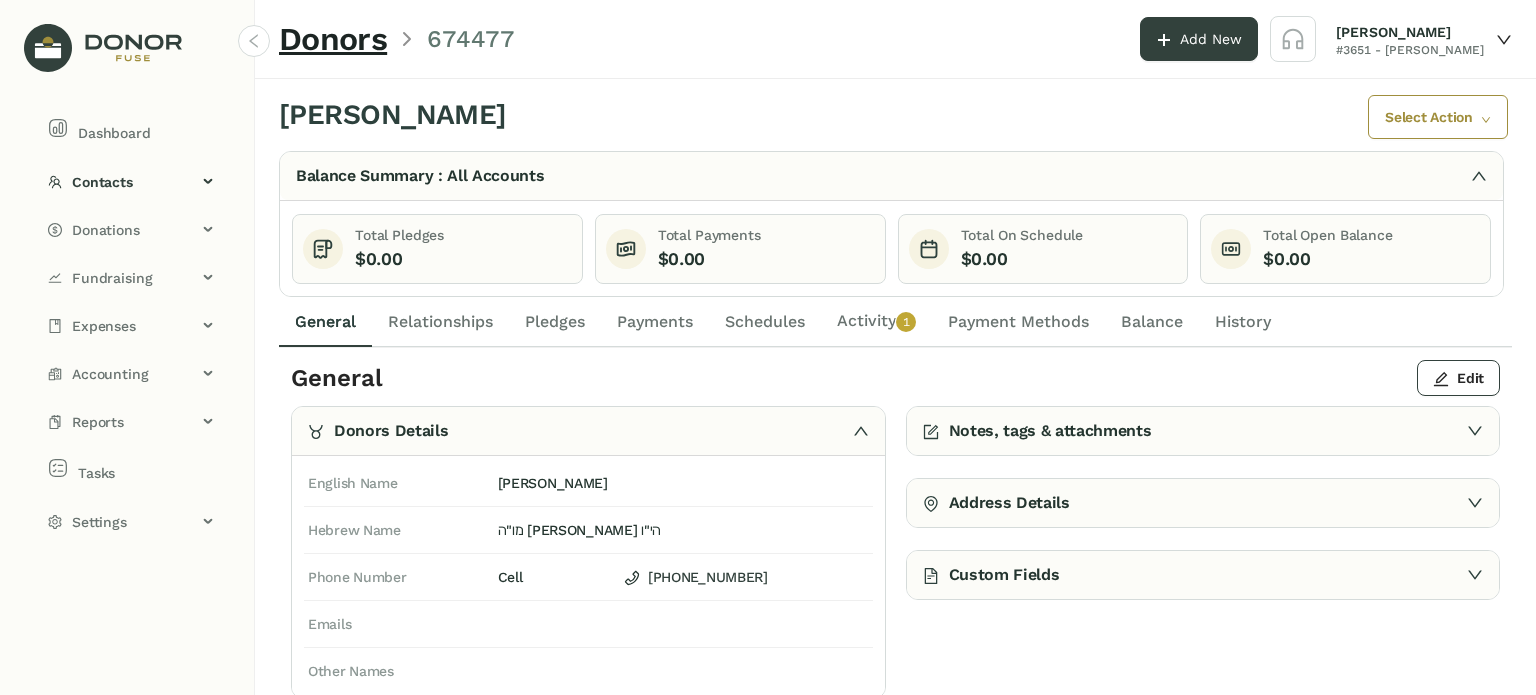 click on "Activity   0   1   2   3   4   5   6   7   8   9" 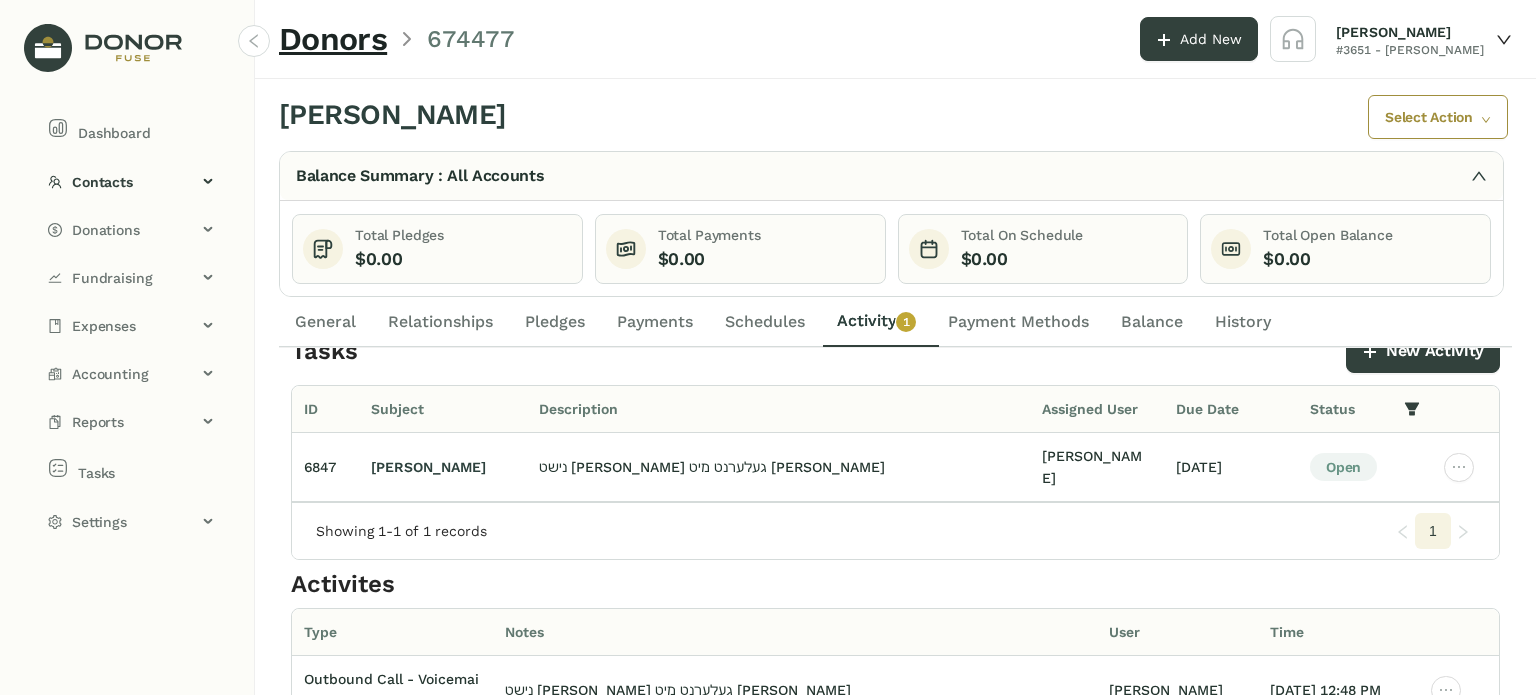 scroll, scrollTop: 0, scrollLeft: 0, axis: both 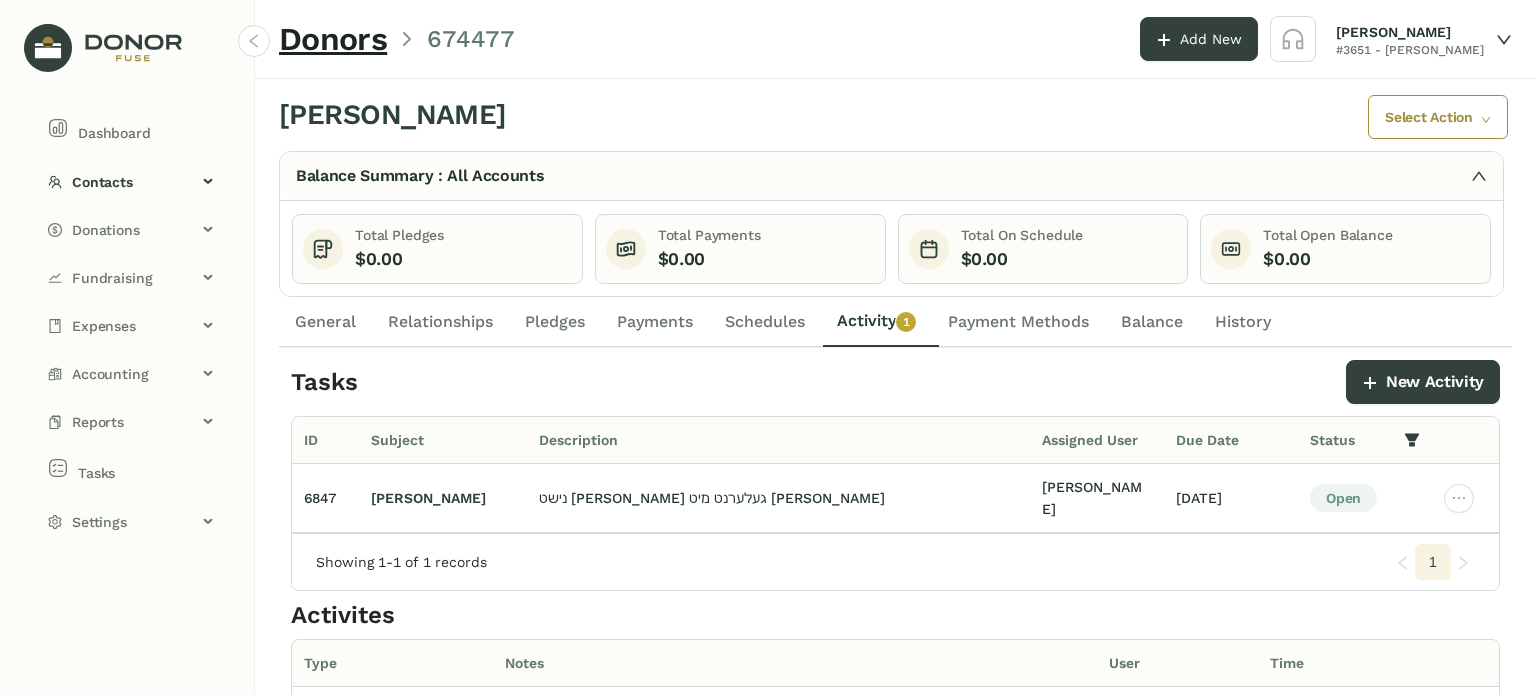 click on "General" 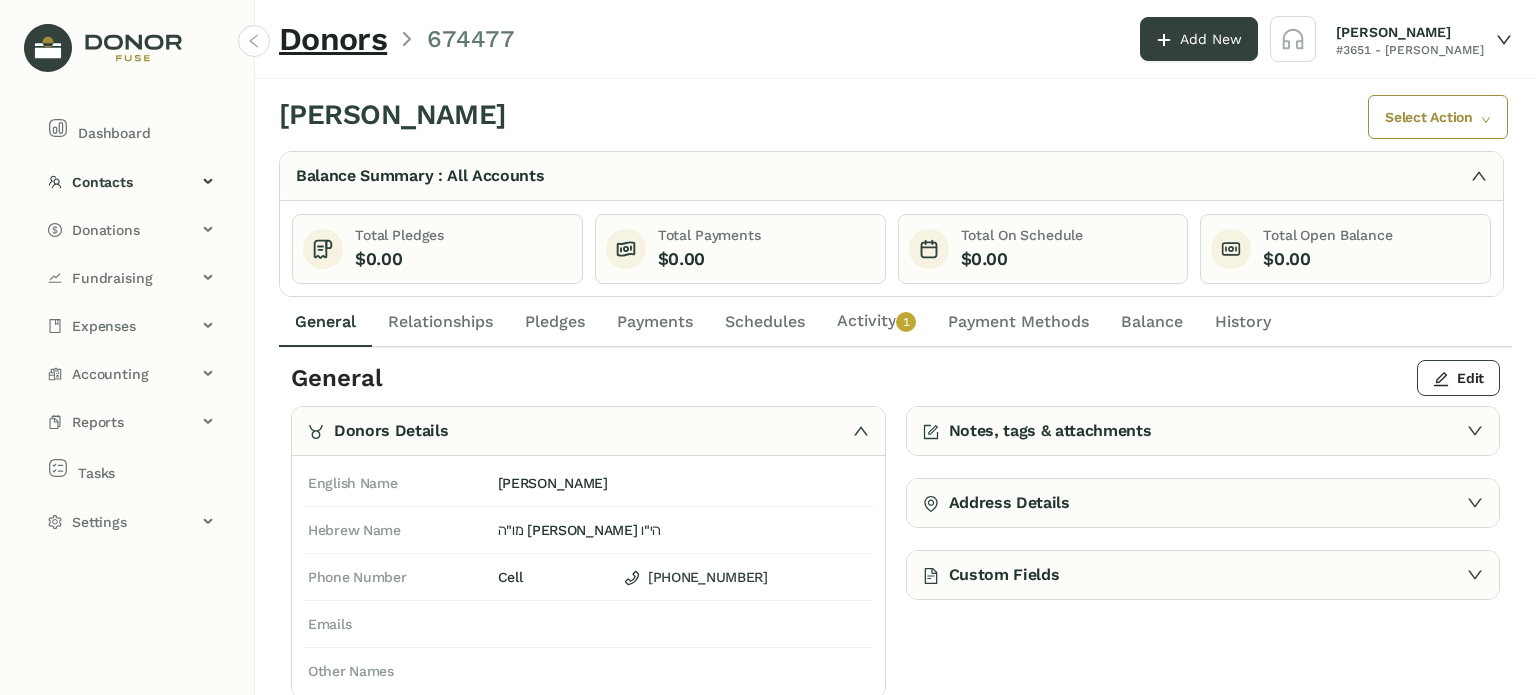 click on "Activity   0   1   2   3   4   5   6   7   8   9" 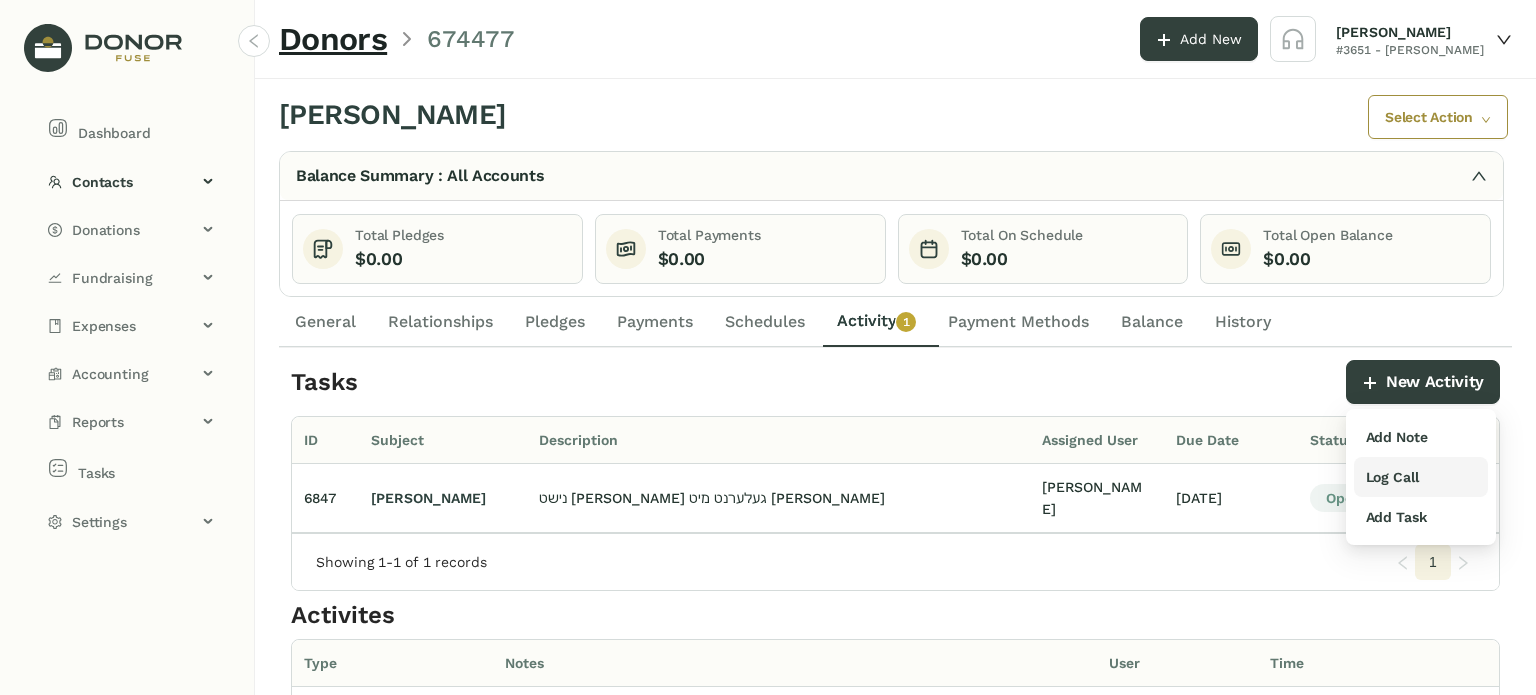 click on "Log Call" at bounding box center [1392, 477] 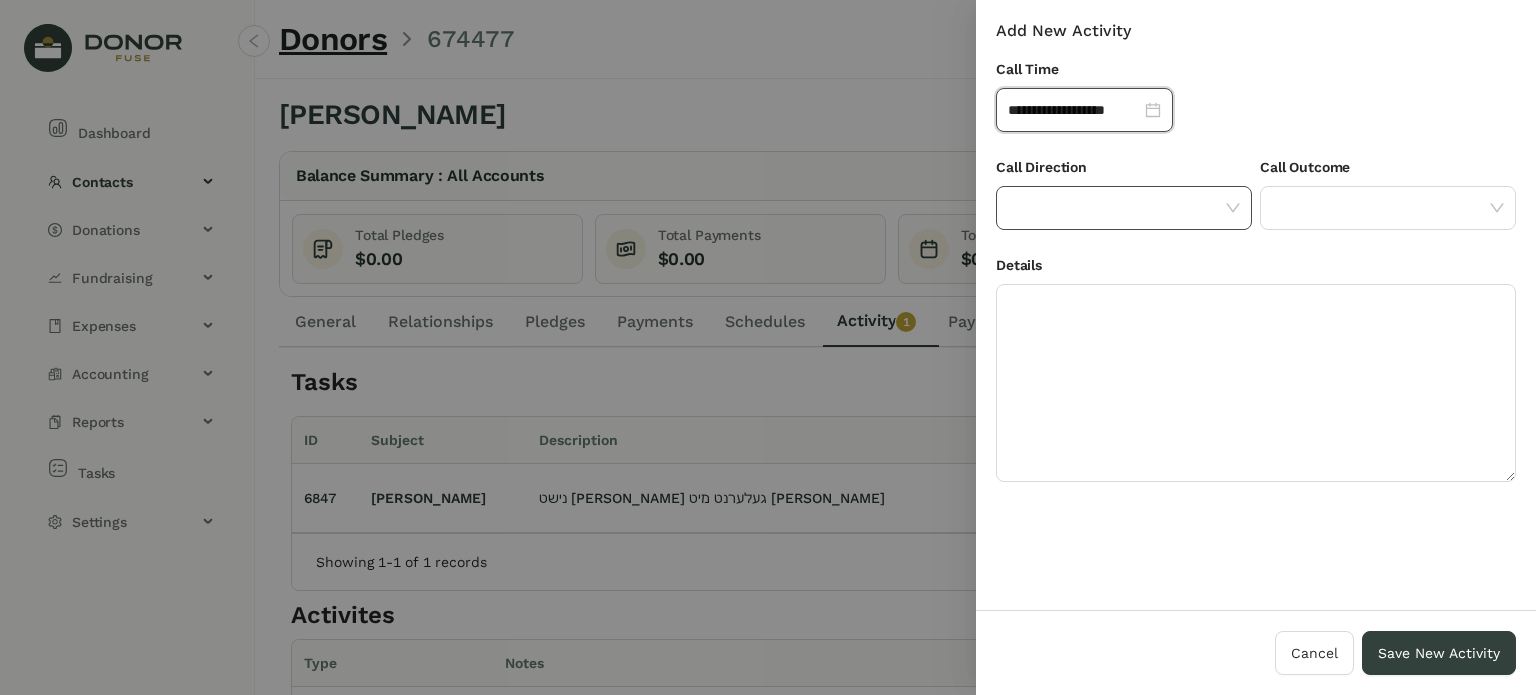 click 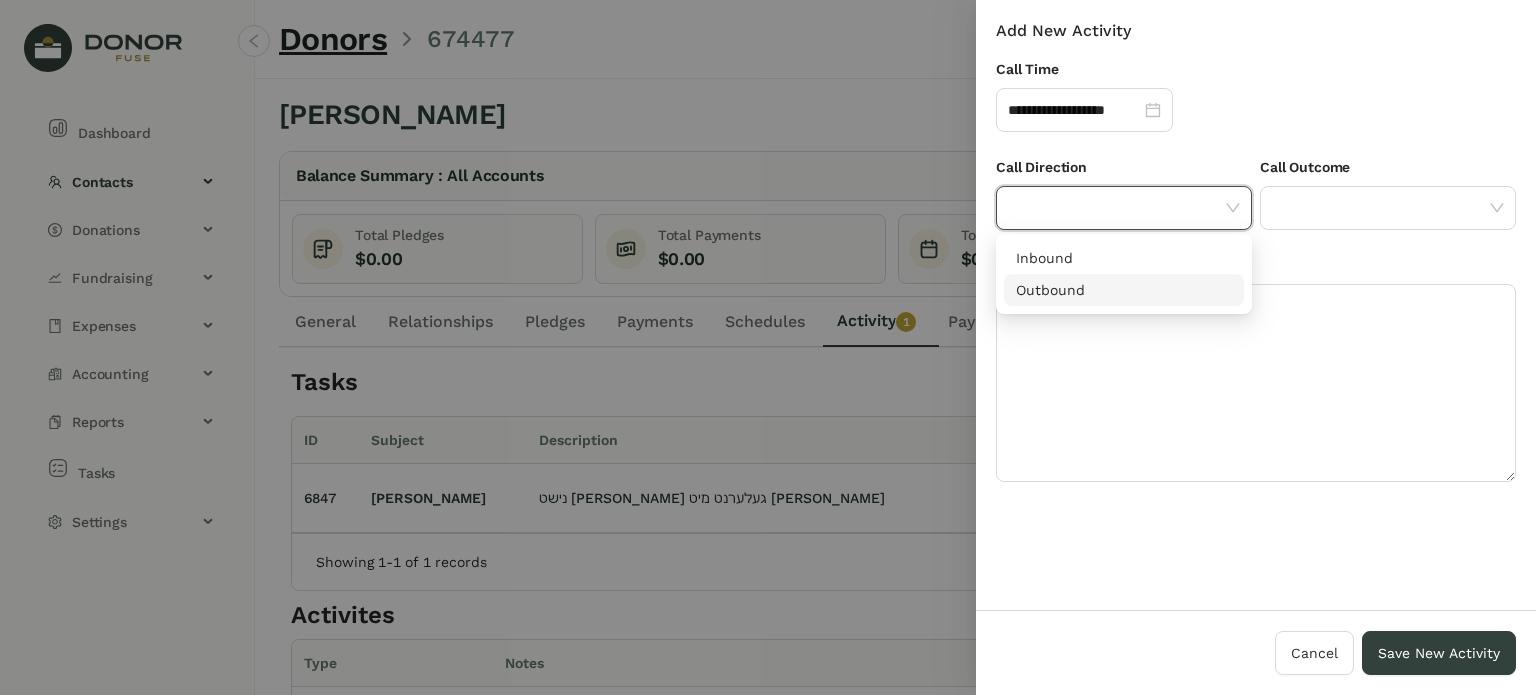 click on "Outbound" at bounding box center (1124, 290) 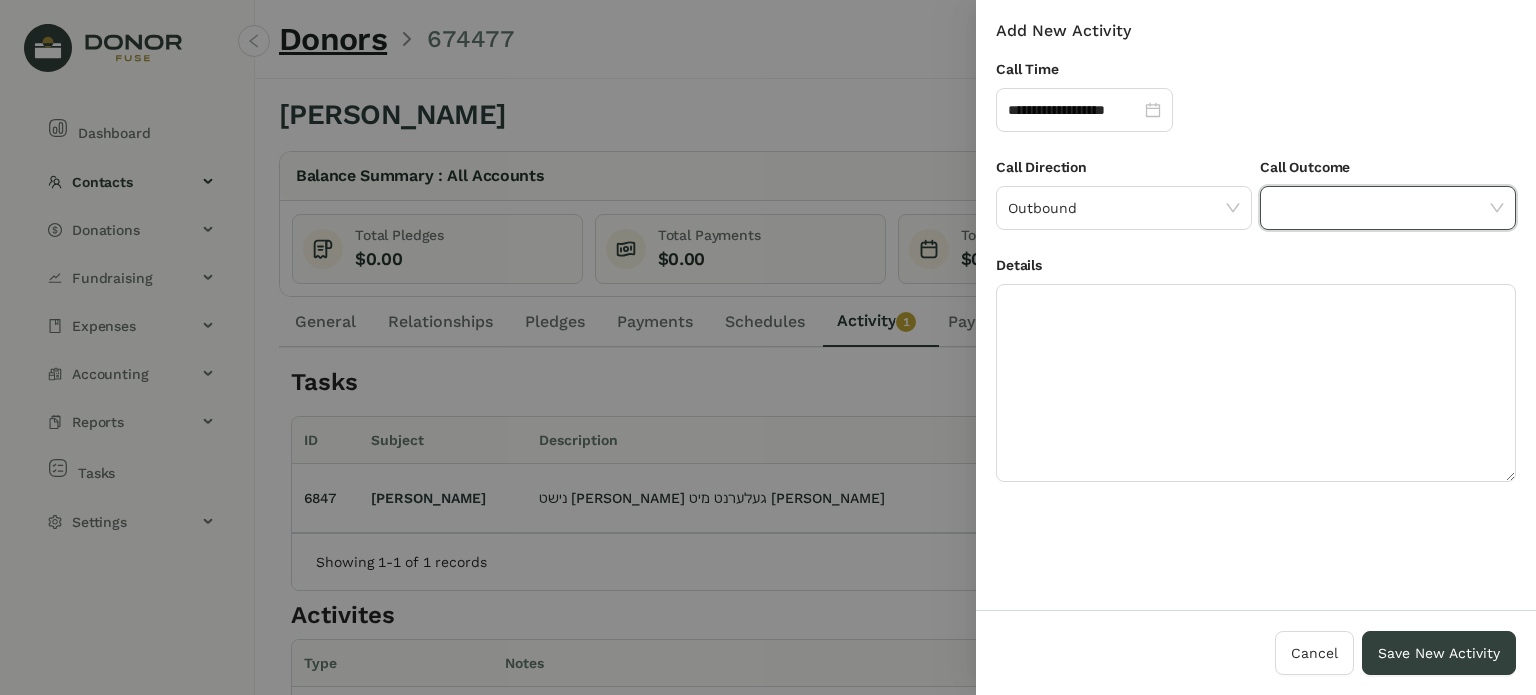 click 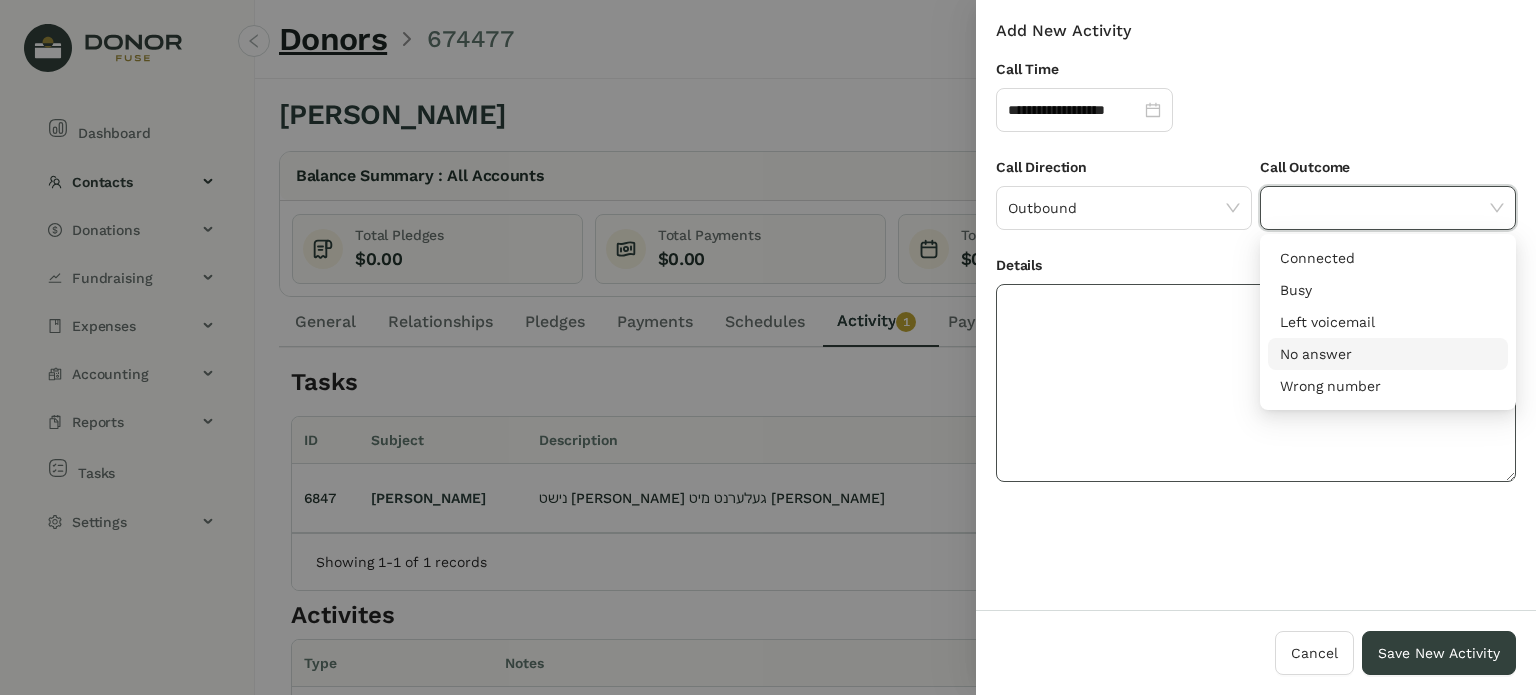 drag, startPoint x: 1312, startPoint y: 352, endPoint x: 1225, endPoint y: 351, distance: 87.005745 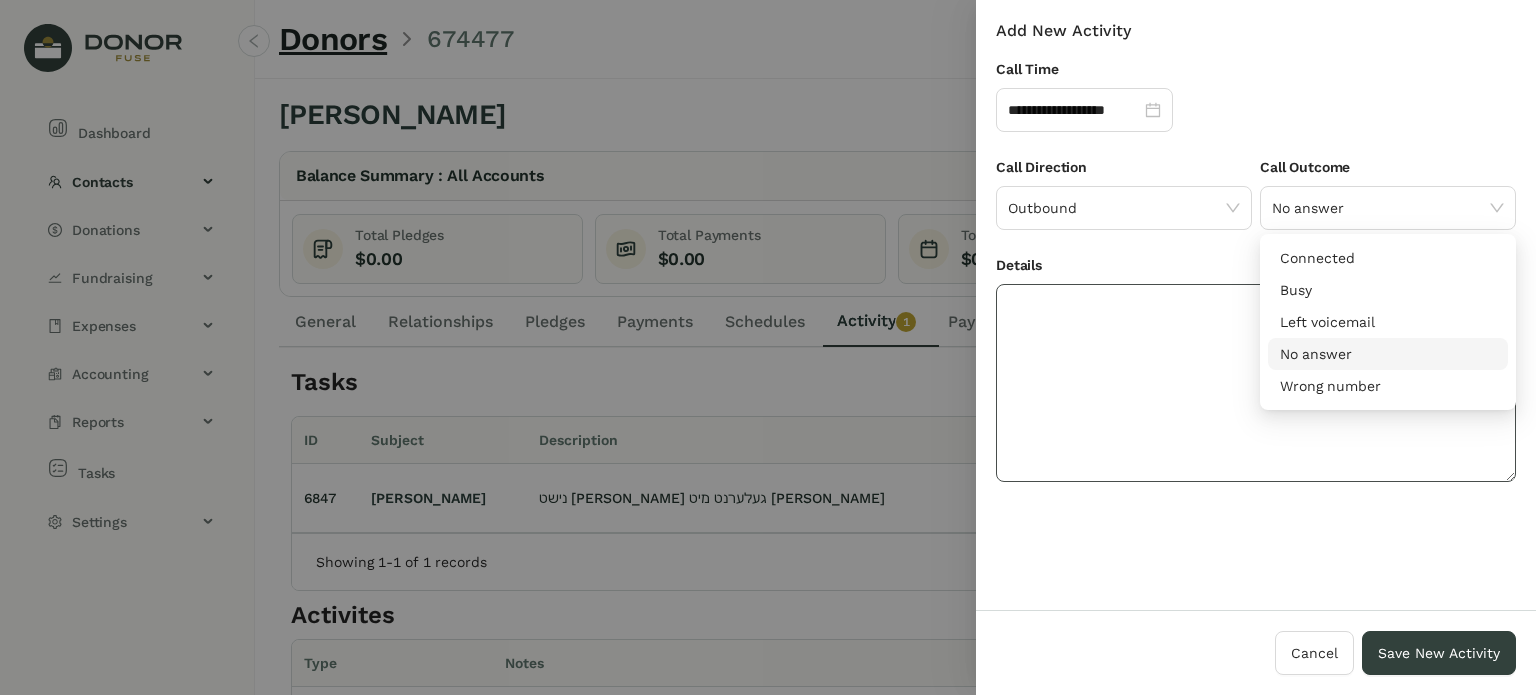 click 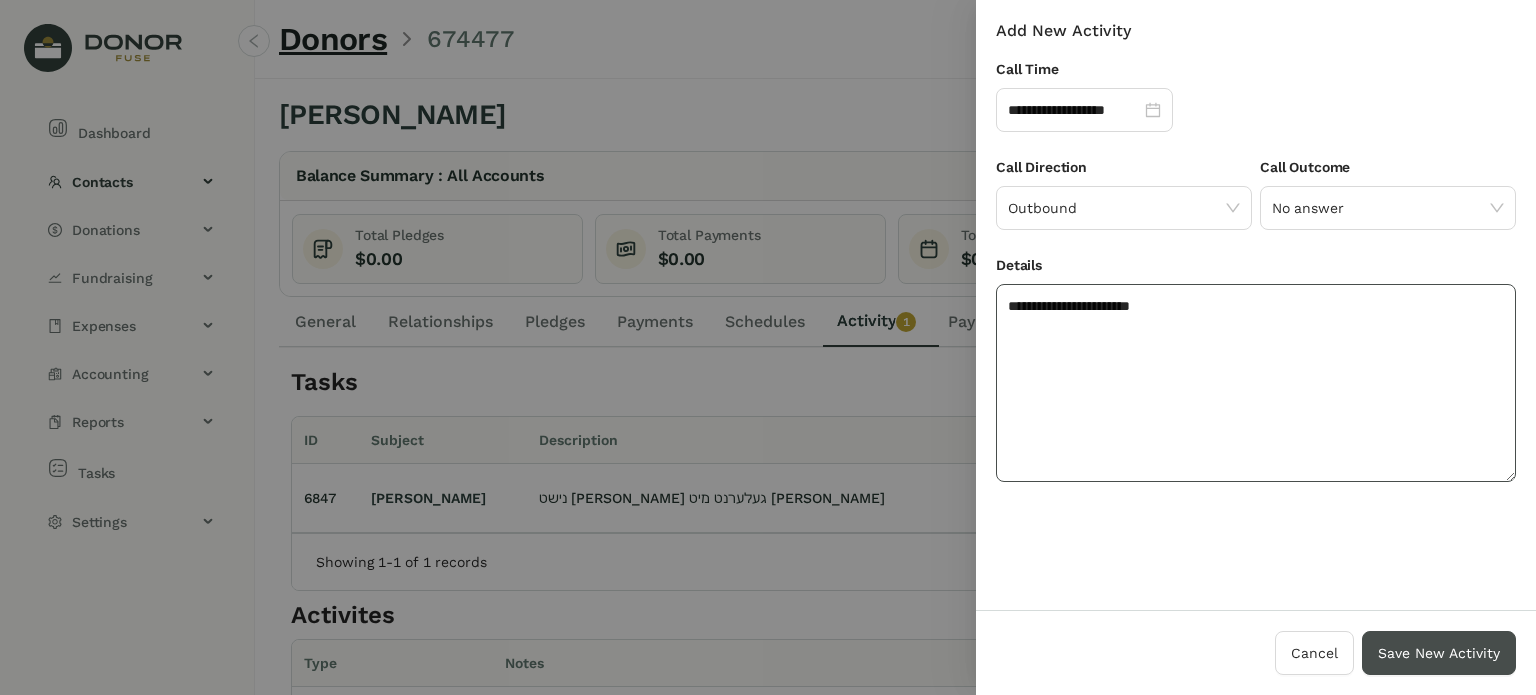 type on "**********" 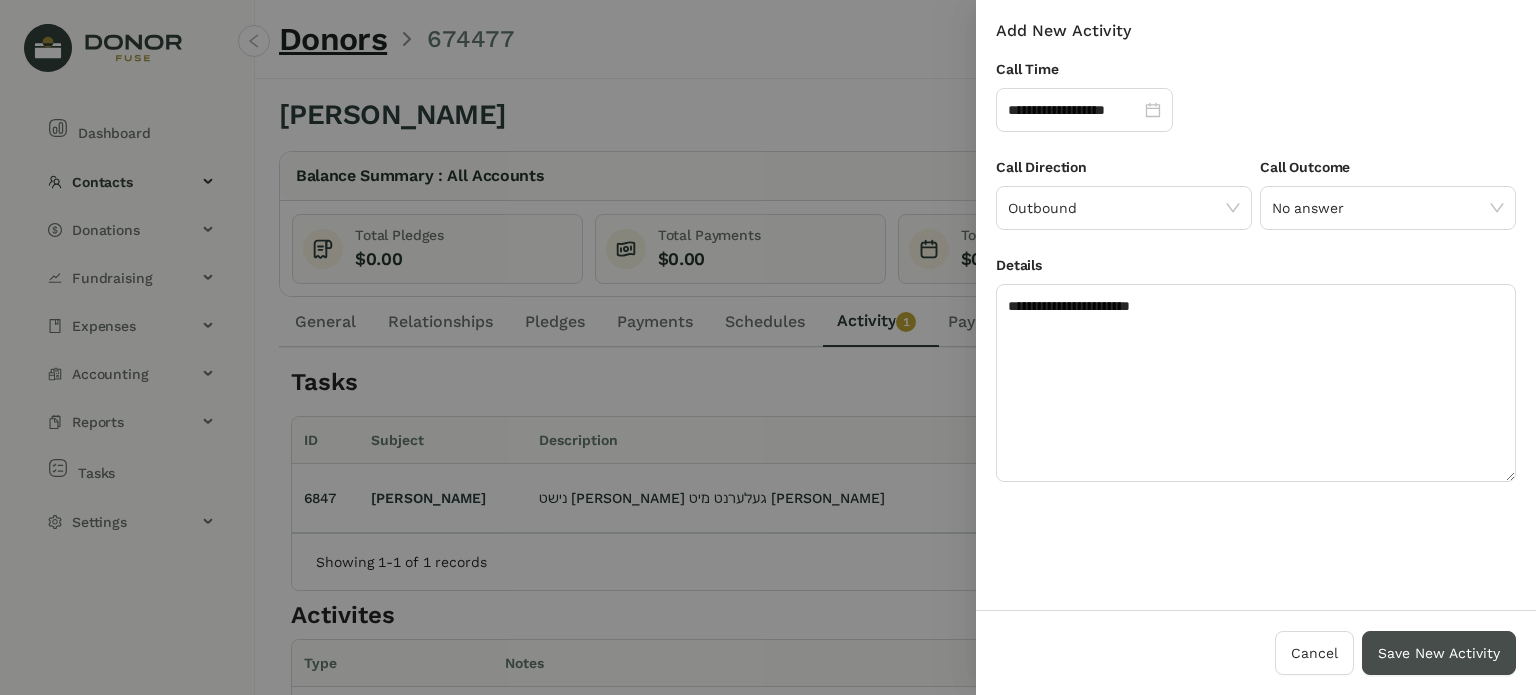 click on "Save New Activity" at bounding box center (1439, 653) 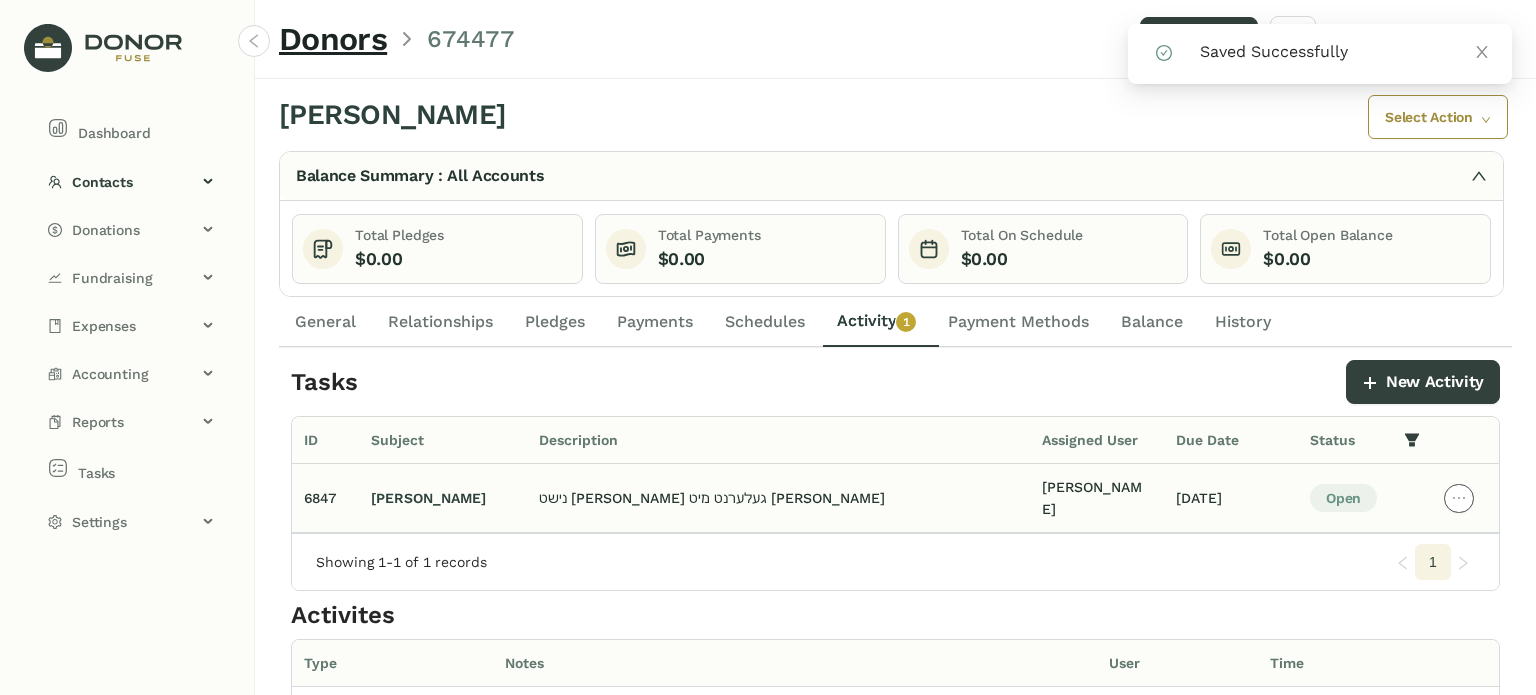 click 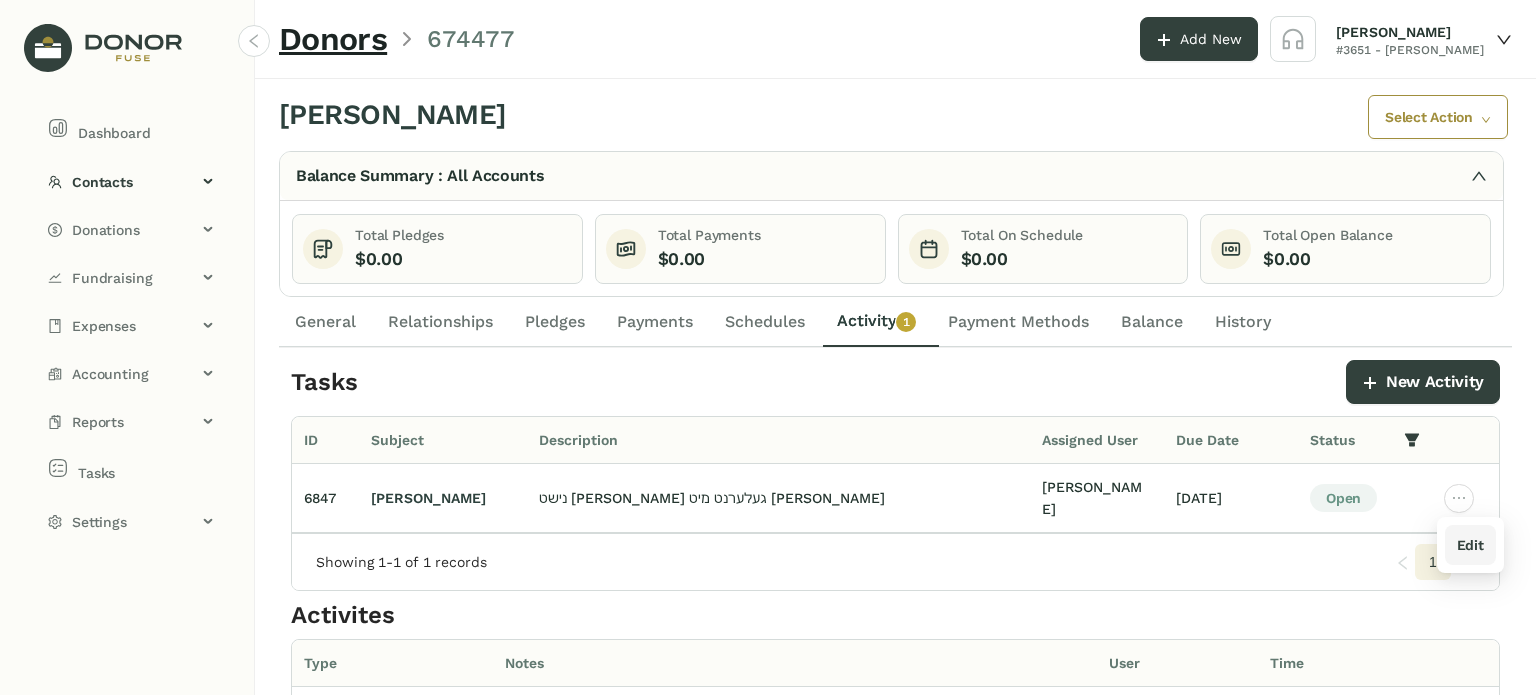 click on "Edit" at bounding box center [1470, 545] 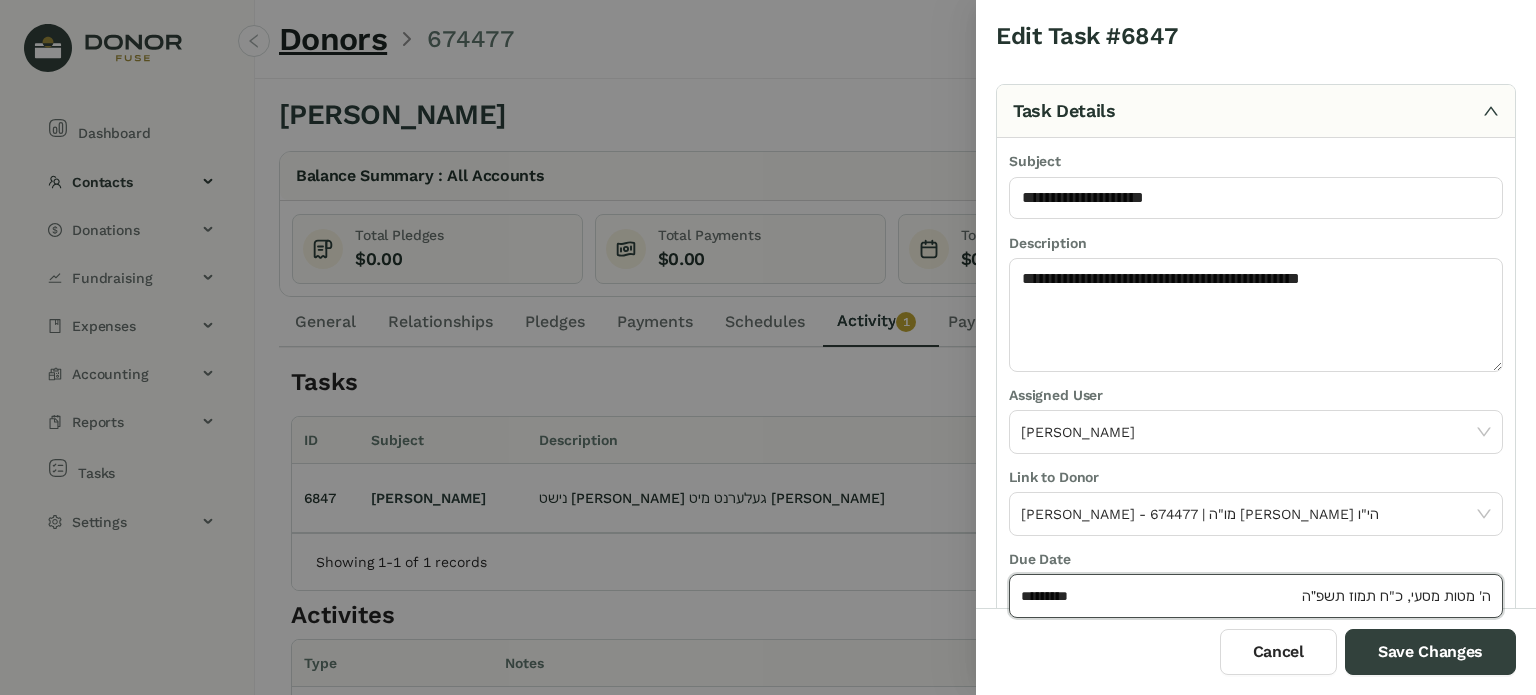 click on "*********" 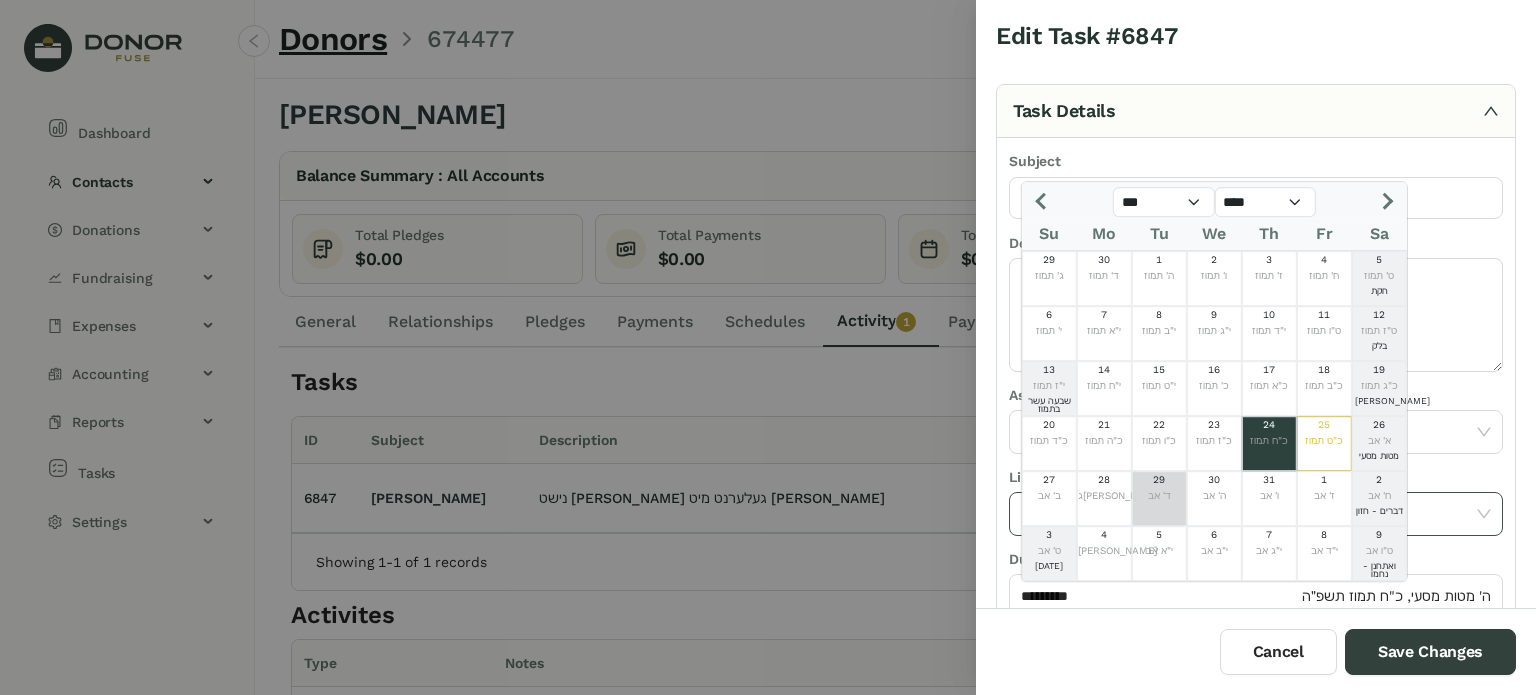 drag, startPoint x: 1157, startPoint y: 507, endPoint x: 1264, endPoint y: 503, distance: 107.07474 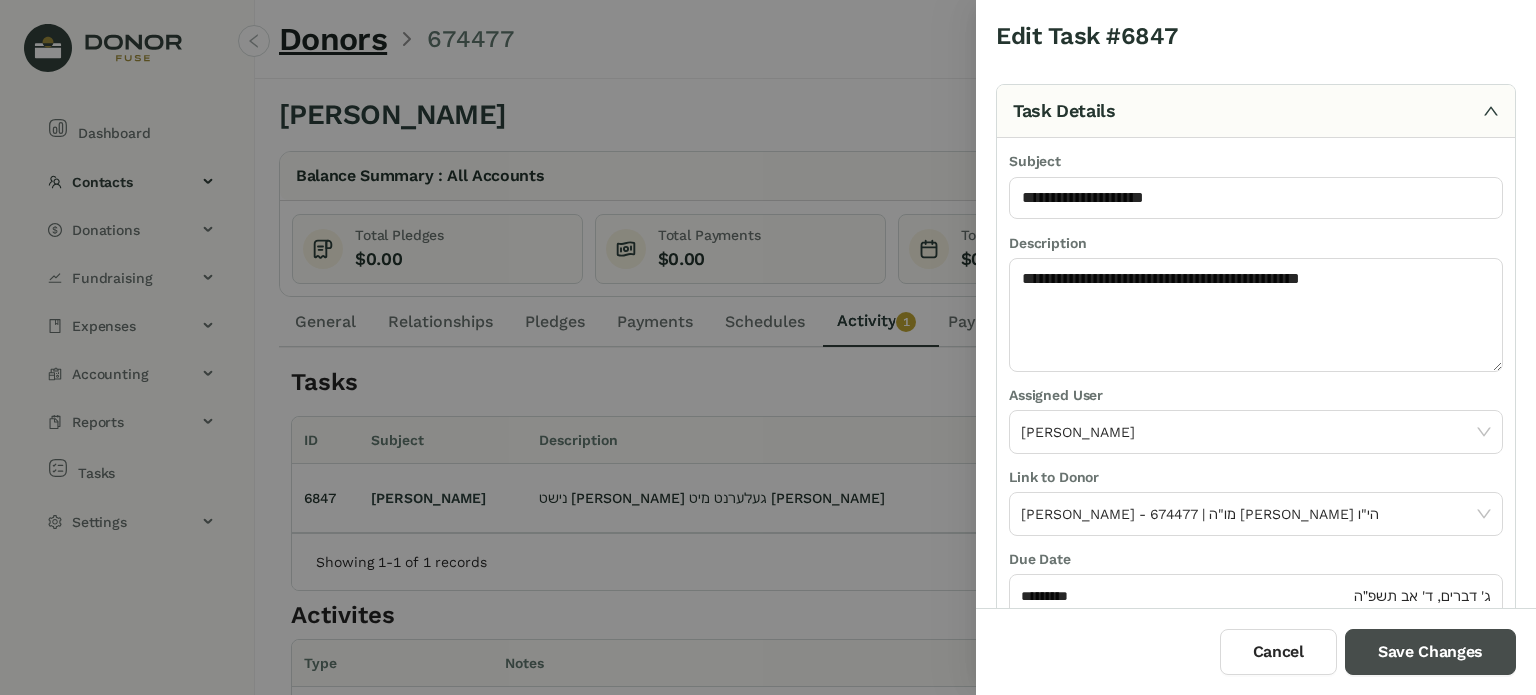 click on "Save Changes" at bounding box center [1430, 652] 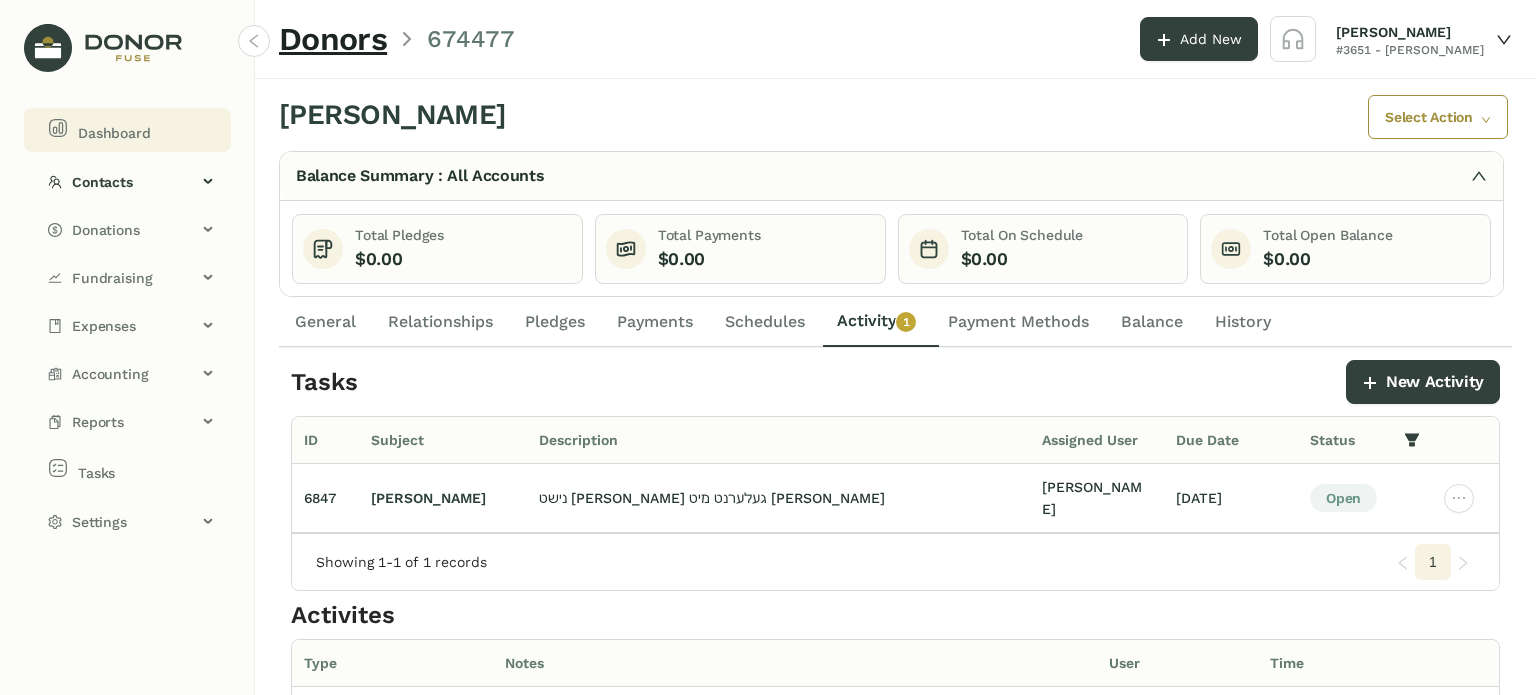 click on "Dashboard" 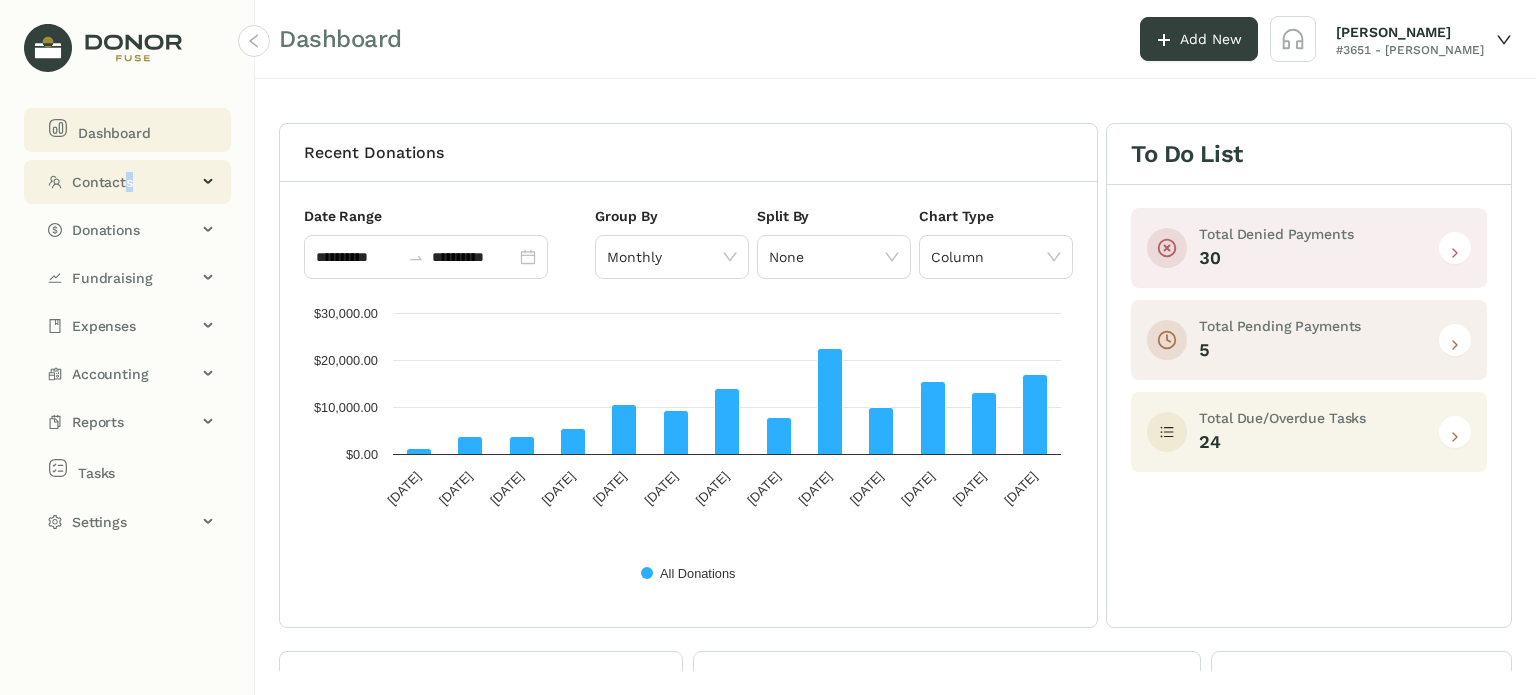 drag, startPoint x: 128, startPoint y: 174, endPoint x: 129, endPoint y: 185, distance: 11.045361 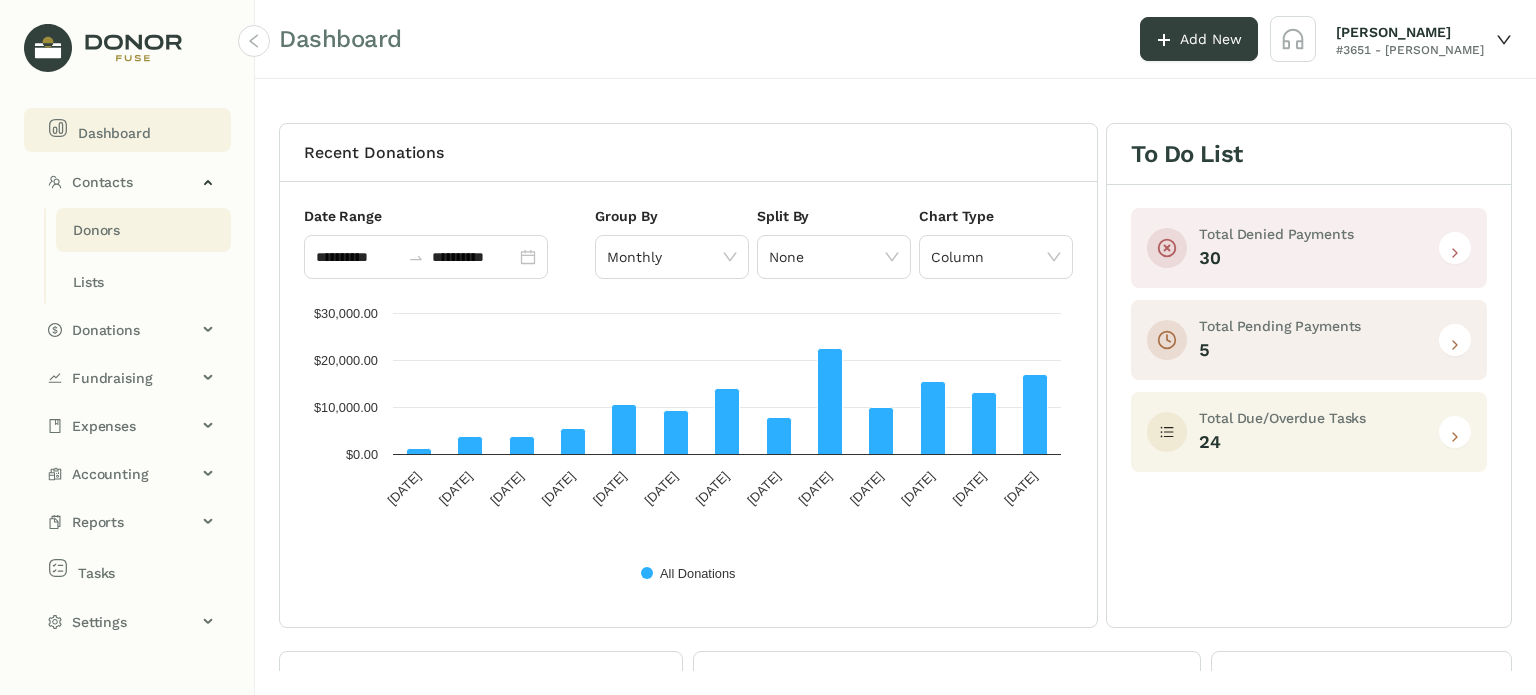 click on "Donors" 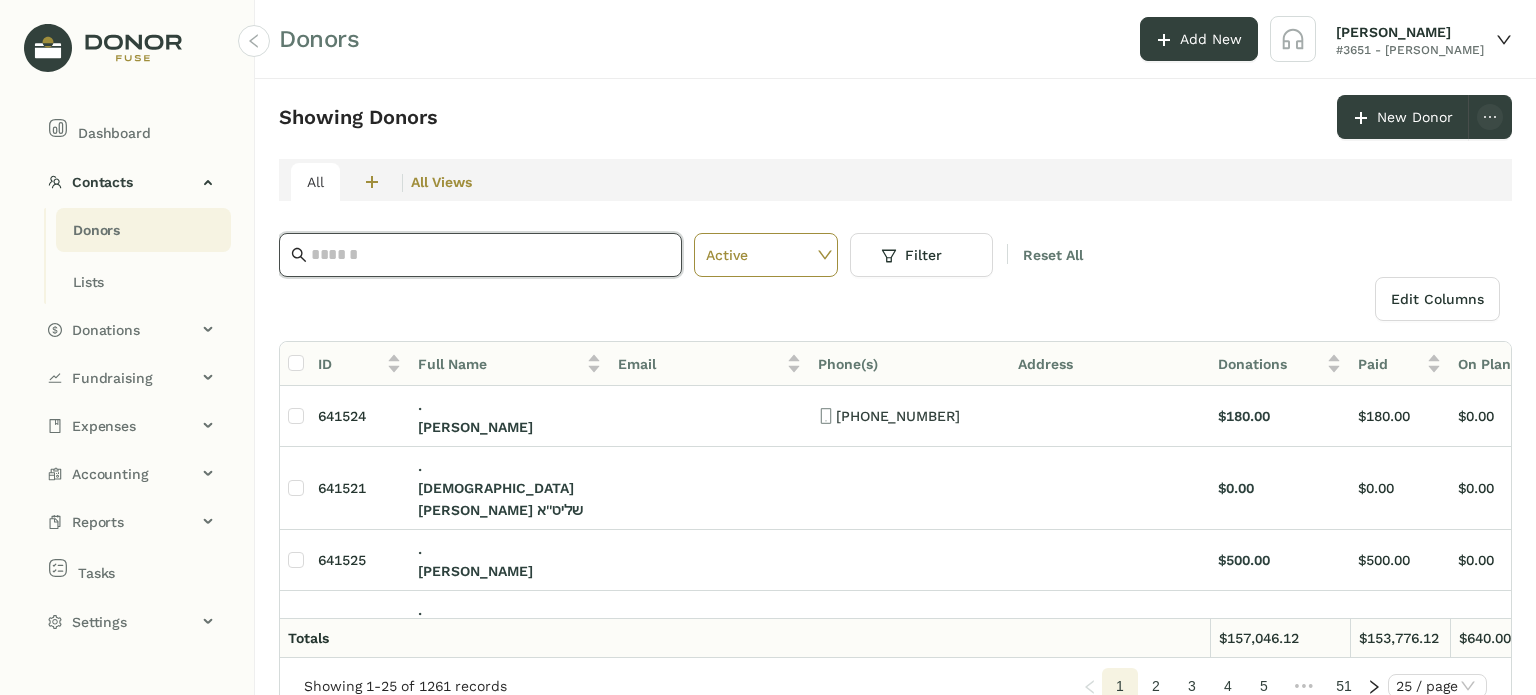 click 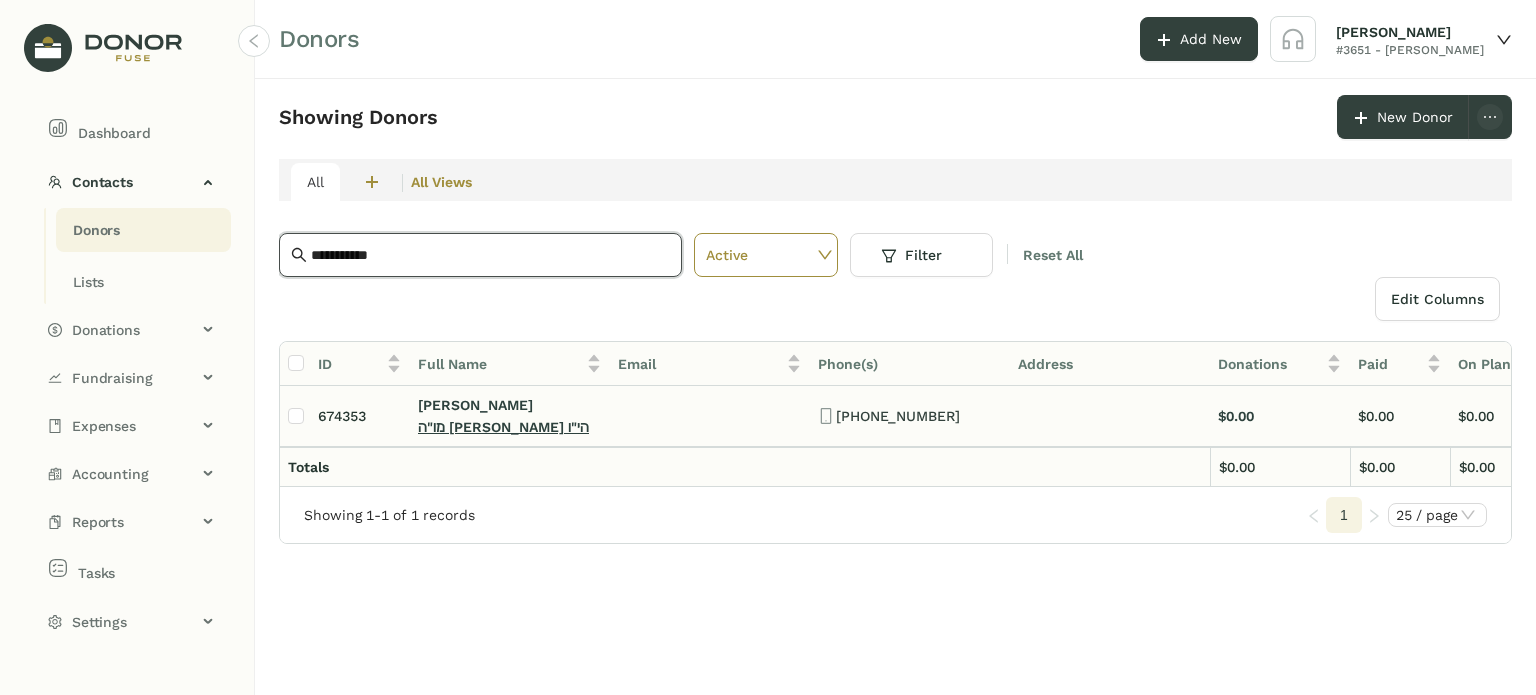 type on "**********" 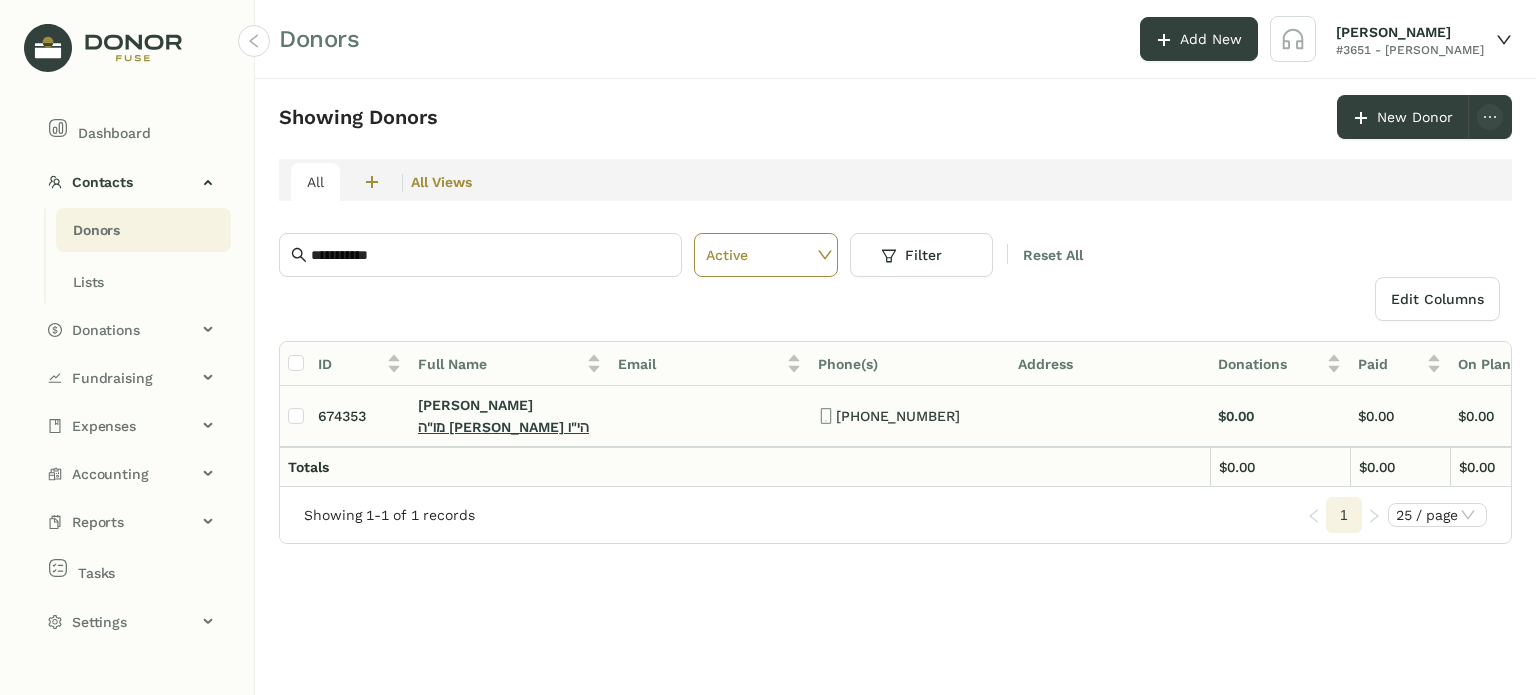click on "מו"ה [PERSON_NAME] הי"ו" 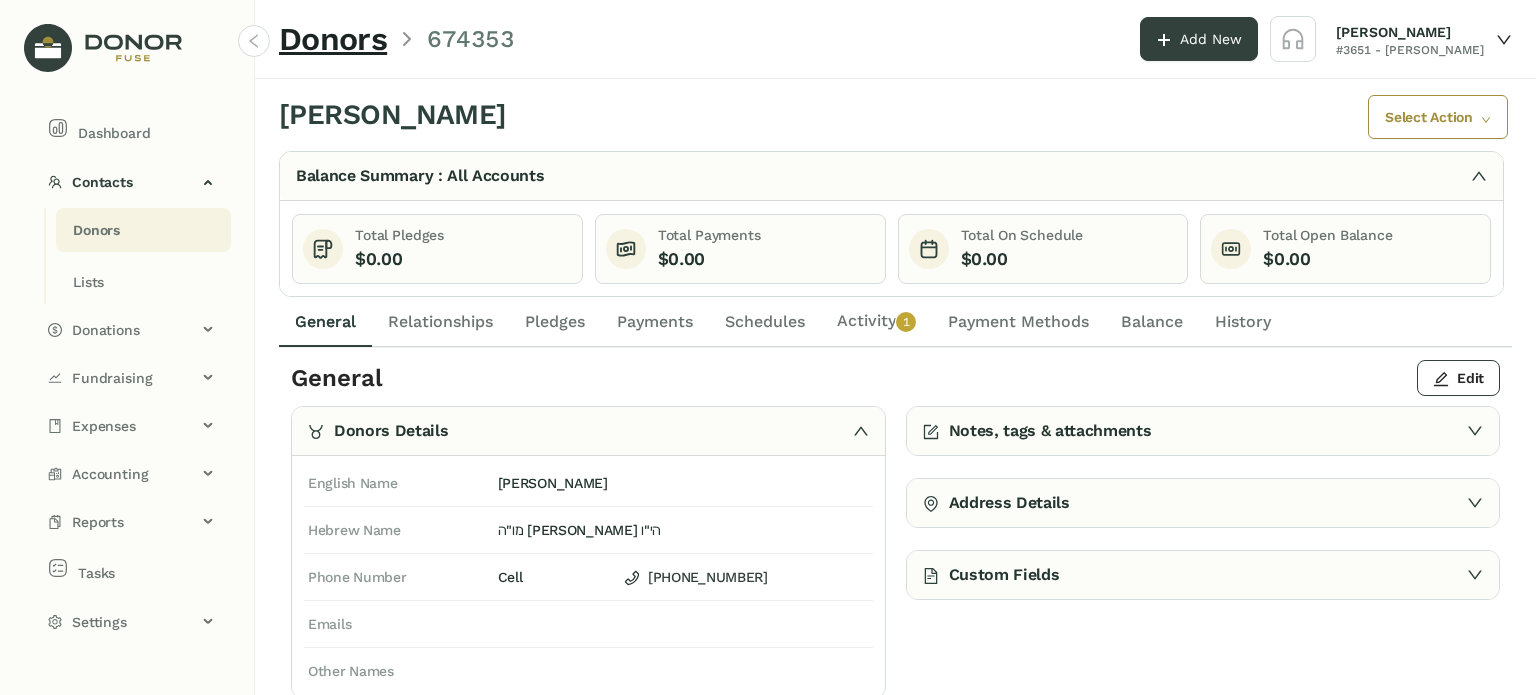 click on "Activity   0   1   2   3   4   5   6   7   8   9" 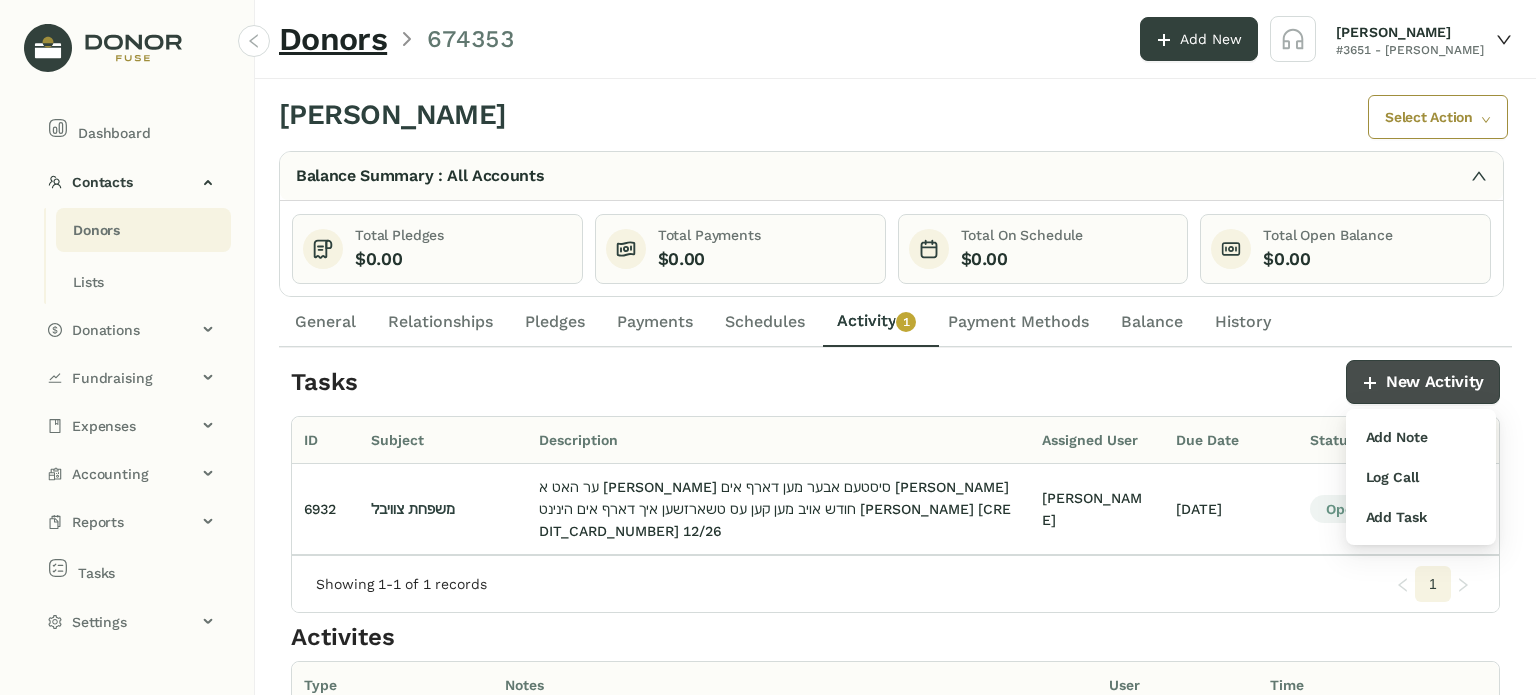 click on "New Activity" 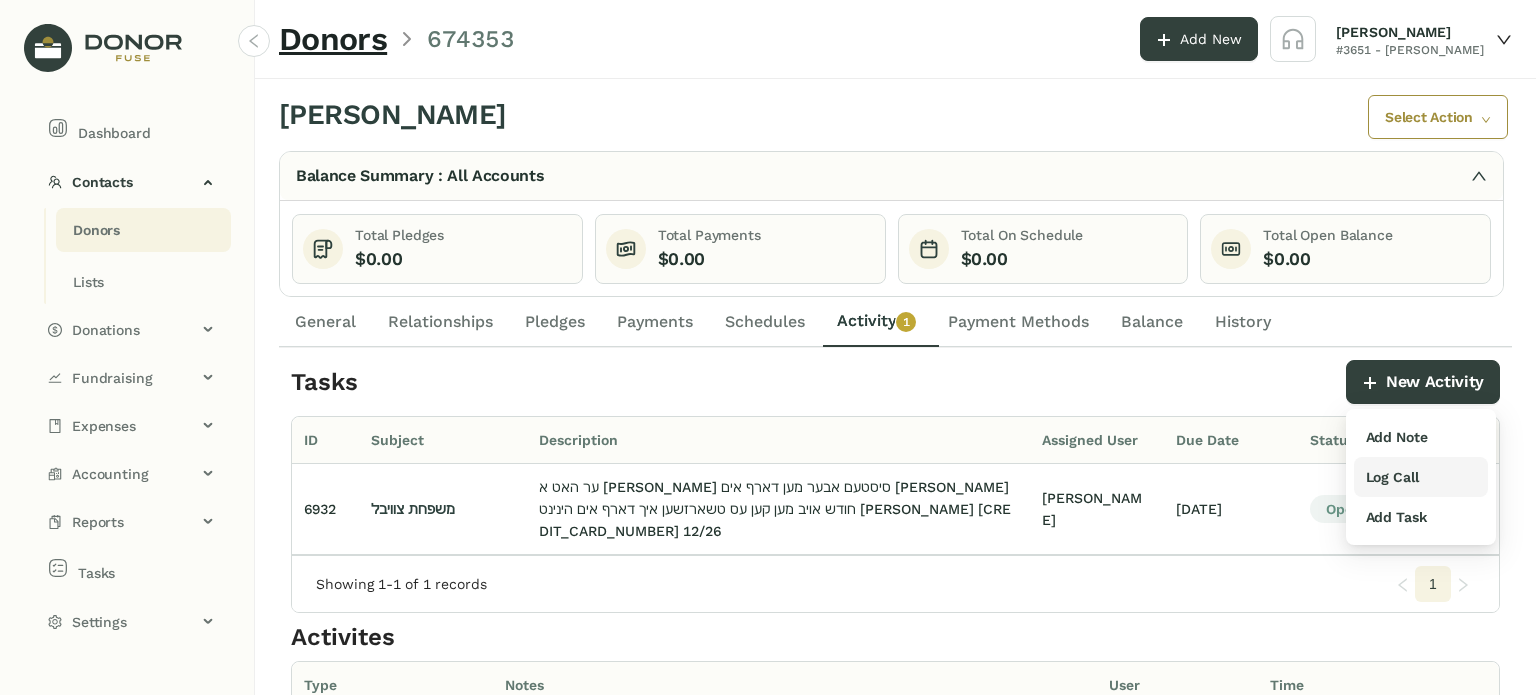 click on "Log Call" at bounding box center (1392, 477) 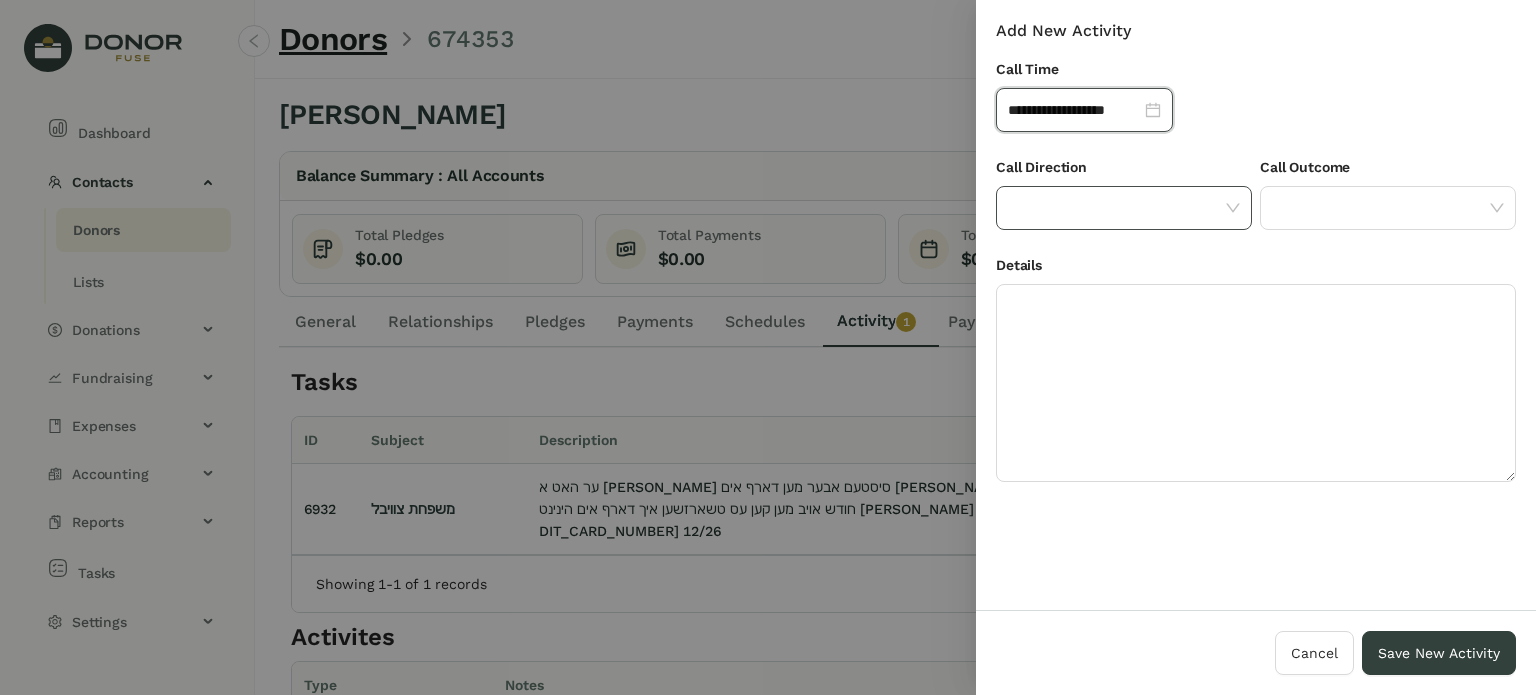 click 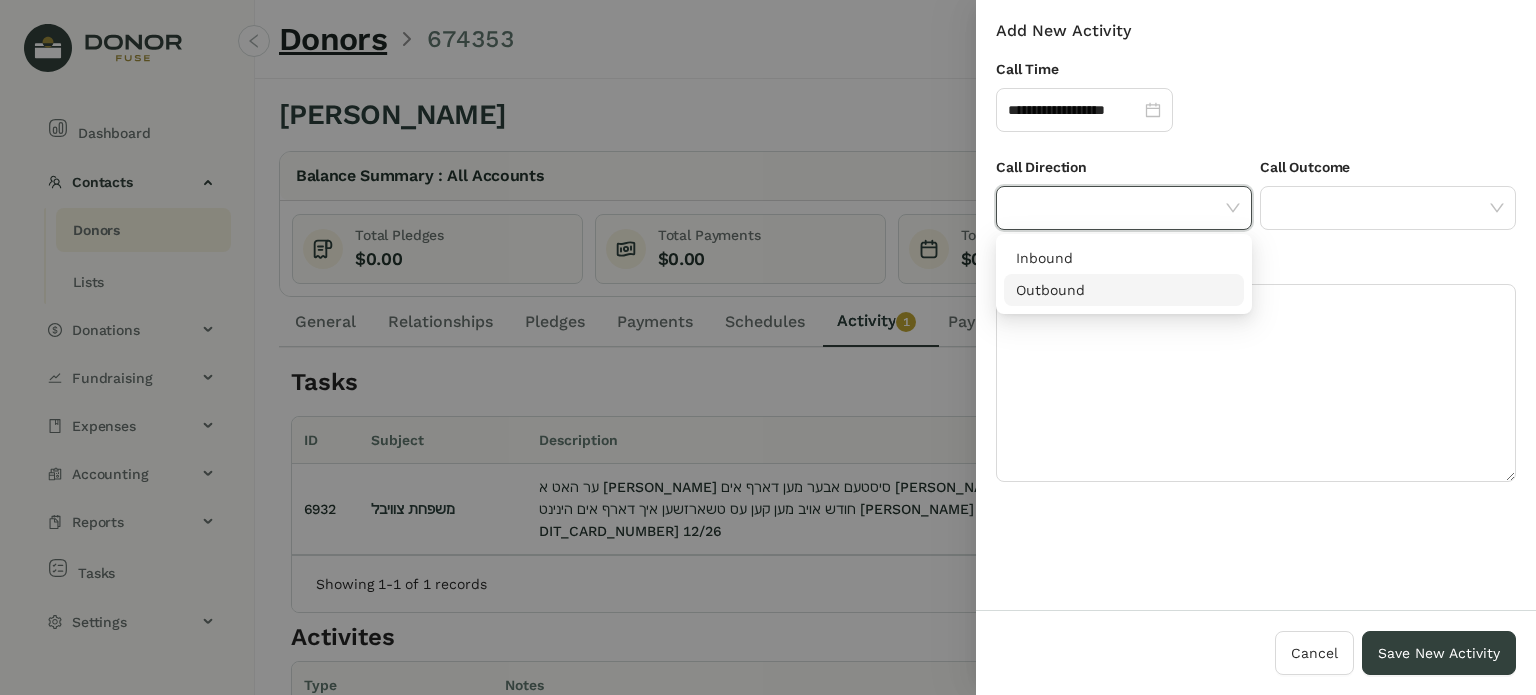click on "Outbound" at bounding box center [1124, 290] 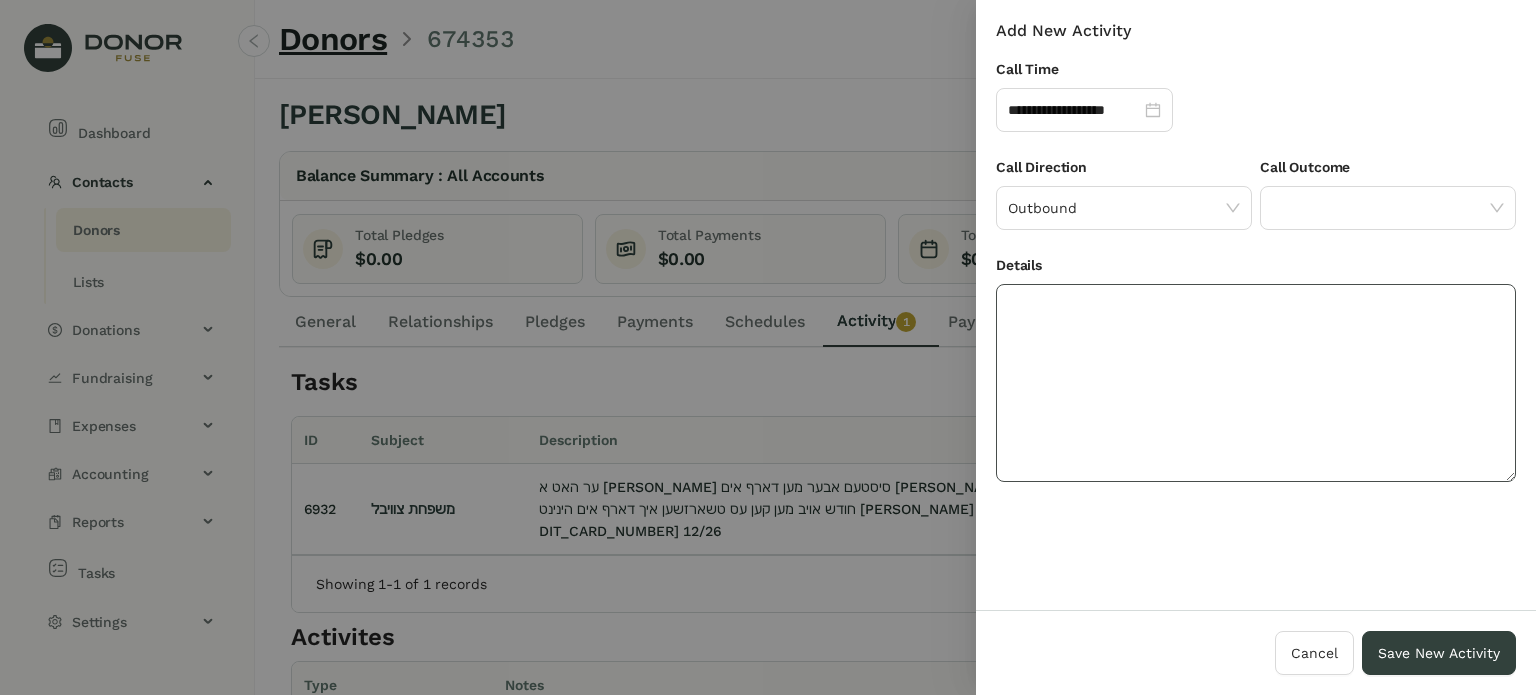 click 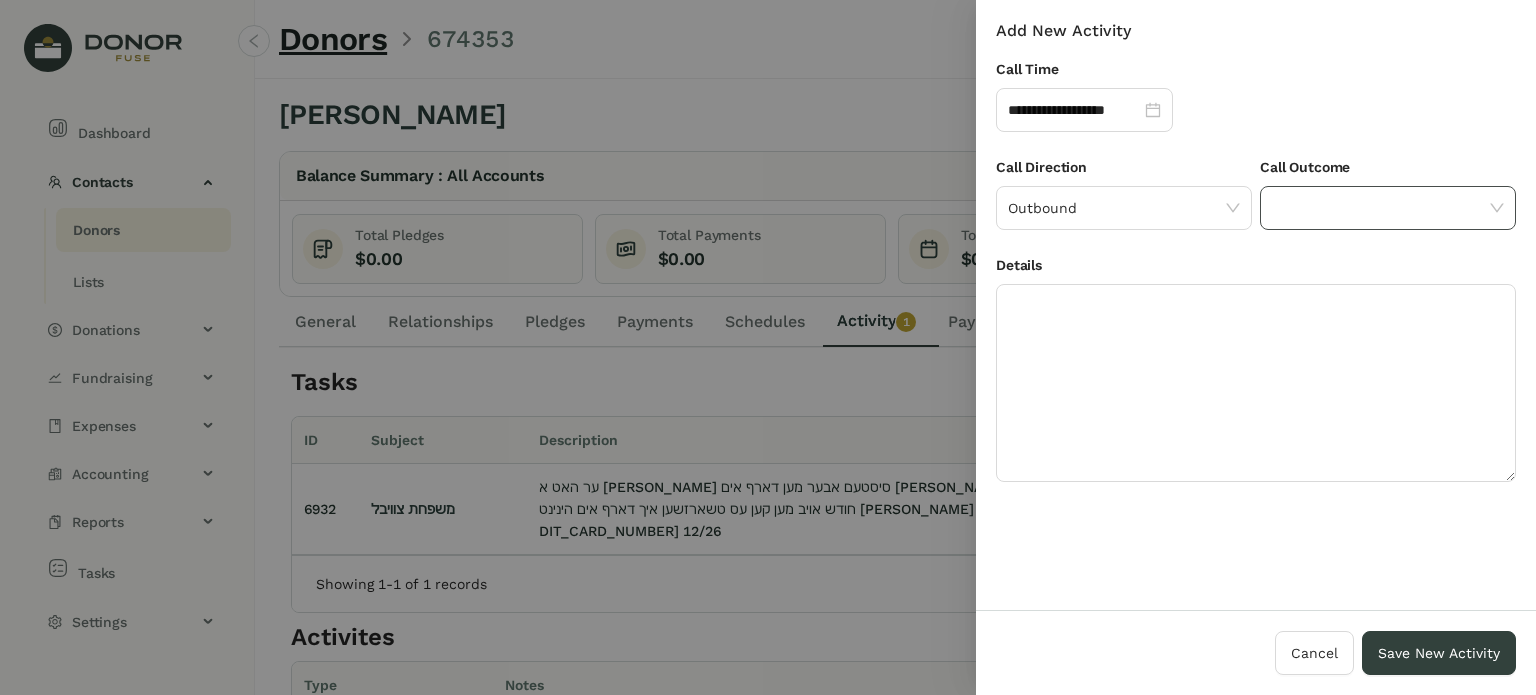 click 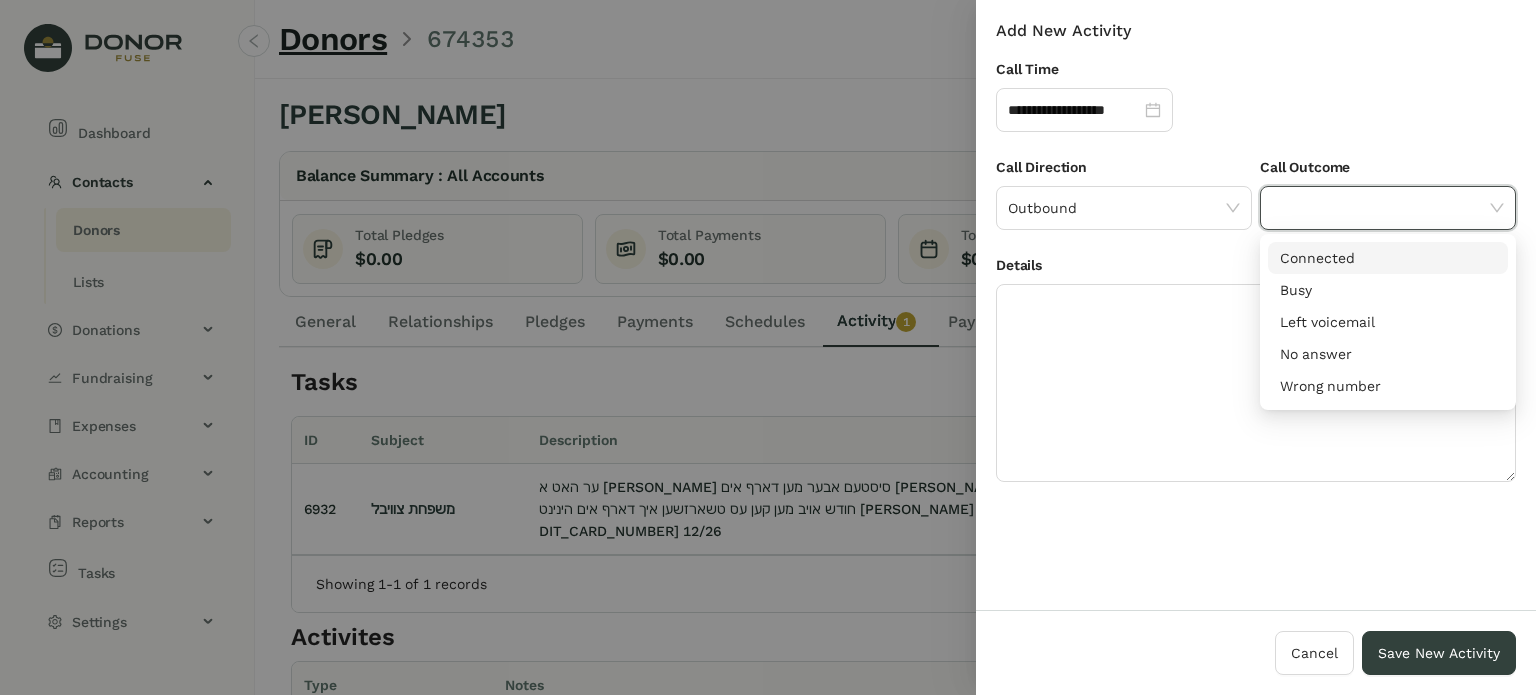 click on "Connected" at bounding box center (1388, 258) 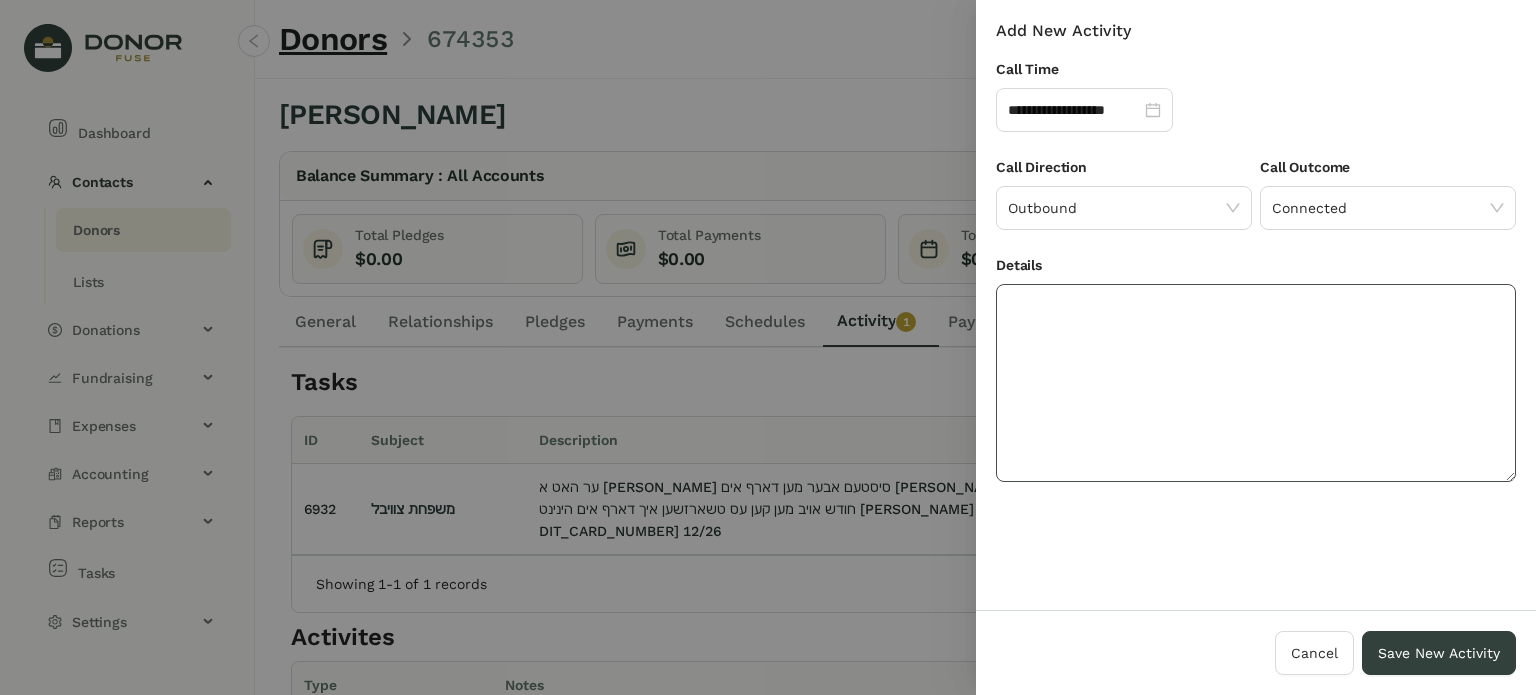 click 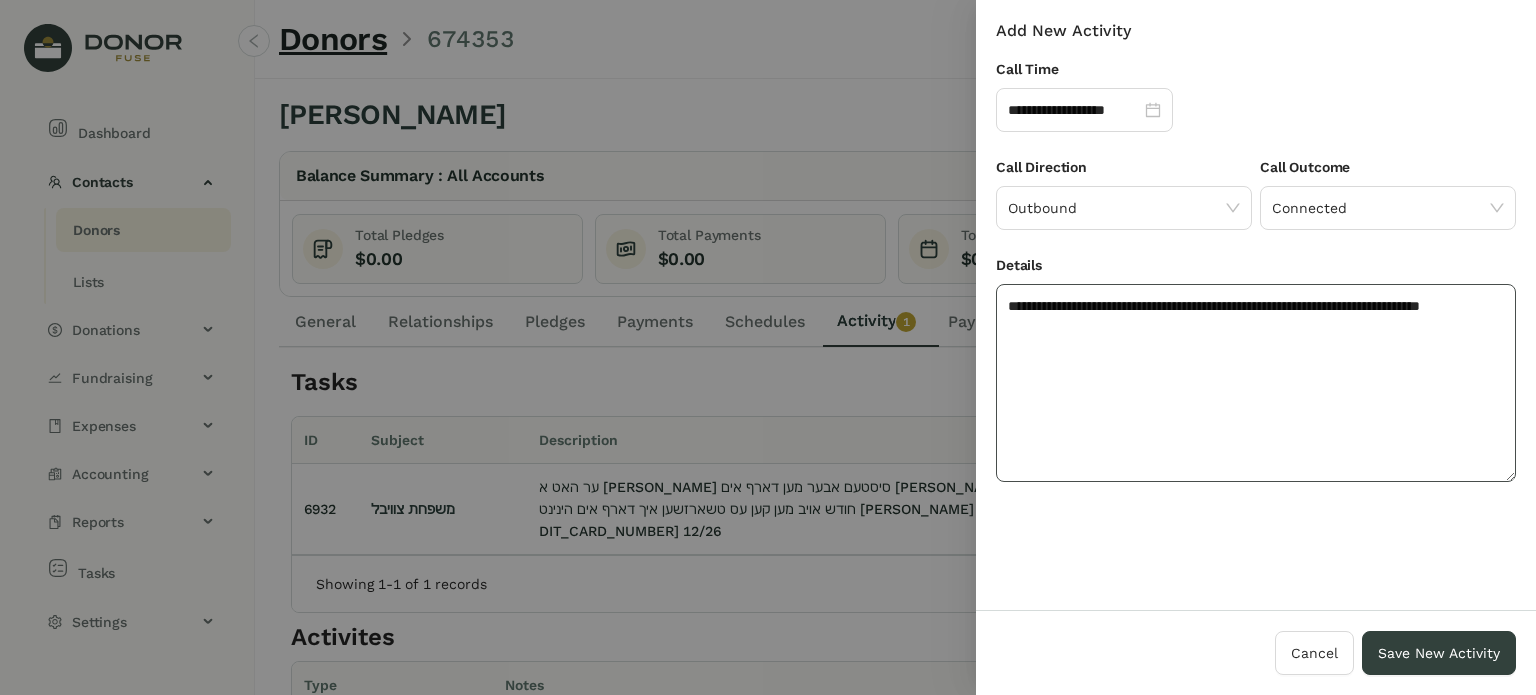 click on "**********" 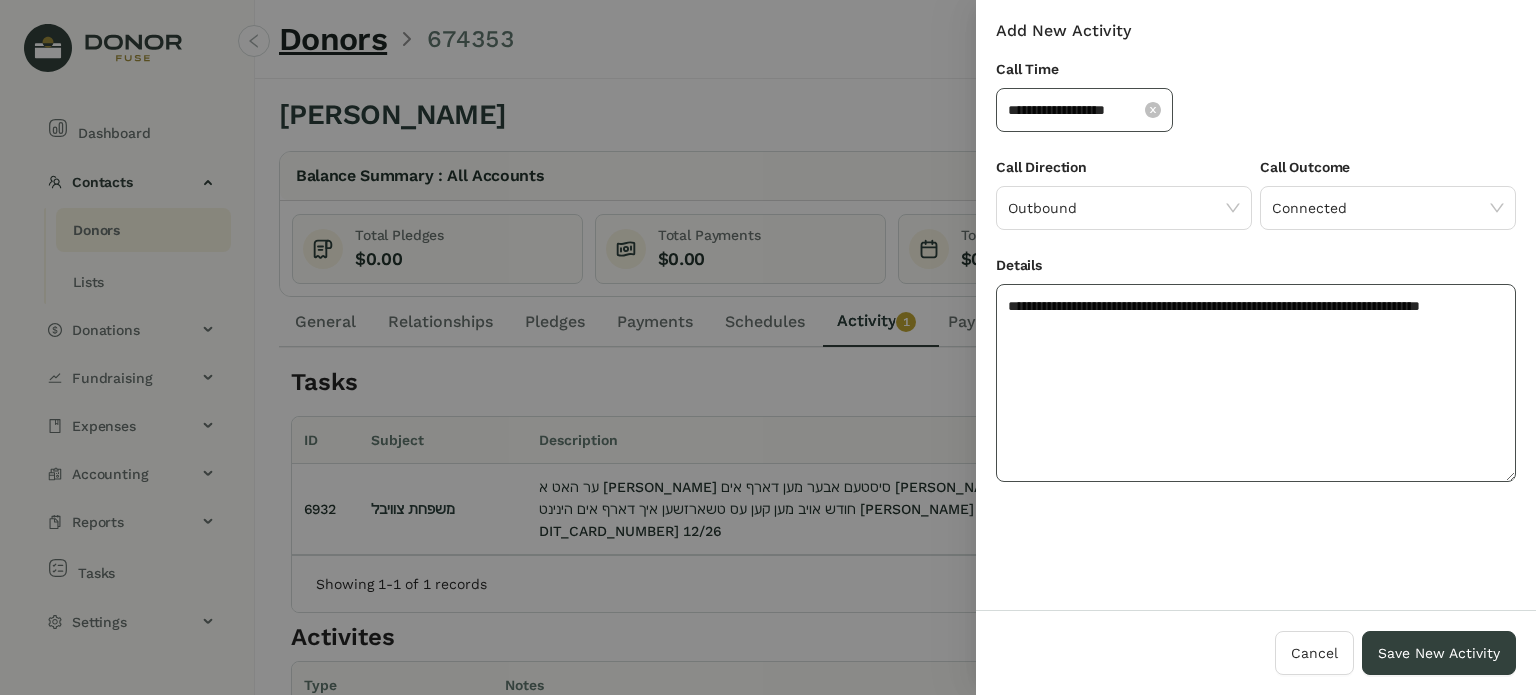 type on "**********" 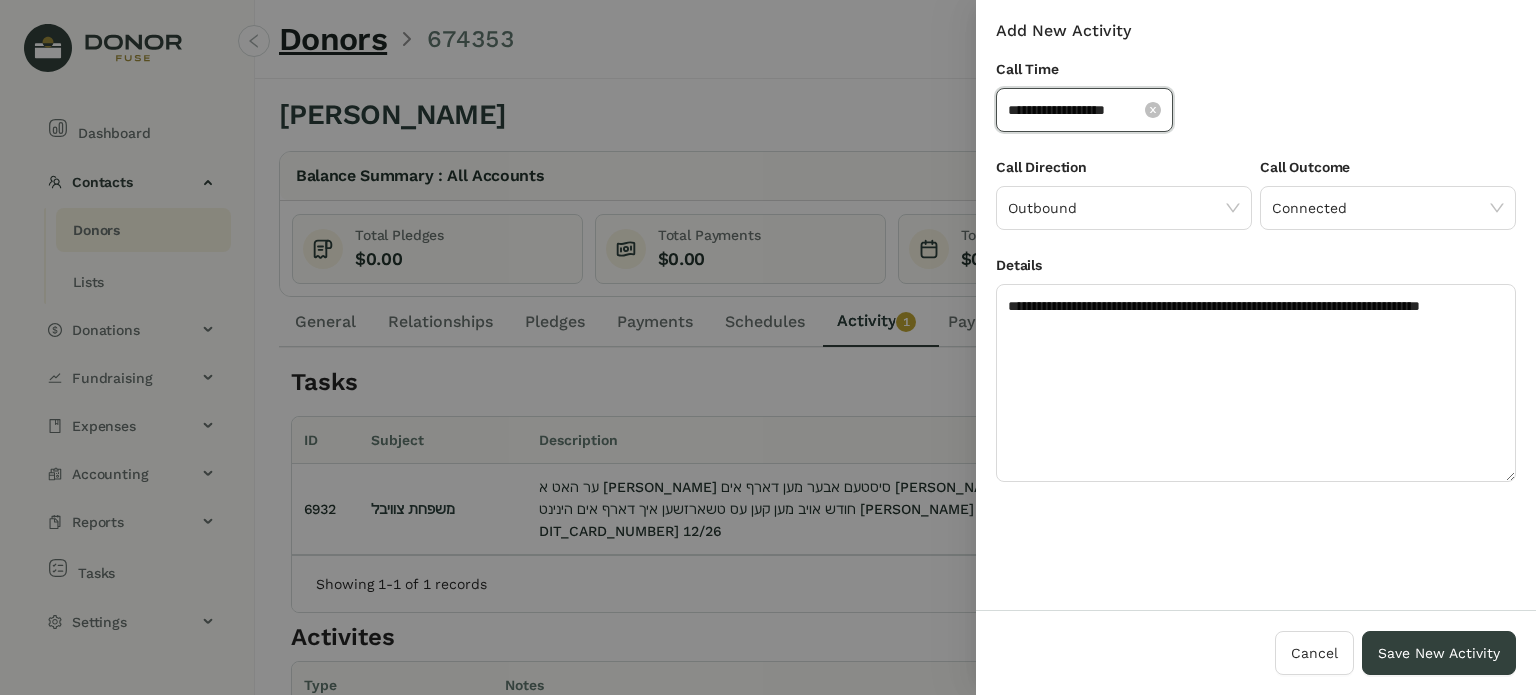 click on "**********" 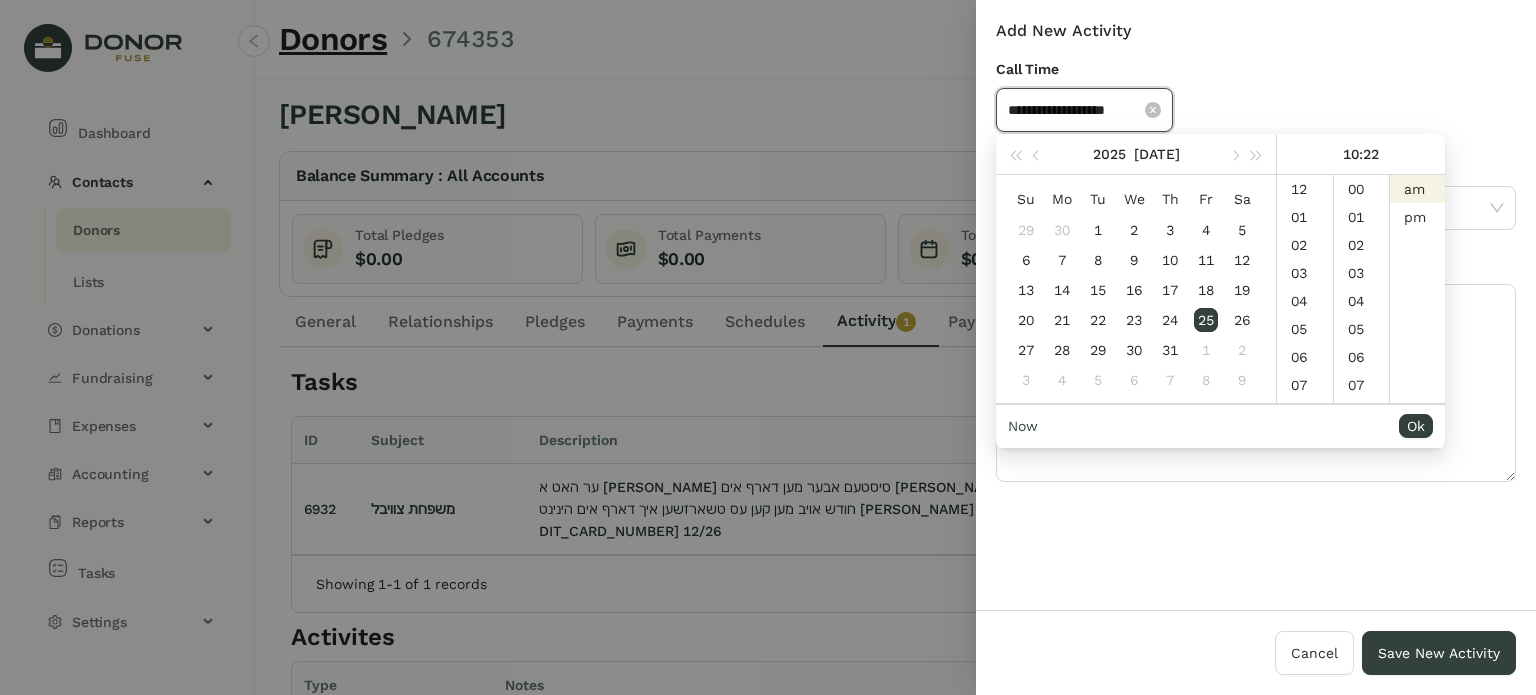 scroll, scrollTop: 280, scrollLeft: 0, axis: vertical 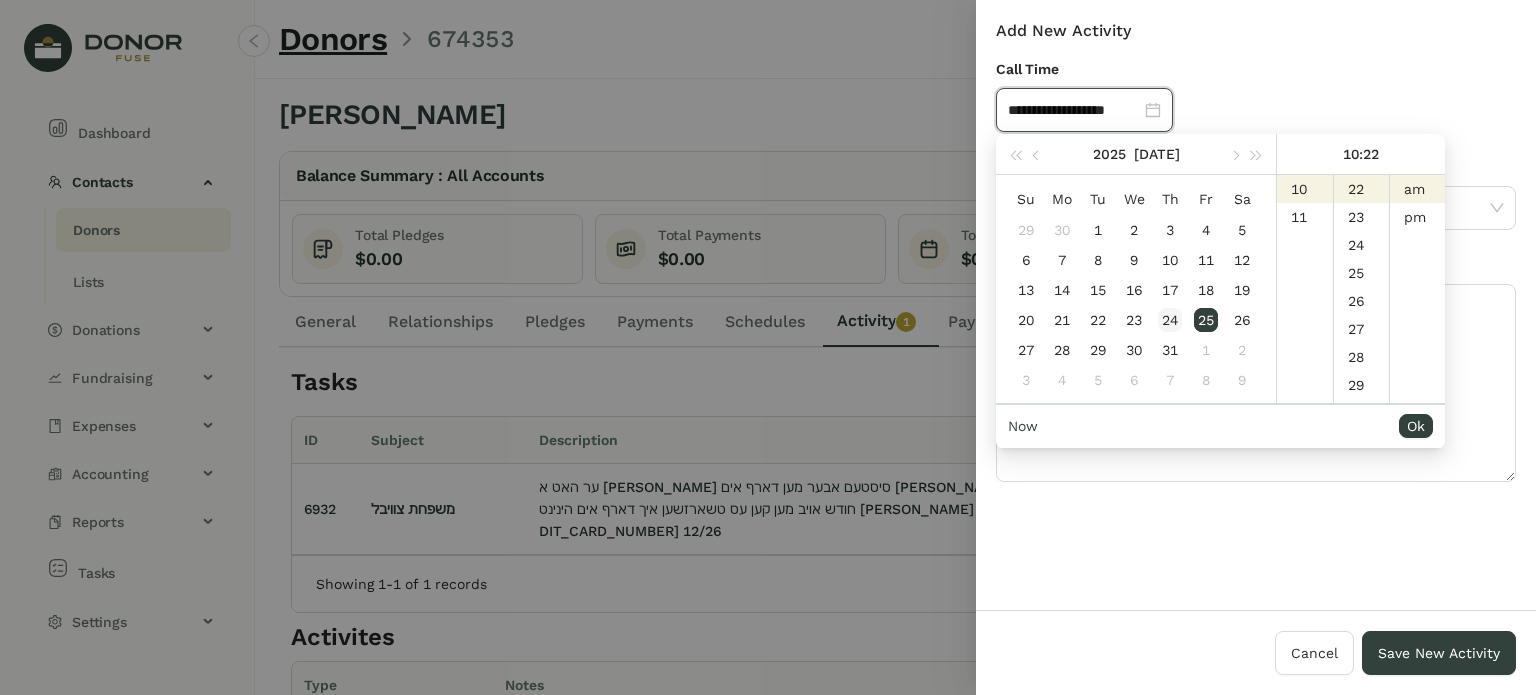 click on "24" at bounding box center (1170, 320) 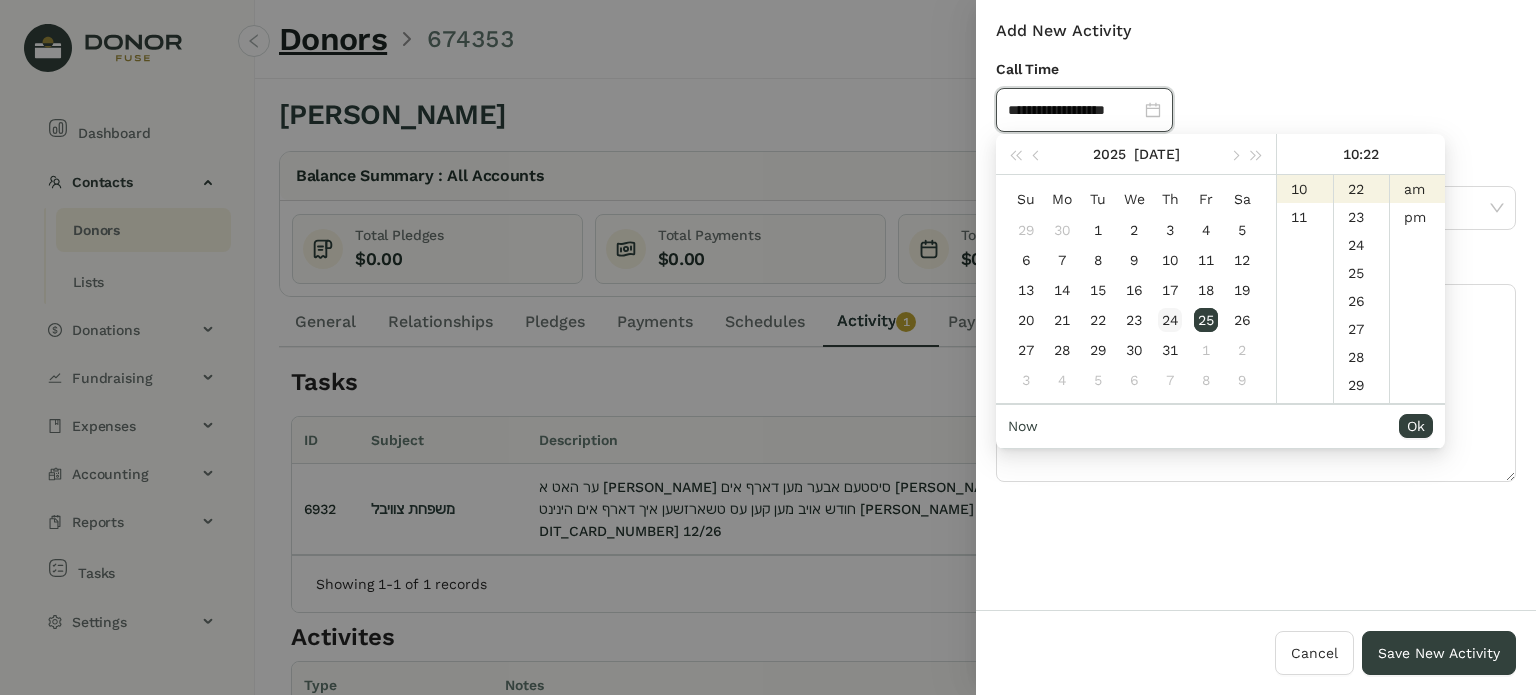 type on "**********" 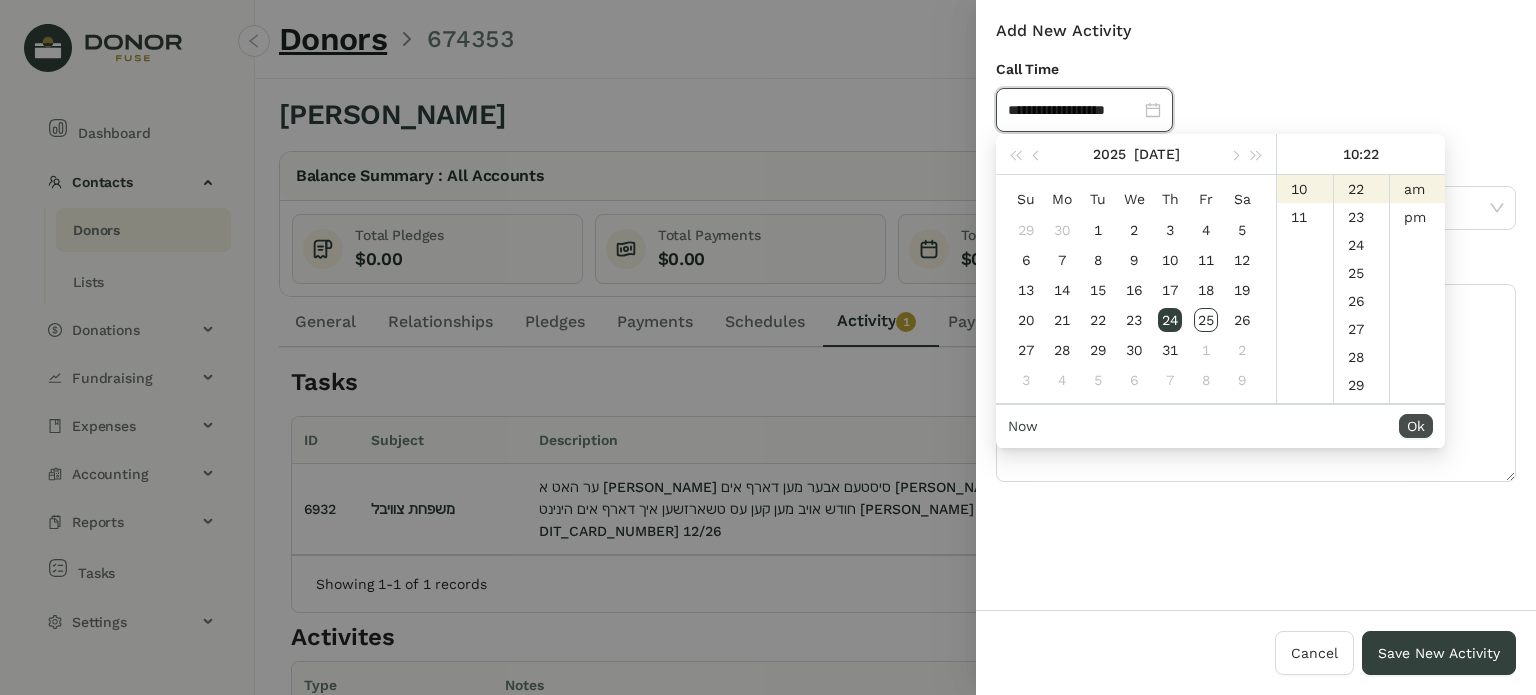 click on "Ok" at bounding box center [1416, 426] 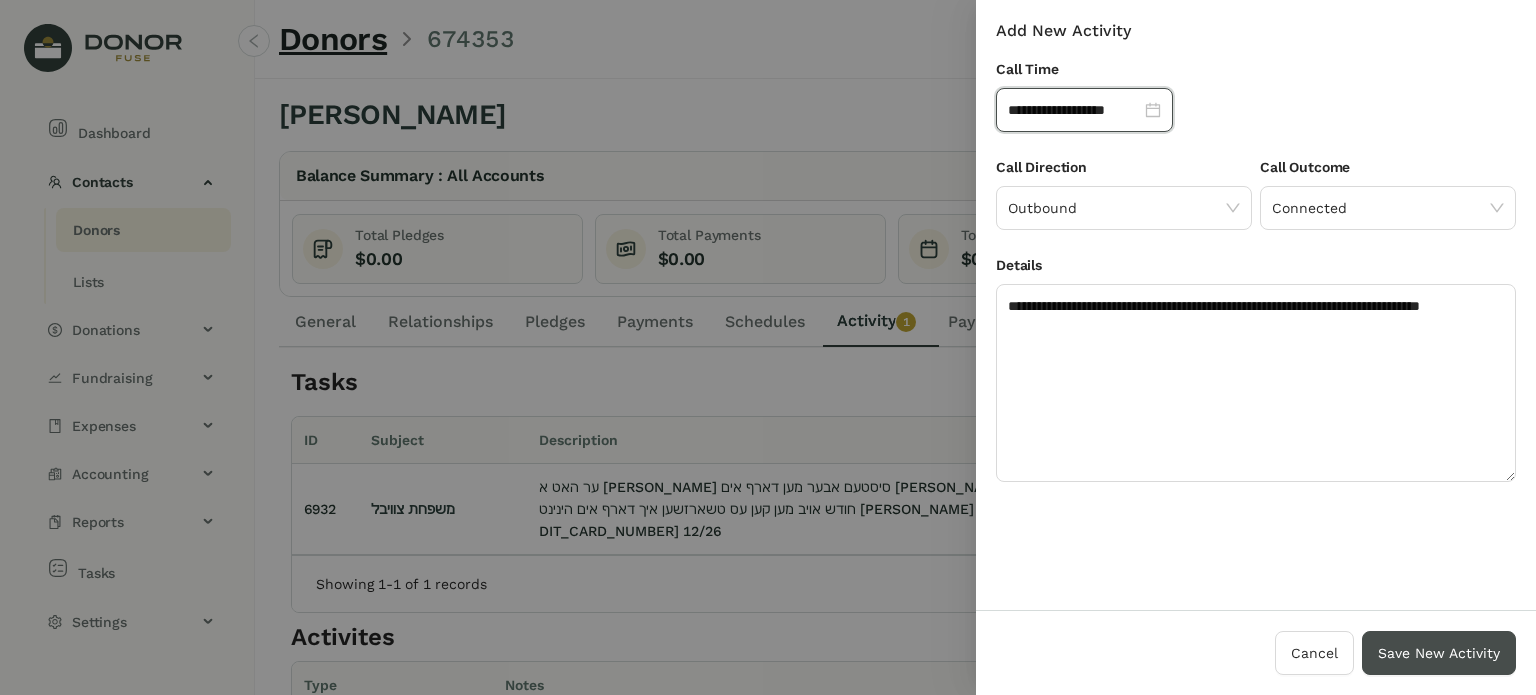 click on "Save New Activity" at bounding box center (1439, 653) 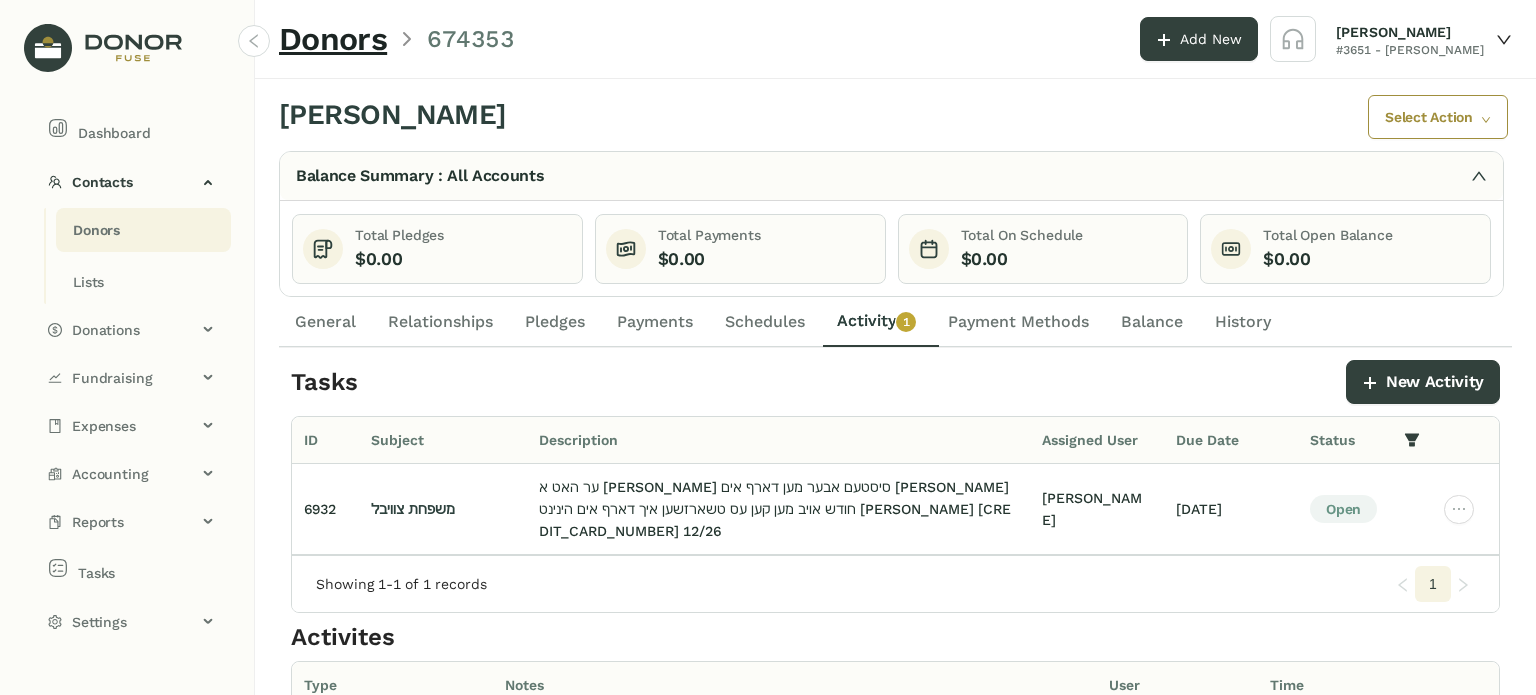 click on "General" 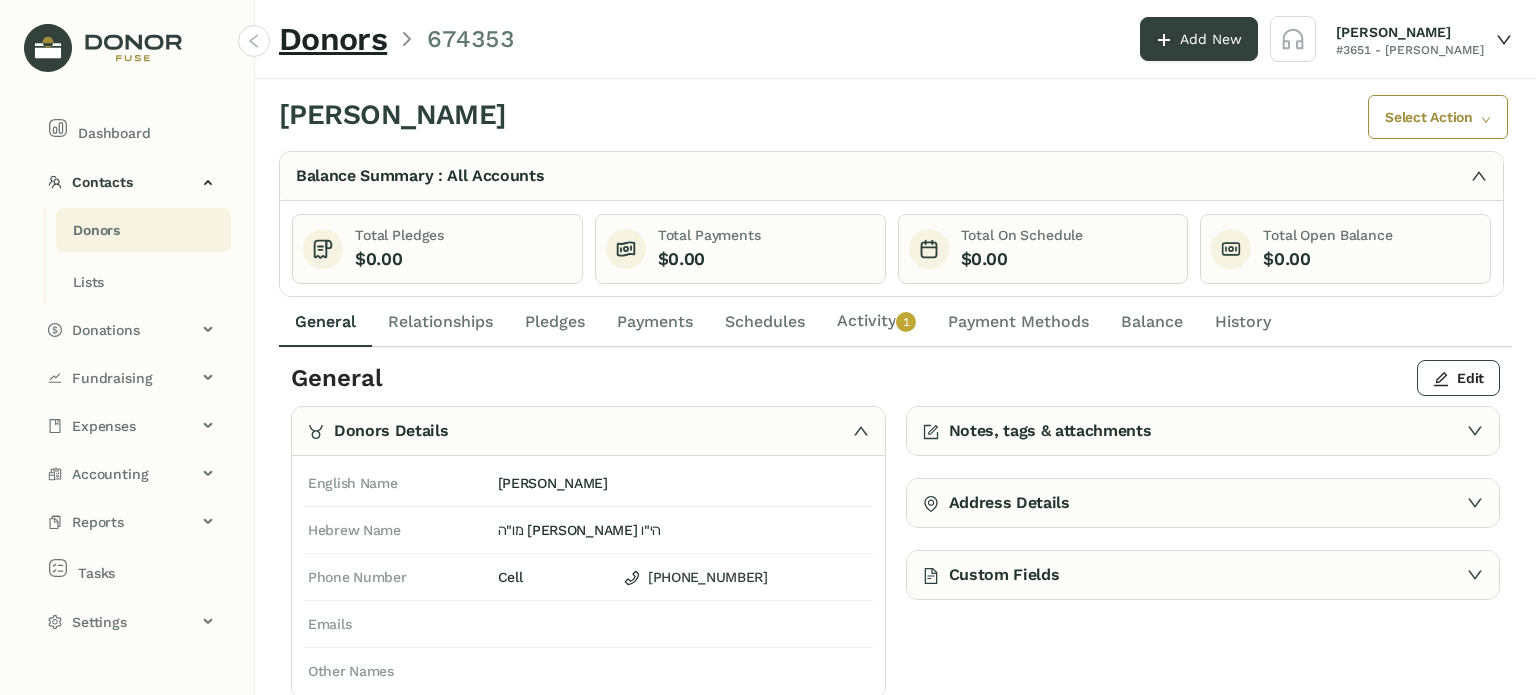 click on "Activity   0   1   2   3   4   5   6   7   8   9" 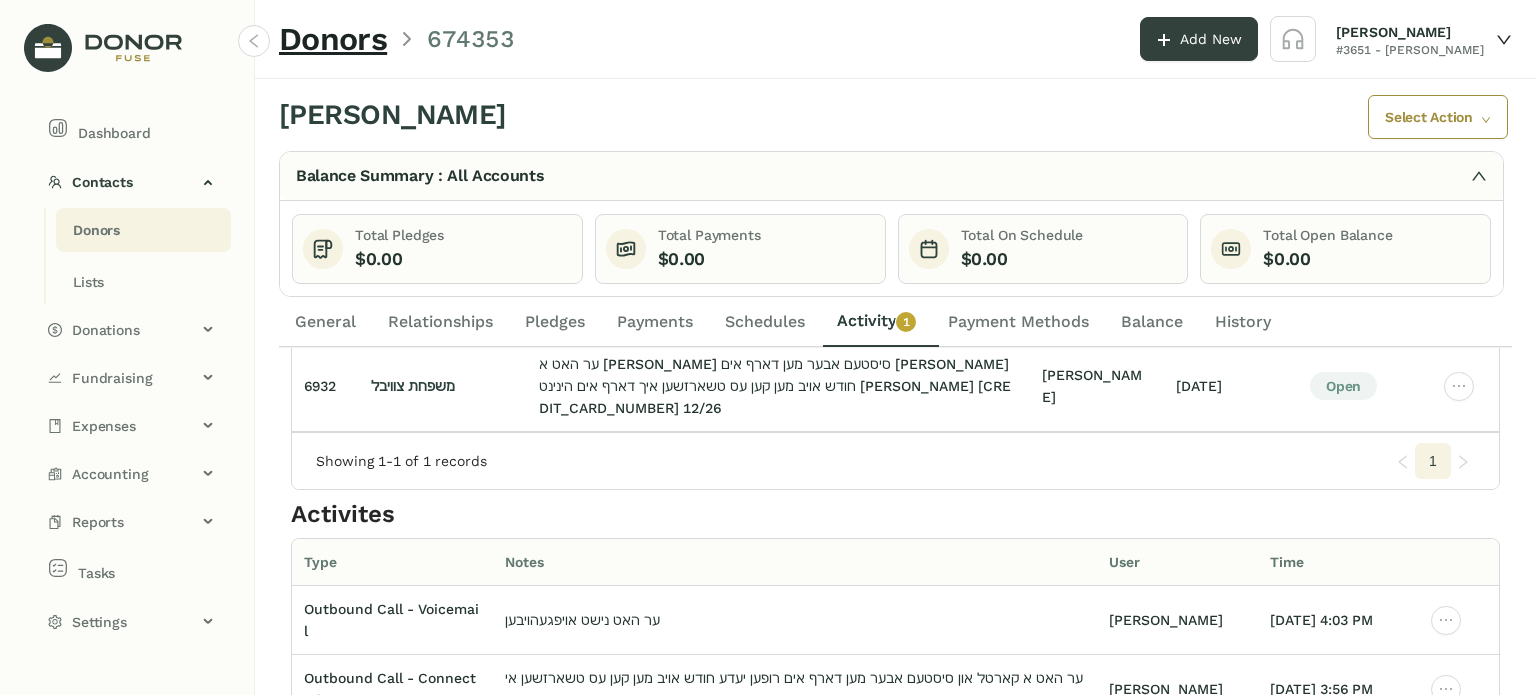 scroll, scrollTop: 162, scrollLeft: 0, axis: vertical 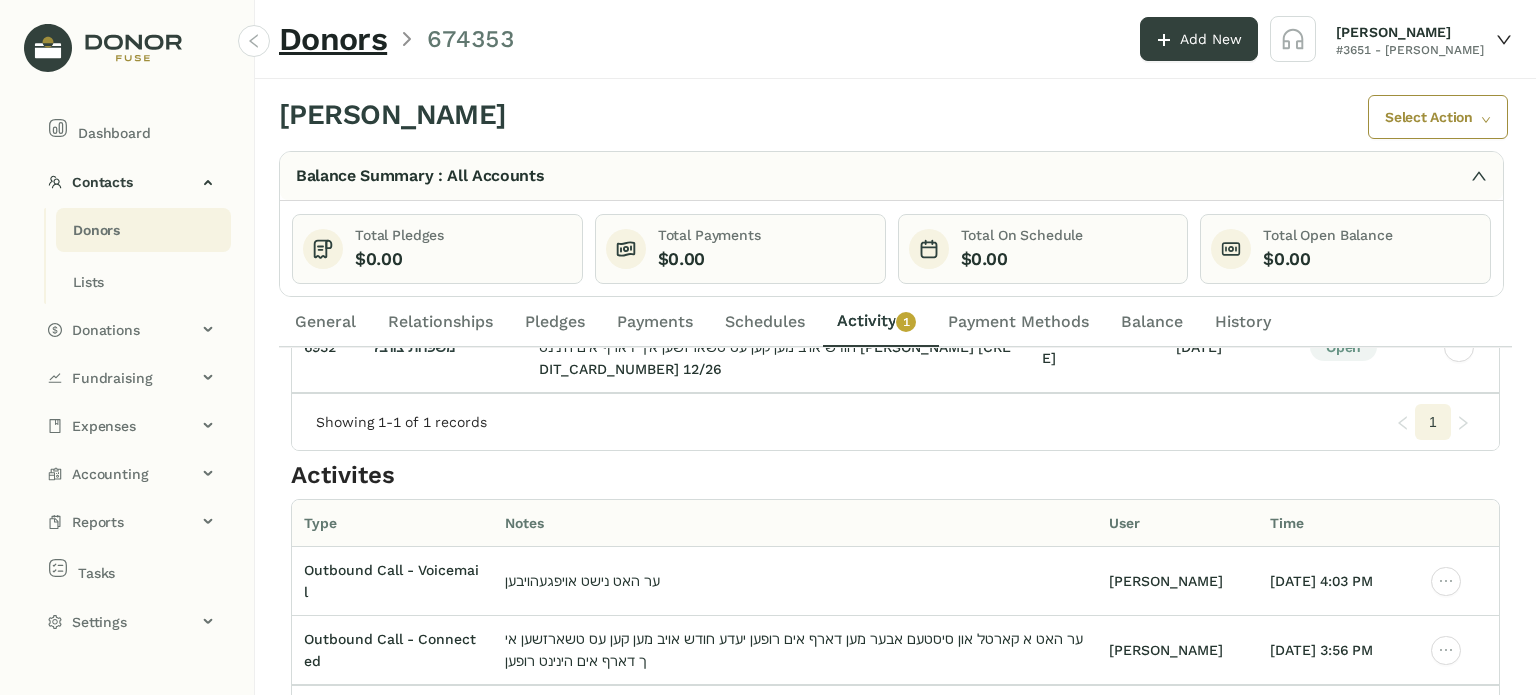 click on "1" 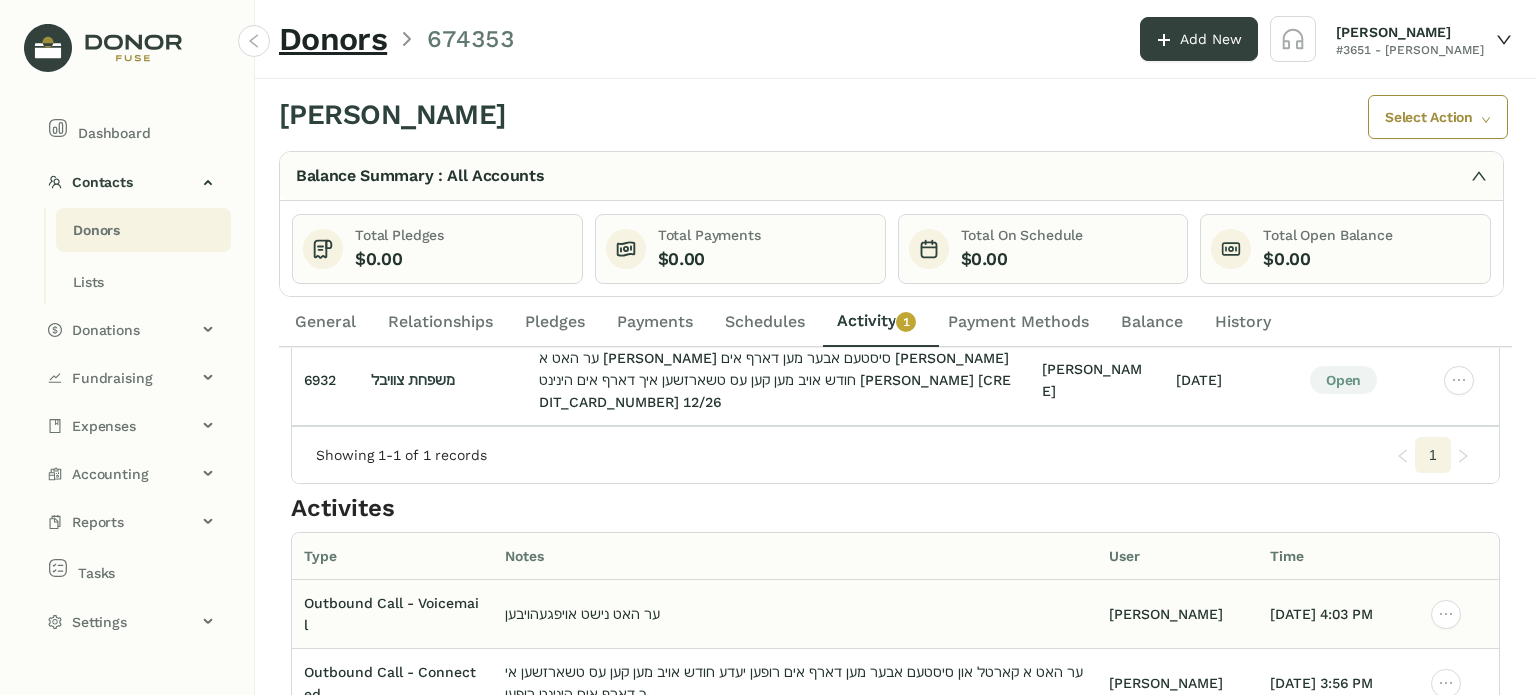 scroll, scrollTop: 162, scrollLeft: 0, axis: vertical 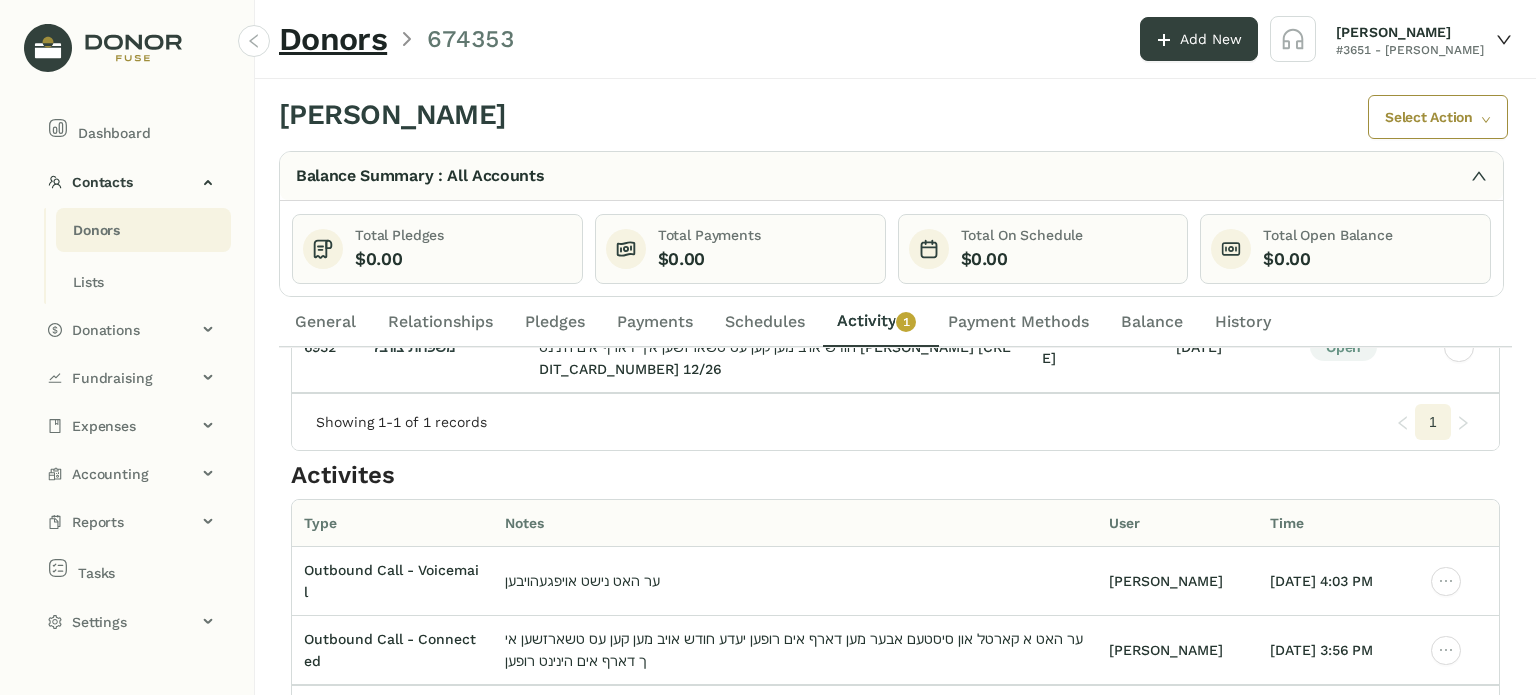click on "2" 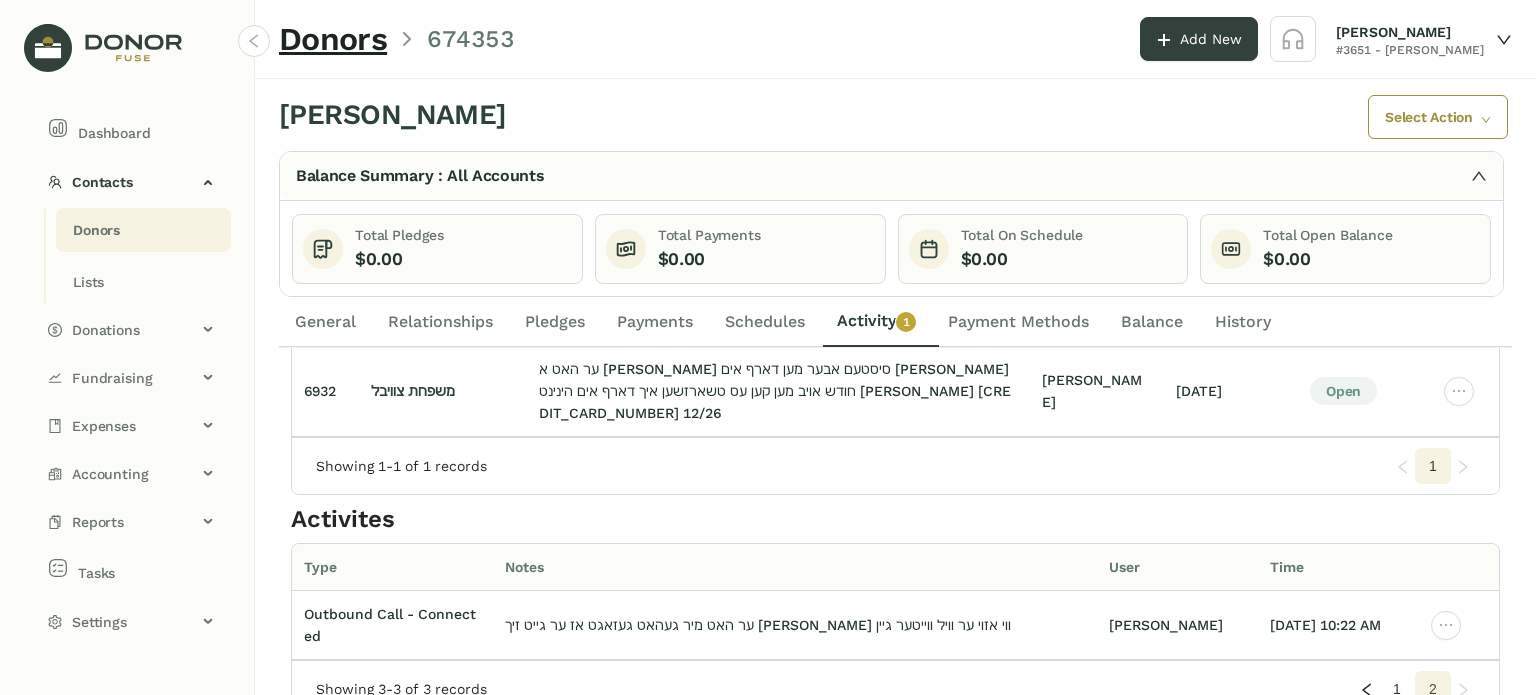 scroll, scrollTop: 93, scrollLeft: 0, axis: vertical 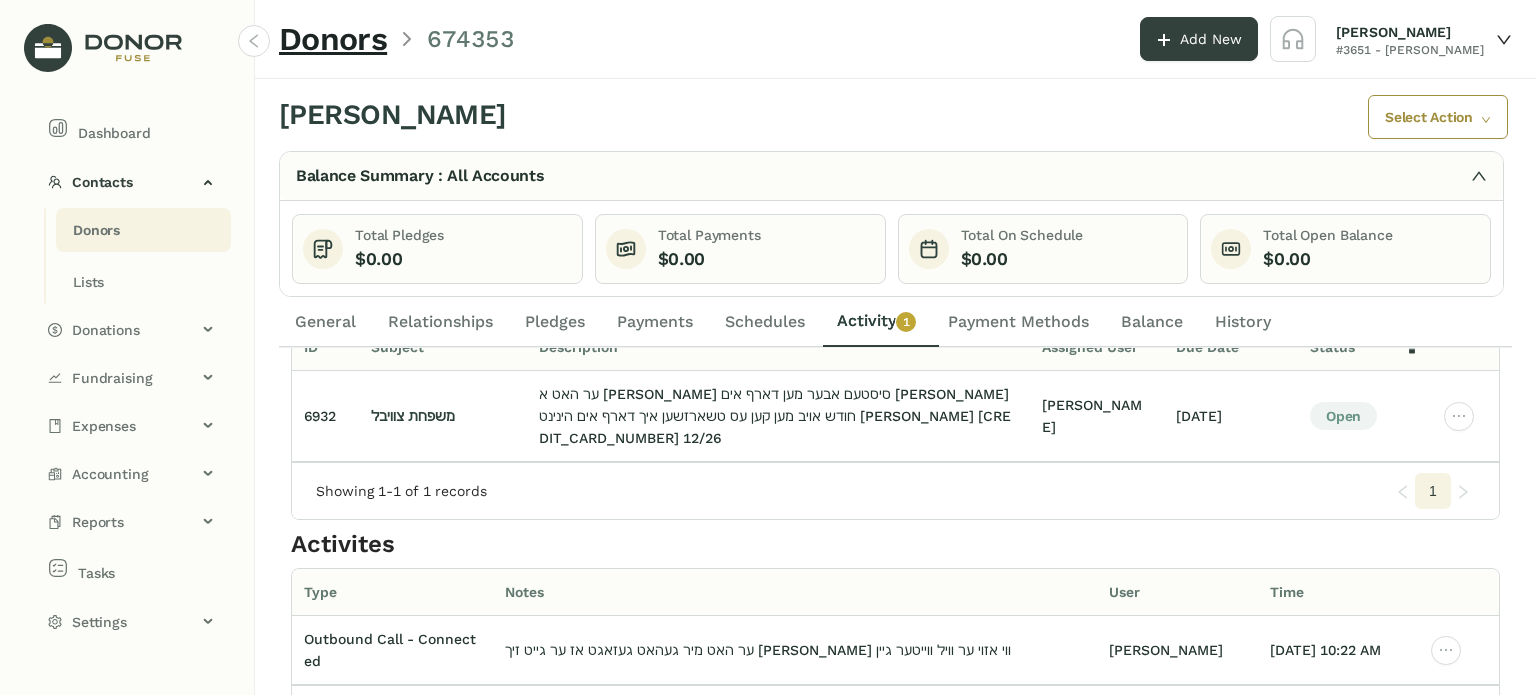 click on "1" 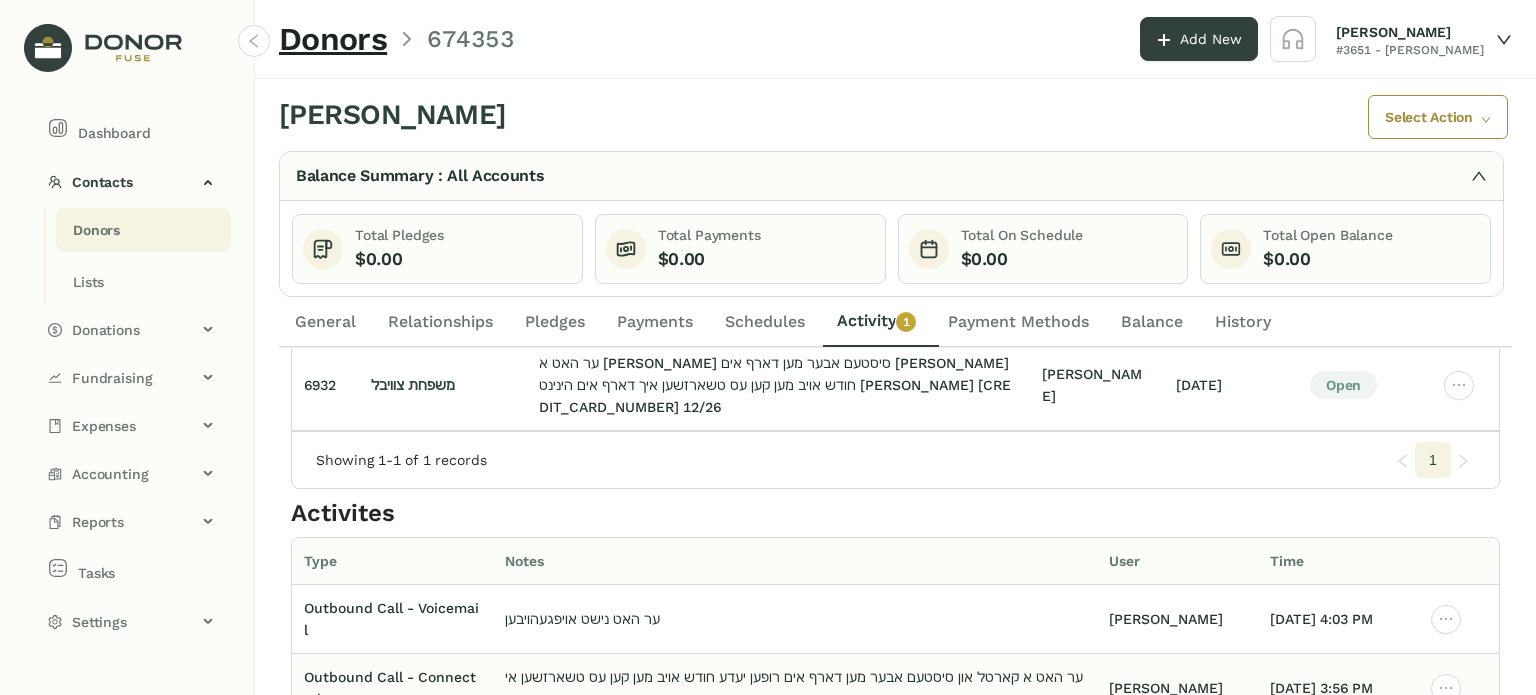 scroll, scrollTop: 162, scrollLeft: 0, axis: vertical 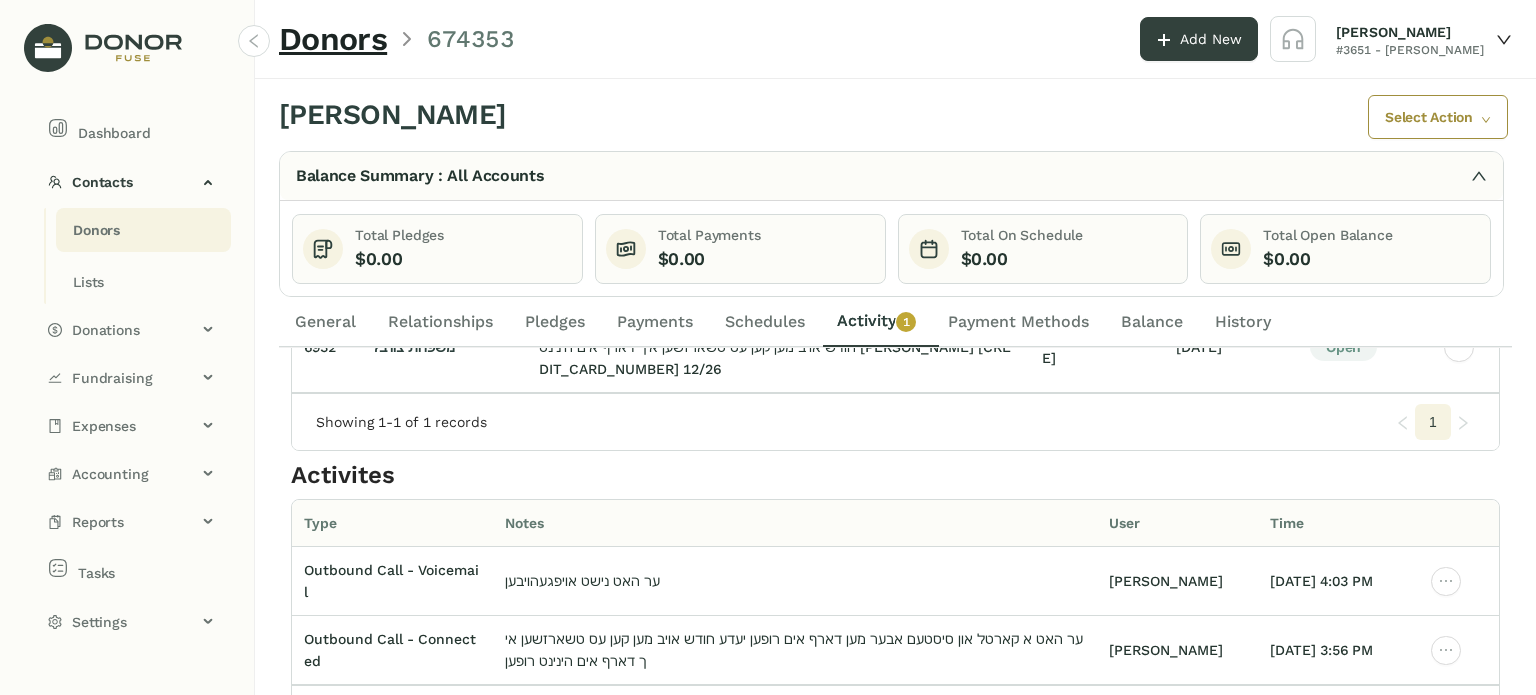 click on "2" 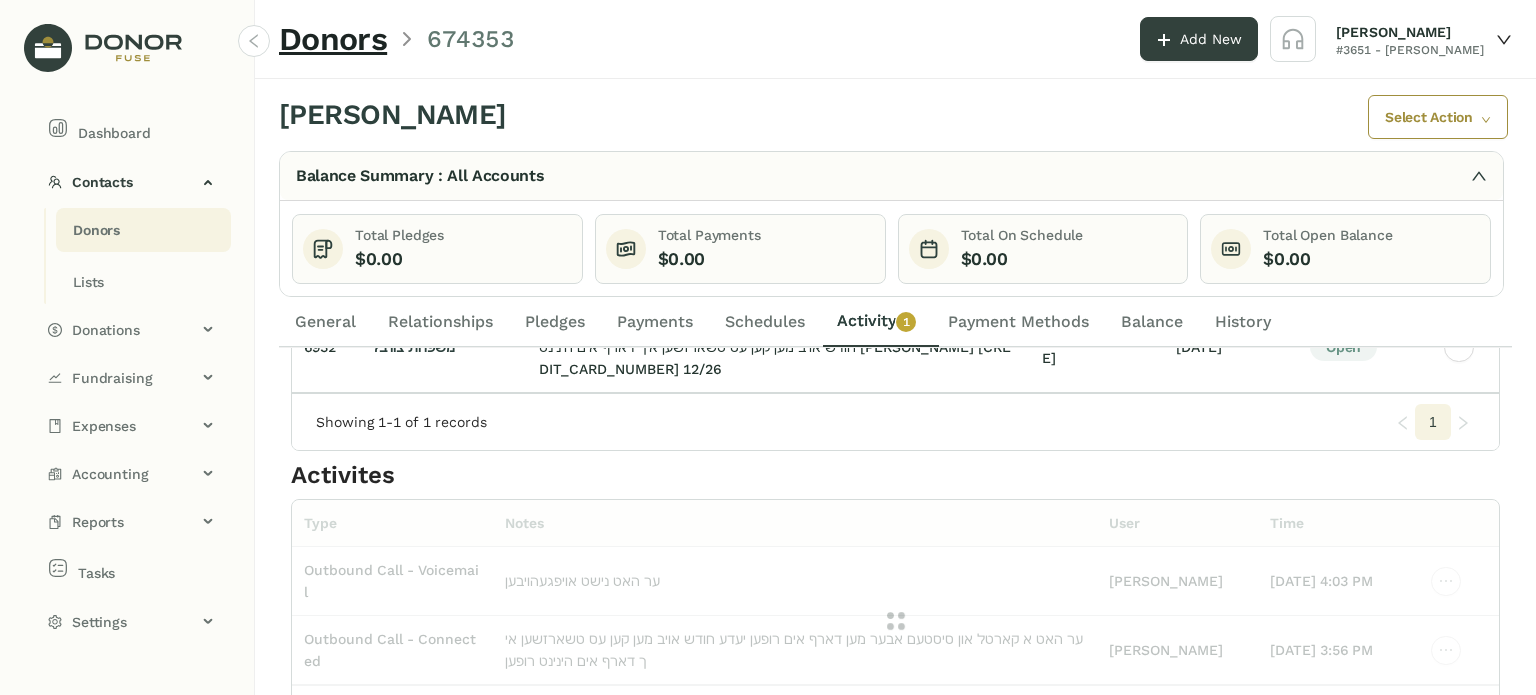 scroll, scrollTop: 93, scrollLeft: 0, axis: vertical 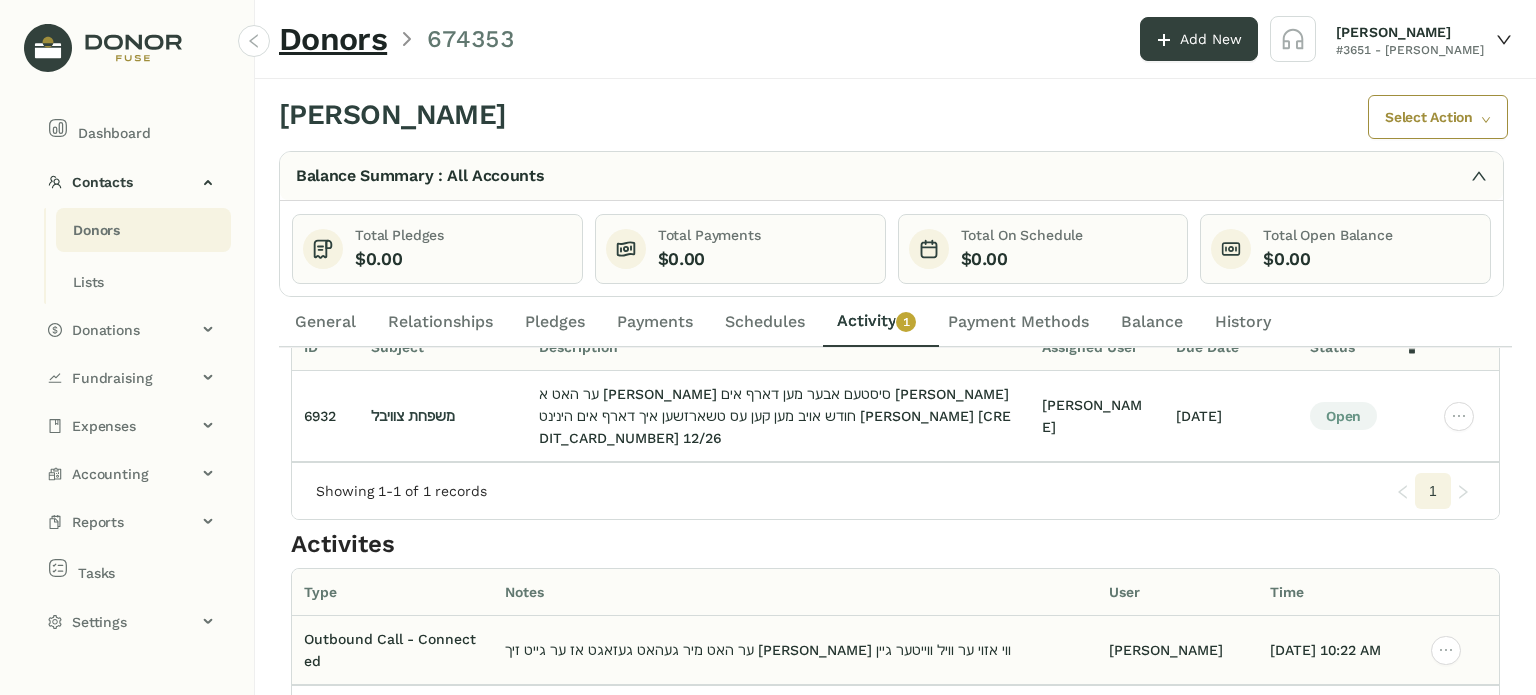 click on "ער האט מיר געהאט געזאגט אז ער גייט זיך [PERSON_NAME] ווי אזוי ער וויל ווייטער גיין" 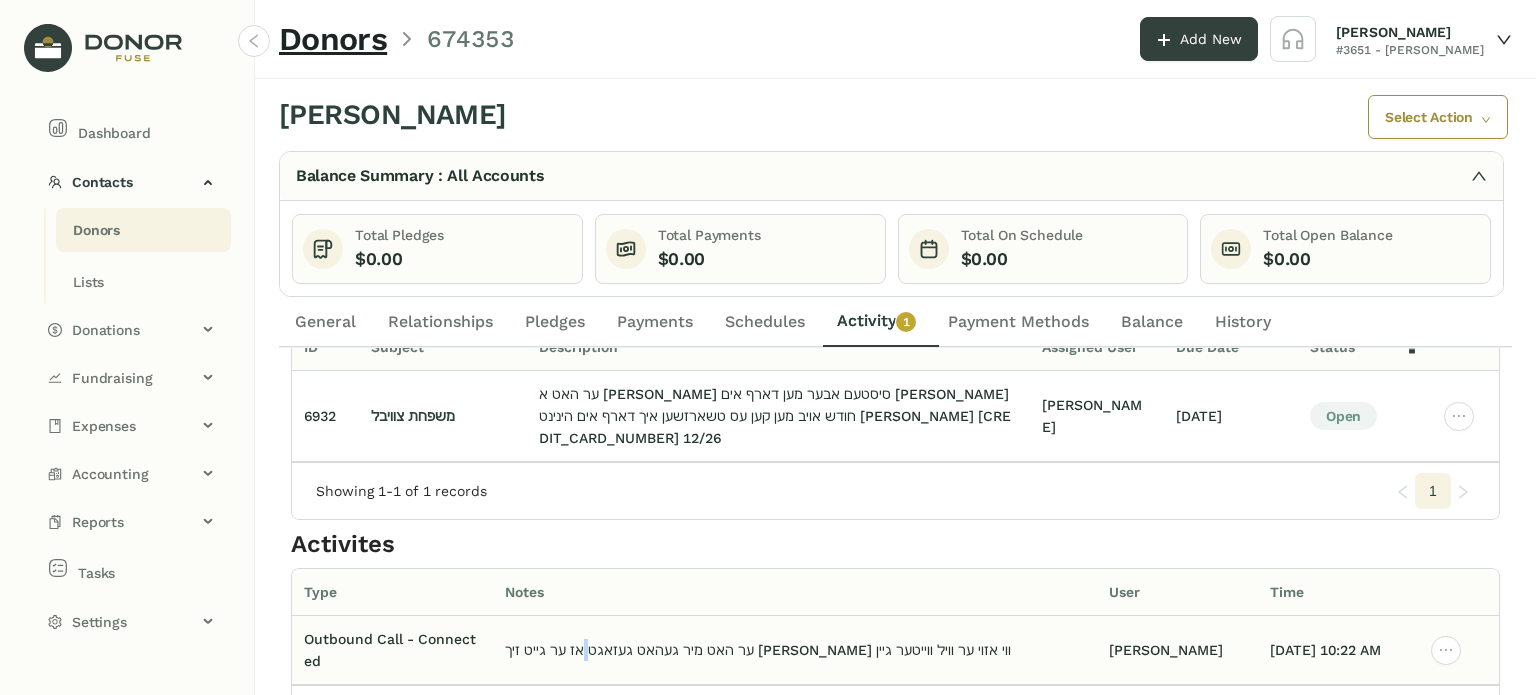 click on "ער האט מיר געהאט געזאגט אז ער גייט זיך [PERSON_NAME] ווי אזוי ער וויל ווייטער גיין" 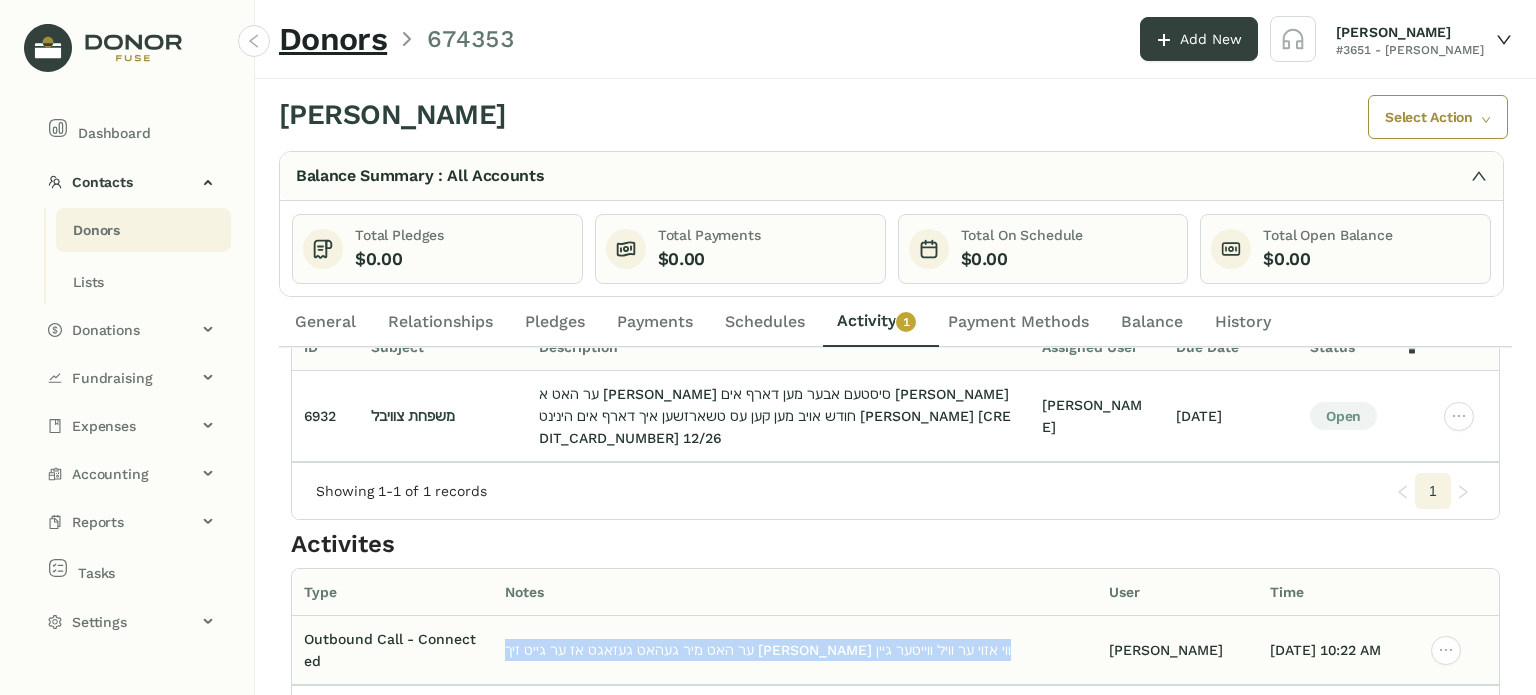 click on "ער האט מיר געהאט געזאגט אז ער גייט זיך [PERSON_NAME] ווי אזוי ער וויל ווייטער גיין" 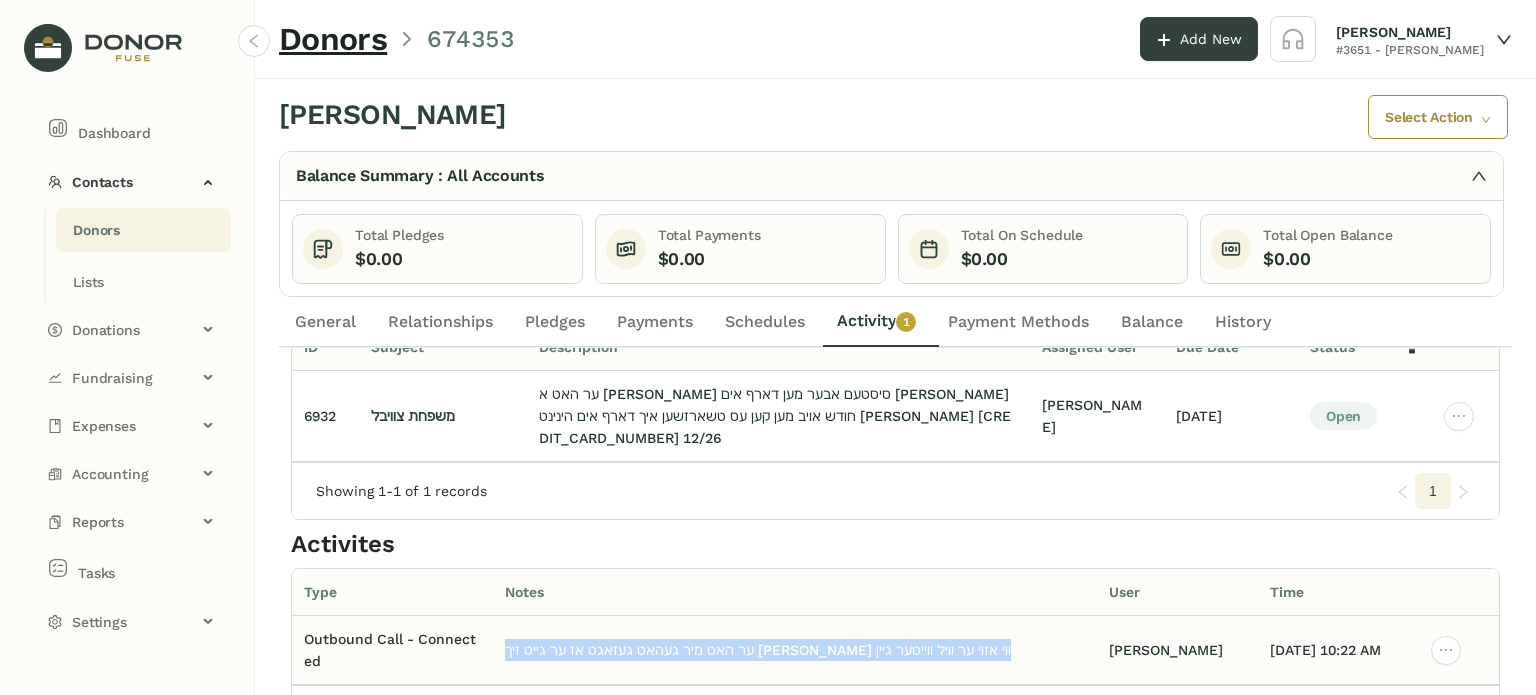 copy on "ער האט מיר געהאט געזאגט אז ער גייט זיך [PERSON_NAME] ווי אזוי ער וויל ווייטער גיין" 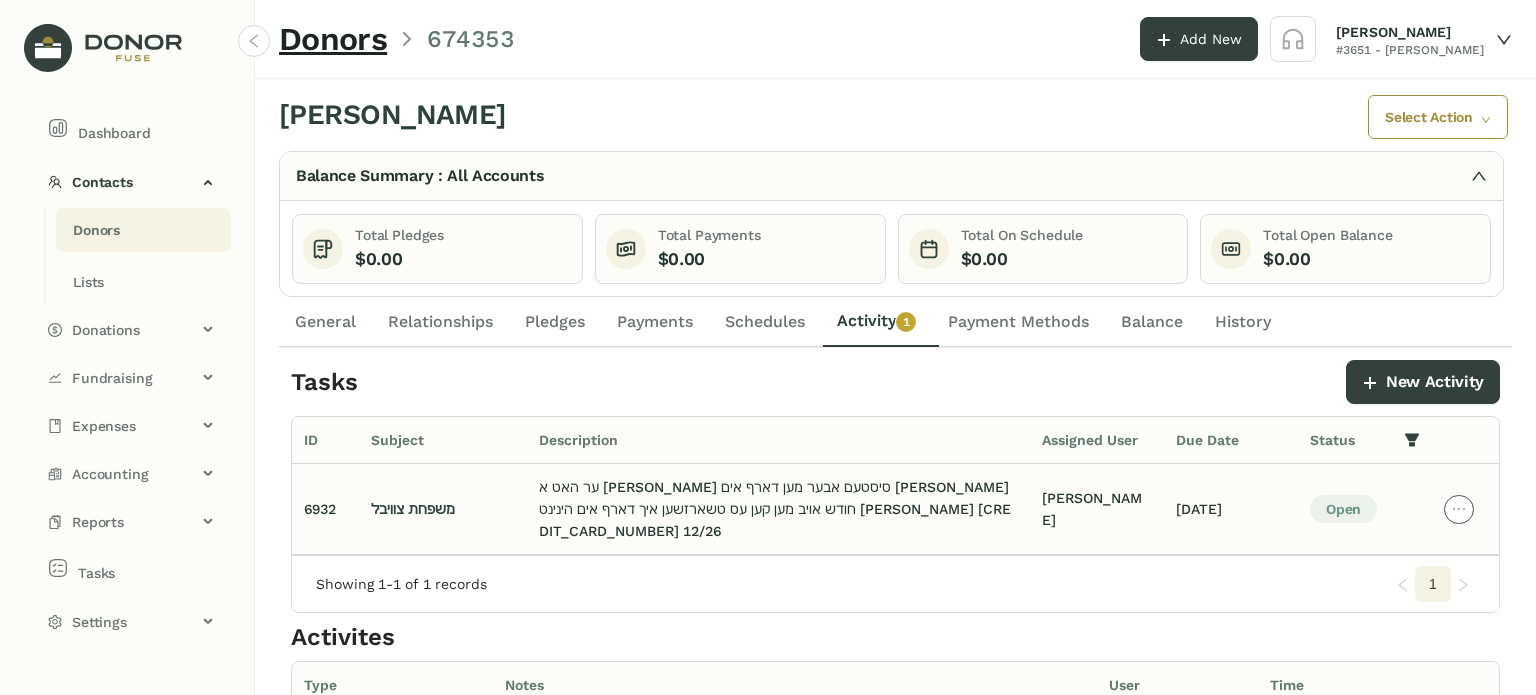 click 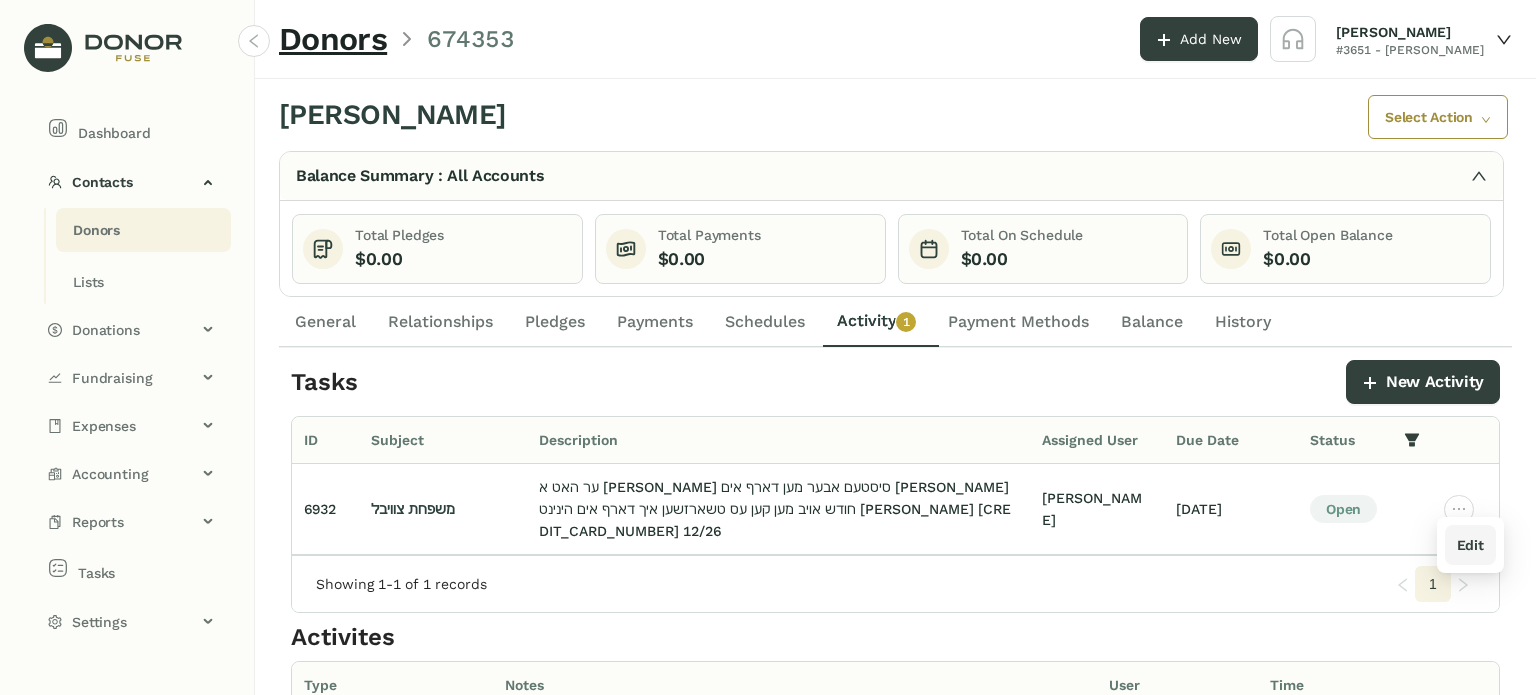 click on "Edit" at bounding box center [1470, 545] 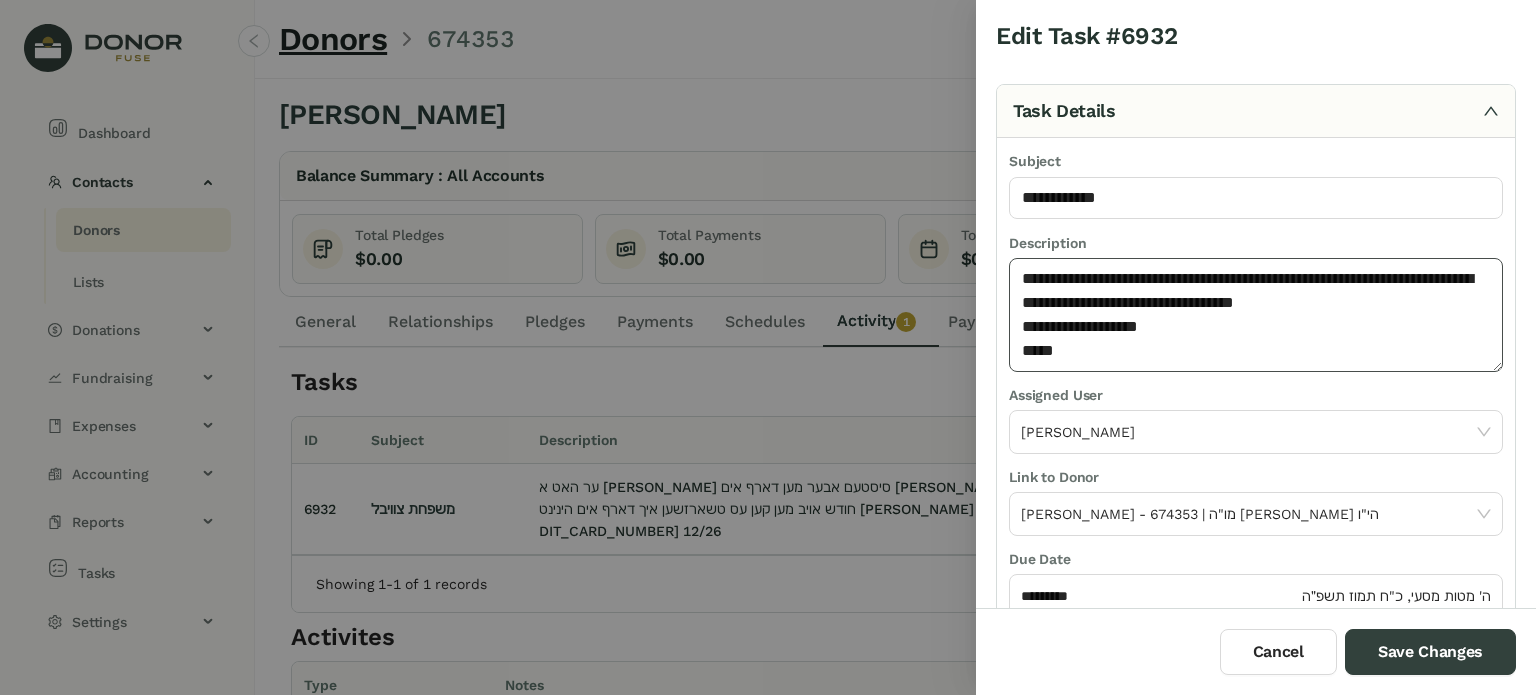 click on "**********" 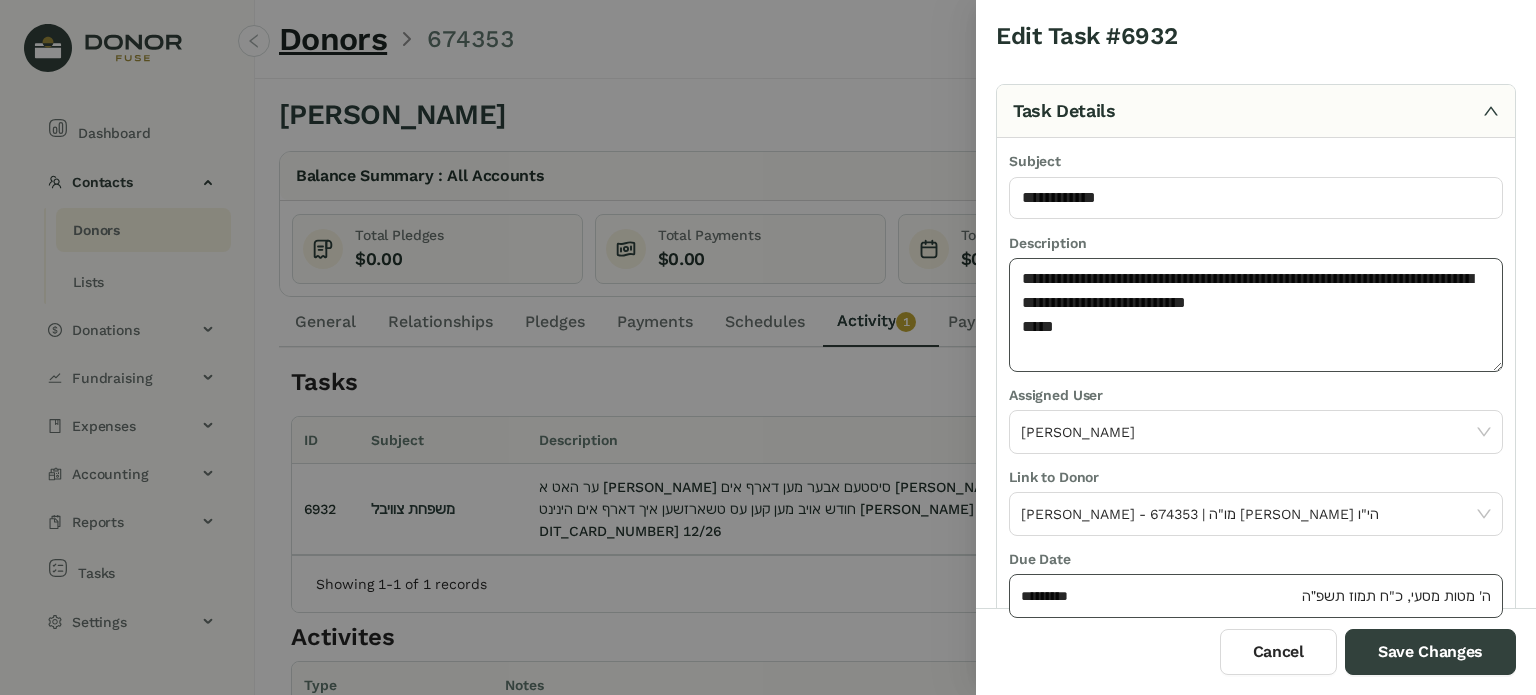 type on "**********" 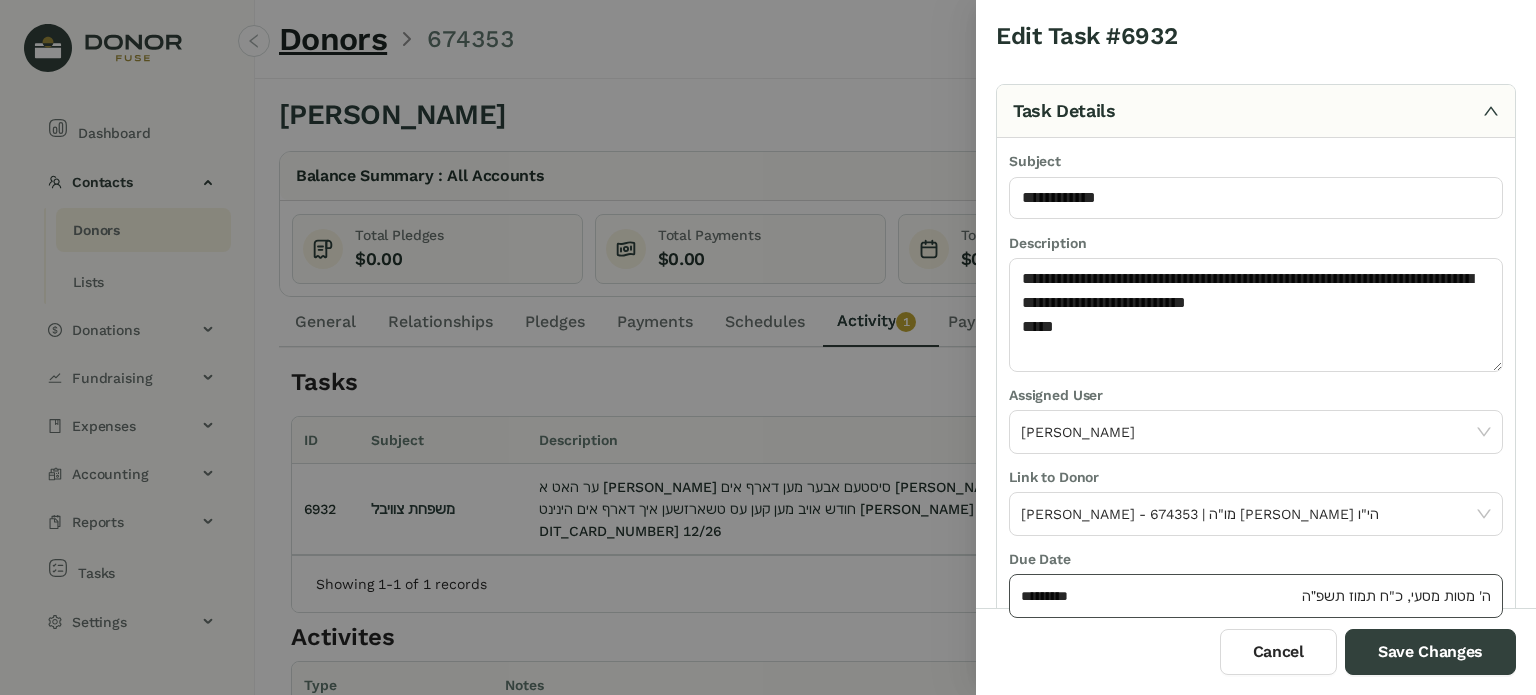 click on "*********" 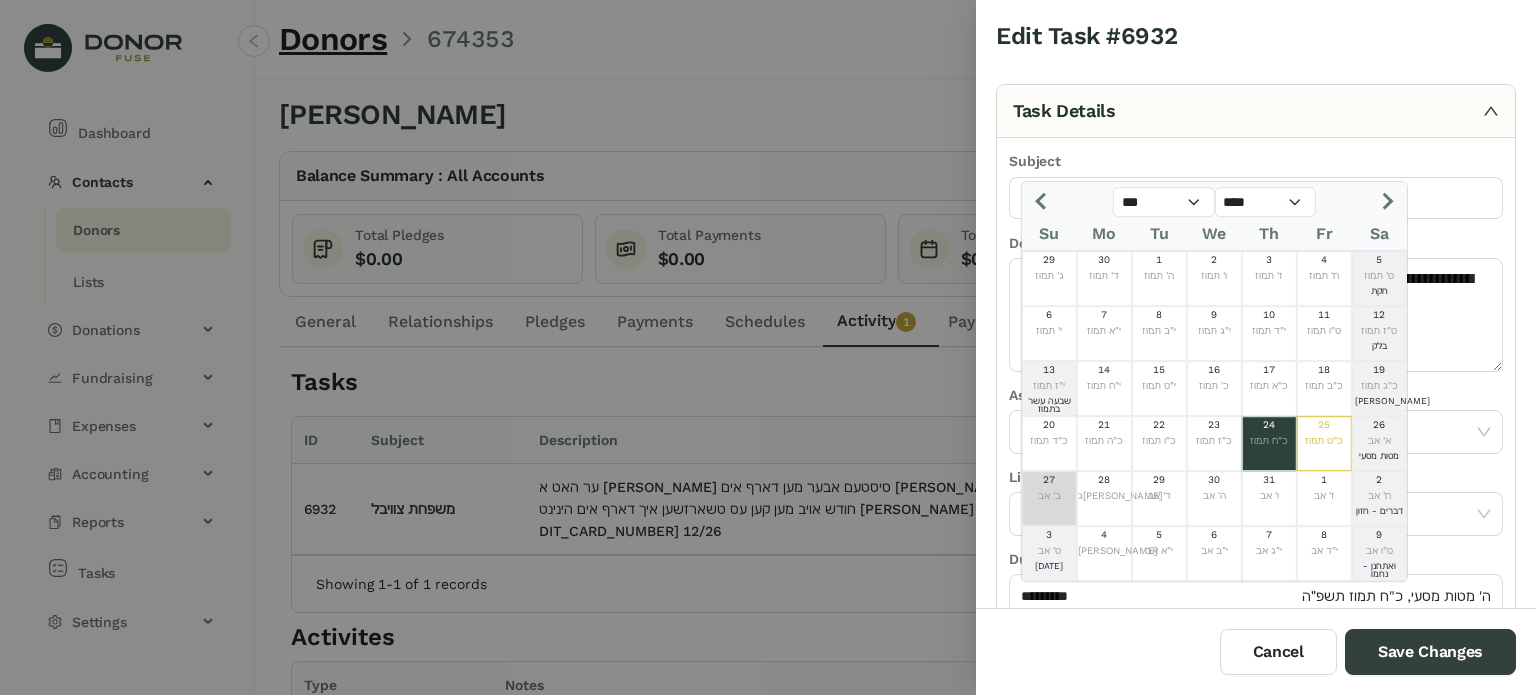 click on "27" 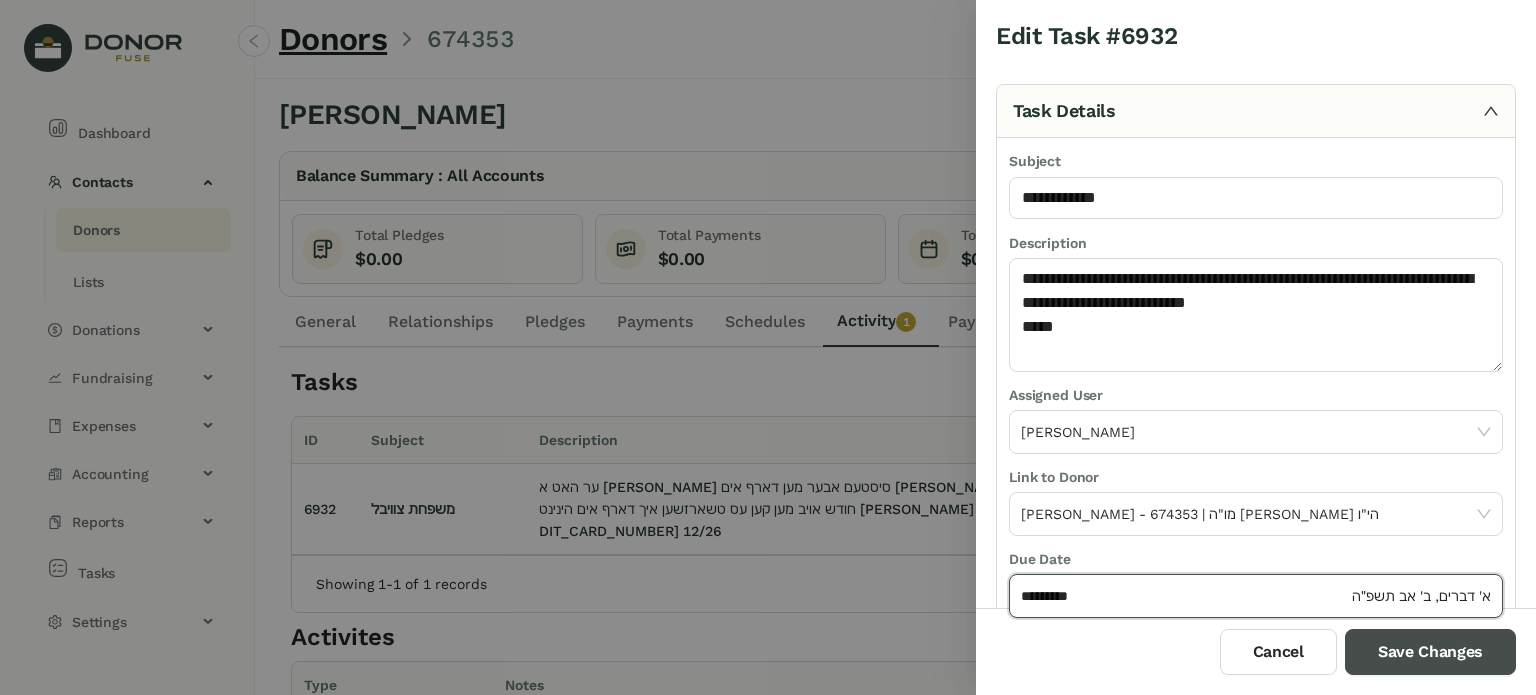 click on "Save Changes" at bounding box center [1430, 652] 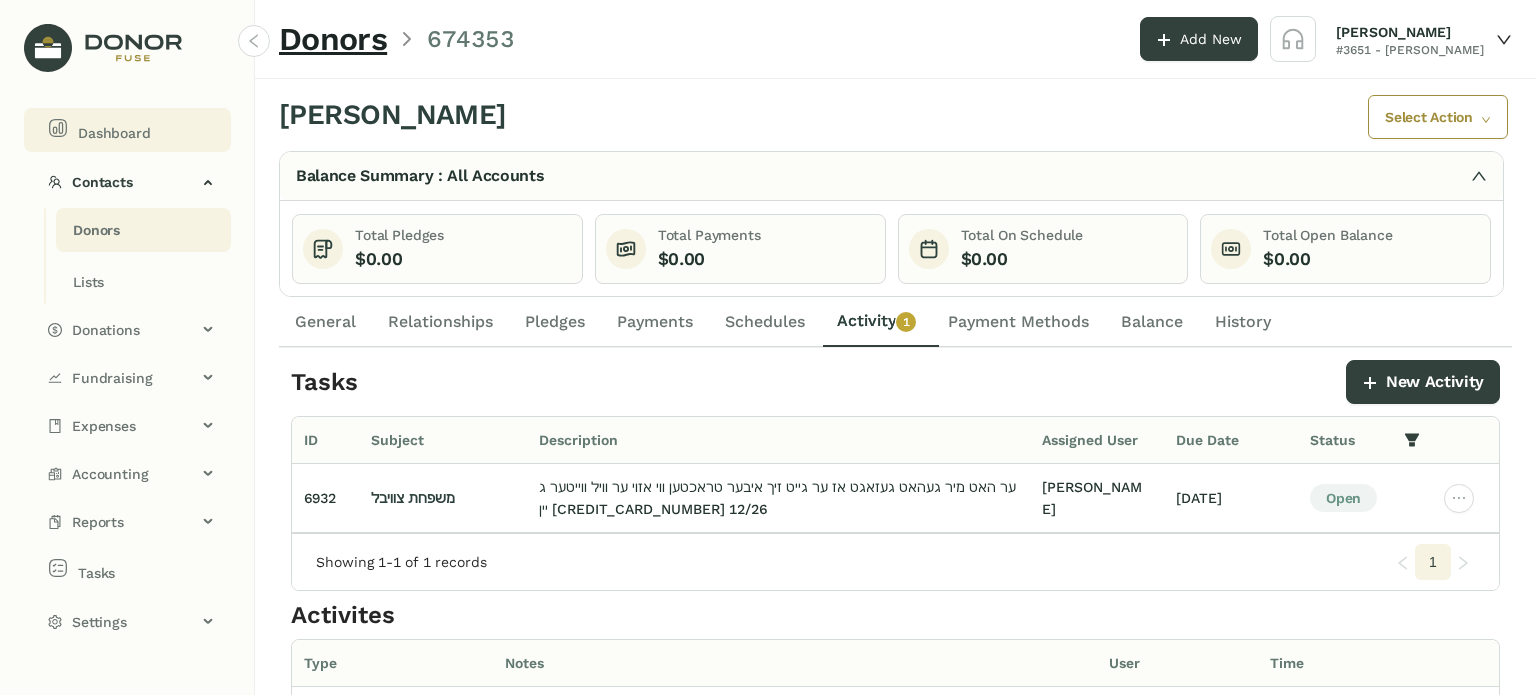 click on "Dashboard" 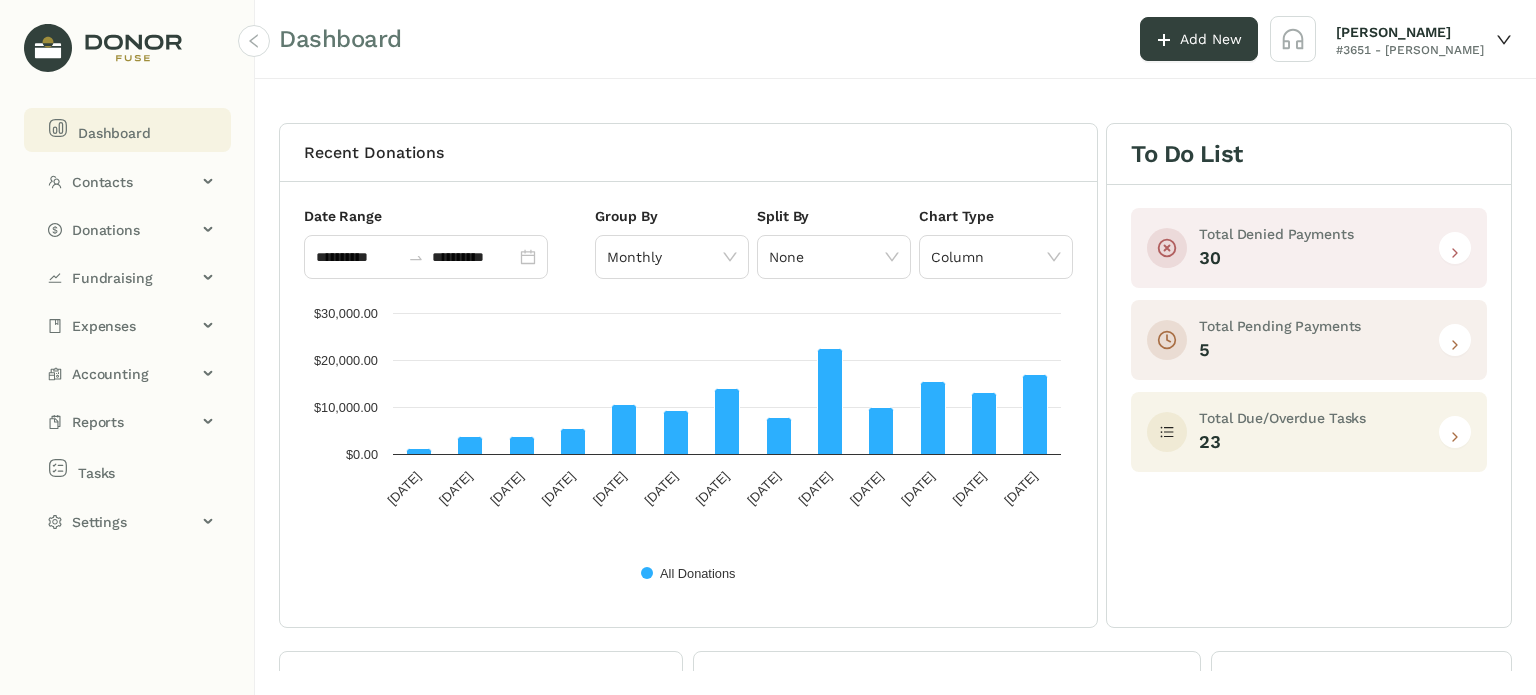 click 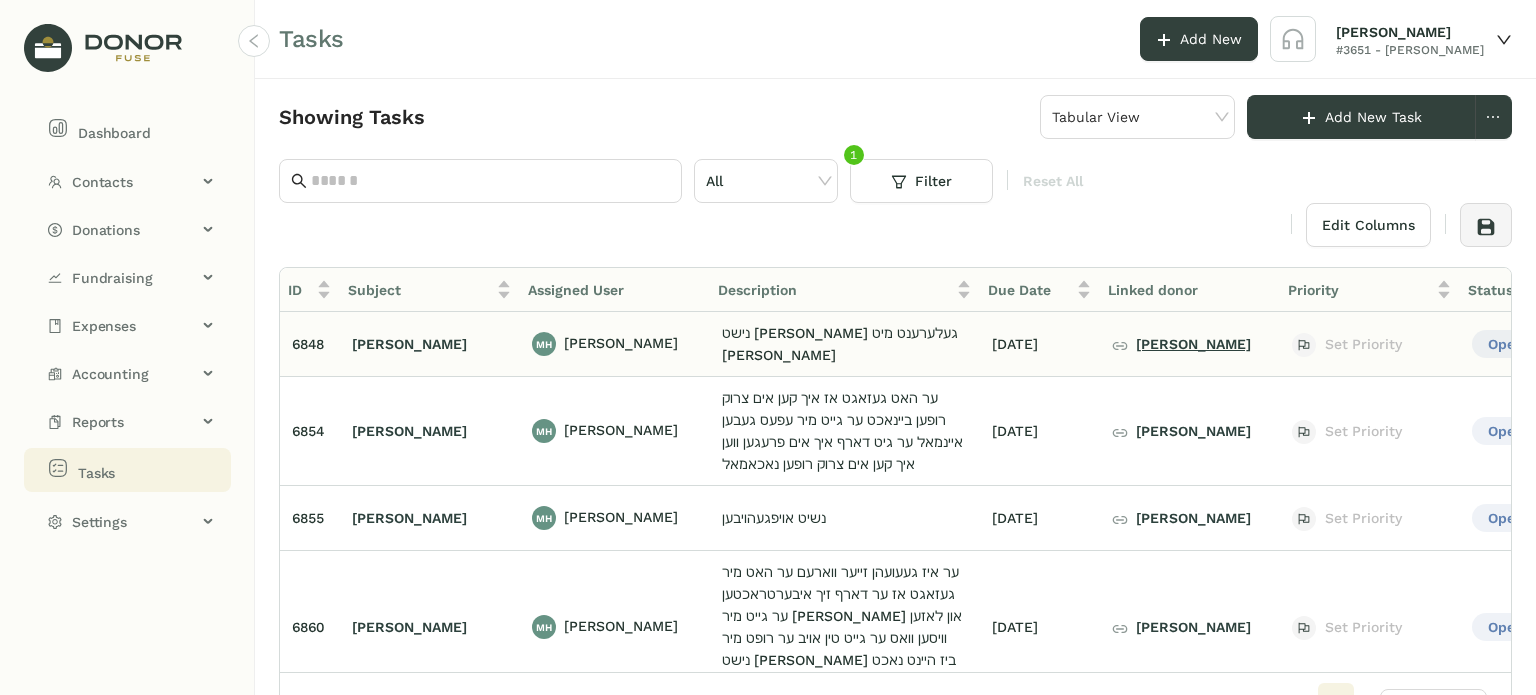 click on "[PERSON_NAME]" 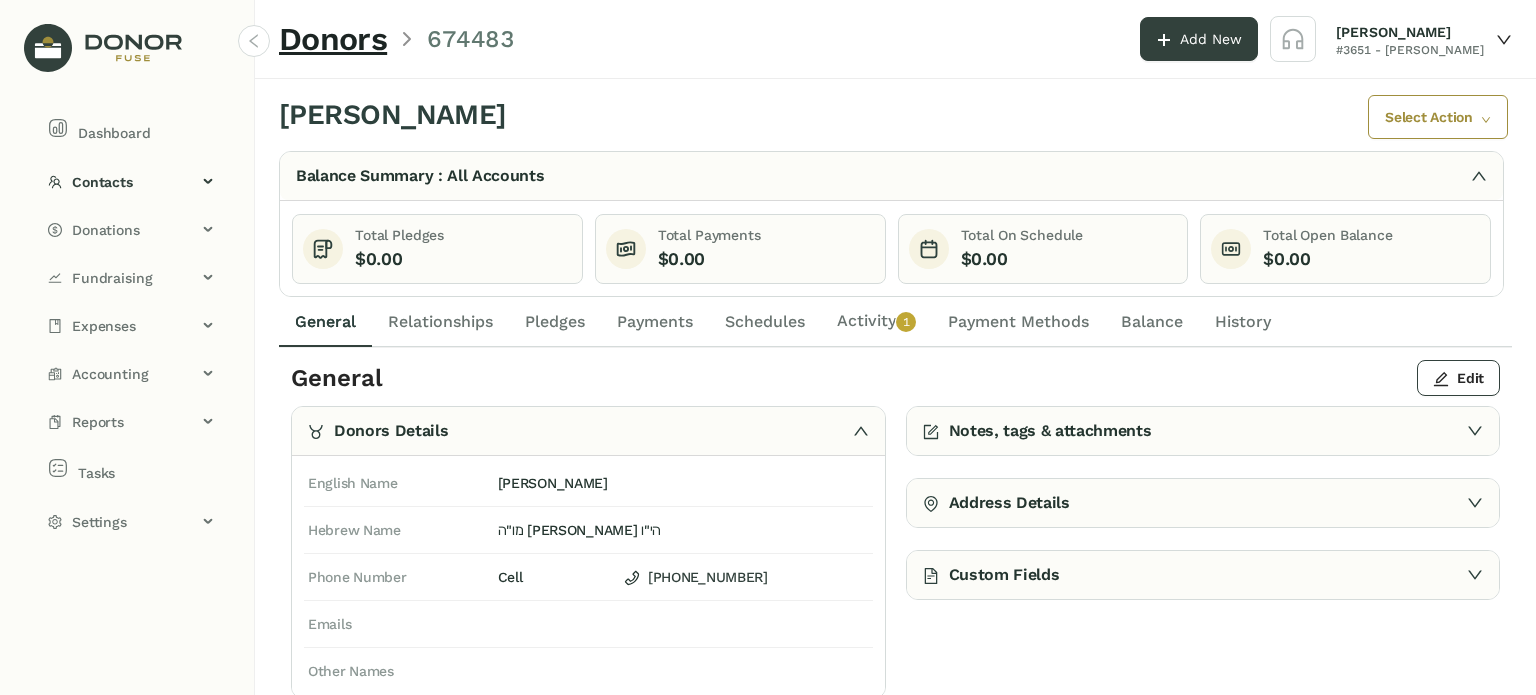 click on "Activity   0   1   2   3   4   5   6   7   8   9" 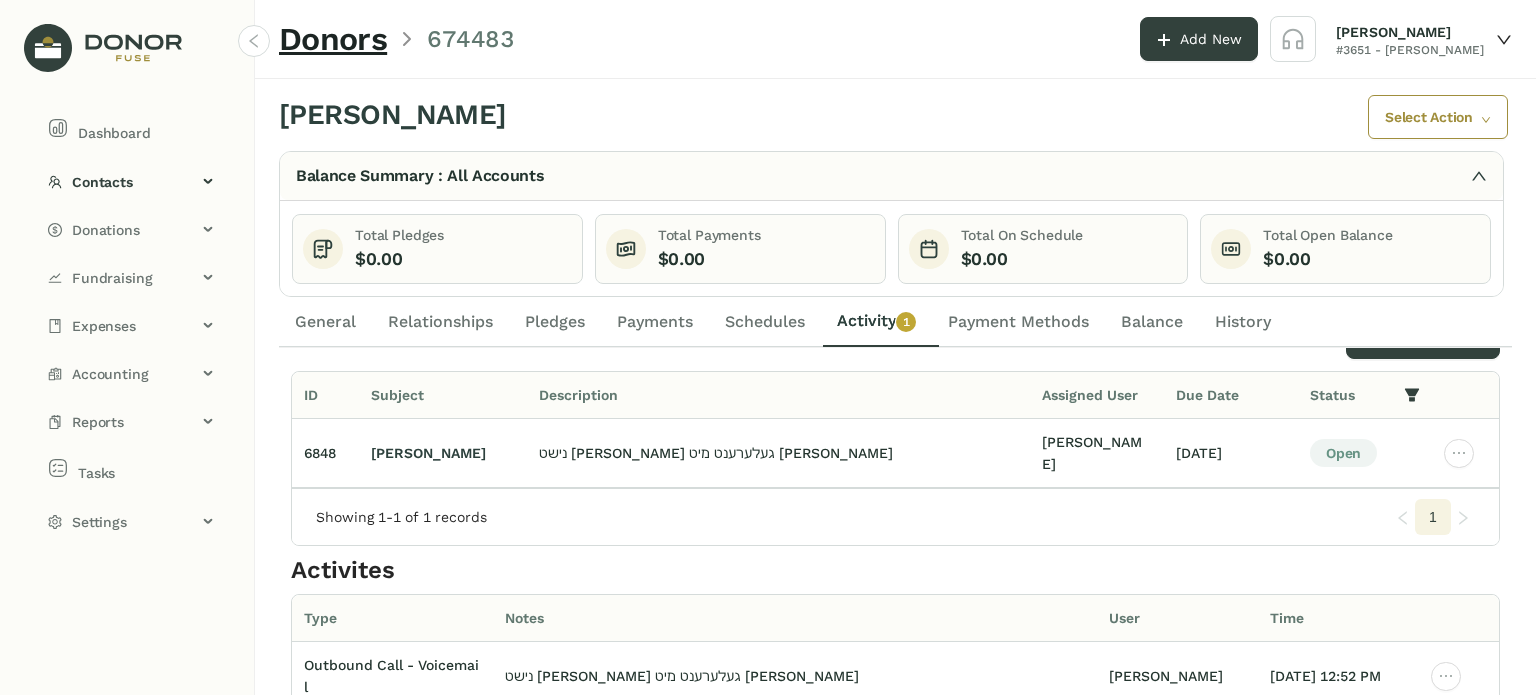 scroll, scrollTop: 0, scrollLeft: 0, axis: both 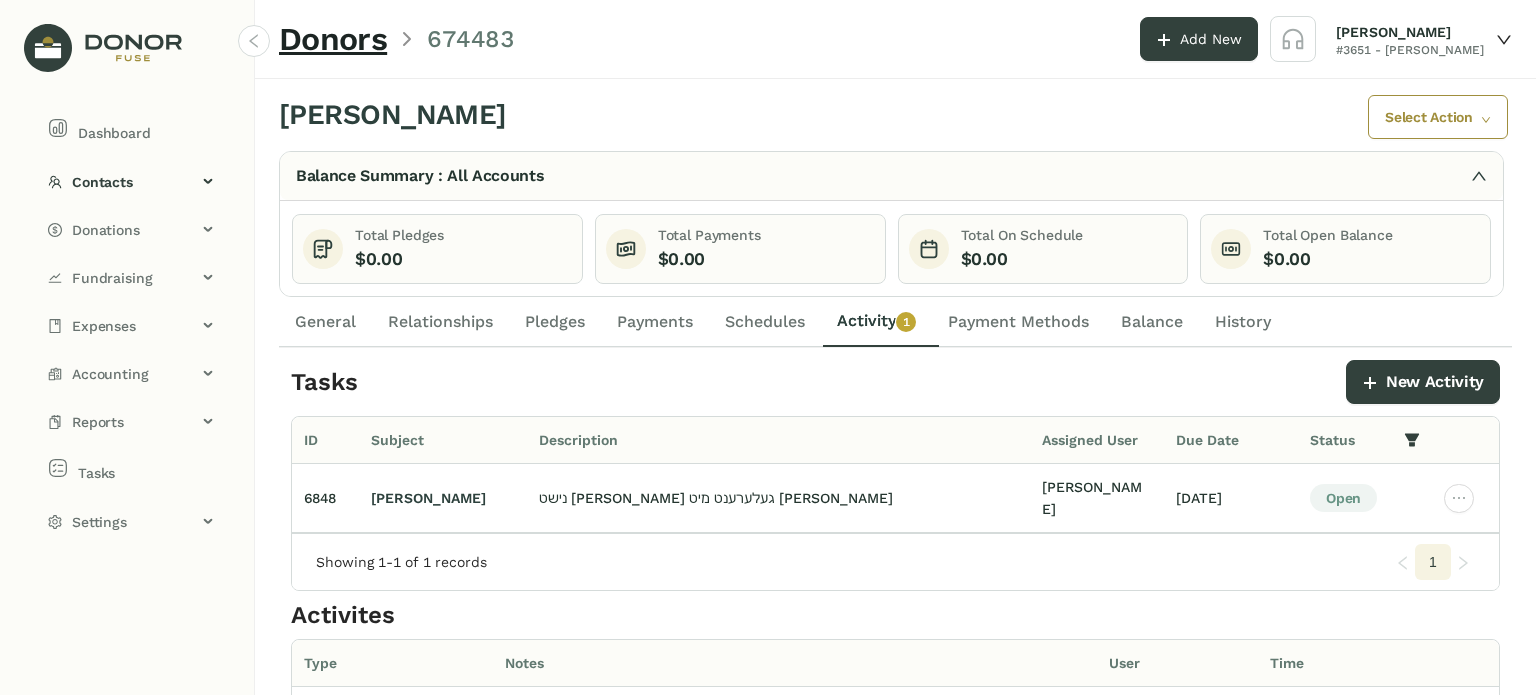 click on "General" 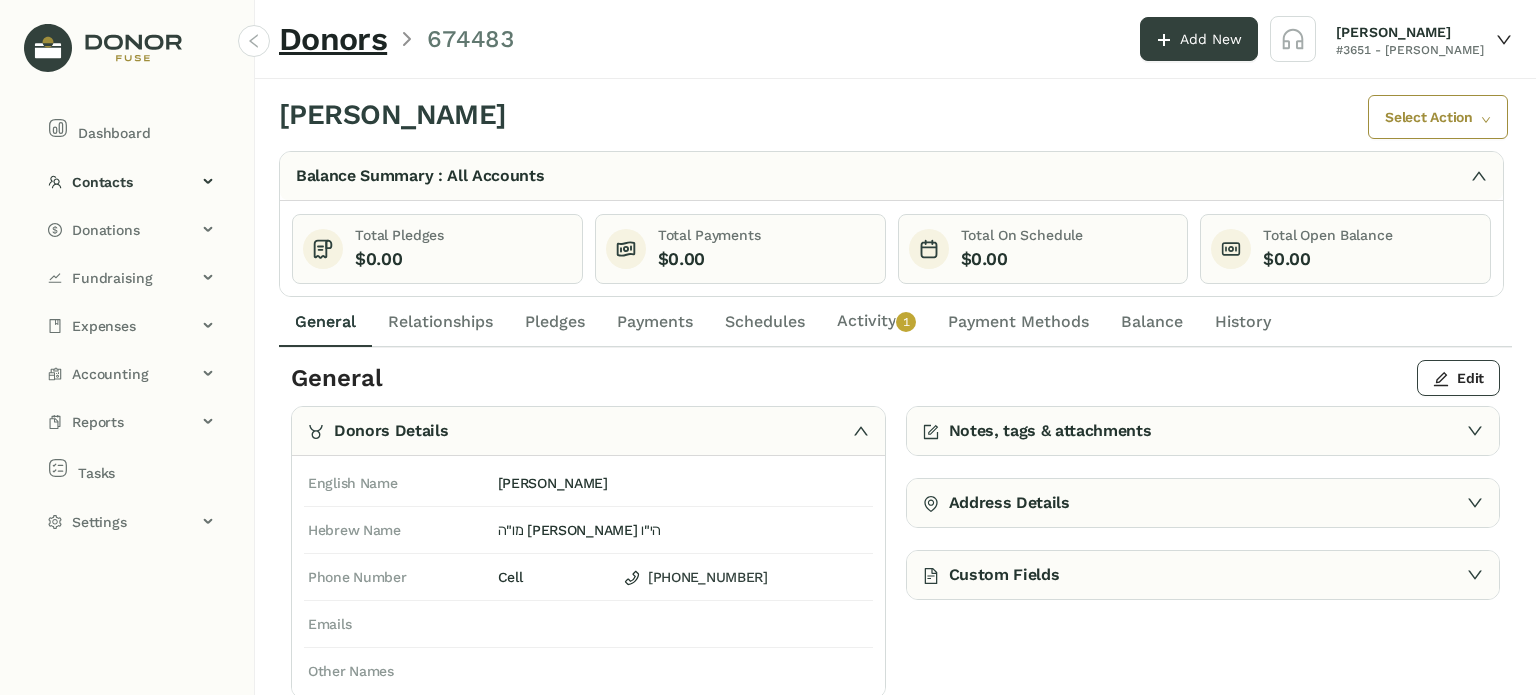 click on "Activity   0   1   2   3   4   5   6   7   8   9" 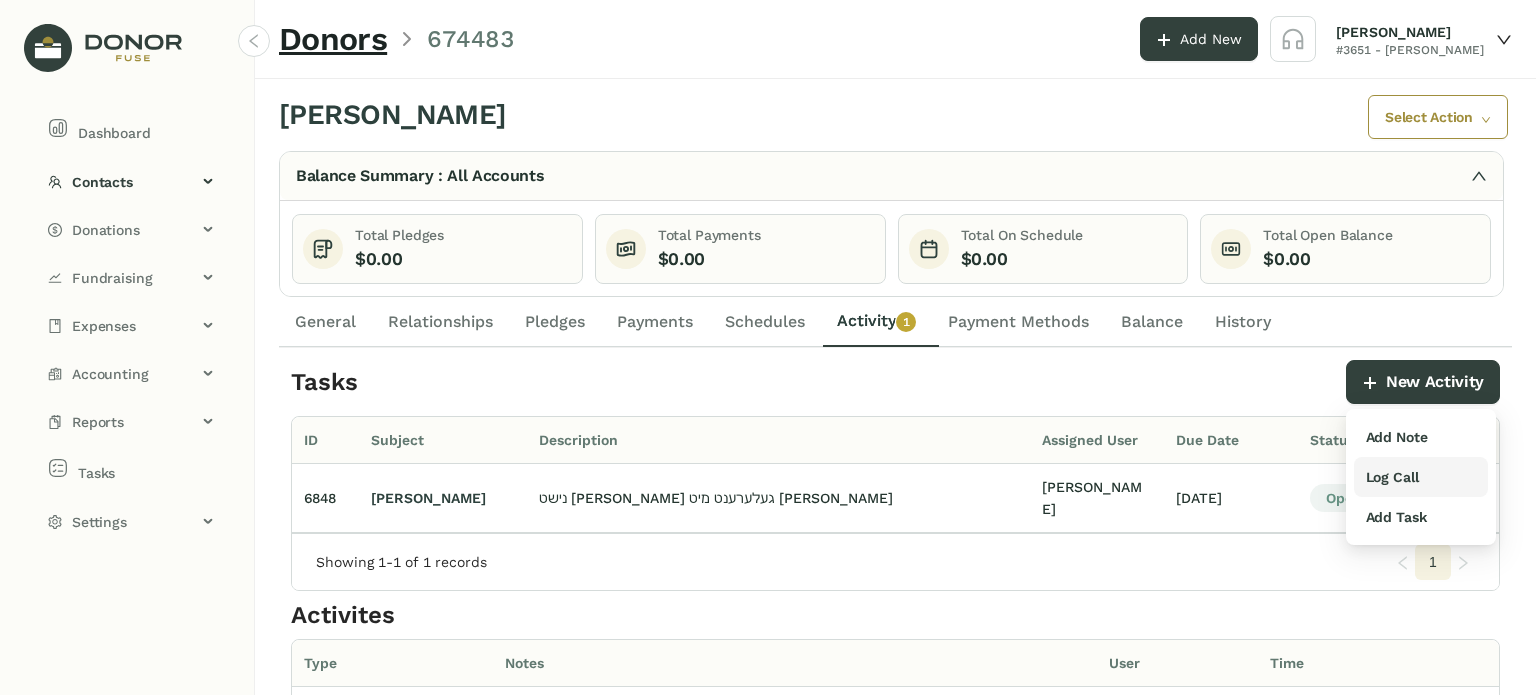click on "Log Call" at bounding box center [1392, 477] 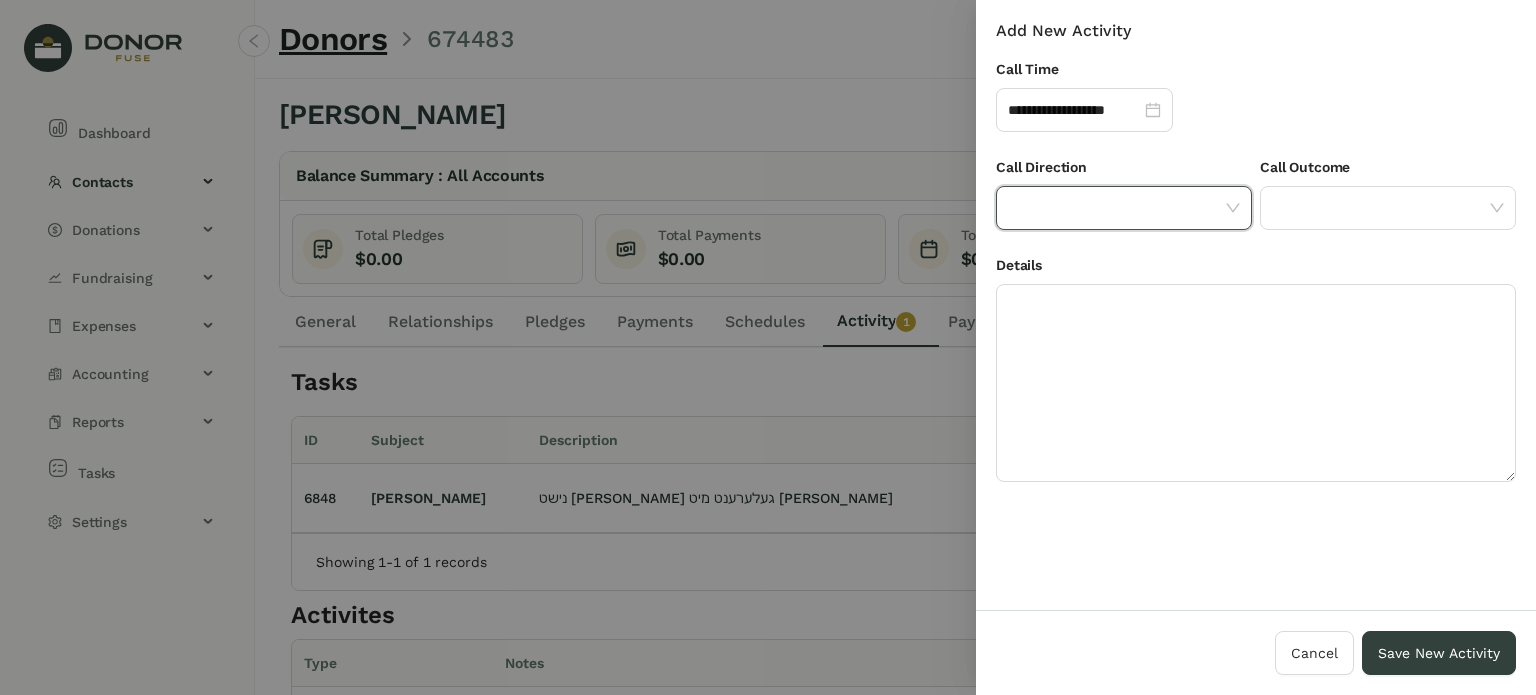 click 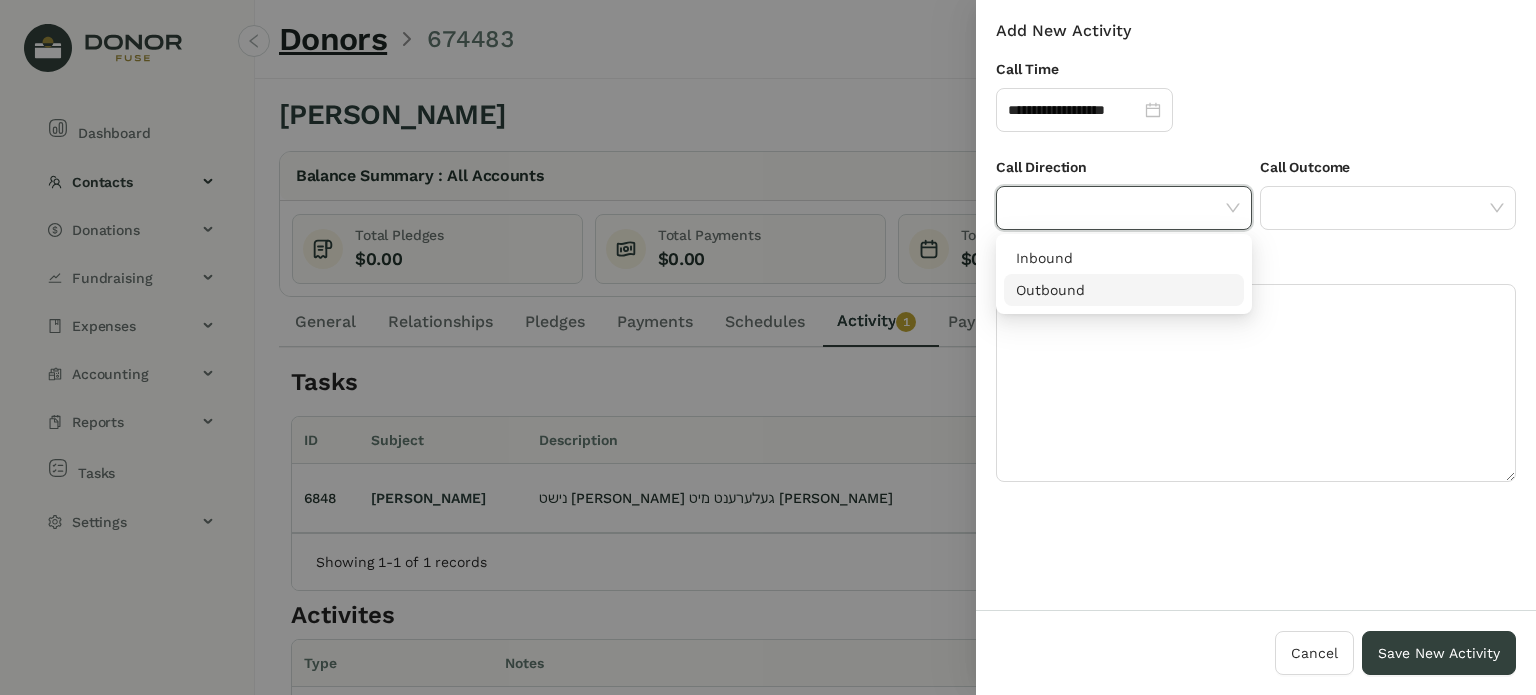 click on "Outbound" at bounding box center [1124, 290] 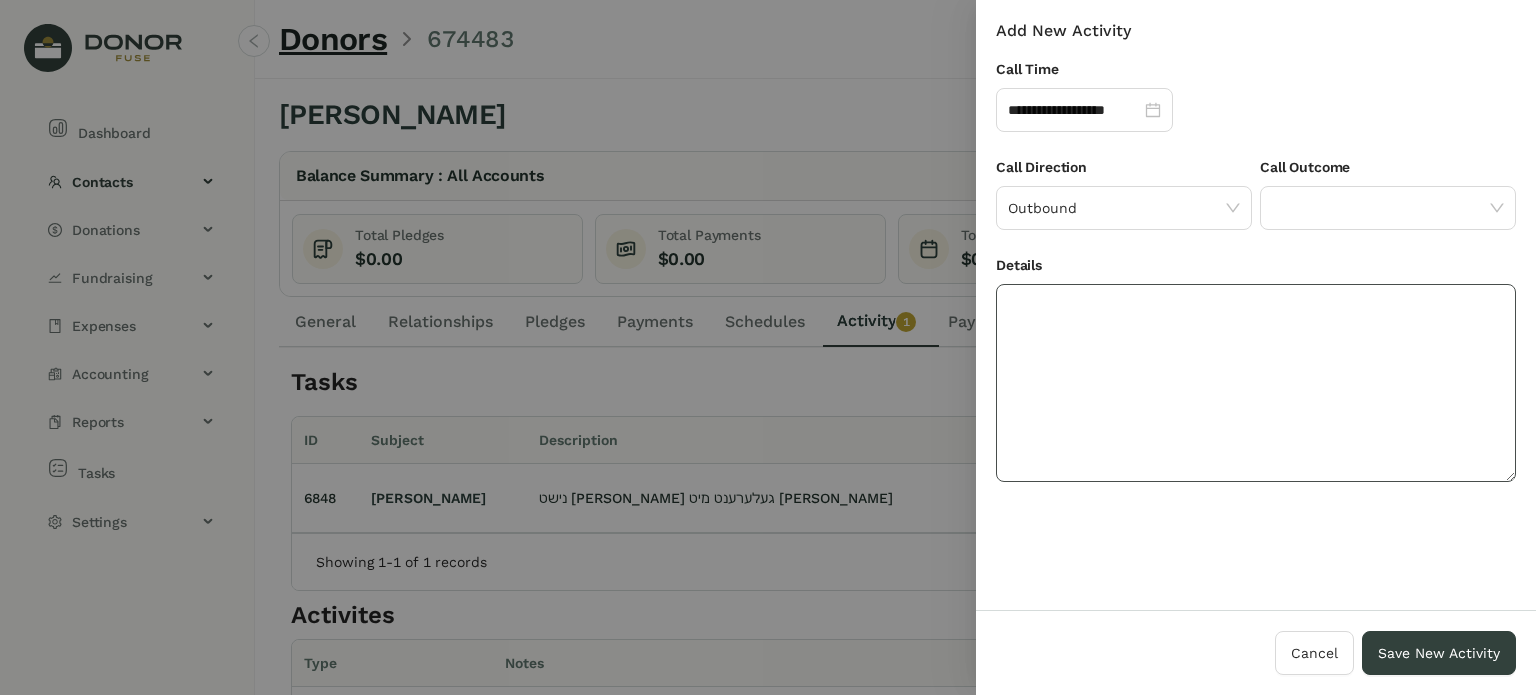 click 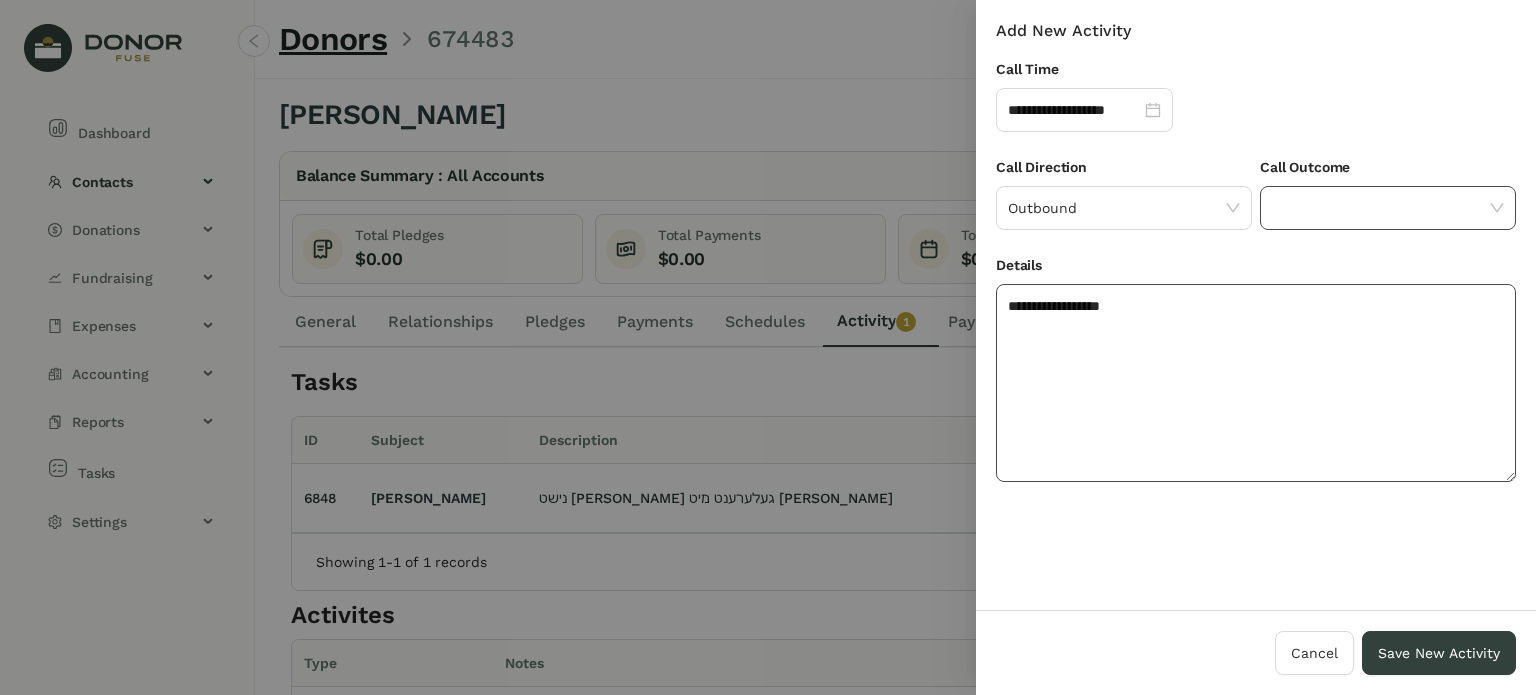 type on "**********" 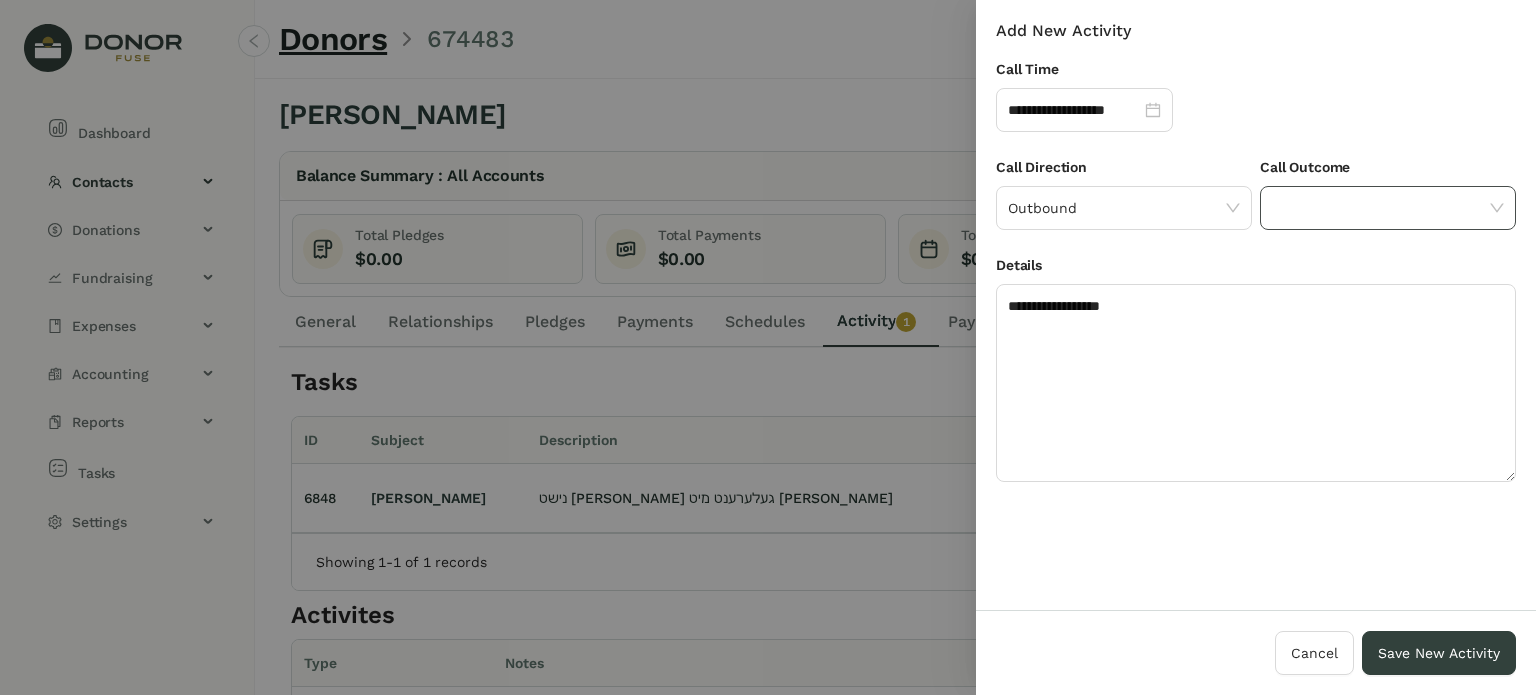 click 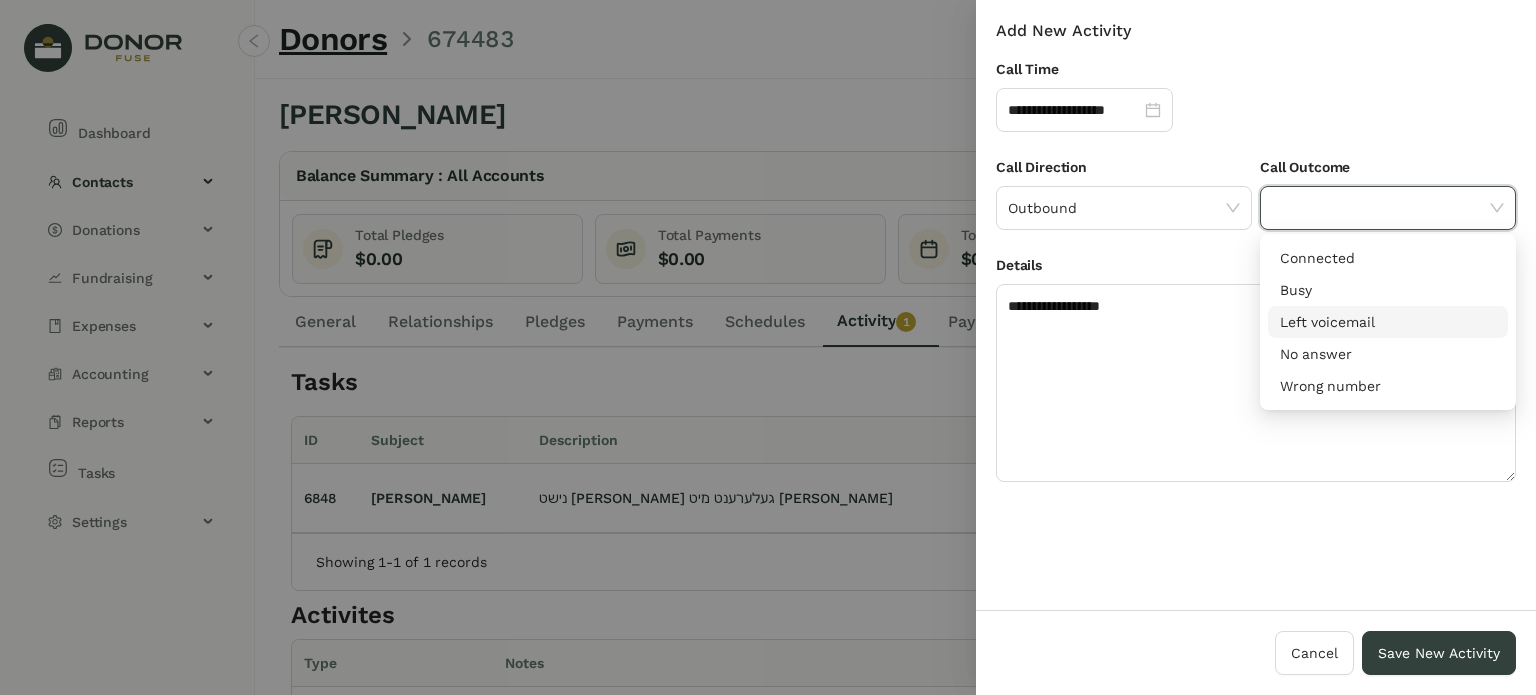 click on "Left voicemail" at bounding box center (1388, 322) 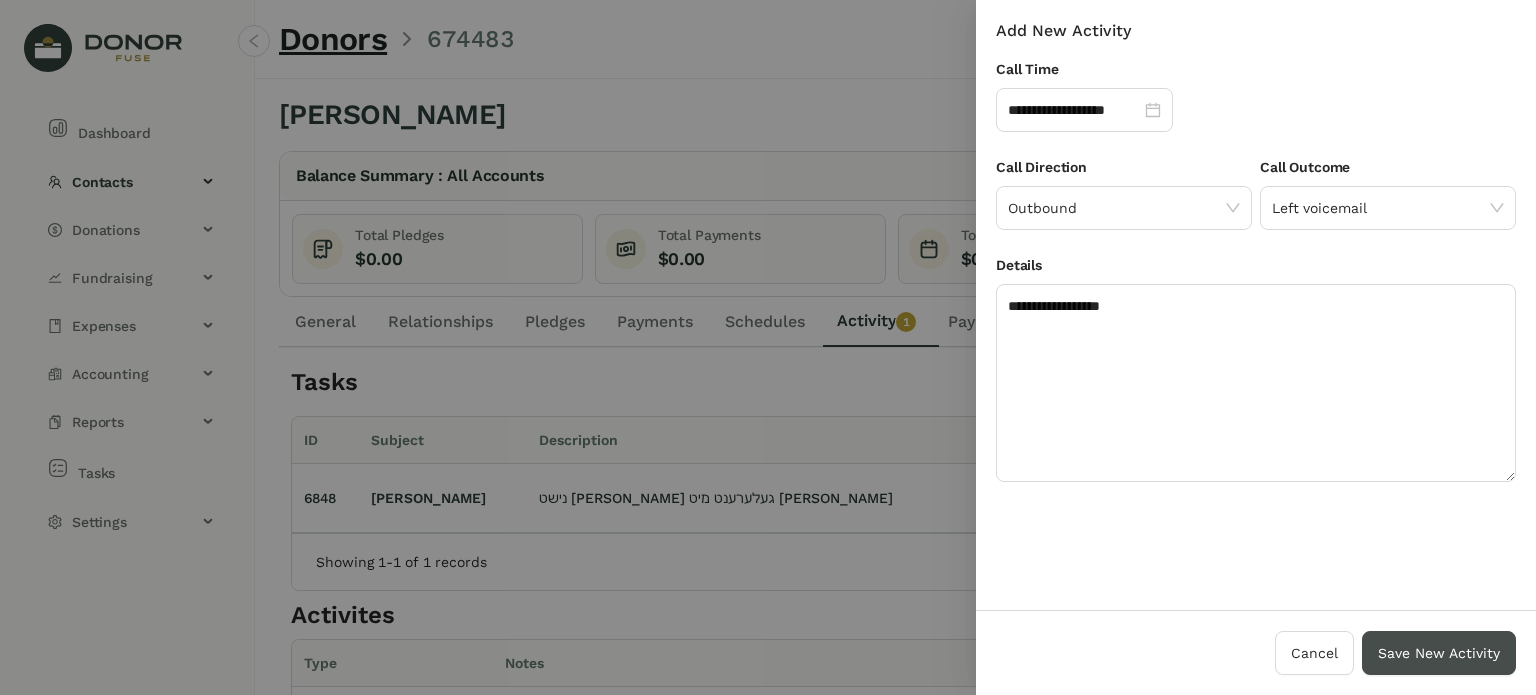 click on "Save New Activity" at bounding box center [1439, 653] 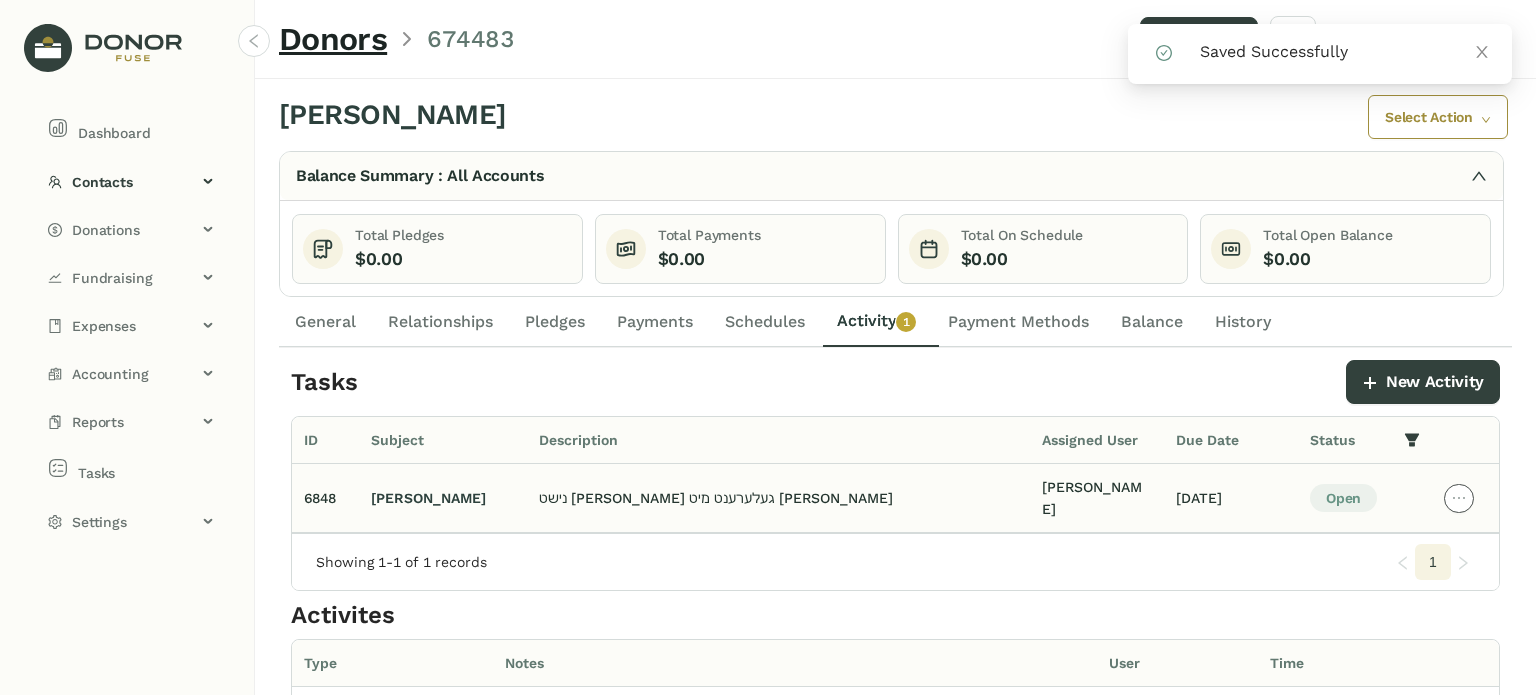 click 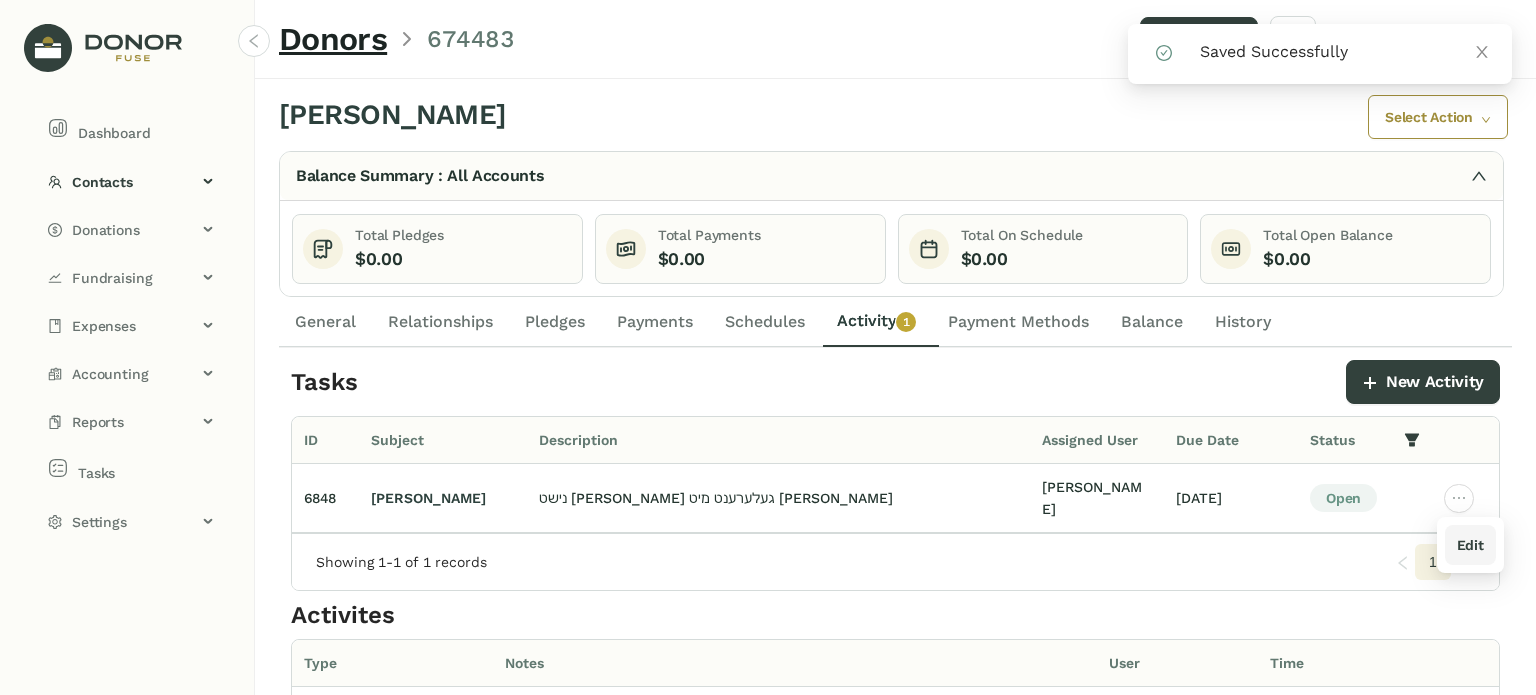 click on "Edit" at bounding box center (1470, 545) 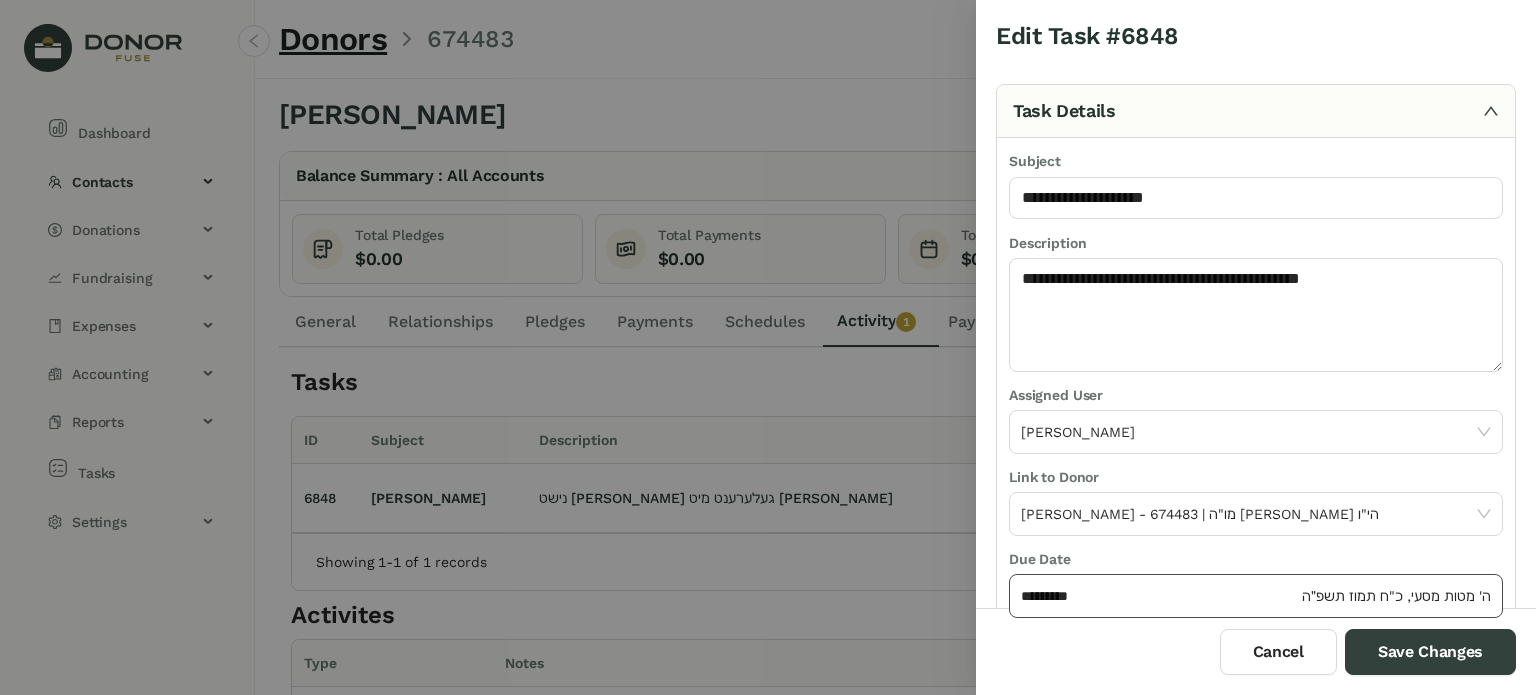 click on "********* ה' מטות מסעי, כ"ח תמוז תשפ״ה" 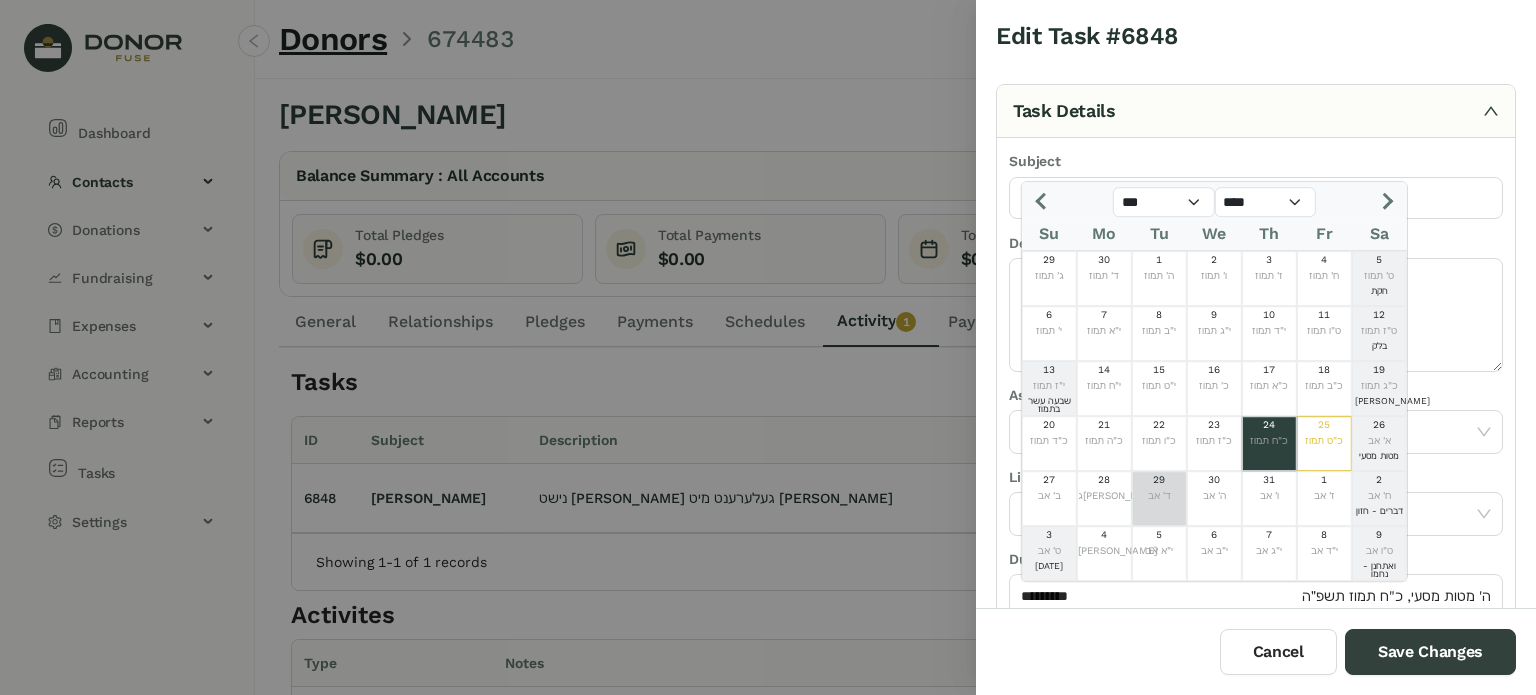 click on "29" 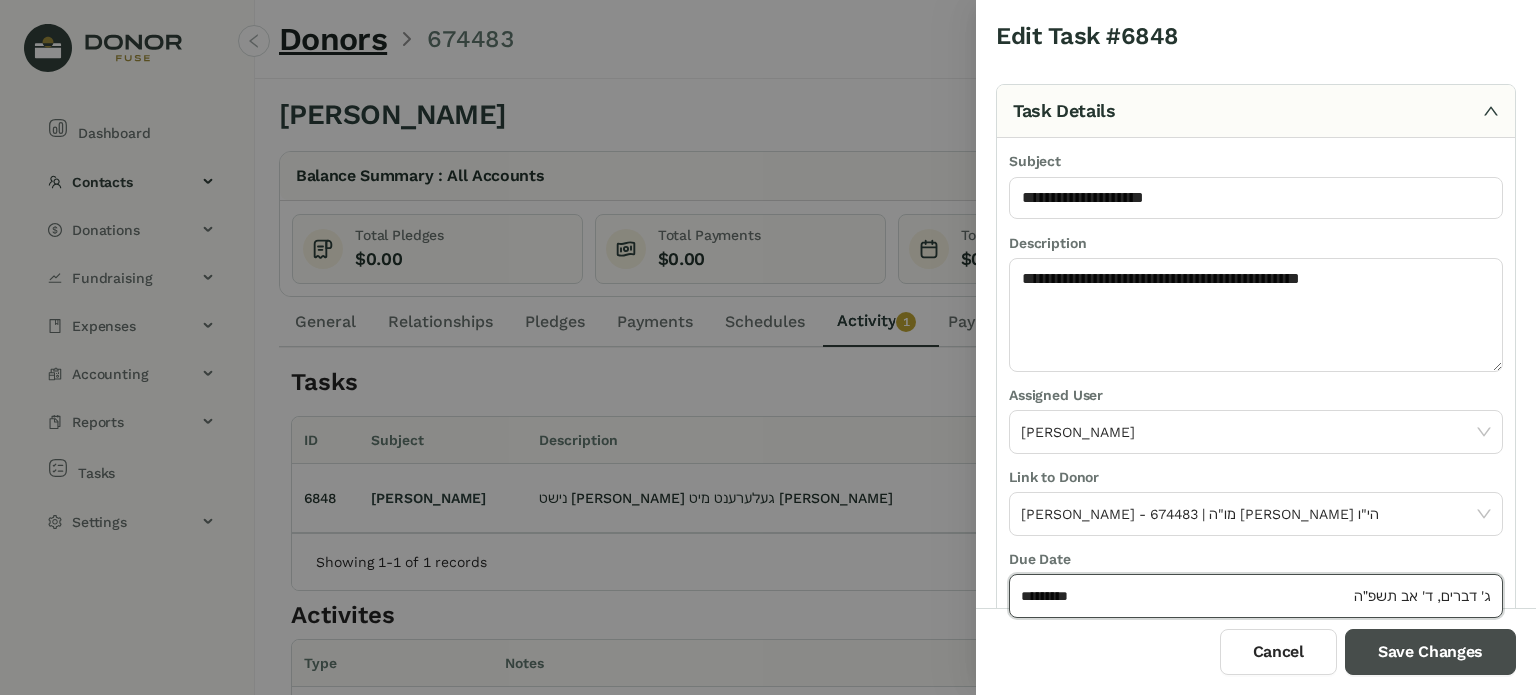 click on "Save Changes" at bounding box center [1430, 652] 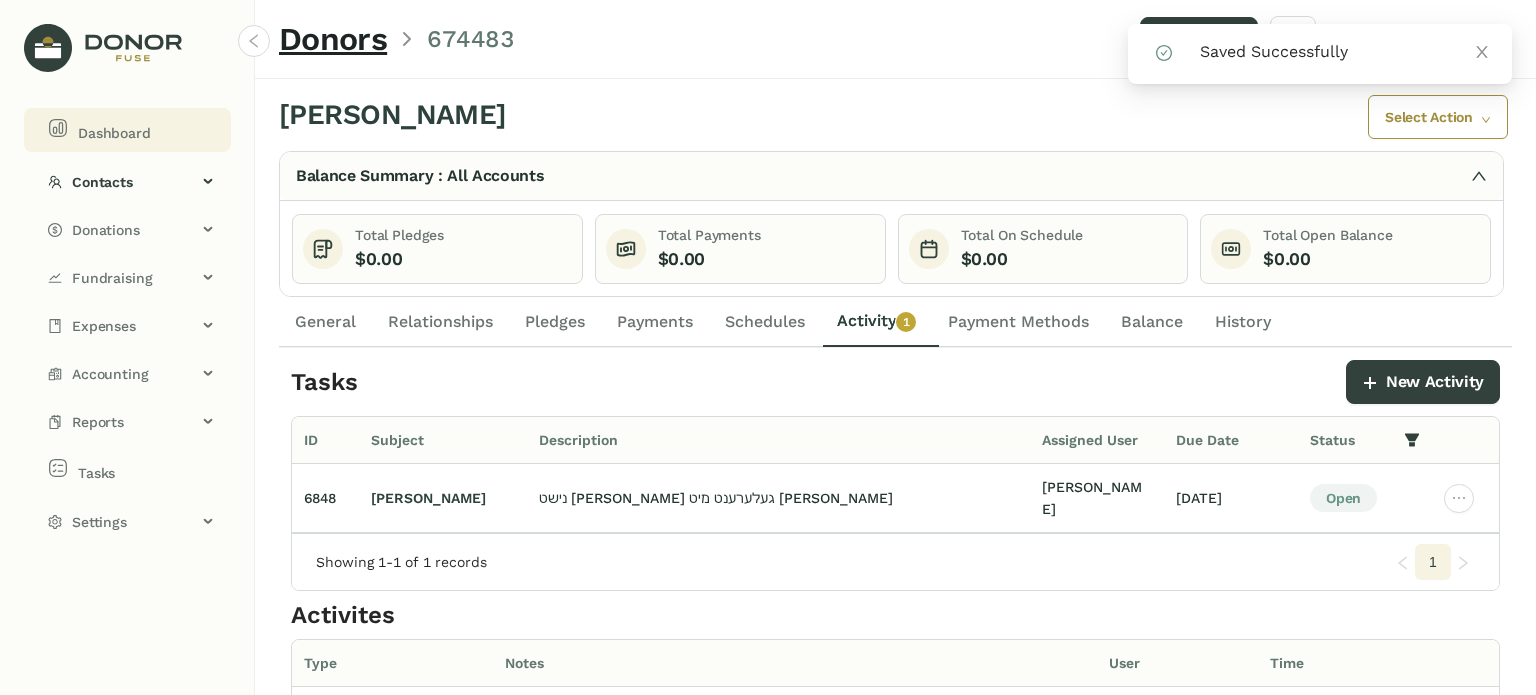 click on "Dashboard" 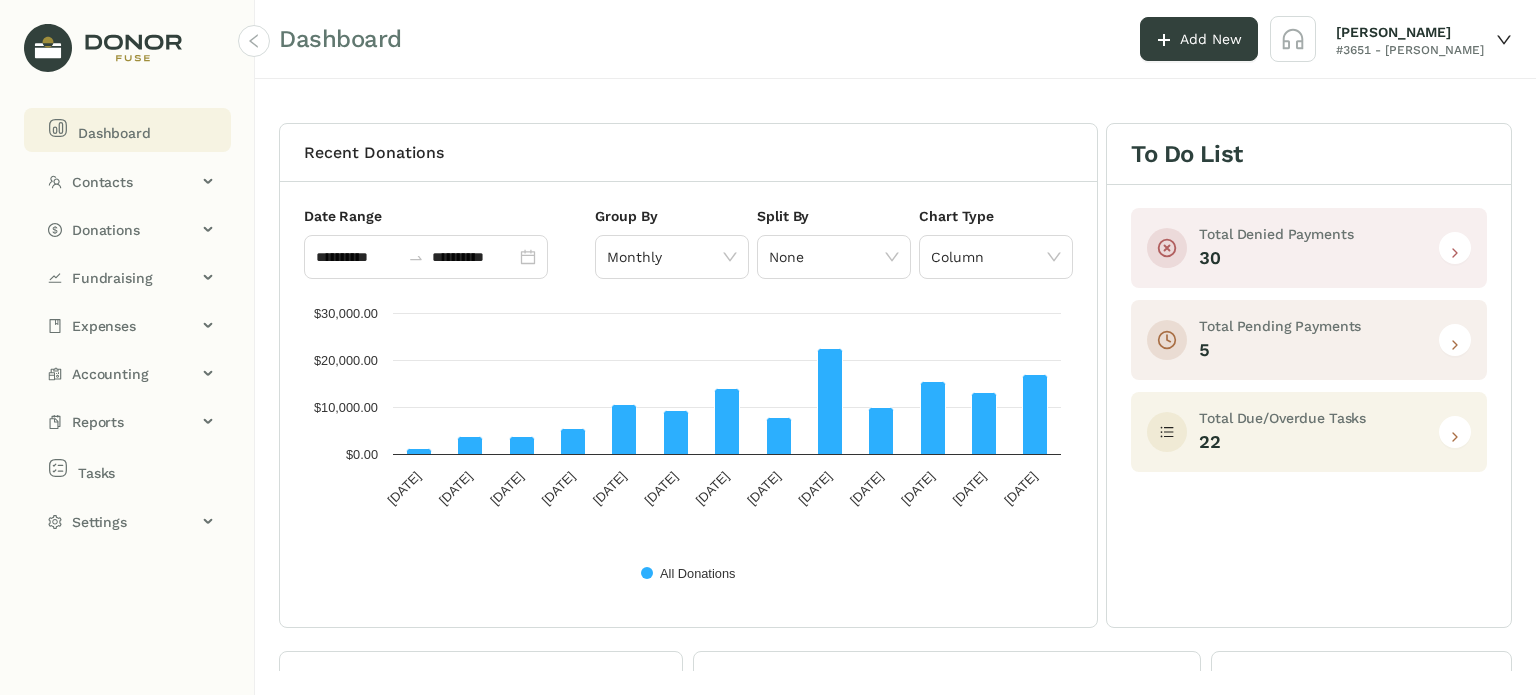 click 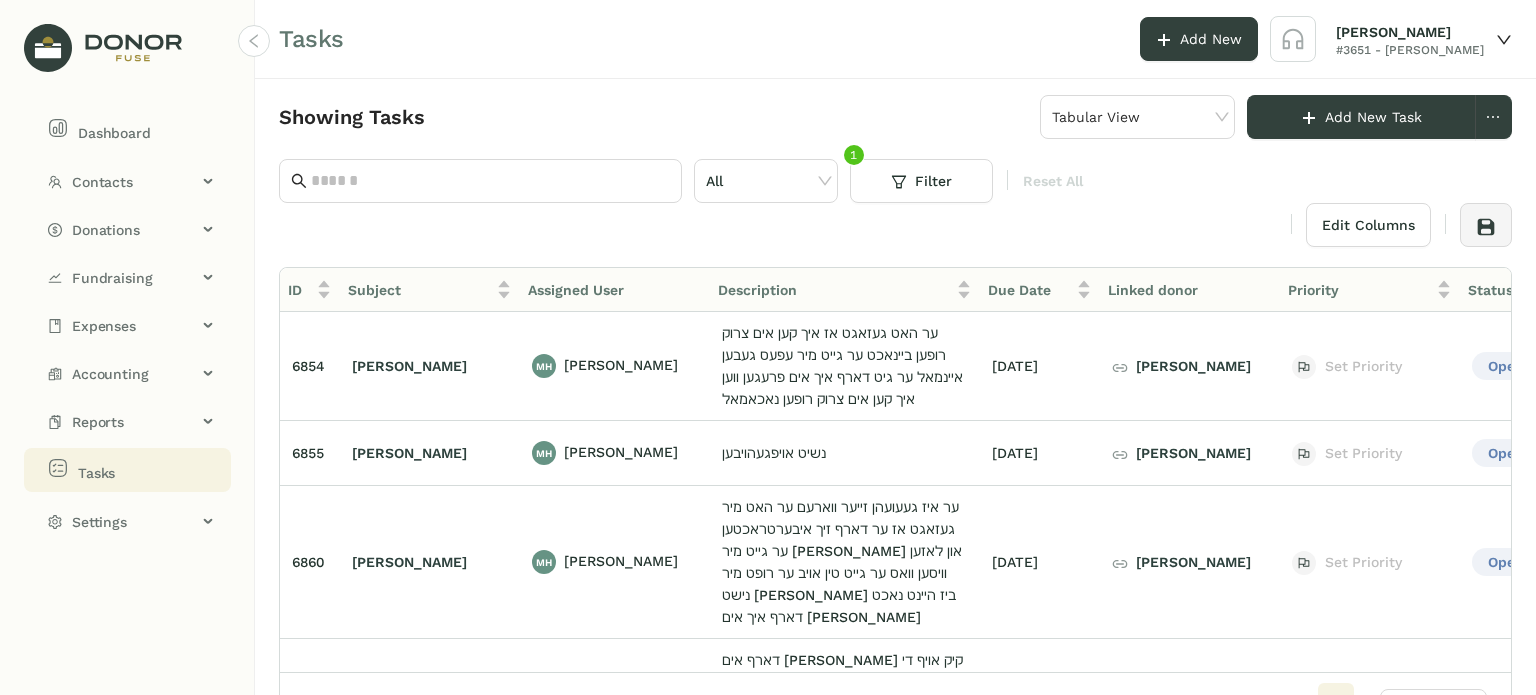 scroll, scrollTop: 0, scrollLeft: 128, axis: horizontal 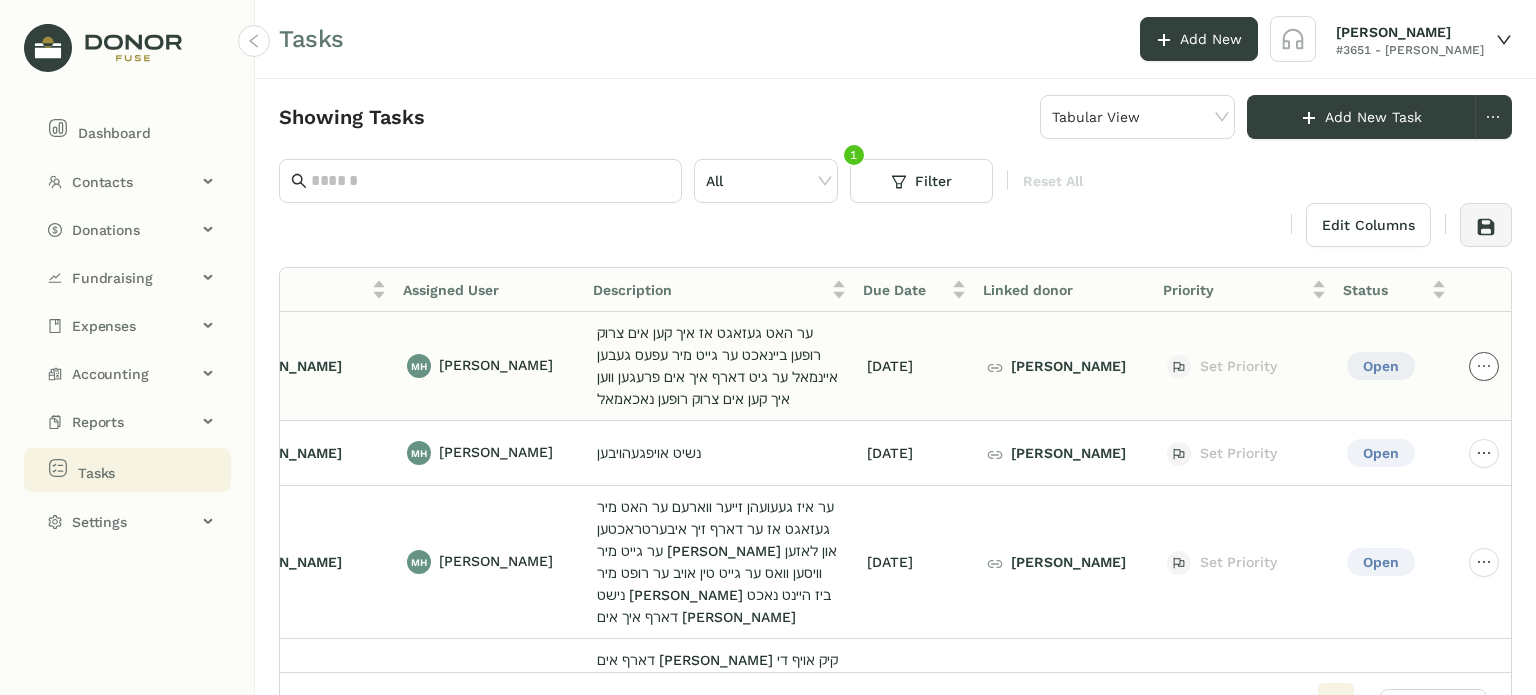 click 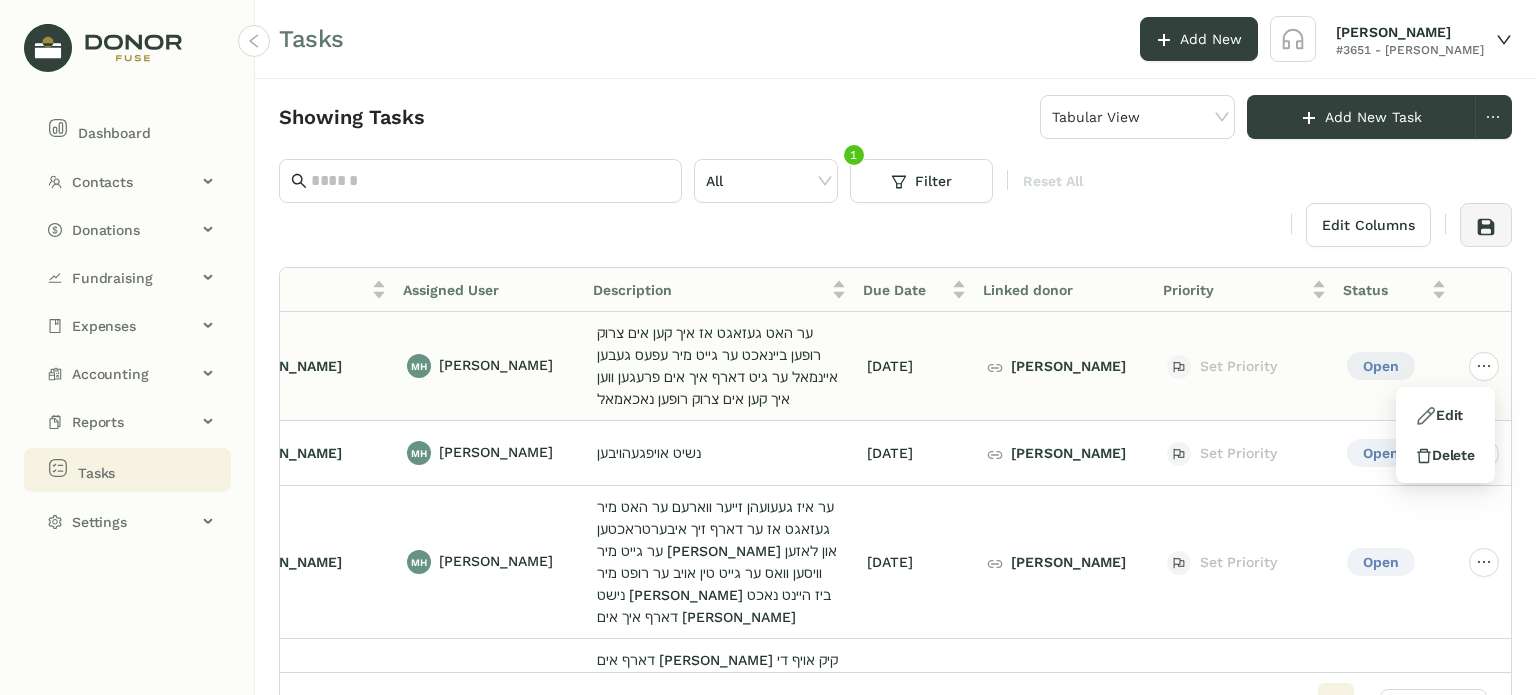click on "Set Priority" 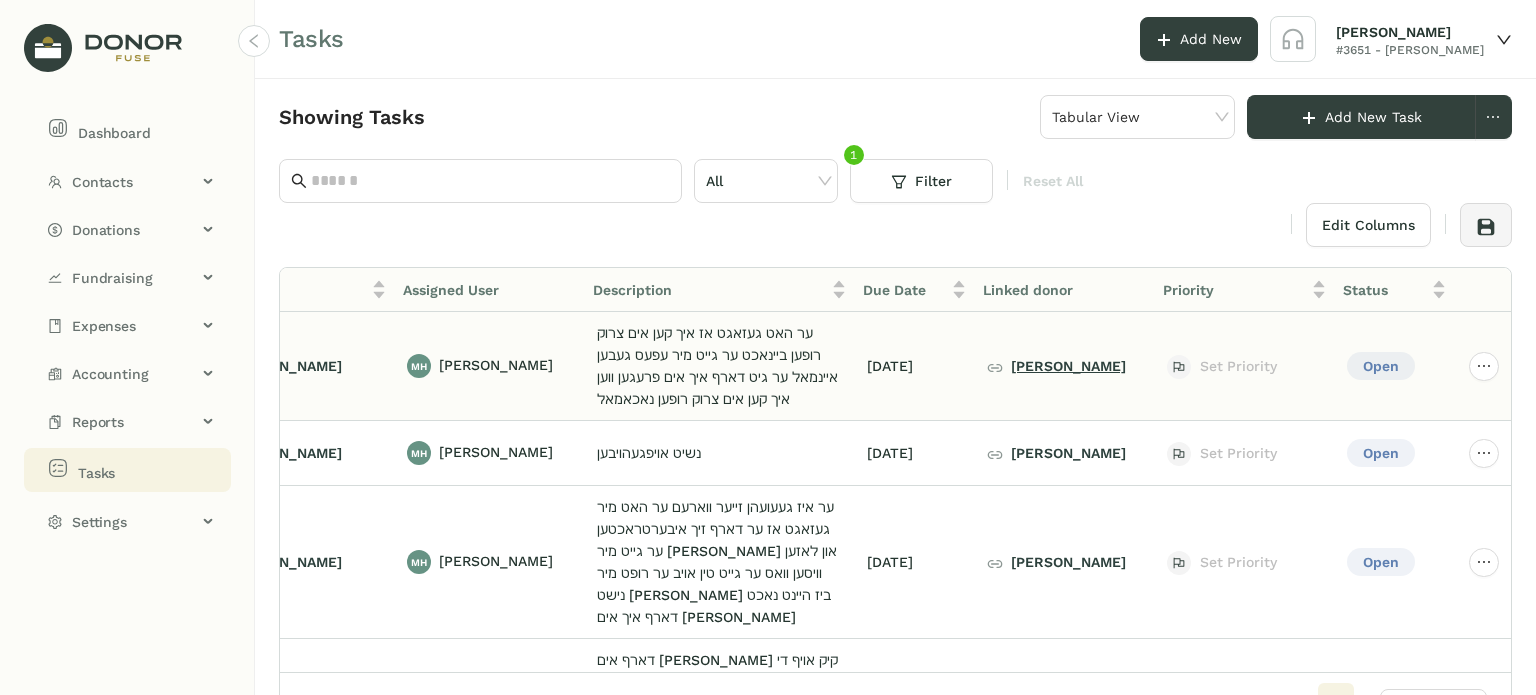click on "[PERSON_NAME]" 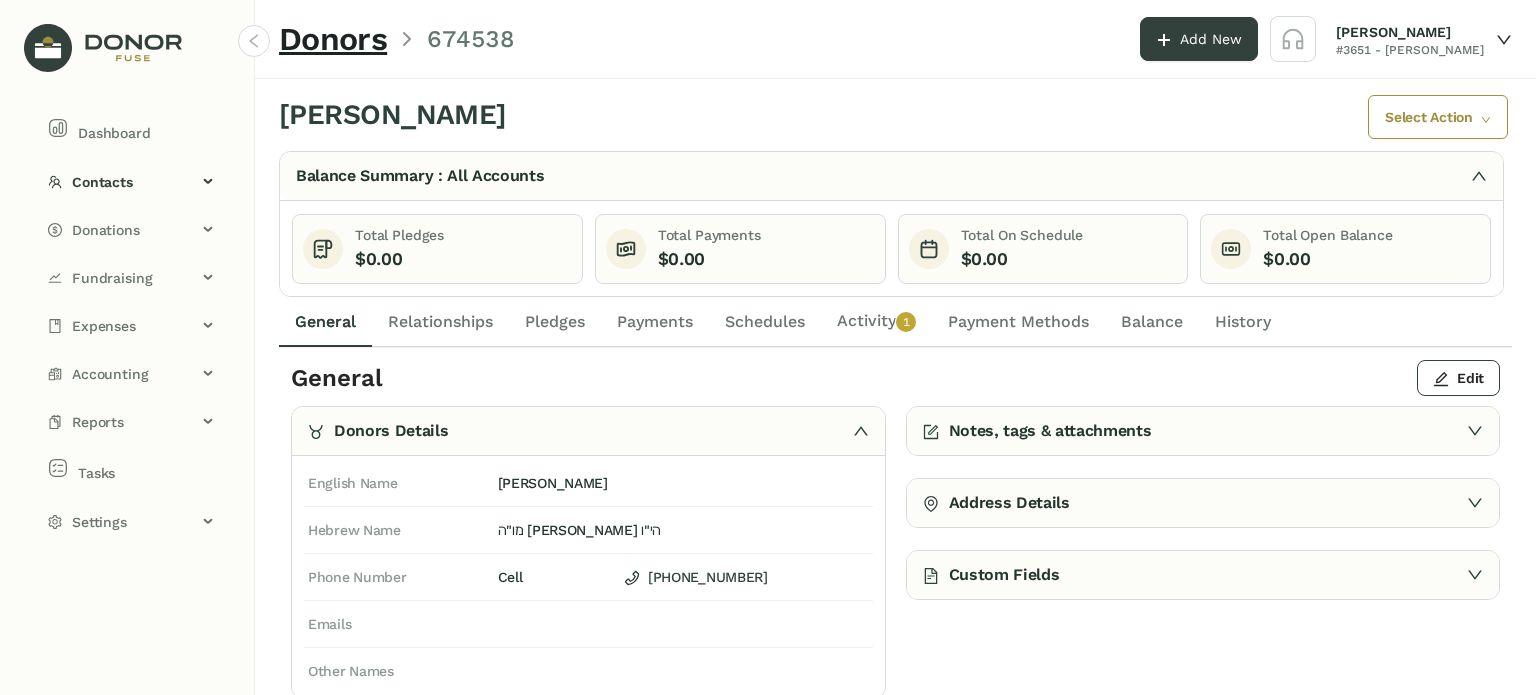 click on "Activity   0   1   2   3   4   5   6   7   8   9" 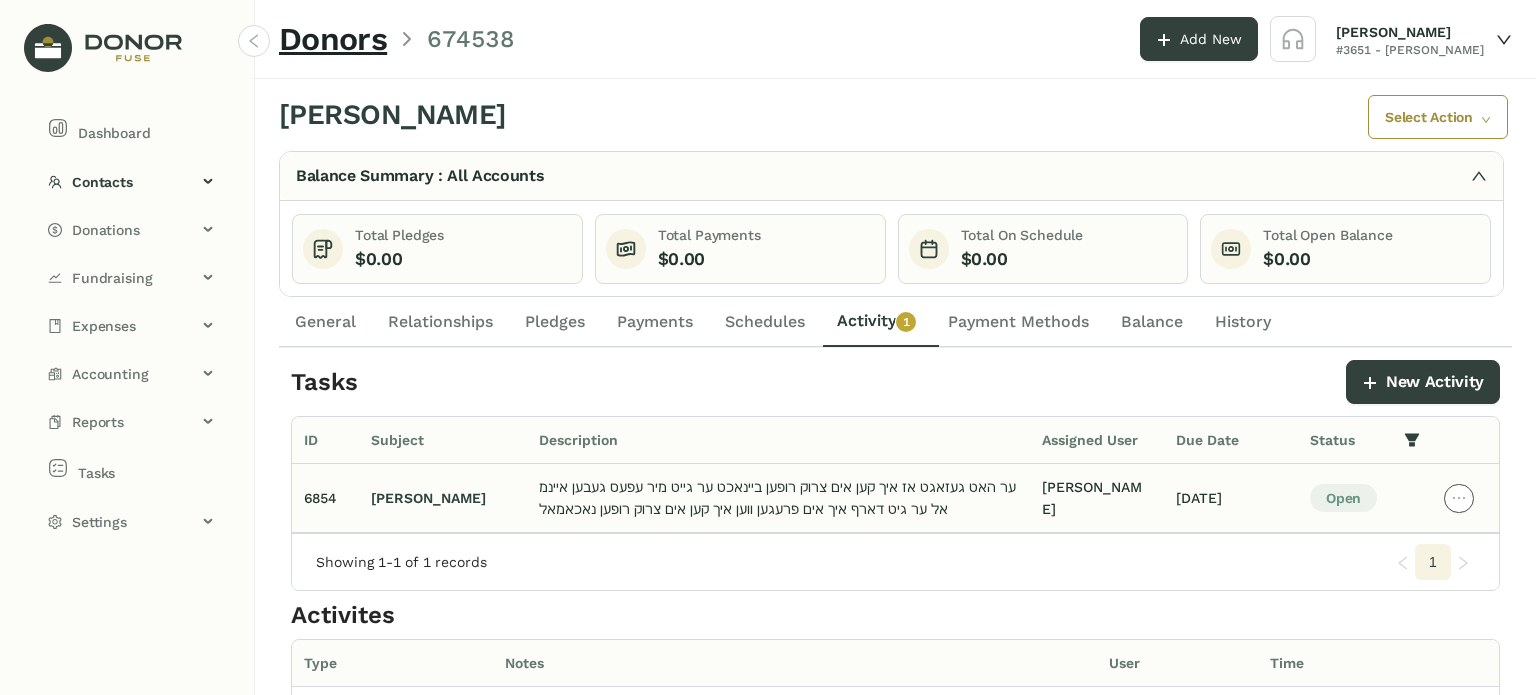 click 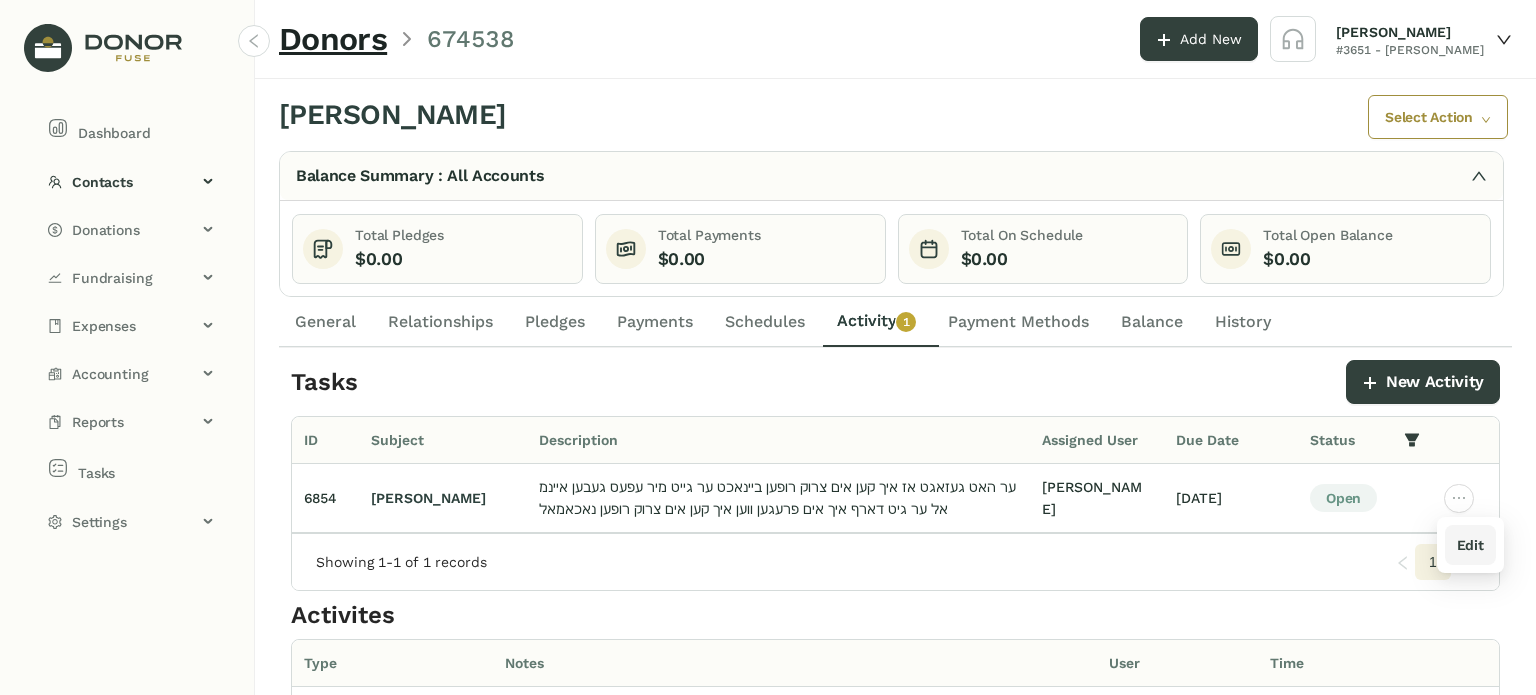 click on "Edit" at bounding box center [1470, 545] 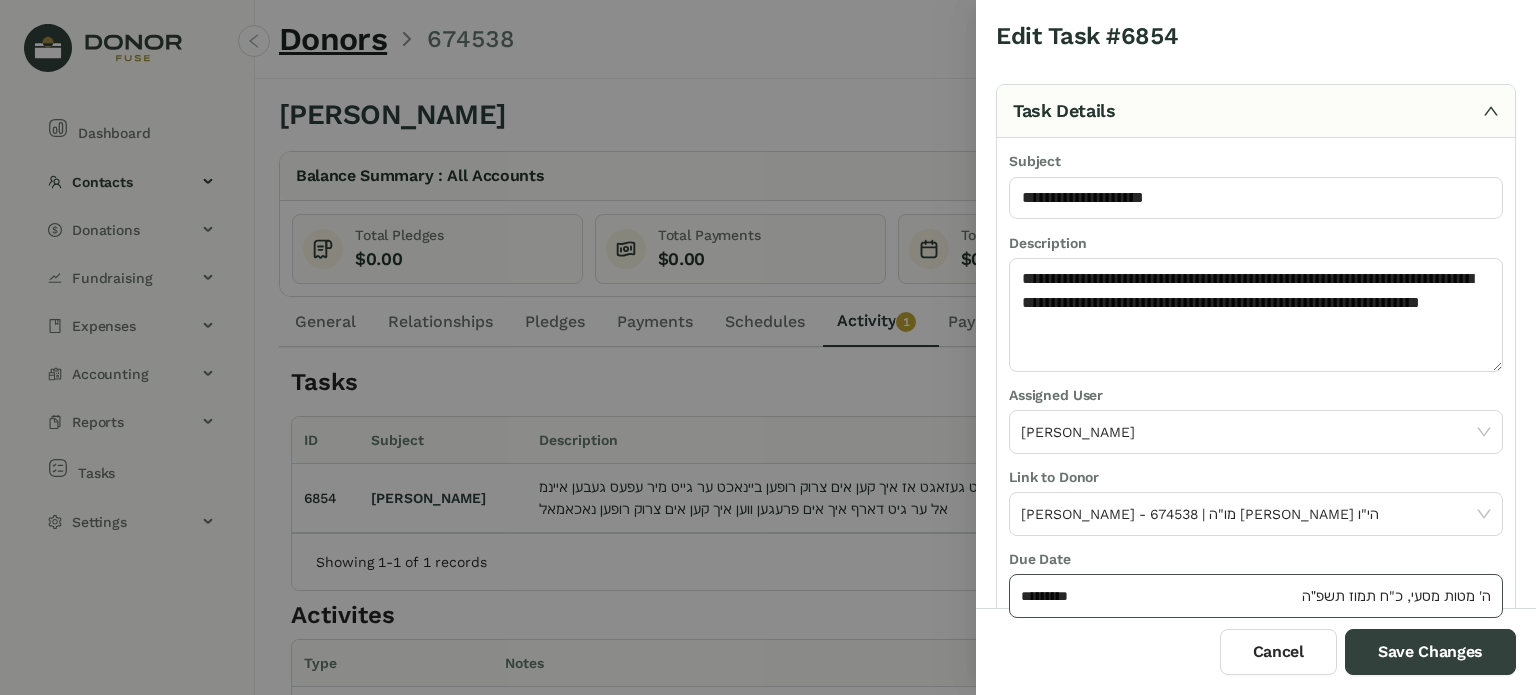 click on "*********" 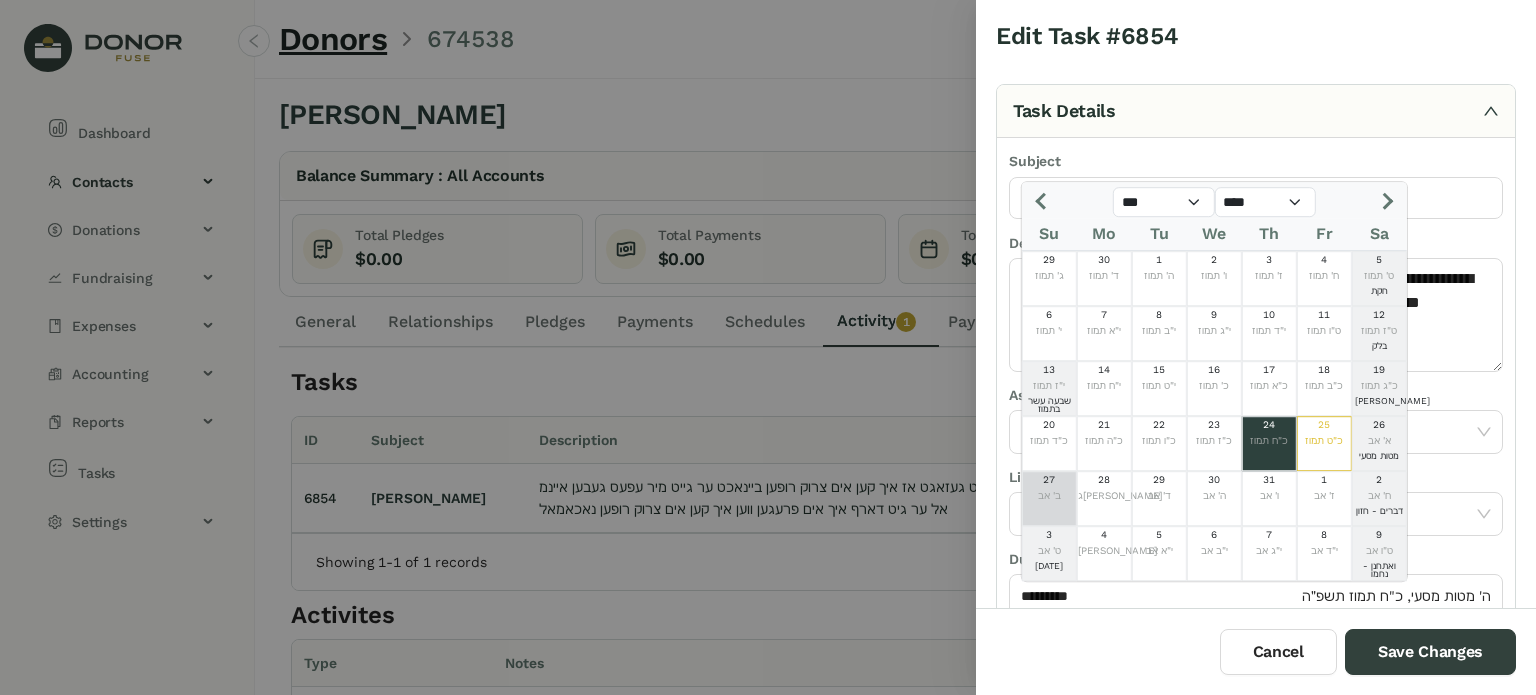 click on "27" 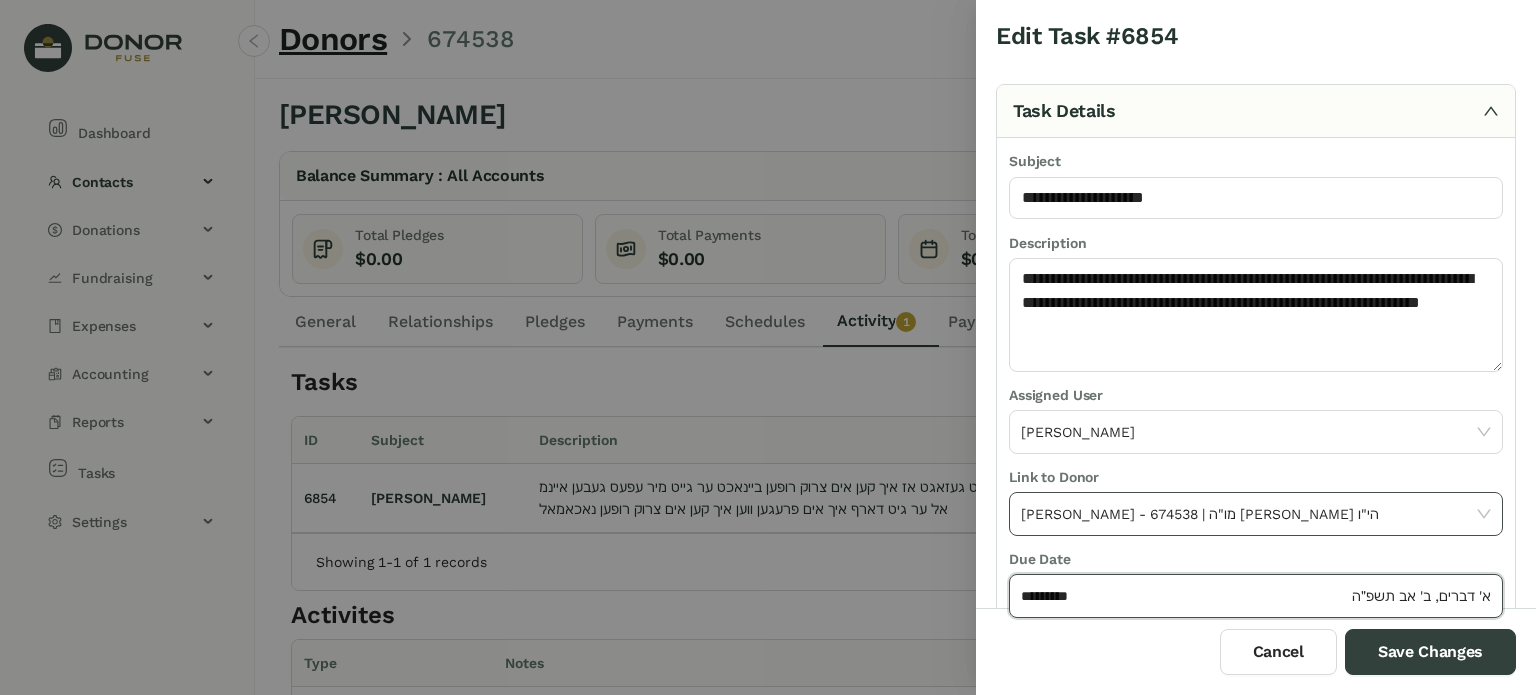 type on "*********" 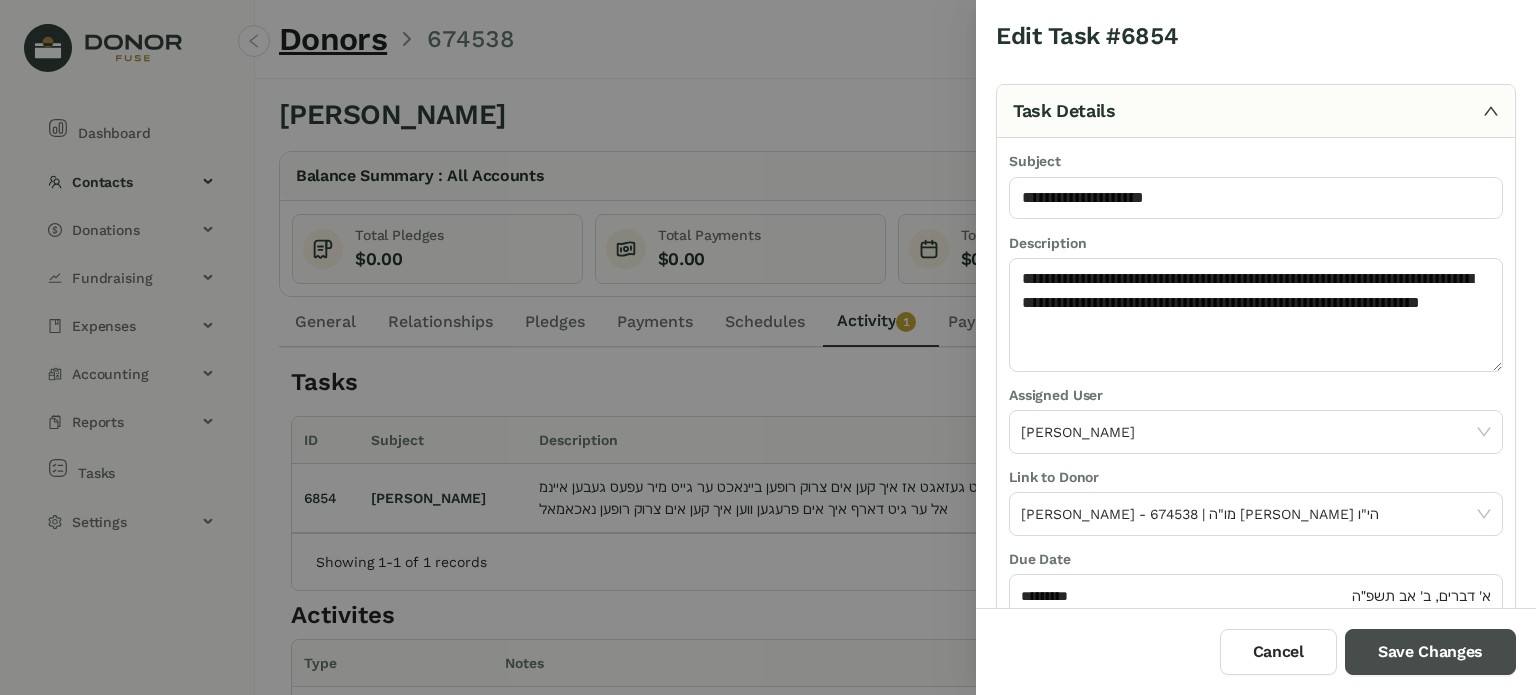 click on "Save Changes" at bounding box center (1430, 652) 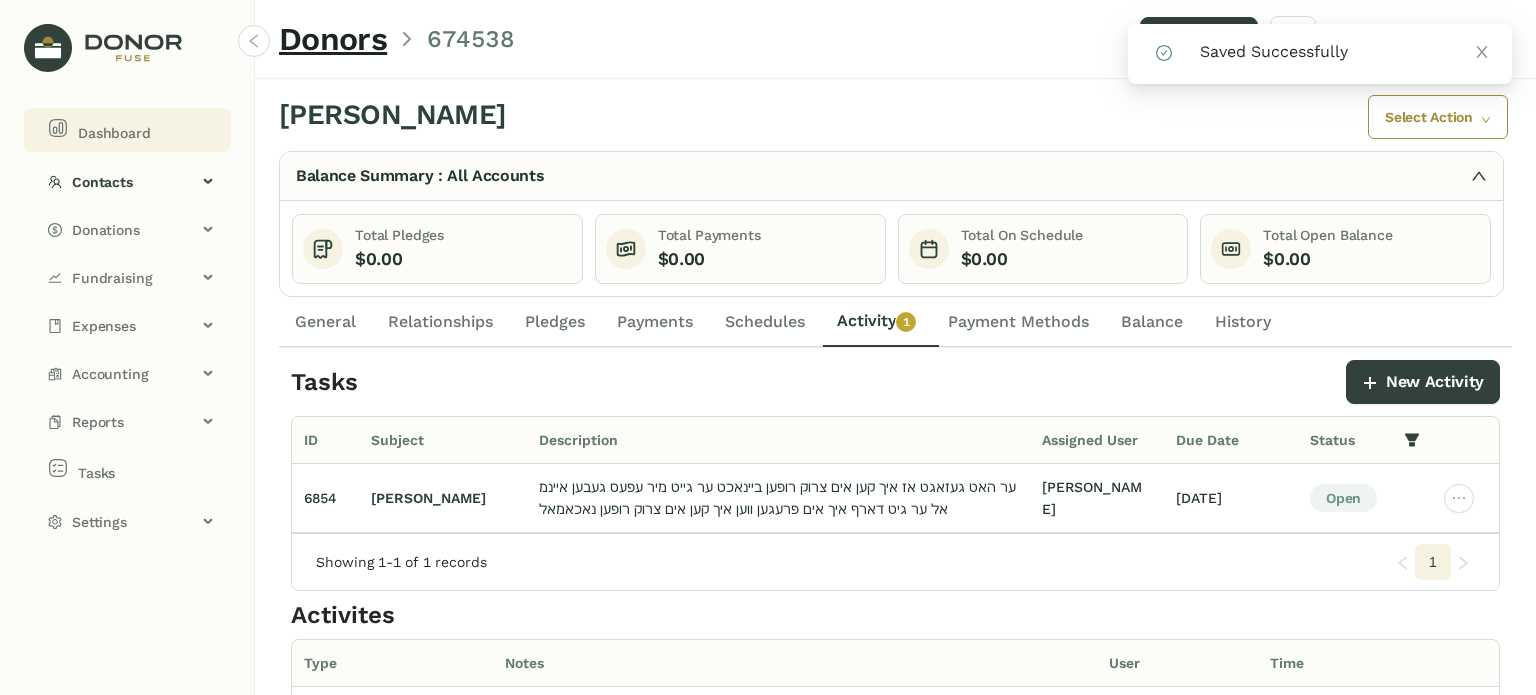 click on "Dashboard" 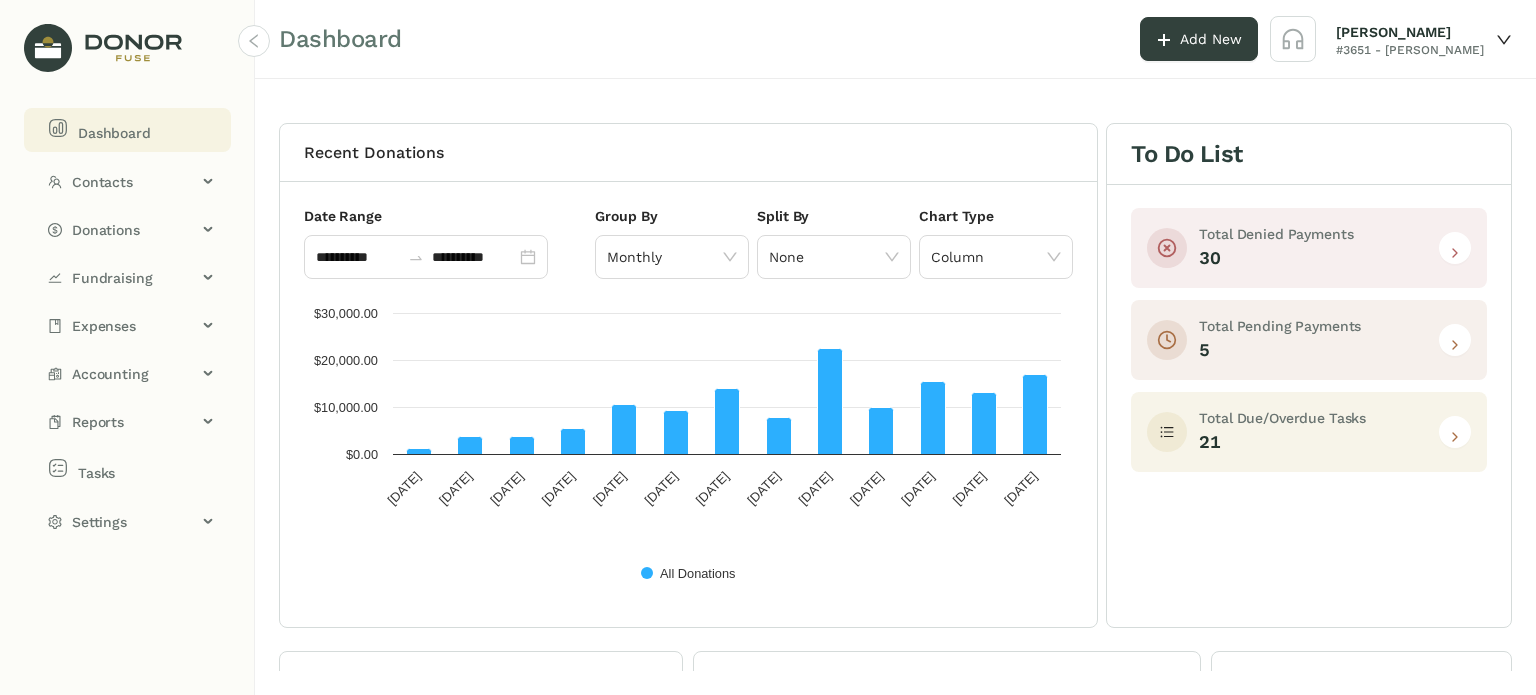 click 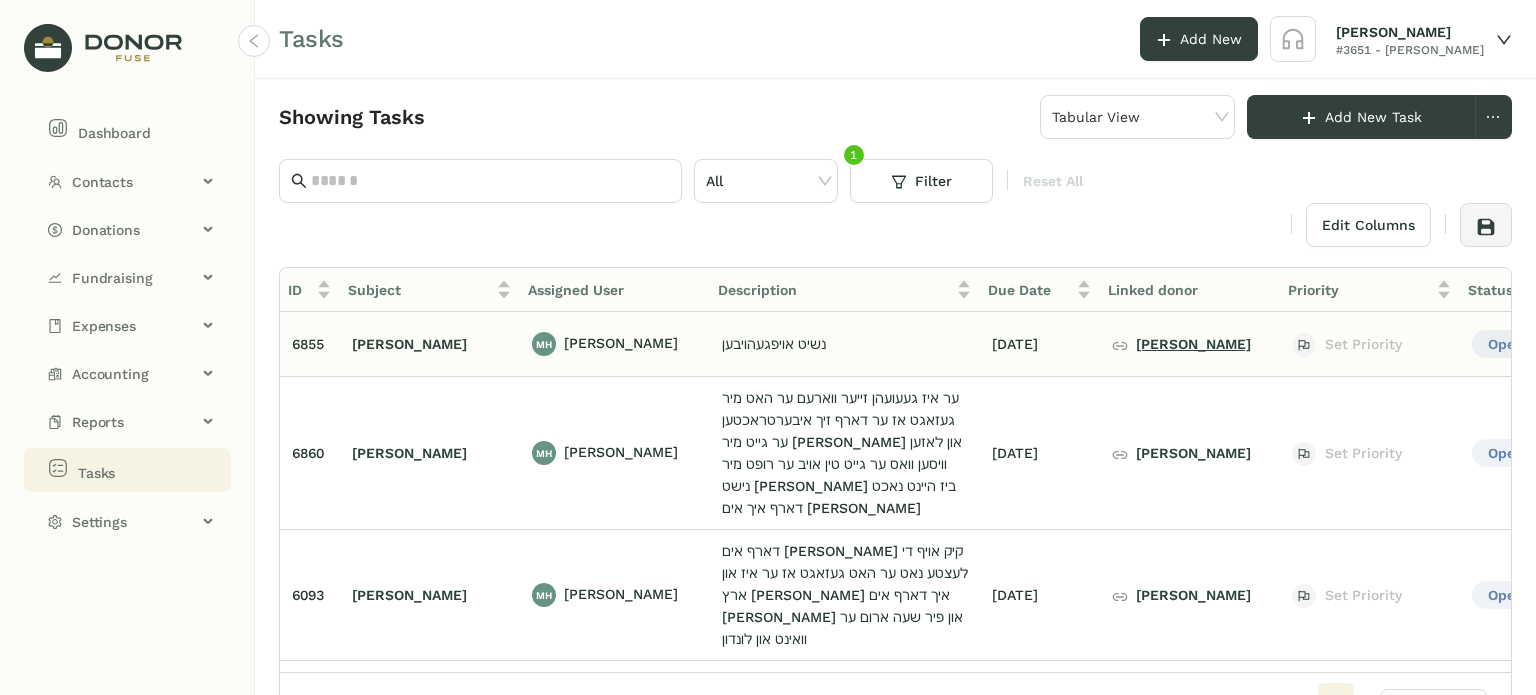 click on "[PERSON_NAME]" 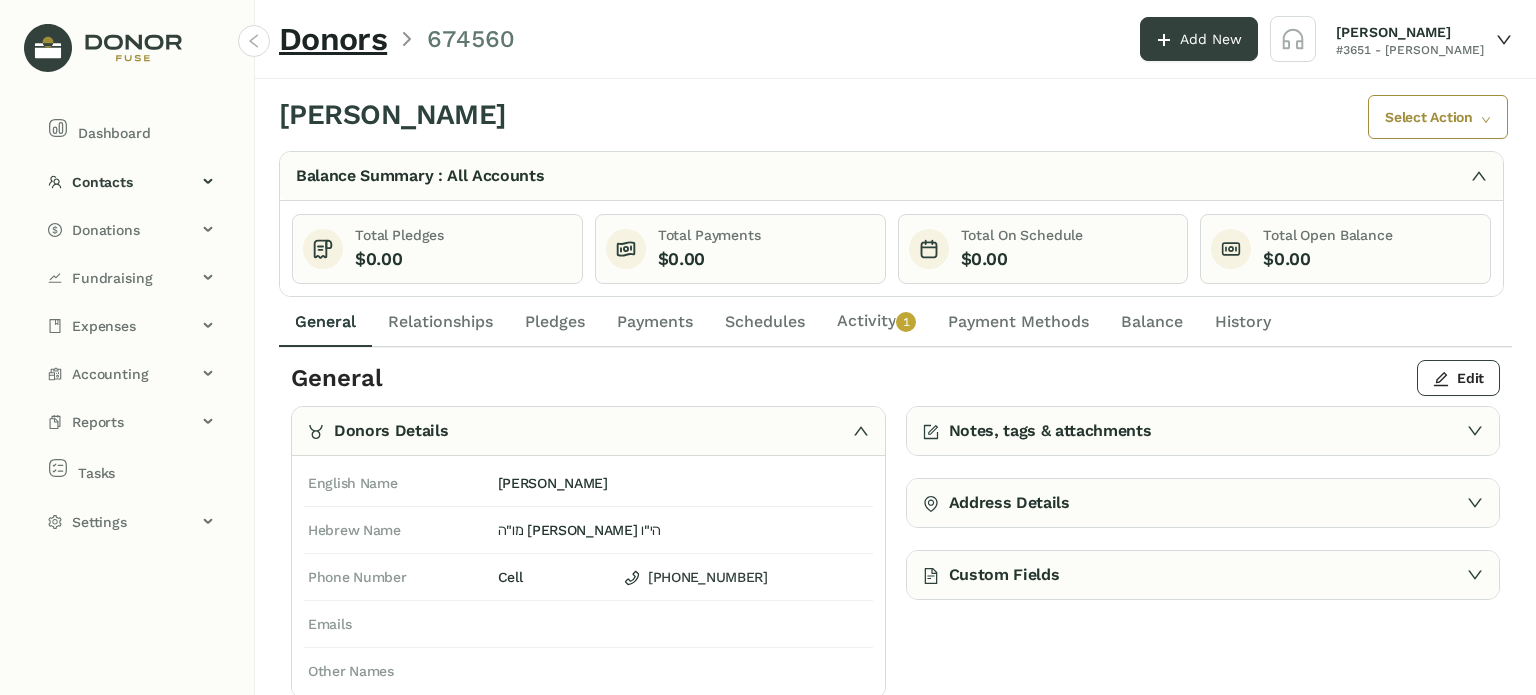 click on "Activity   0   1   2   3   4   5   6   7   8   9" 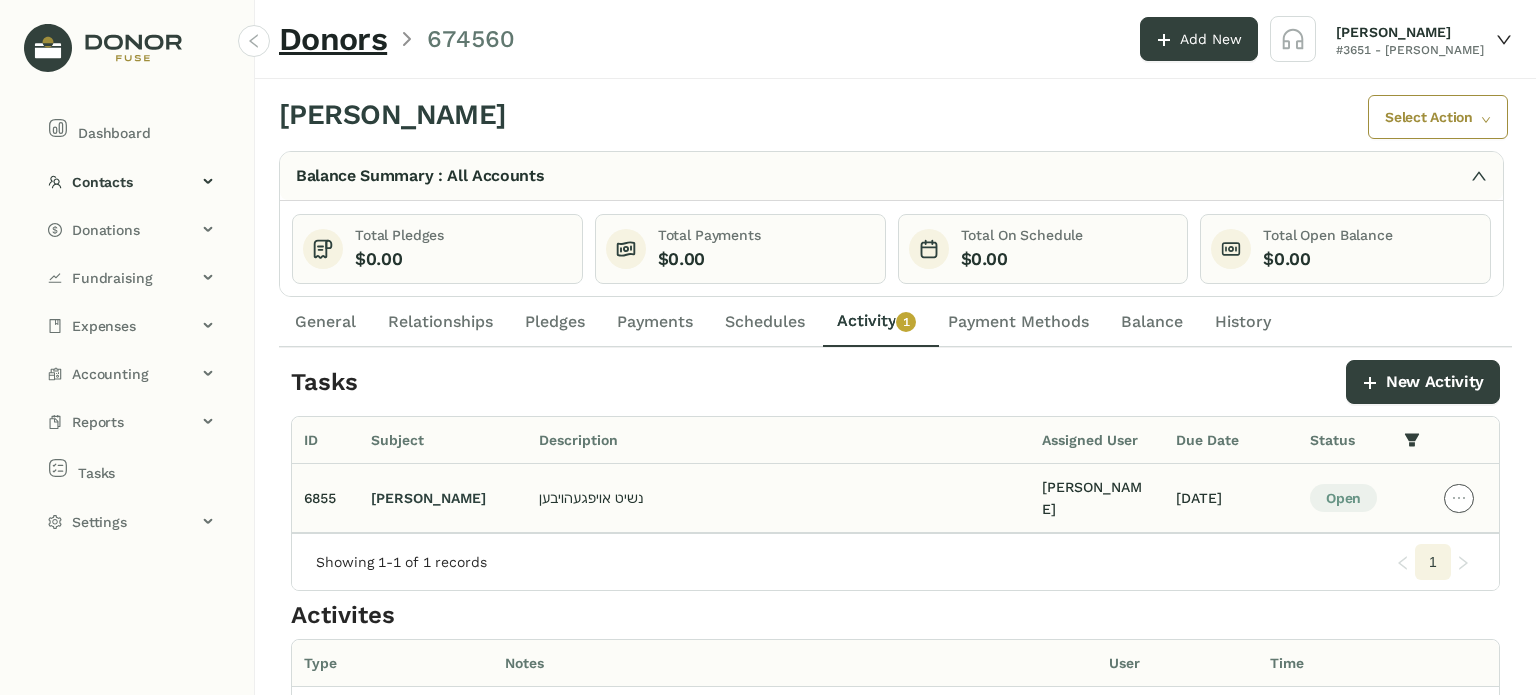 click 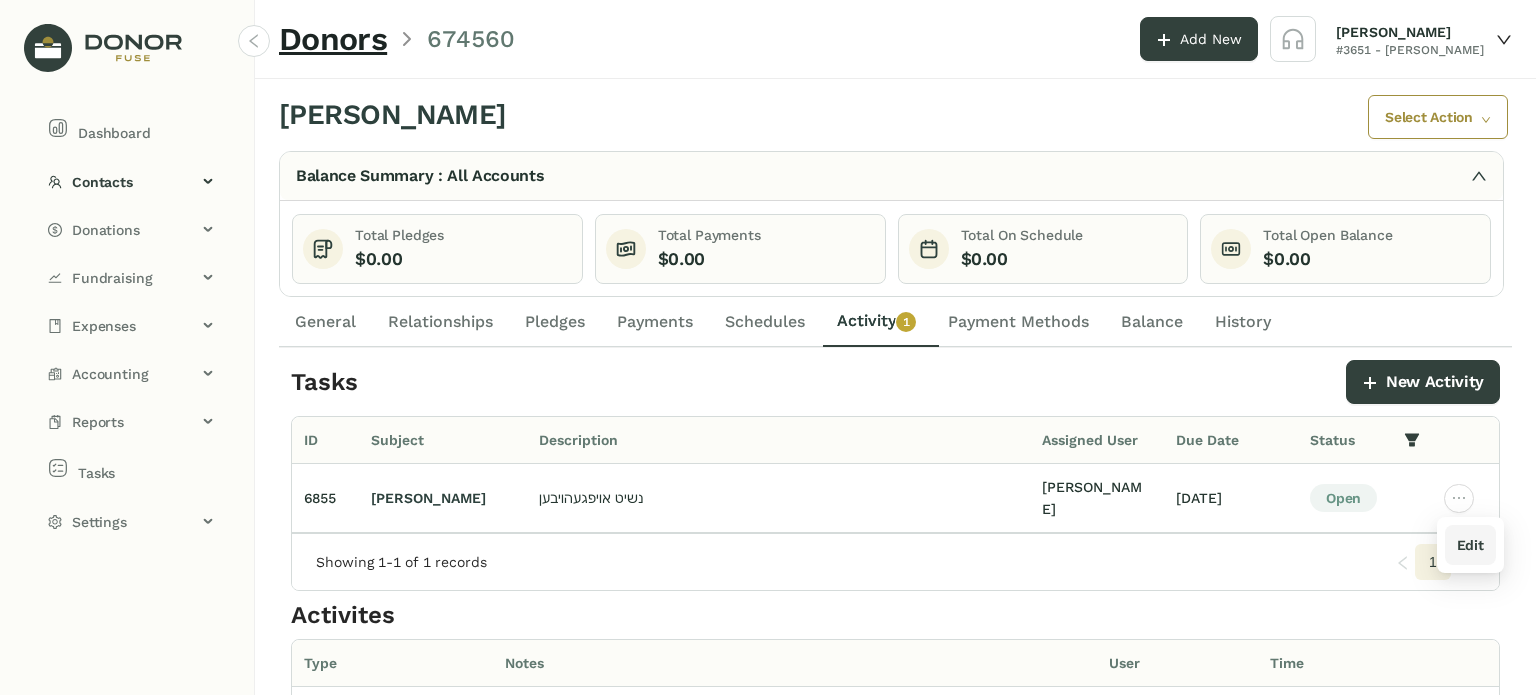 drag, startPoint x: 1447, startPoint y: 510, endPoint x: 1449, endPoint y: 531, distance: 21.095022 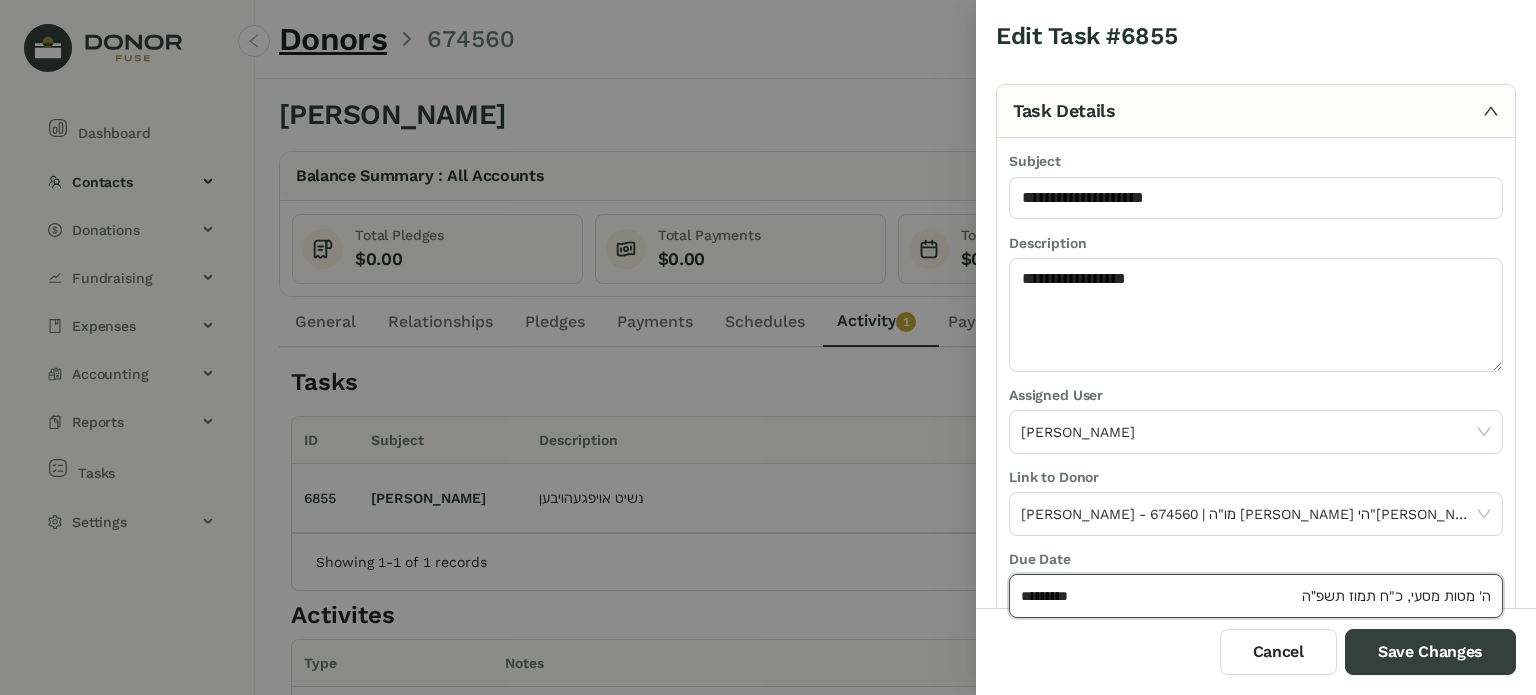 click on "*********" 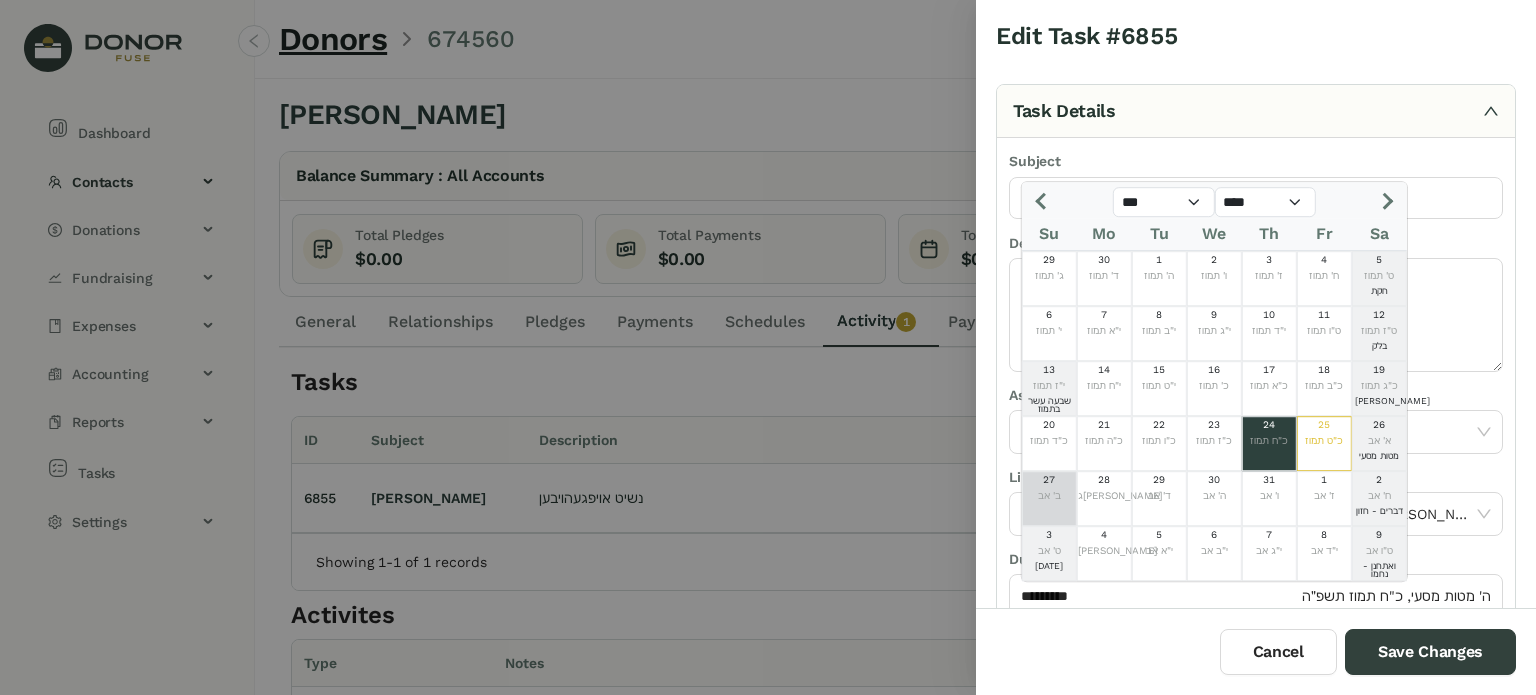 click on "ב' אב" 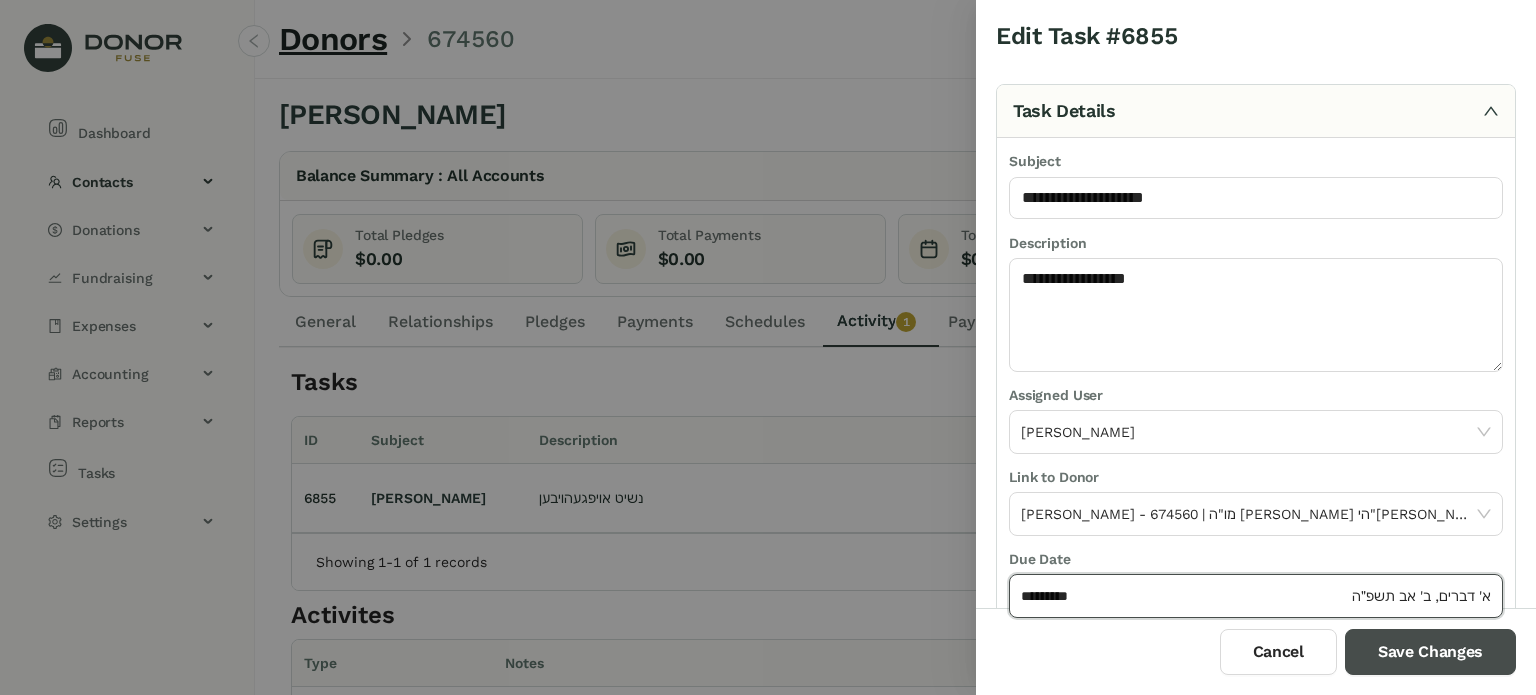 click on "Save Changes" at bounding box center [1430, 652] 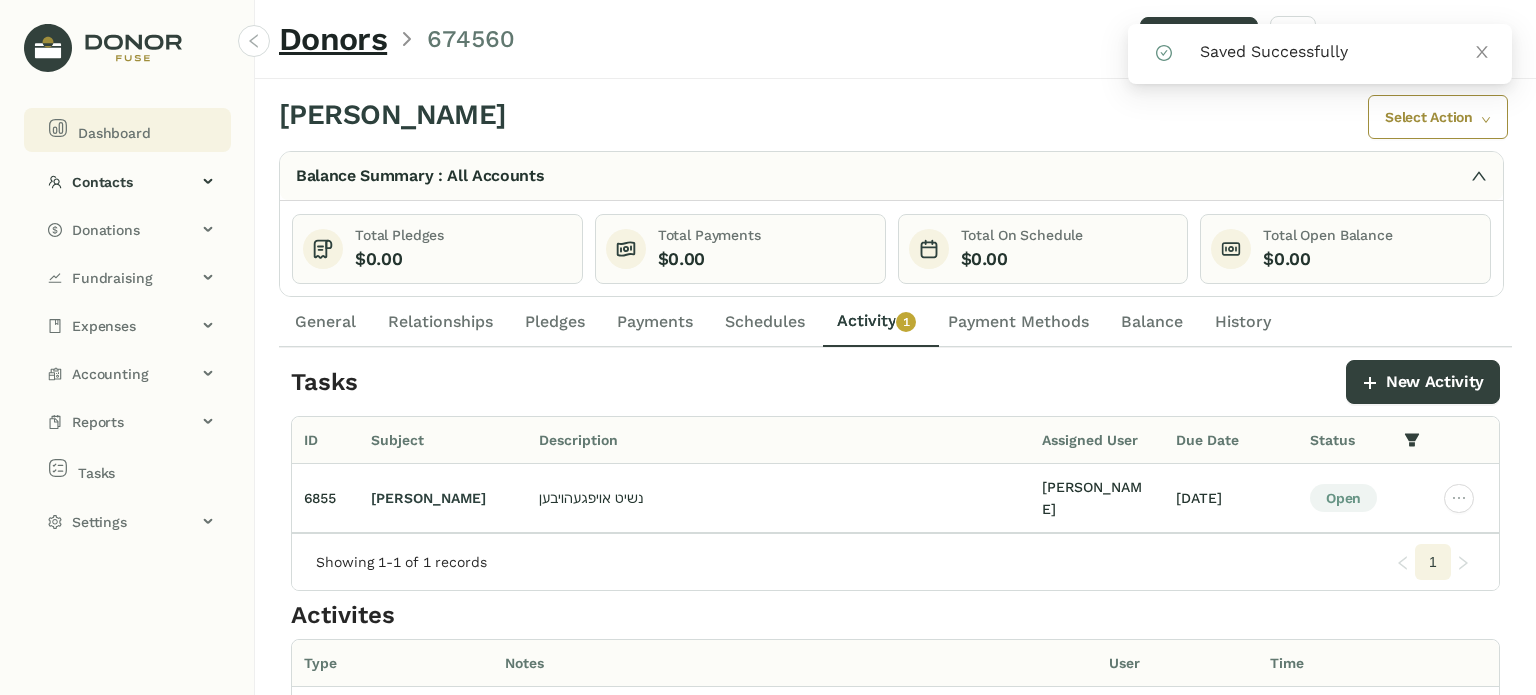 click on "Dashboard" 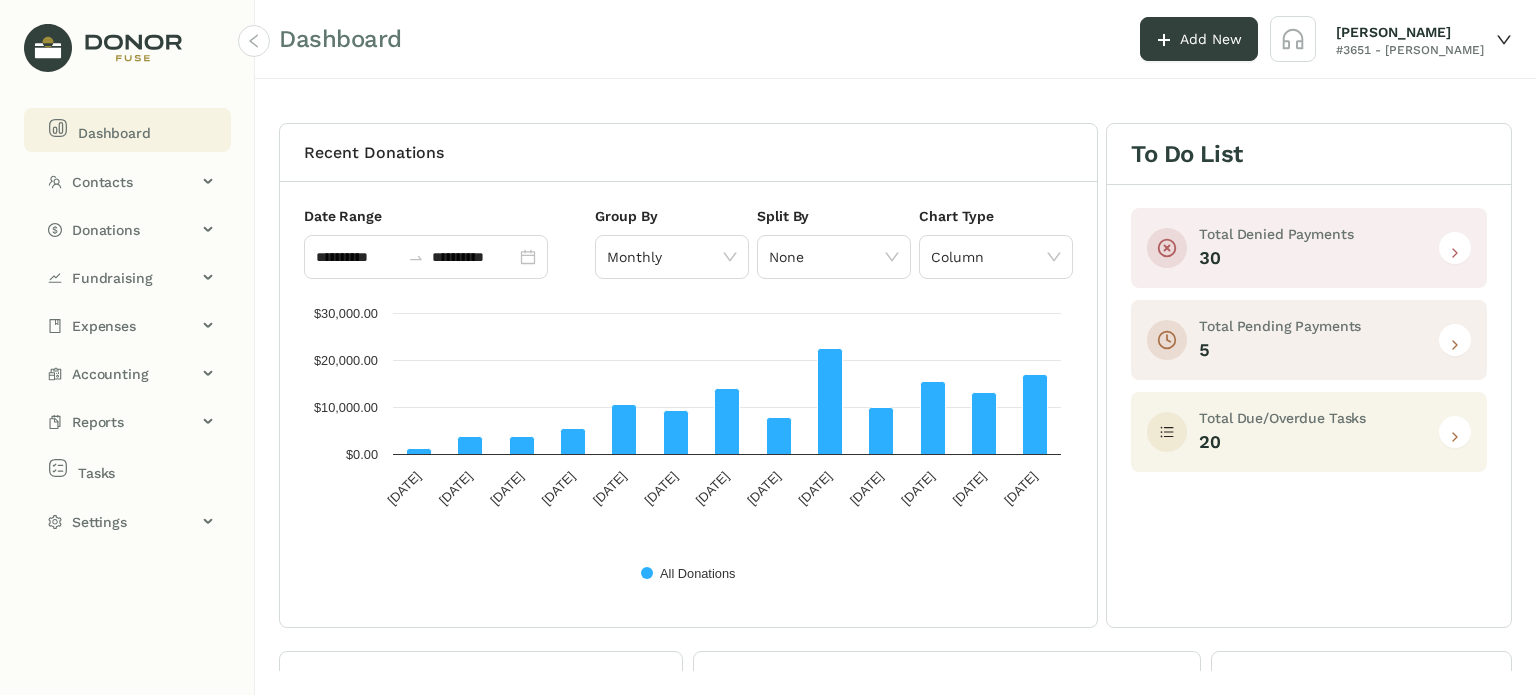 click 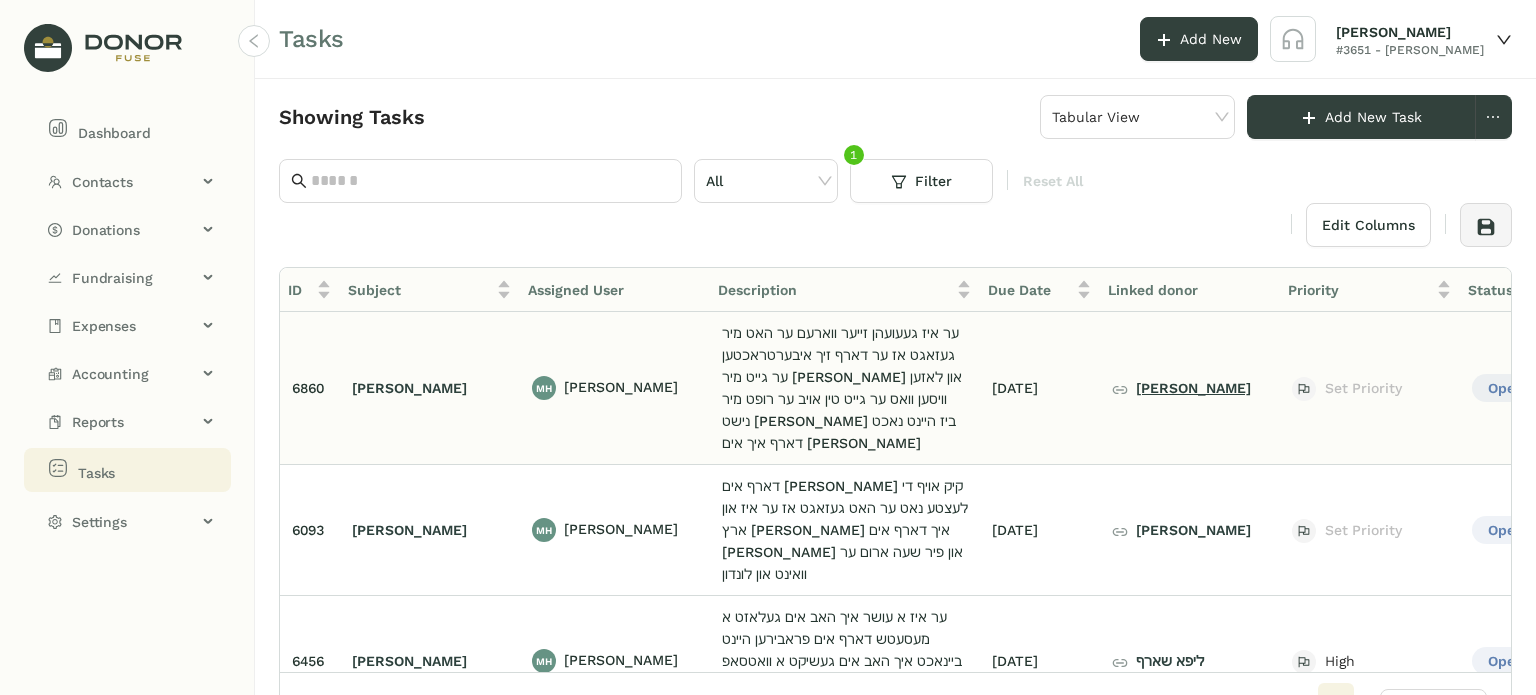 click on "[PERSON_NAME]" 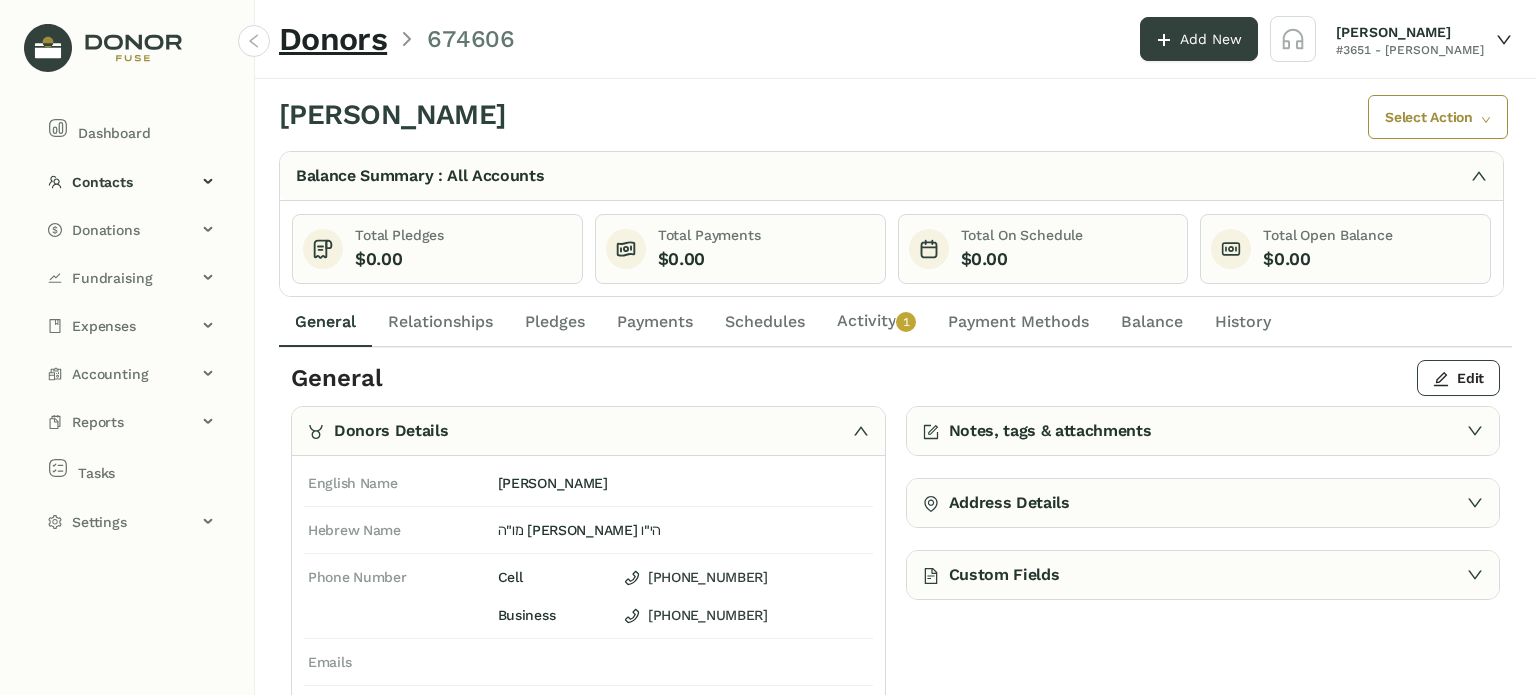 click on "Activity   0   1   2   3   4   5   6   7   8   9" 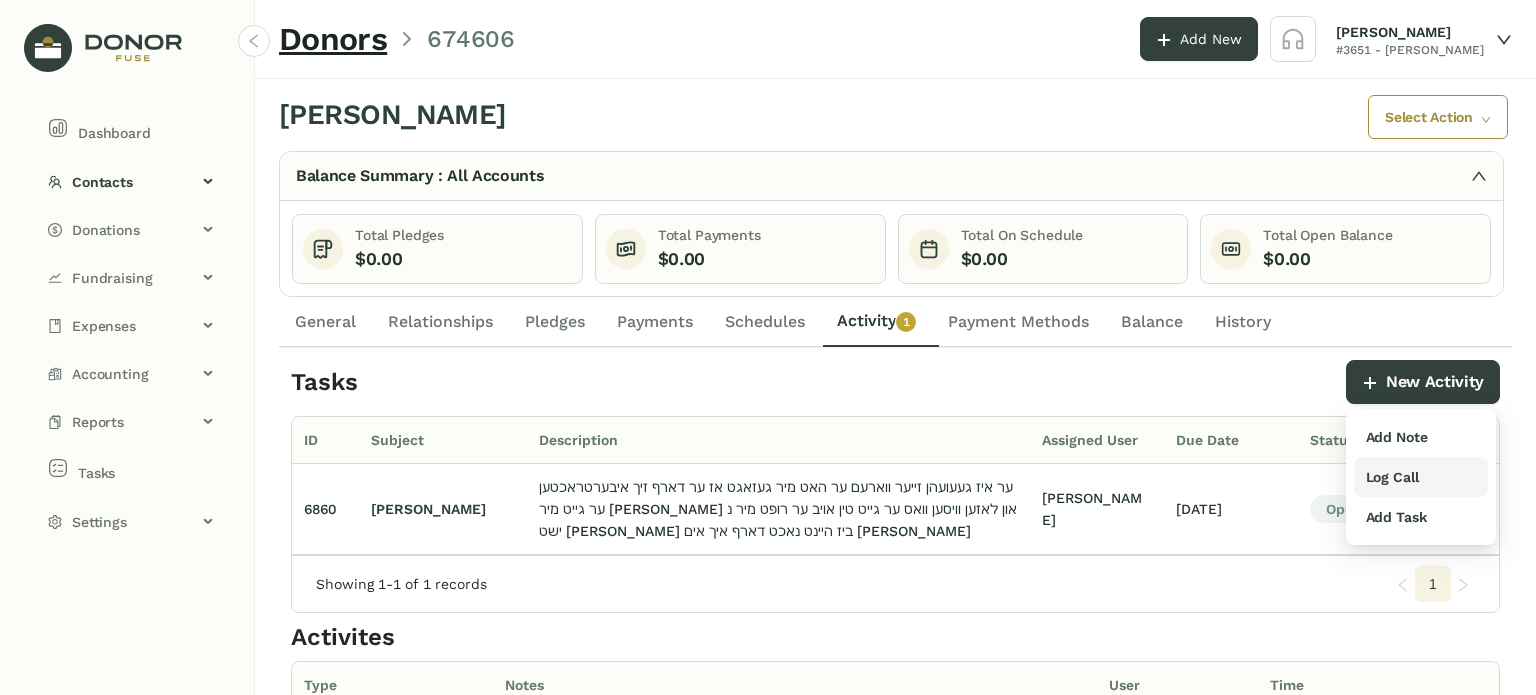 click on "Log Call" at bounding box center [1392, 477] 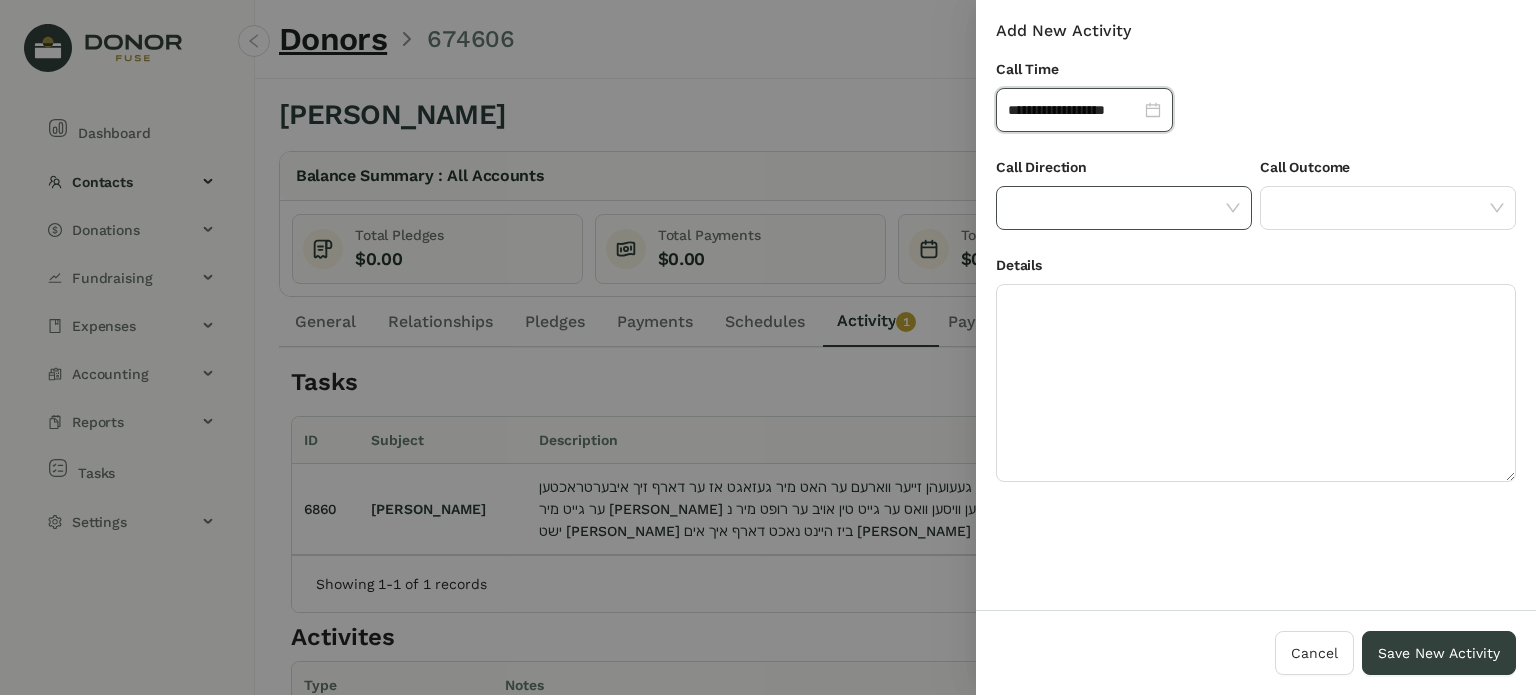 click 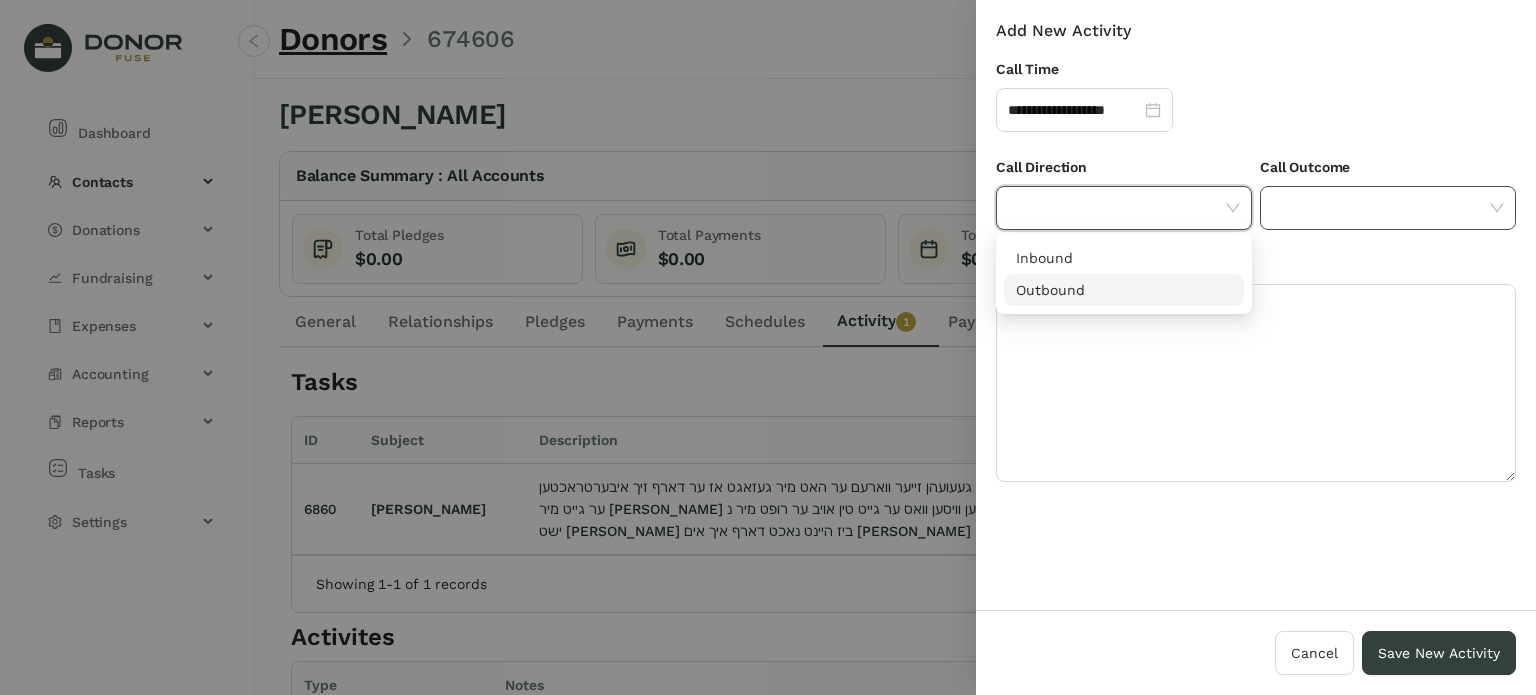 drag, startPoint x: 1085, startPoint y: 295, endPoint x: 1272, endPoint y: 224, distance: 200.025 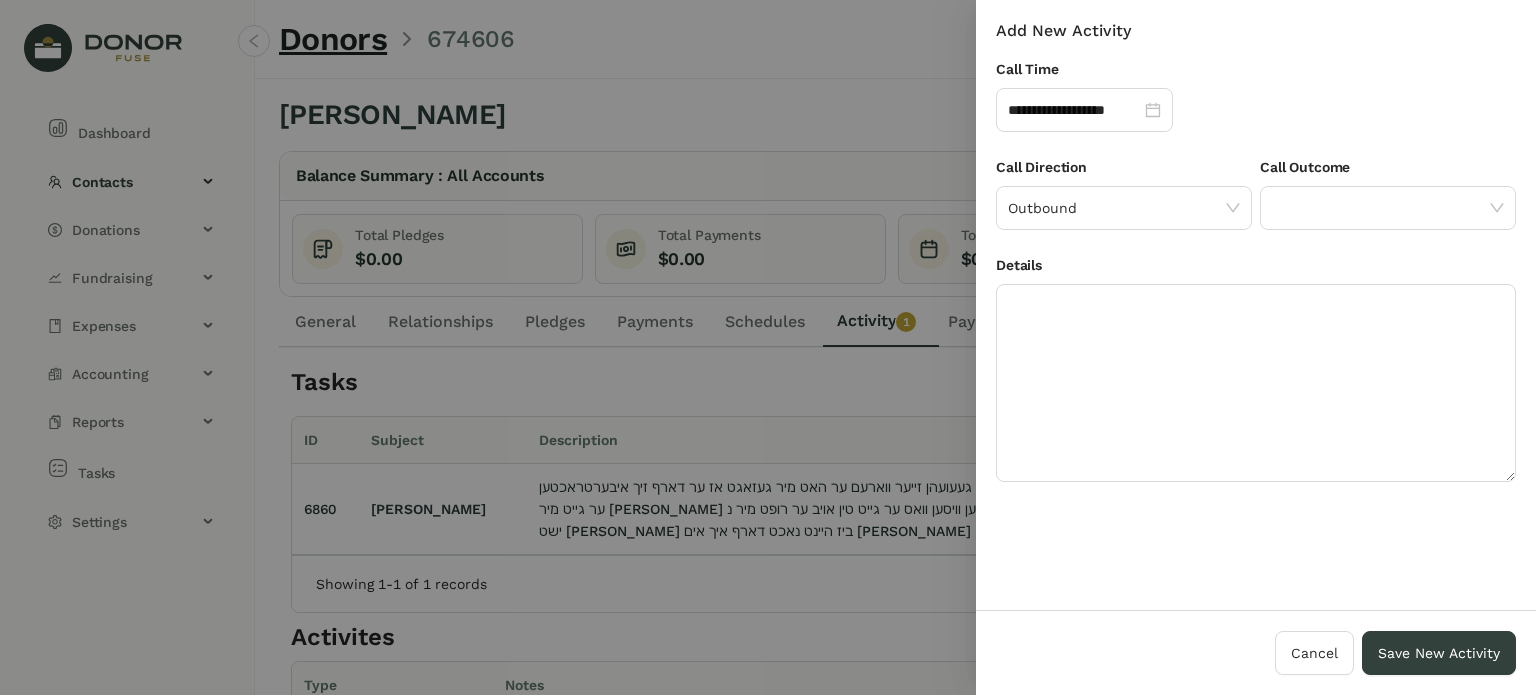 click on "Call Outcome" at bounding box center (1388, 171) 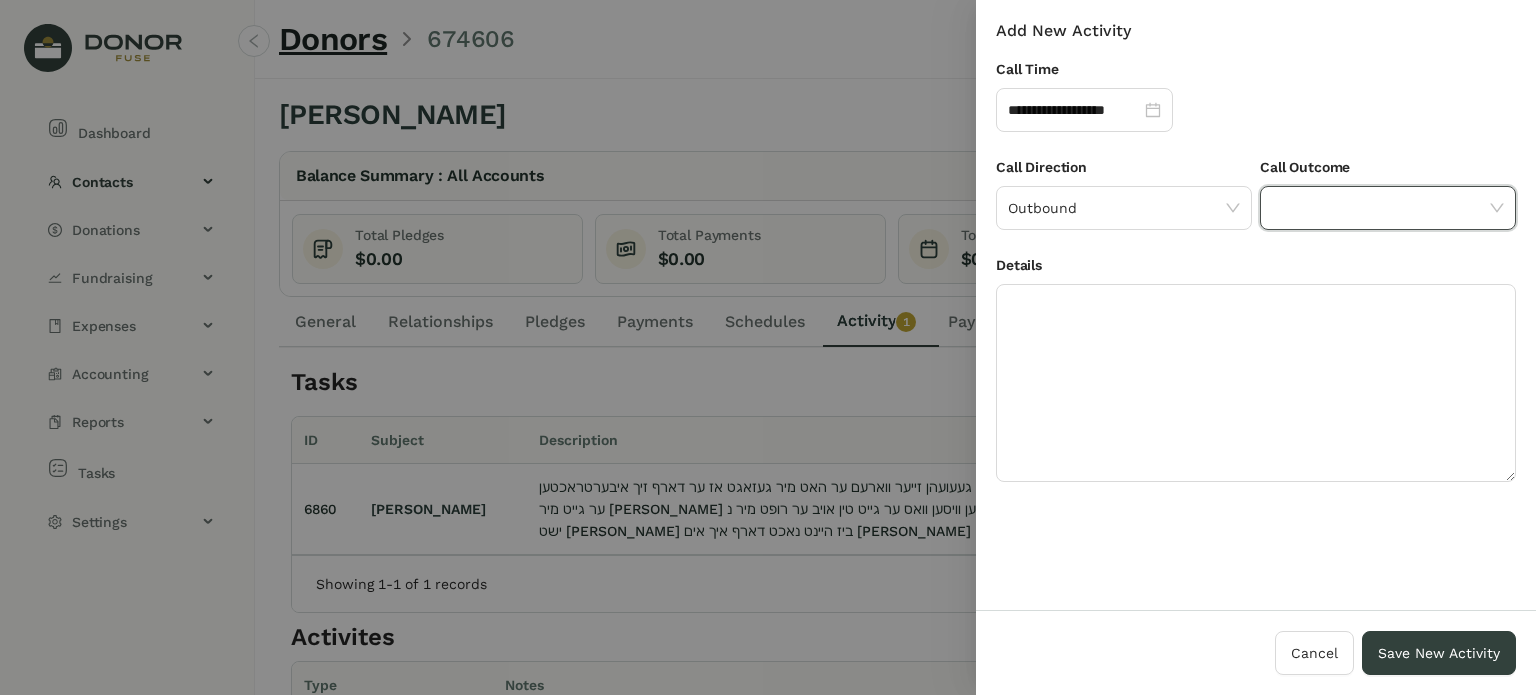 click 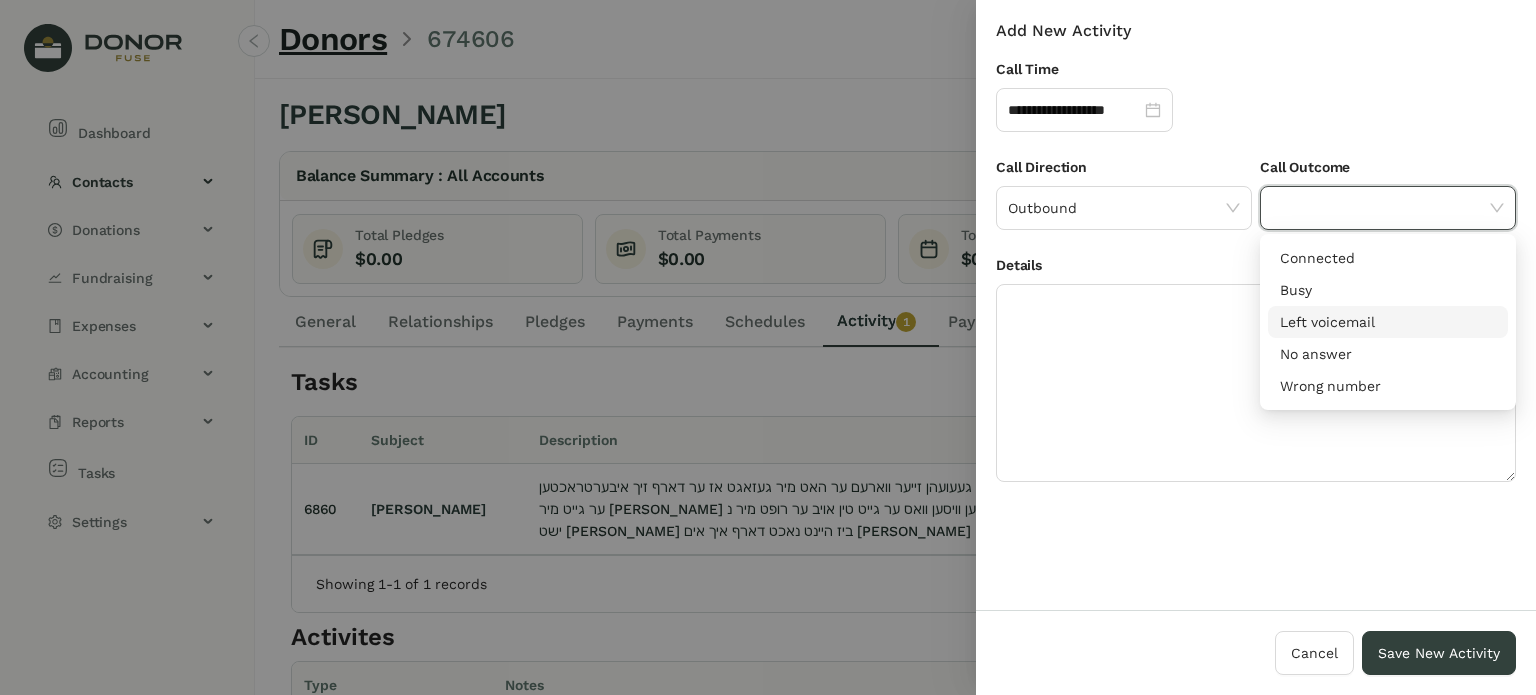 click on "Left voicemail" at bounding box center [1388, 322] 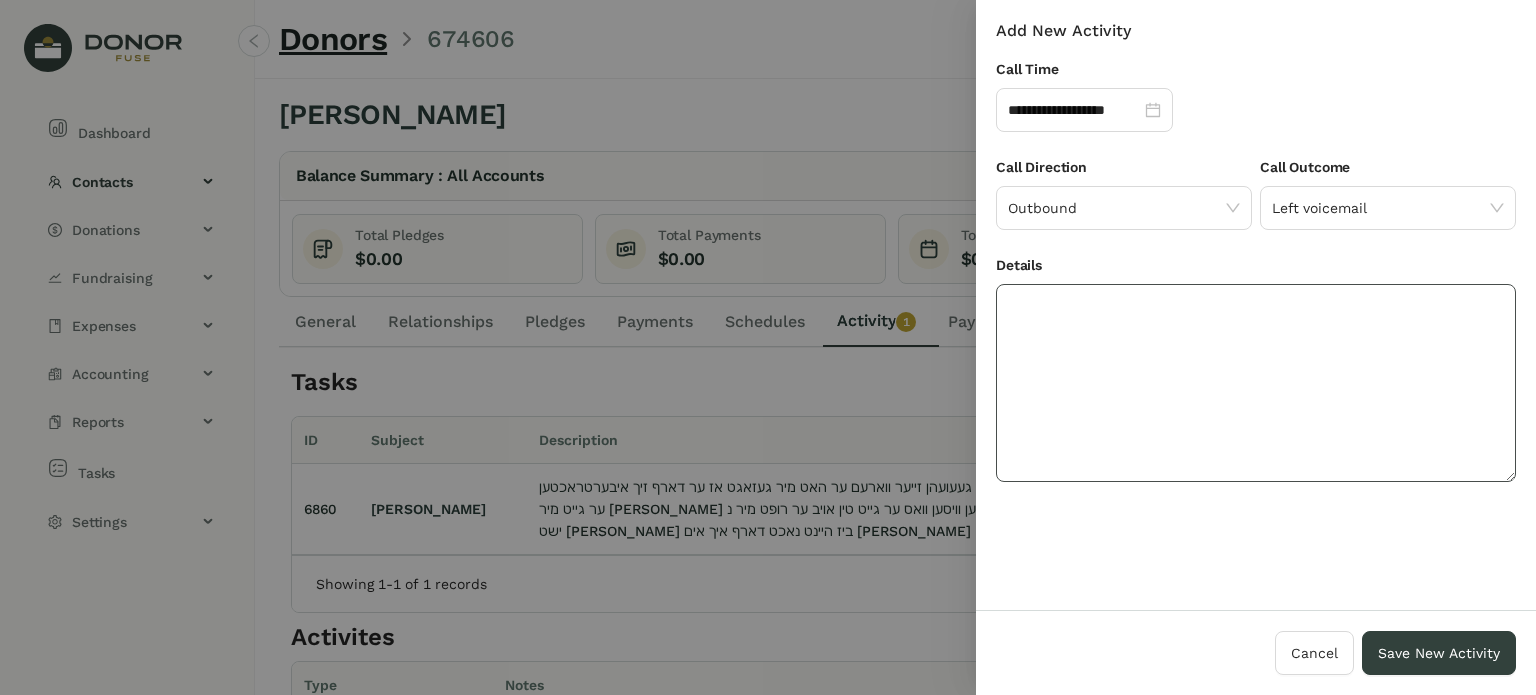 click 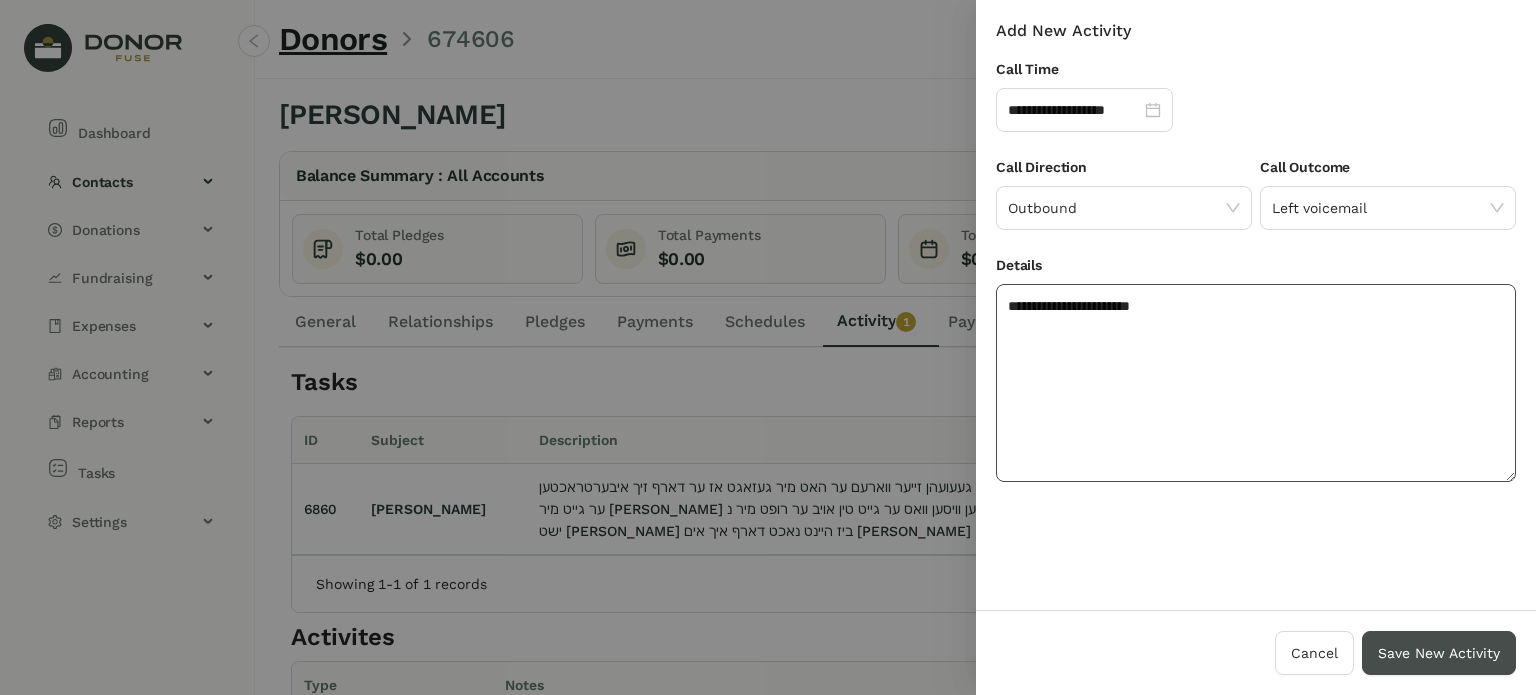 type on "**********" 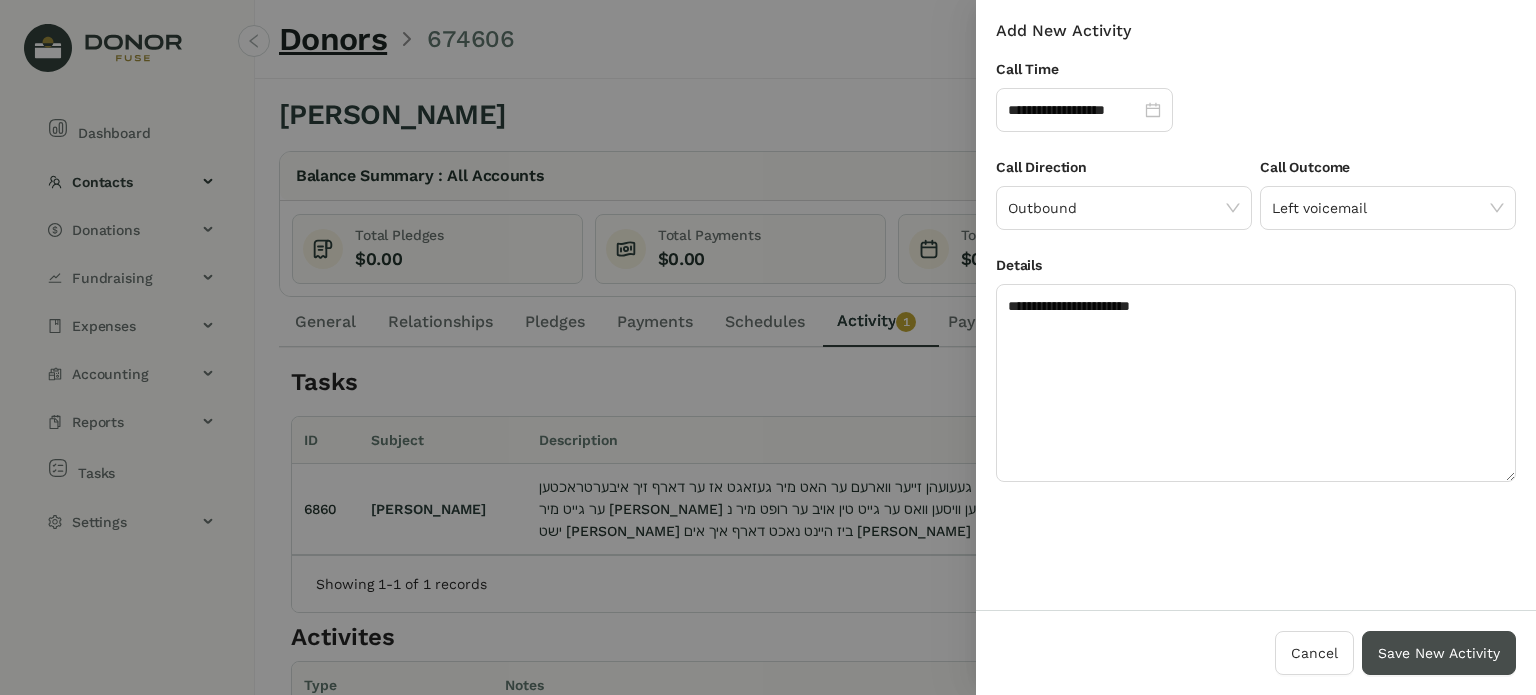 click on "Save New Activity" at bounding box center (1439, 653) 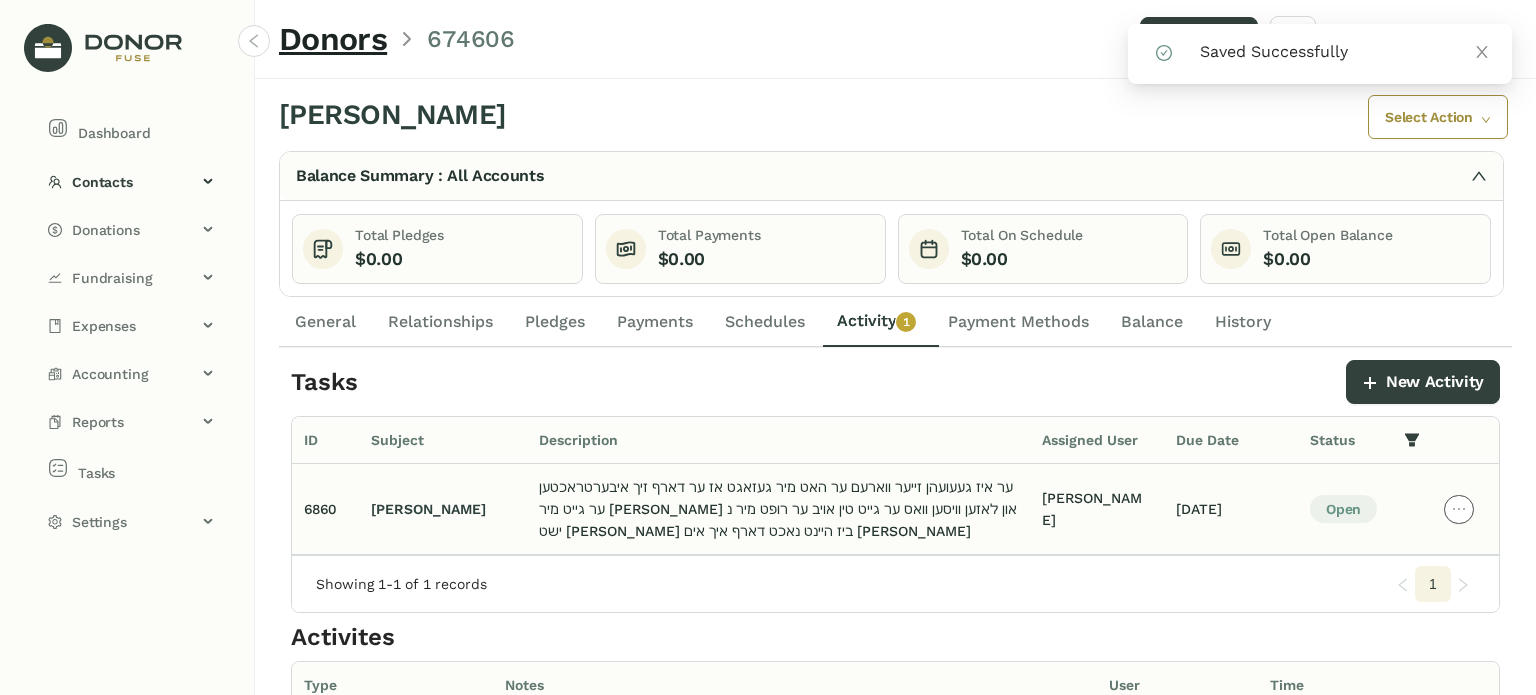 click 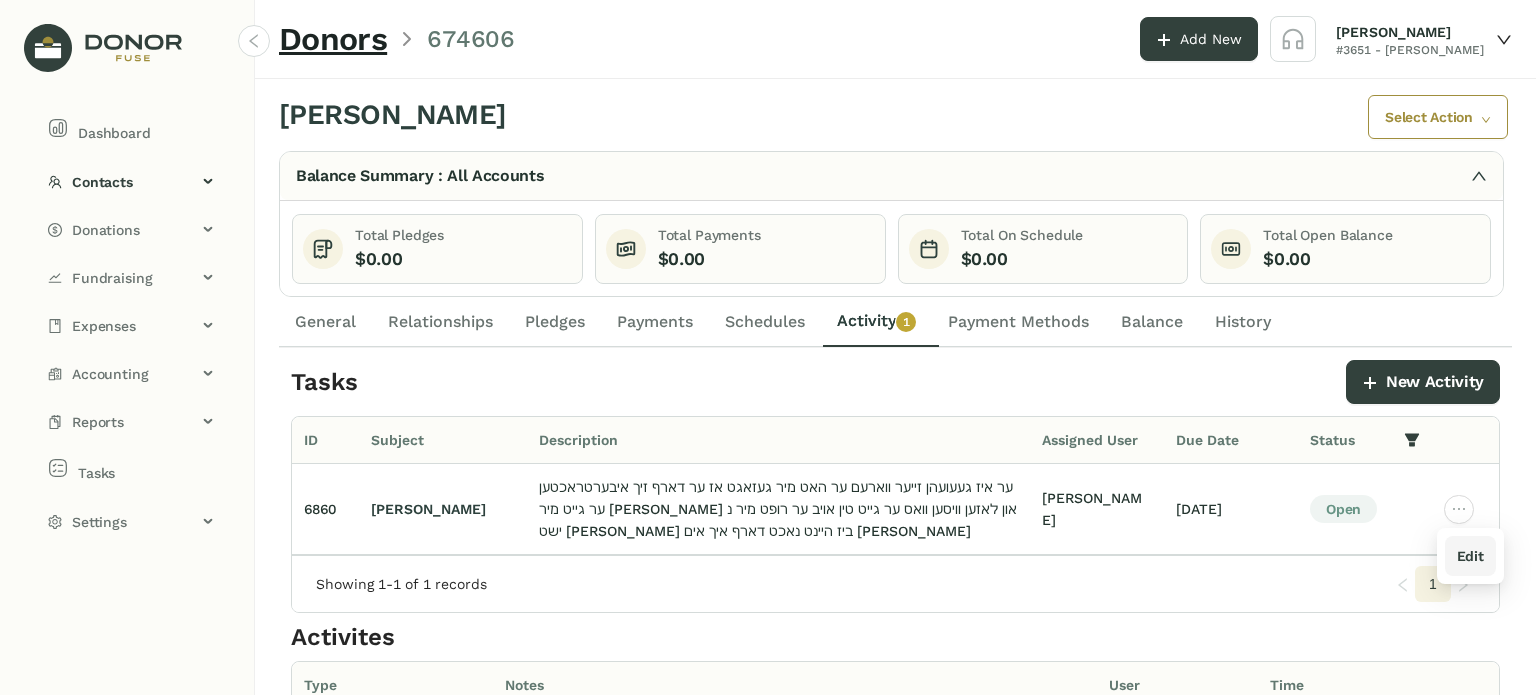 click on "Edit" at bounding box center [1470, 556] 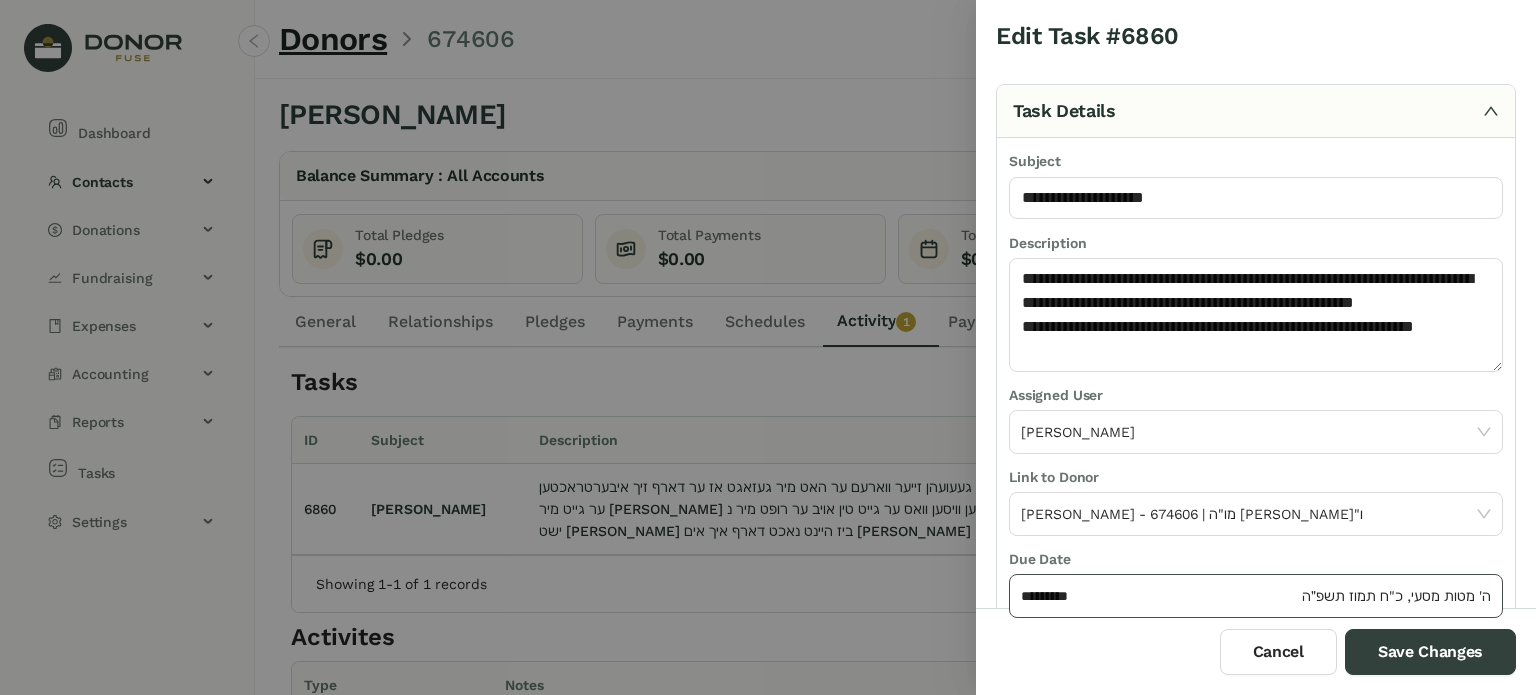 click on "********* ה' מטות מסעי, כ"ח תמוז תשפ״ה" 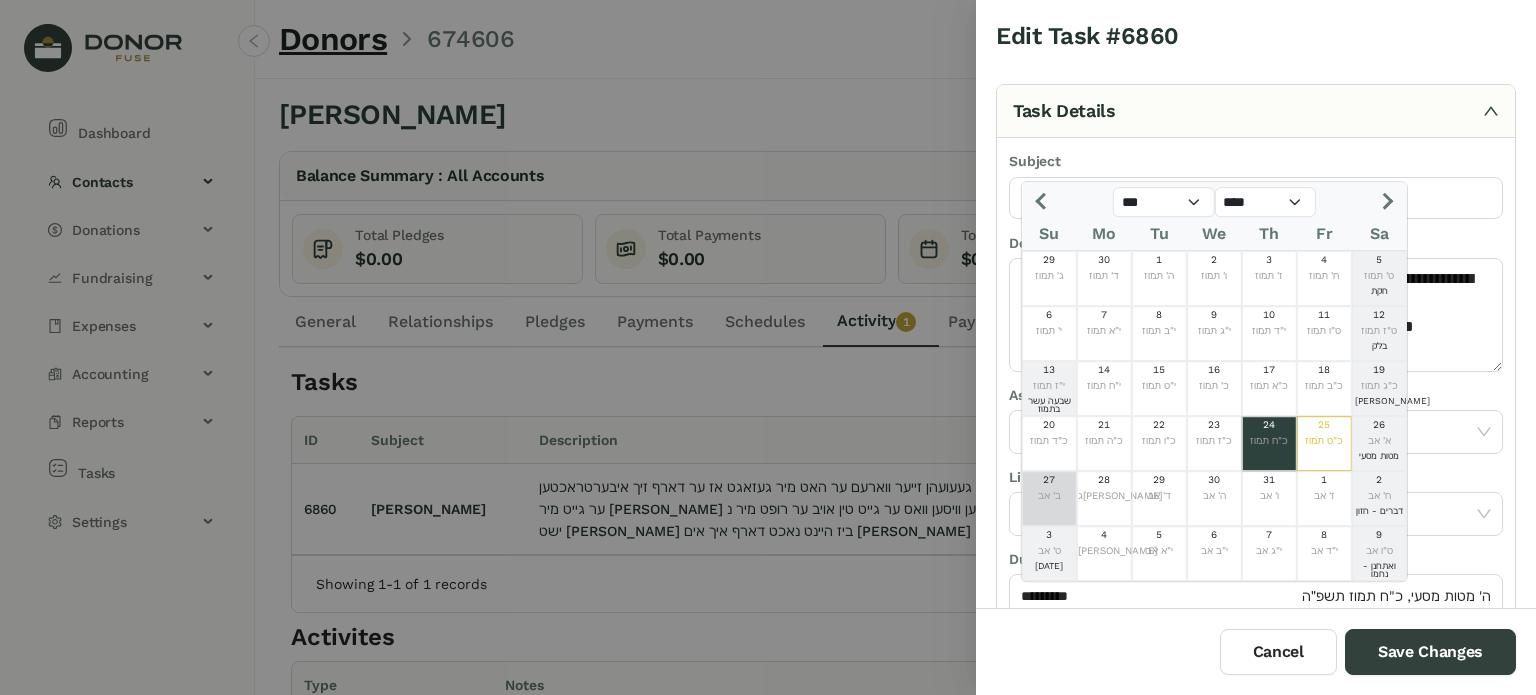 click on "ב' אב" 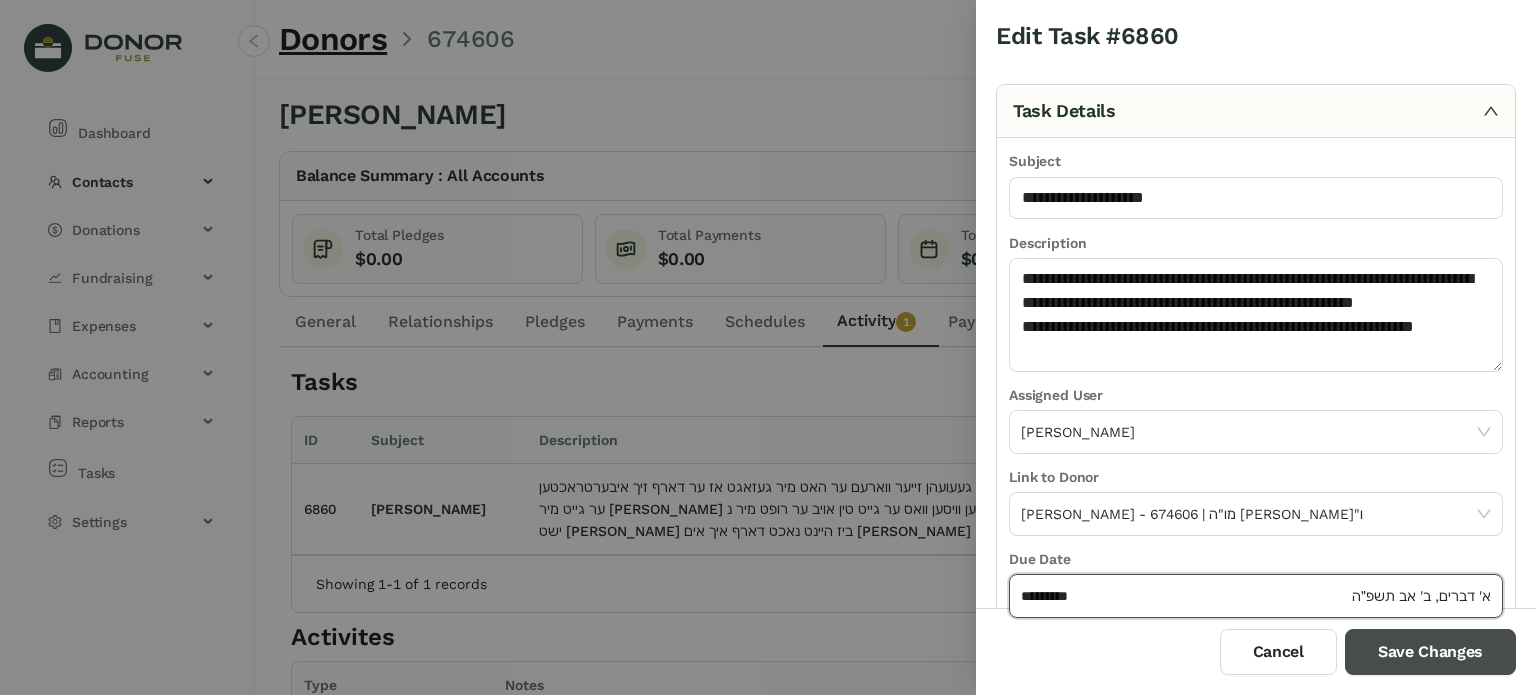 click on "Save Changes" at bounding box center (1430, 652) 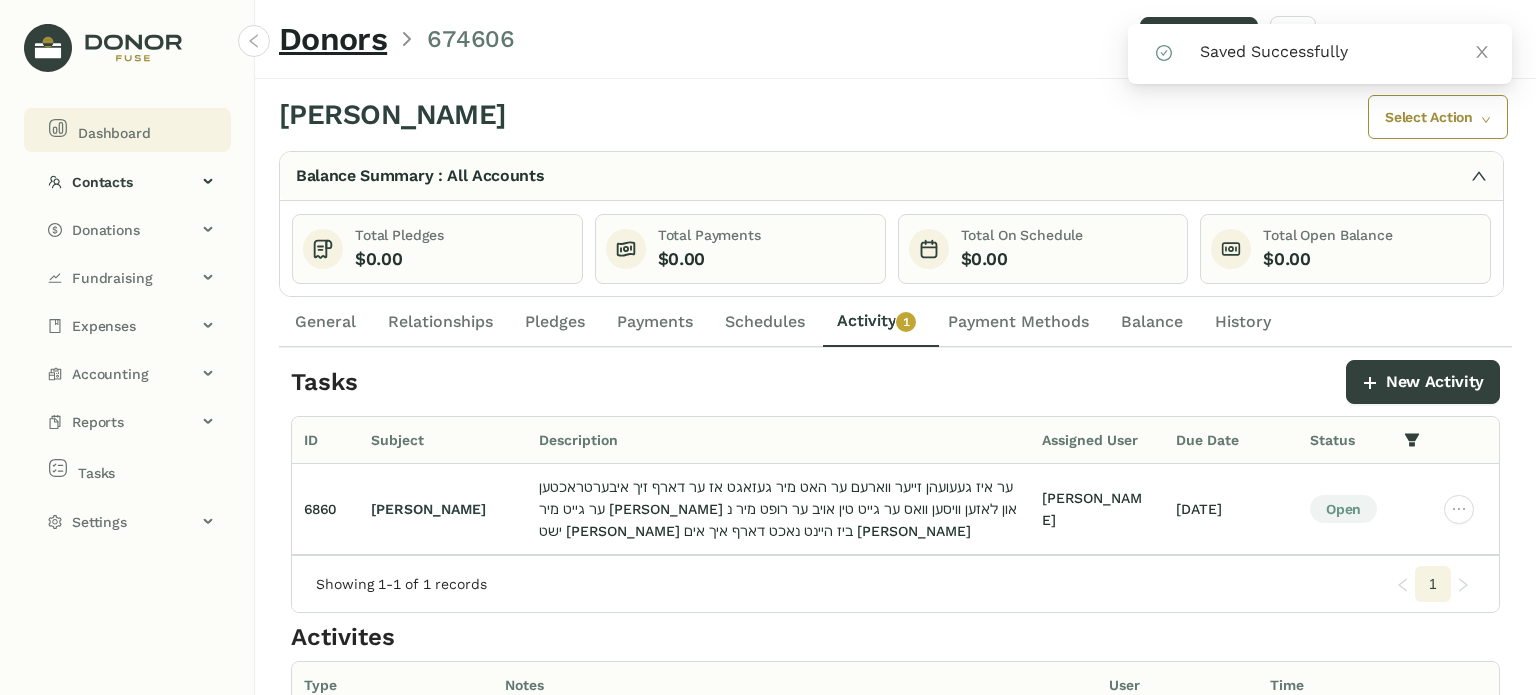 click on "Dashboard" 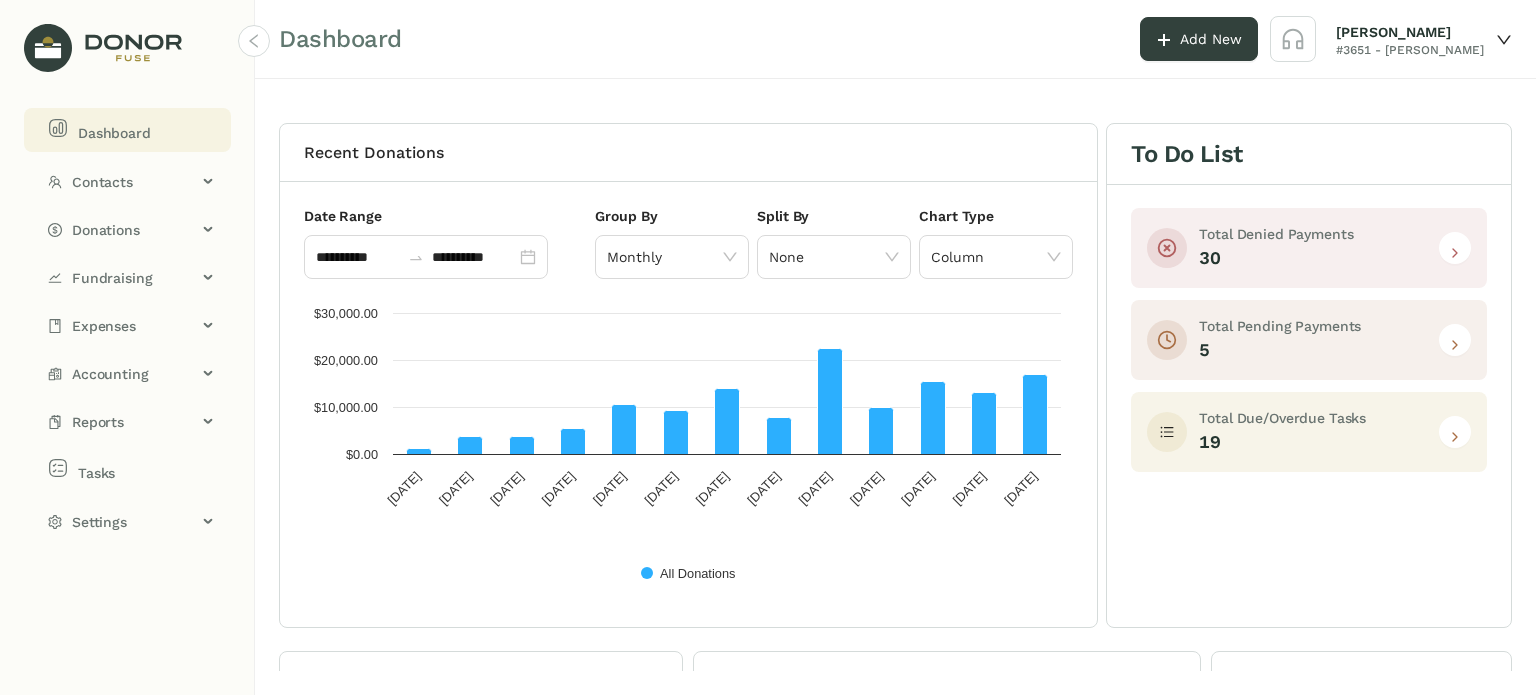 click 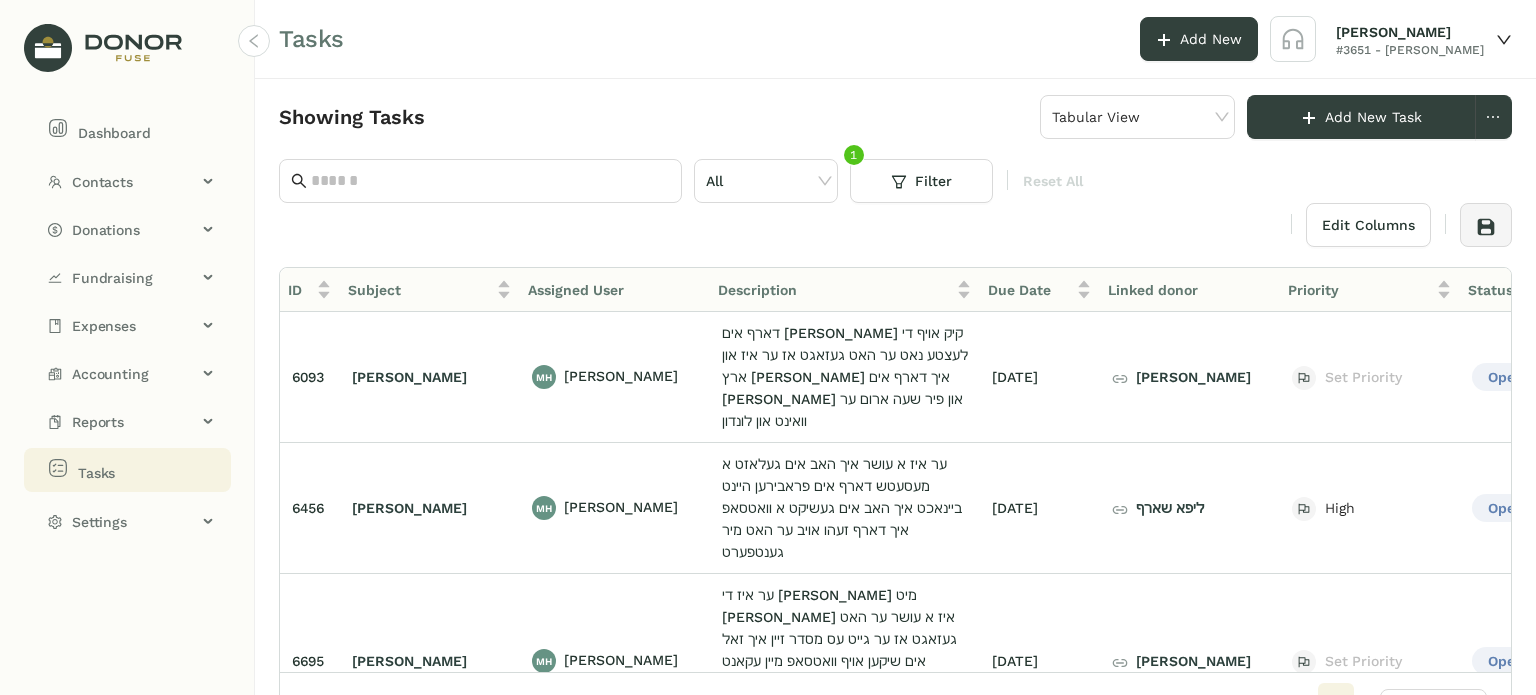 scroll, scrollTop: 0, scrollLeft: 96, axis: horizontal 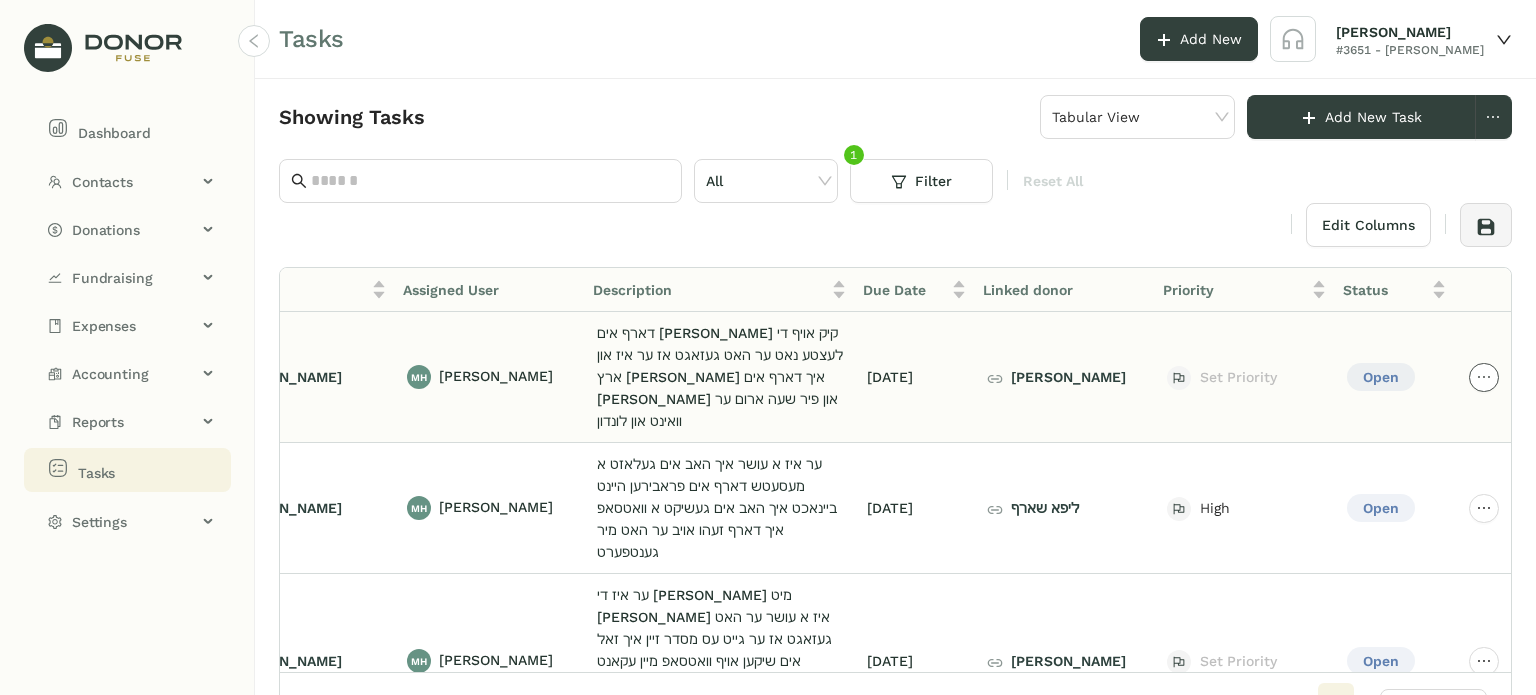 click 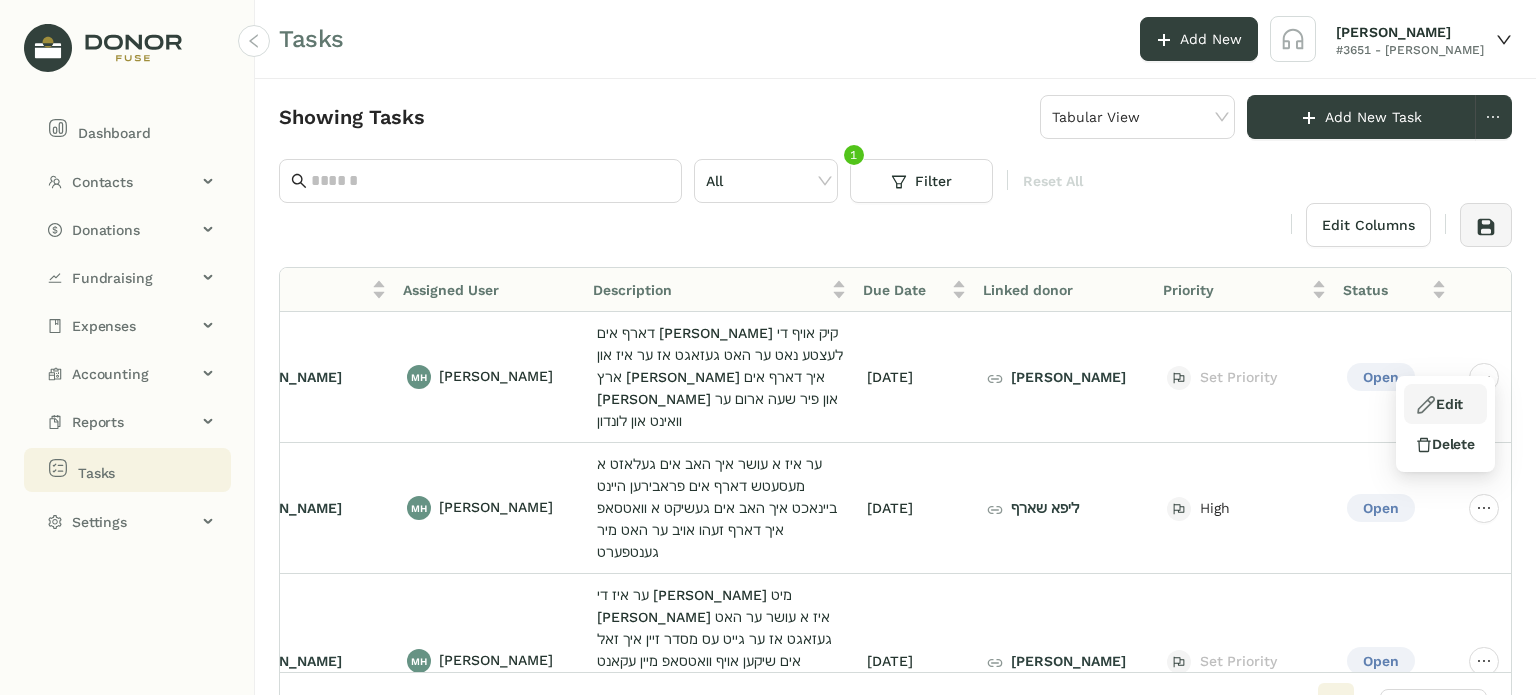 click on "Edit" at bounding box center [1439, 404] 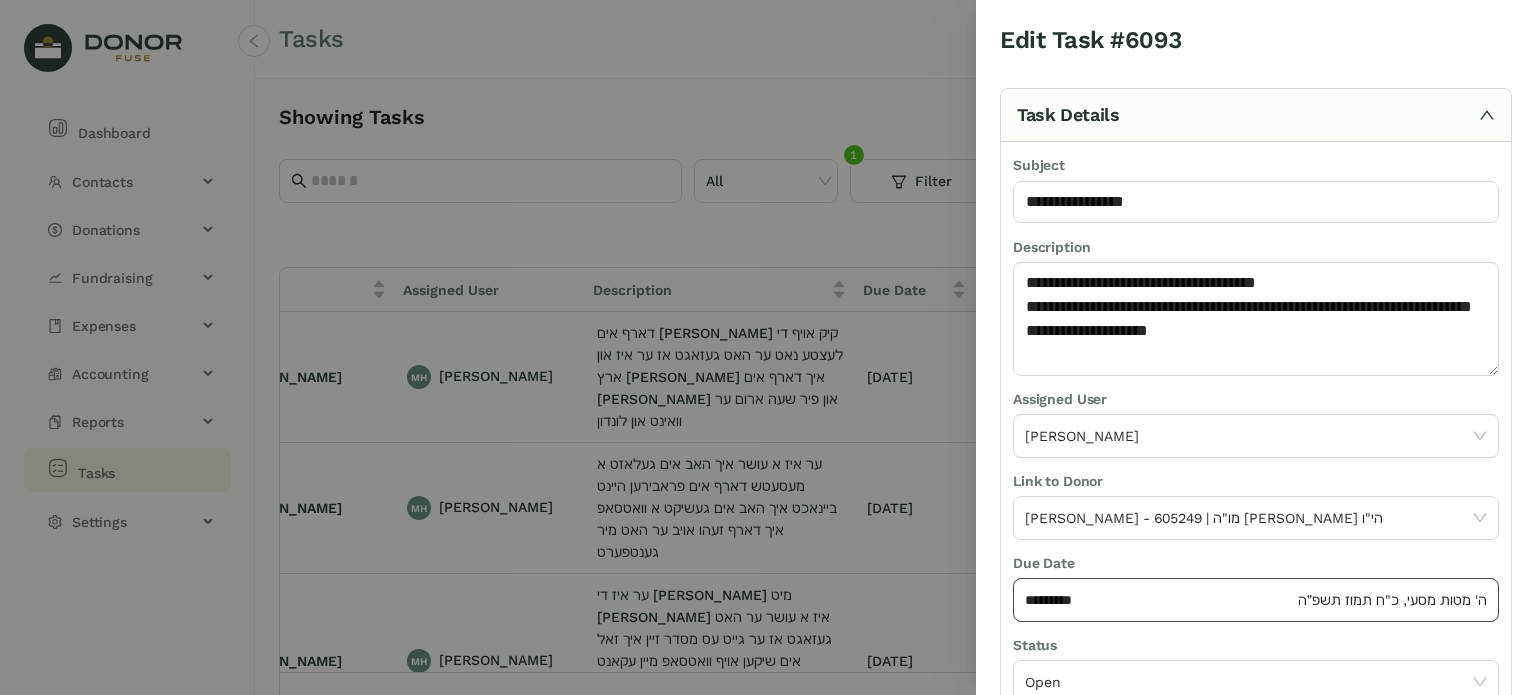 click on "*********" 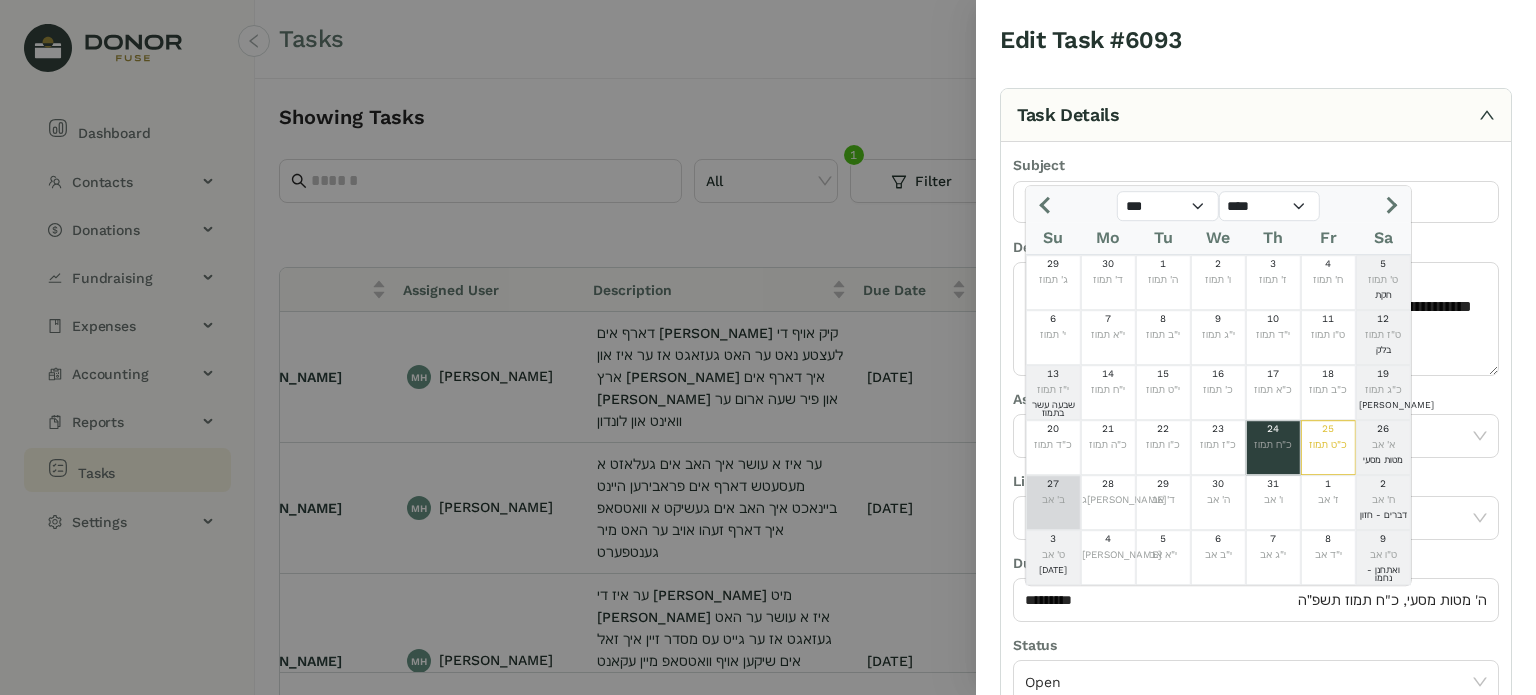 click on "ב' אב" 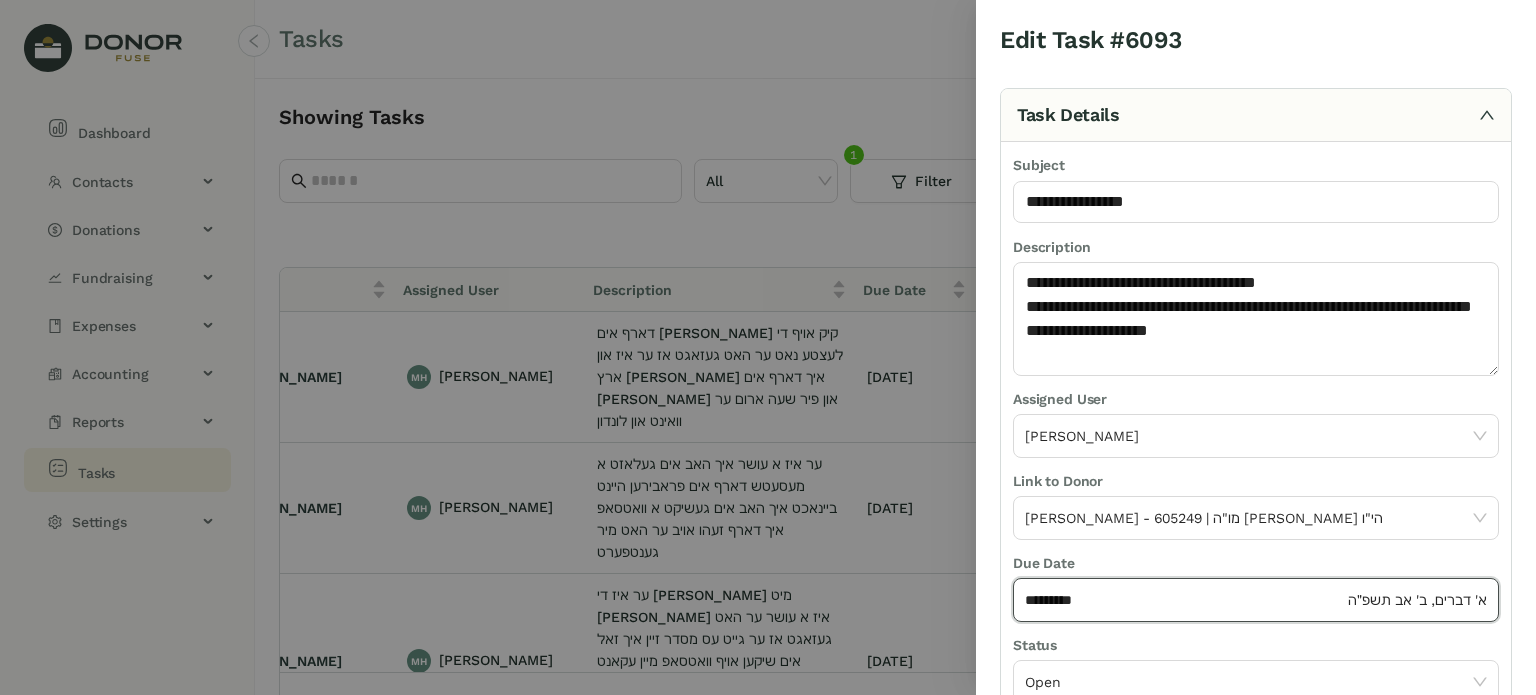 scroll, scrollTop: 236, scrollLeft: 0, axis: vertical 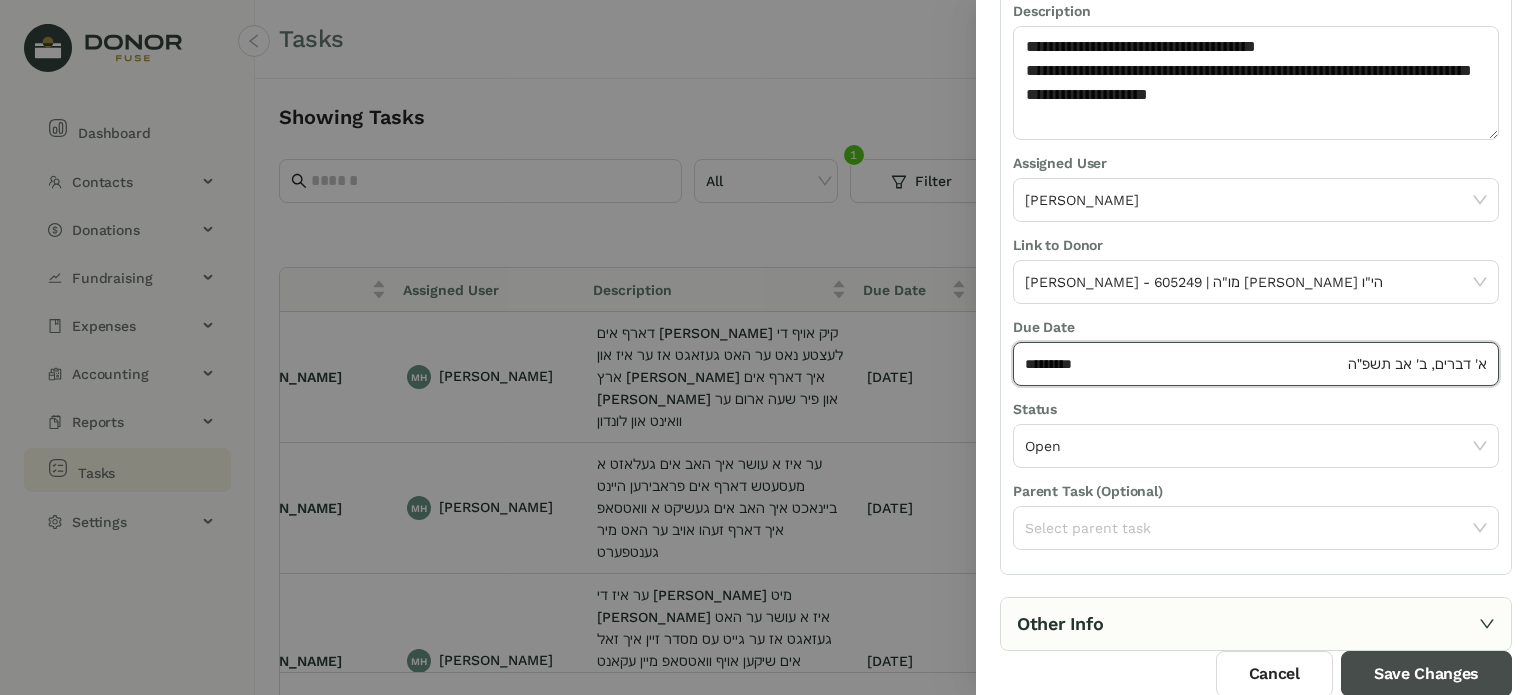 click on "Save Changes" at bounding box center (1426, 674) 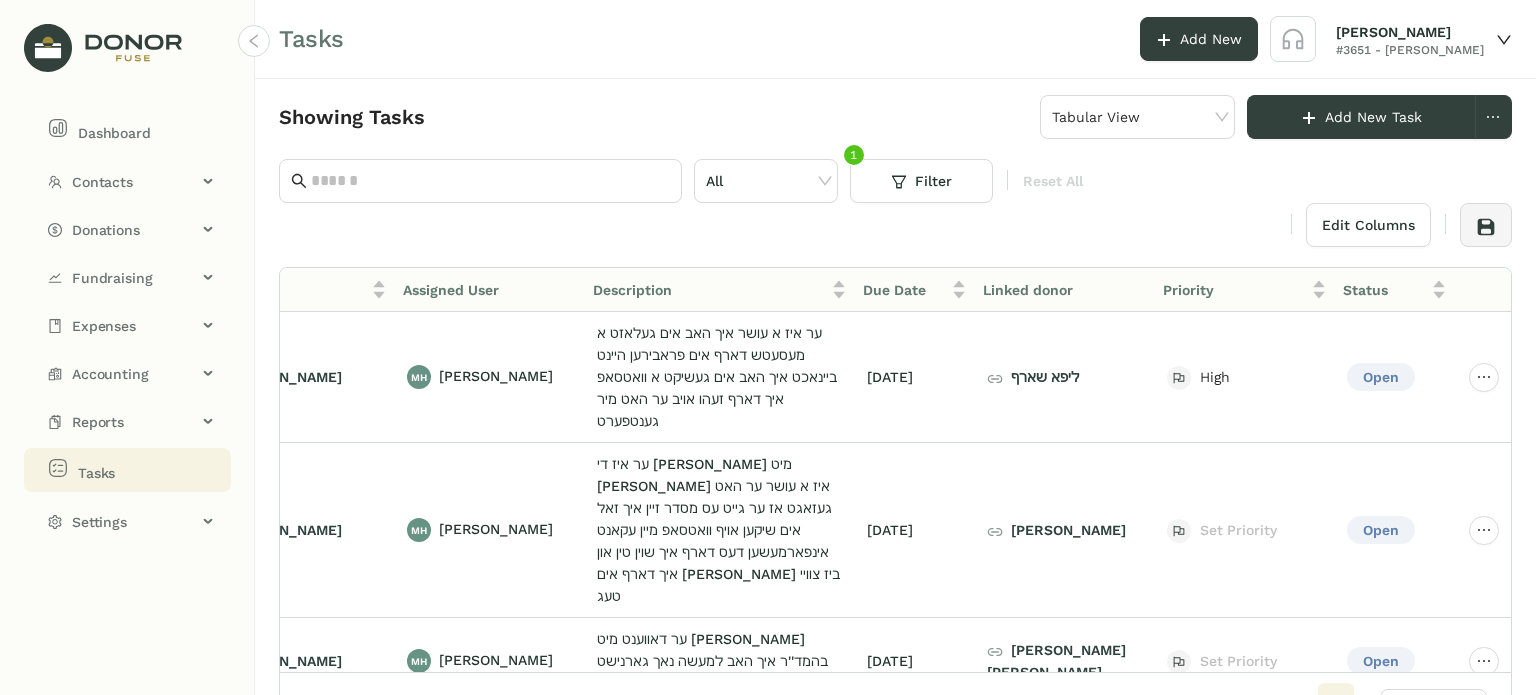 scroll, scrollTop: 0, scrollLeft: 112, axis: horizontal 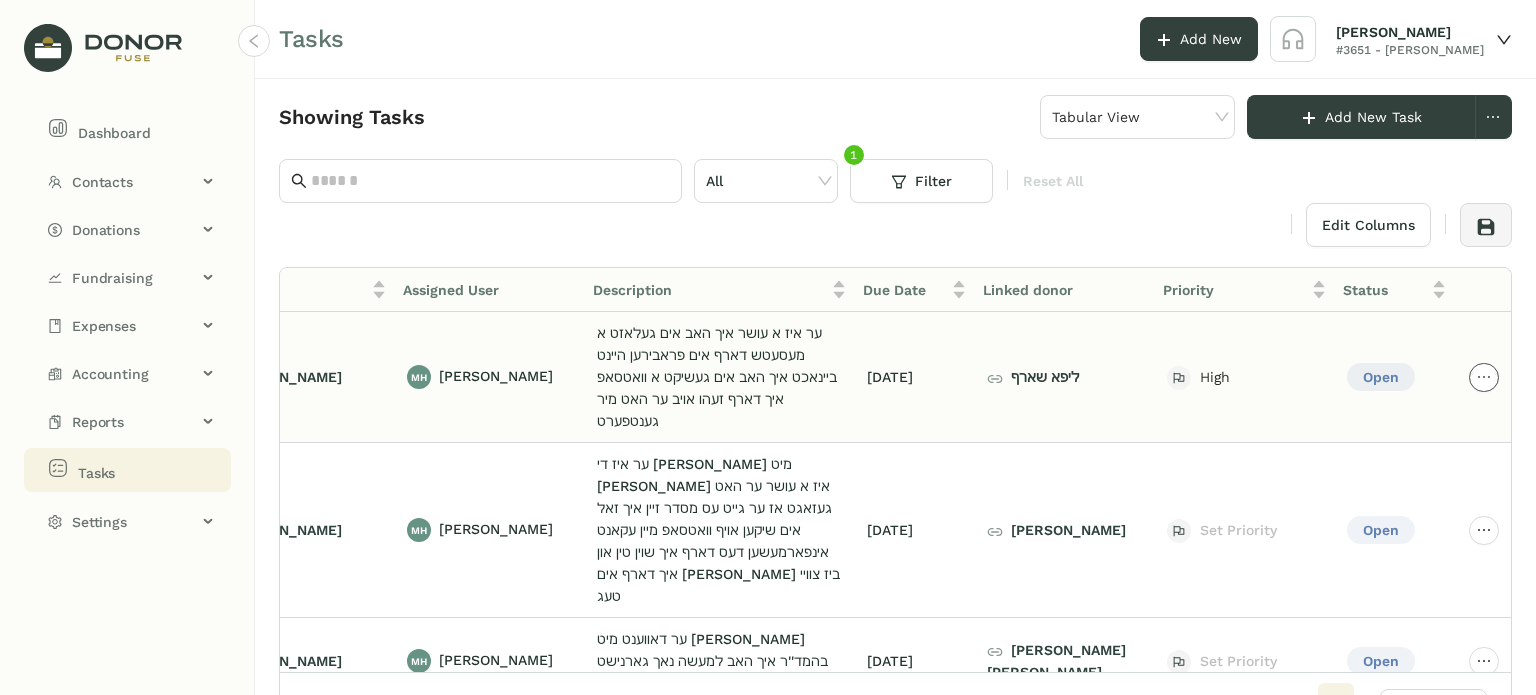 click 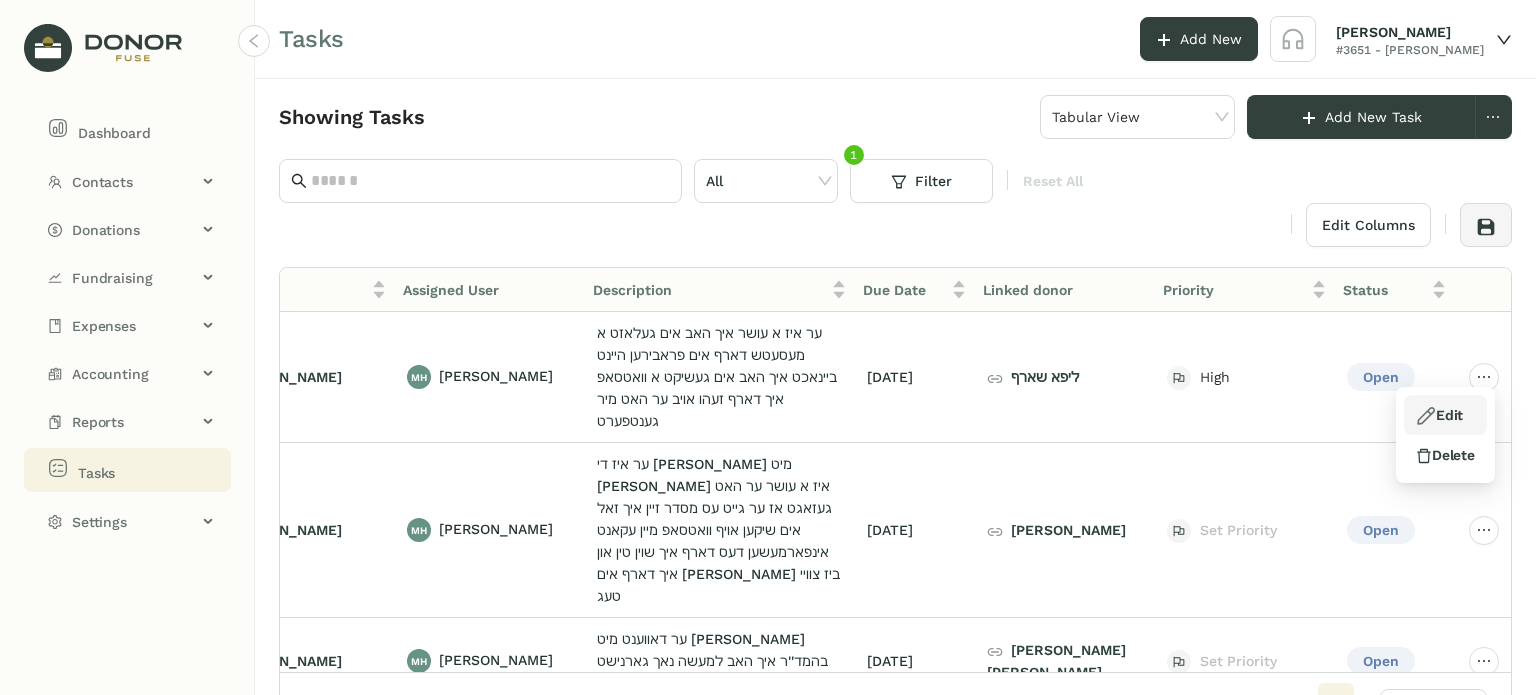 click on "Edit" at bounding box center (1439, 415) 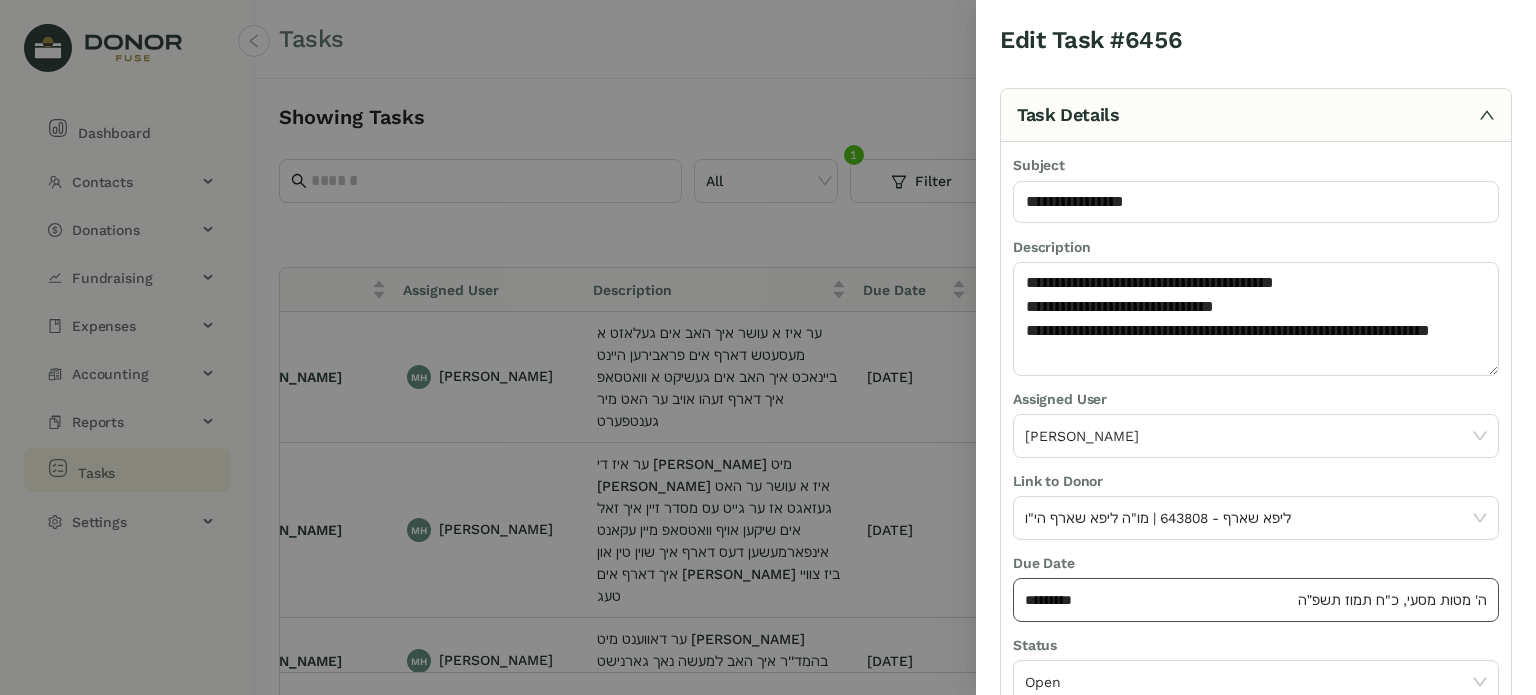 click on "*********" 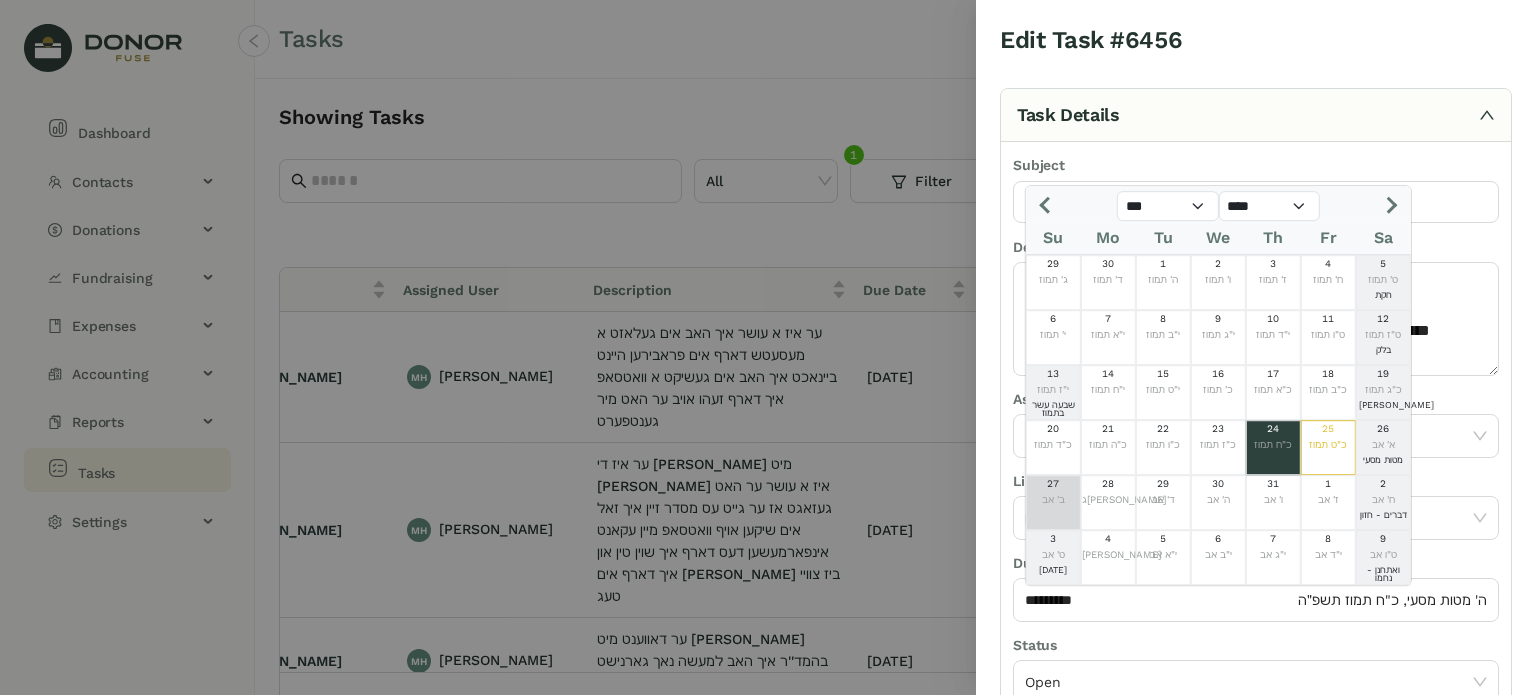 click on "27  ב' אב" 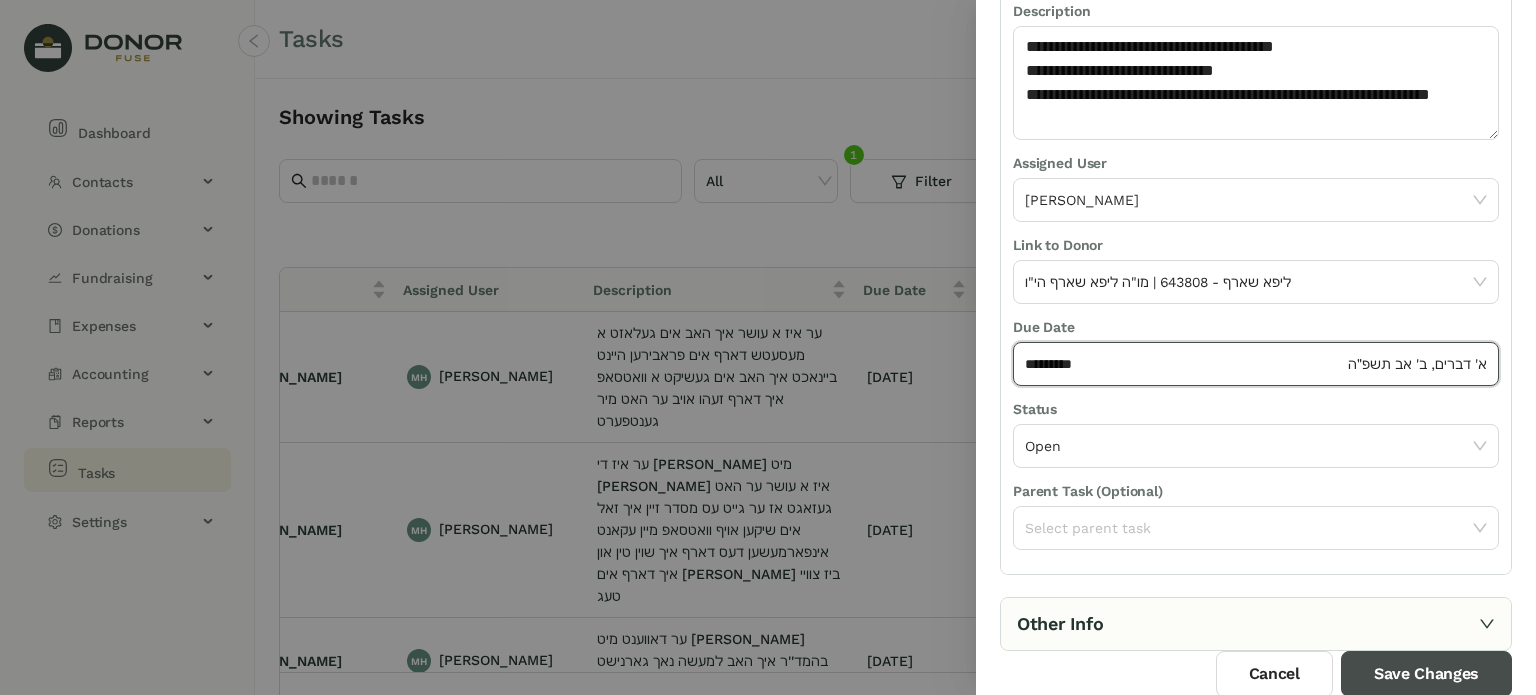 drag, startPoint x: 1448, startPoint y: 676, endPoint x: 1405, endPoint y: 654, distance: 48.30114 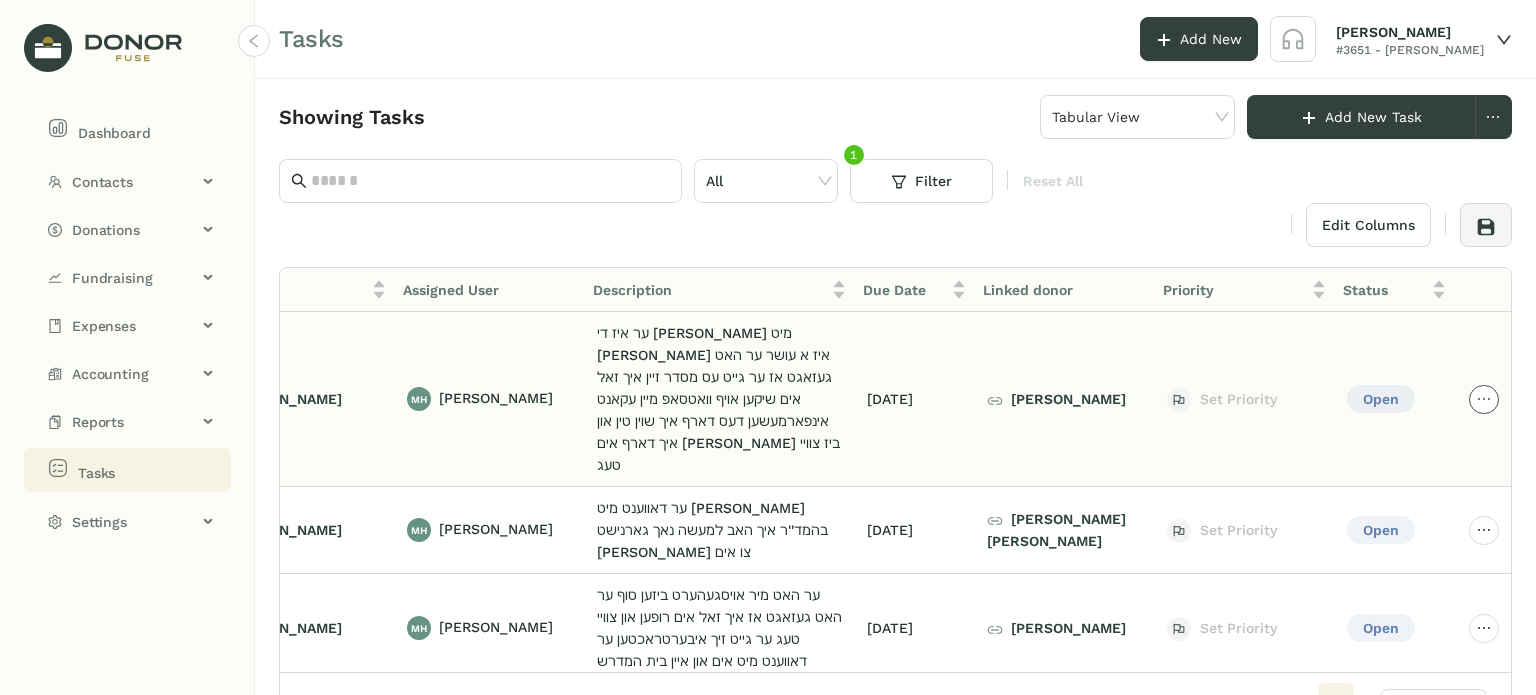 click 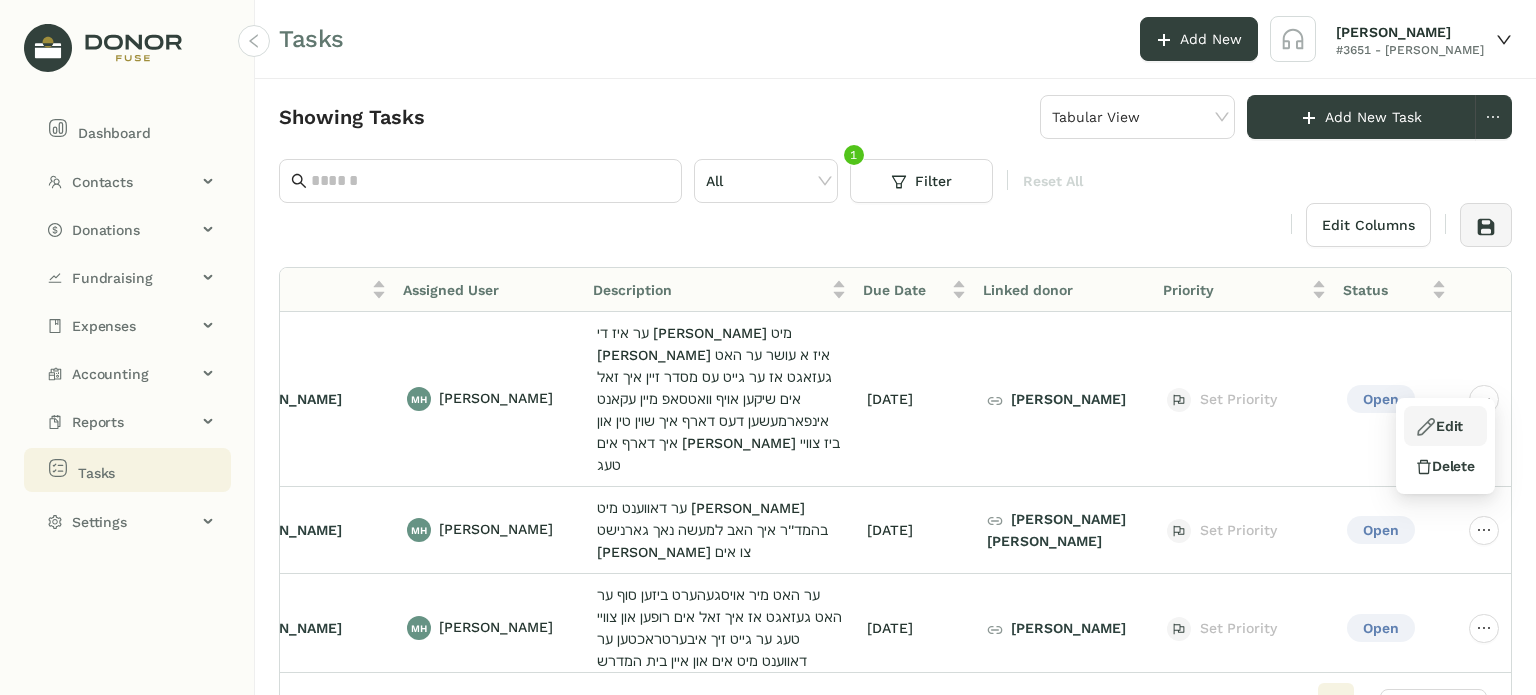 click on "Edit" at bounding box center [1445, 426] 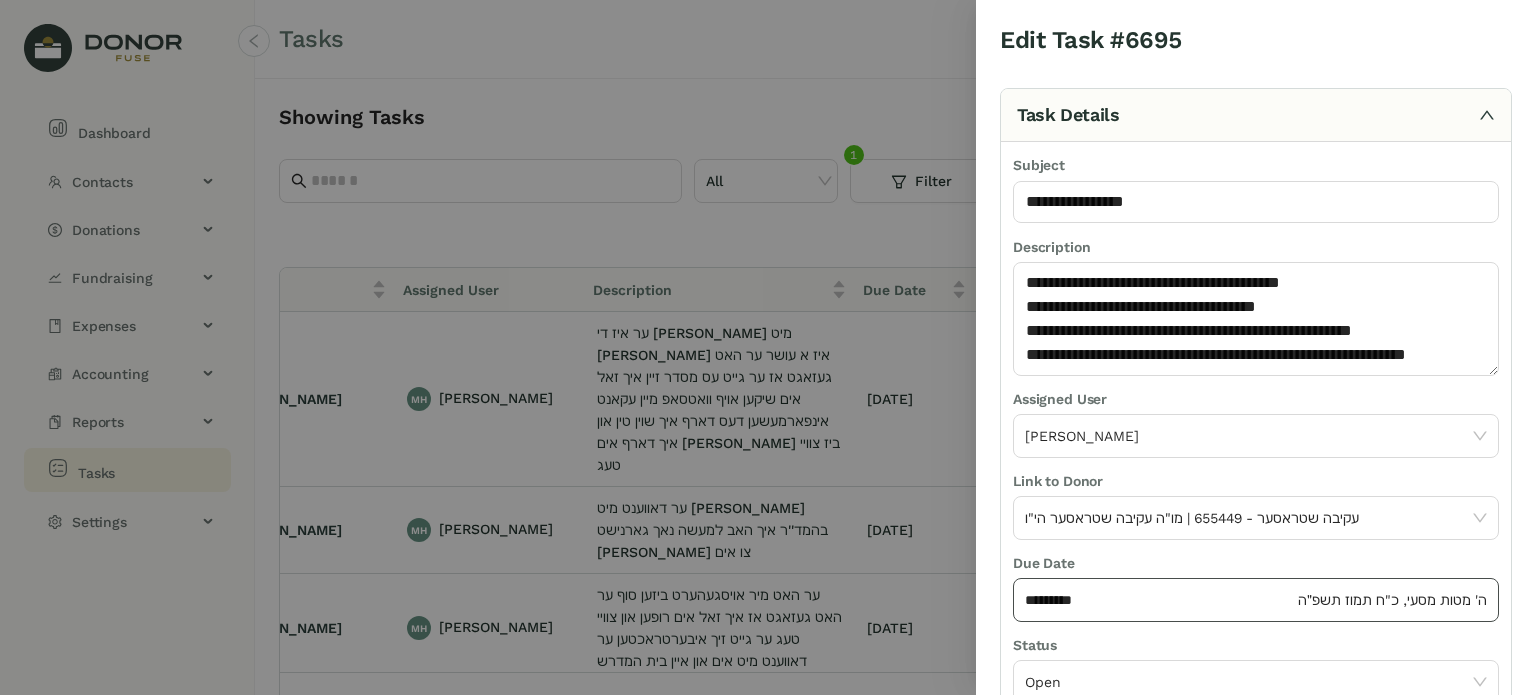 click on "*********" 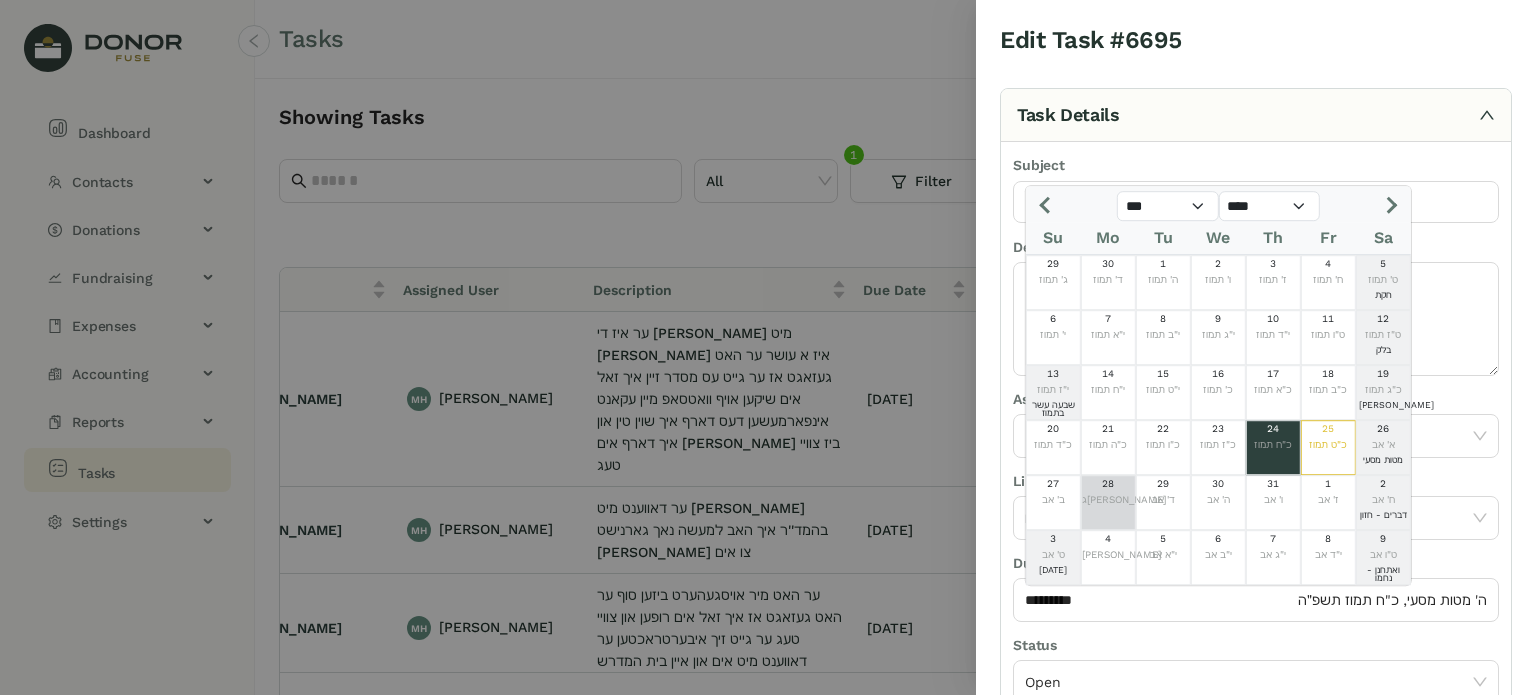 click on "ג[PERSON_NAME]" 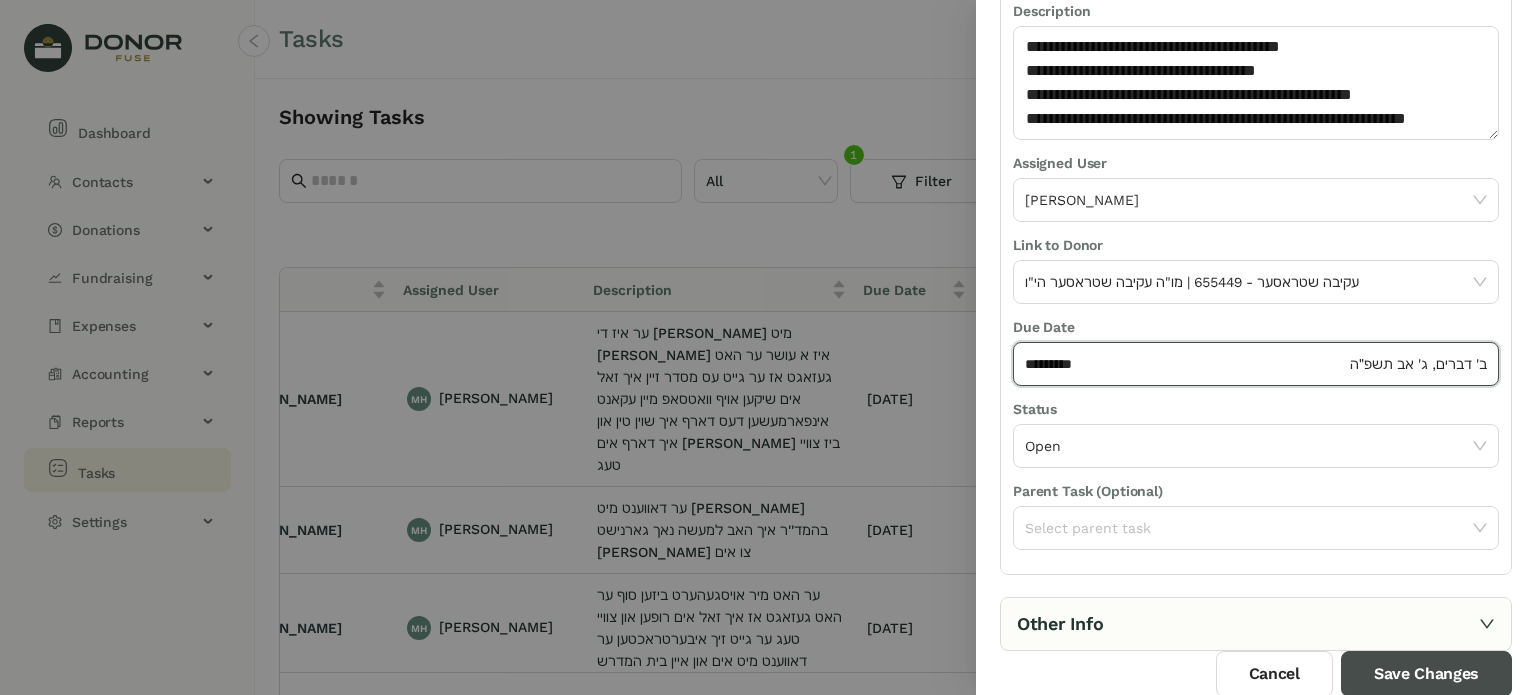 click on "Save Changes" at bounding box center (1426, 674) 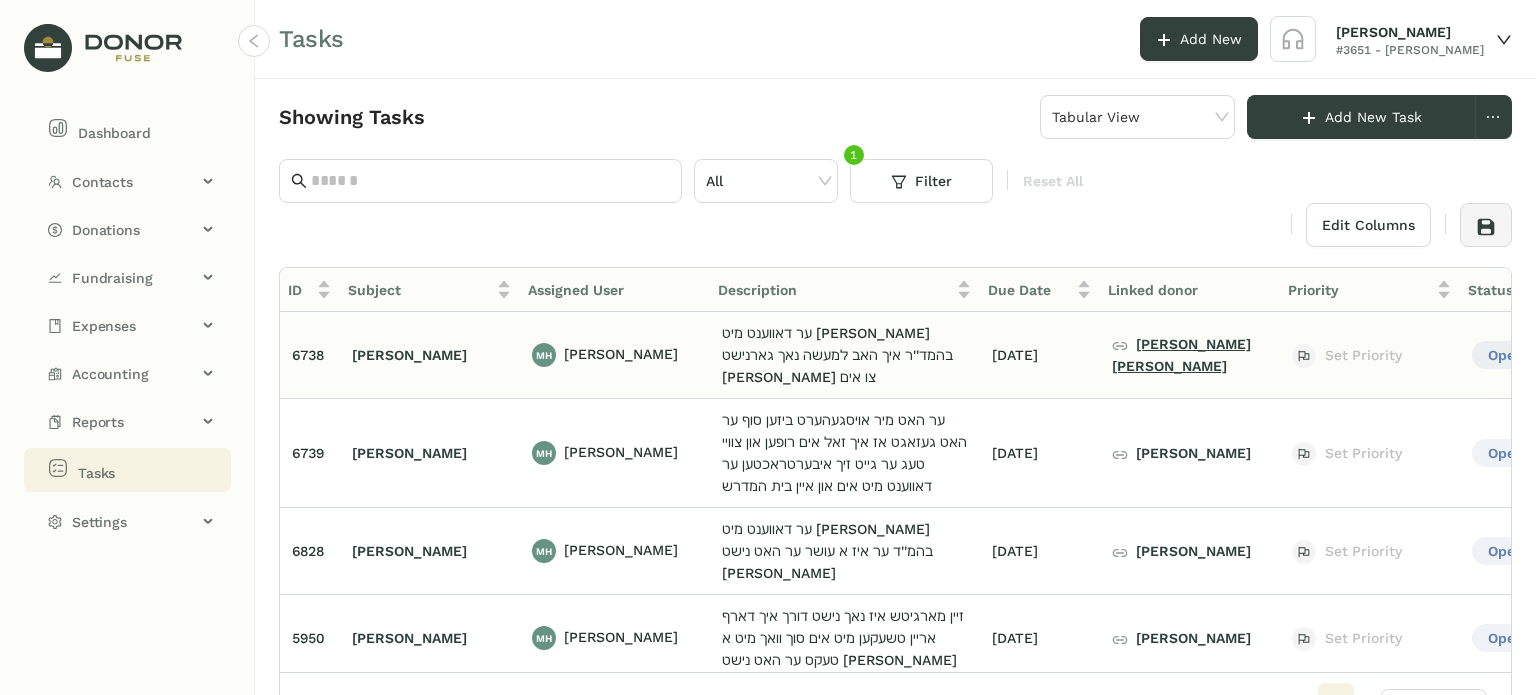 click on "[PERSON_NAME] [PERSON_NAME]" 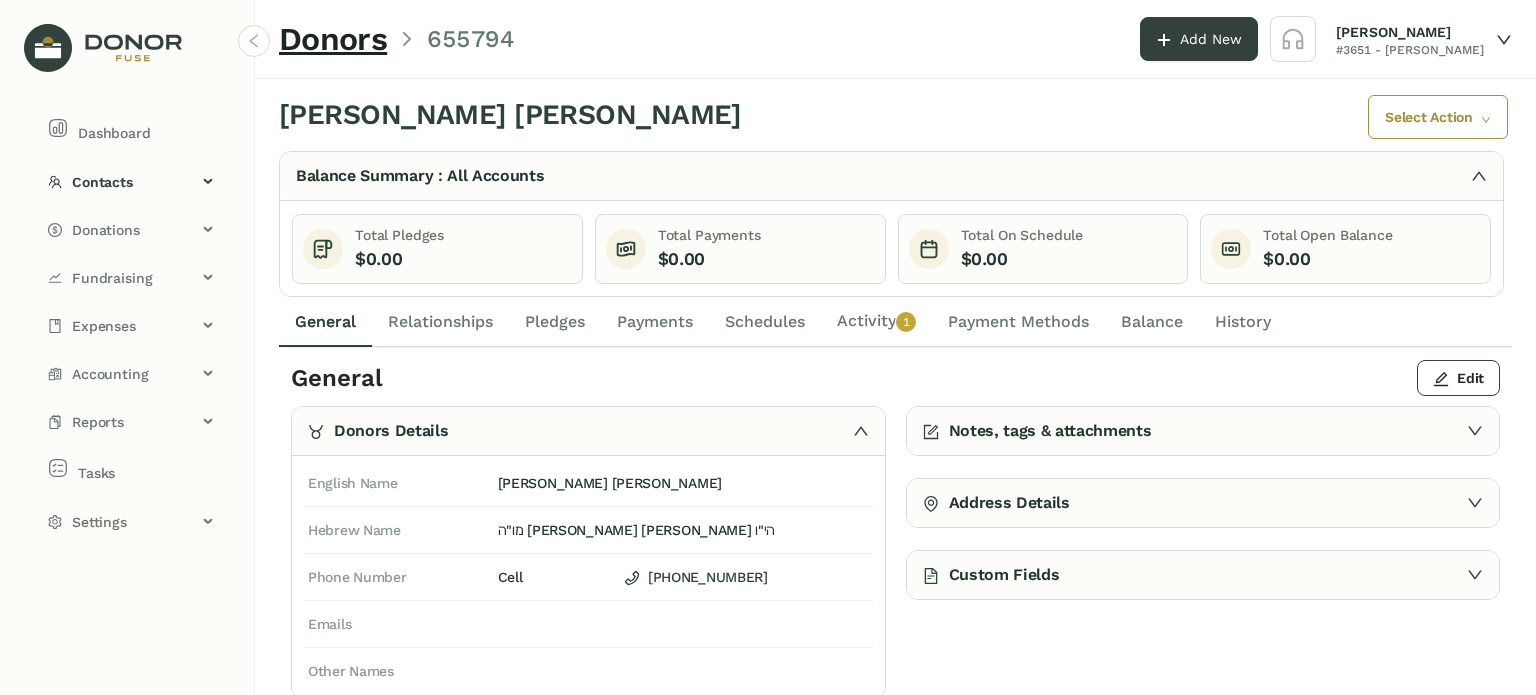 click on "Activity   0   1   2   3   4   5   6   7   8   9" 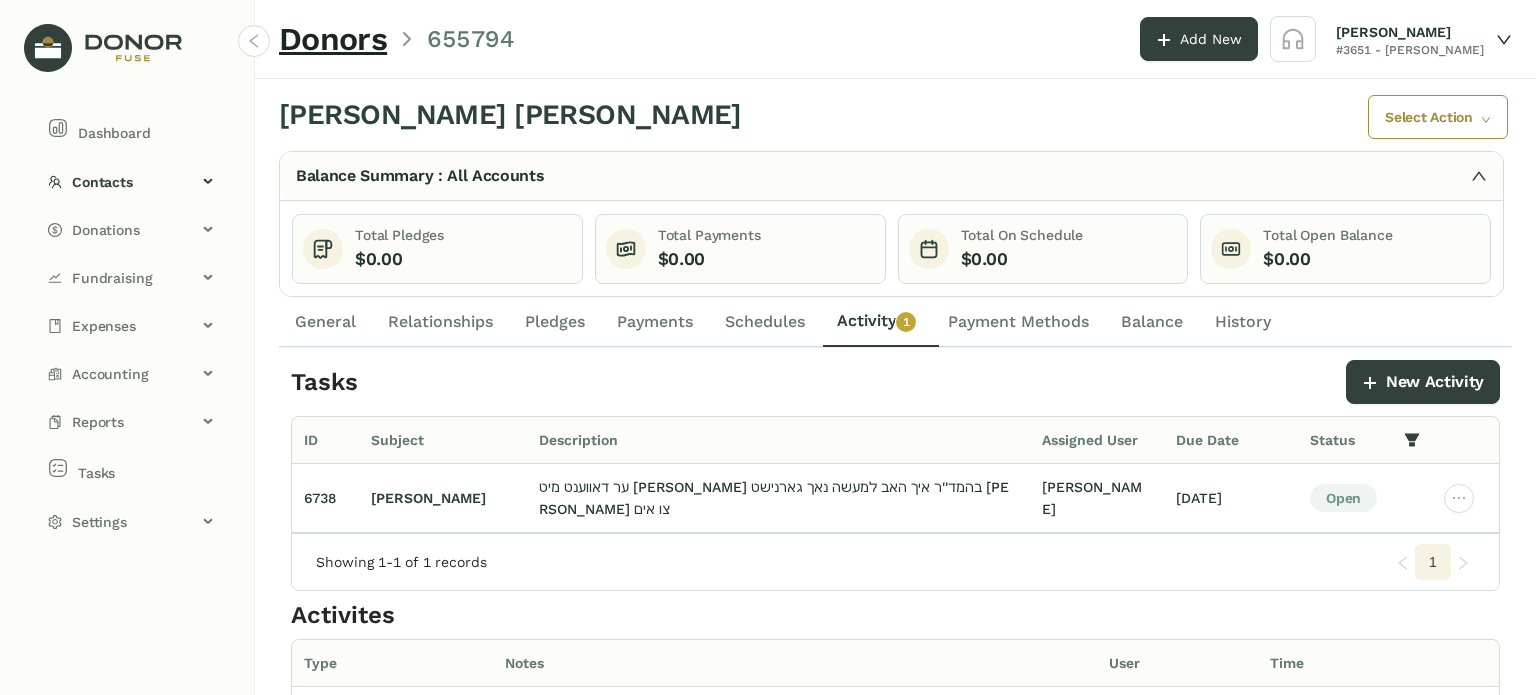 click on "General" 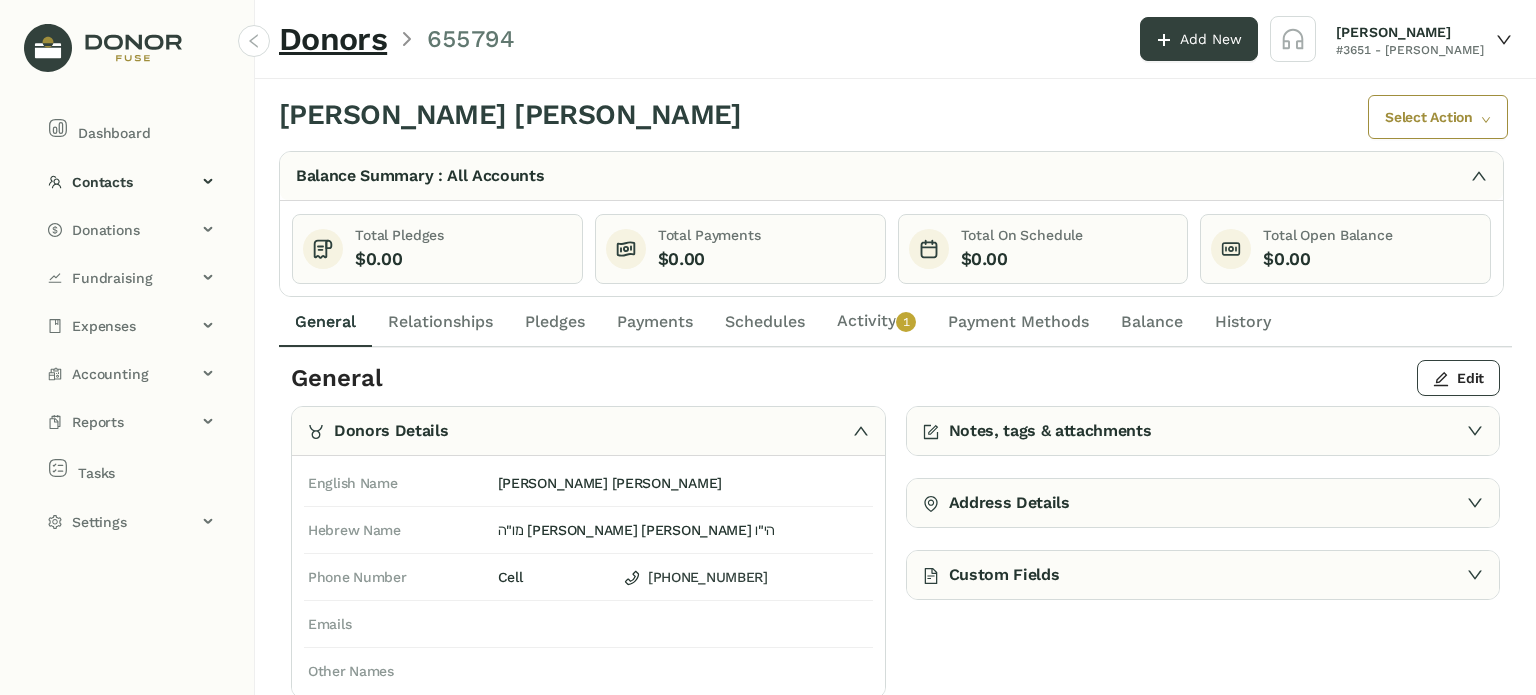 click on "Schedules" 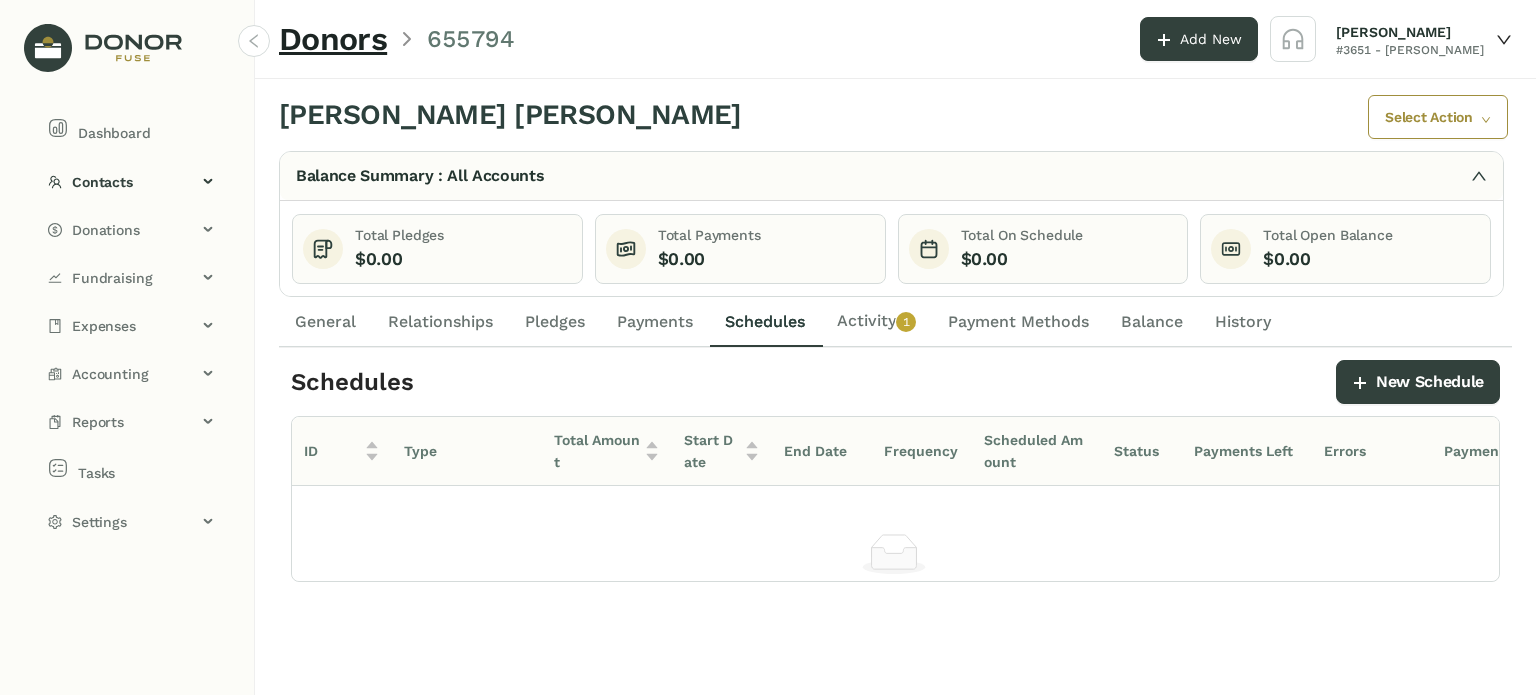 click on "Activity   0   1   2   3   4   5   6   7   8   9" 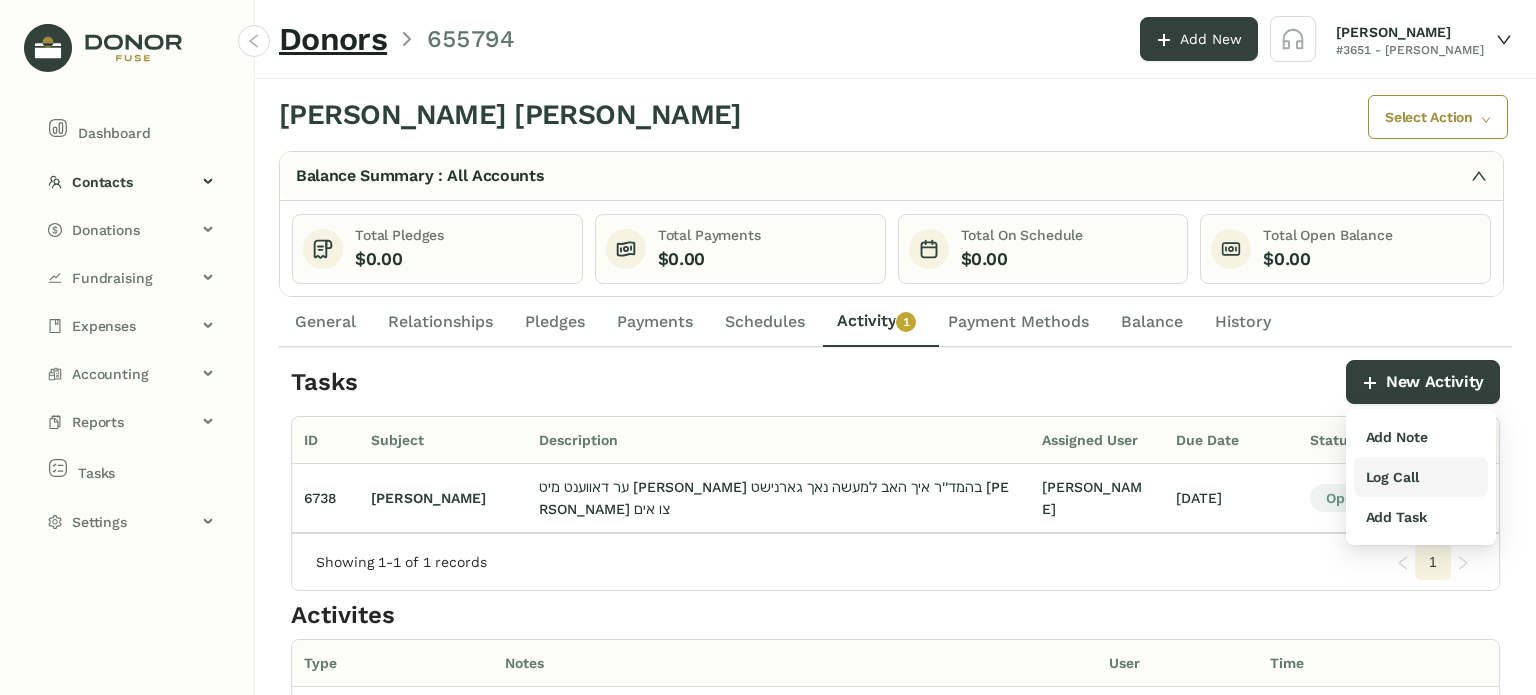 click on "Log Call" at bounding box center [1392, 477] 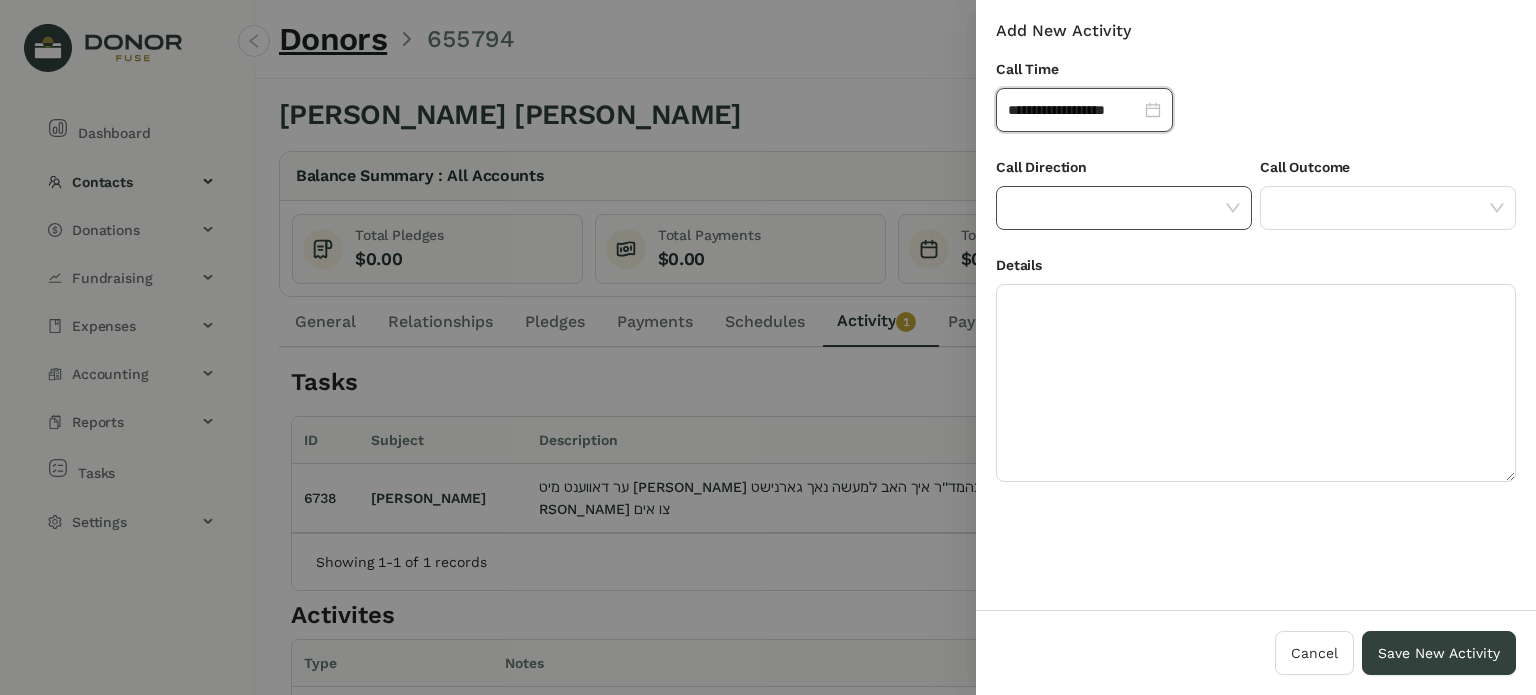click 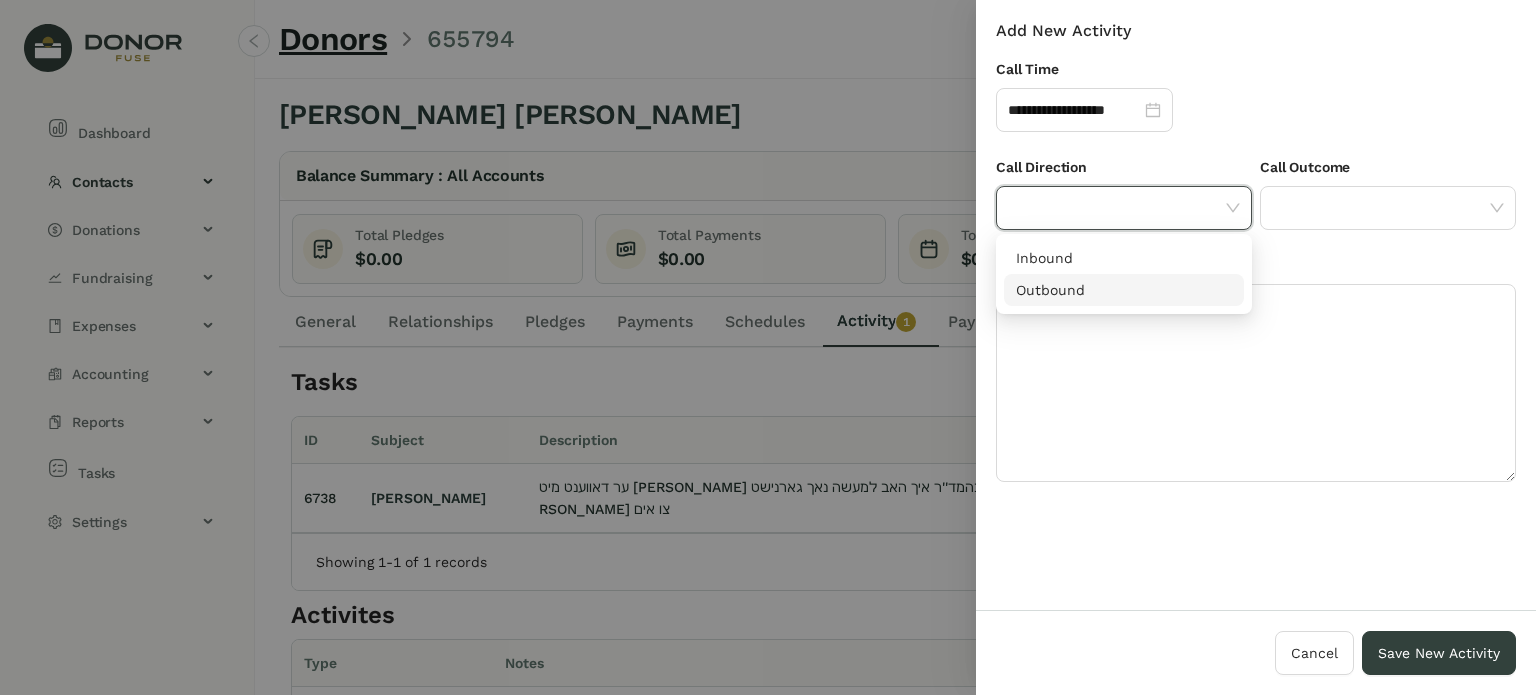 click on "Outbound" at bounding box center [1124, 290] 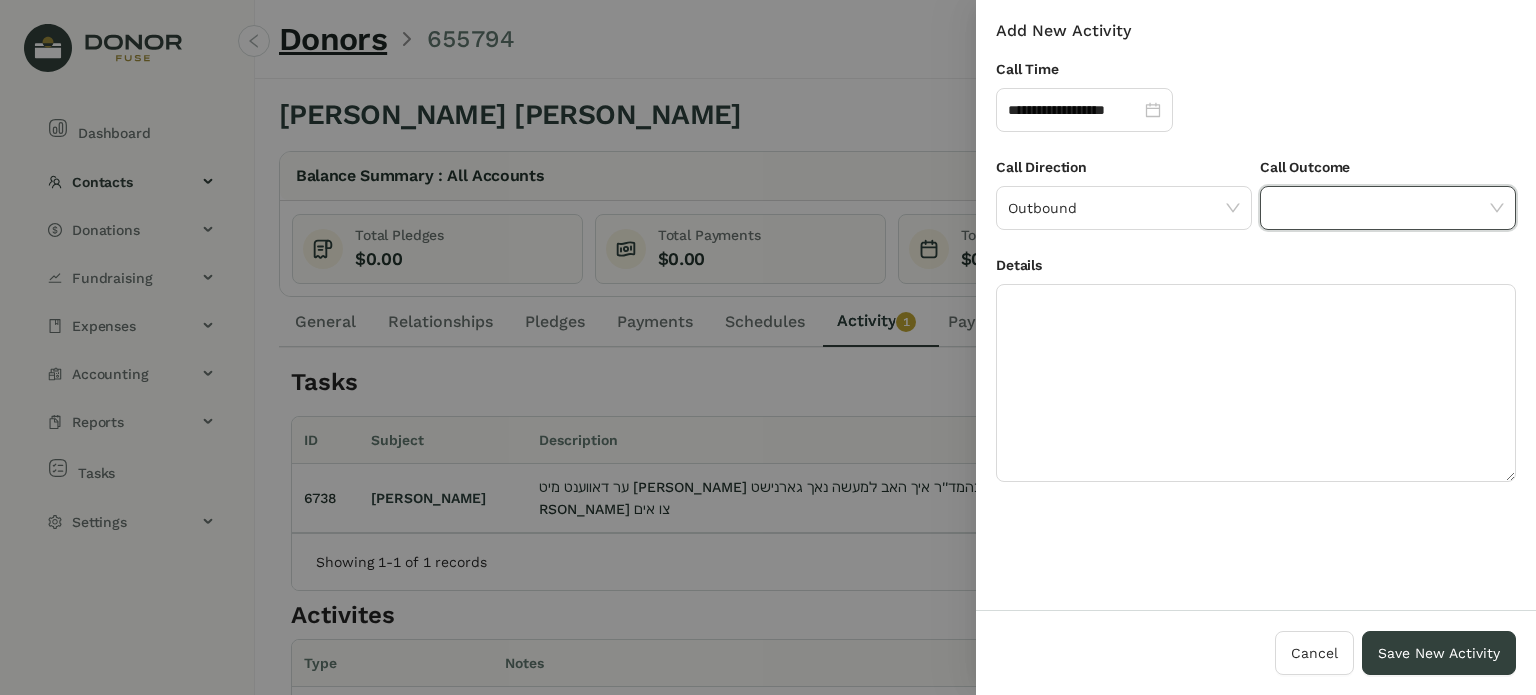 click 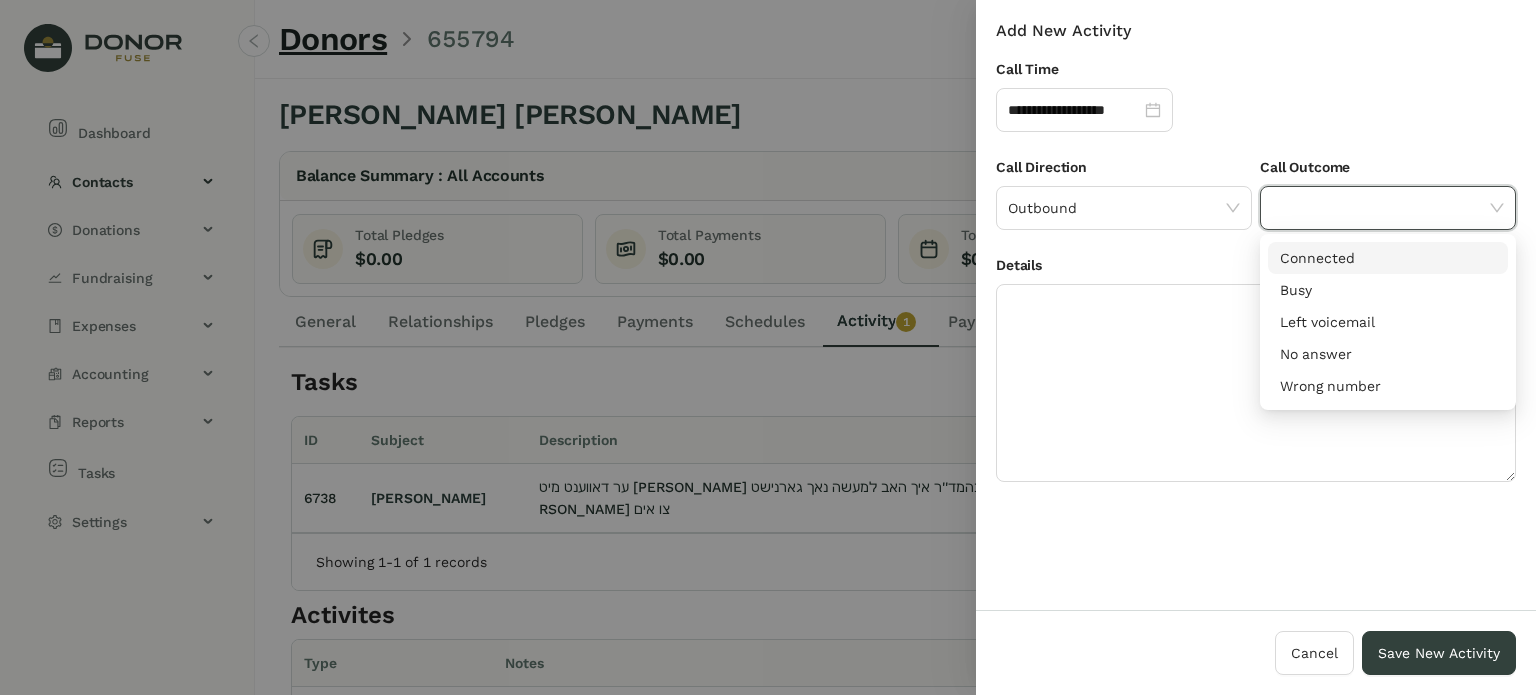 click on "Connected" at bounding box center (1388, 258) 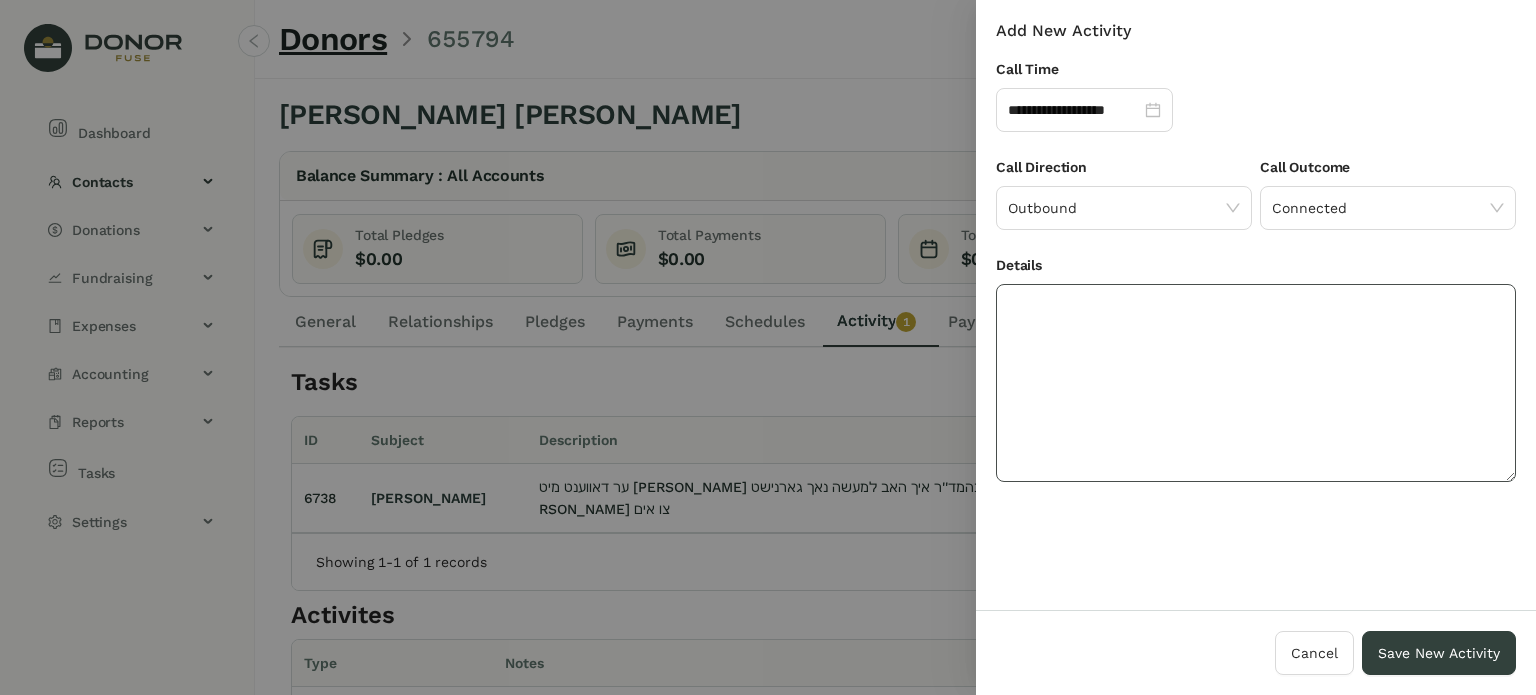 click 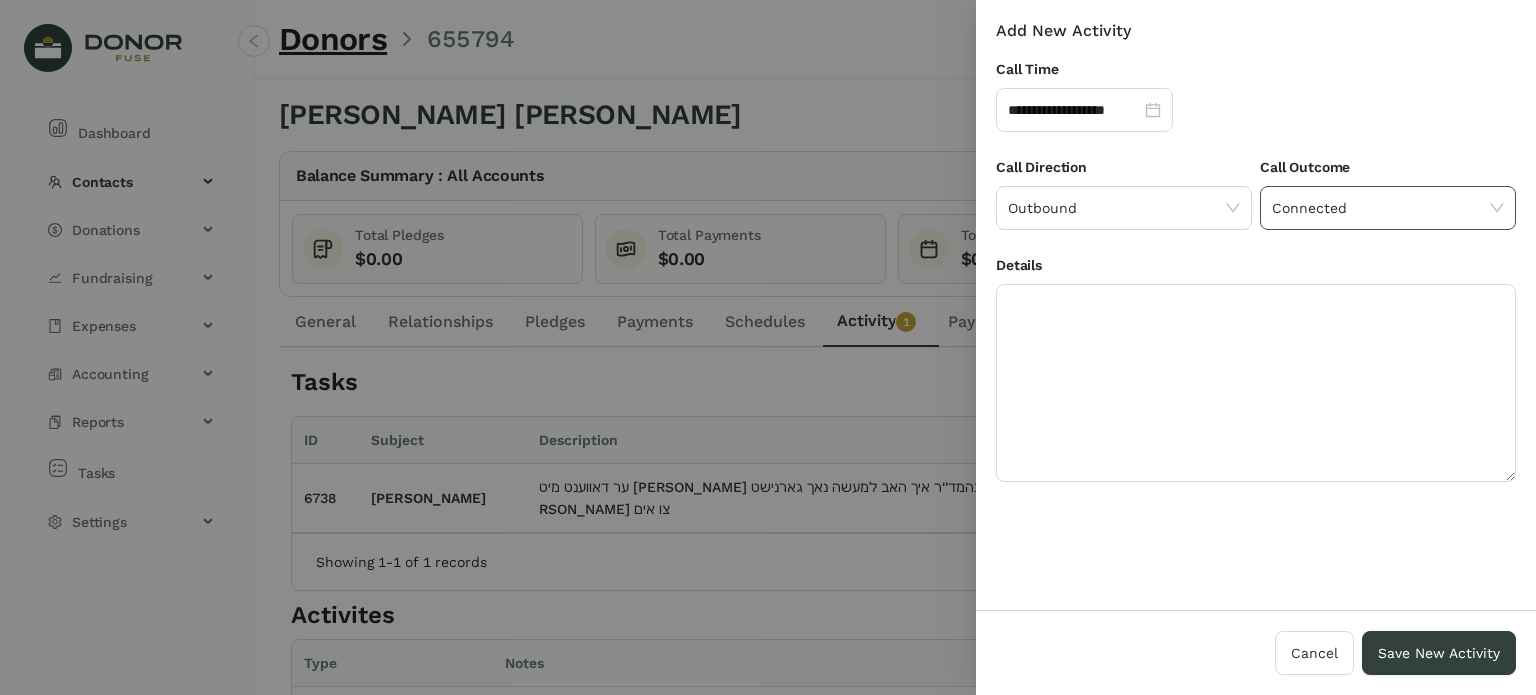 click on "Connected" 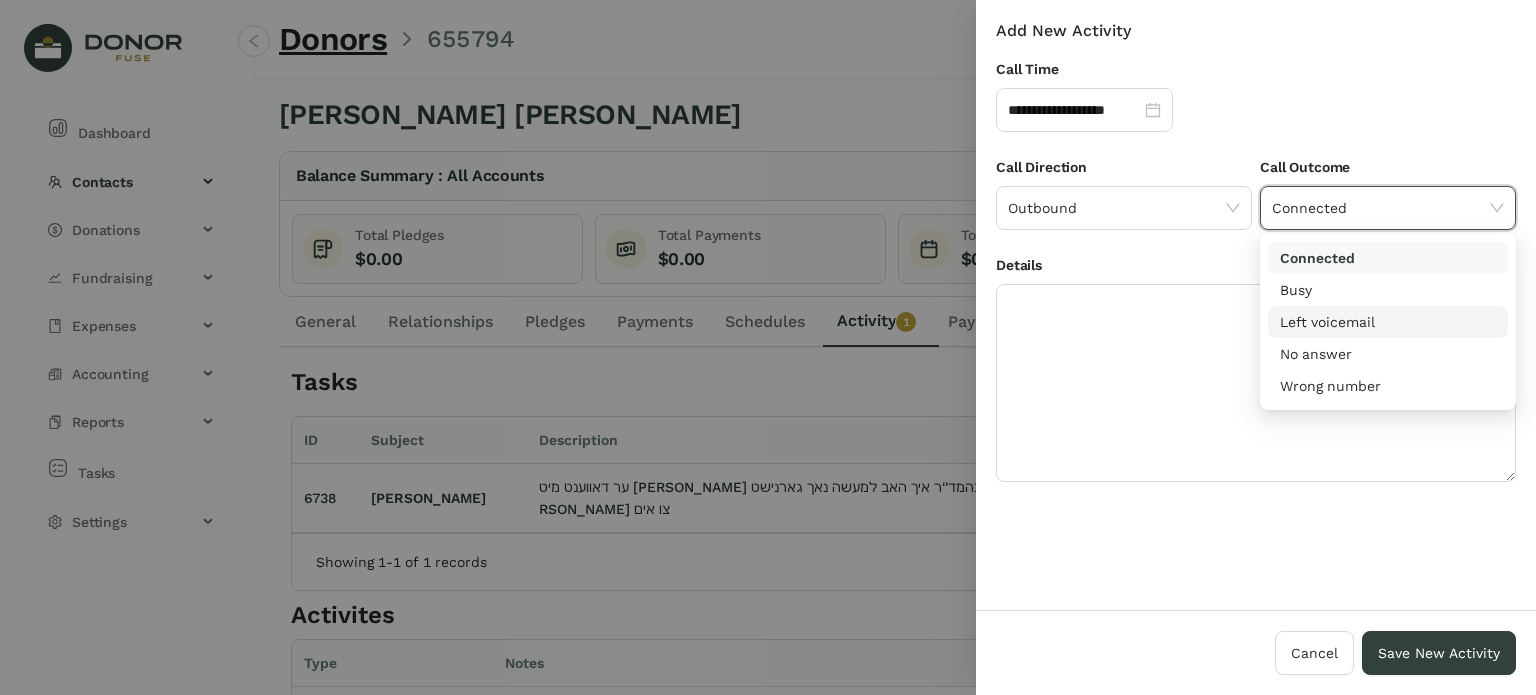 click on "Left voicemail" at bounding box center [1388, 322] 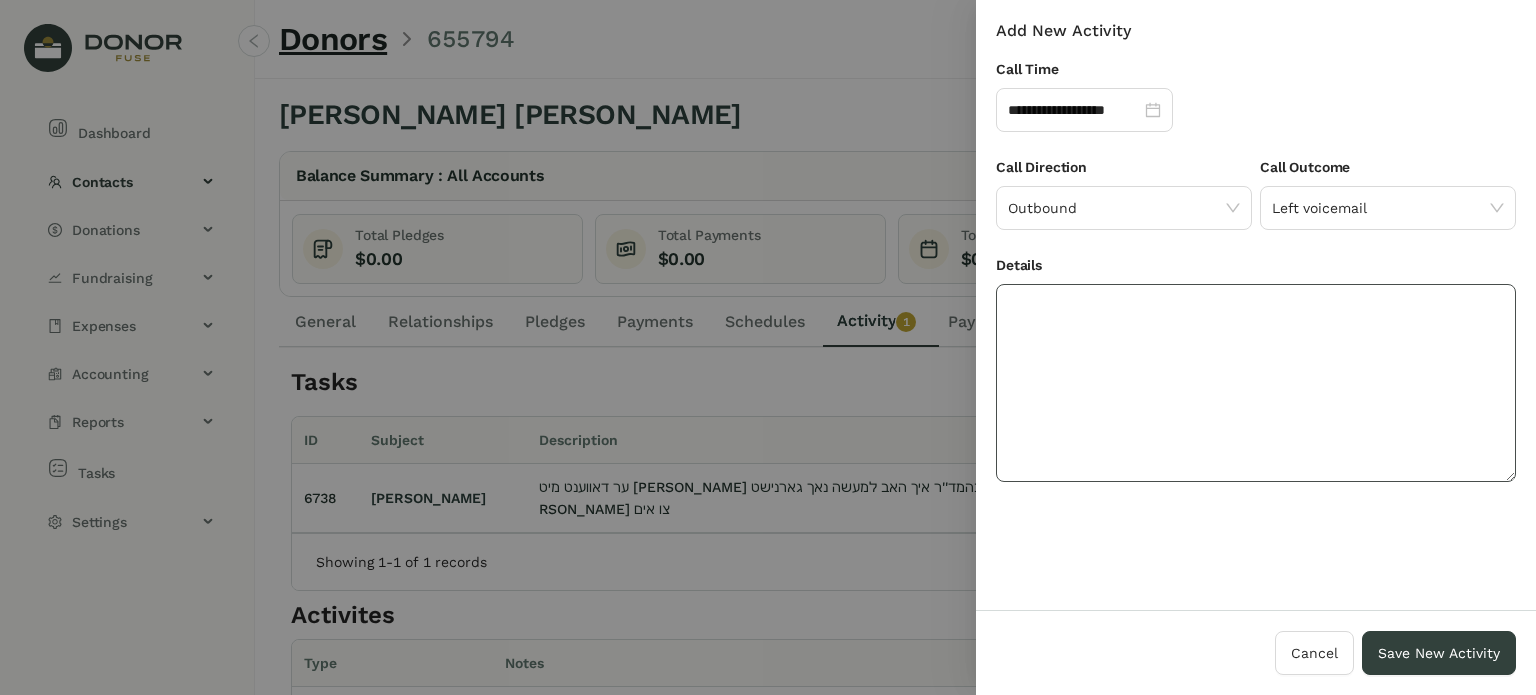 click 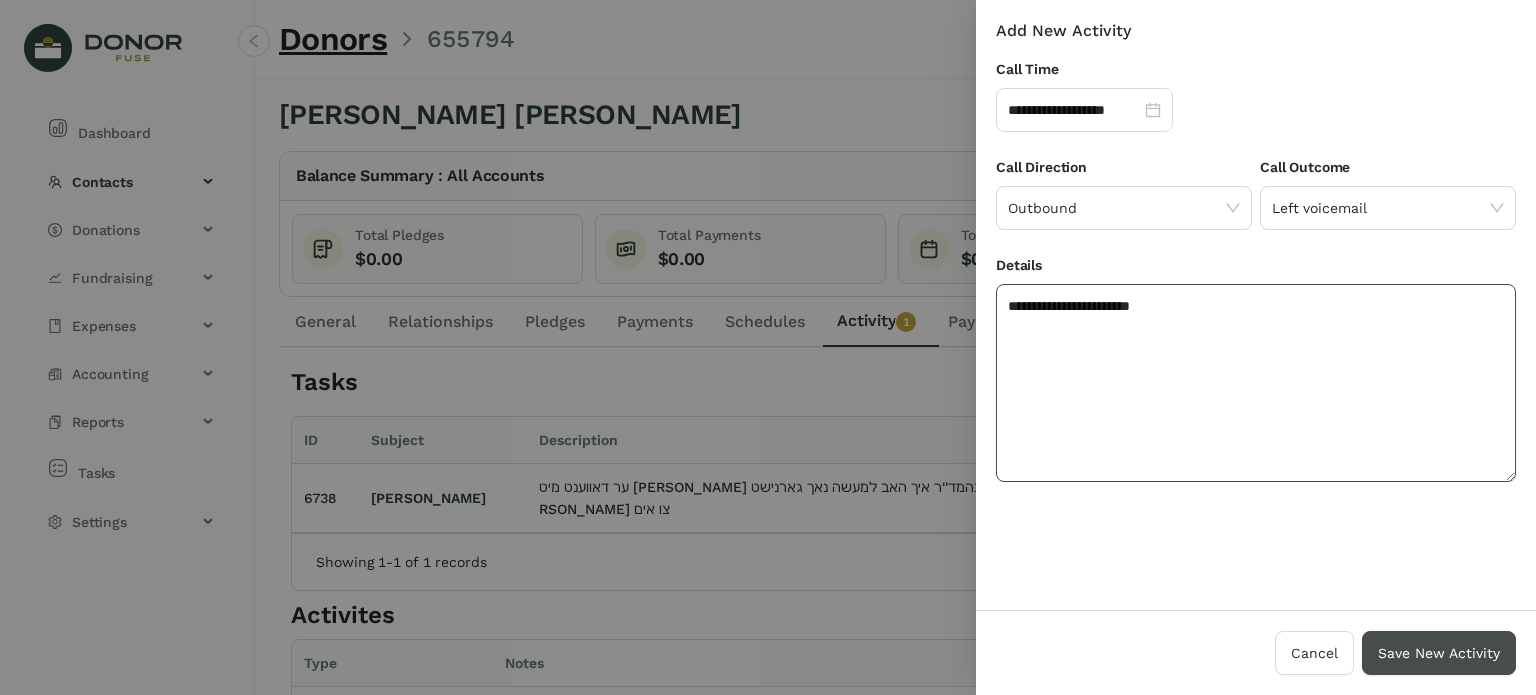 type on "**********" 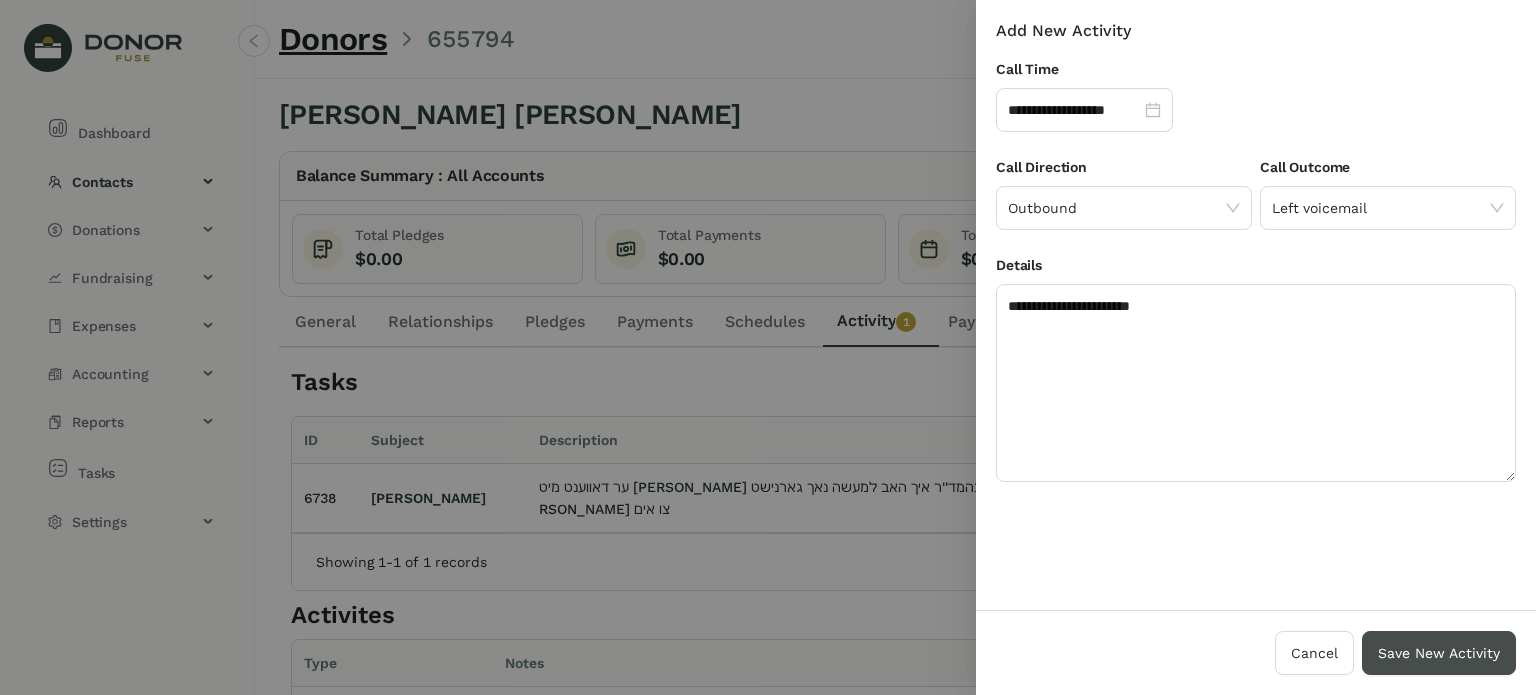 click on "Save New Activity" at bounding box center [1439, 653] 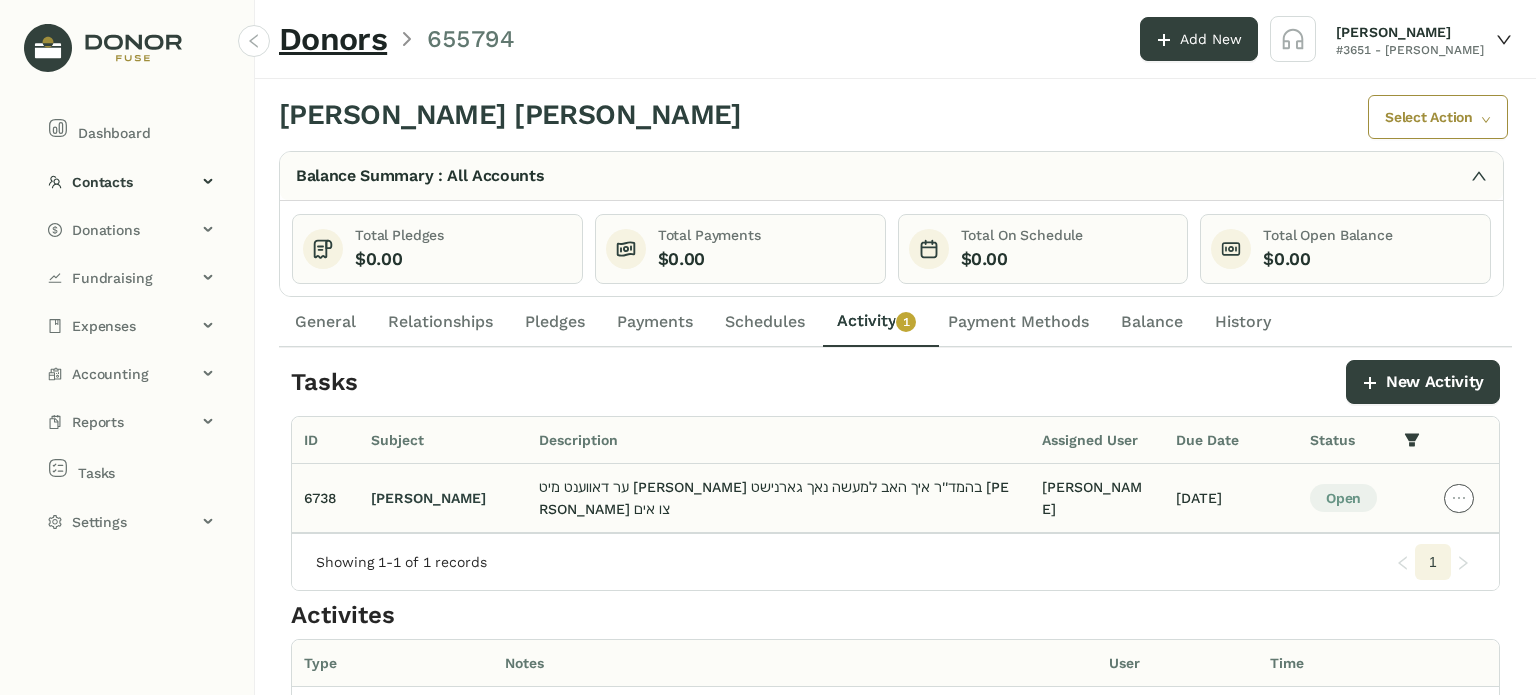 click 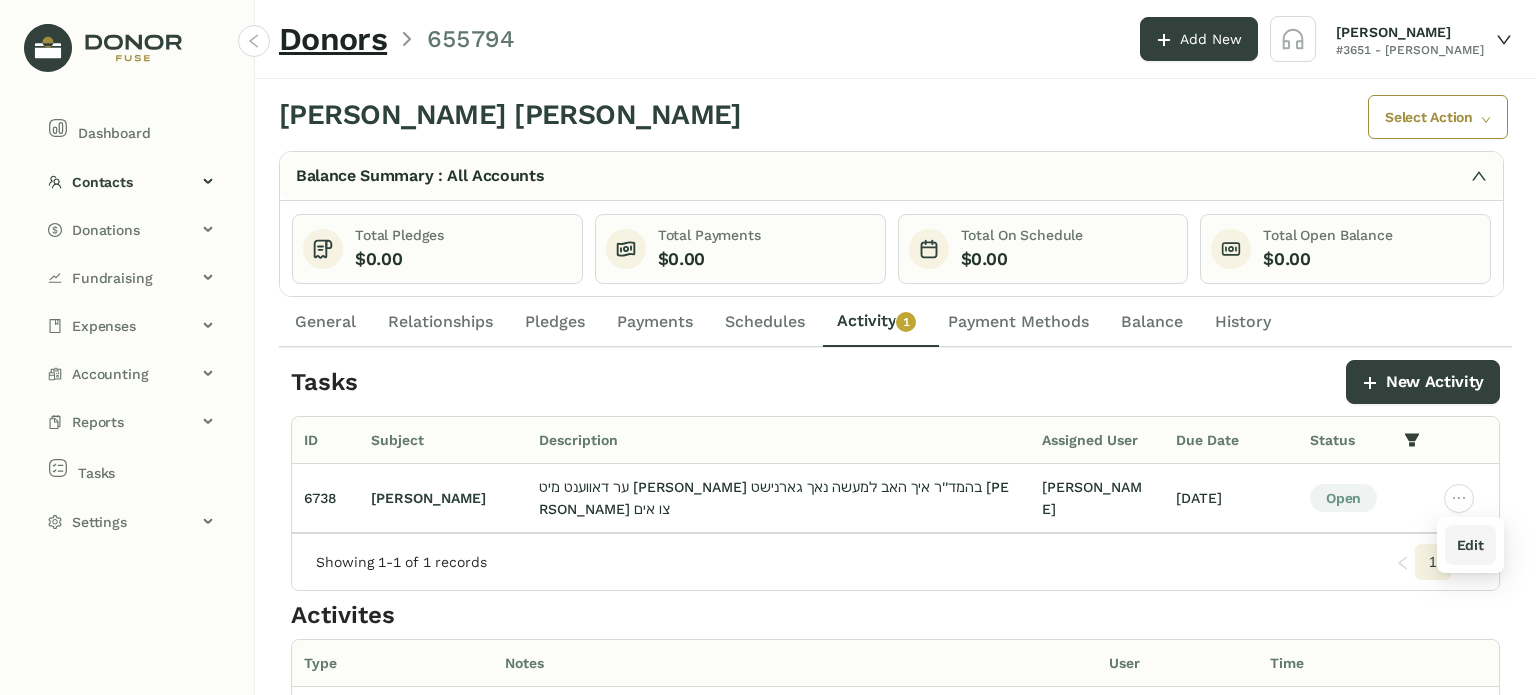 click on "Edit" at bounding box center (1470, 545) 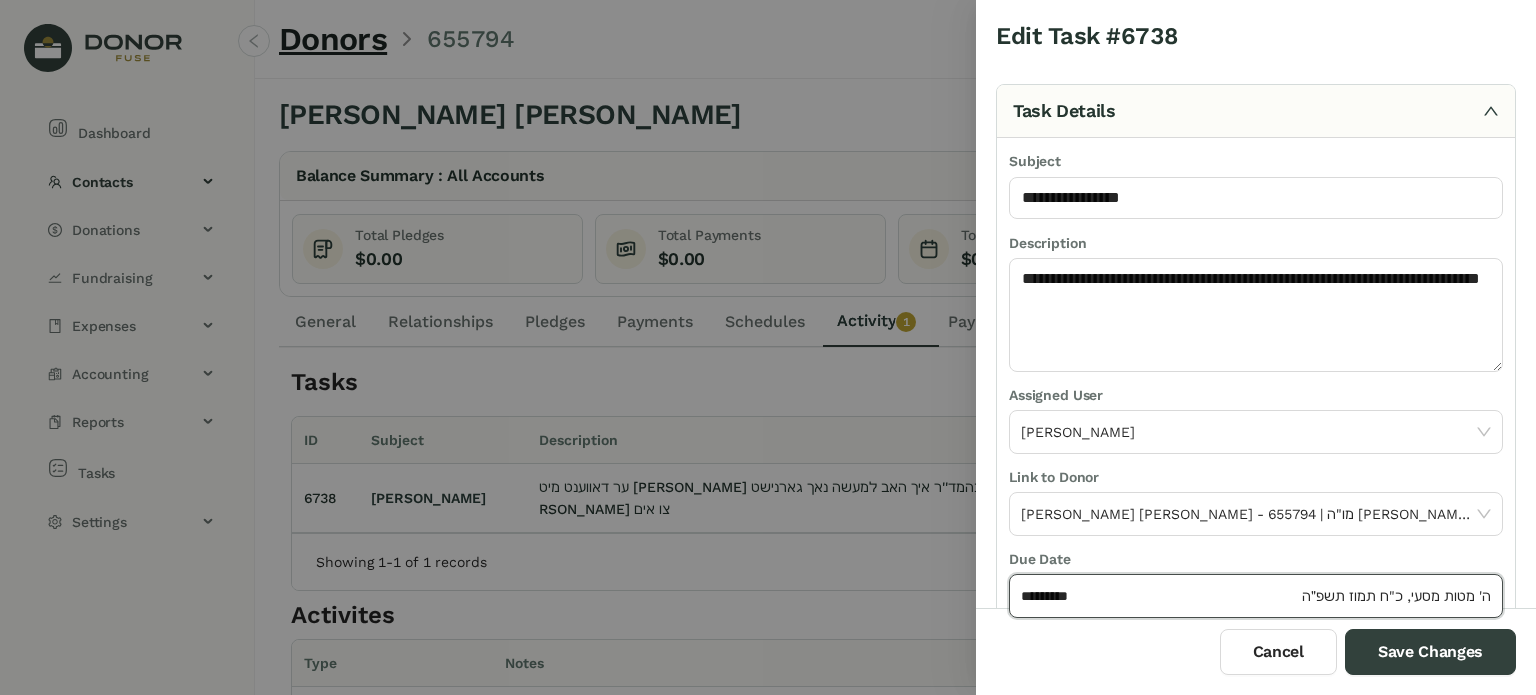 click on "*********" 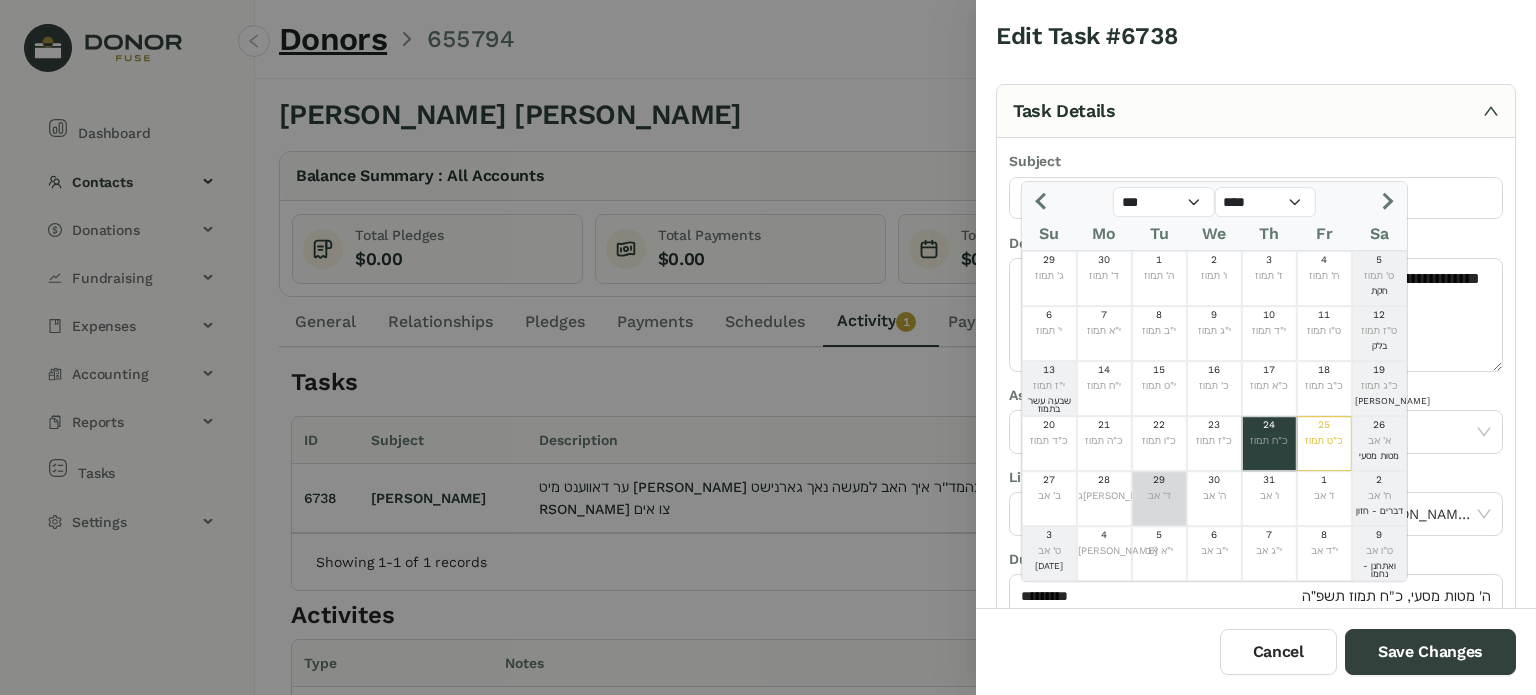 click on "ד' אב" 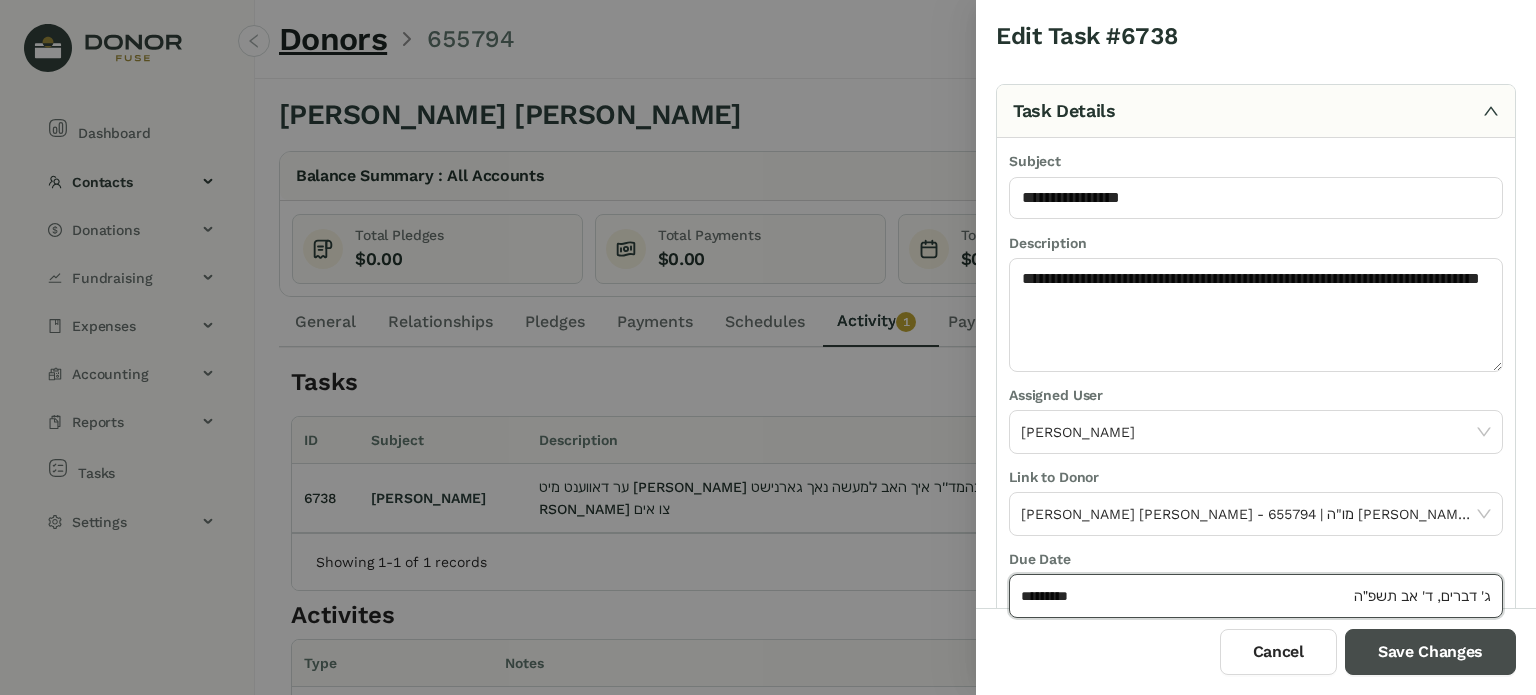 click on "Save Changes" at bounding box center [1430, 652] 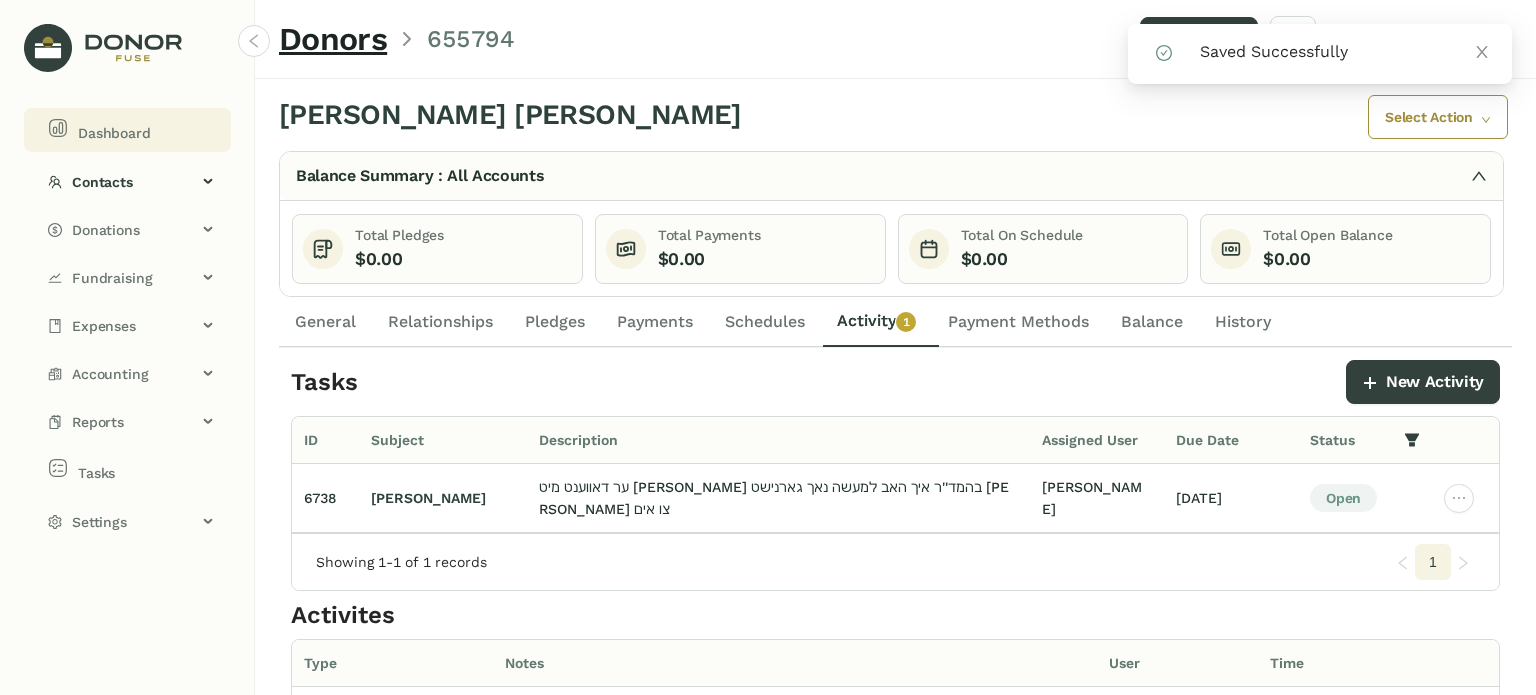 click on "Dashboard" 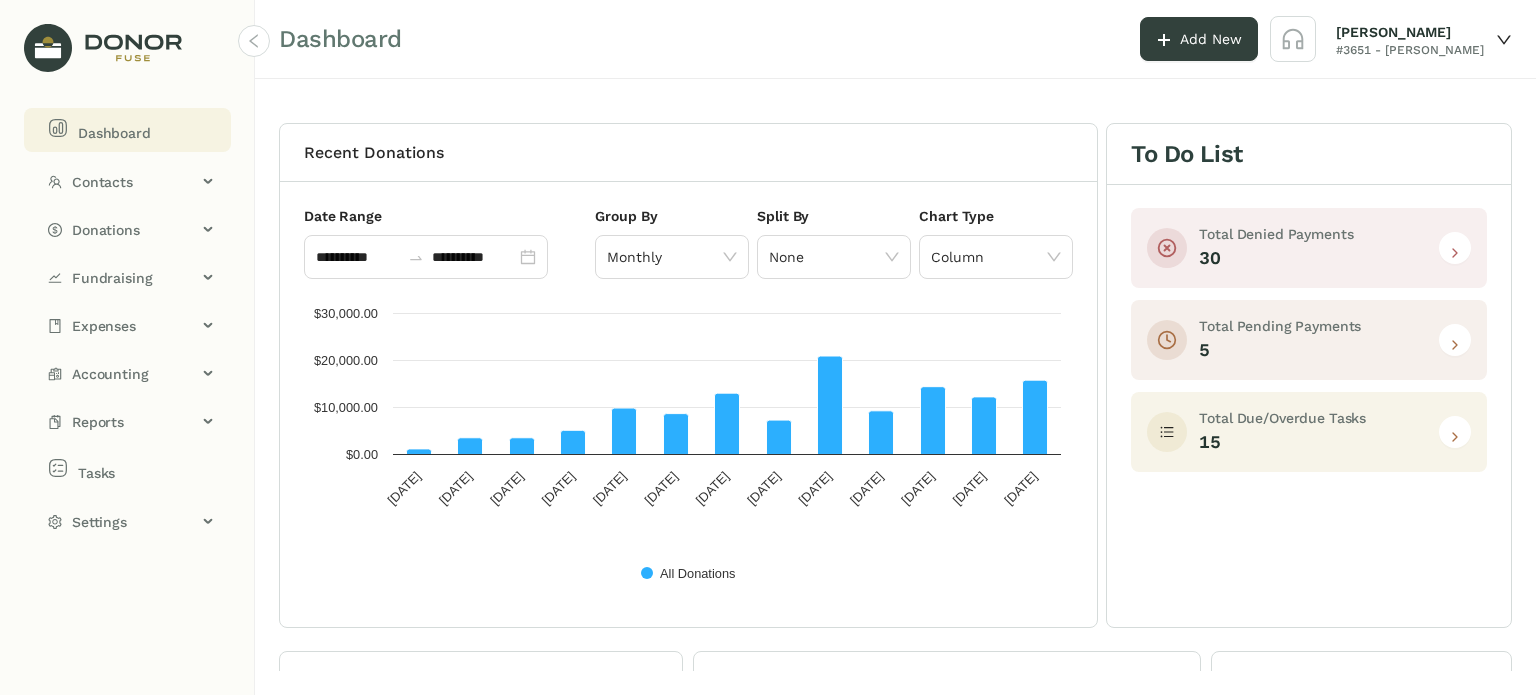 click 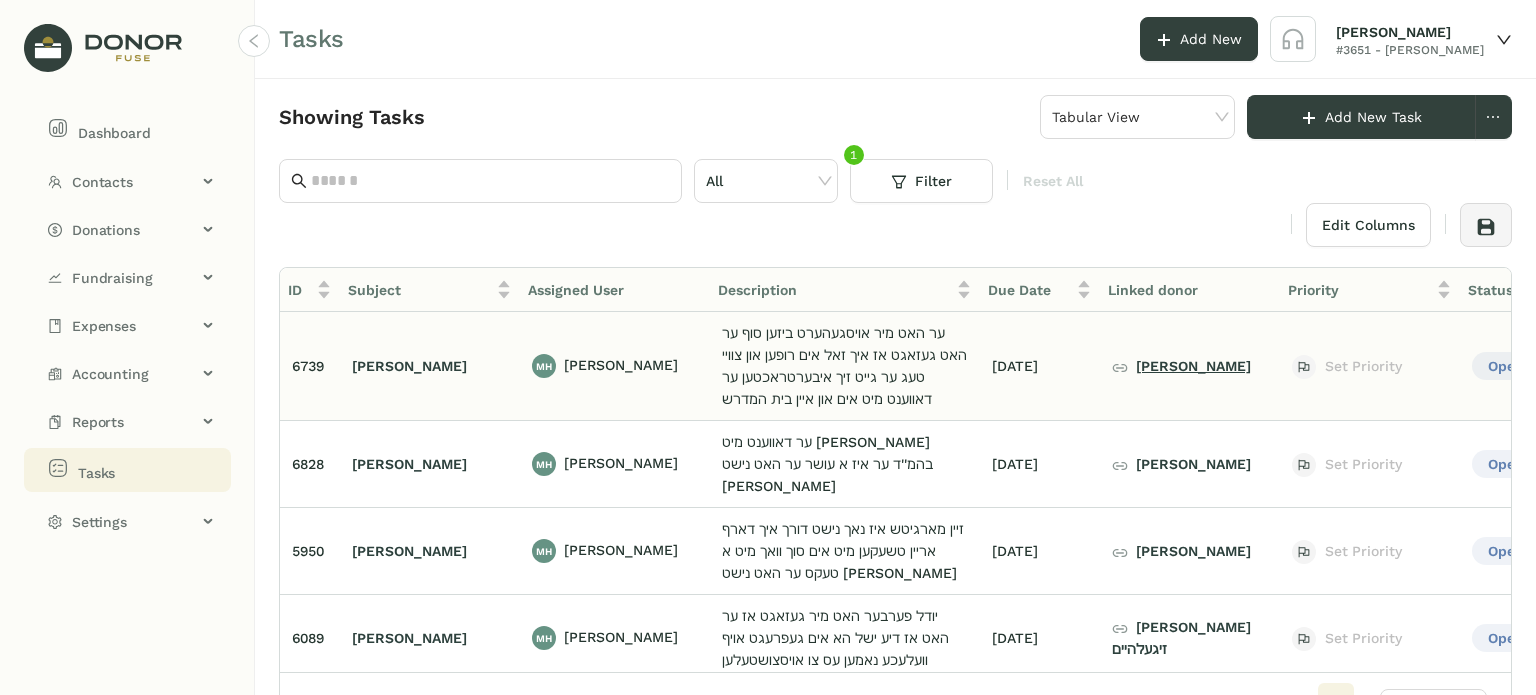 click on "[PERSON_NAME]" 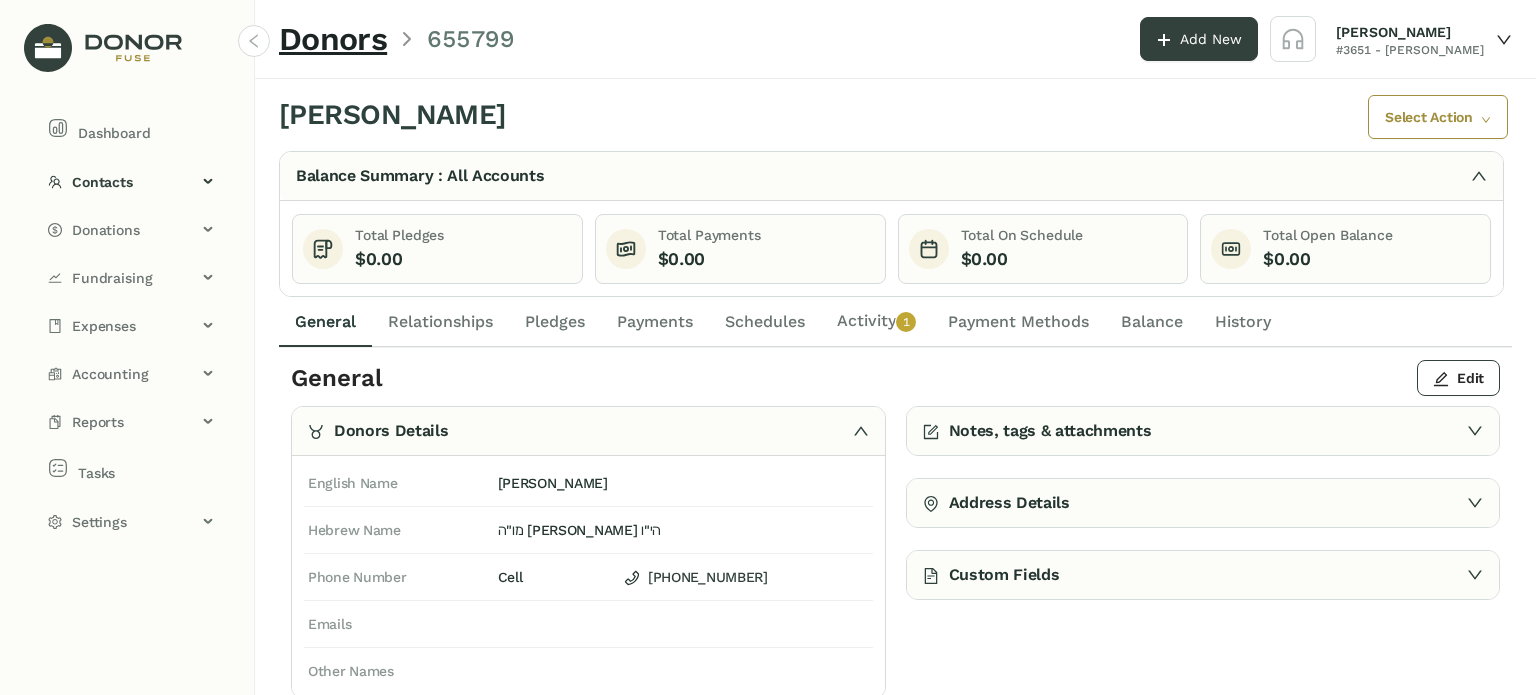 click on "Activity   0   1   2   3   4   5   6   7   8   9" 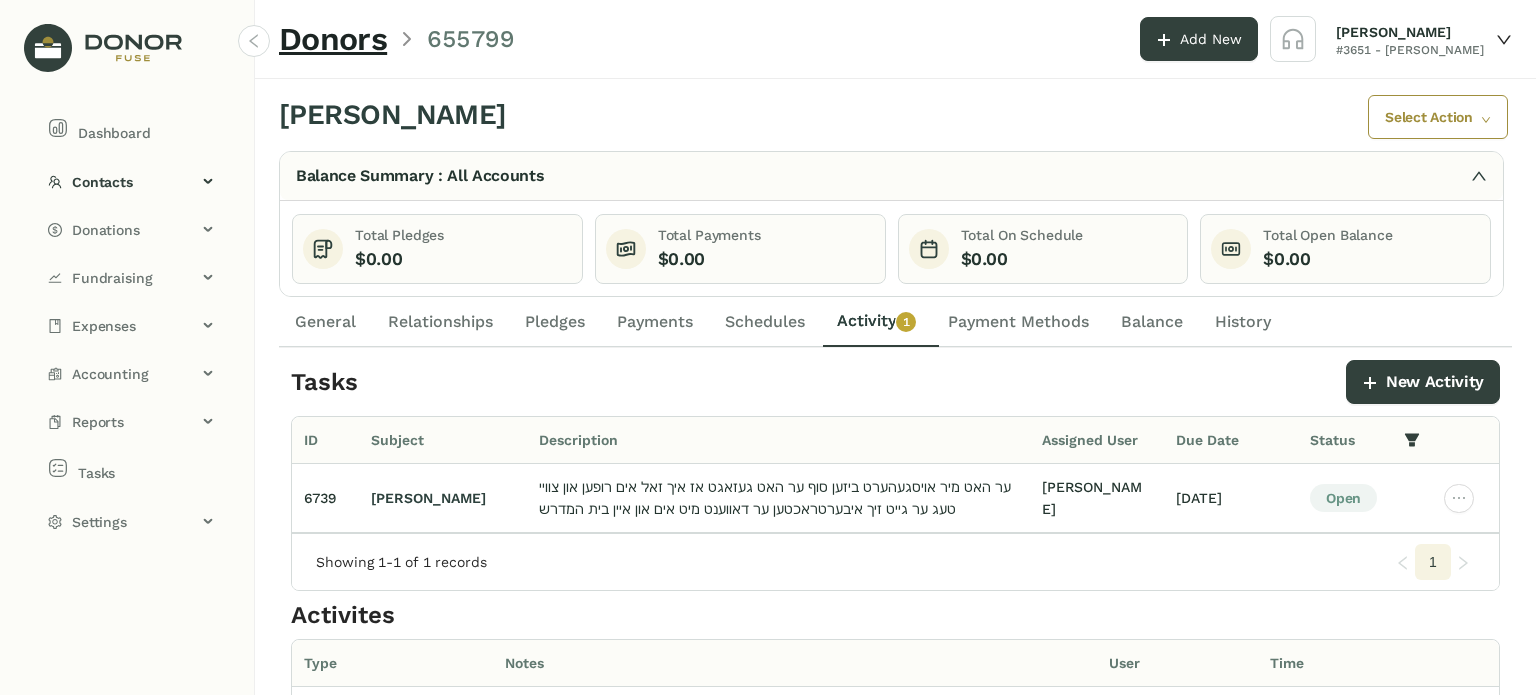 click on "Schedules" 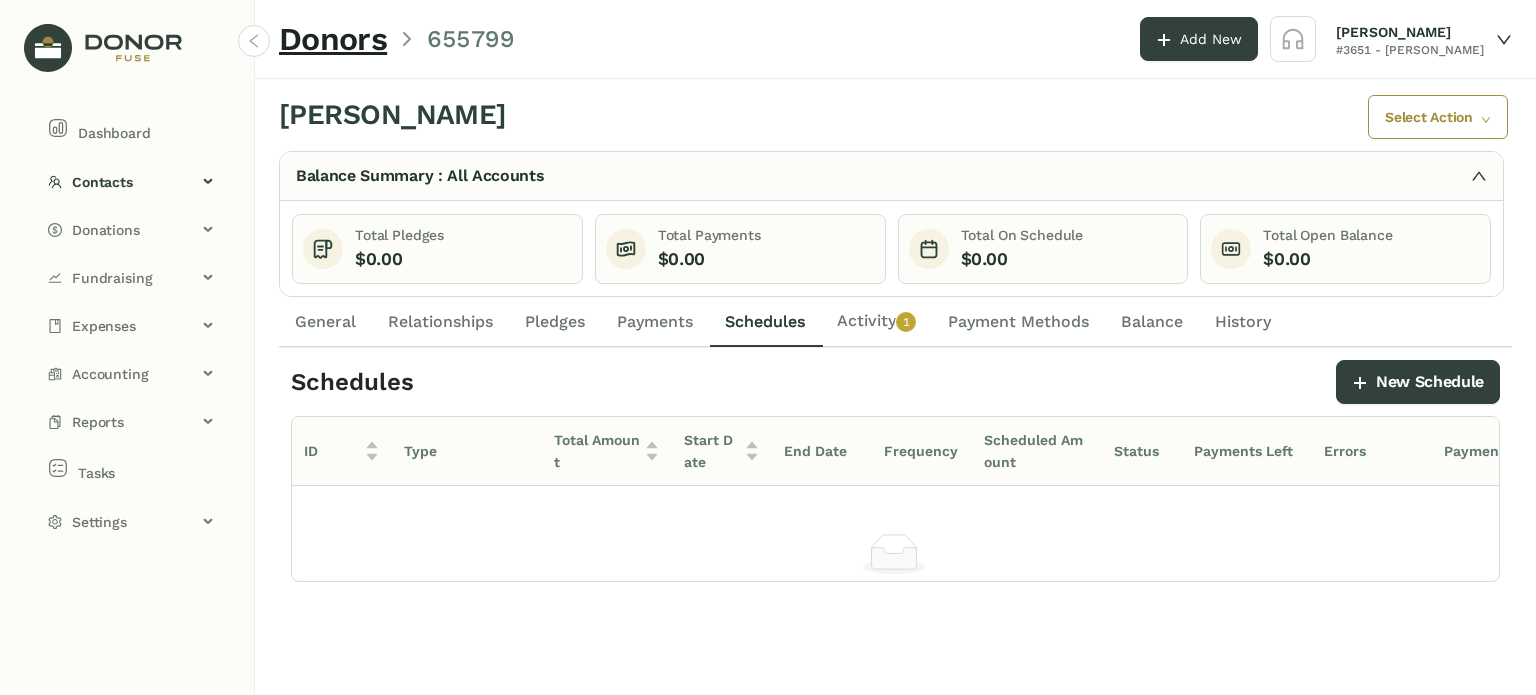 click on "Pledges" 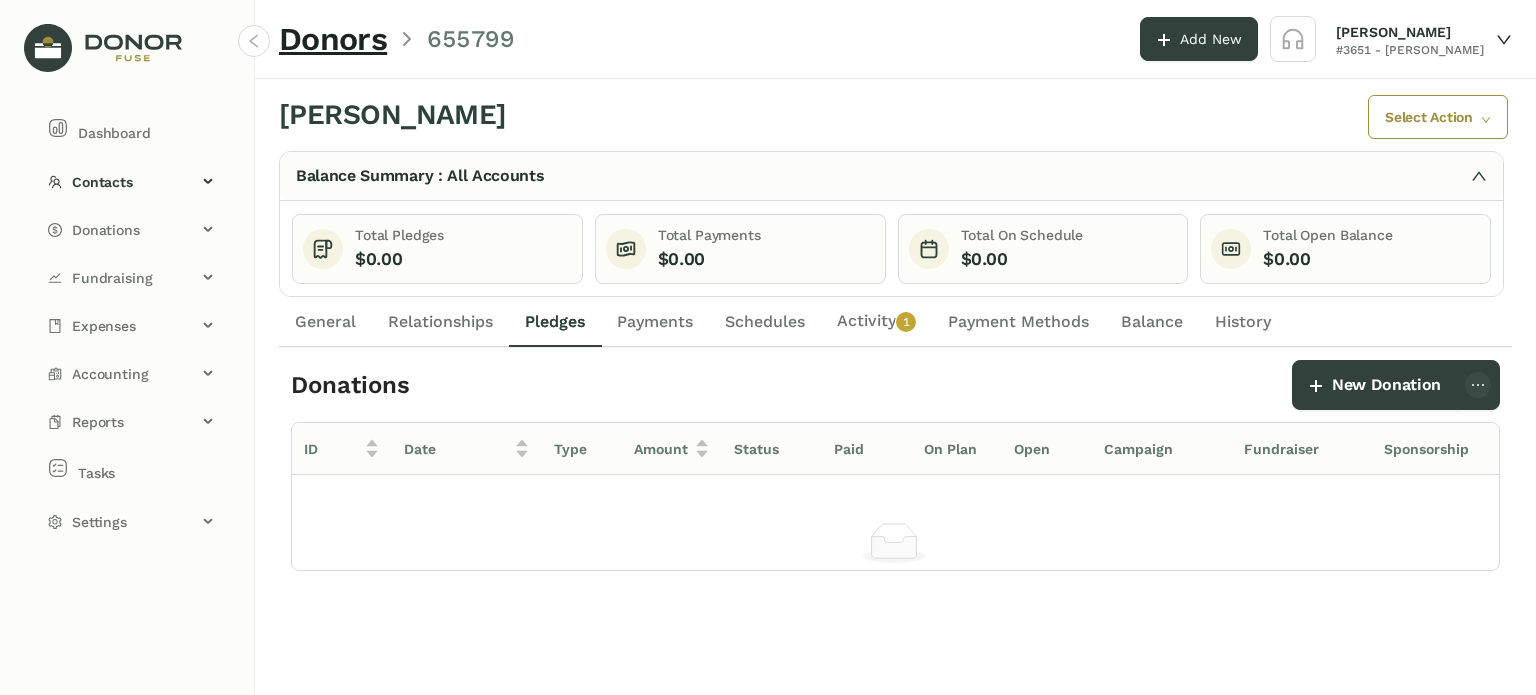 click on "Relationships" 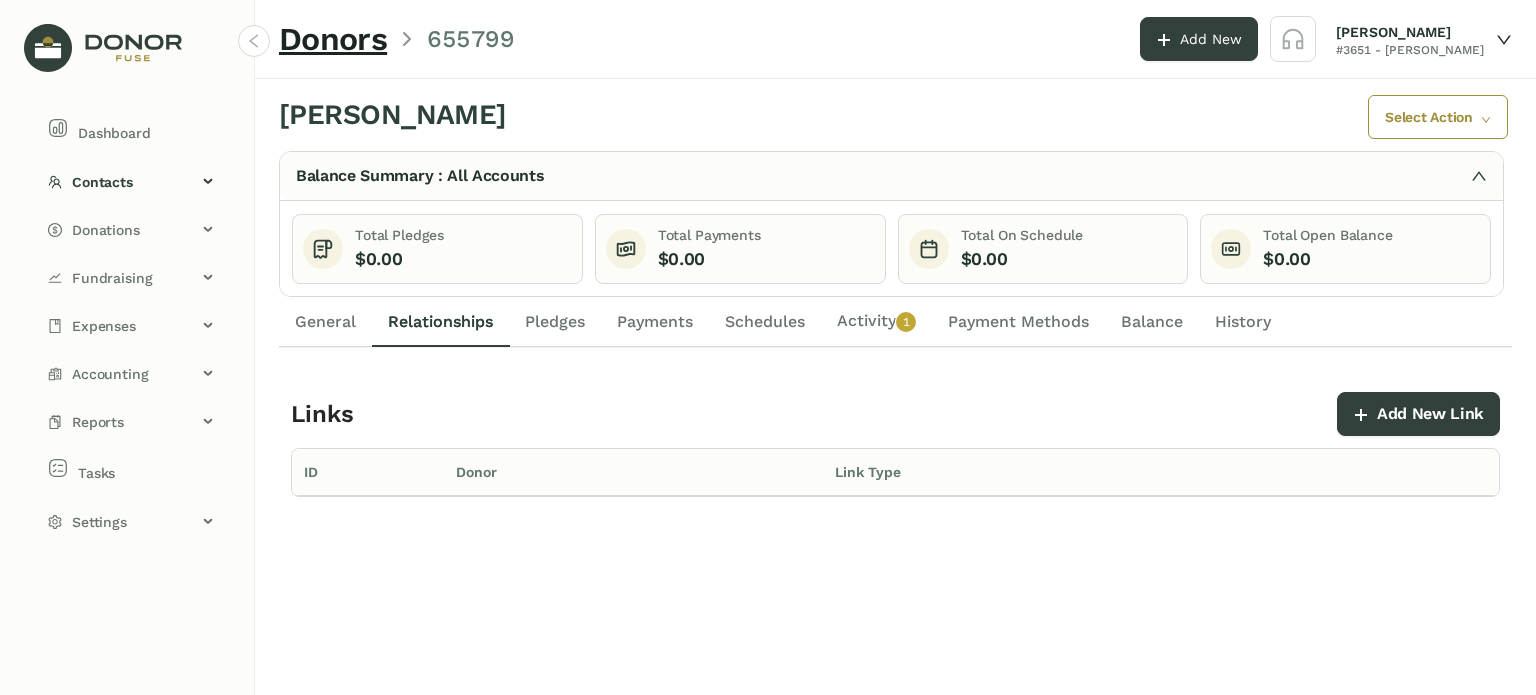 click on "General" 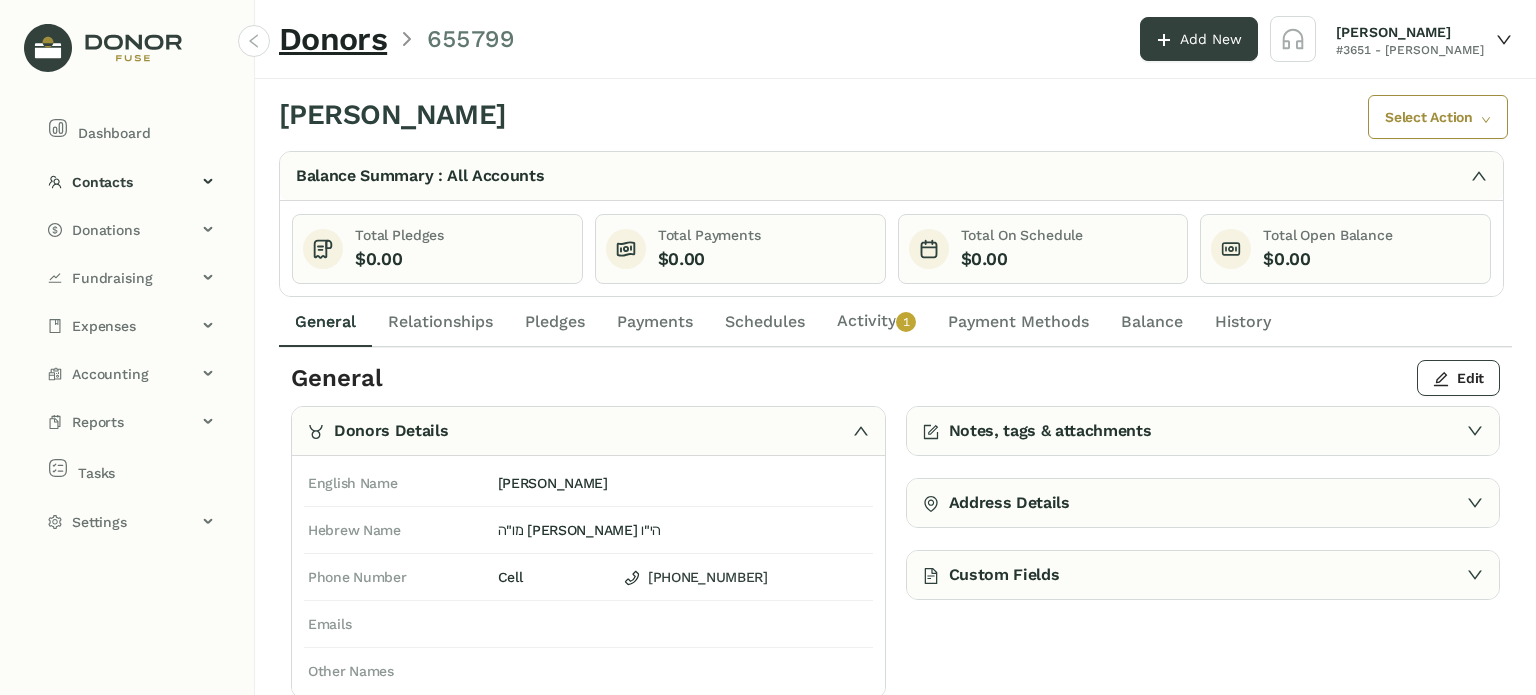click on "Activity   0   1   2   3   4   5   6   7   8   9" 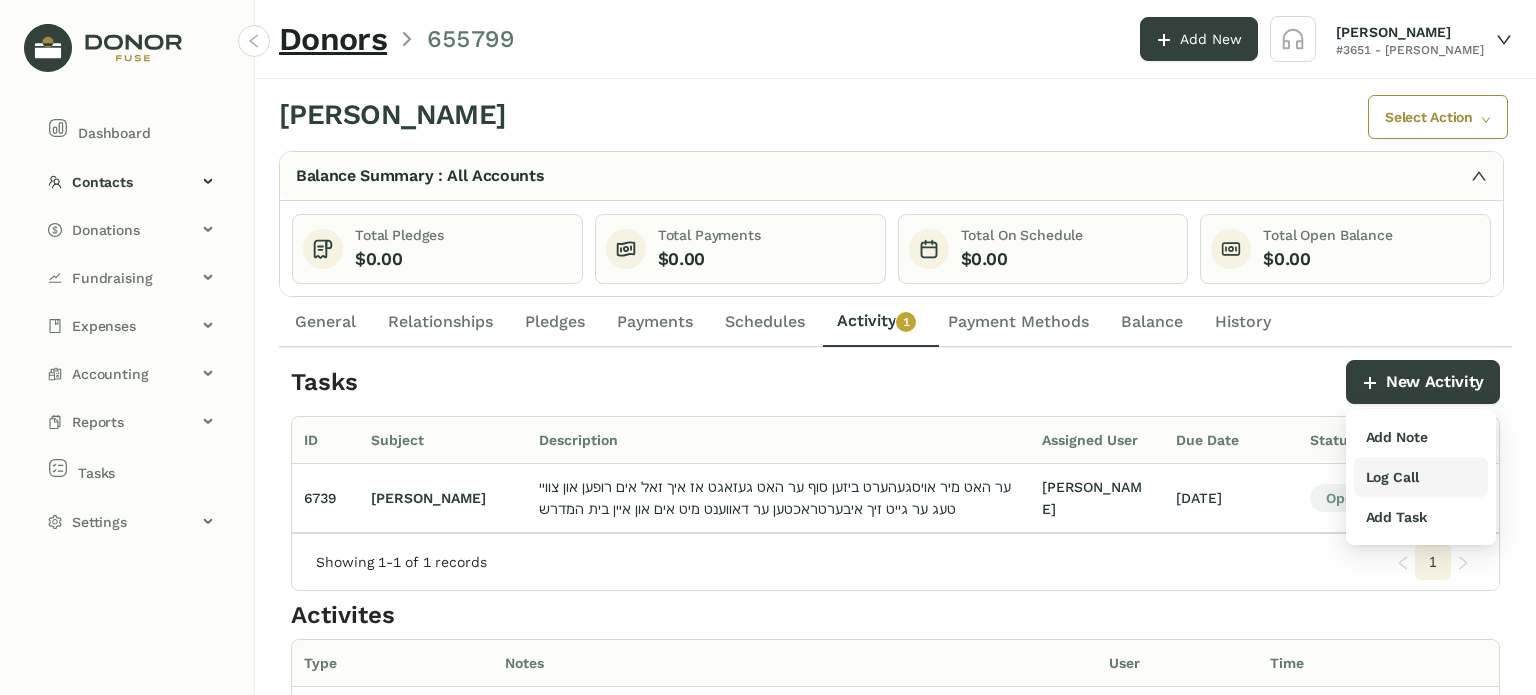 click on "Log Call" at bounding box center (1392, 477) 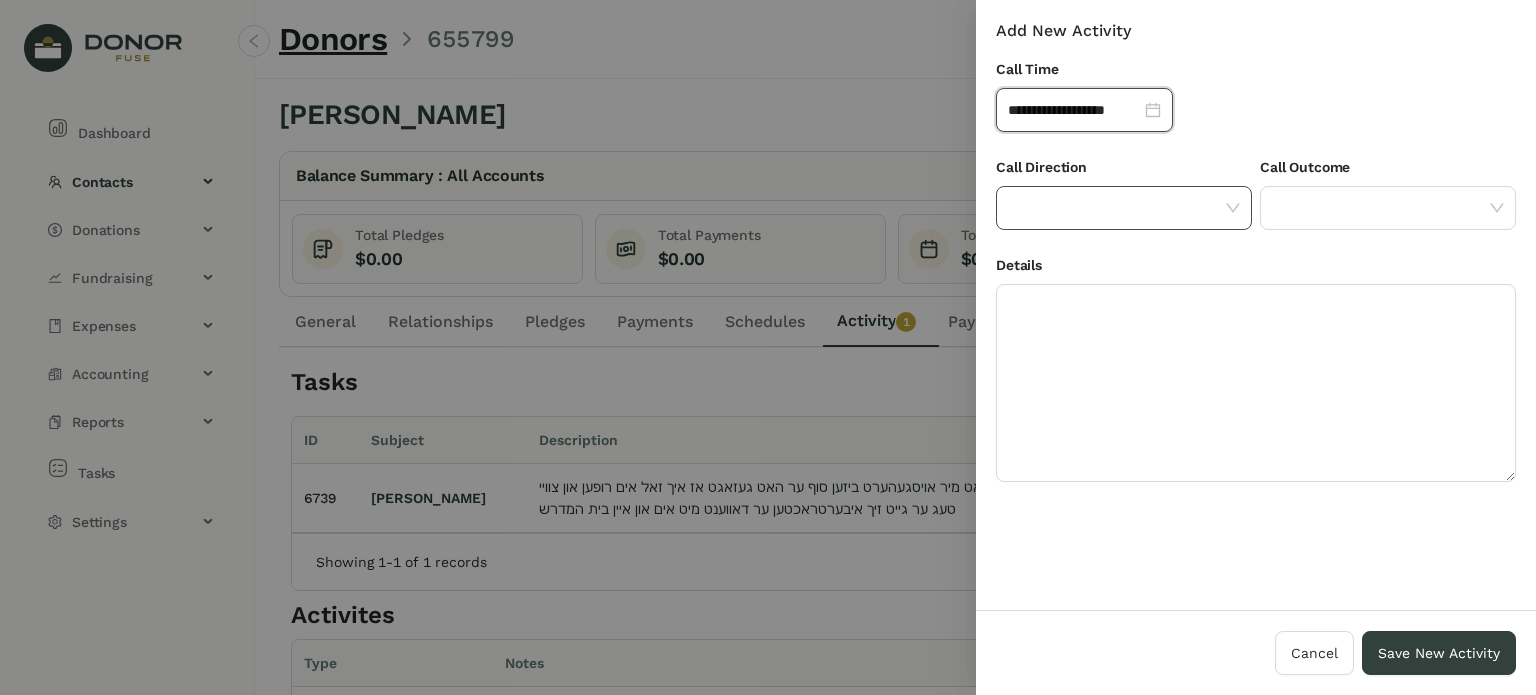 click 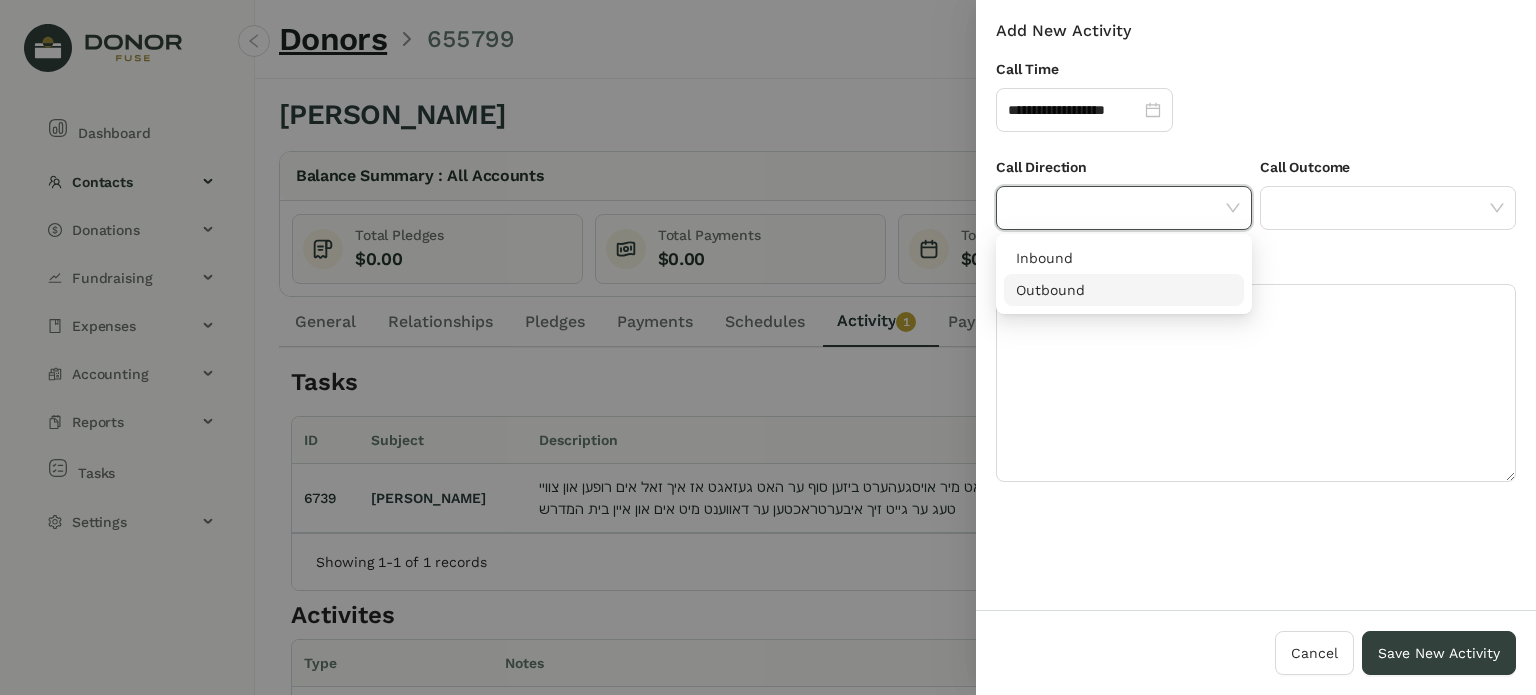 click on "Outbound" at bounding box center [1124, 290] 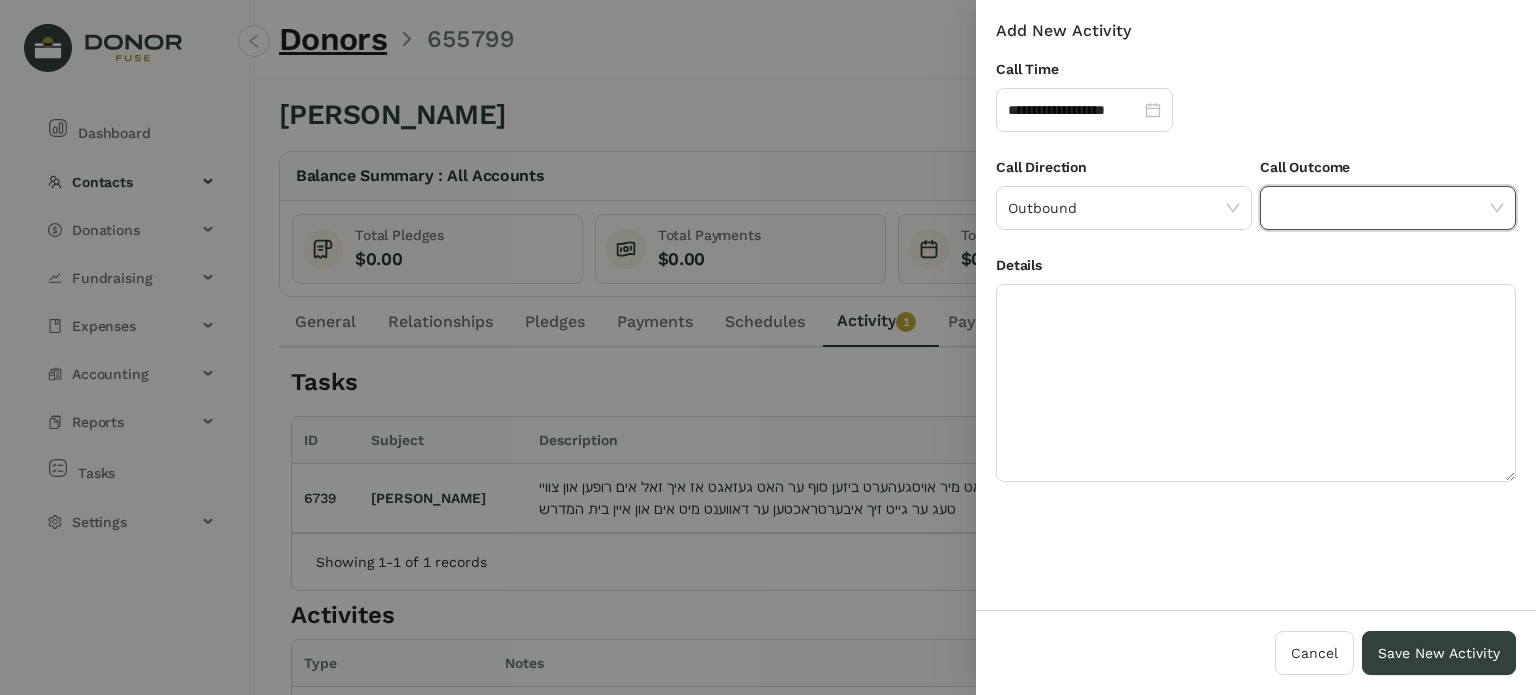 click 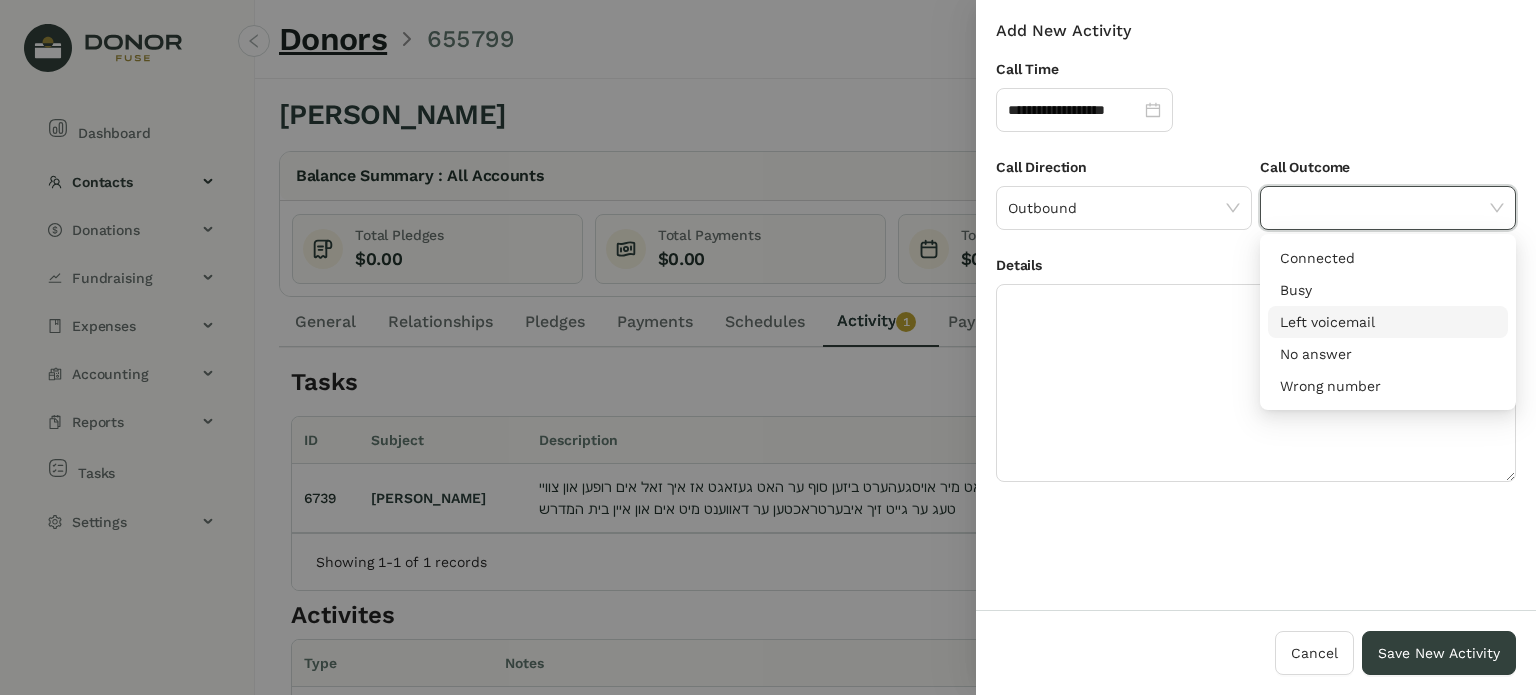 click on "Left voicemail" at bounding box center [1388, 322] 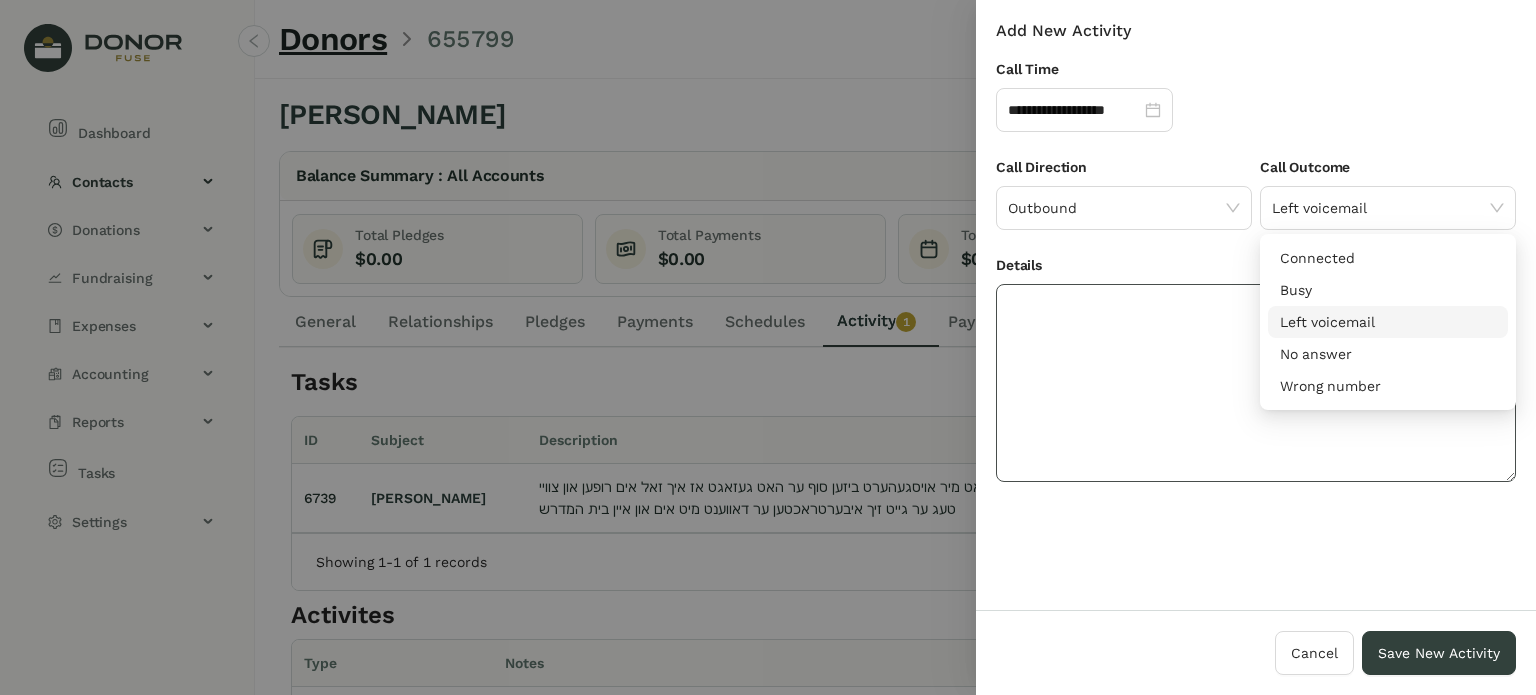 click 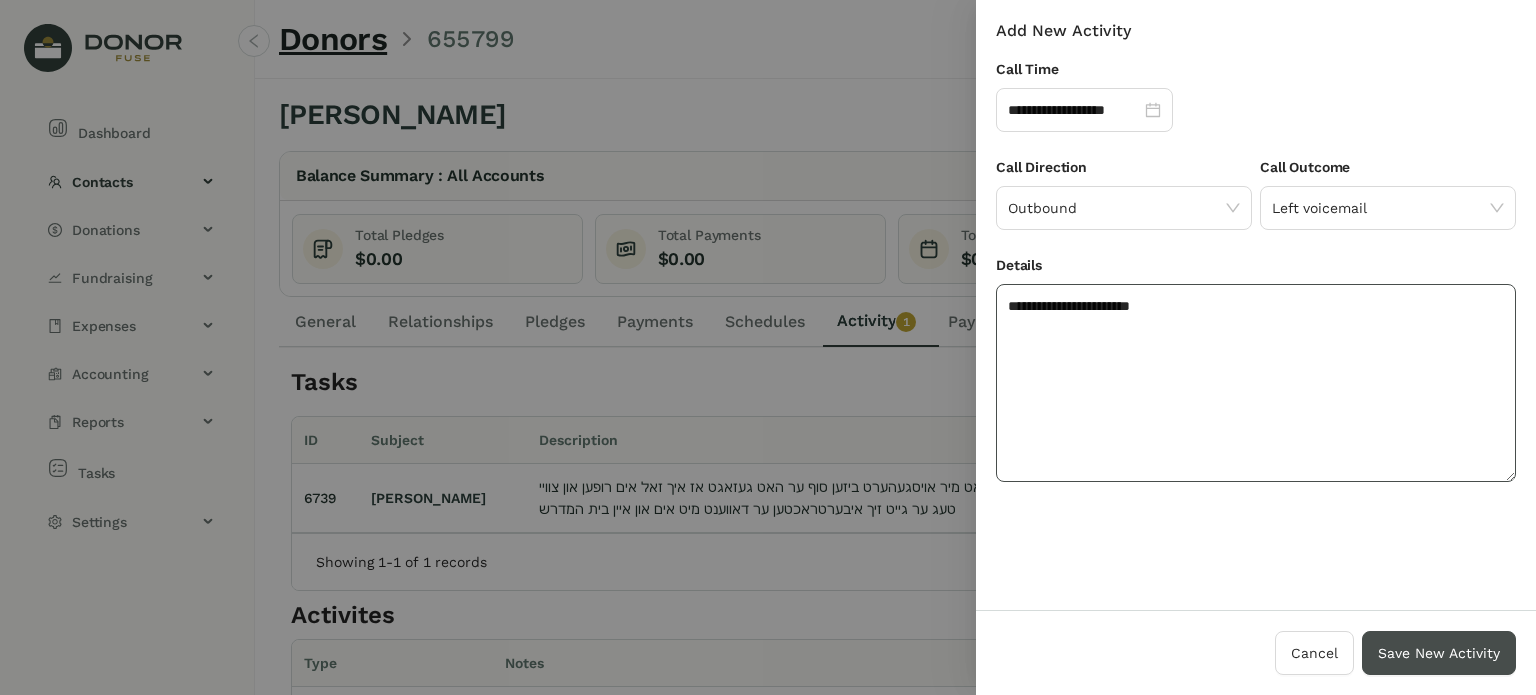 type on "**********" 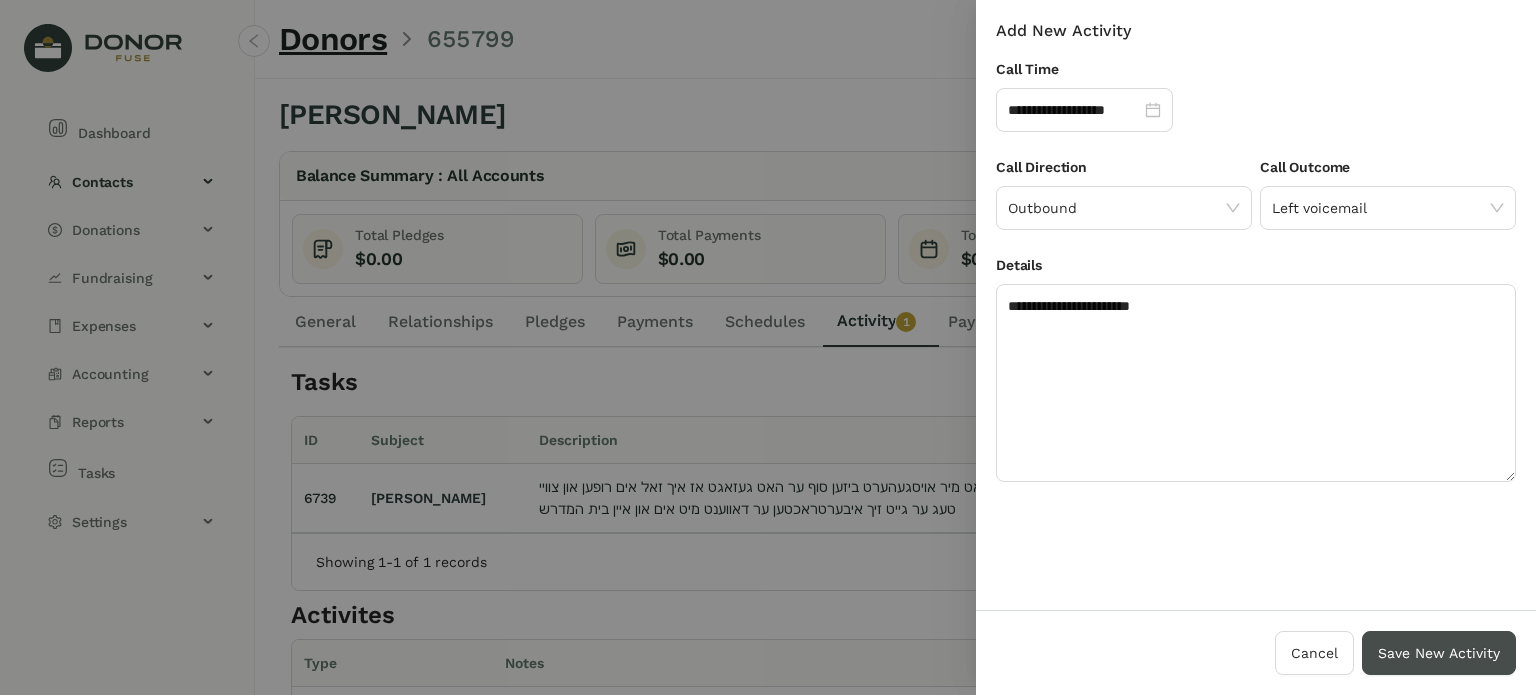 click on "Save New Activity" at bounding box center [1439, 653] 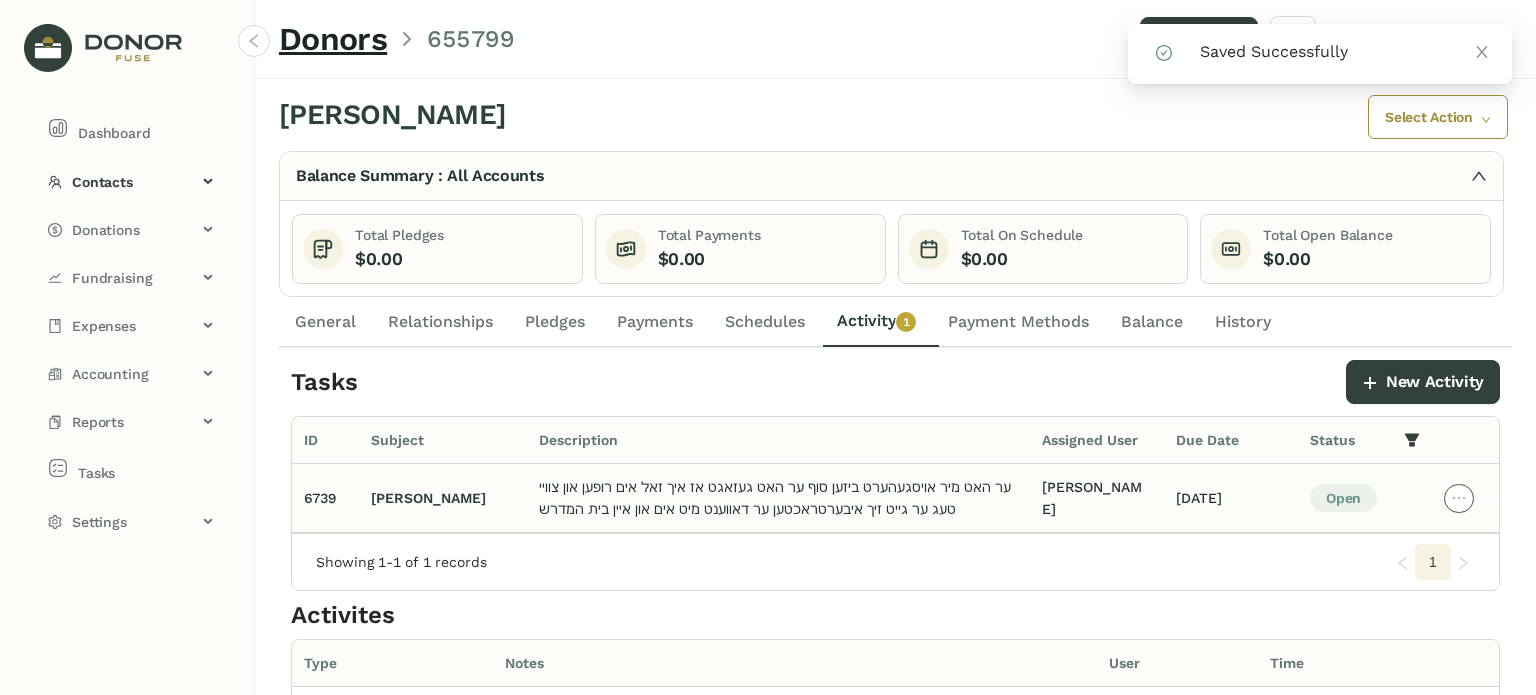 click 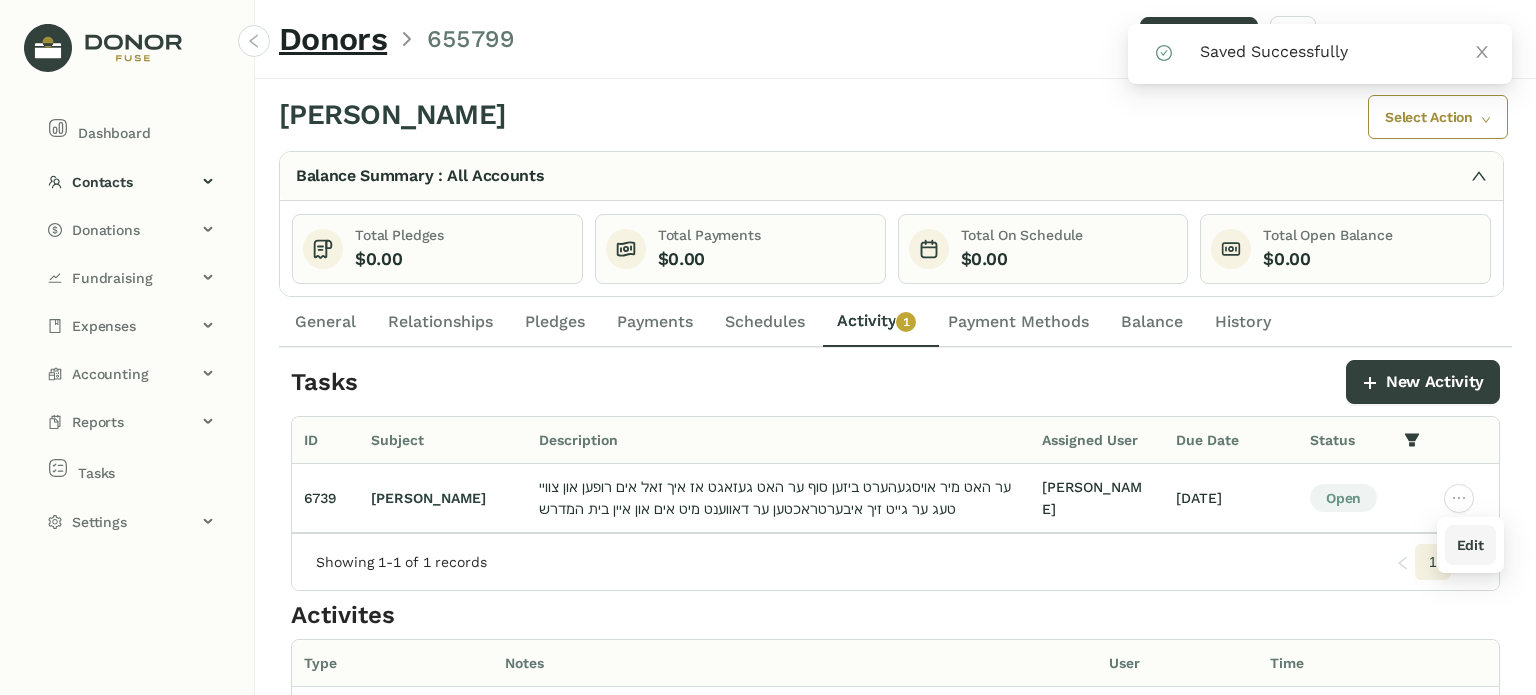 click on "Edit" at bounding box center (1470, 545) 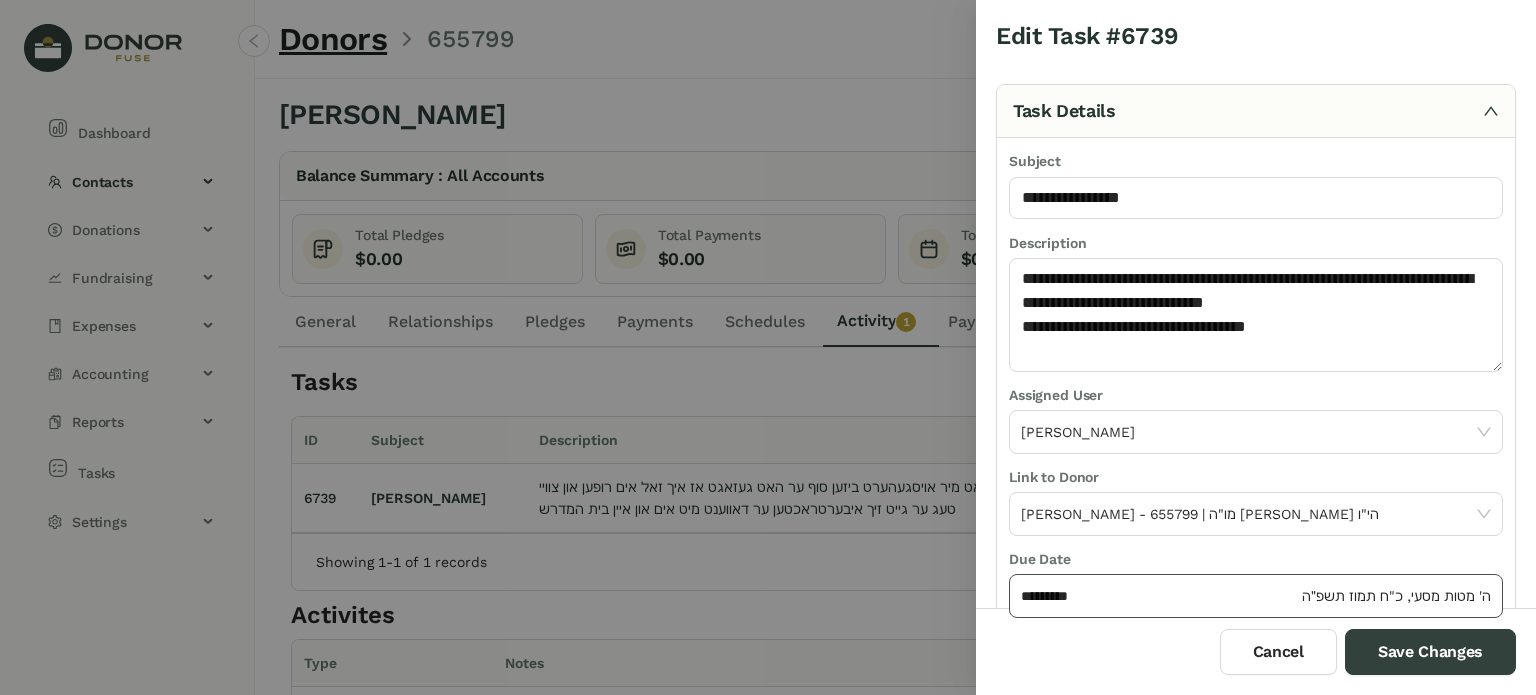 click on "*********" 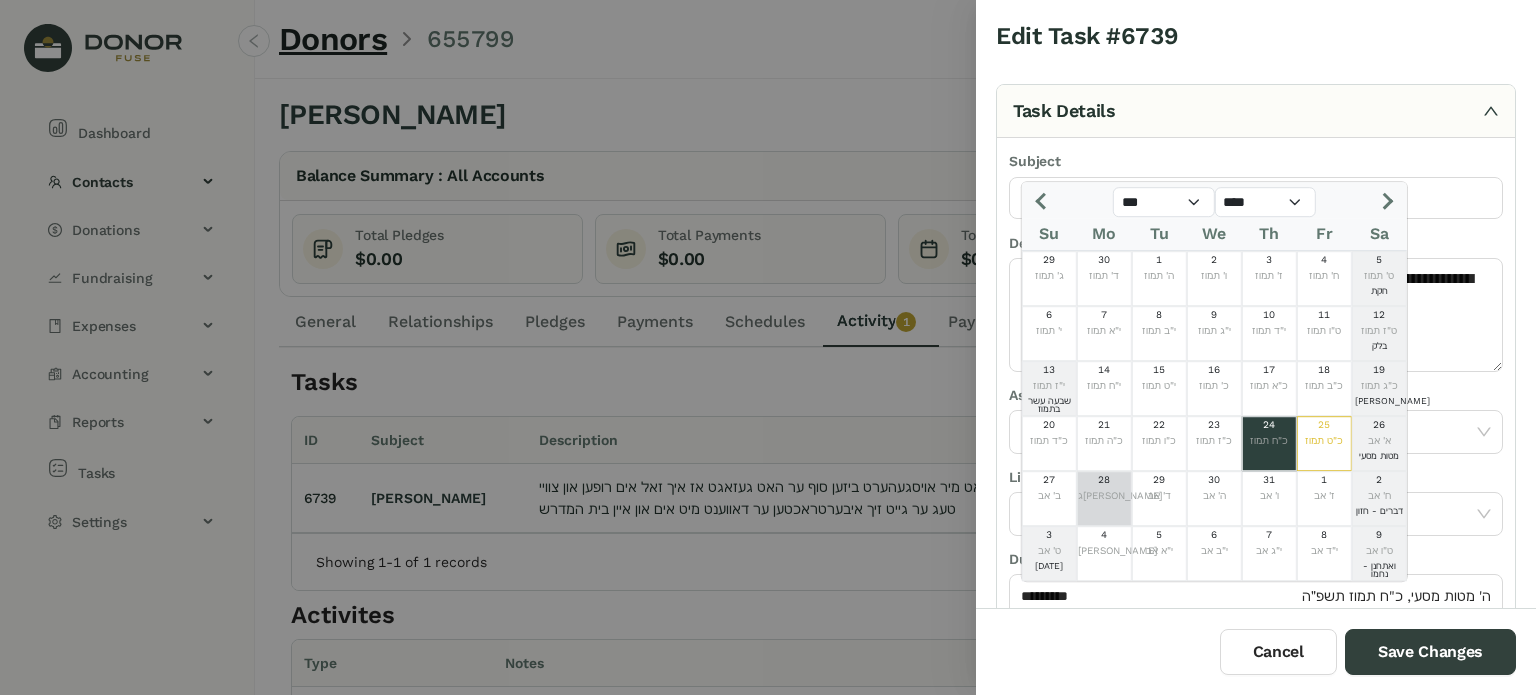 click on "ג[PERSON_NAME]" 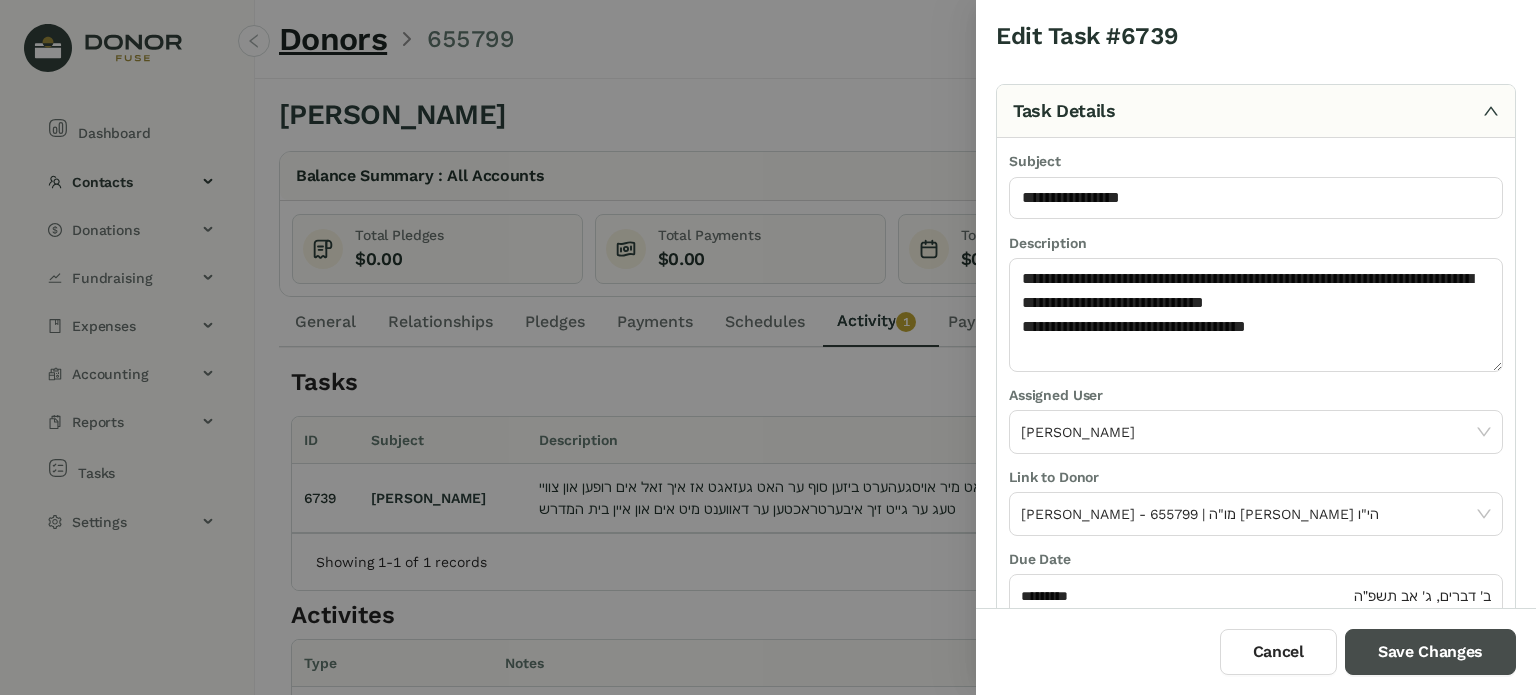 click on "Save Changes" at bounding box center (1430, 652) 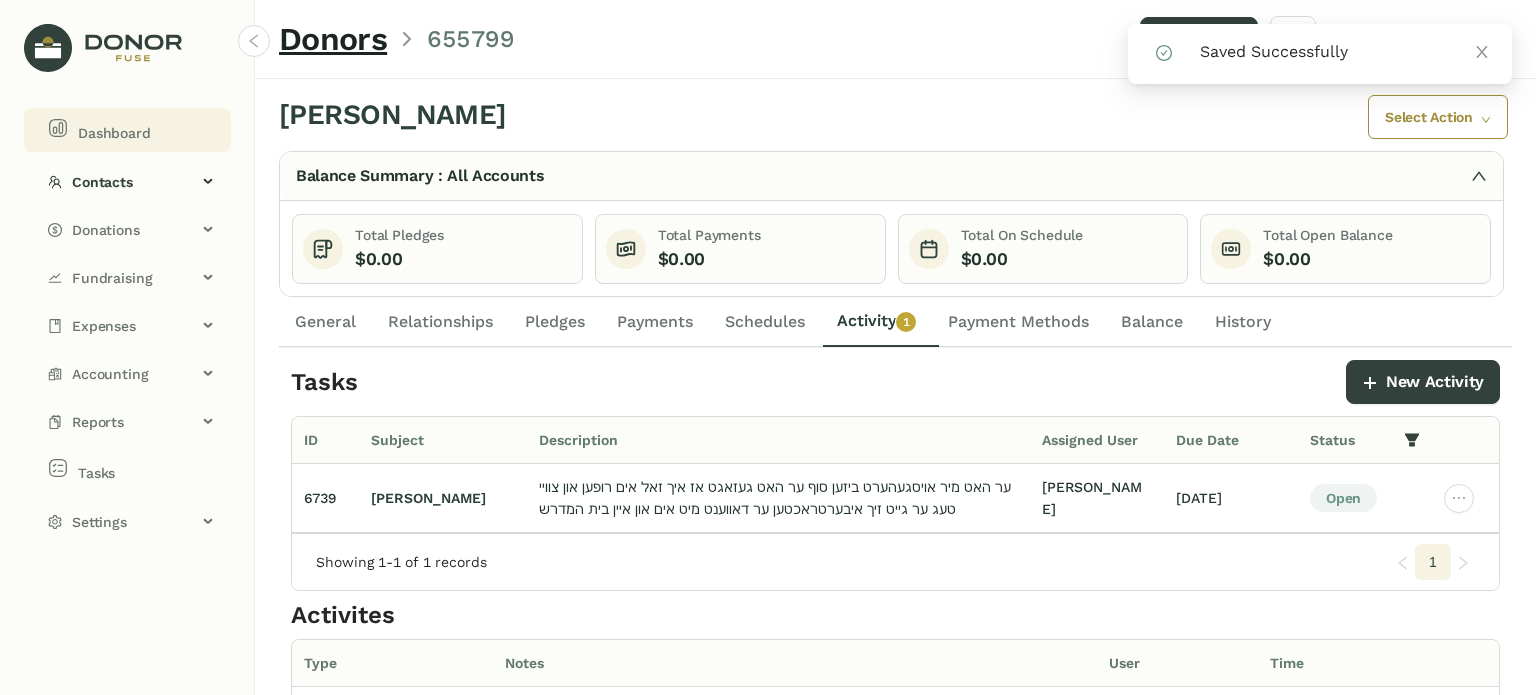 click on "Dashboard" 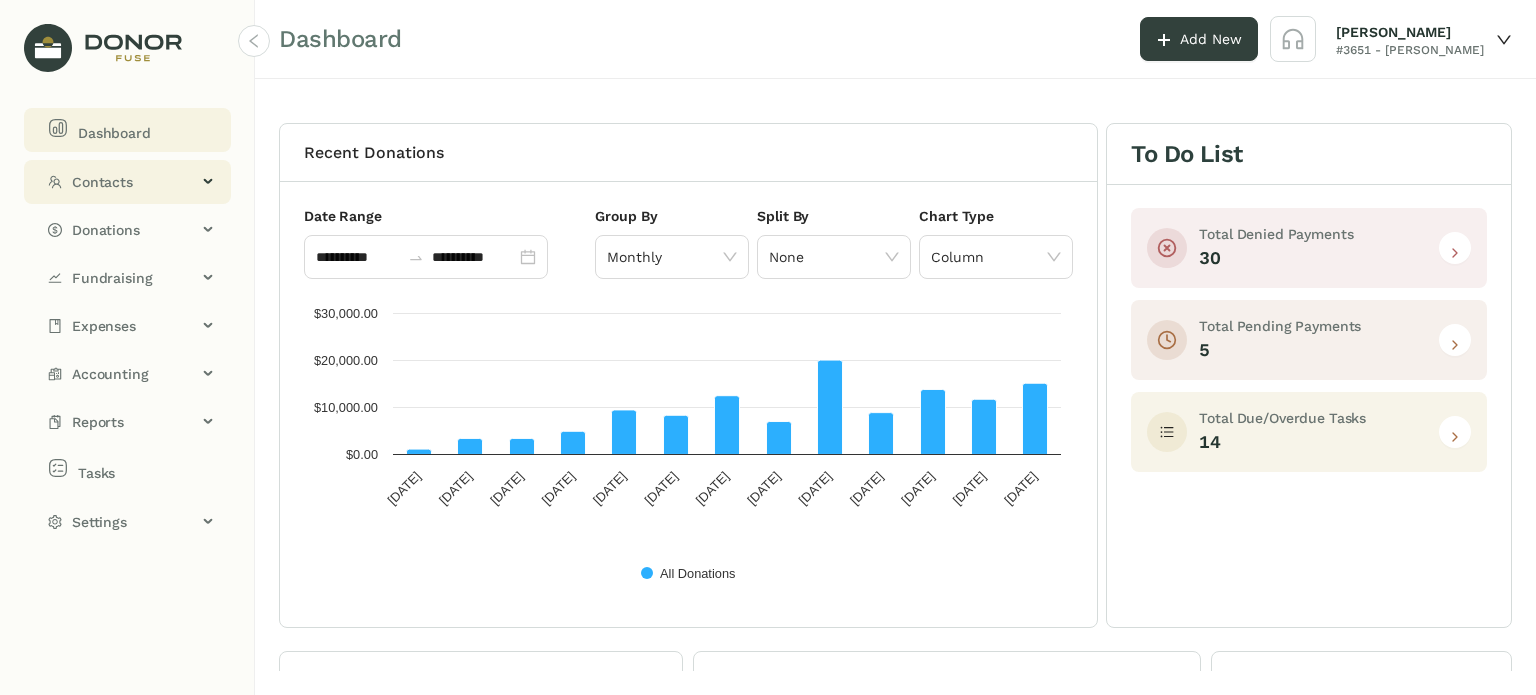 click on "Contacts" 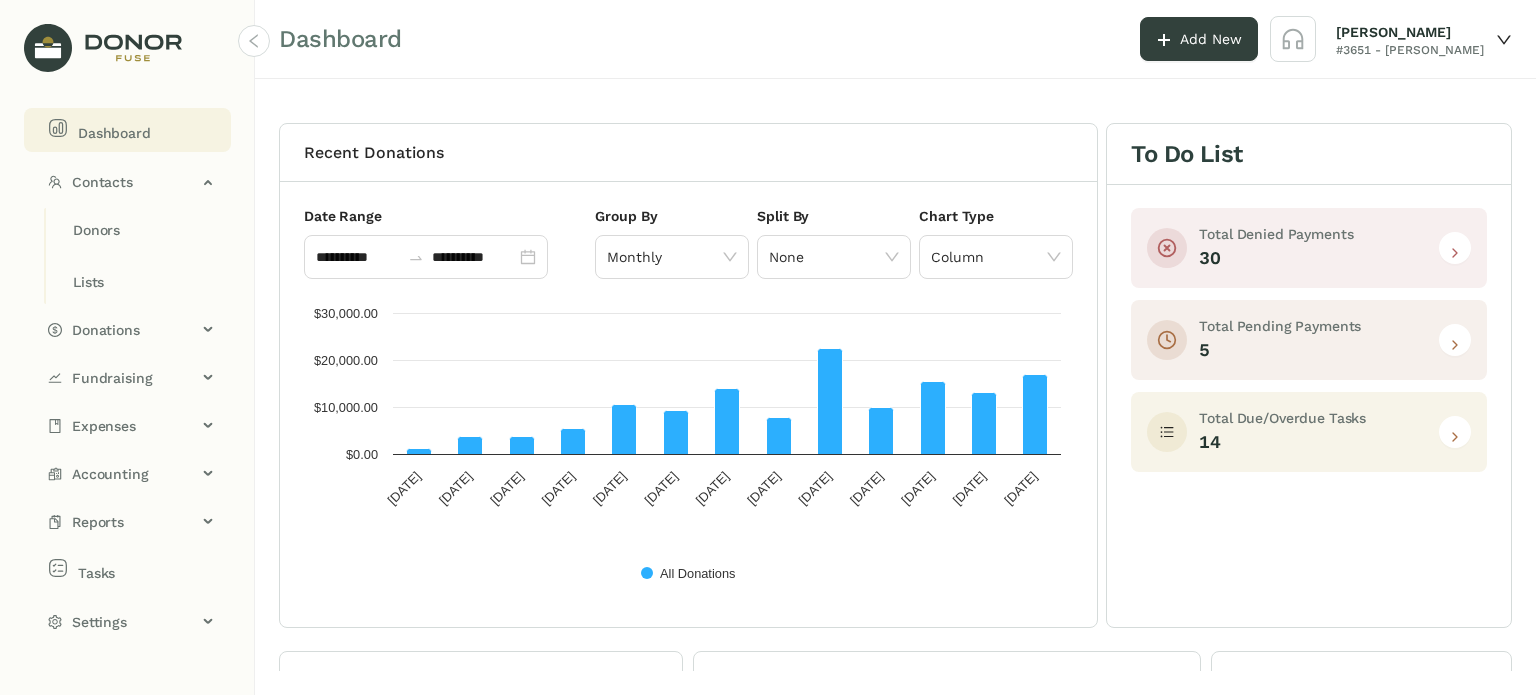 click 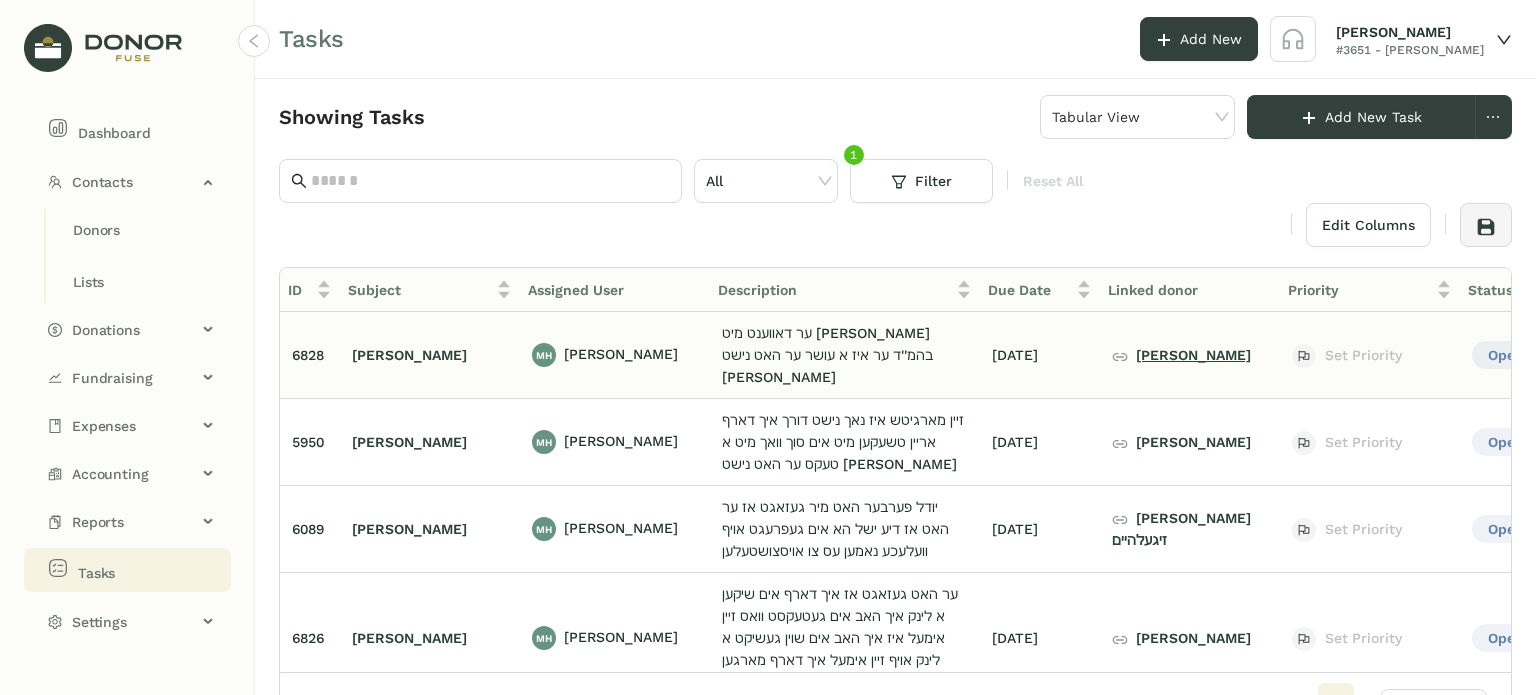 click on "[PERSON_NAME]" 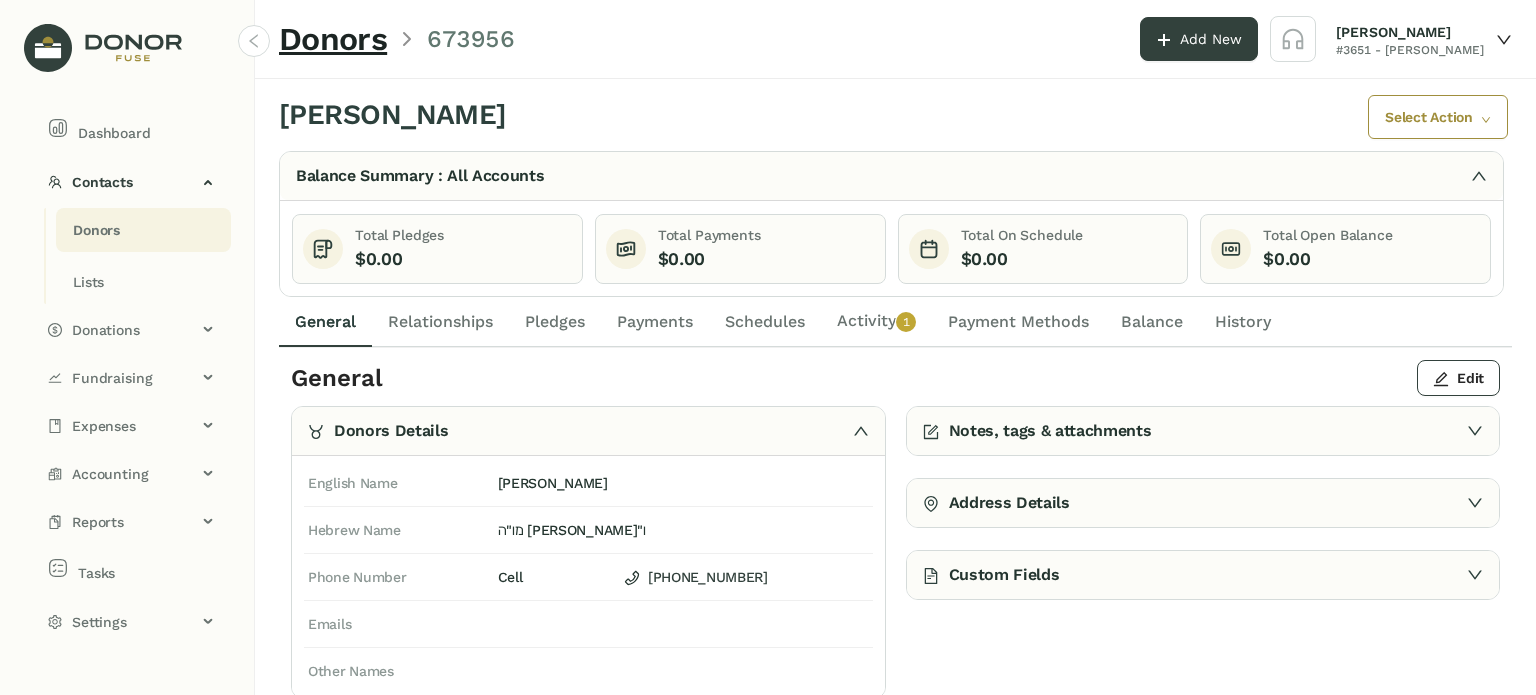 click on "Activity   0   1   2   3   4   5   6   7   8   9" 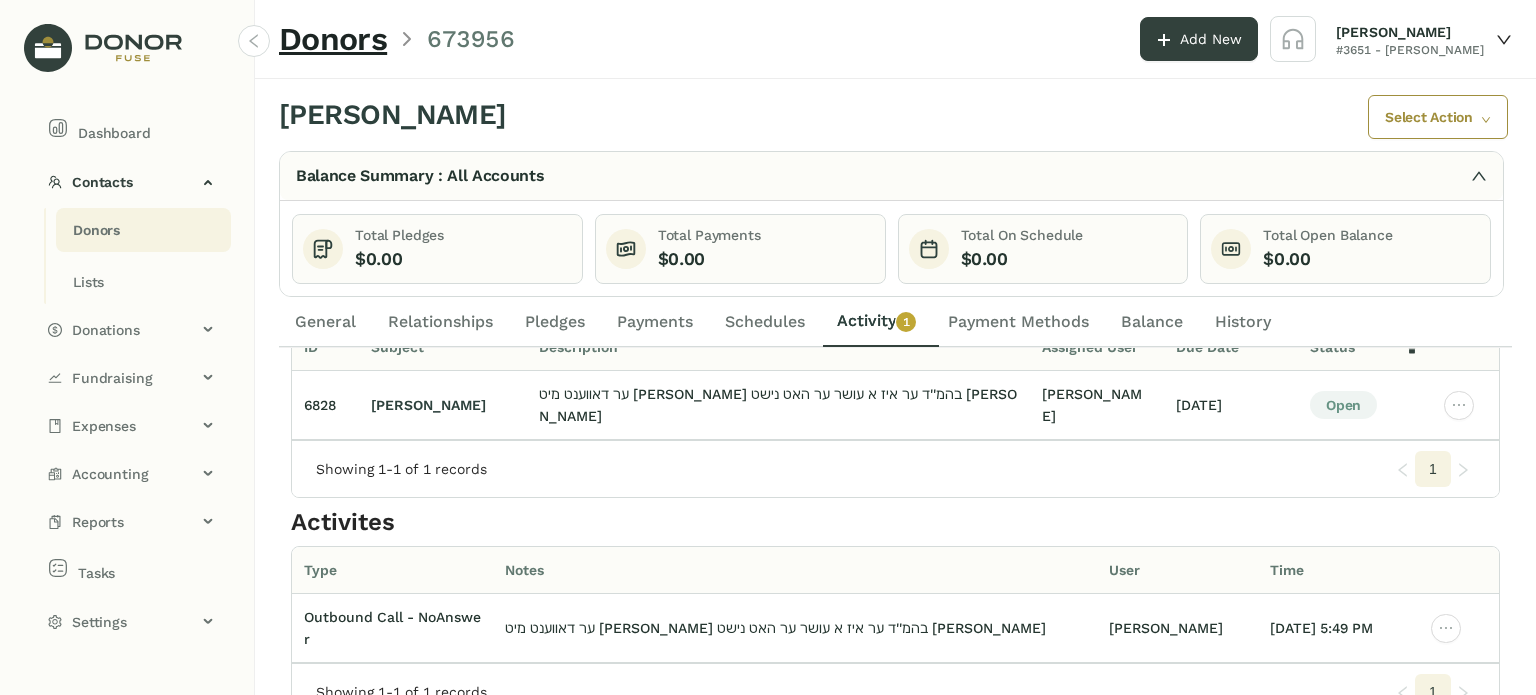scroll, scrollTop: 0, scrollLeft: 0, axis: both 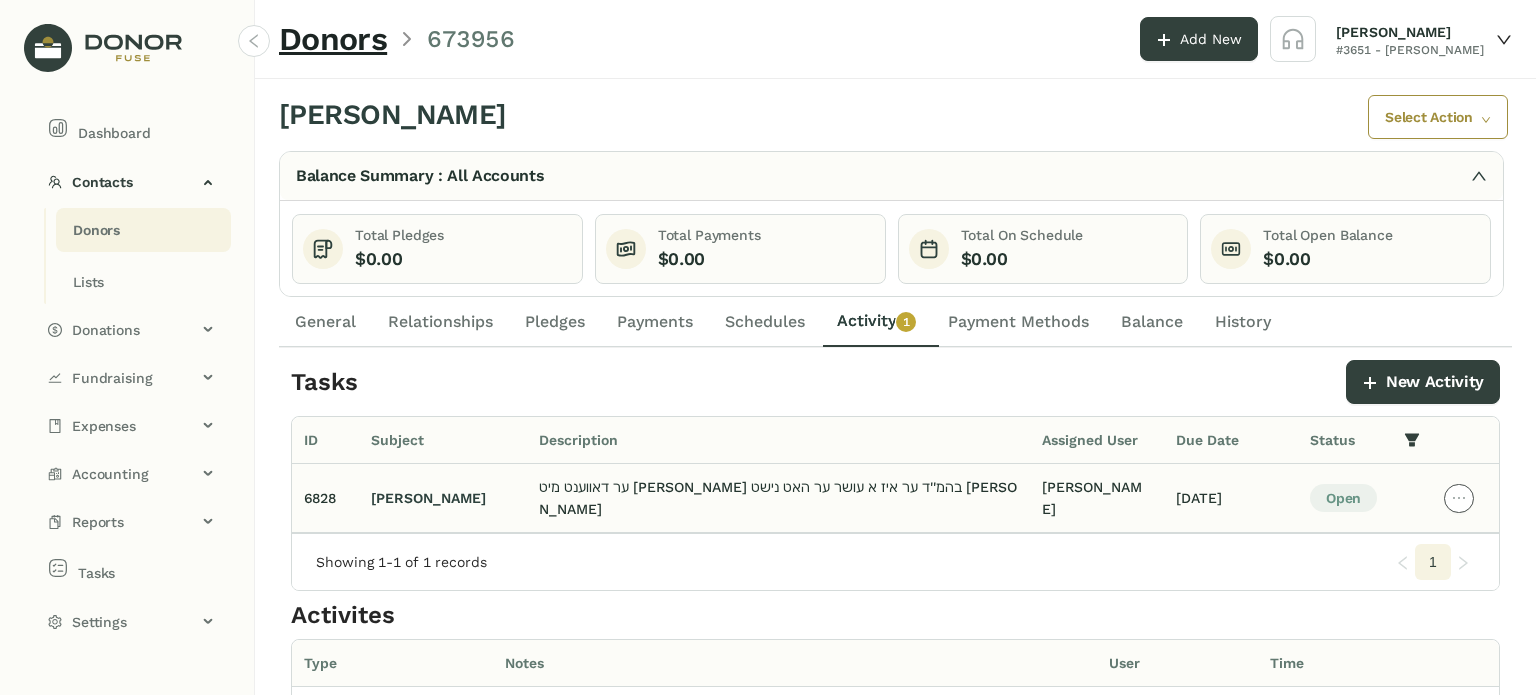 click 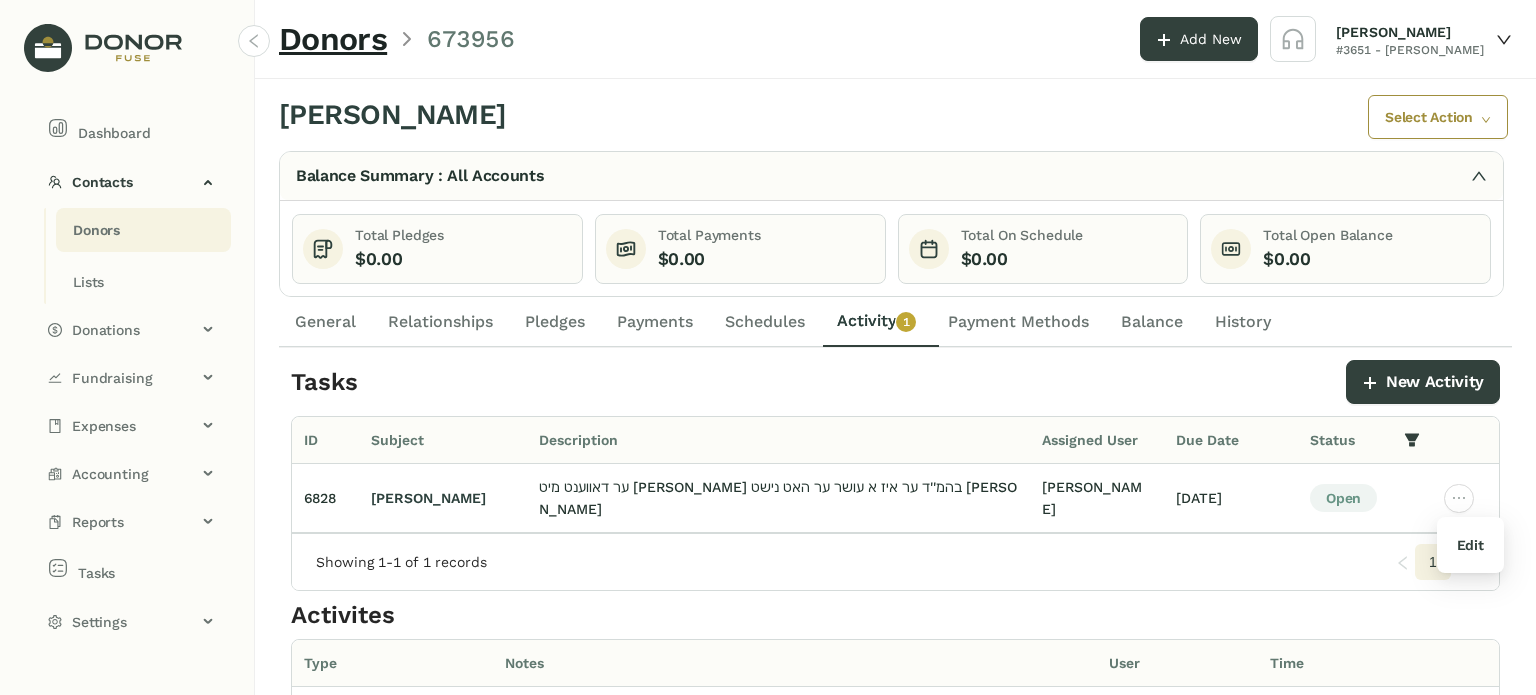 click on "General" 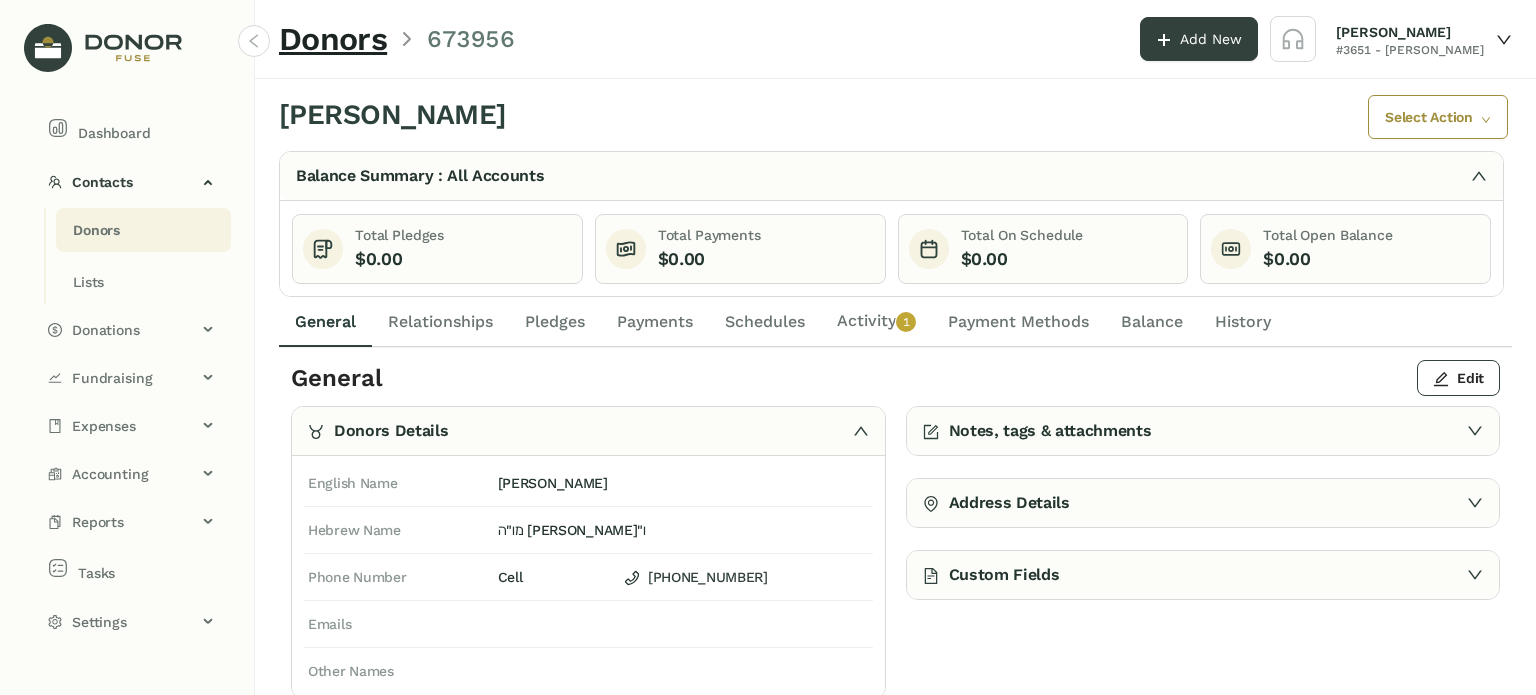 click on "Relationships" 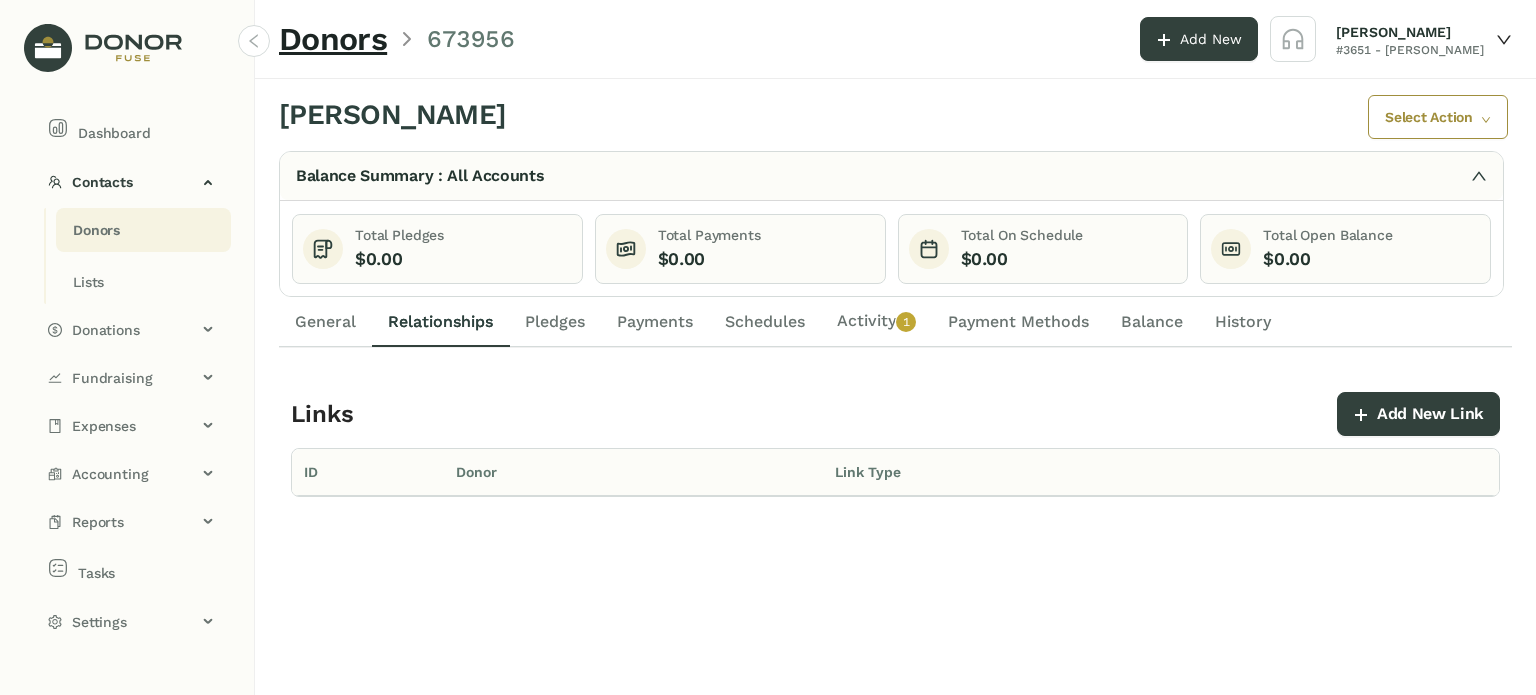 click on "Payments" 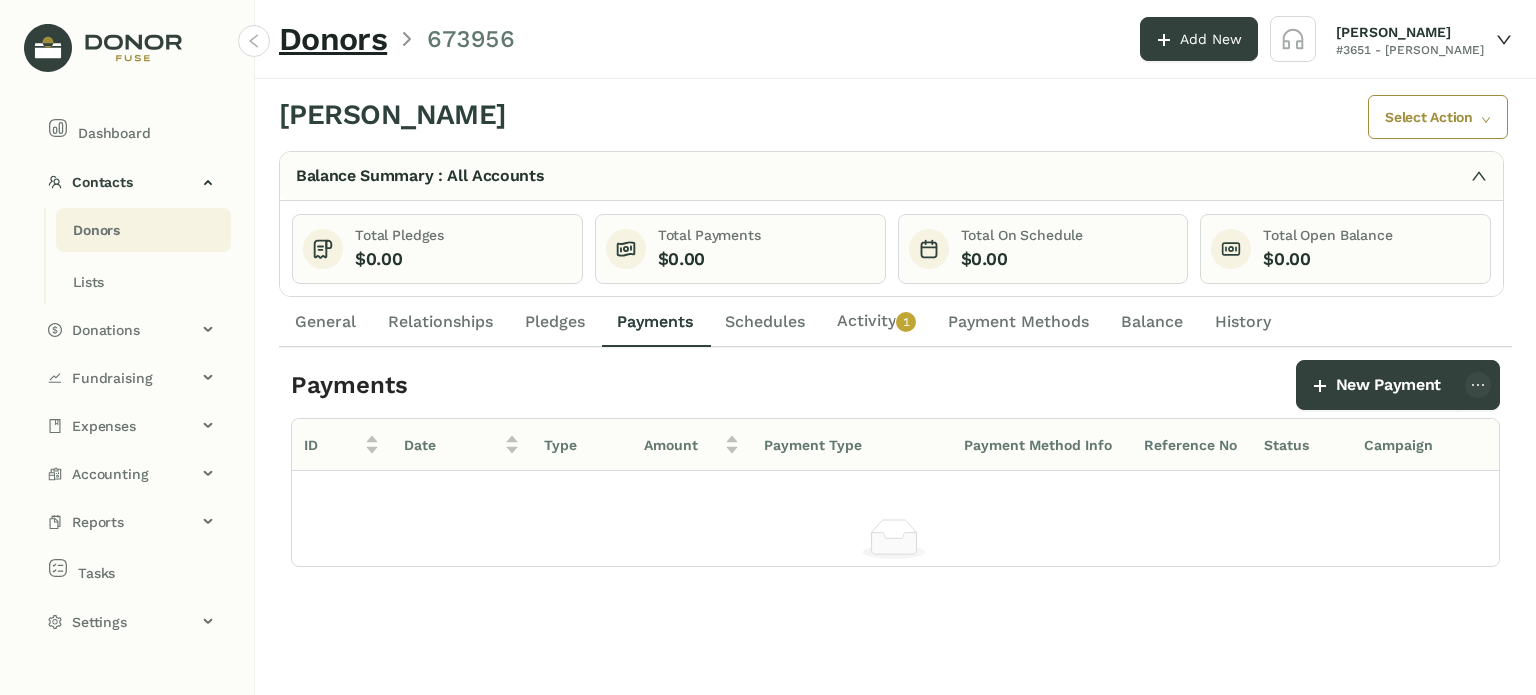 click on "Activity   0   1   2   3   4   5   6   7   8   9" 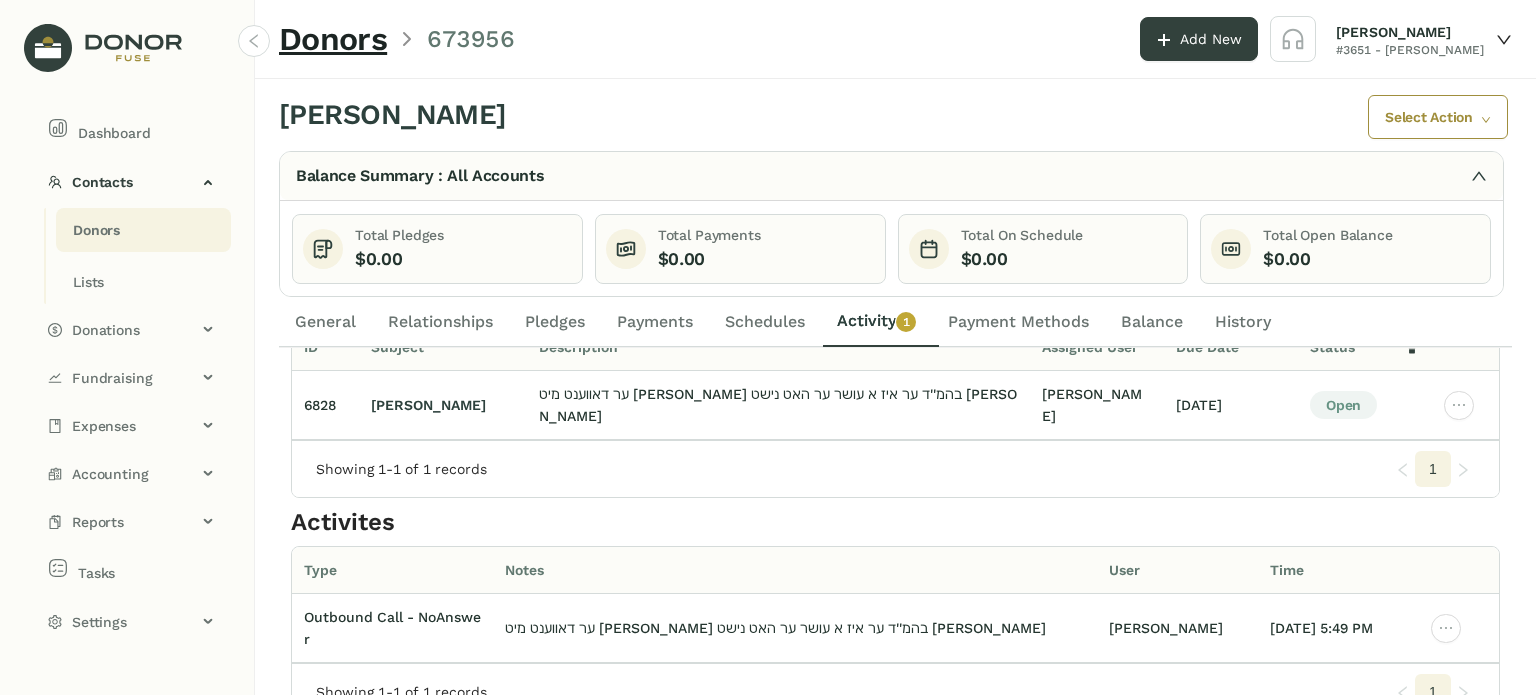 scroll, scrollTop: 0, scrollLeft: 0, axis: both 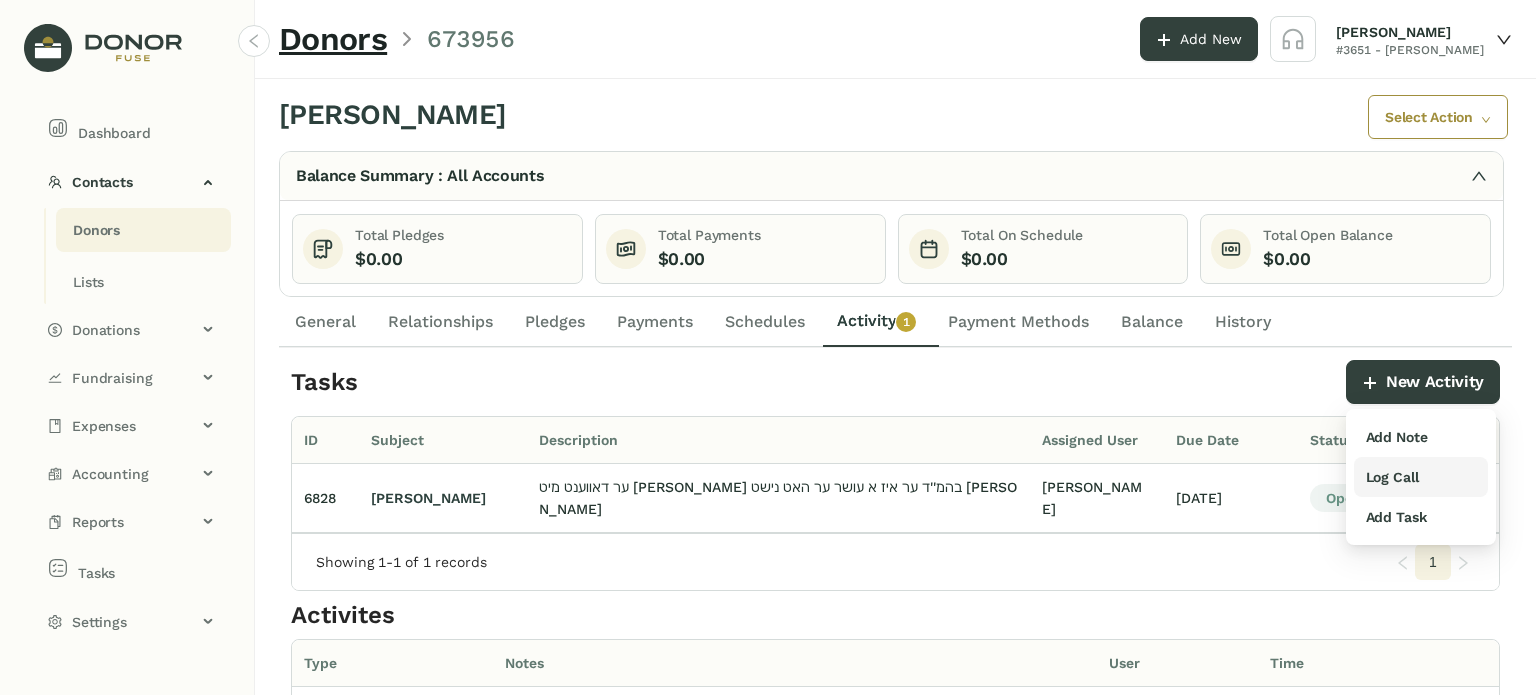 click on "Log Call" at bounding box center (1392, 477) 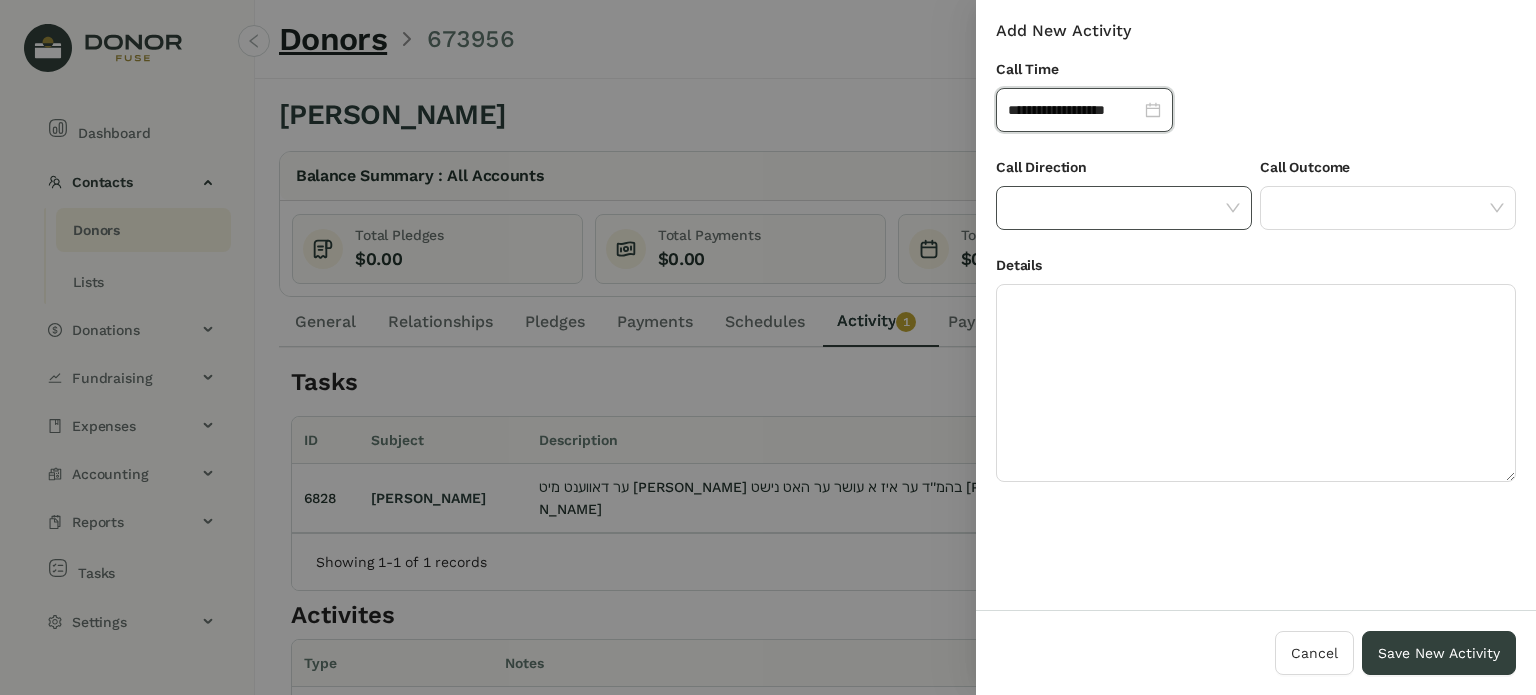 click 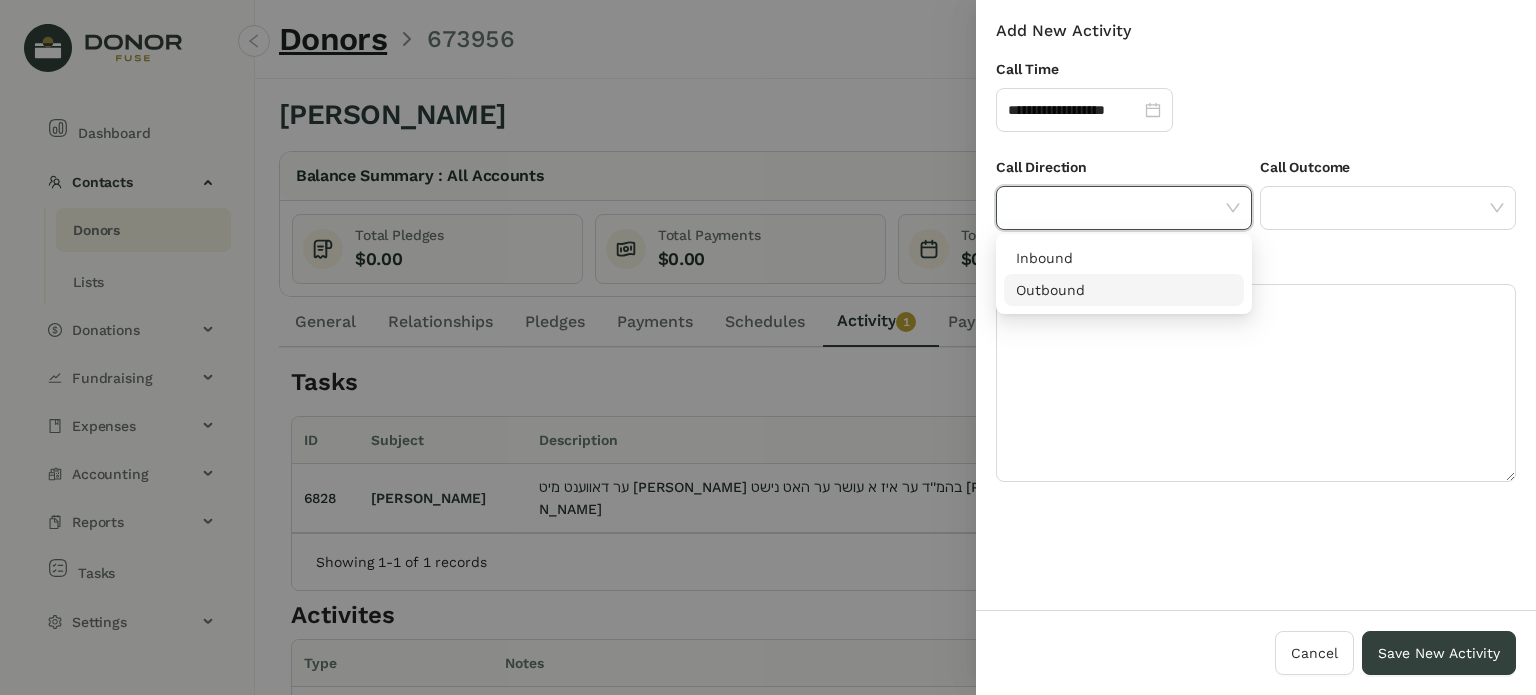 click on "Outbound" at bounding box center (1124, 290) 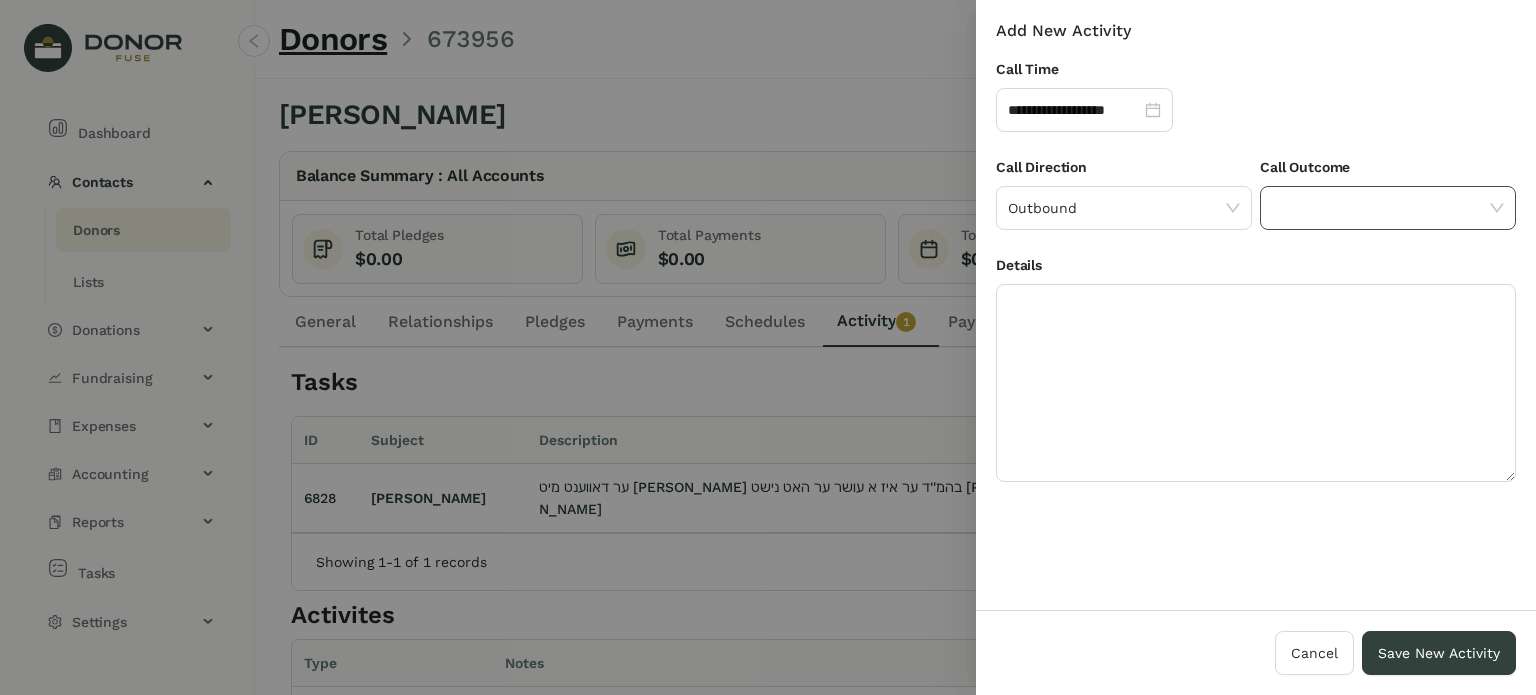 click 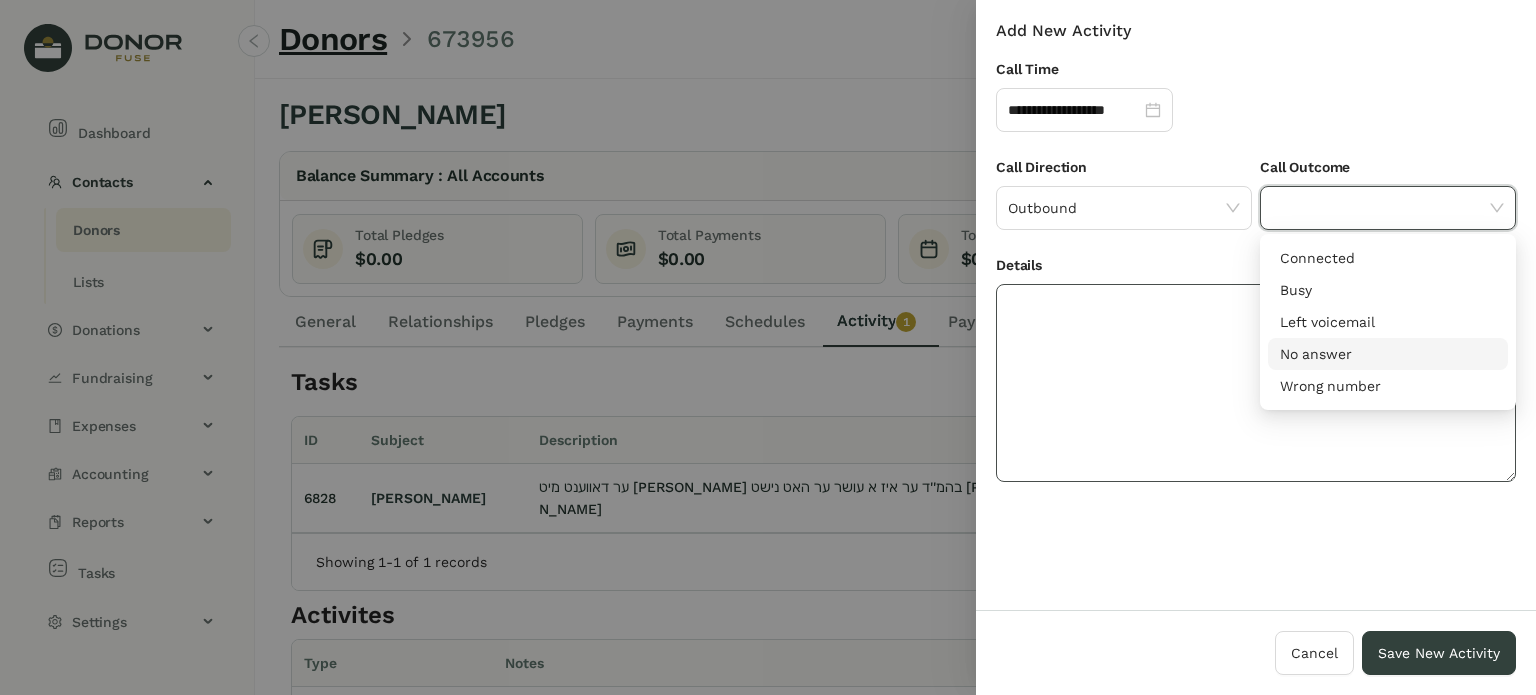drag, startPoint x: 1340, startPoint y: 349, endPoint x: 1302, endPoint y: 351, distance: 38.052597 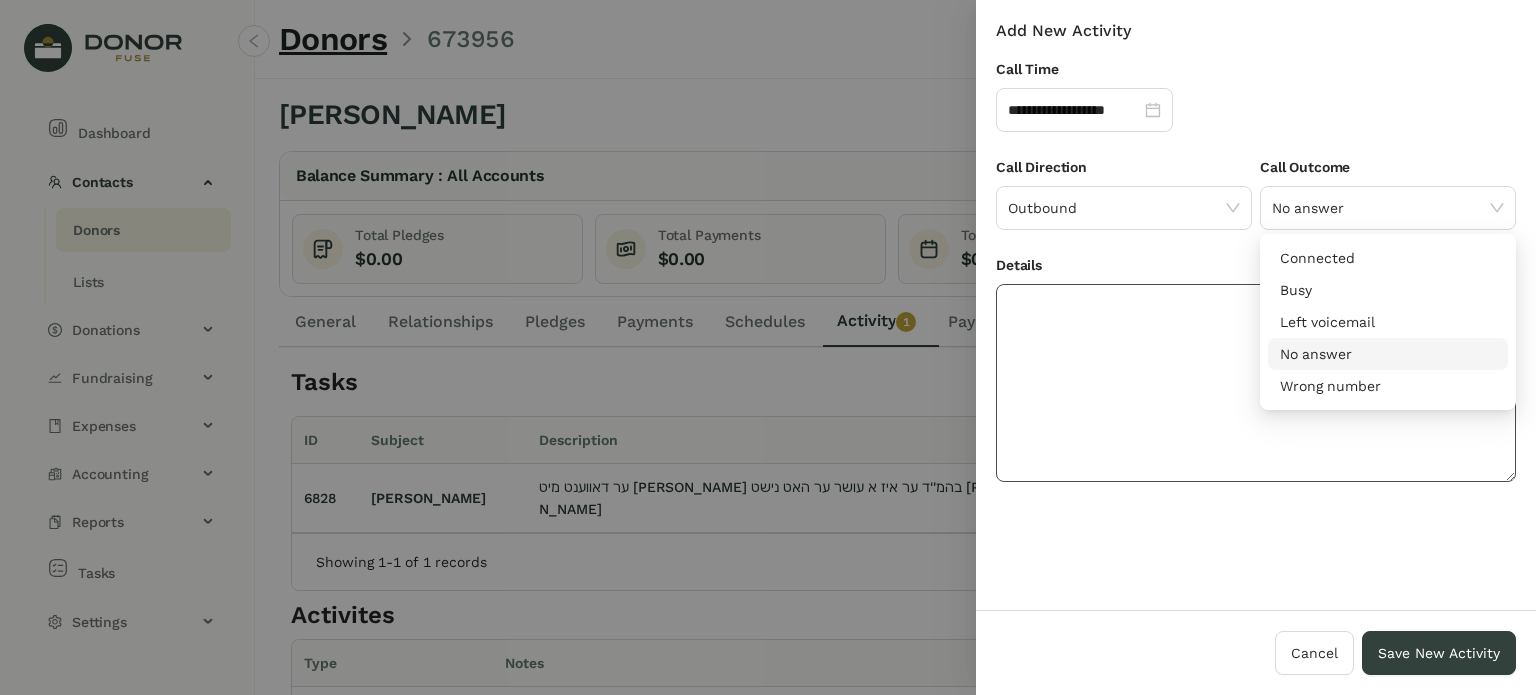 click 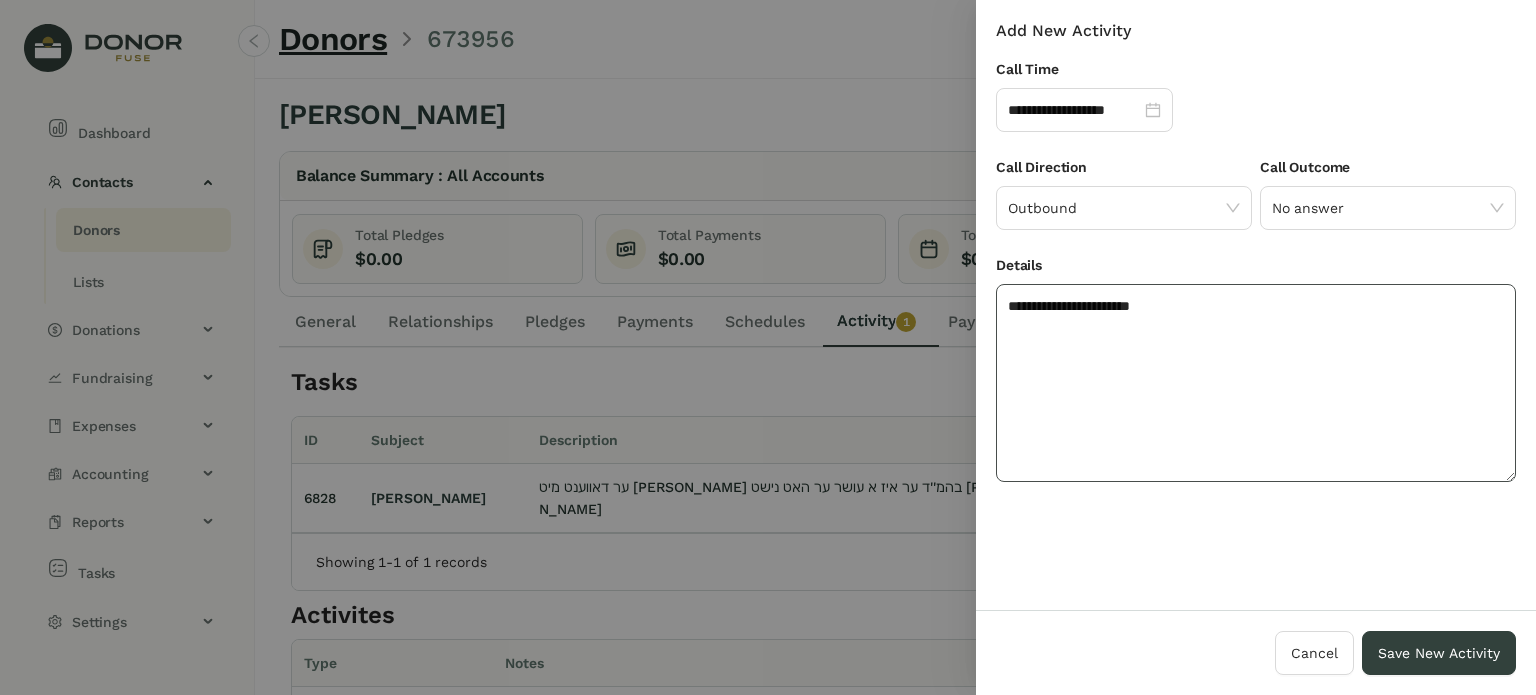 type on "**********" 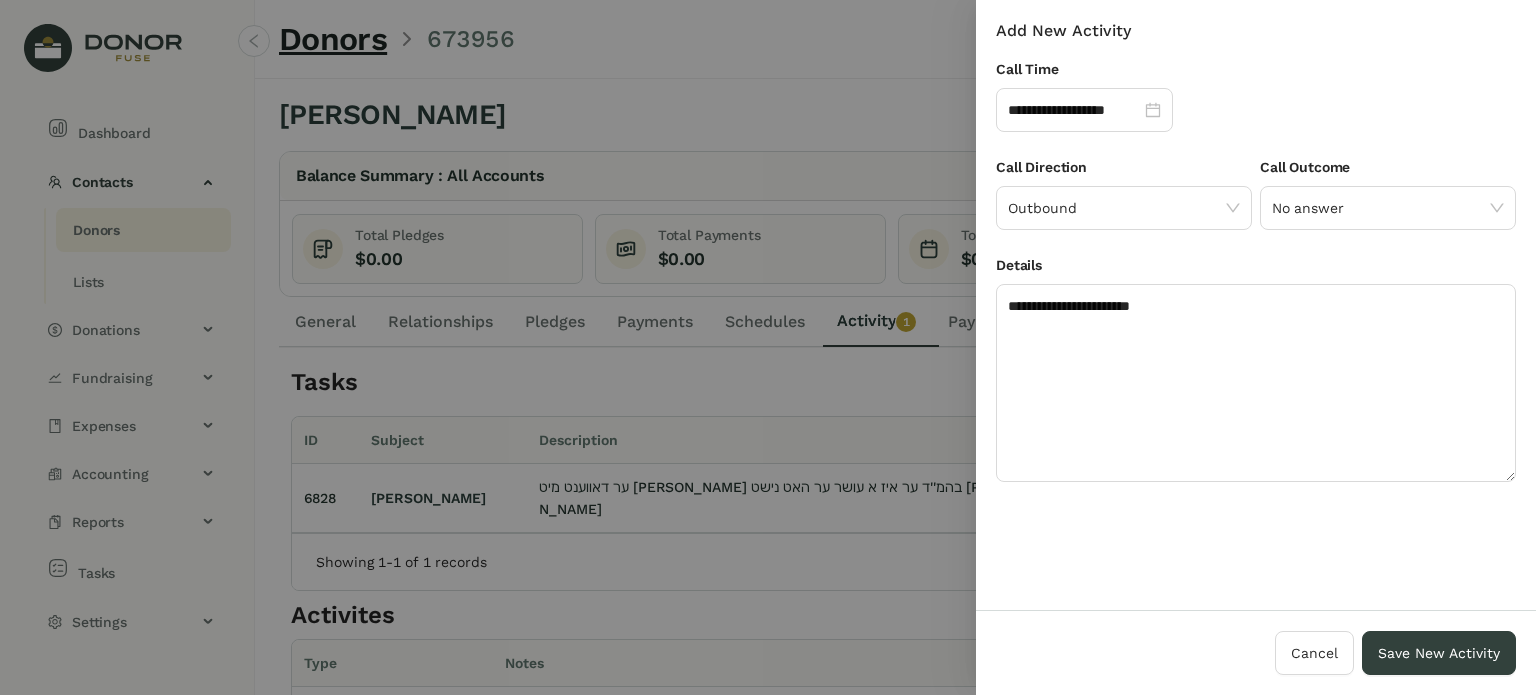click on "Call Outcome No answer" at bounding box center (1388, 205) 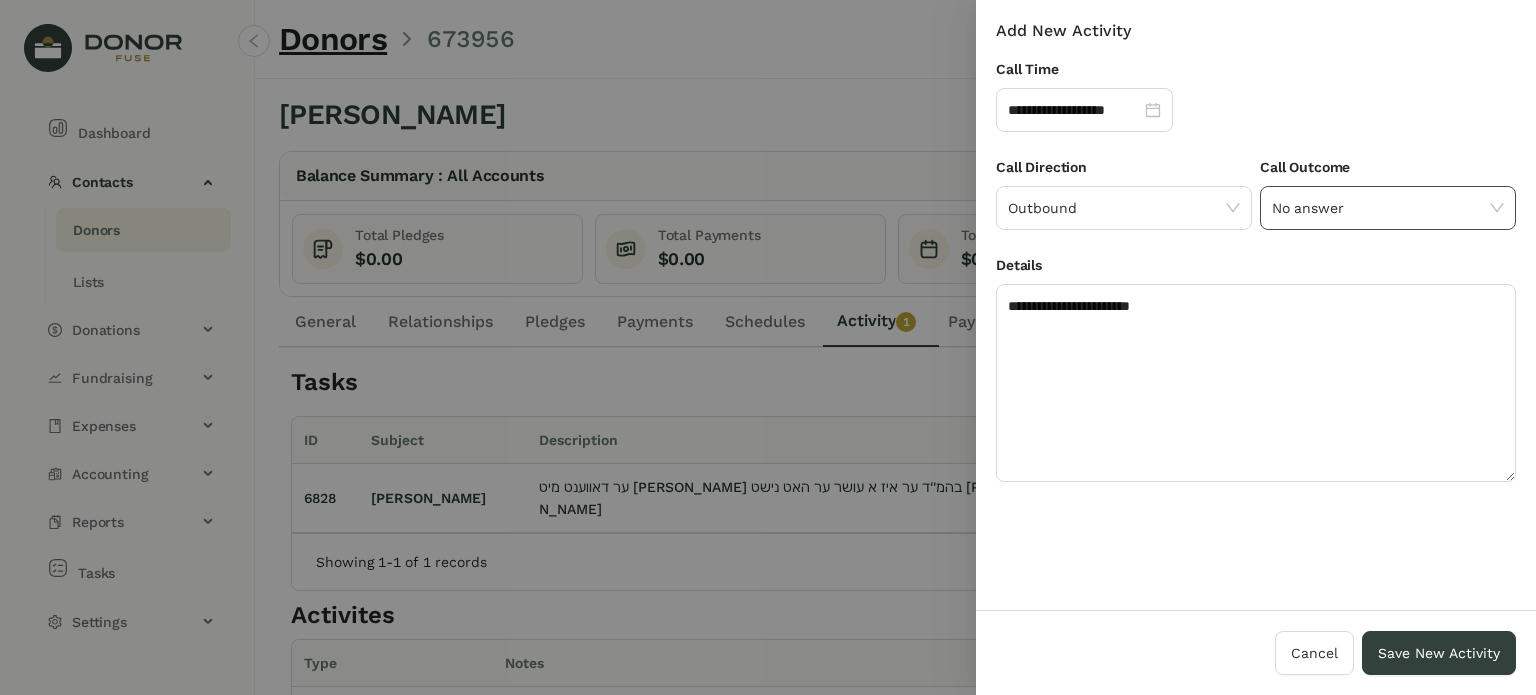 click on "No answer" 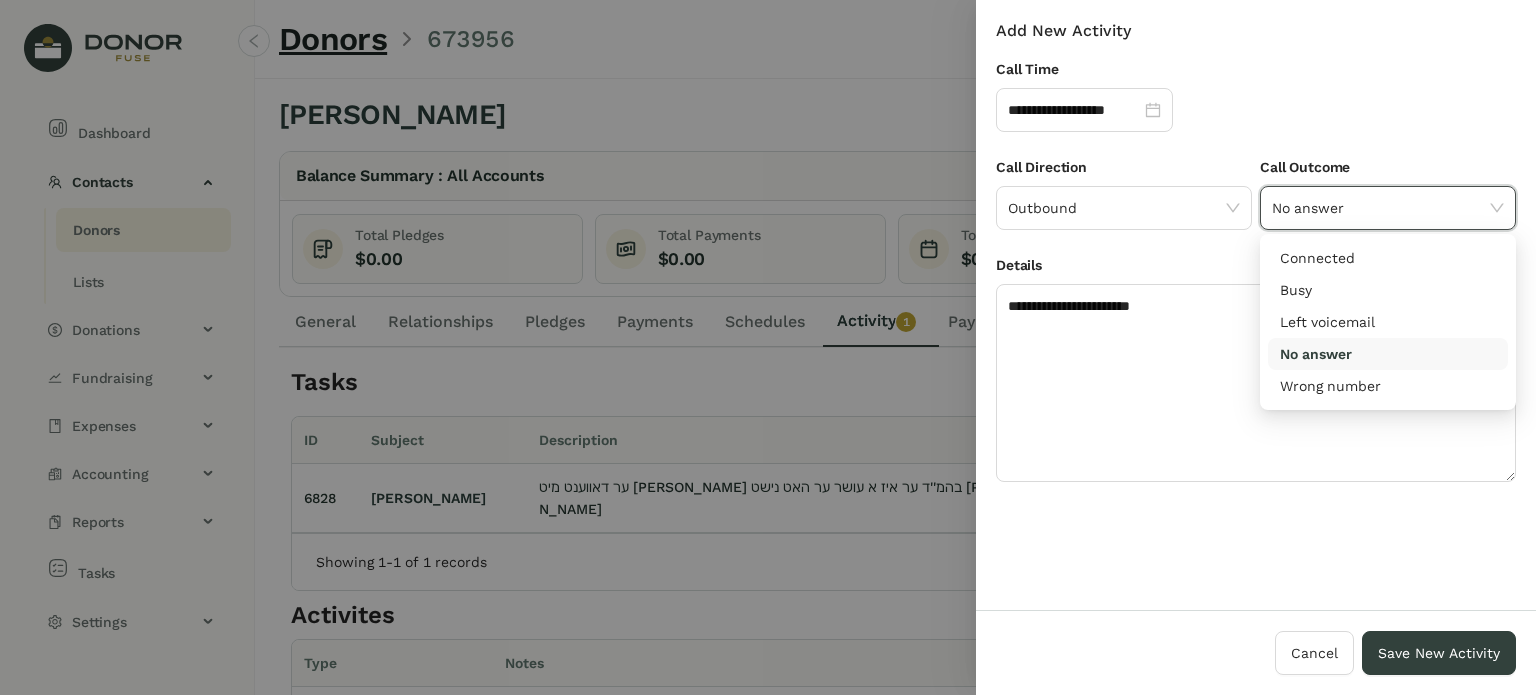 click on "No answer" at bounding box center [1388, 354] 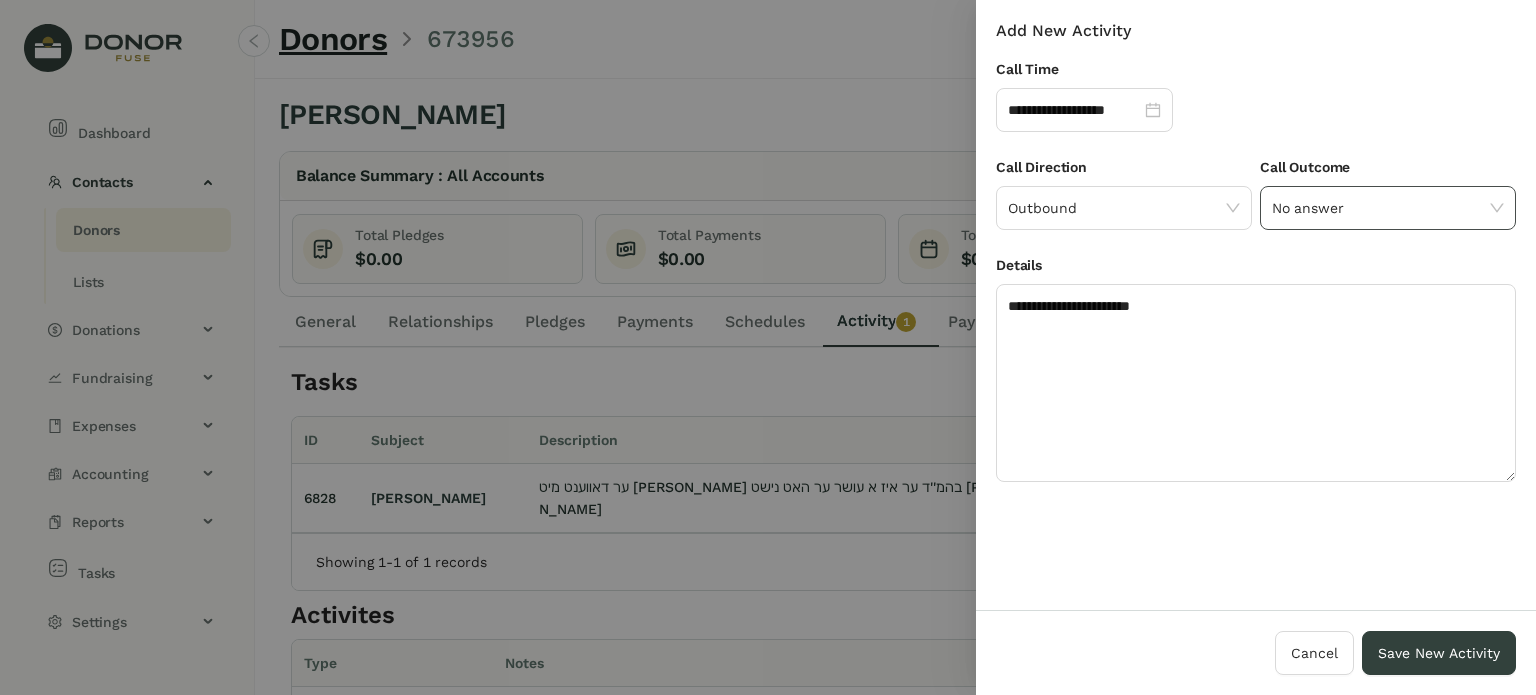 click on "No answer" 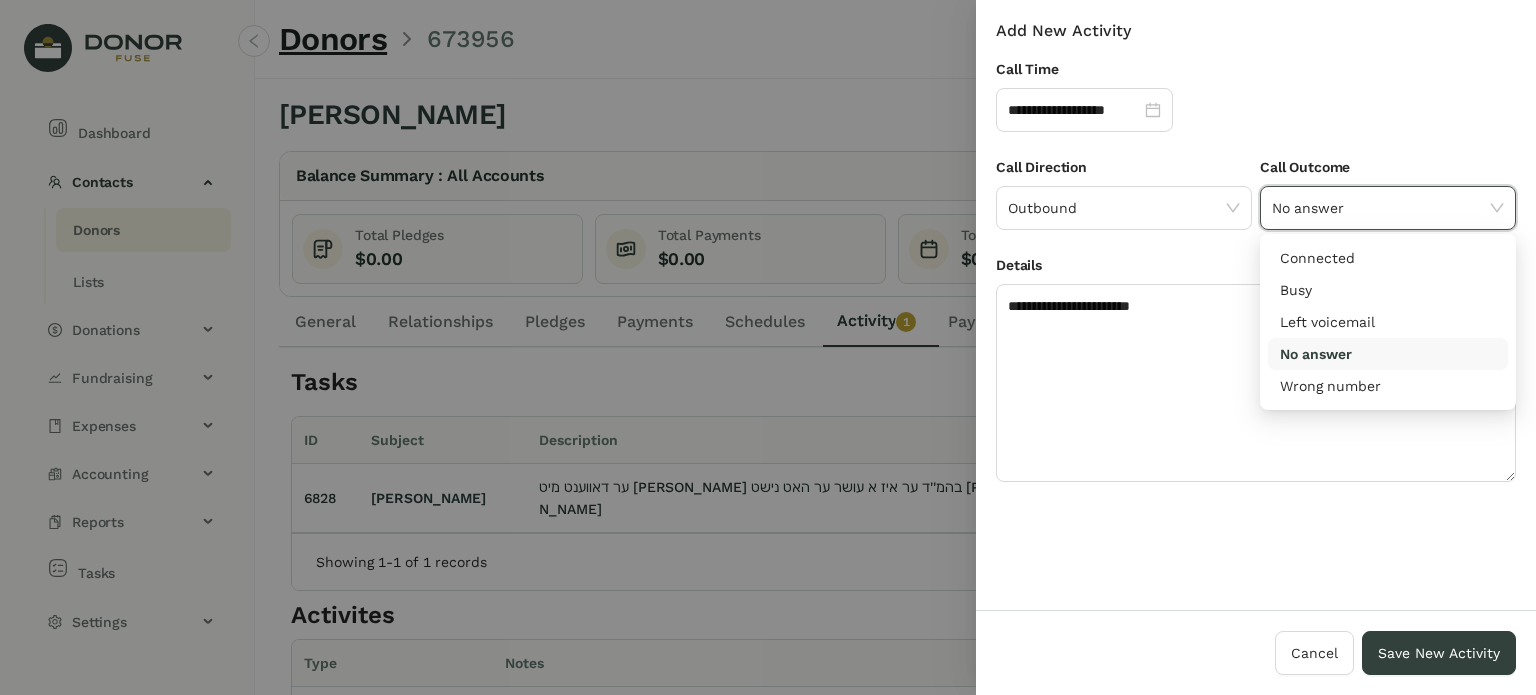 click on "No answer" at bounding box center (1388, 354) 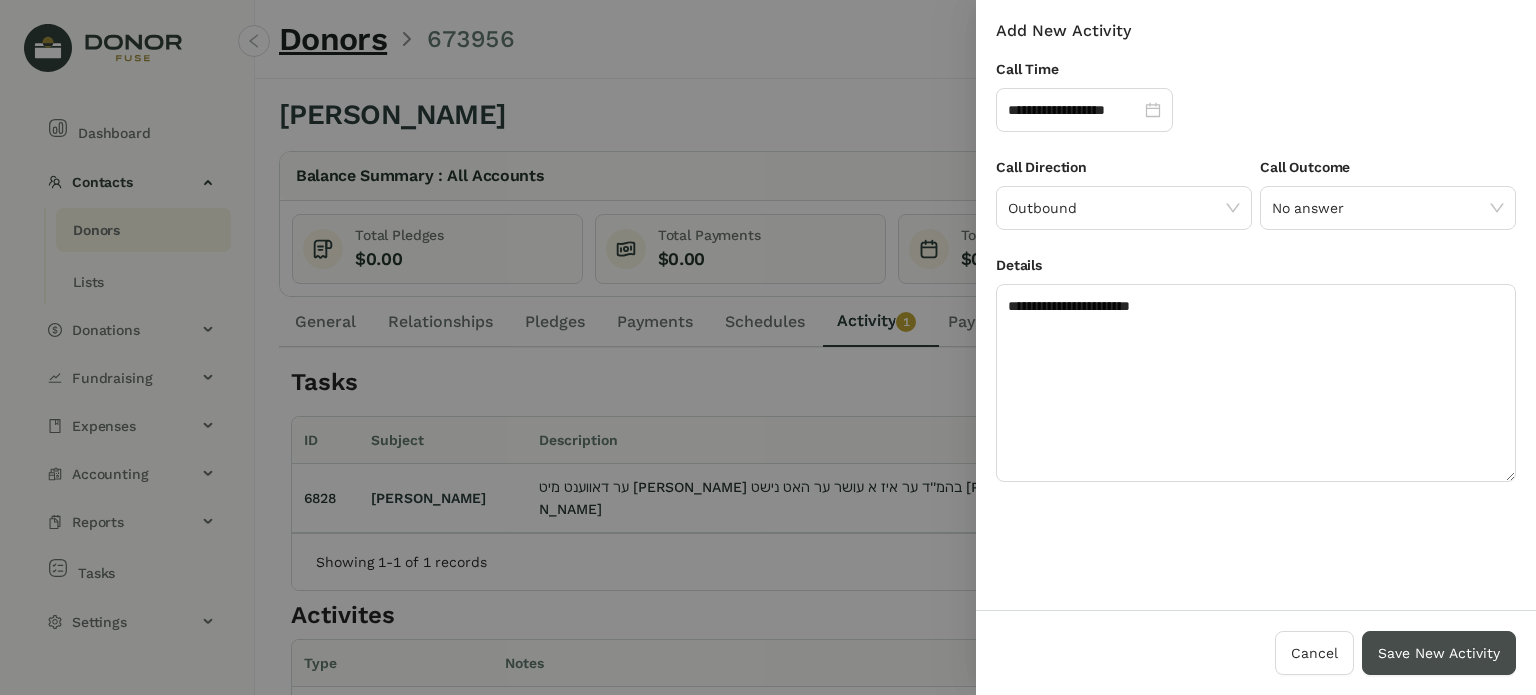 click on "Save New Activity" at bounding box center (1439, 653) 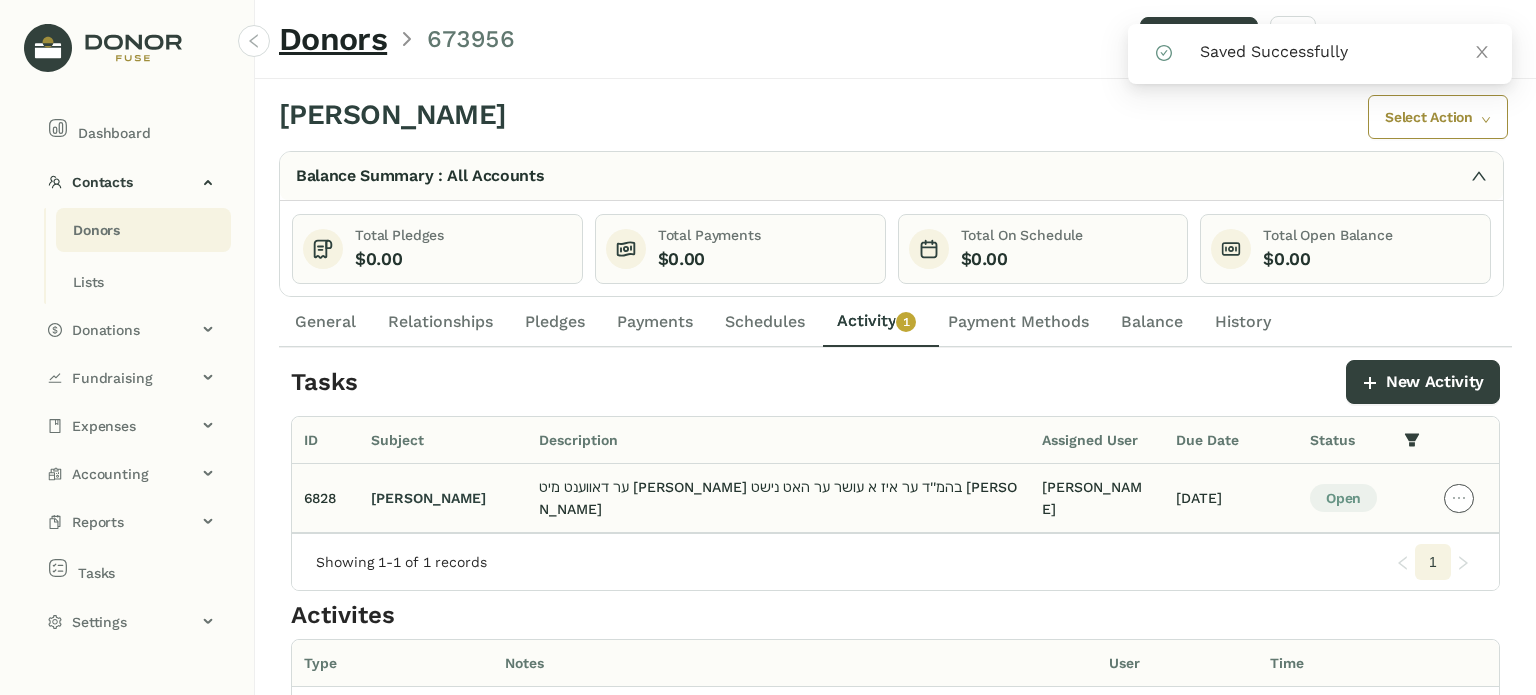 click 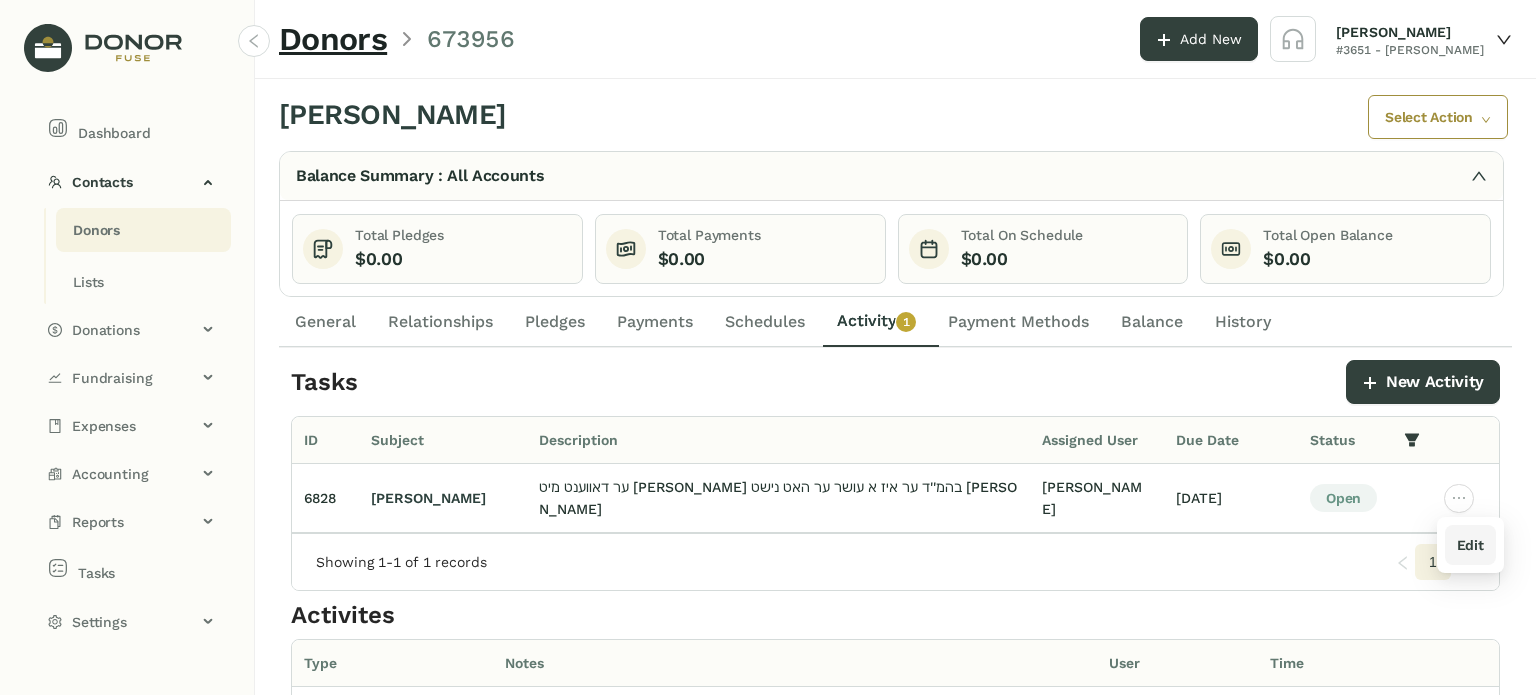 click on "Edit" at bounding box center (1470, 545) 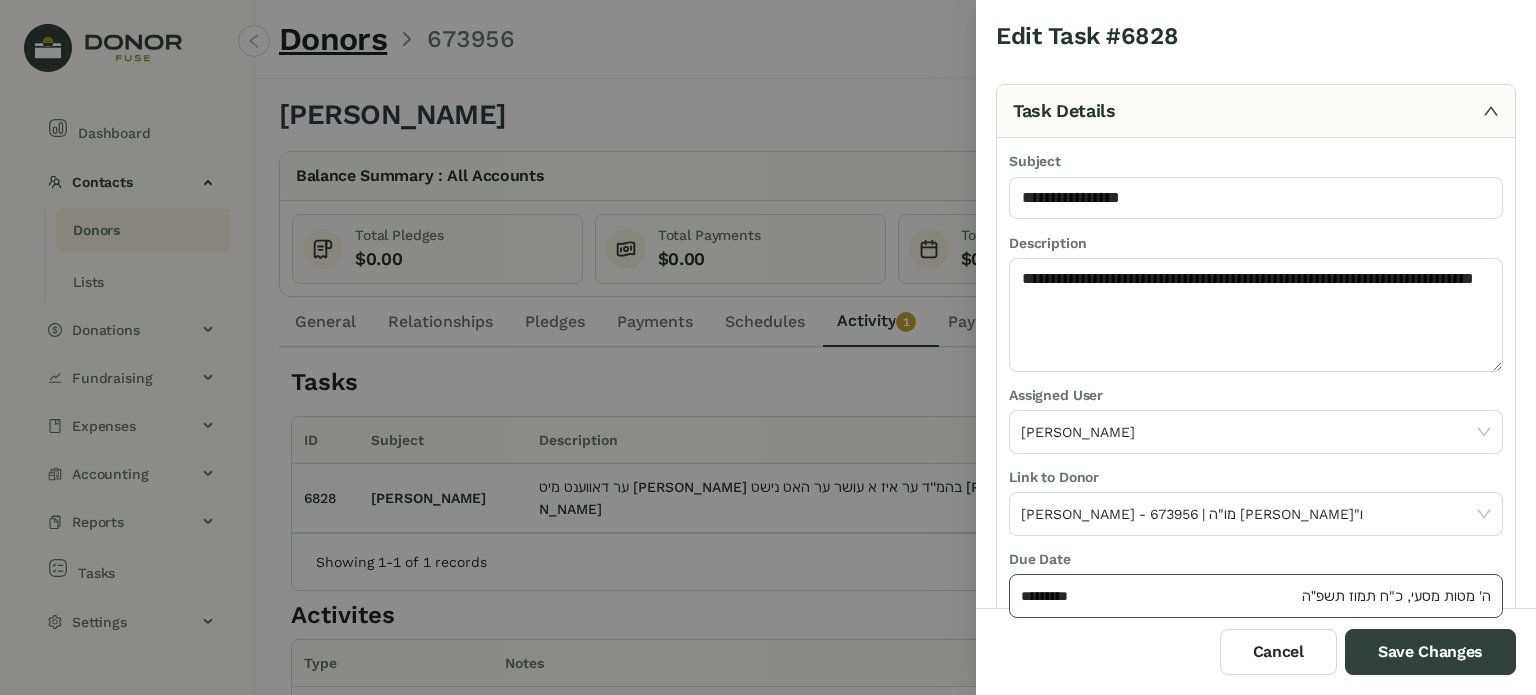 click on "*********" 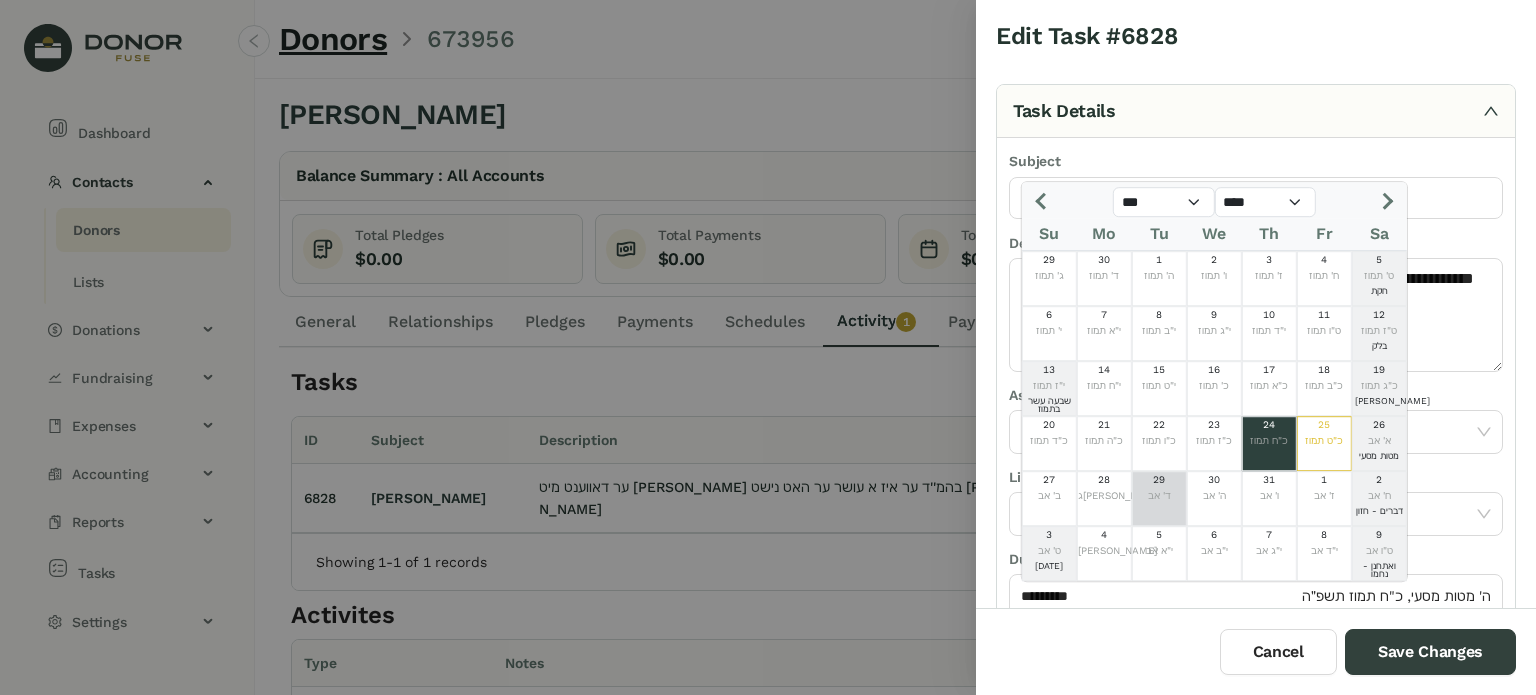 click on "ד' אב" 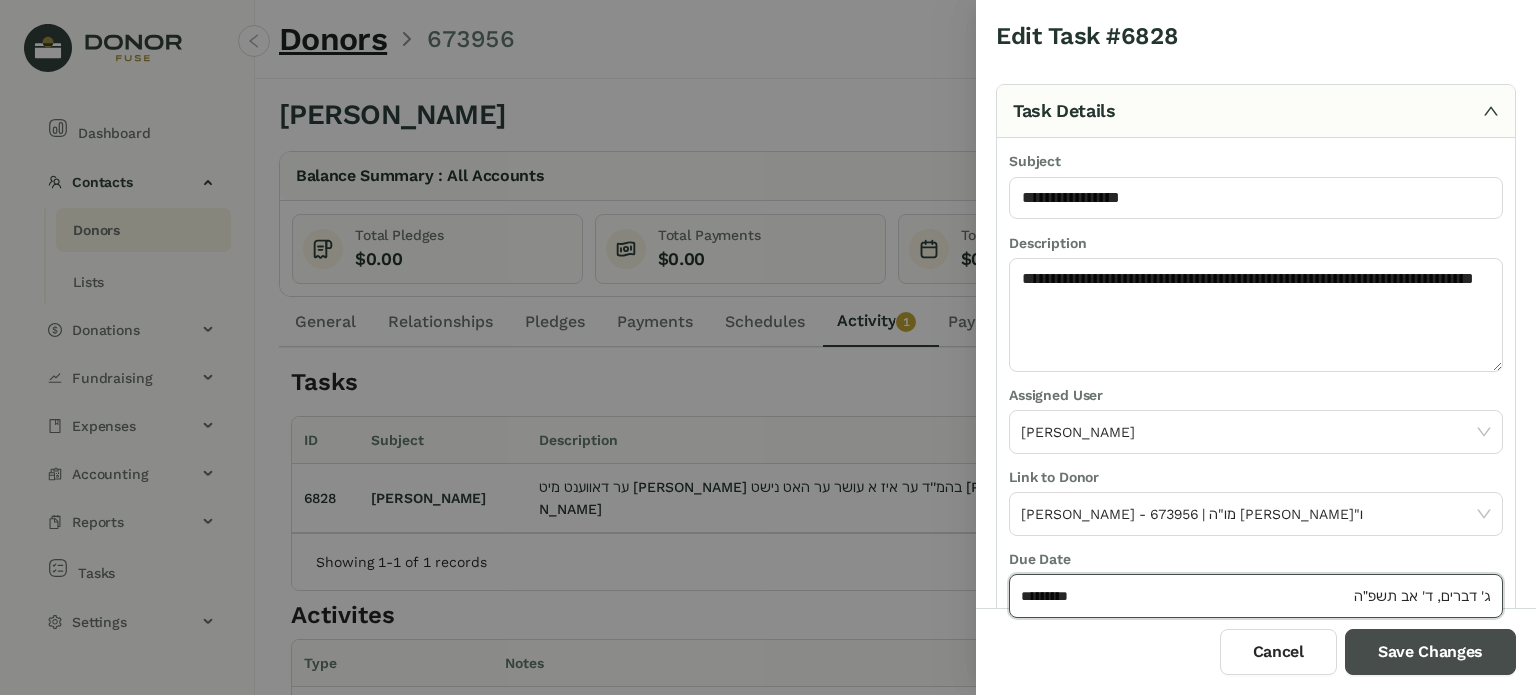 click on "Save Changes" at bounding box center [1430, 652] 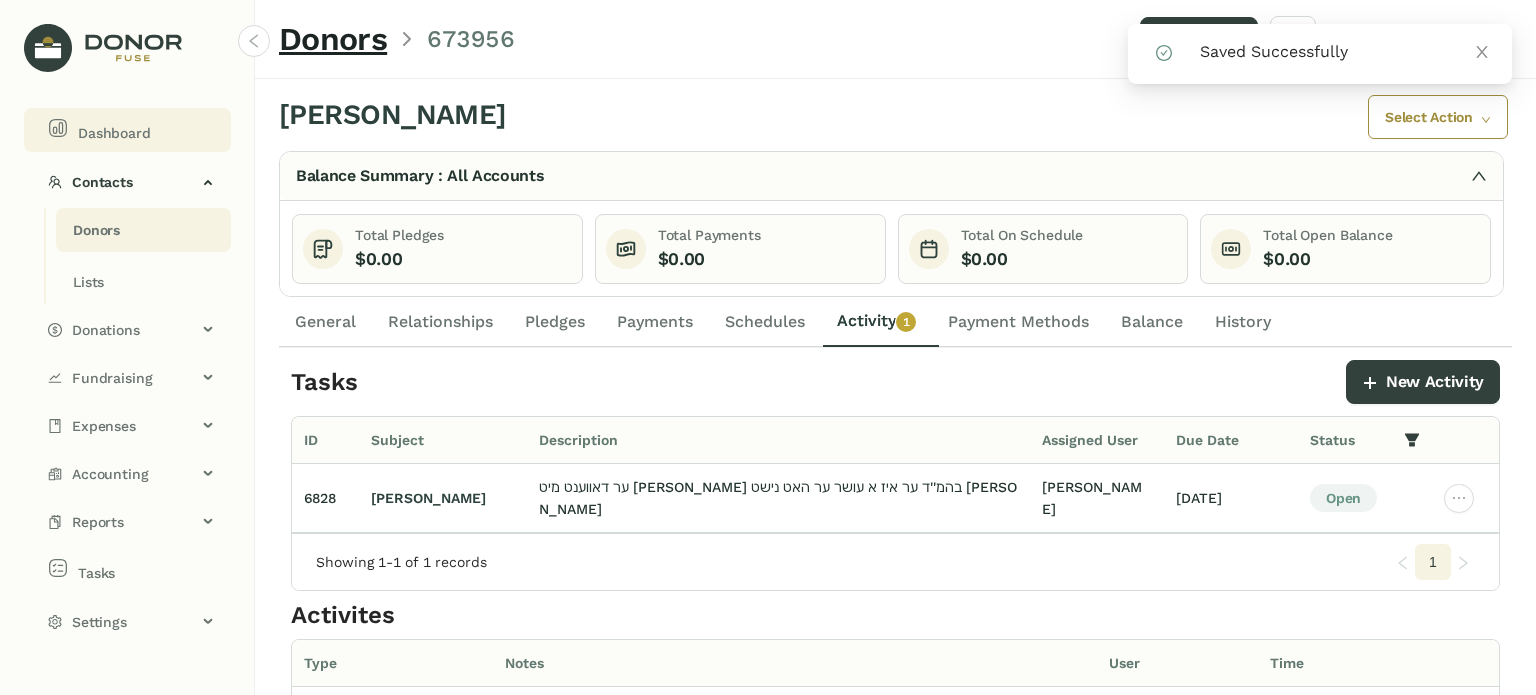 click on "Dashboard" 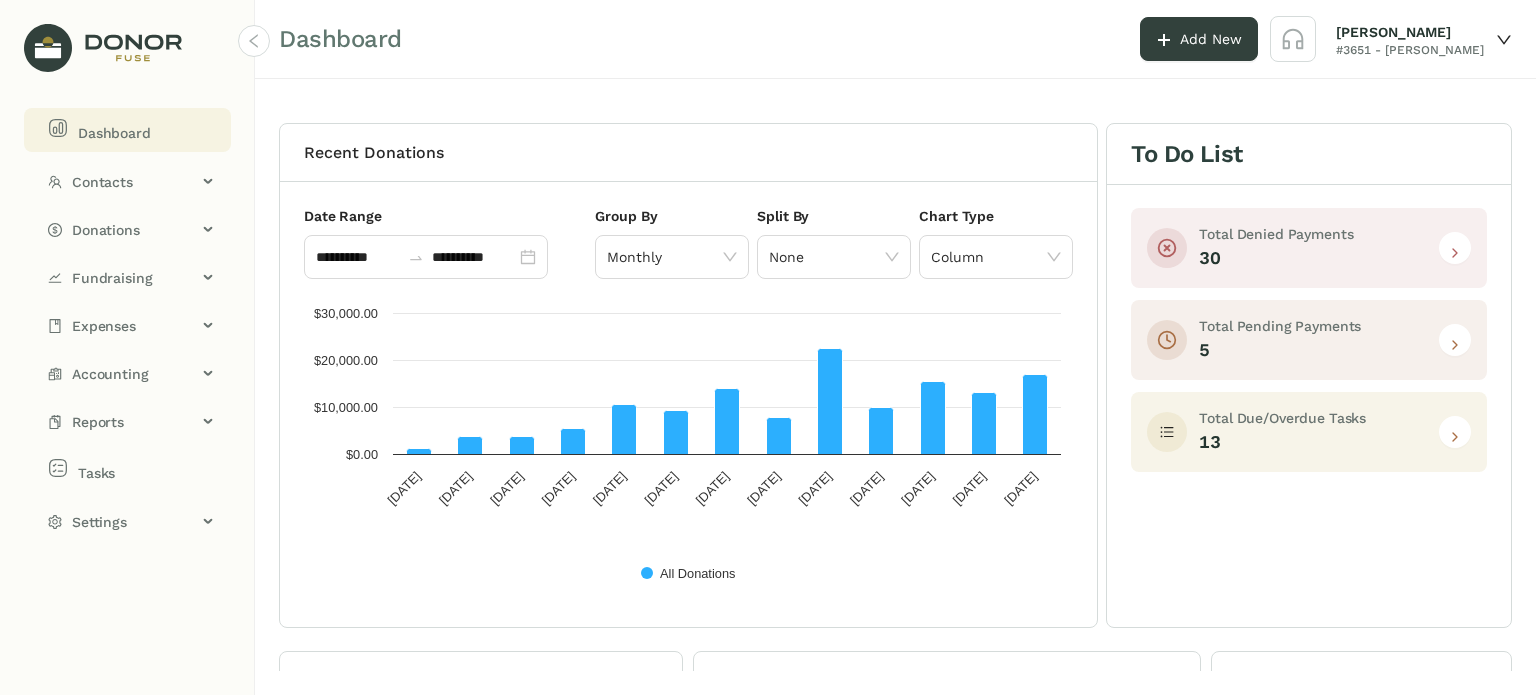 click 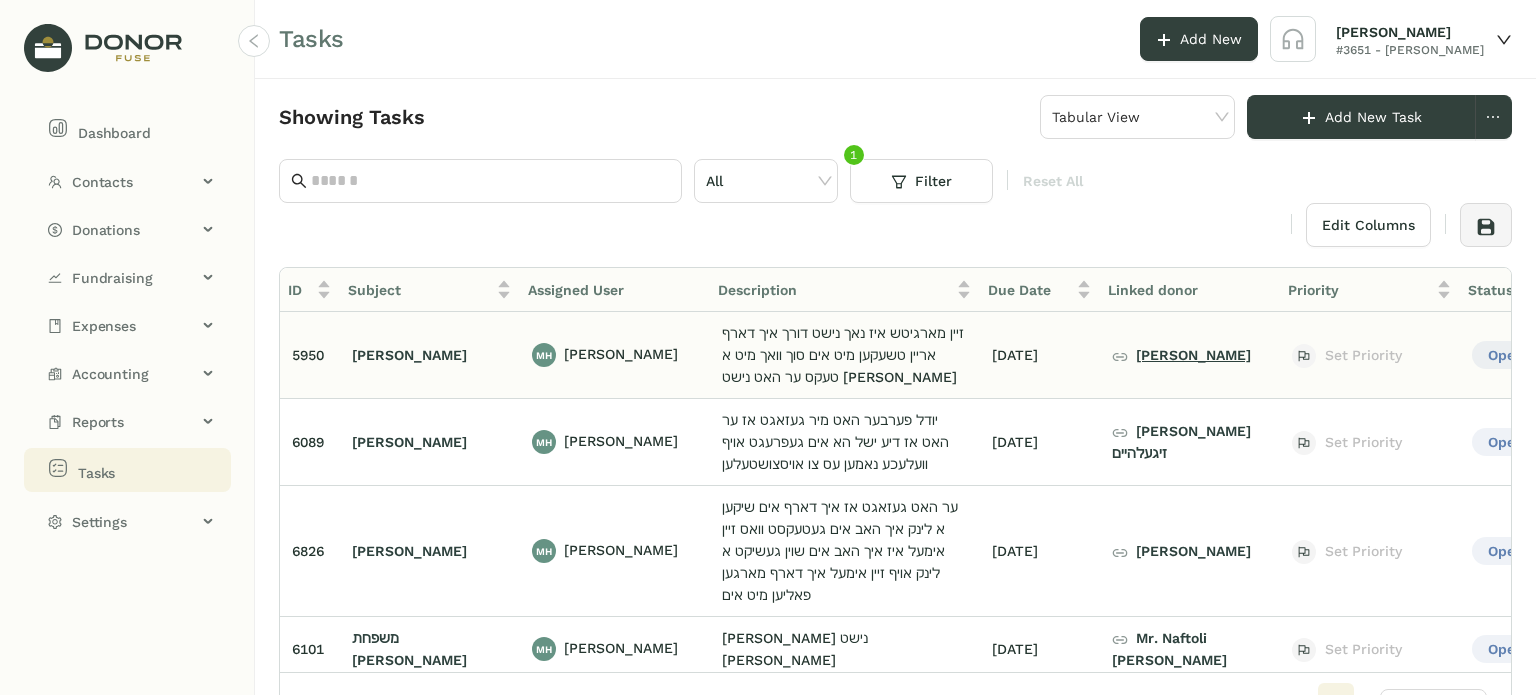 click on "[PERSON_NAME]" 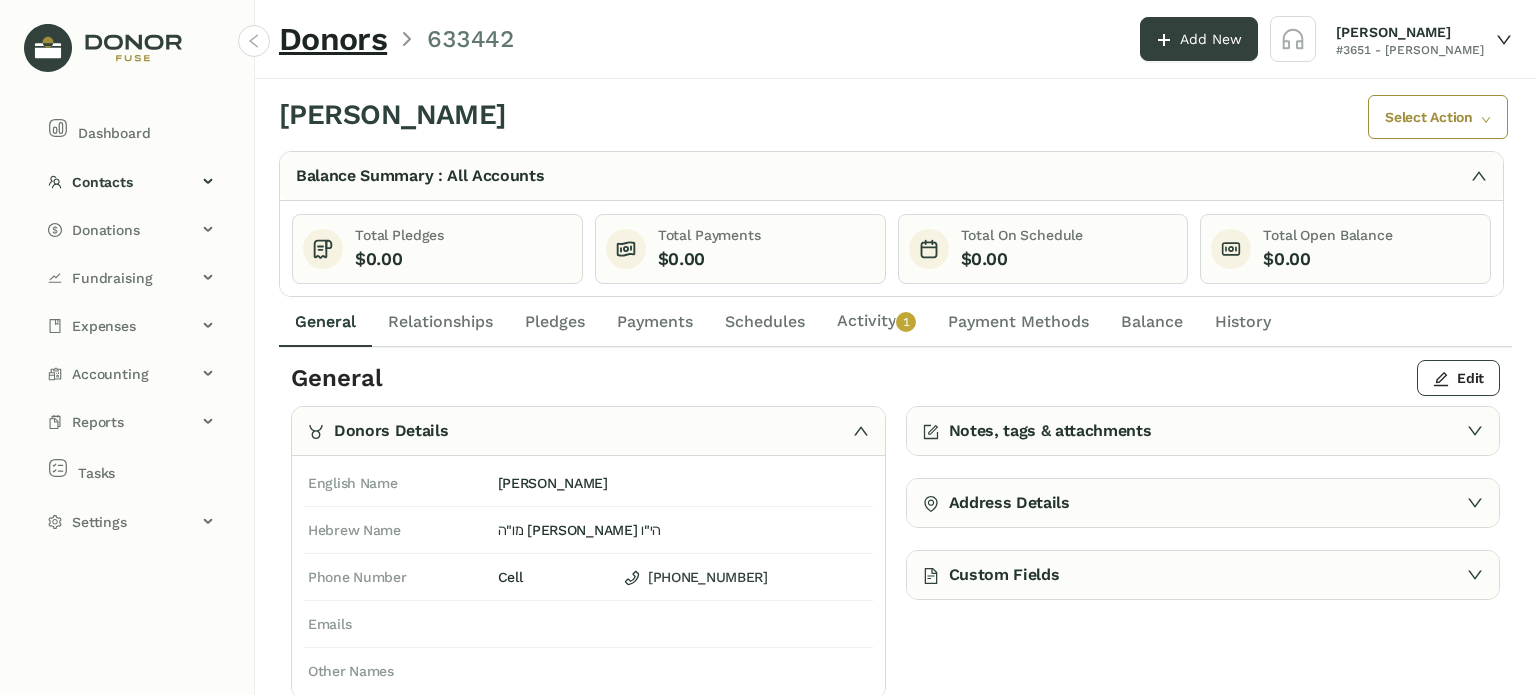 click on "Activity   0   1   2   3   4   5   6   7   8   9" 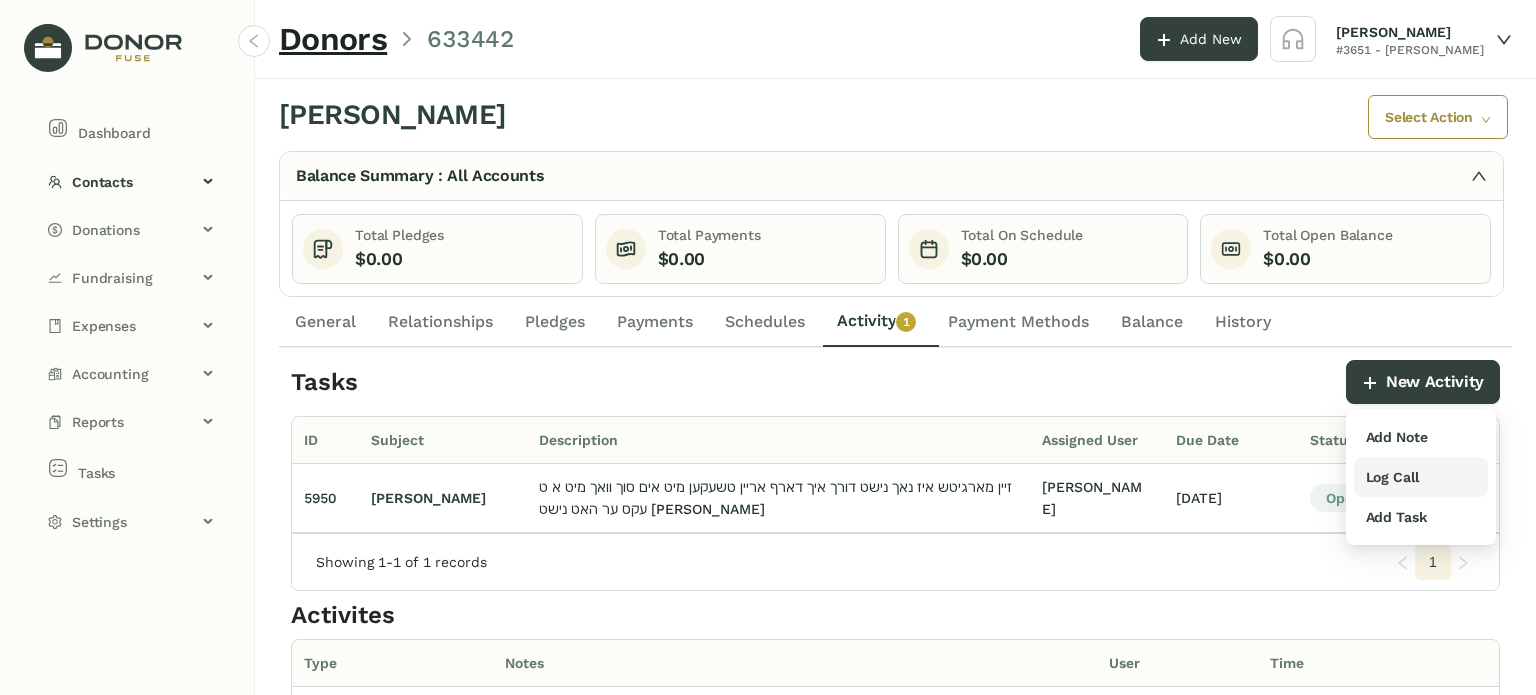 click on "Log Call" at bounding box center (1421, 477) 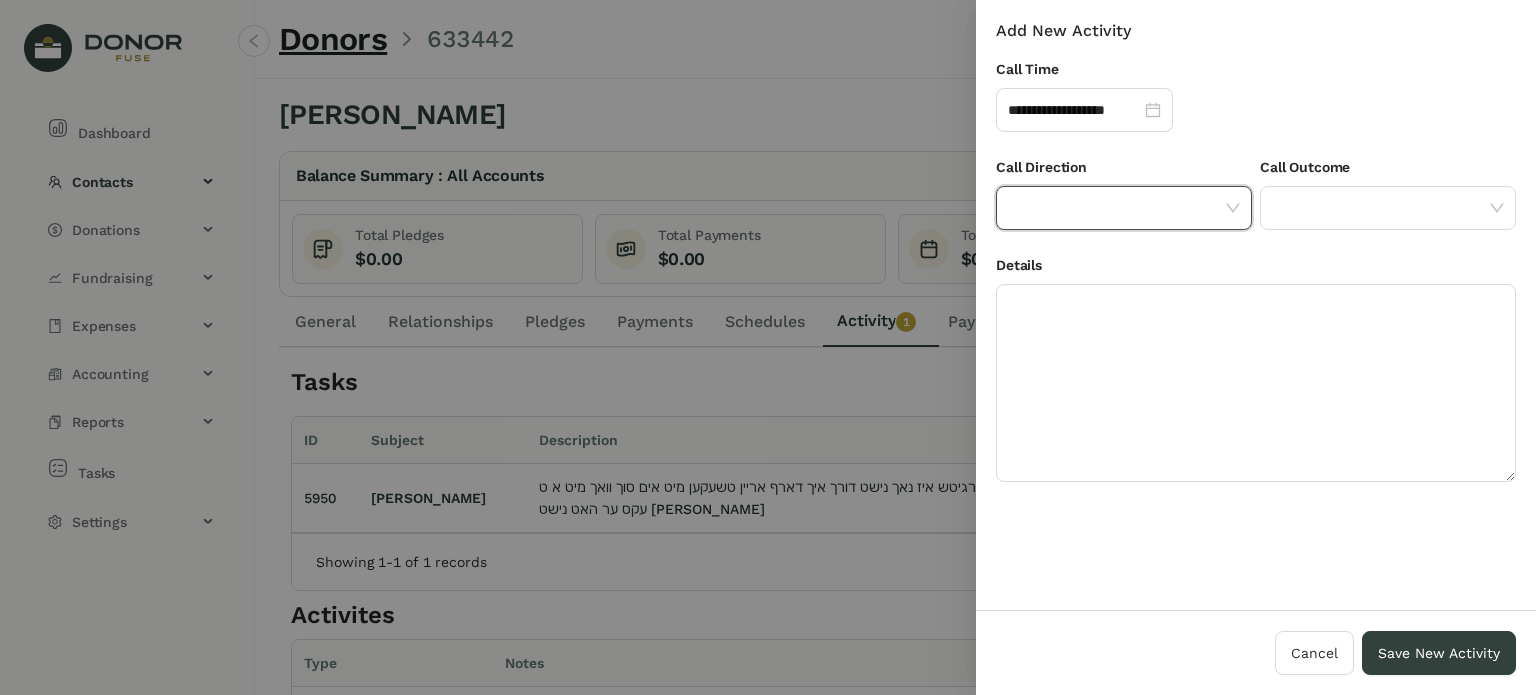 click 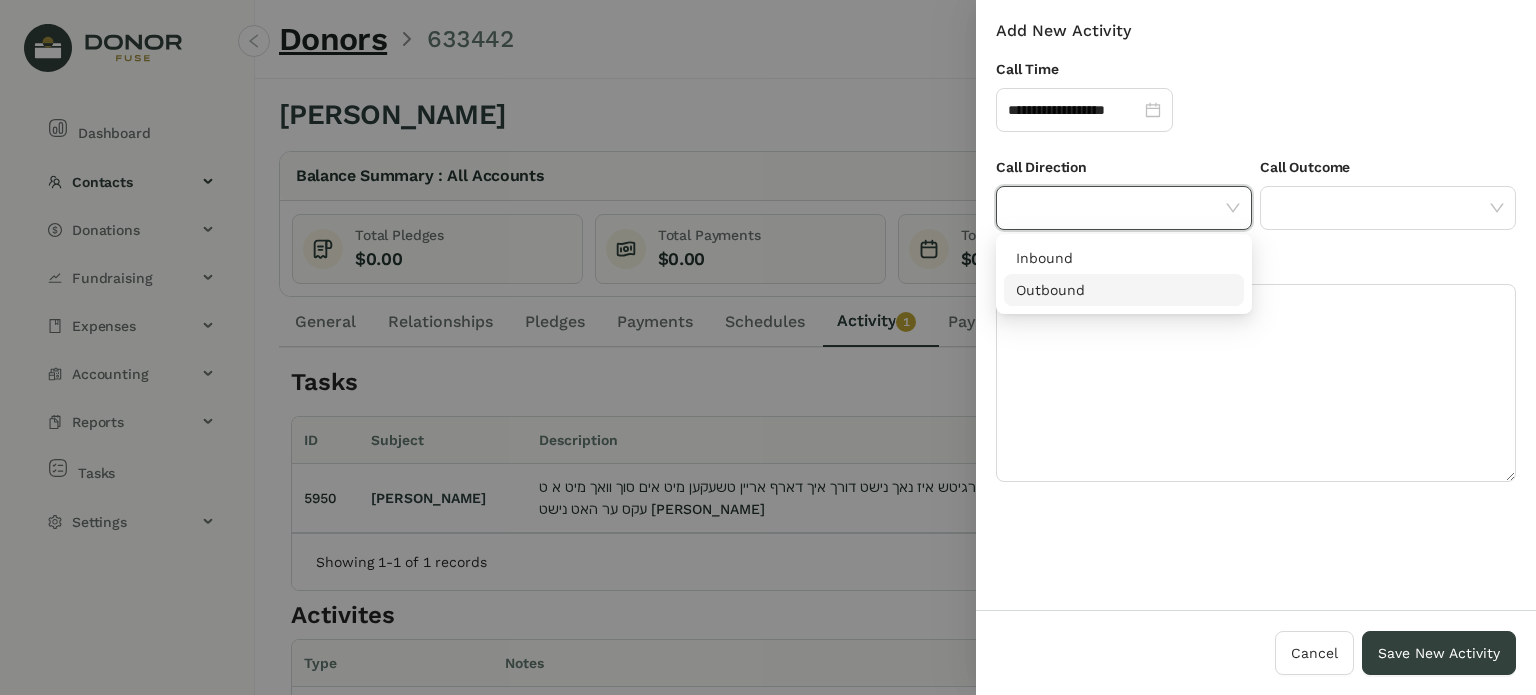 click on "Outbound" at bounding box center [1124, 290] 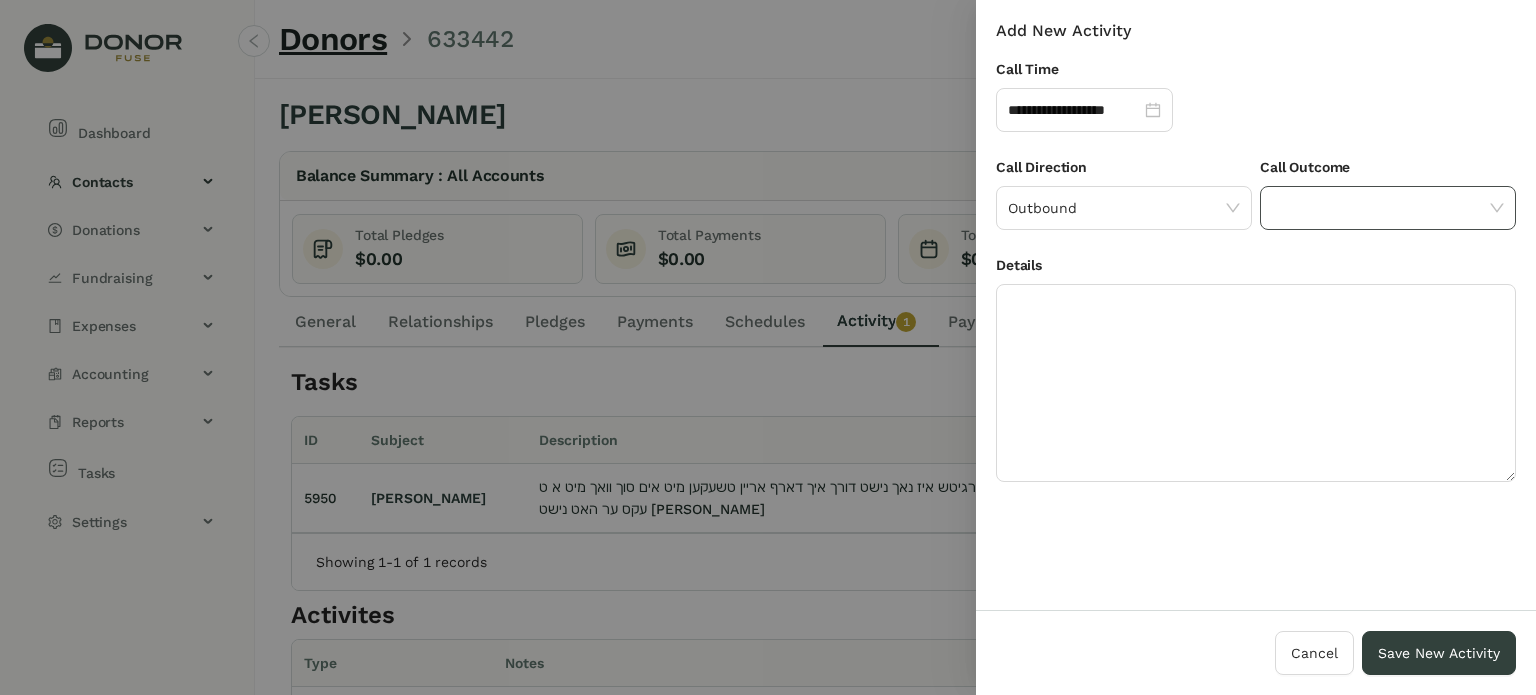 click 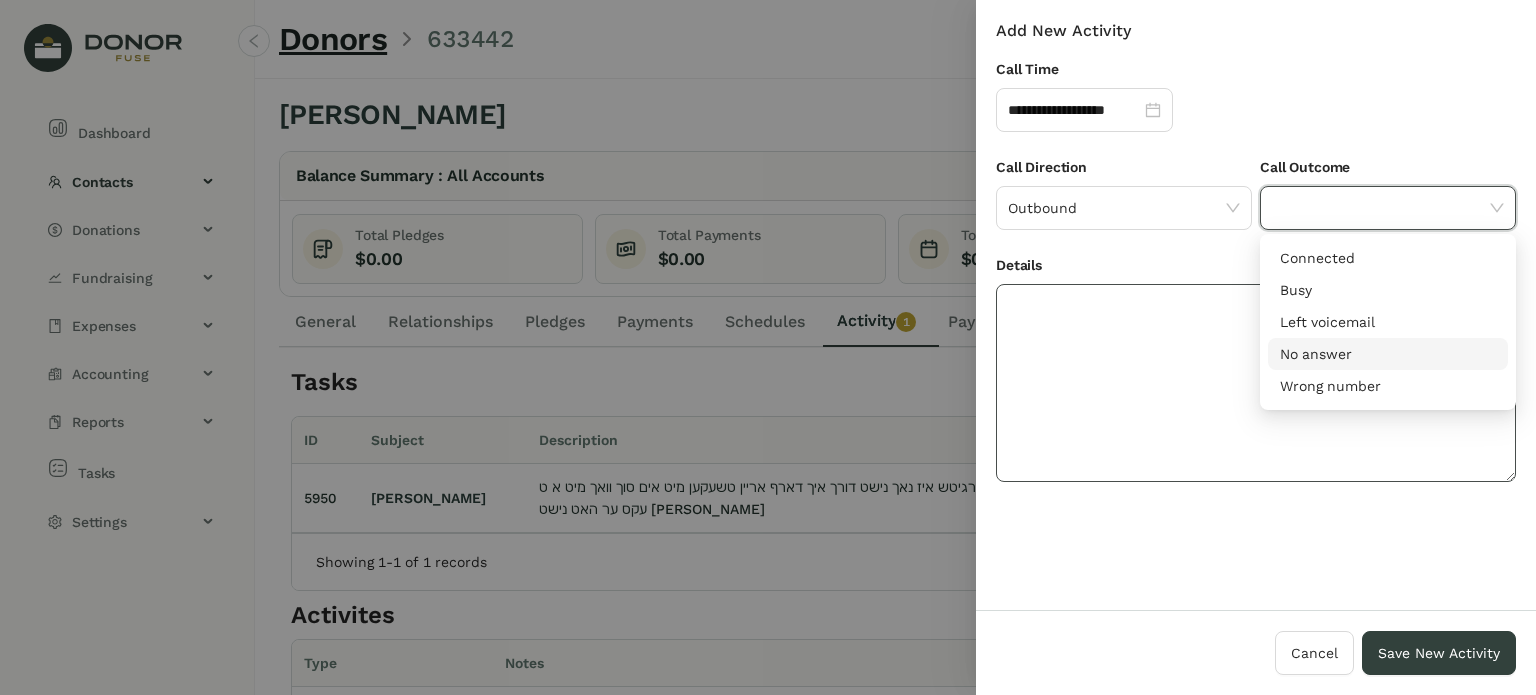 click 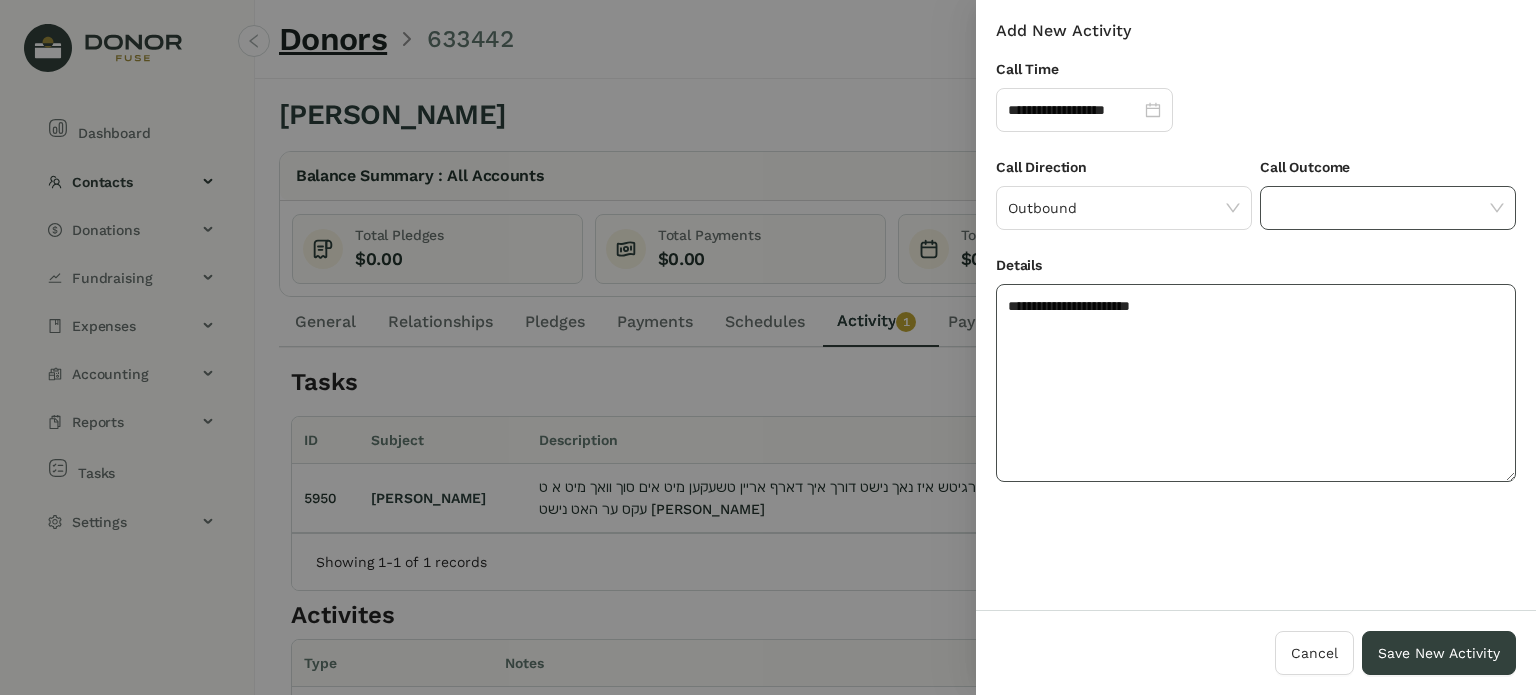 type on "**********" 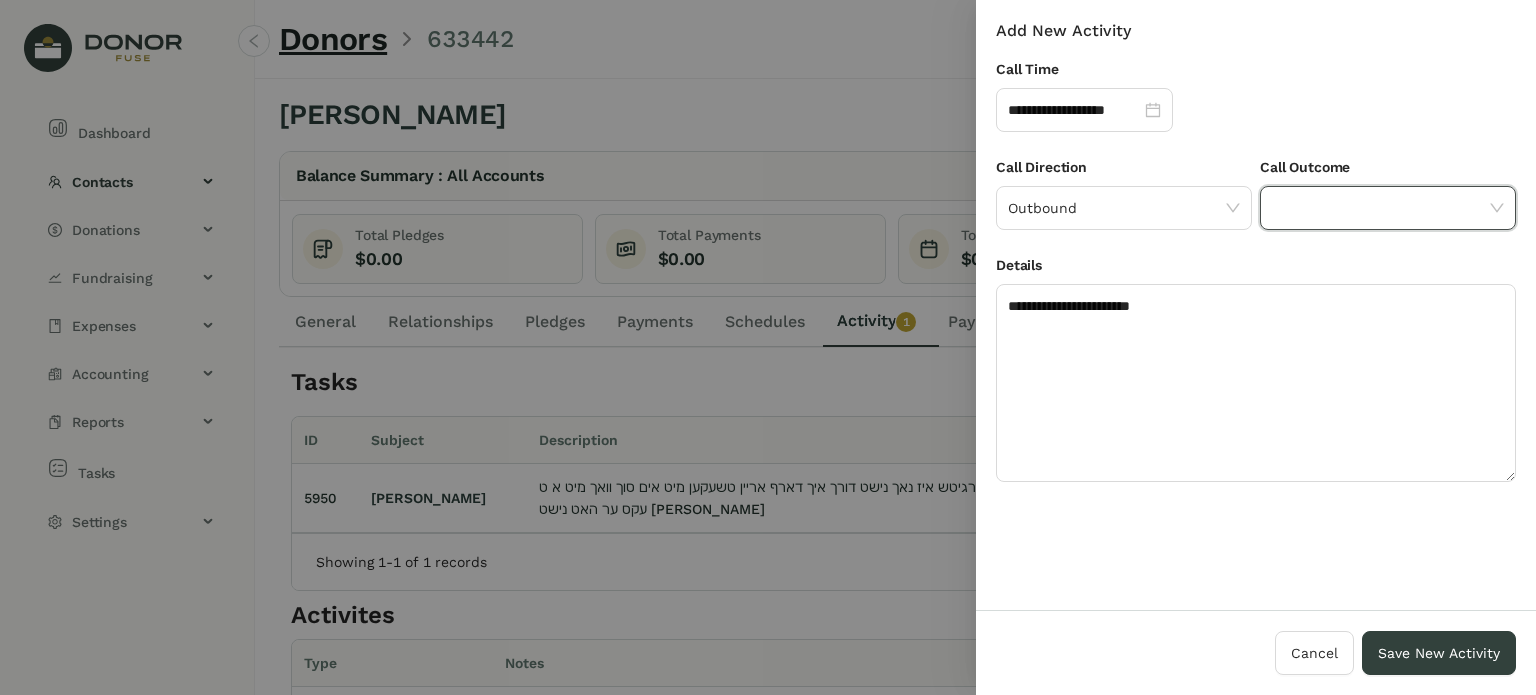 click 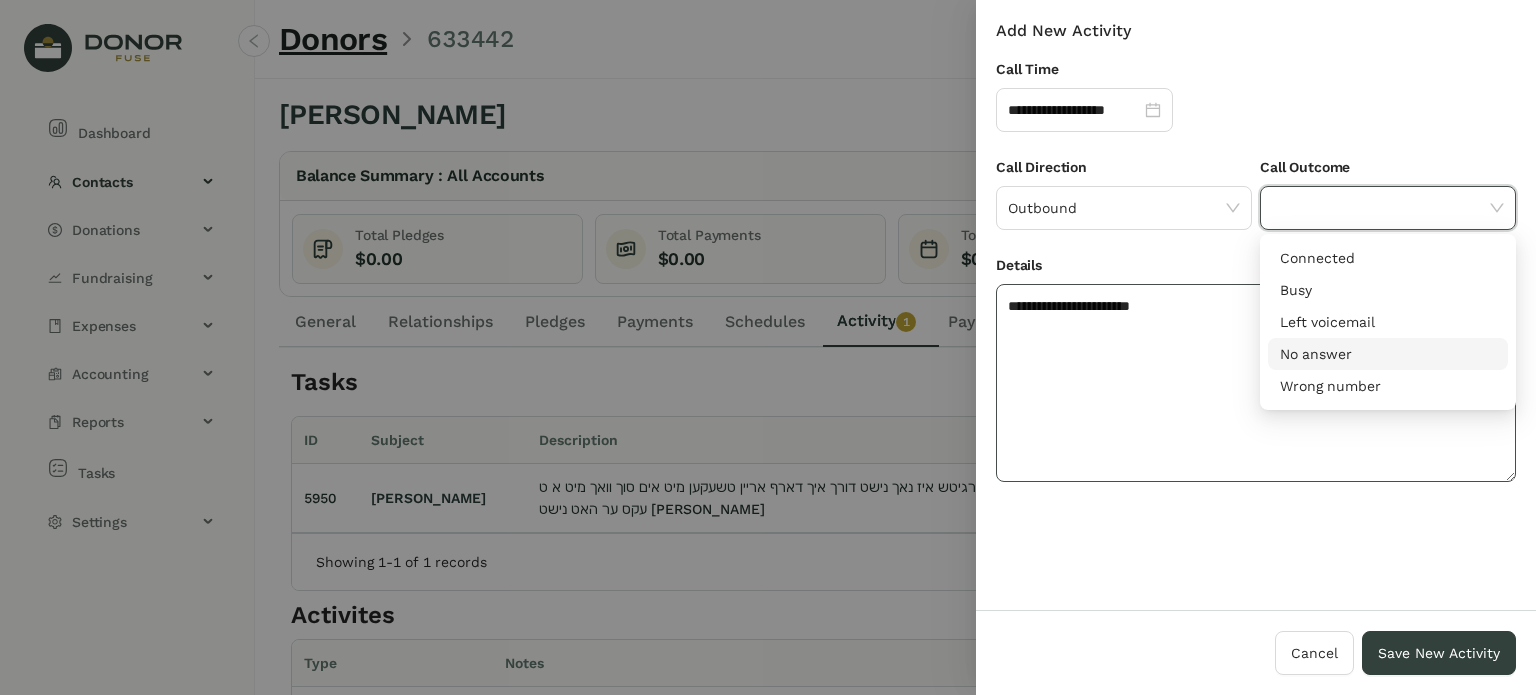 click on "No answer" at bounding box center [1388, 354] 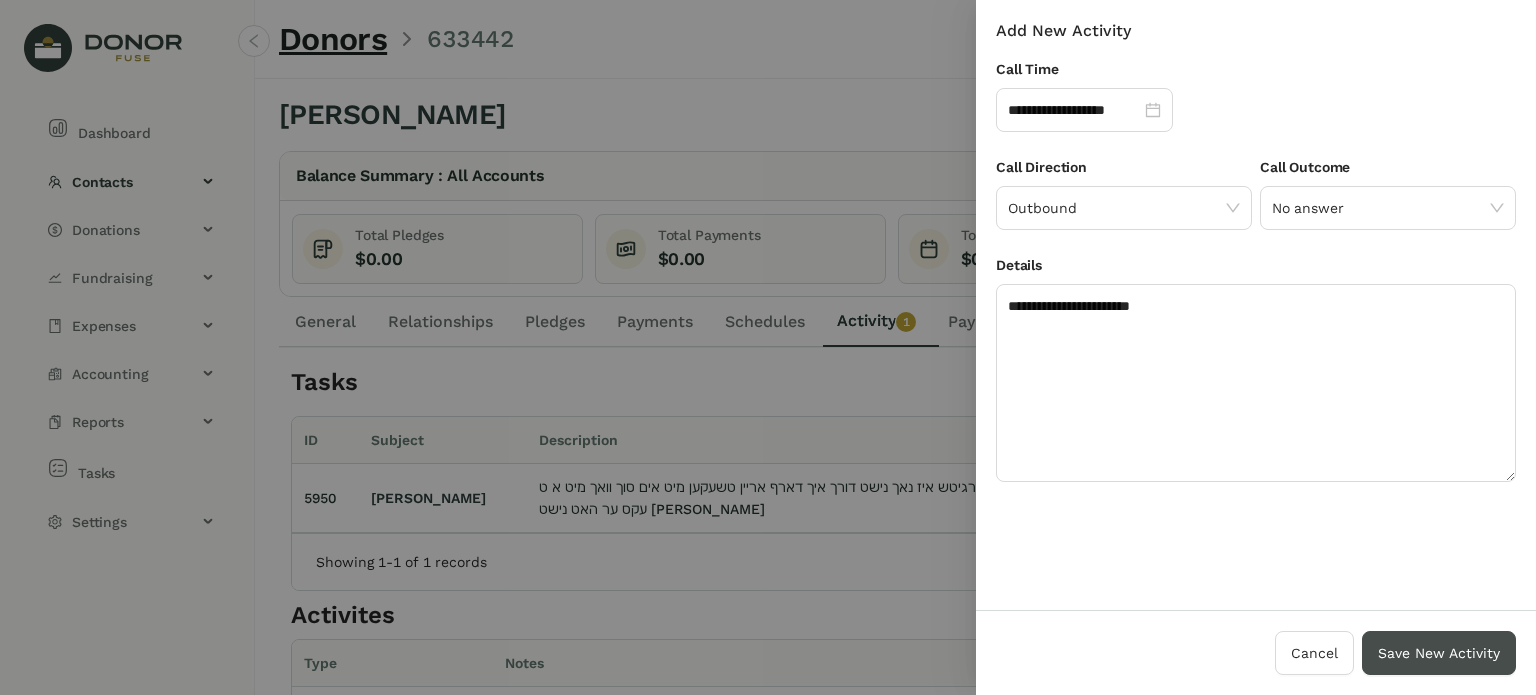 click on "Save New Activity" at bounding box center [1439, 653] 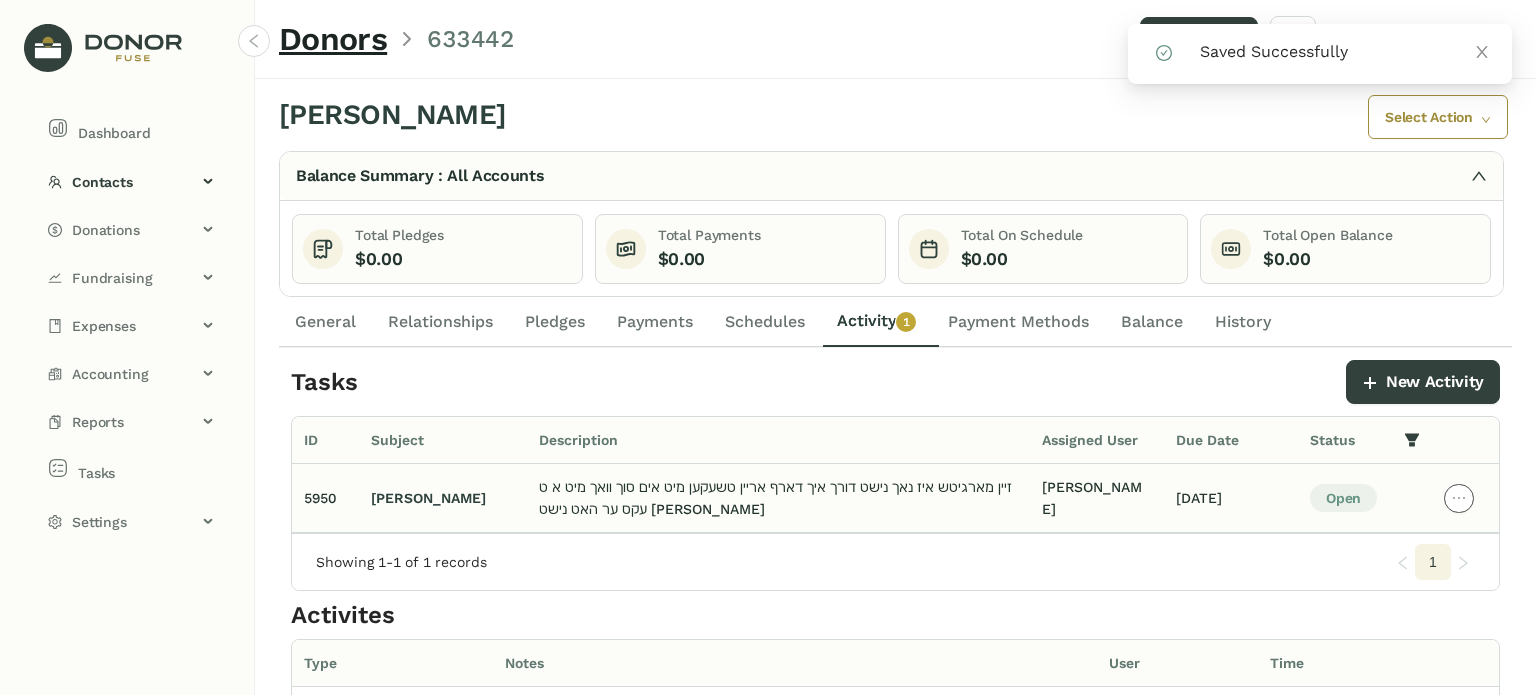 click 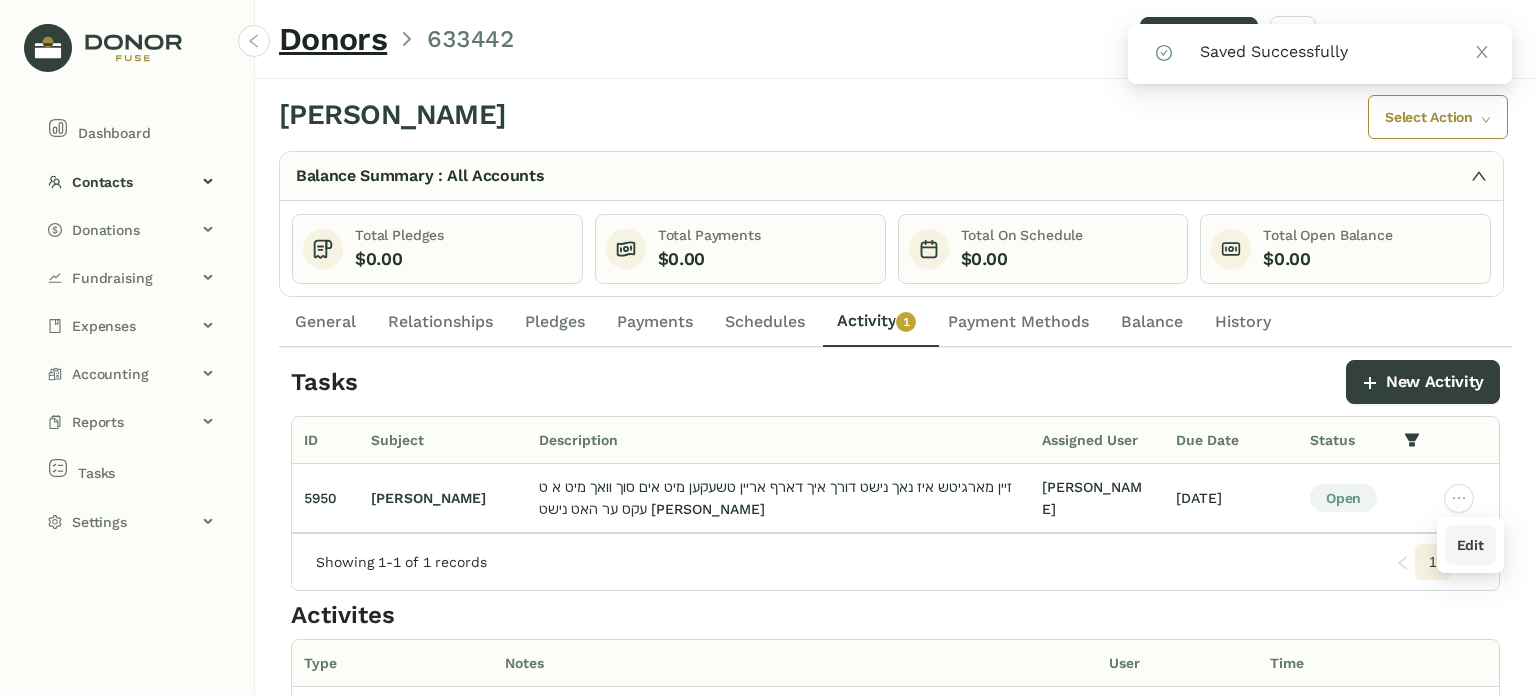 click on "Edit" at bounding box center (1470, 545) 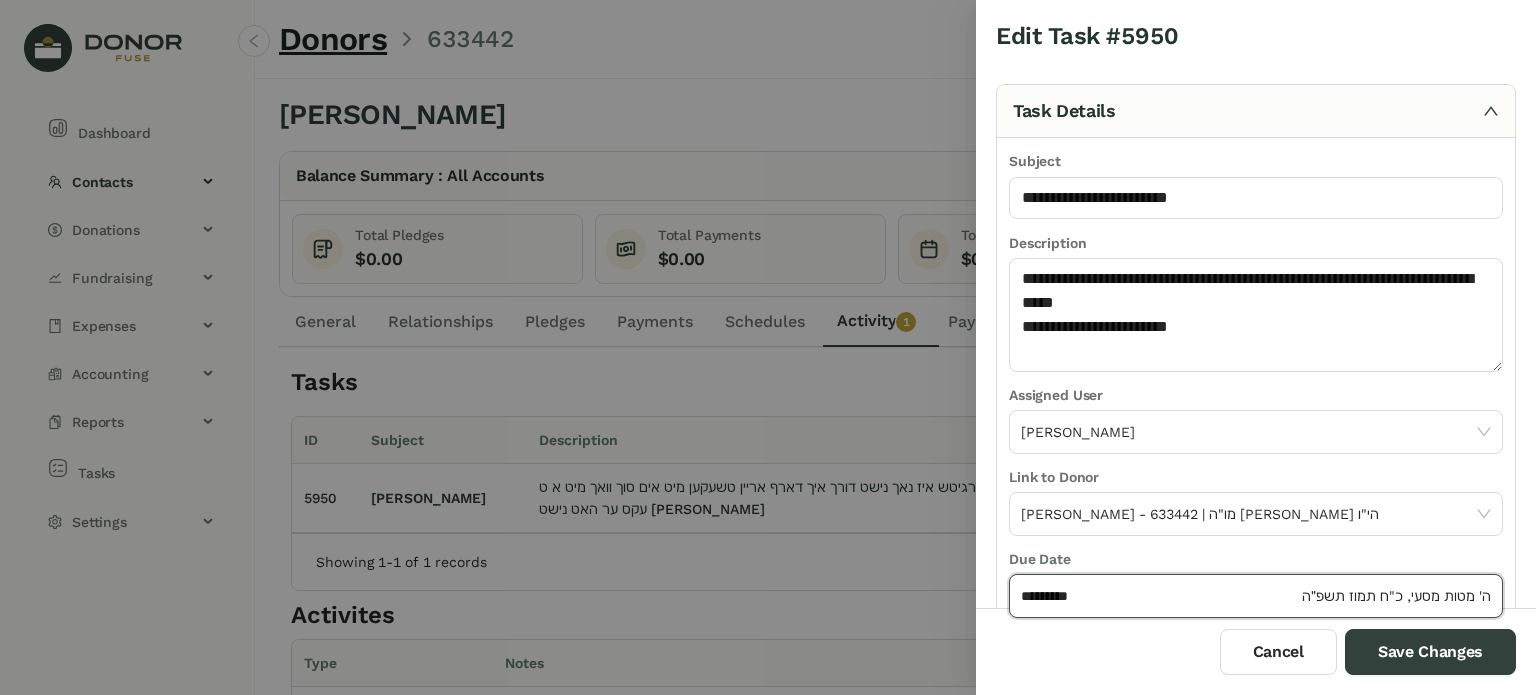 click on "*********" 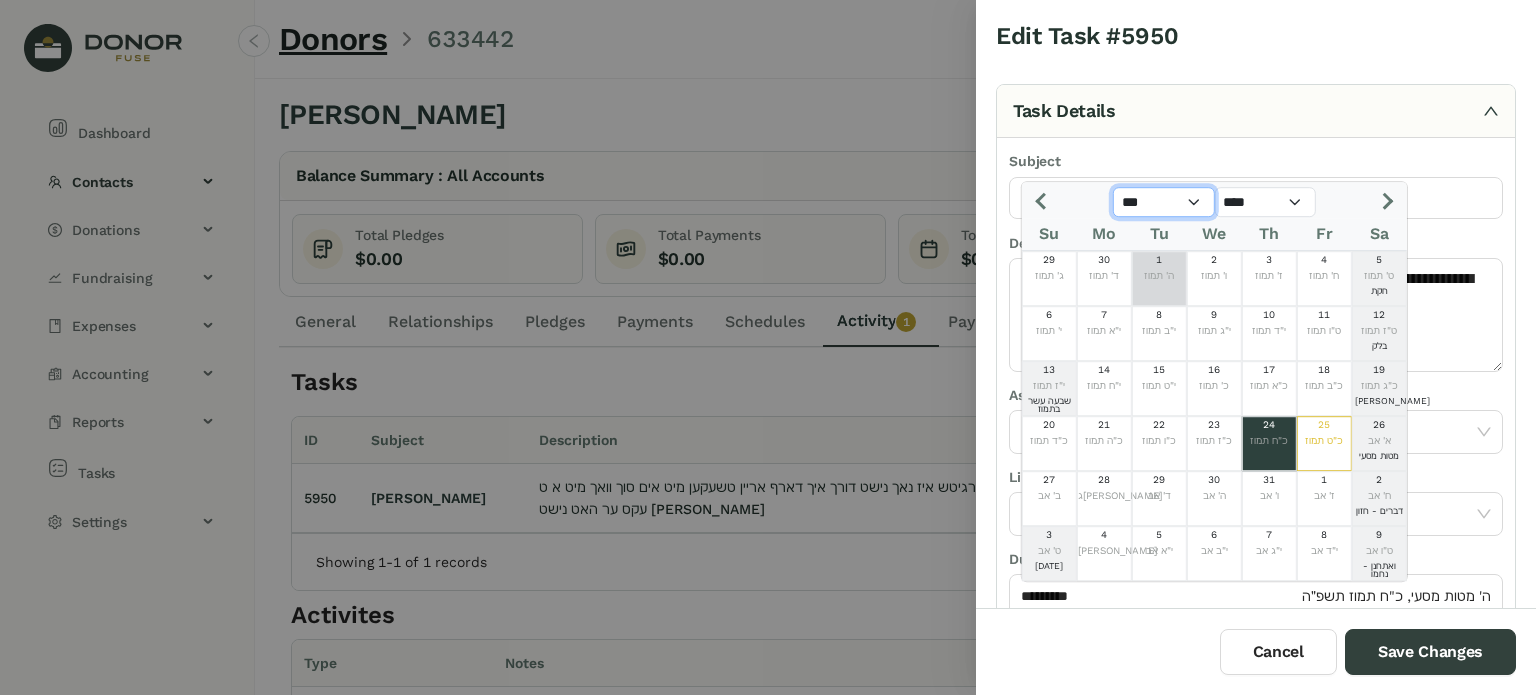 click on "*** *** *** *** *** *** *** *** *** *** *** ***" 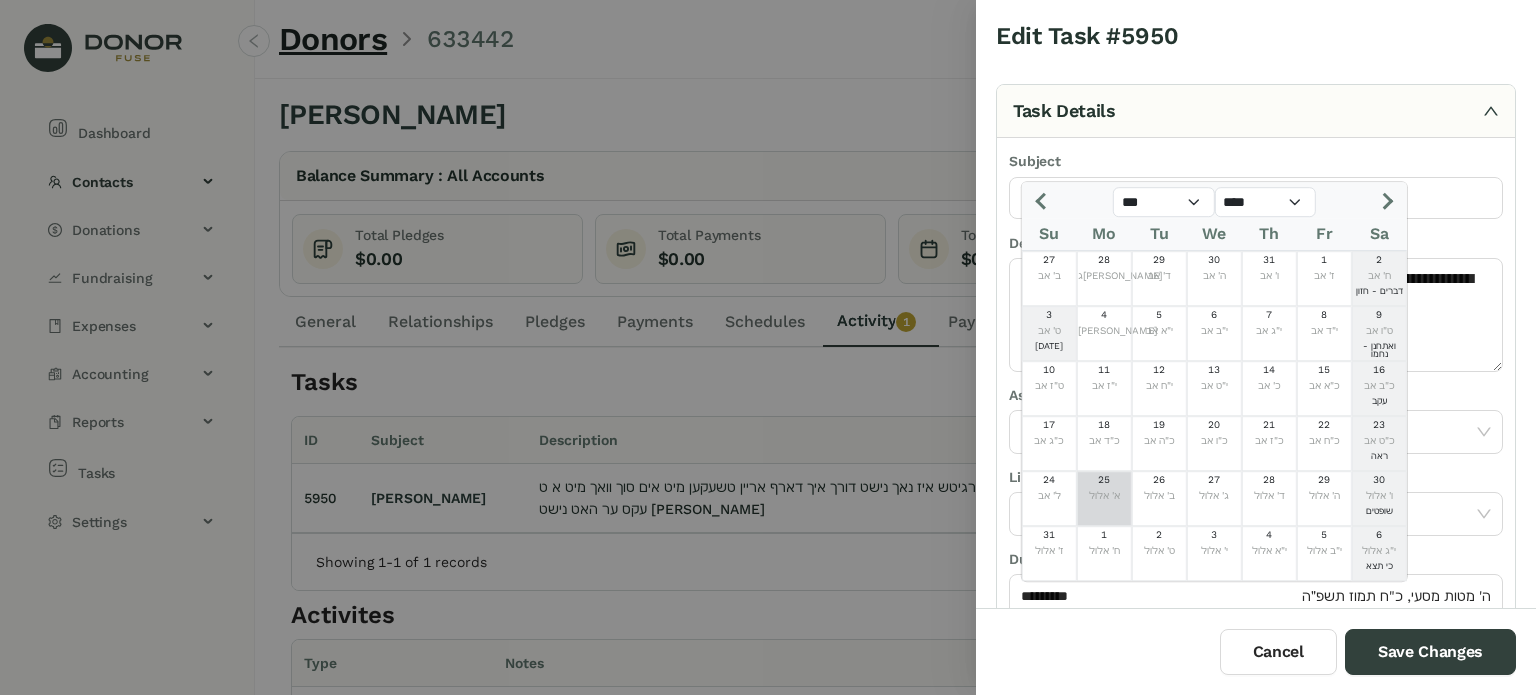 click on "25" 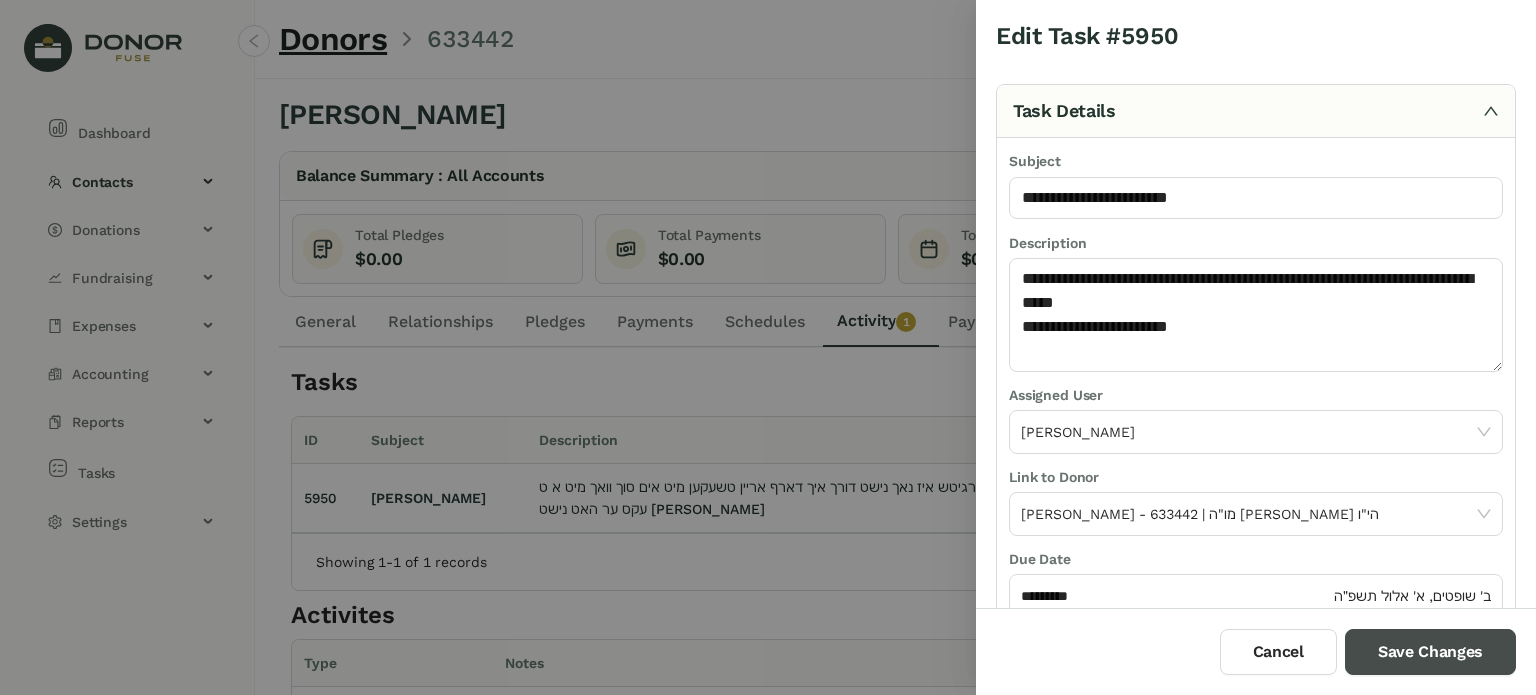 click on "Save Changes" at bounding box center [1430, 652] 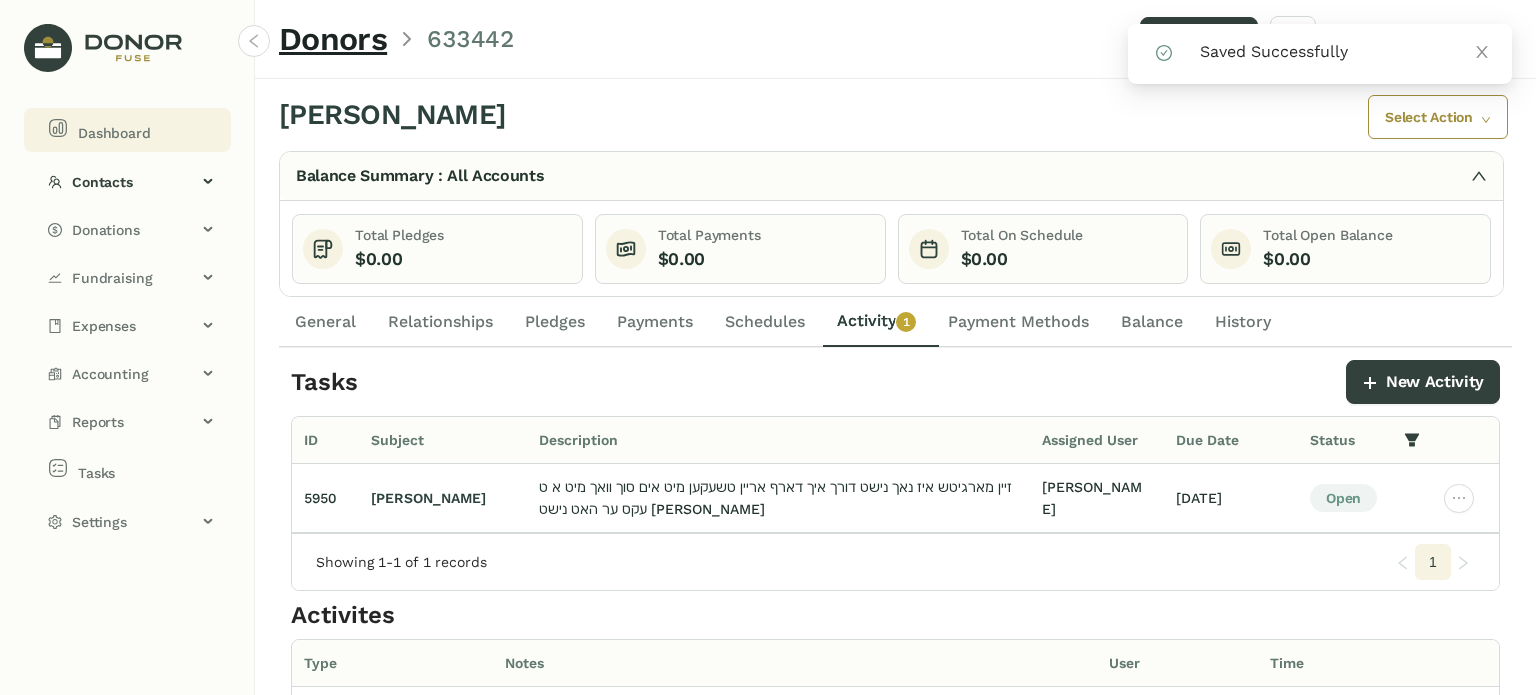 click on "Dashboard" 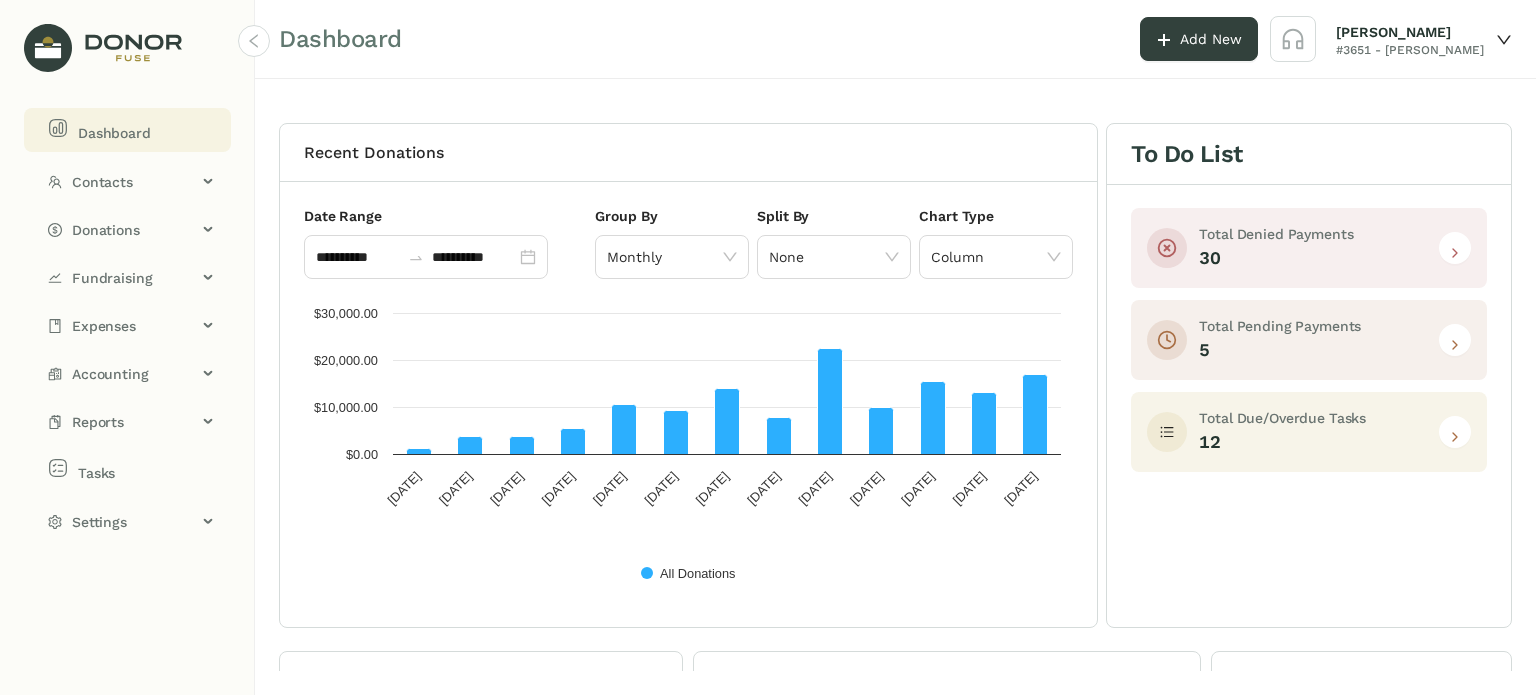 click 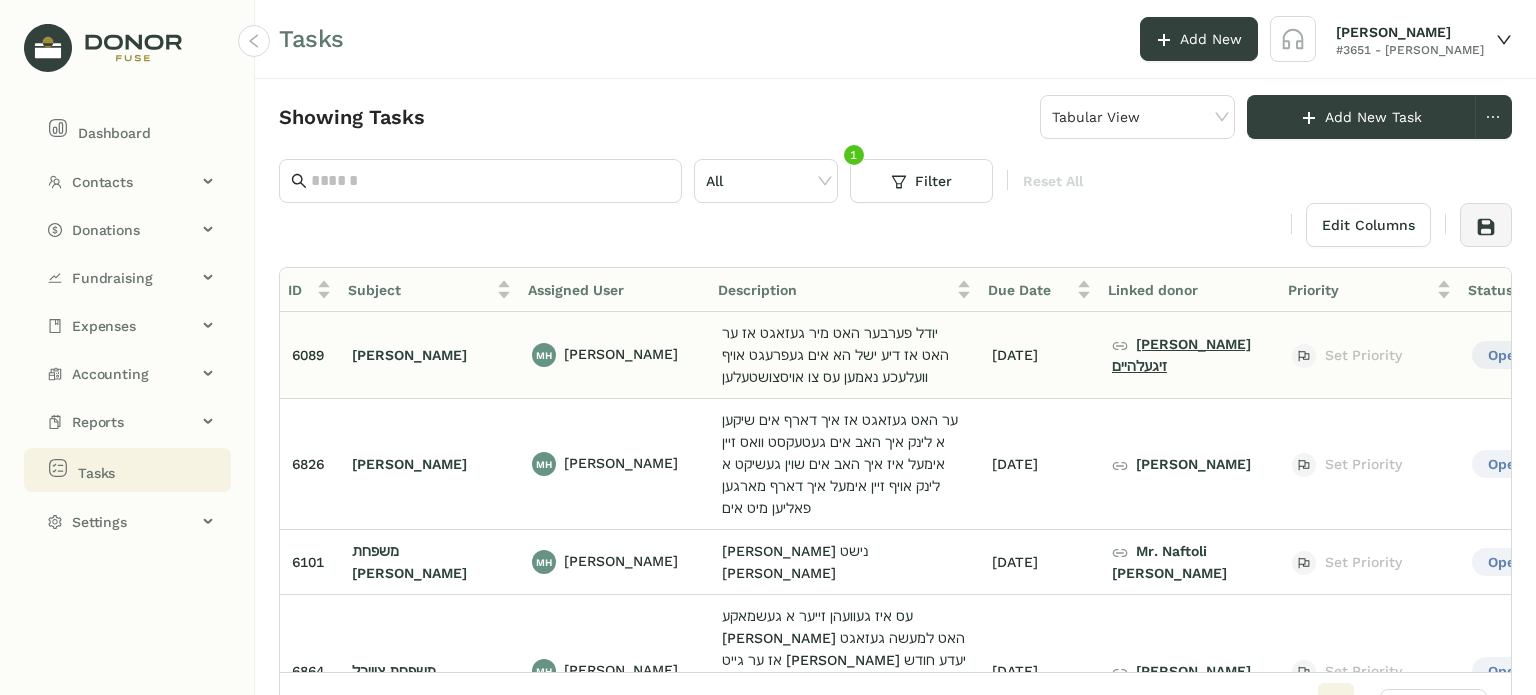 click on "[PERSON_NAME] זיגעלהיים" 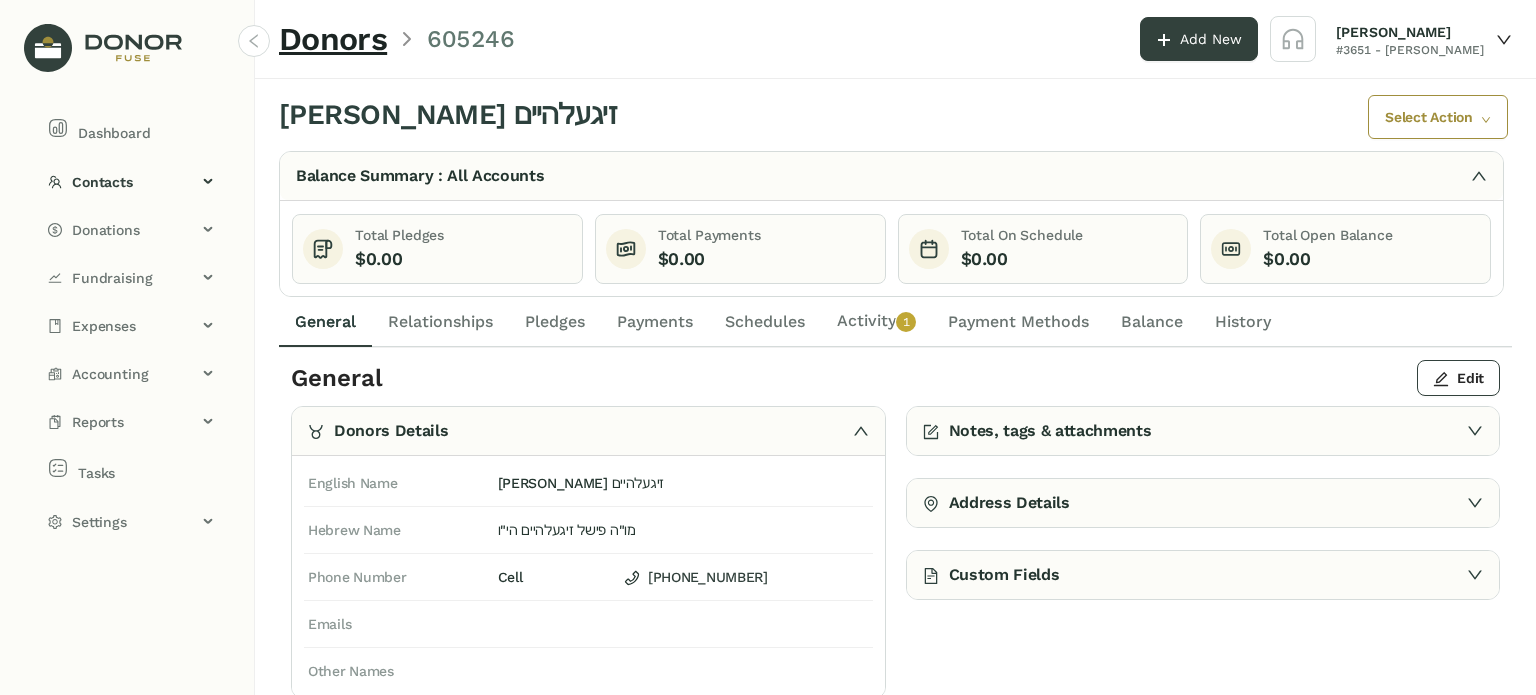 click on "Activity   0   1   2   3   4   5   6   7   8   9" 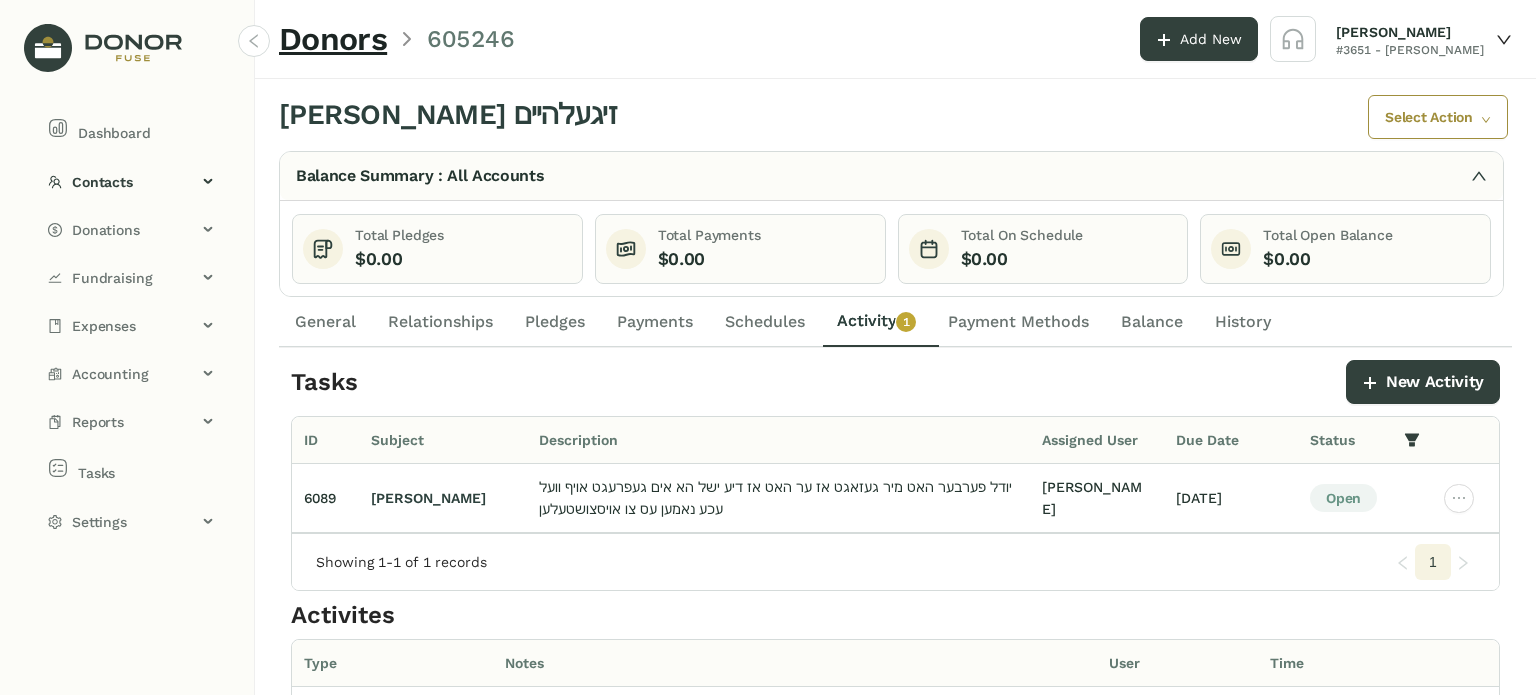click on "Schedules" 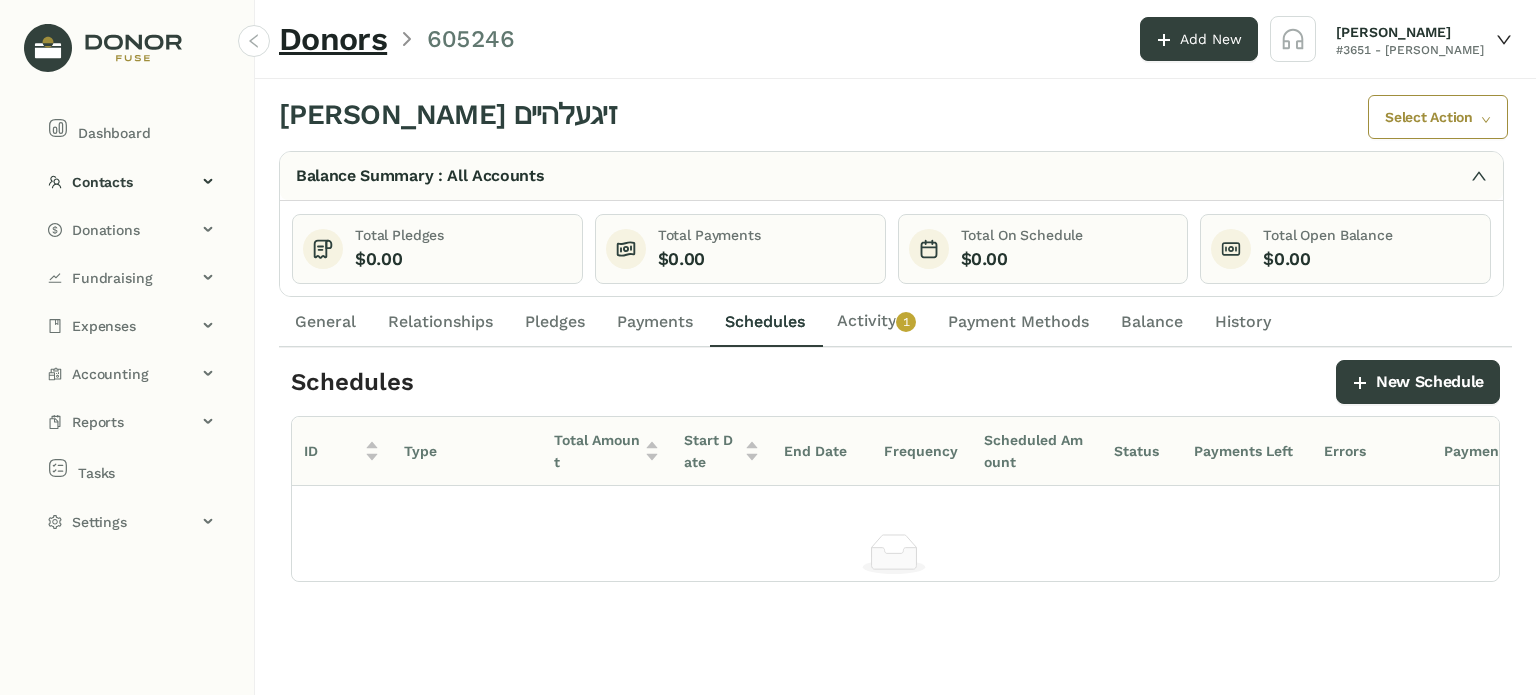 click on "General" 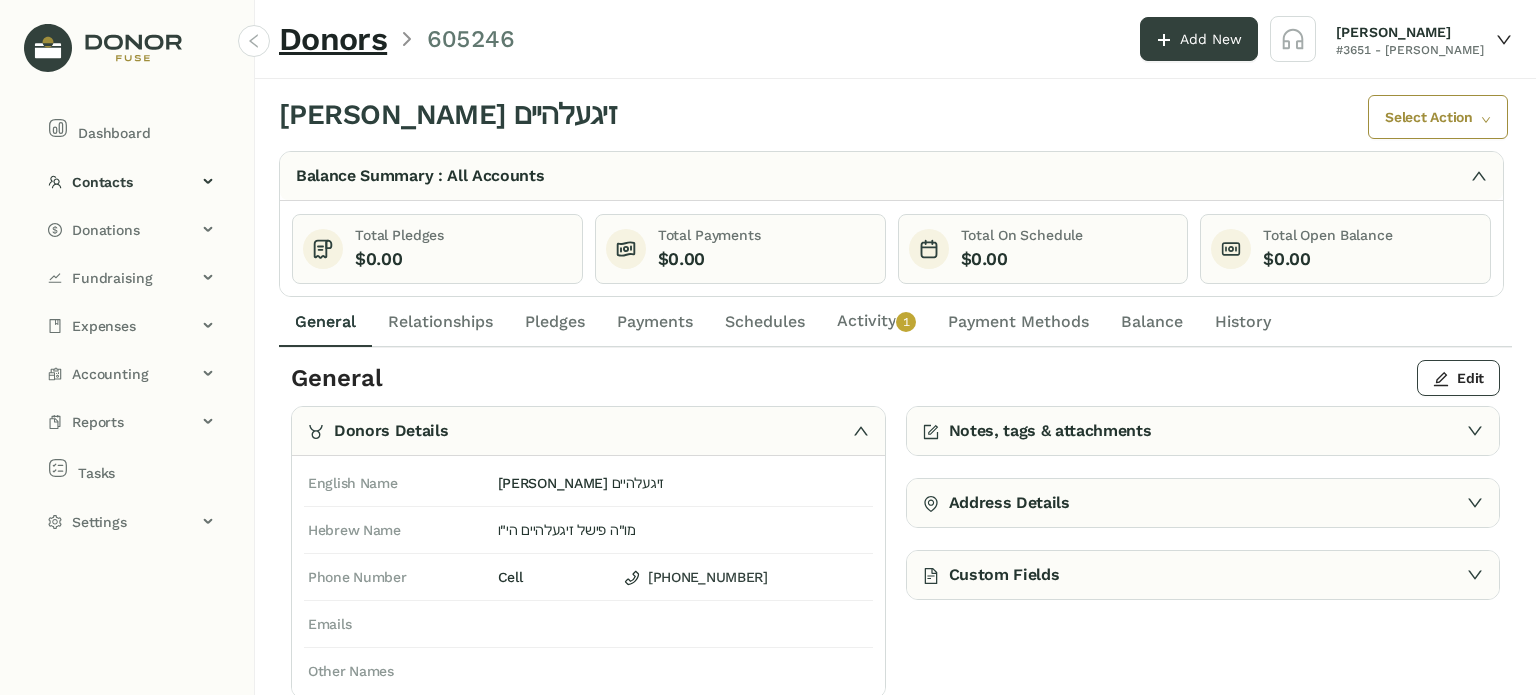 click on "Activity   0   1   2   3   4   5   6   7   8   9" 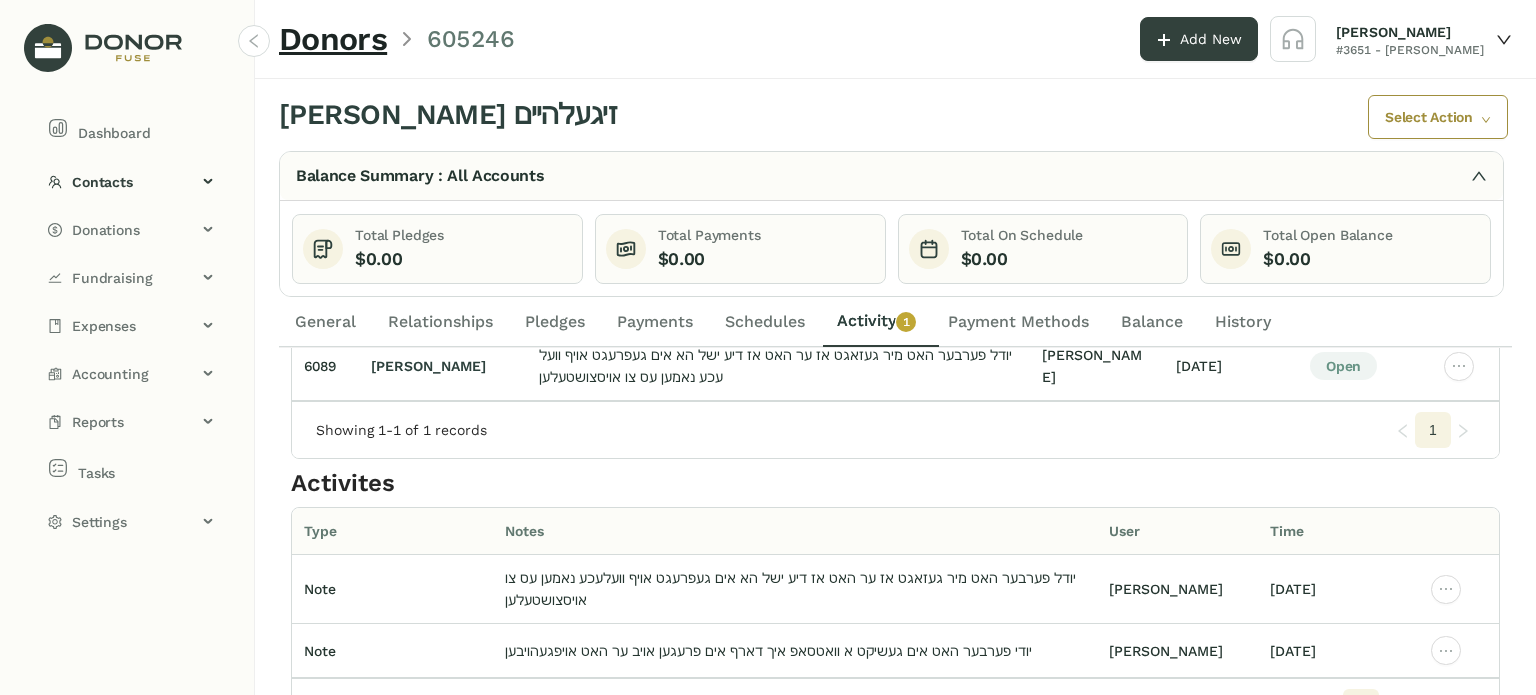 scroll, scrollTop: 0, scrollLeft: 0, axis: both 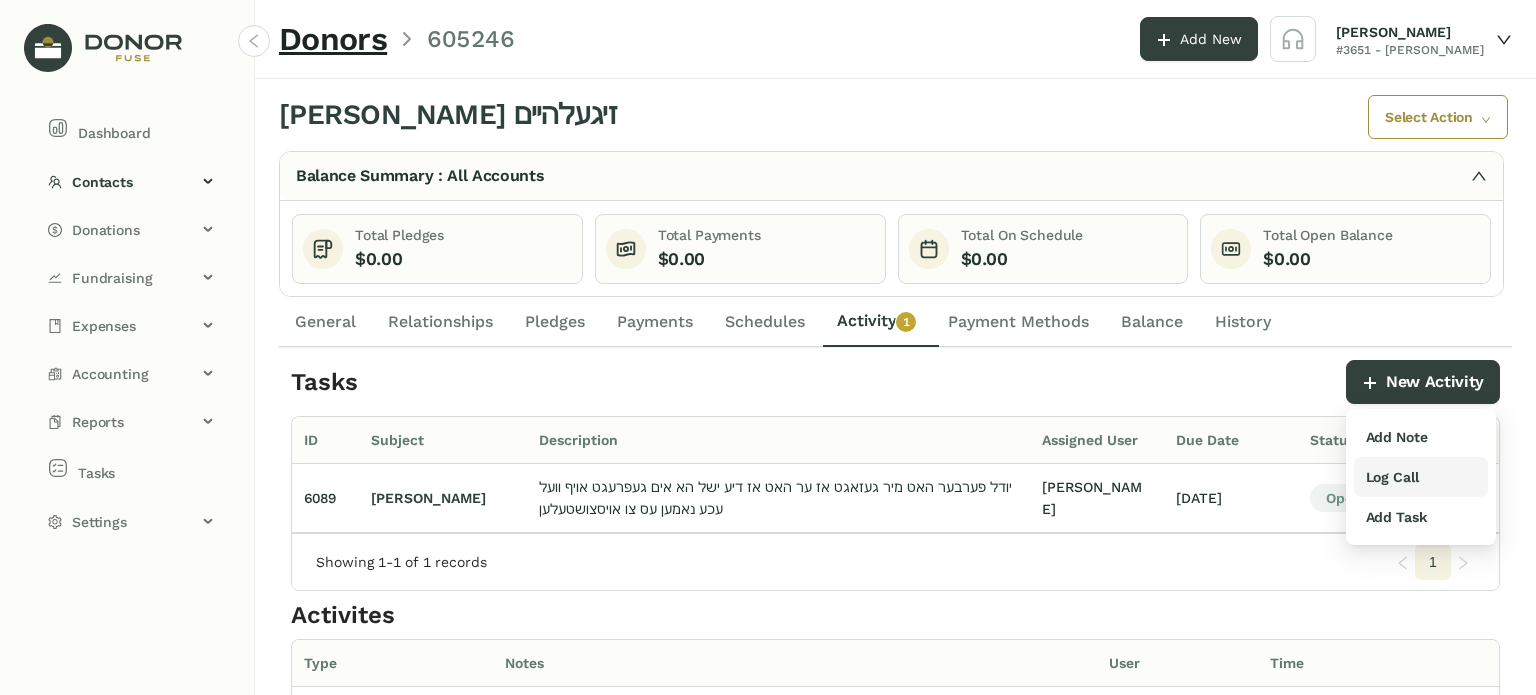 click on "Log Call" at bounding box center (1392, 477) 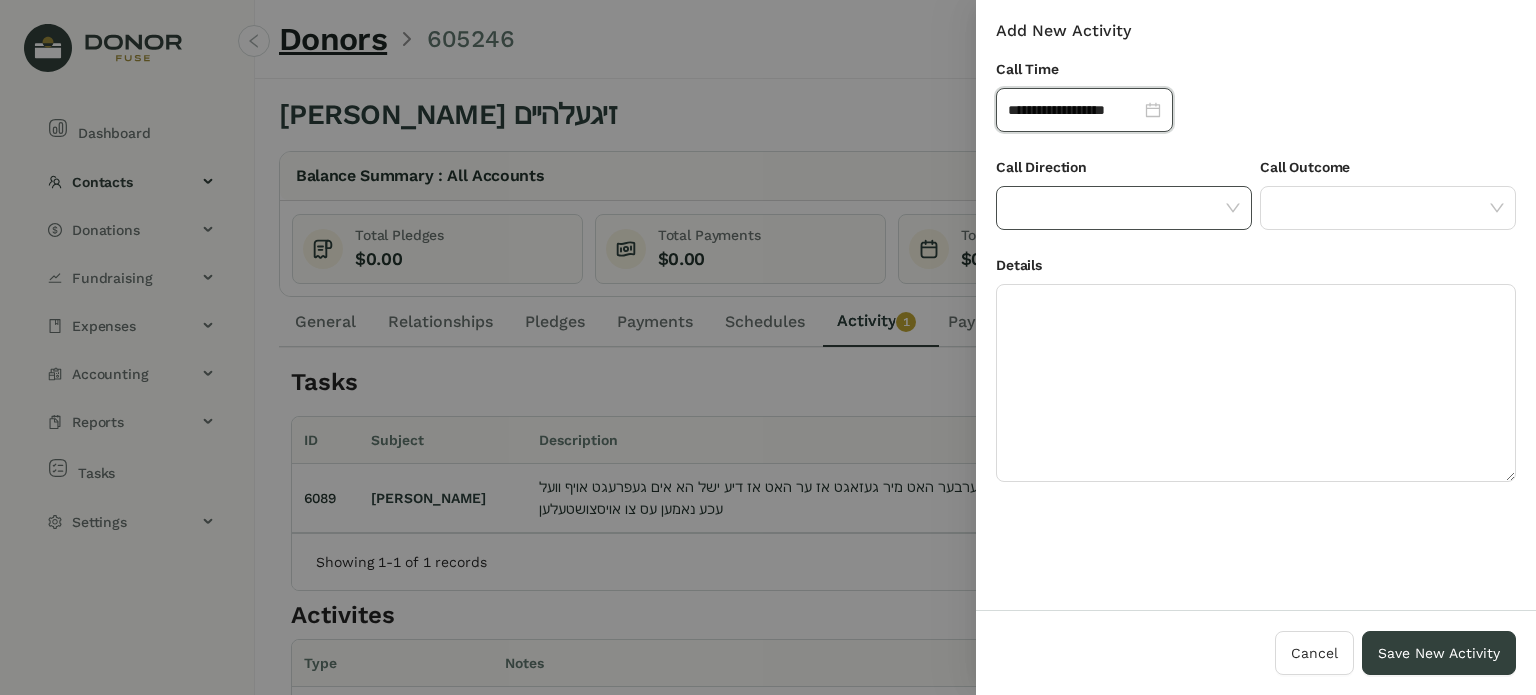 click 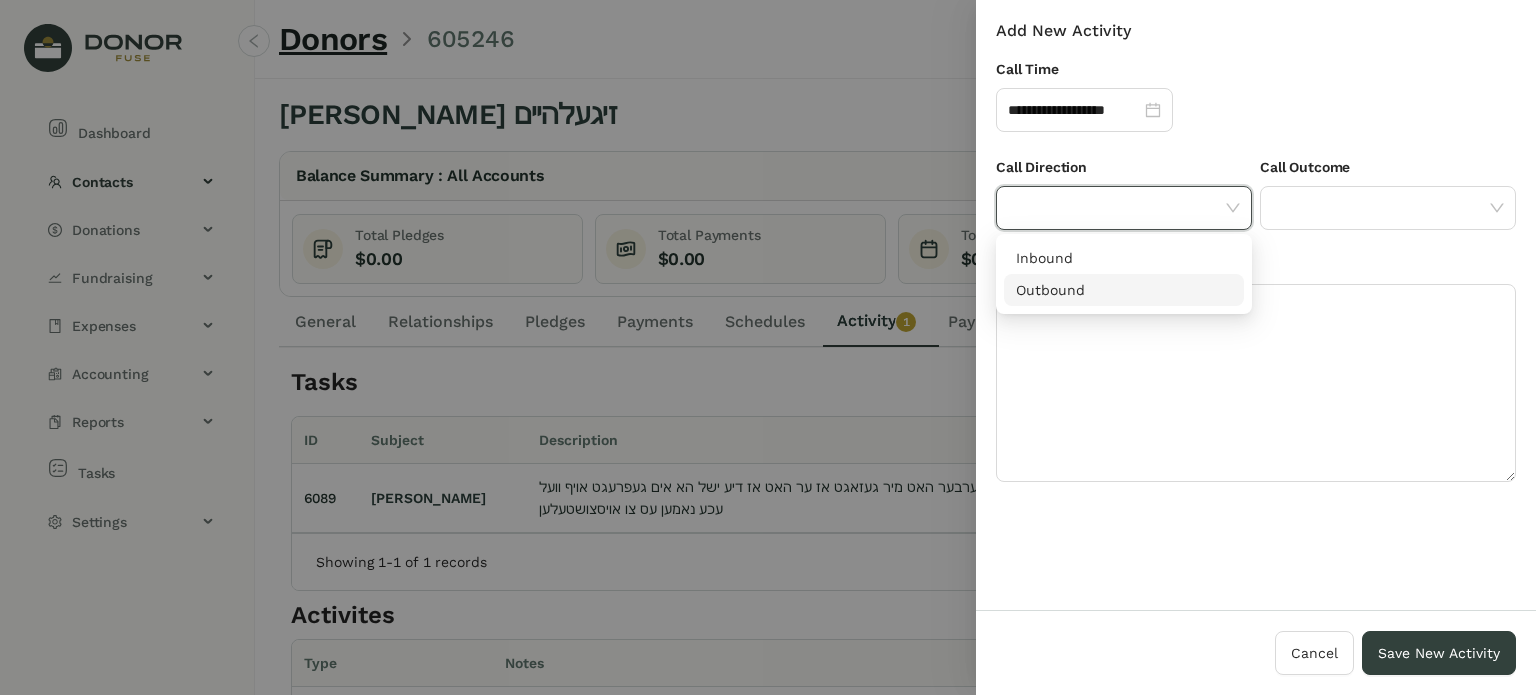 click on "Outbound" at bounding box center [1124, 290] 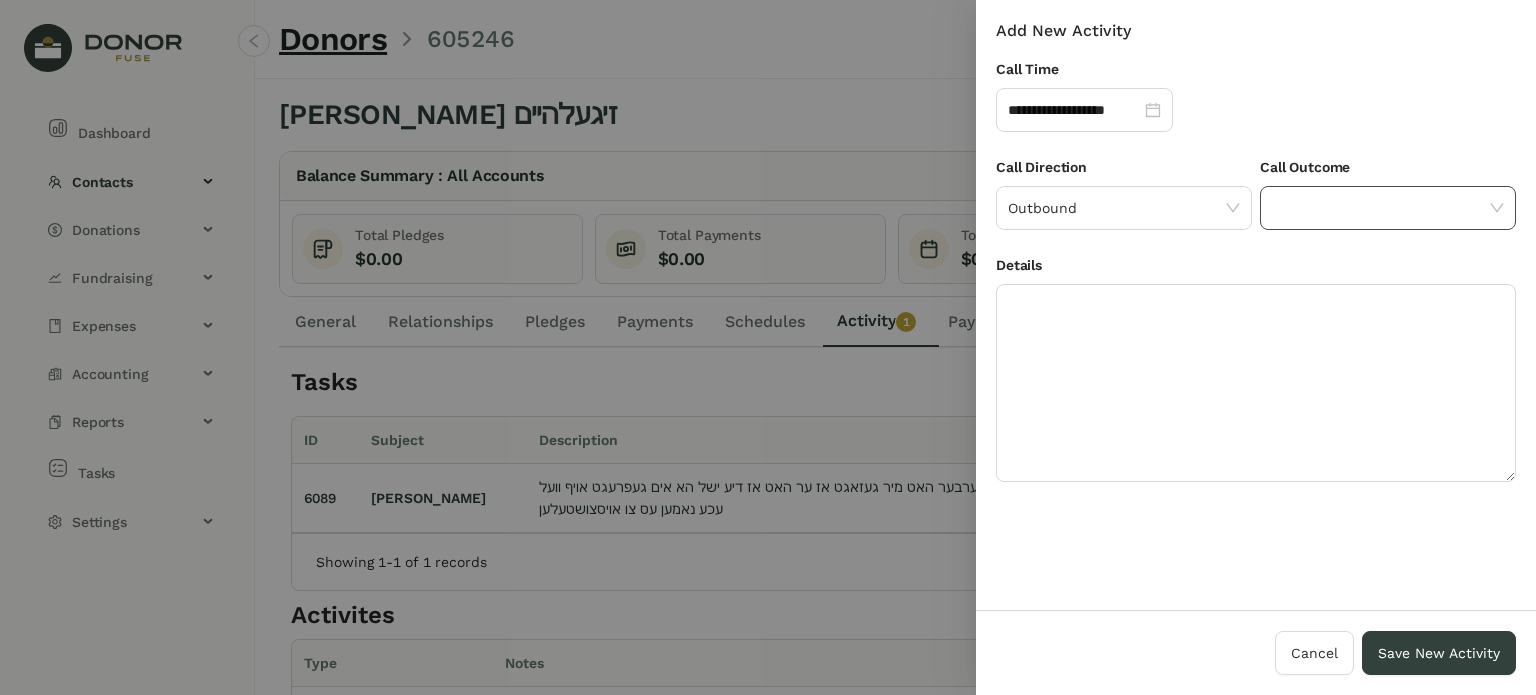 drag, startPoint x: 1276, startPoint y: 198, endPoint x: 1284, endPoint y: 207, distance: 12.0415945 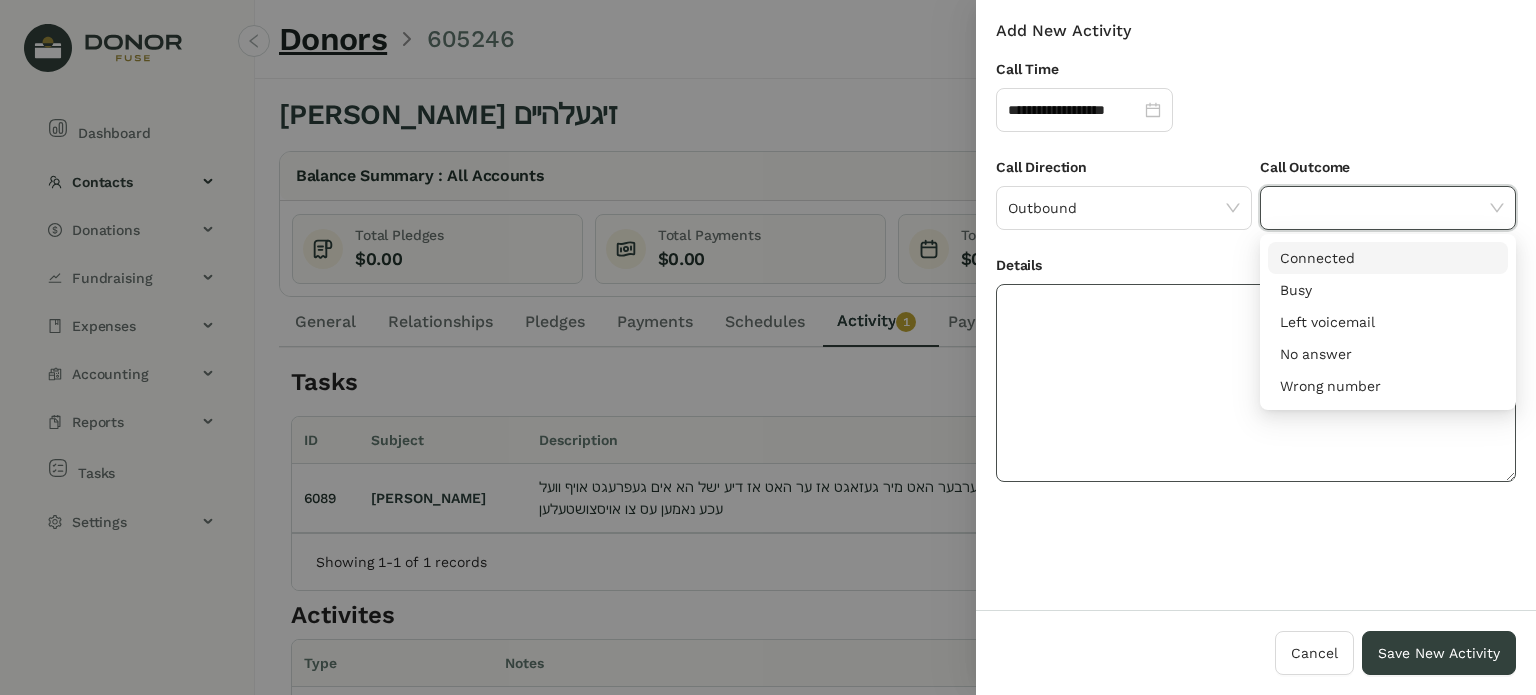 drag, startPoint x: 1331, startPoint y: 263, endPoint x: 1284, endPoint y: 302, distance: 61.073727 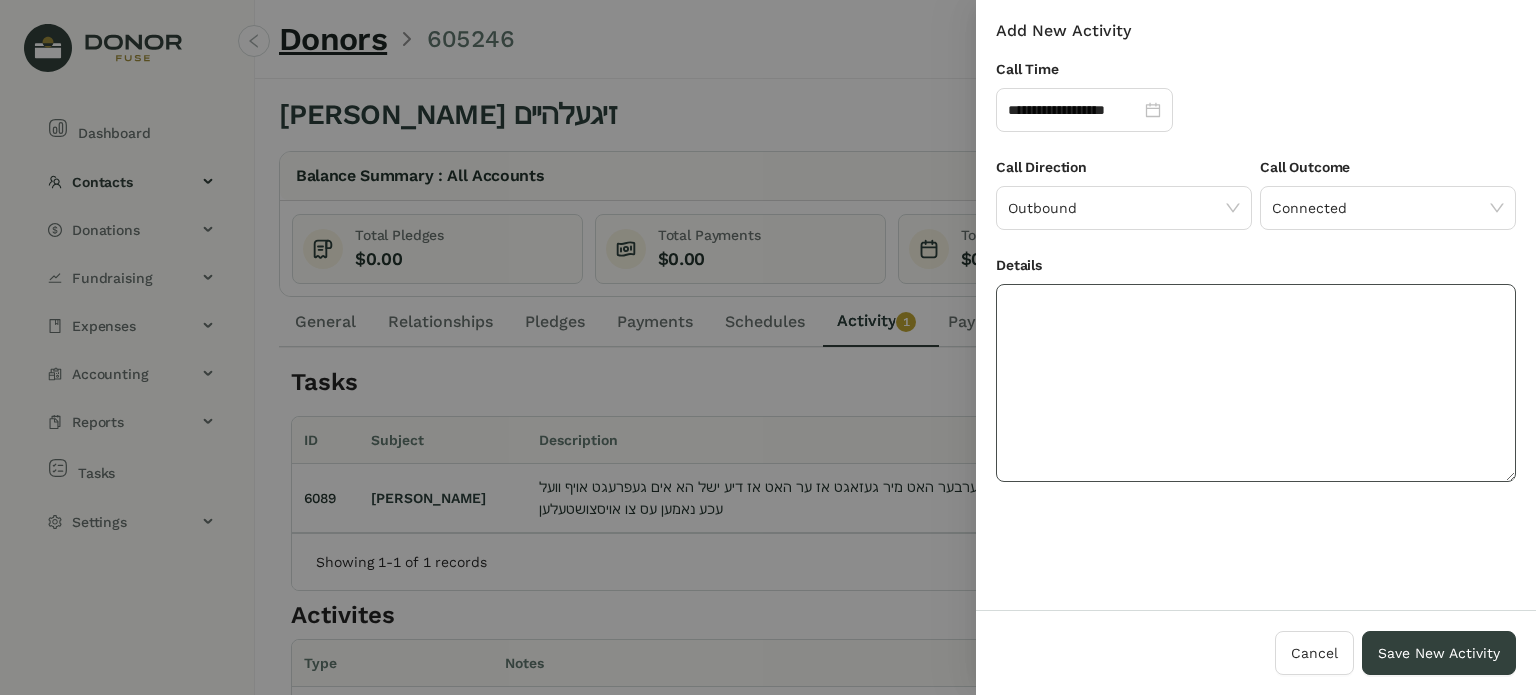 drag, startPoint x: 1249, startPoint y: 324, endPoint x: 1236, endPoint y: 335, distance: 17.029387 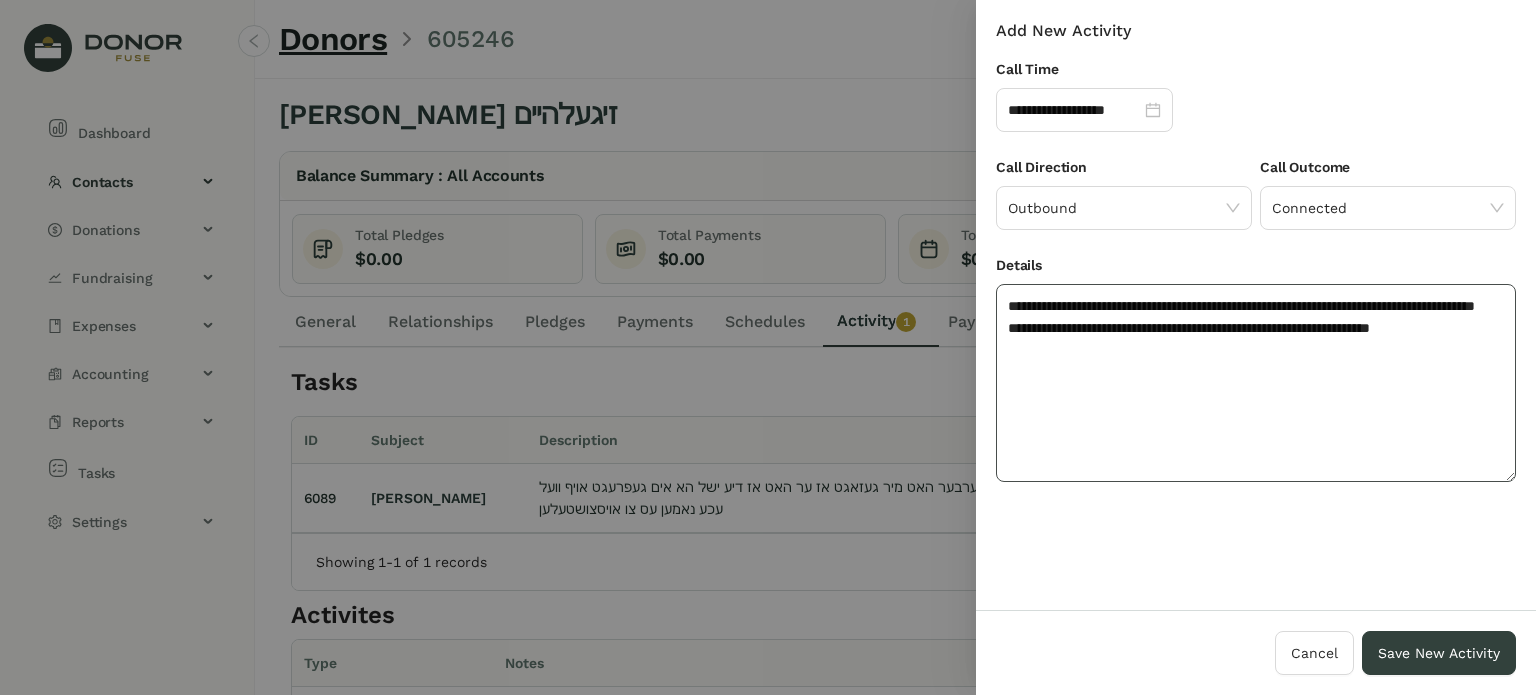 click on "**********" 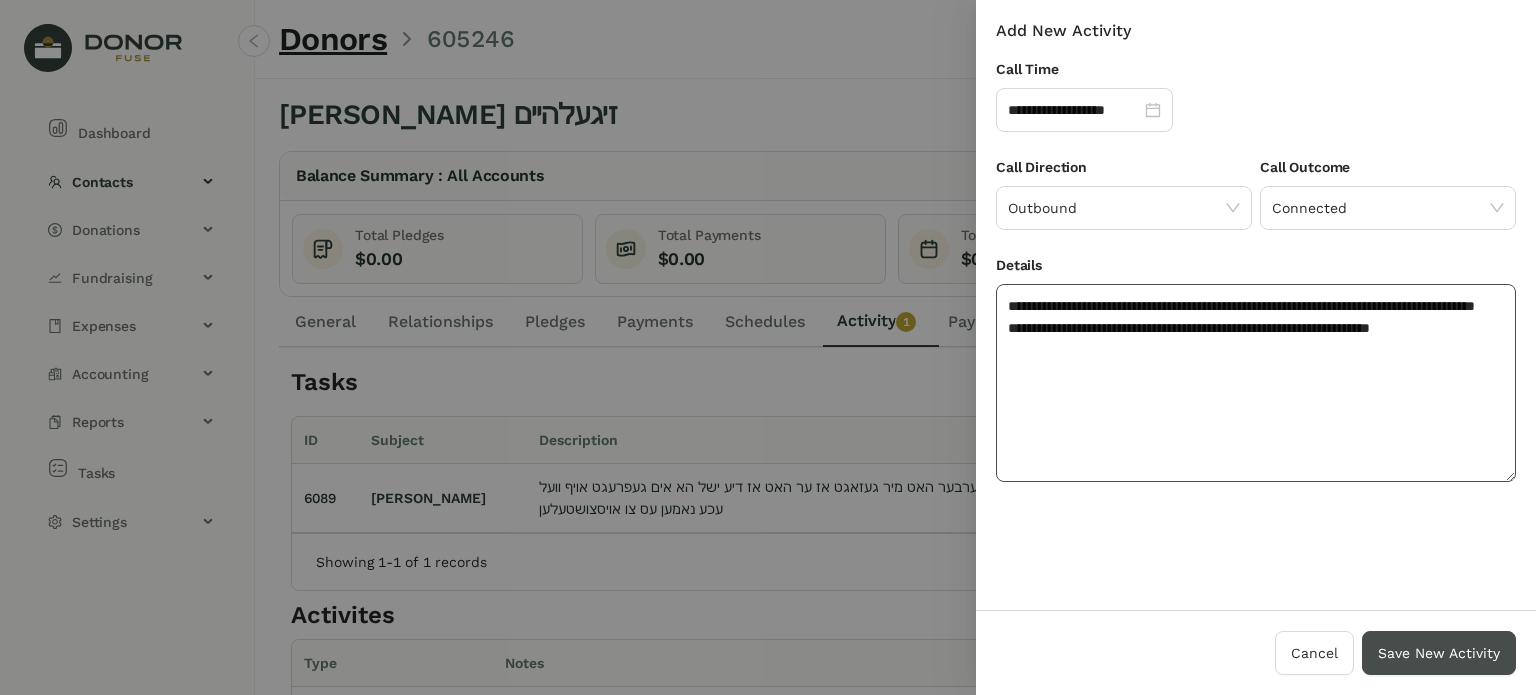 type on "**********" 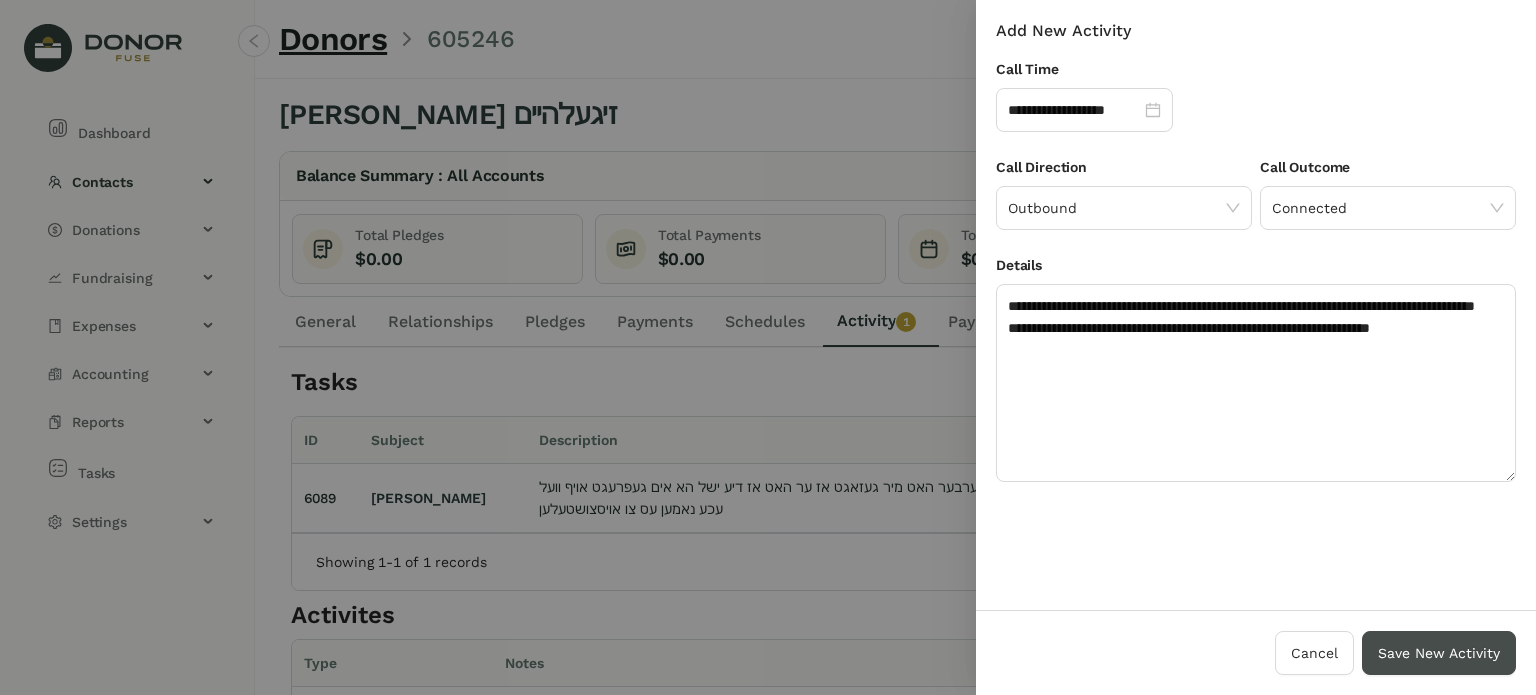 click on "Save New Activity" at bounding box center (1439, 653) 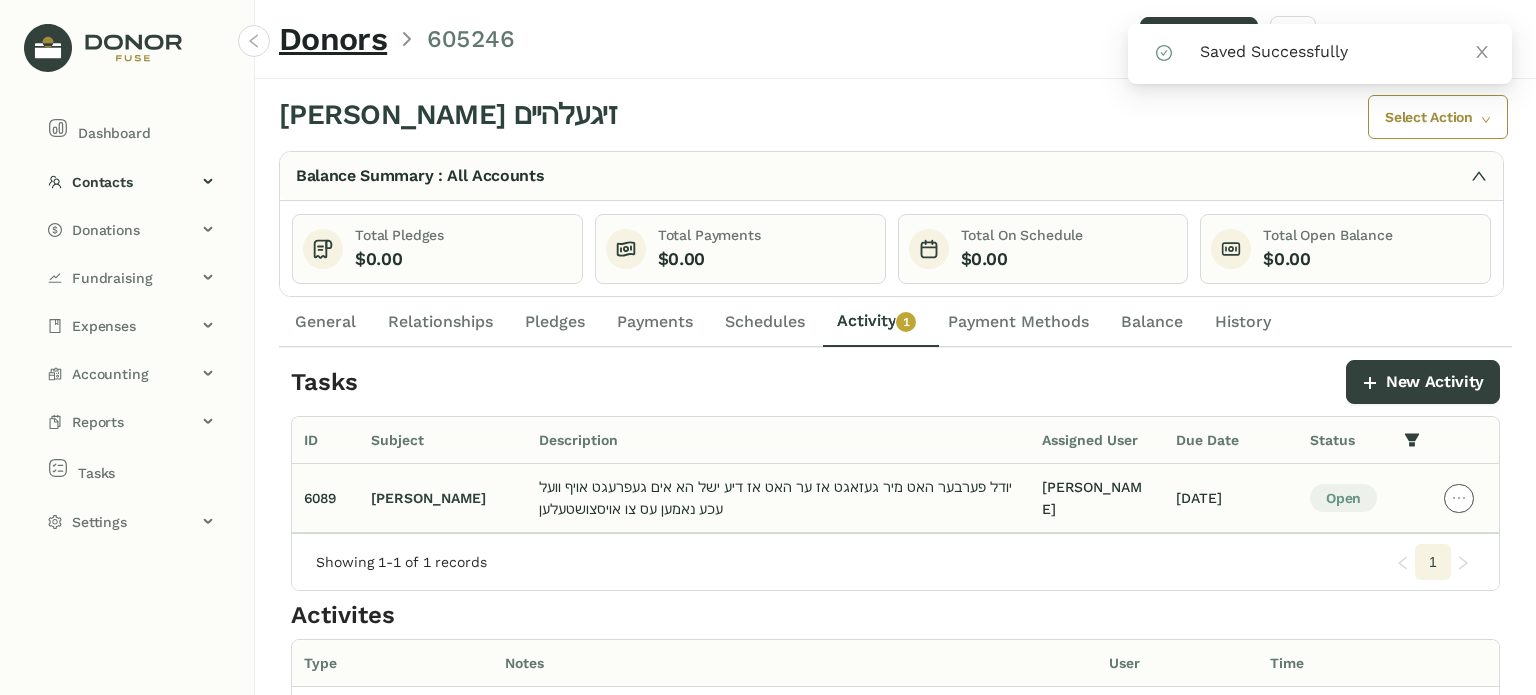 click 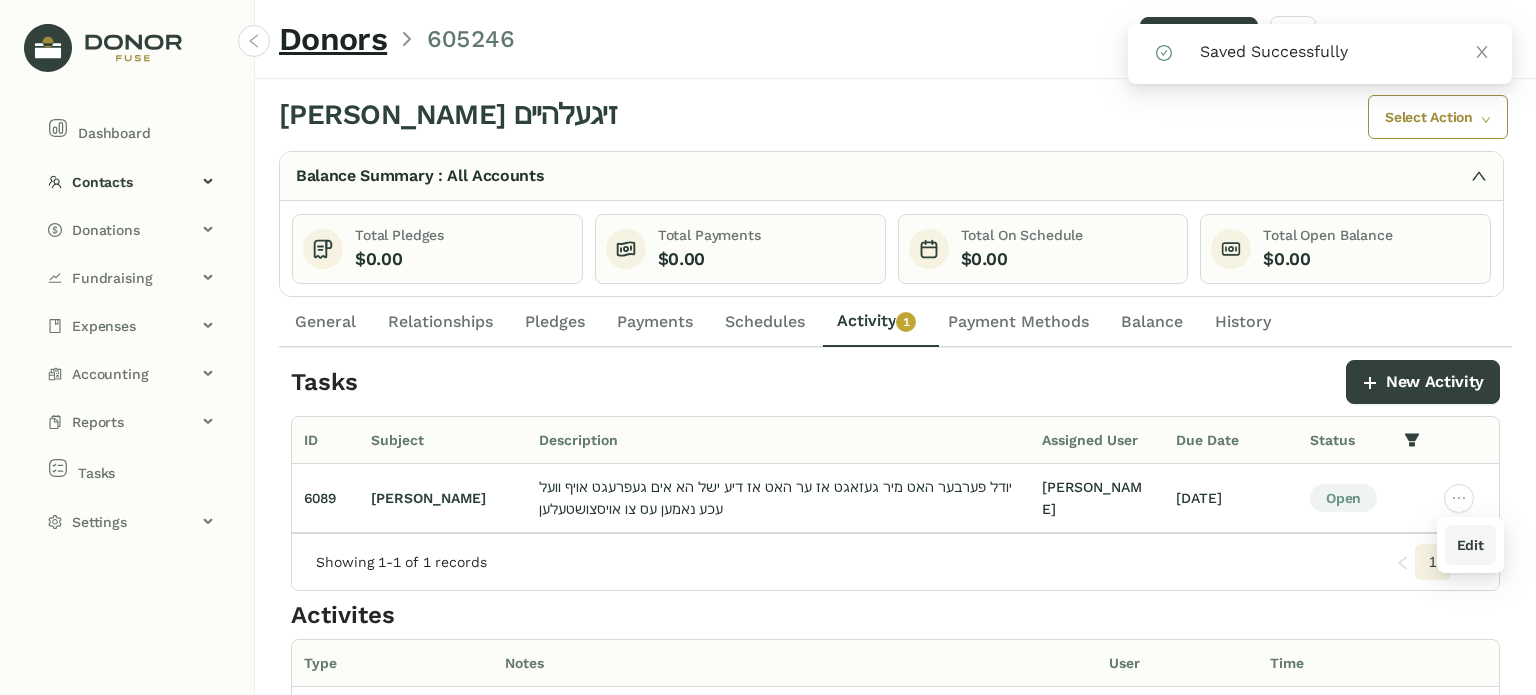 click on "Edit" at bounding box center [1470, 545] 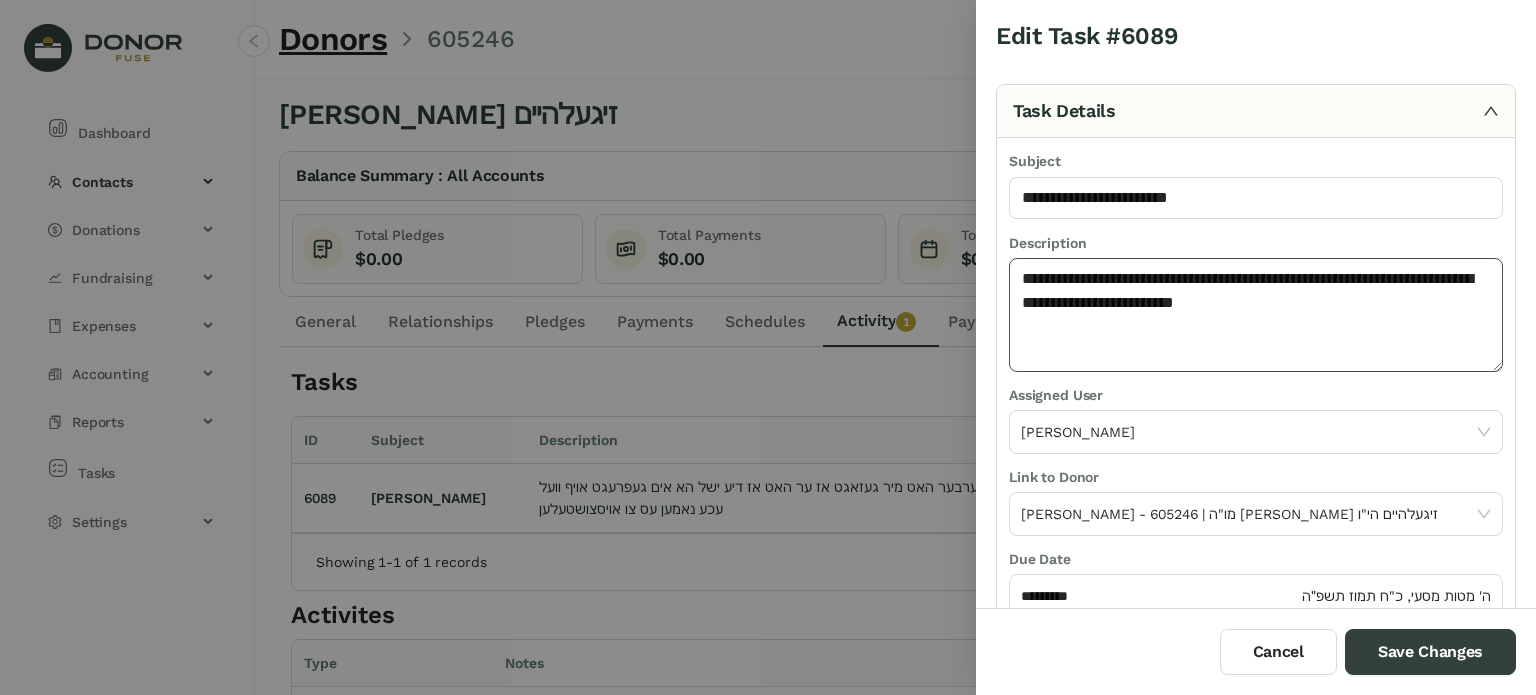 click on "**********" 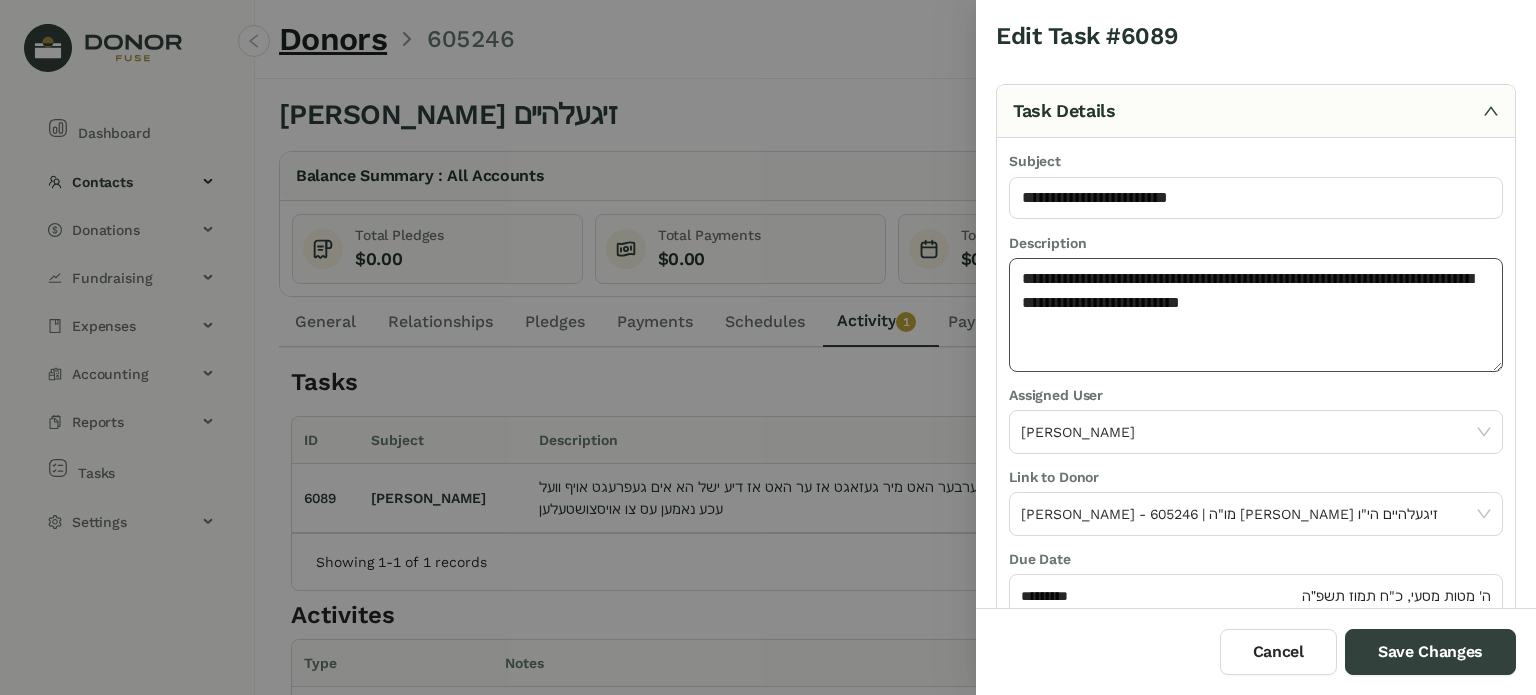 paste on "**********" 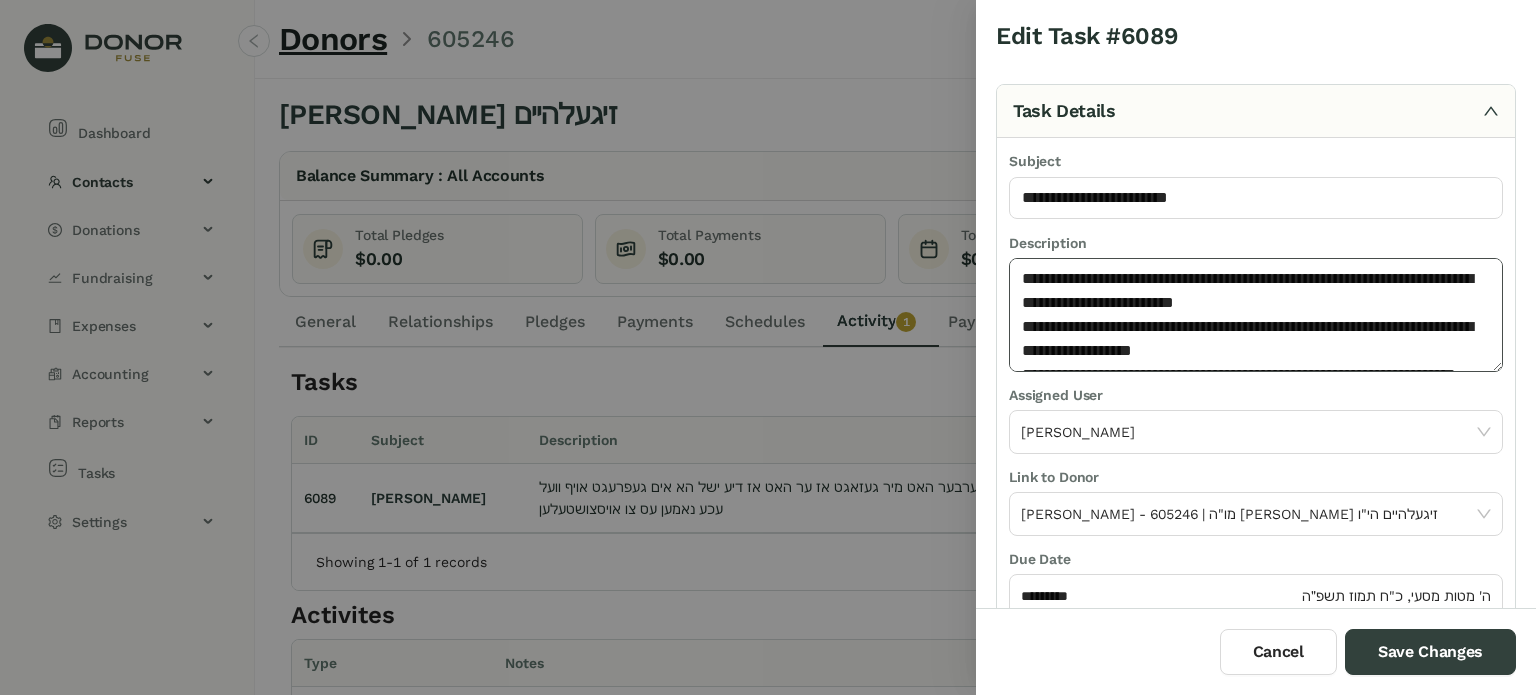 scroll, scrollTop: 37, scrollLeft: 0, axis: vertical 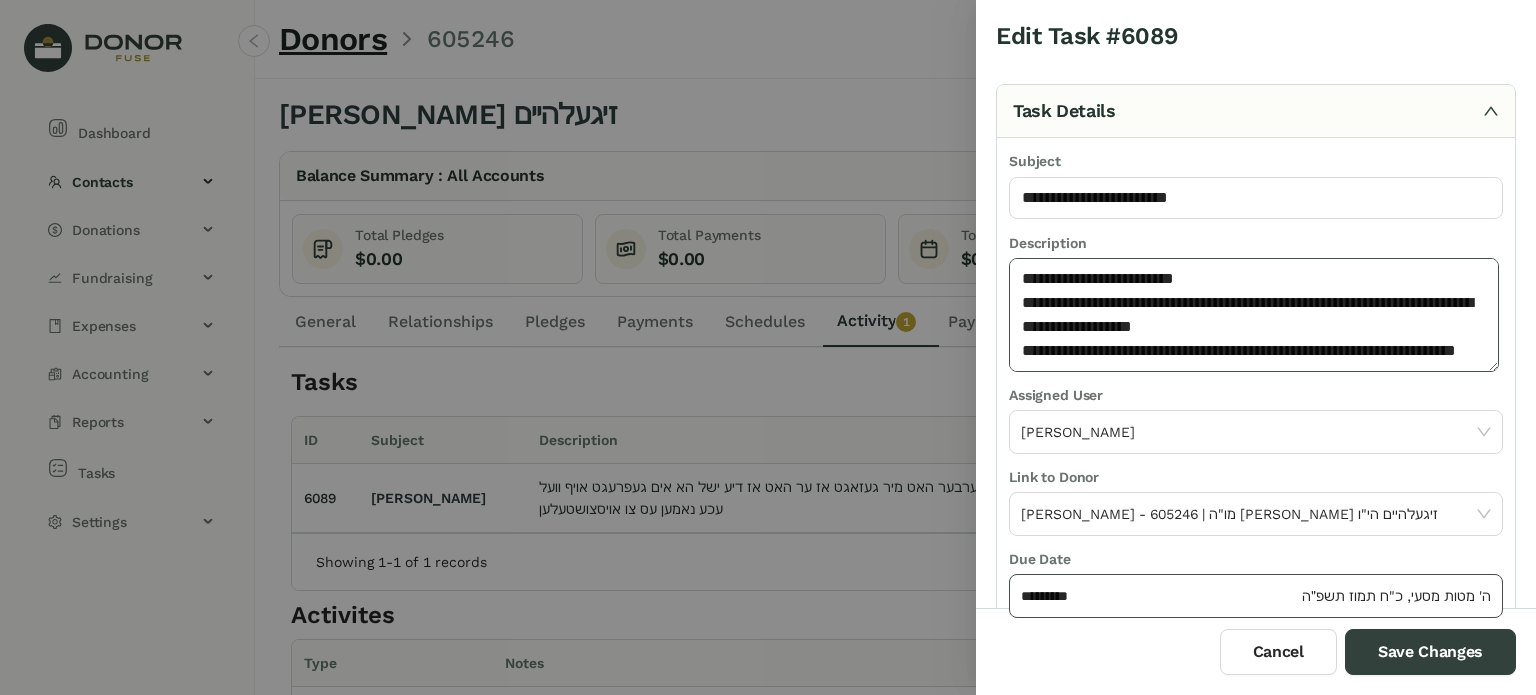 type on "**********" 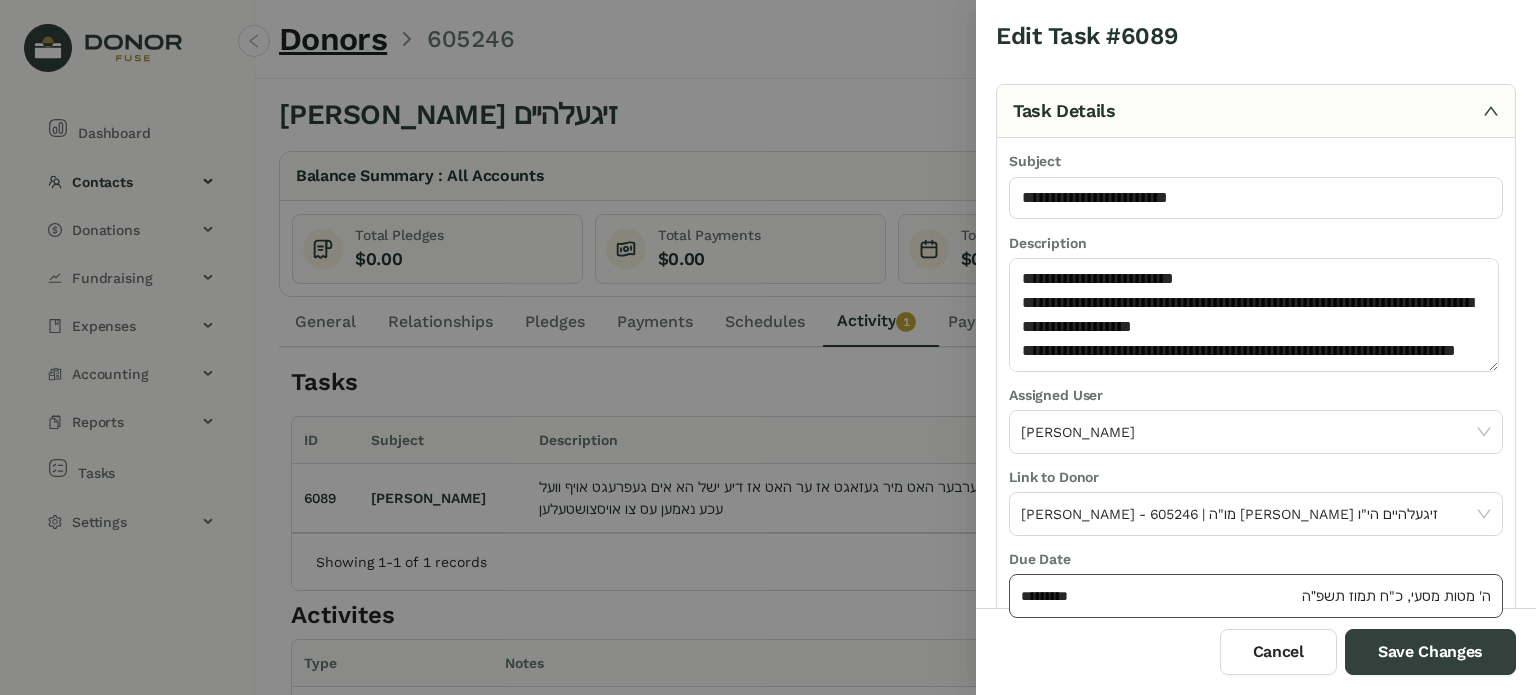 click on "*********" 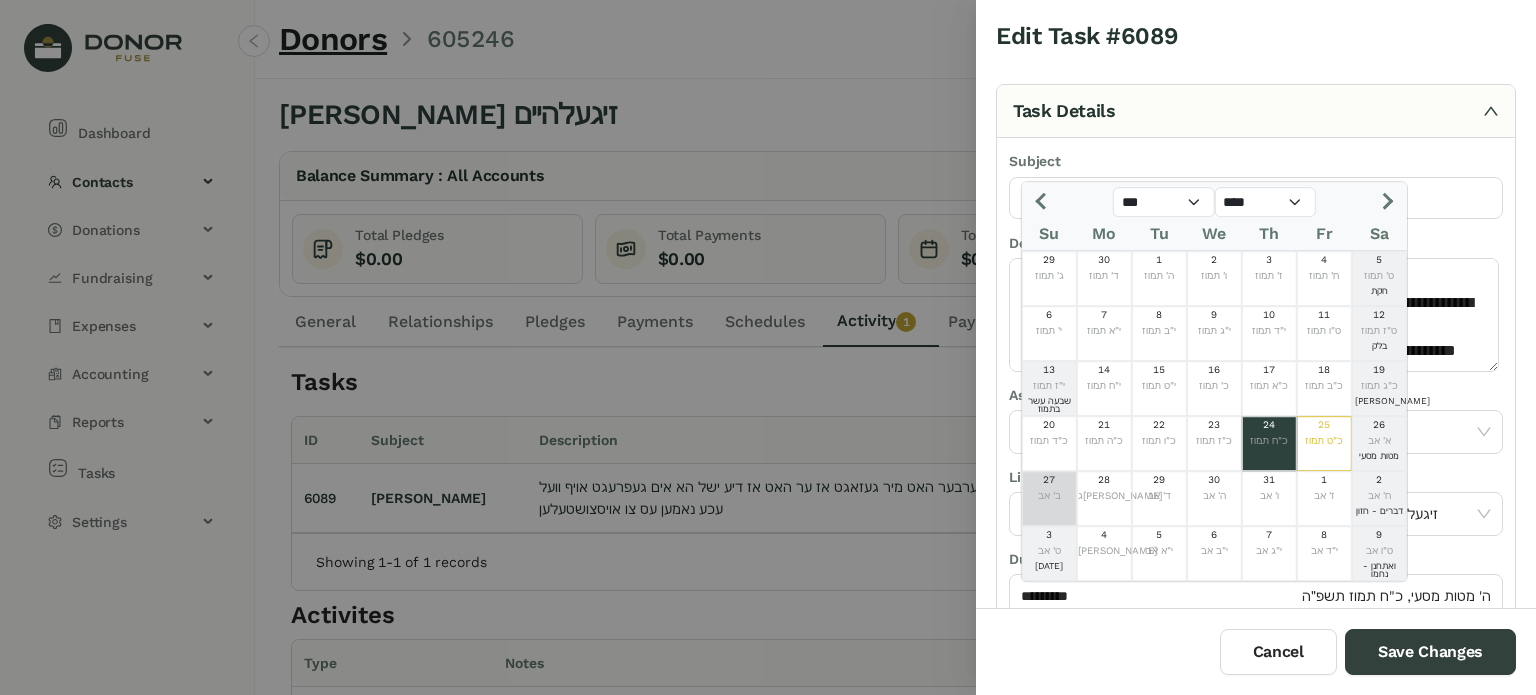 click on "ב' אב" 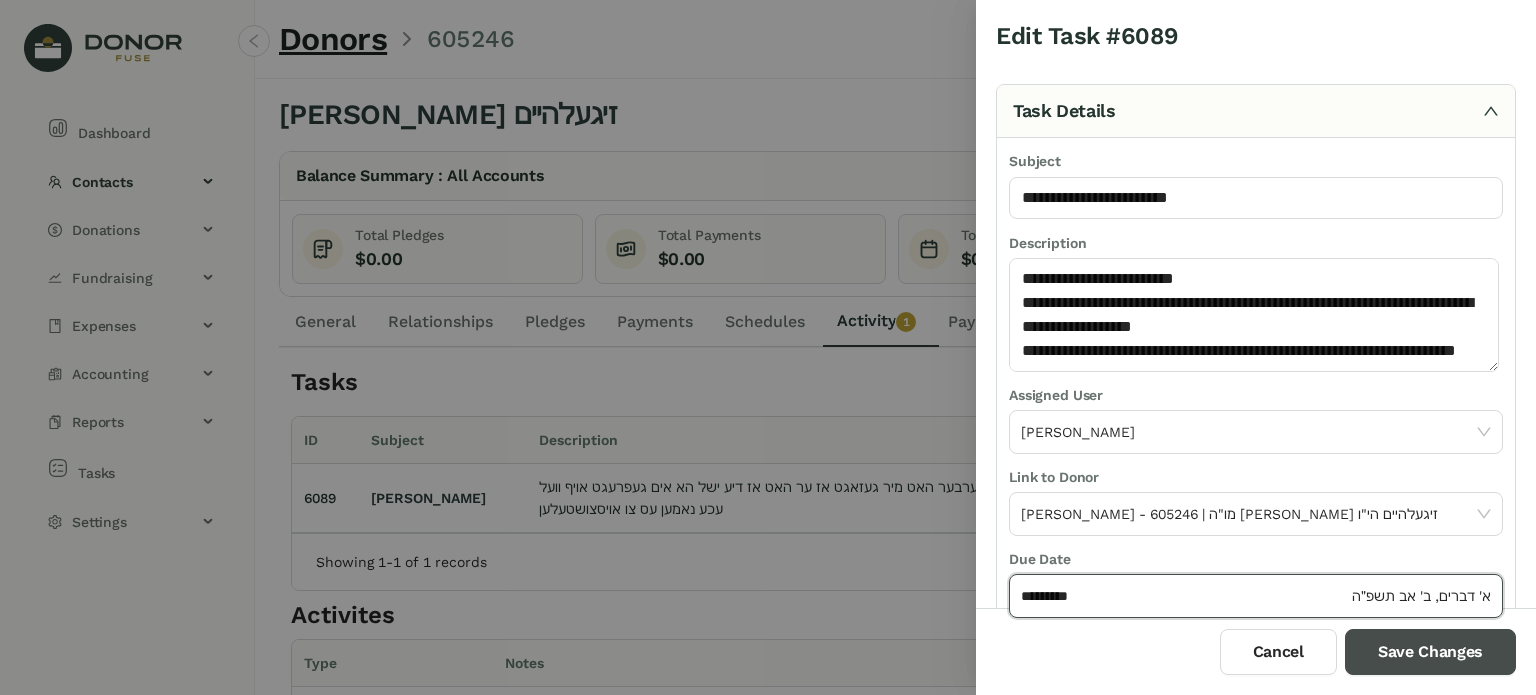 click on "Save Changes" at bounding box center [1430, 652] 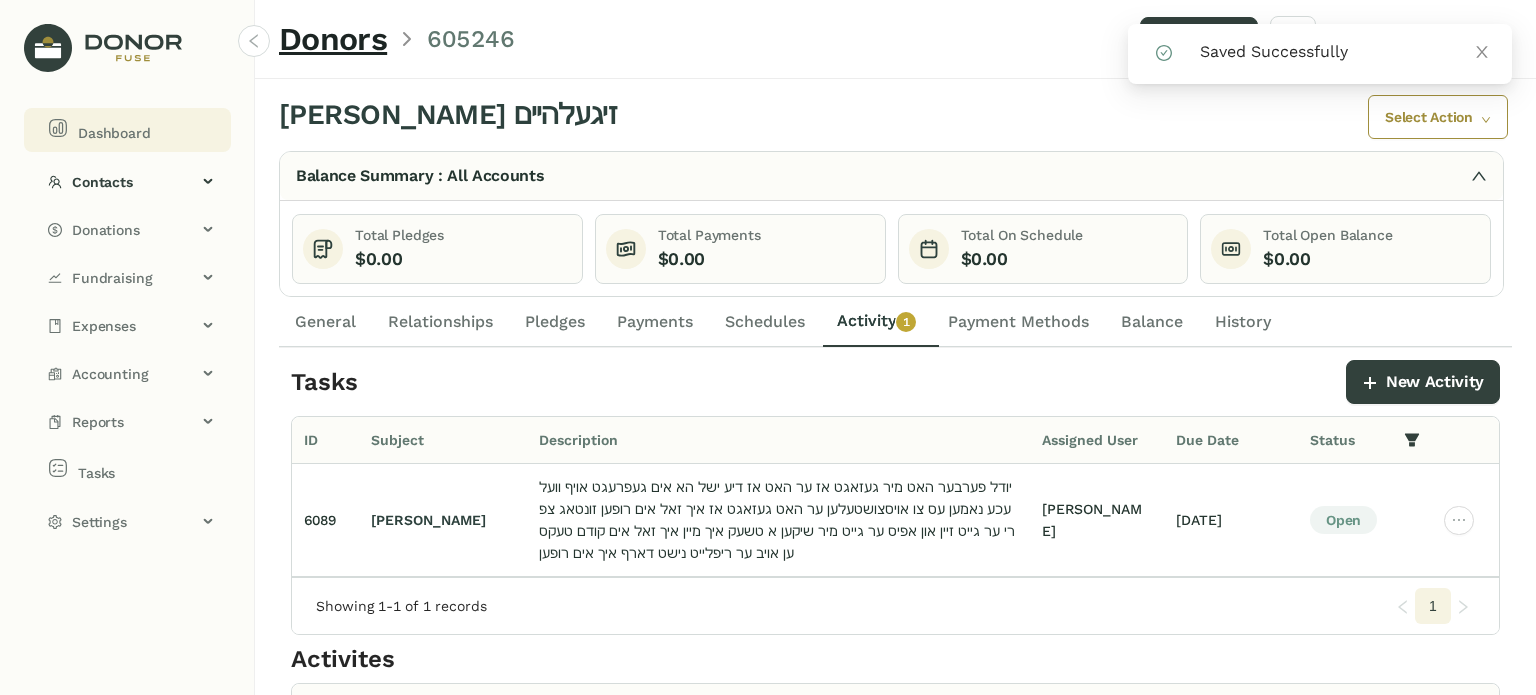click on "Dashboard" 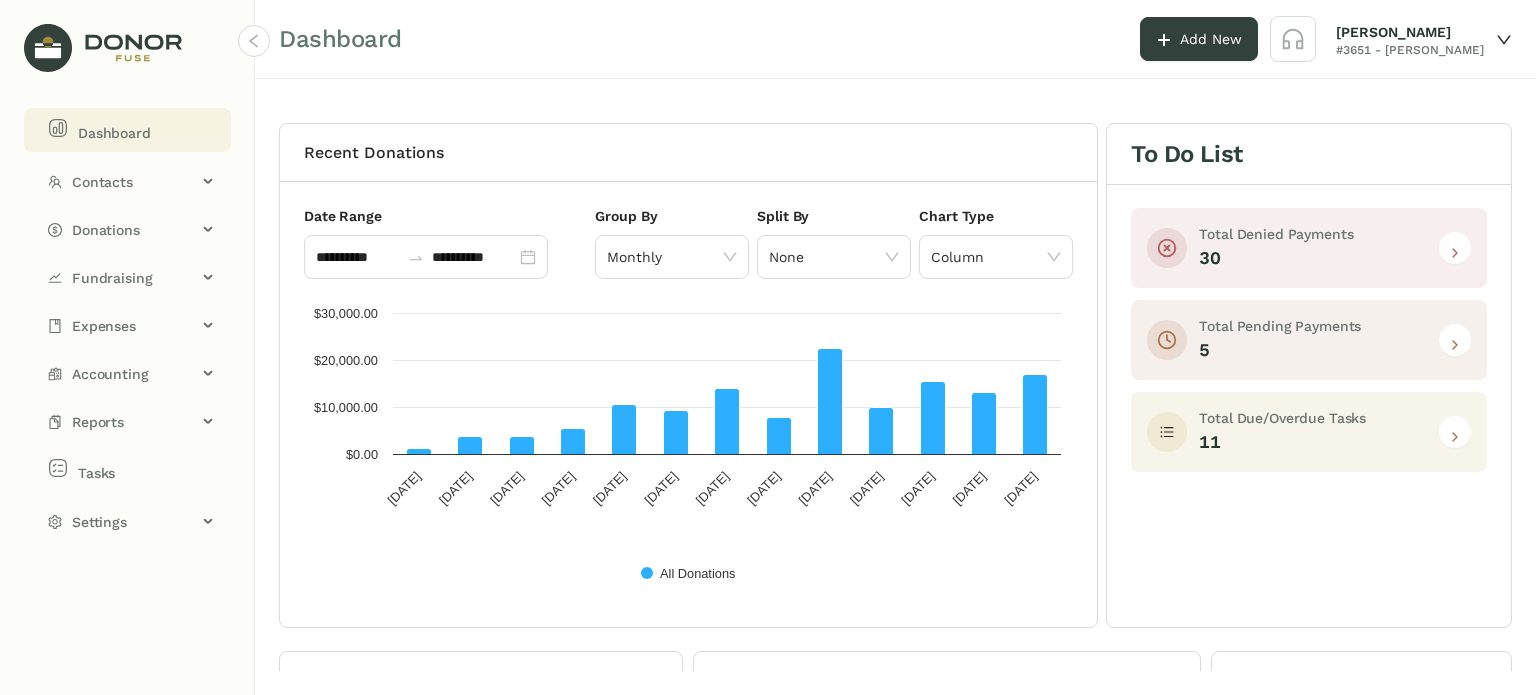 click 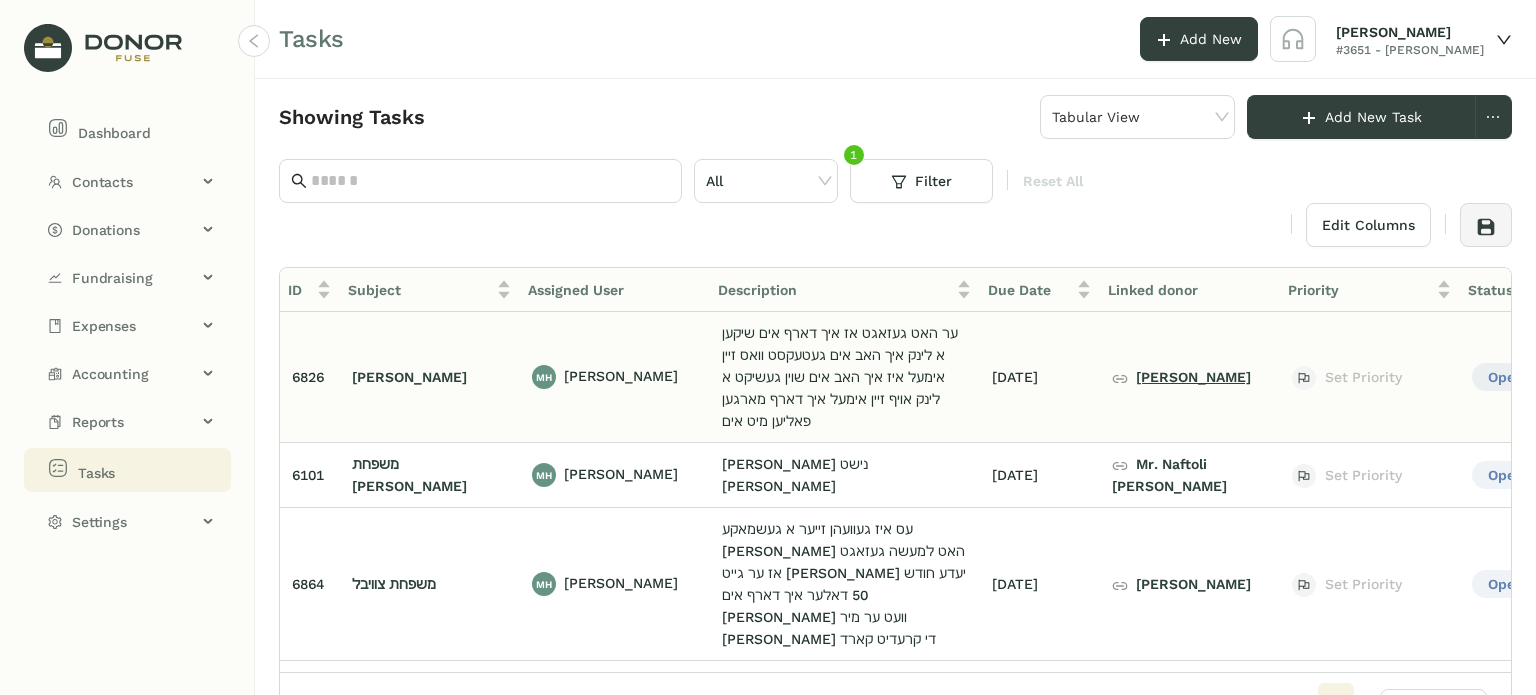 click on "[PERSON_NAME]" 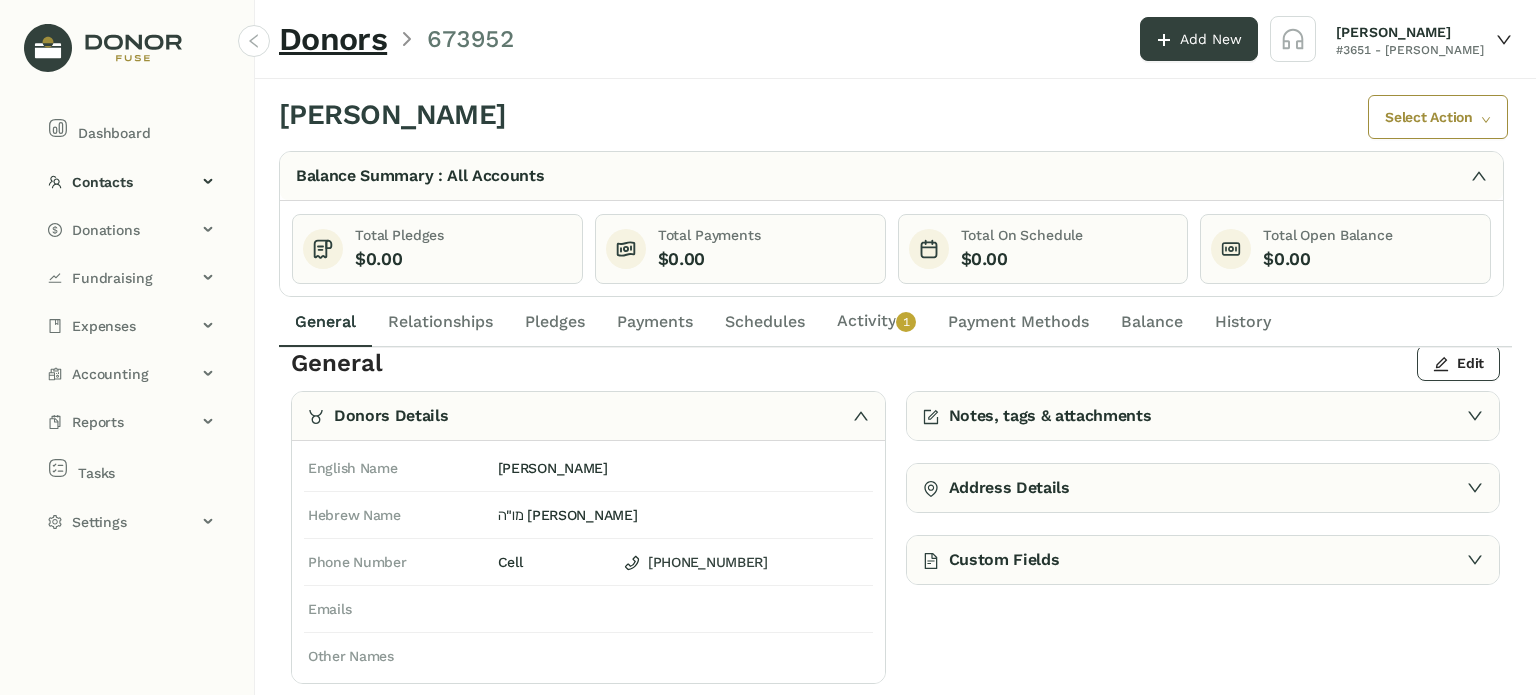 scroll, scrollTop: 0, scrollLeft: 0, axis: both 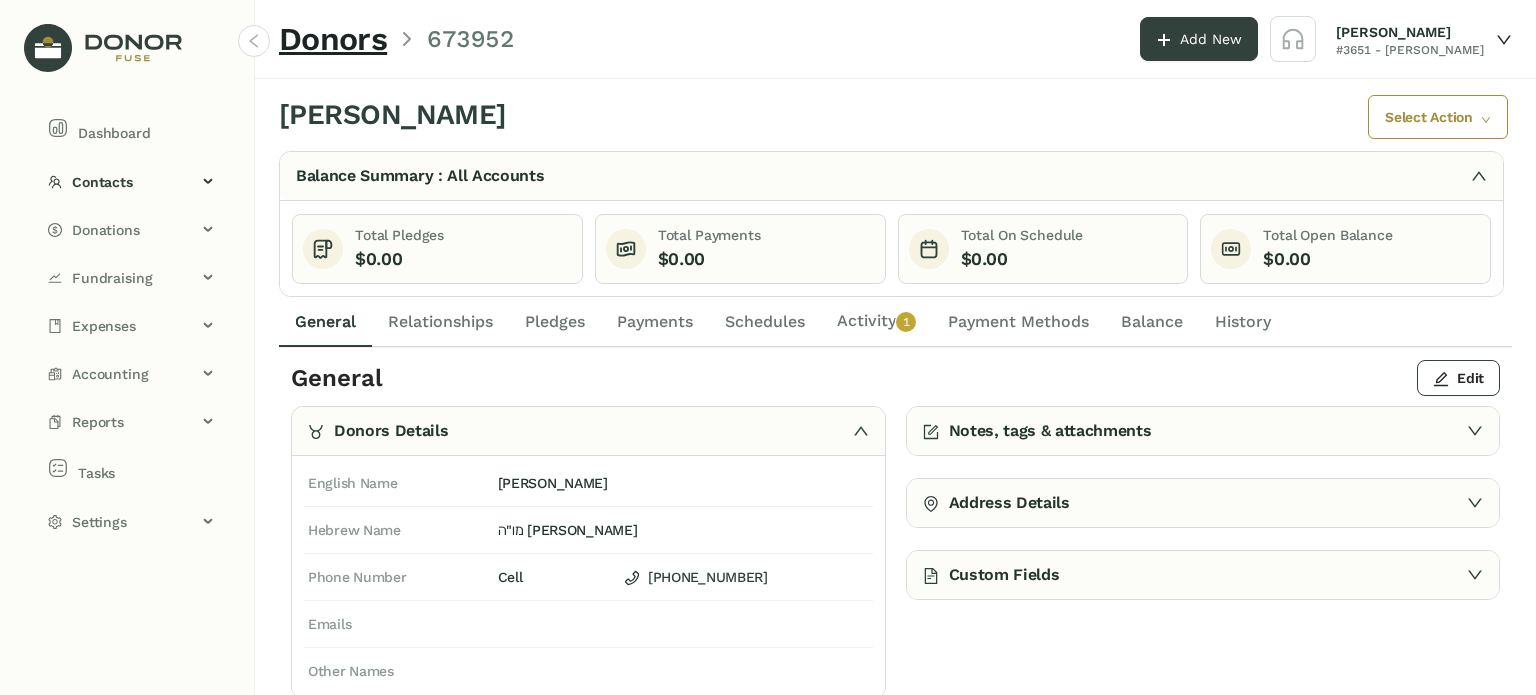 click on "Activity   0   1   2   3   4   5   6   7   8   9" 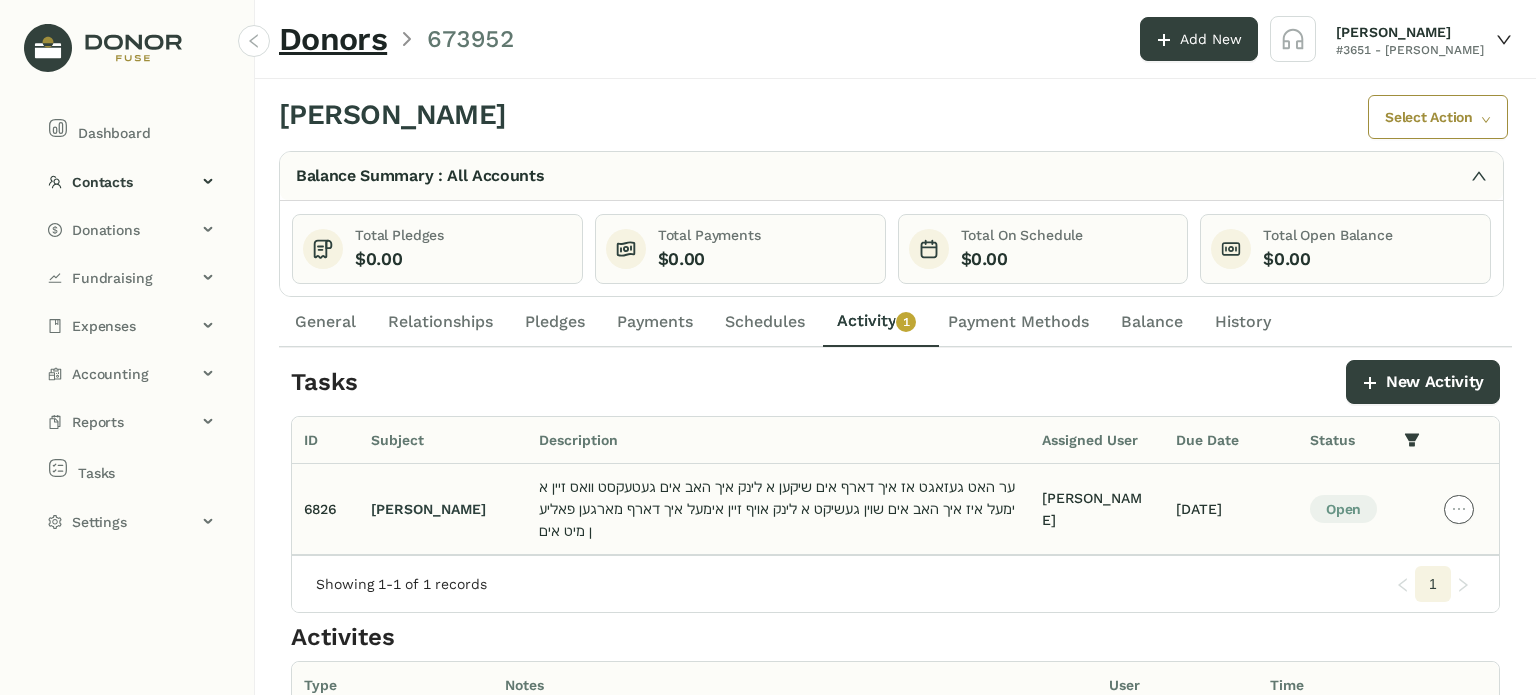 click 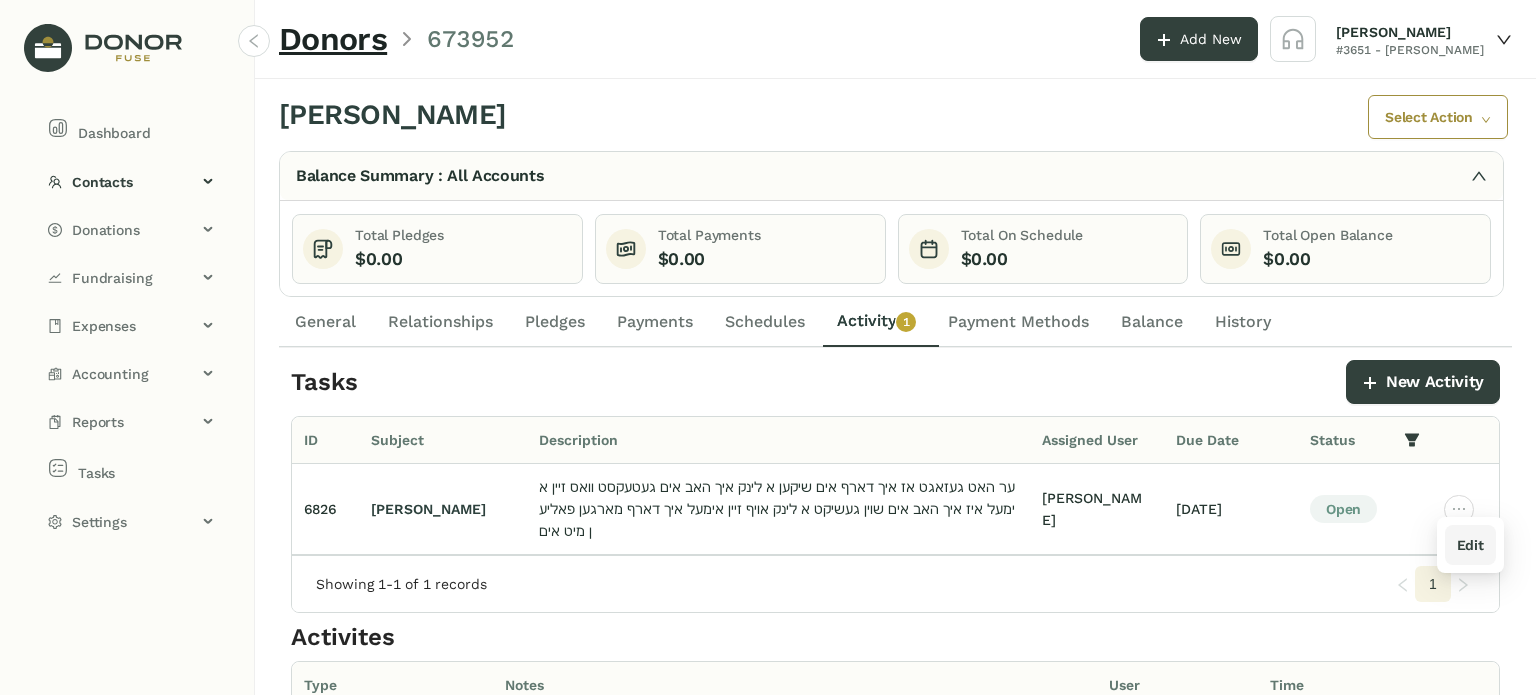 click on "Edit" at bounding box center [1470, 545] 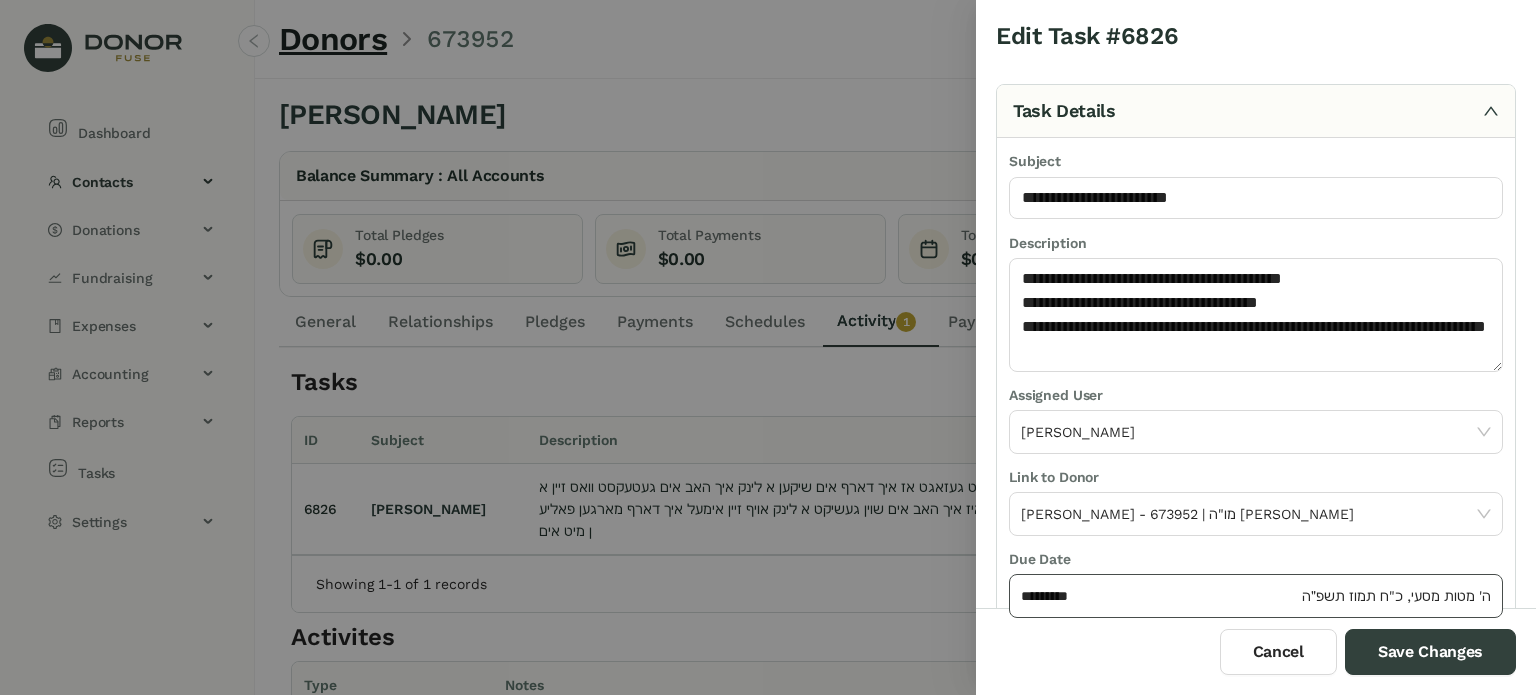 click on "*********" 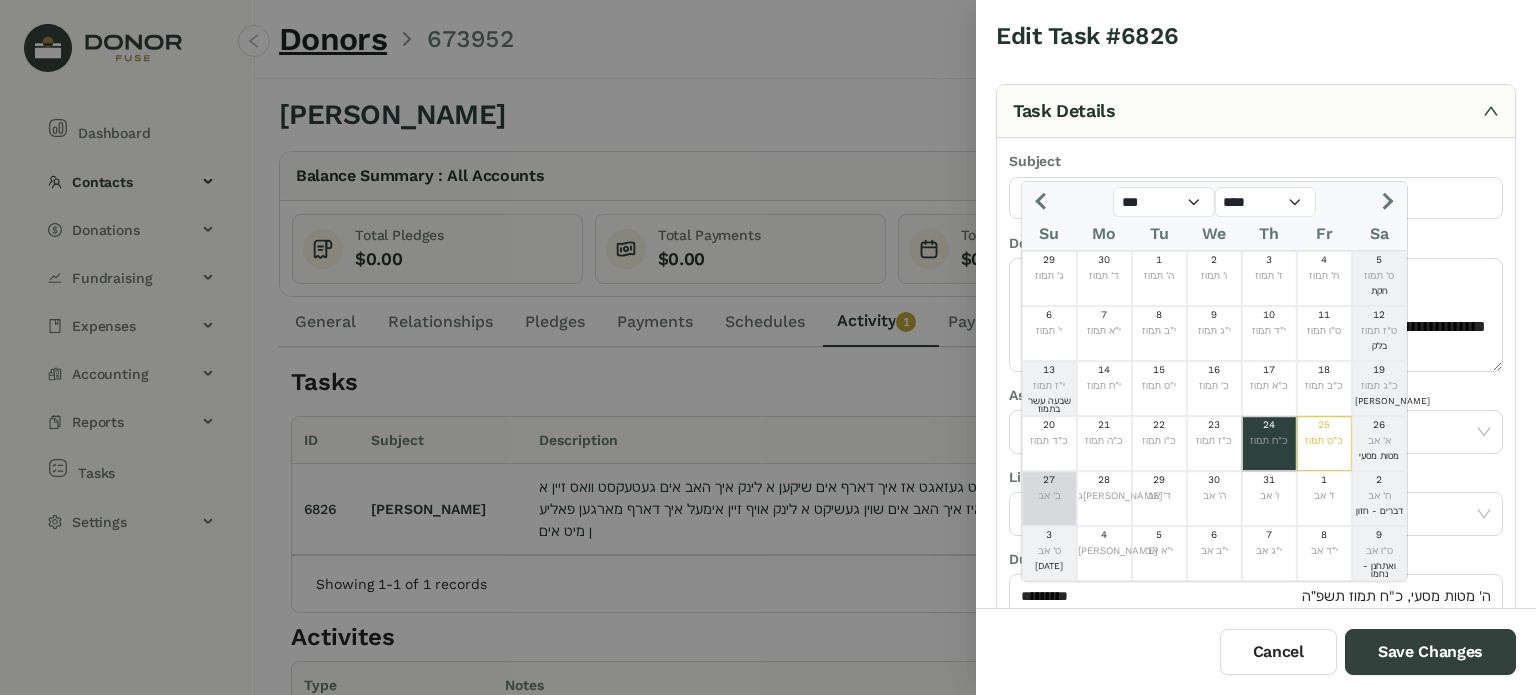 click on "27" 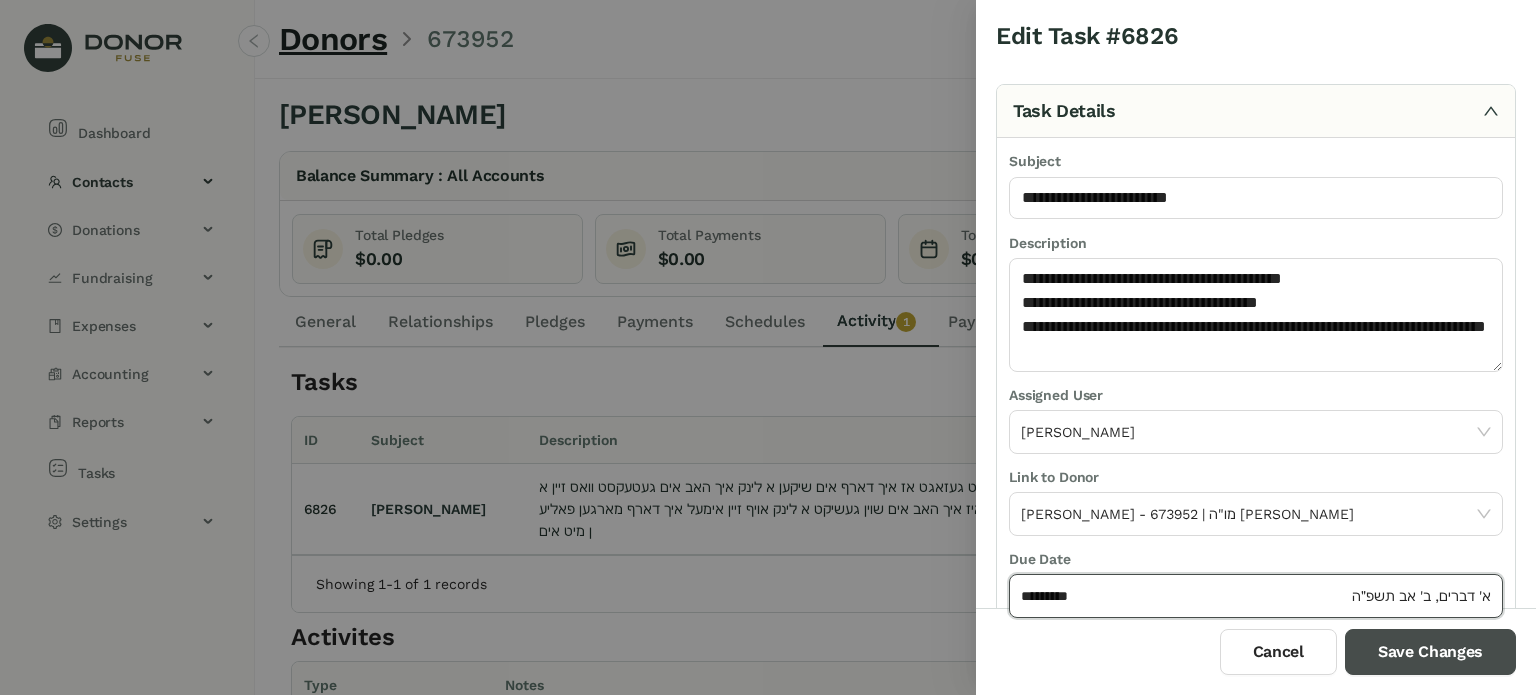 drag, startPoint x: 1377, startPoint y: 658, endPoint x: 1275, endPoint y: 571, distance: 134.06342 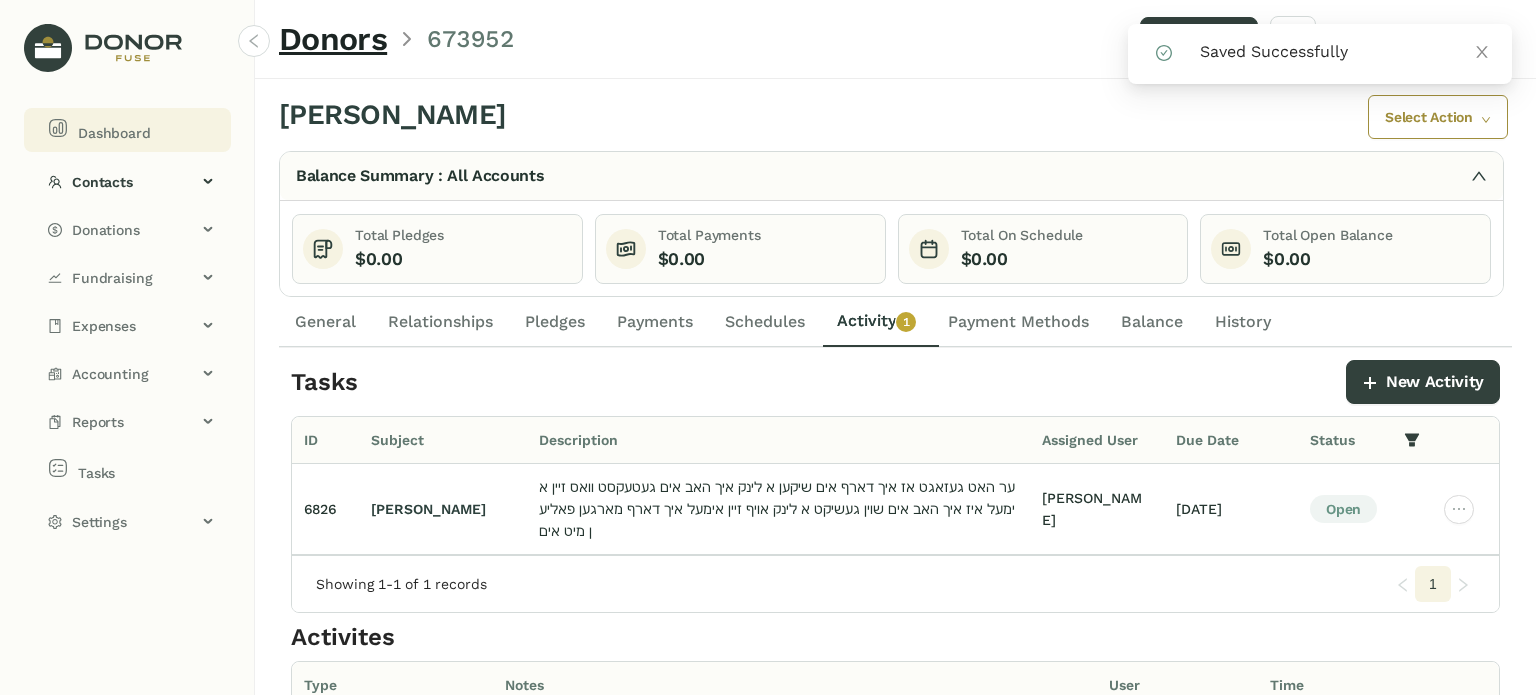 click on "Dashboard" 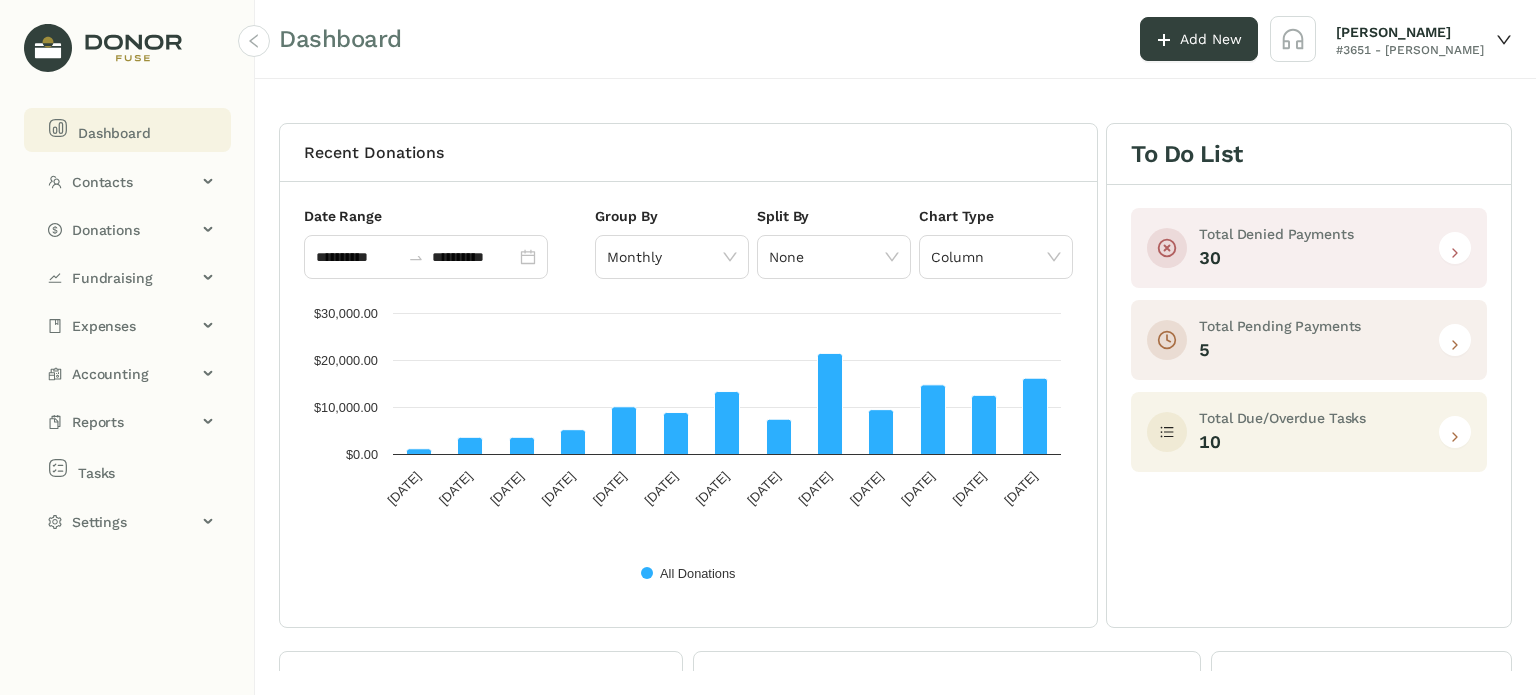 click 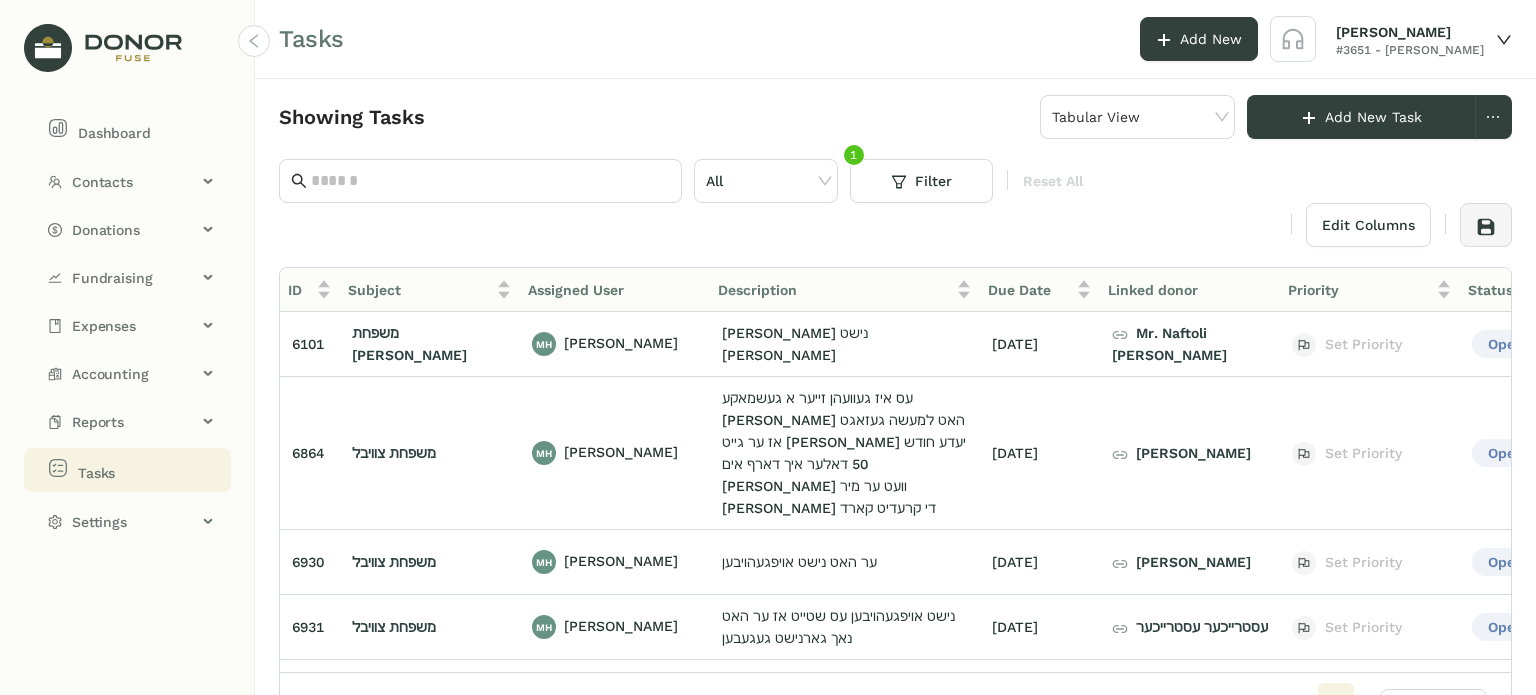 scroll, scrollTop: 0, scrollLeft: 28, axis: horizontal 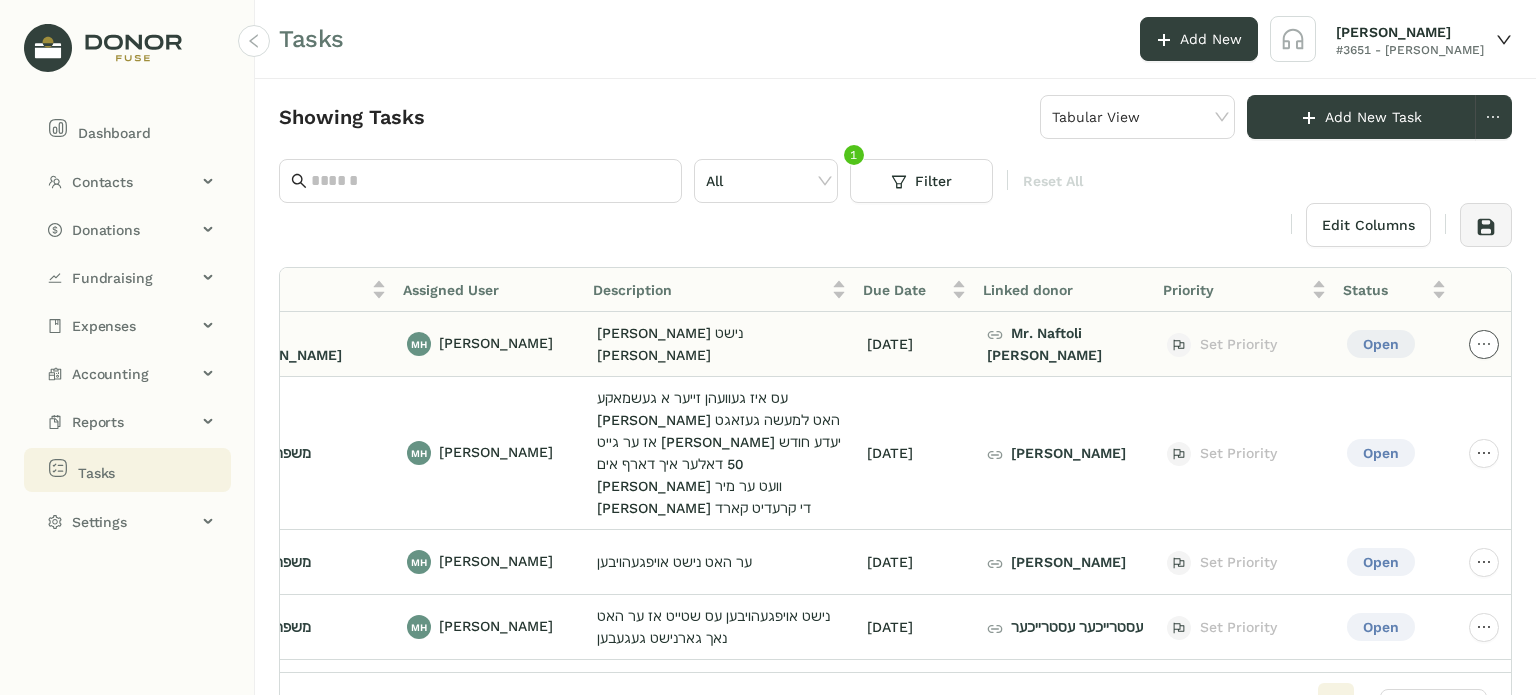 click 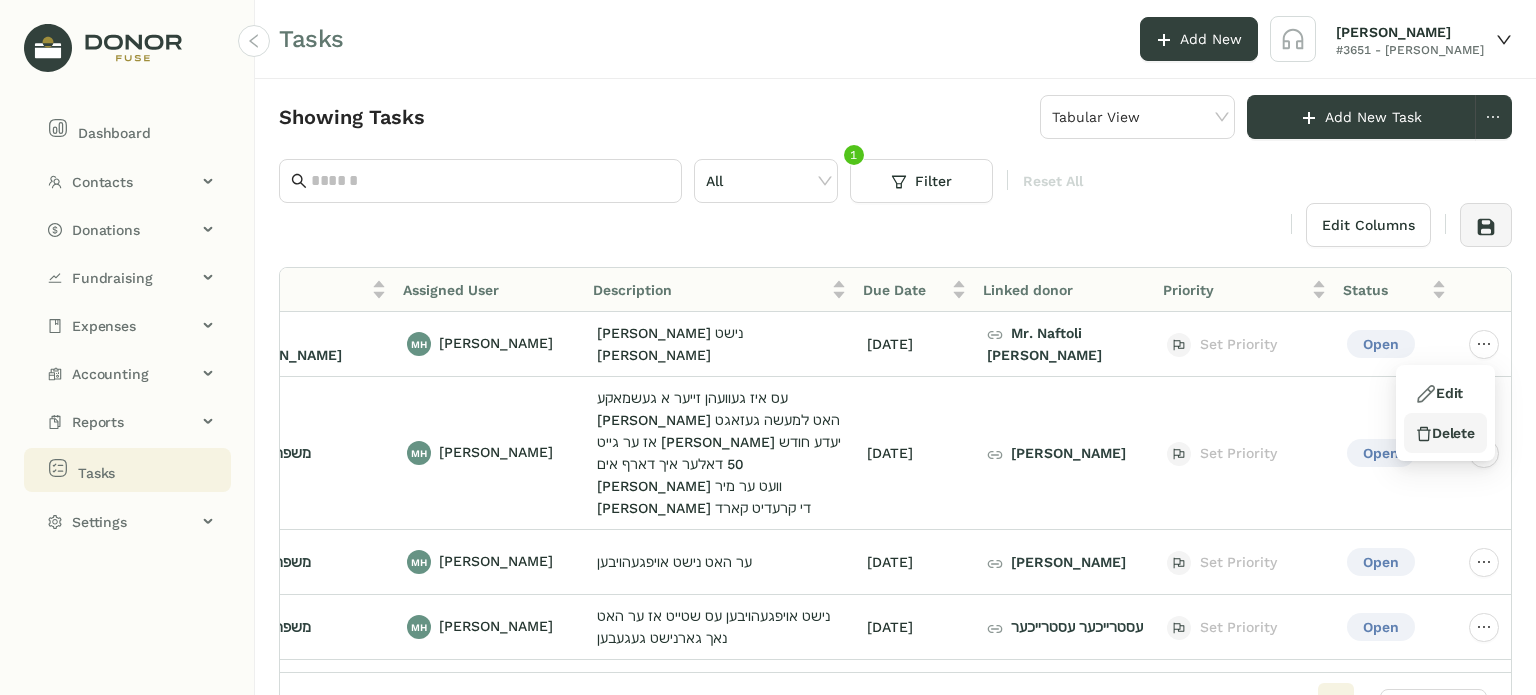 click on "Delete" at bounding box center (1445, 433) 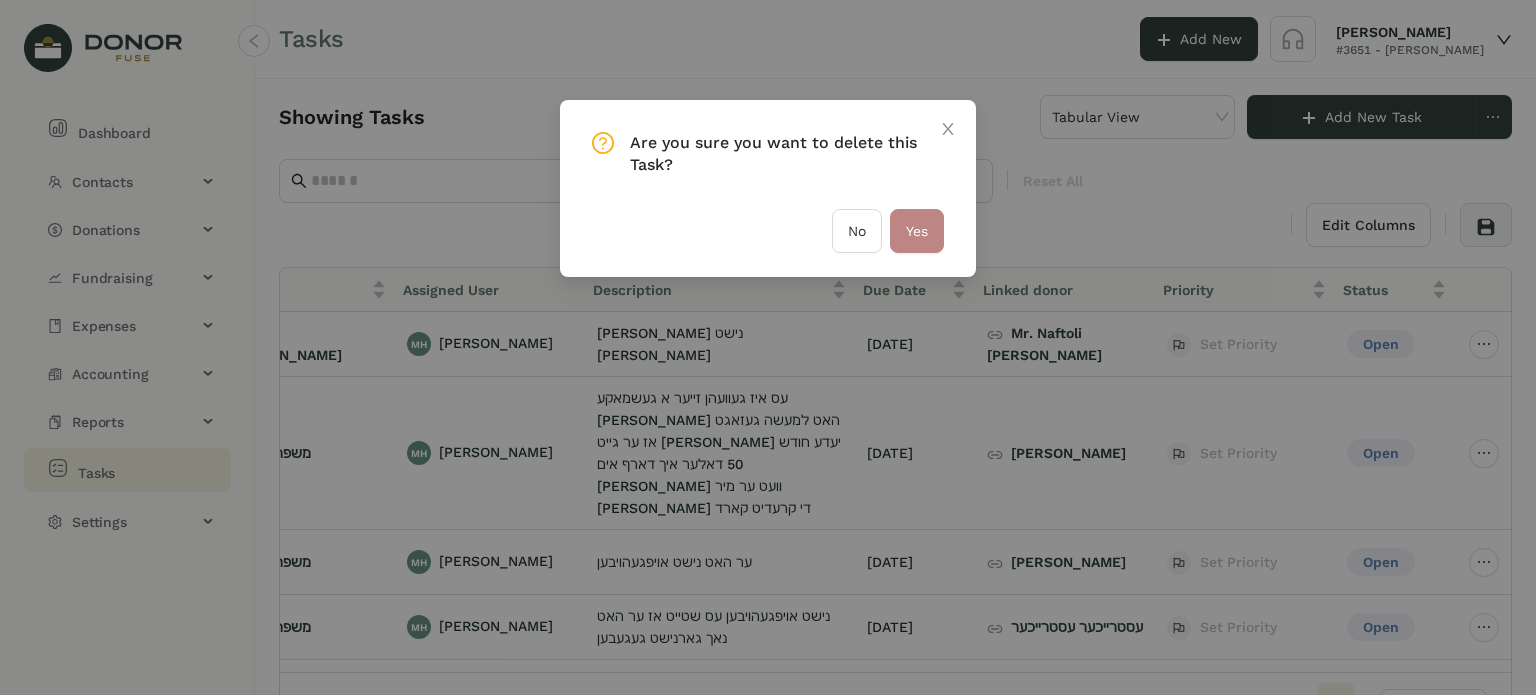 click on "Yes" at bounding box center [917, 231] 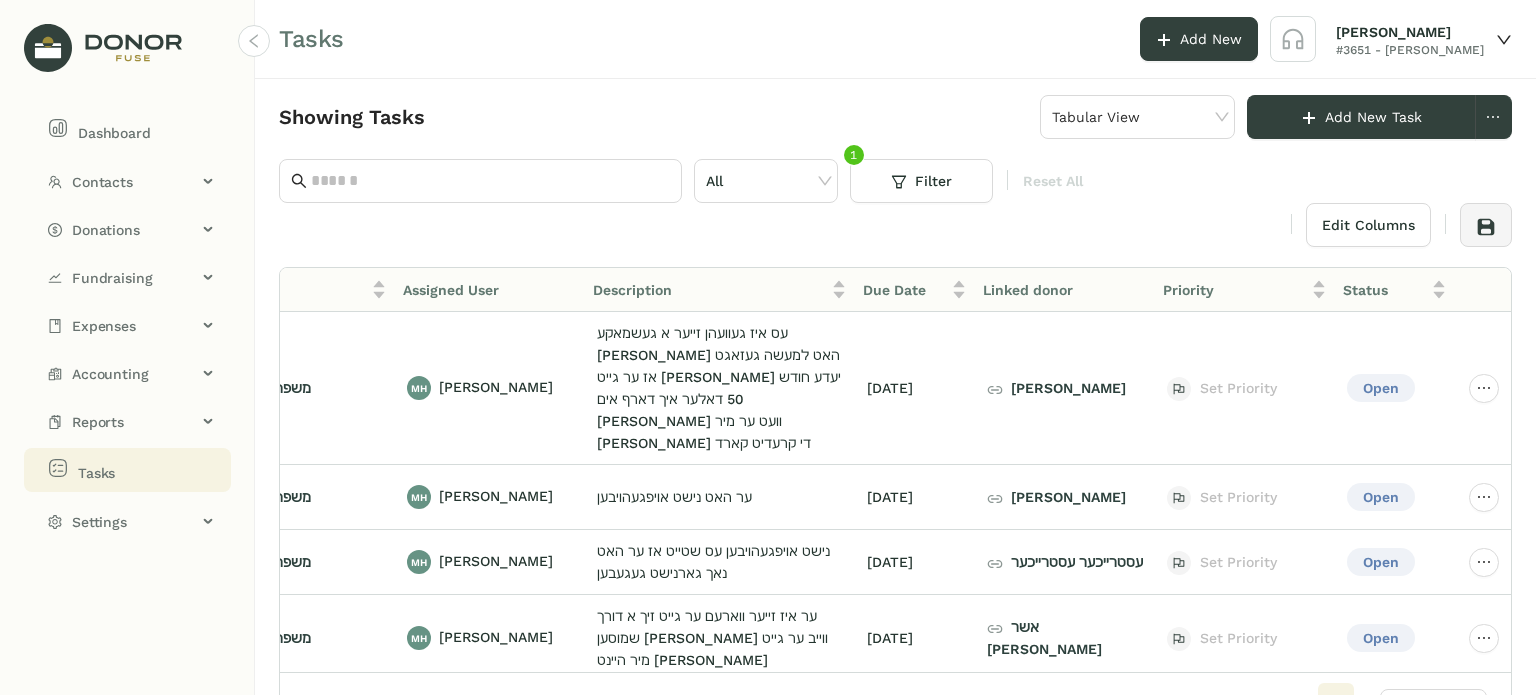 scroll, scrollTop: 0, scrollLeft: 124, axis: horizontal 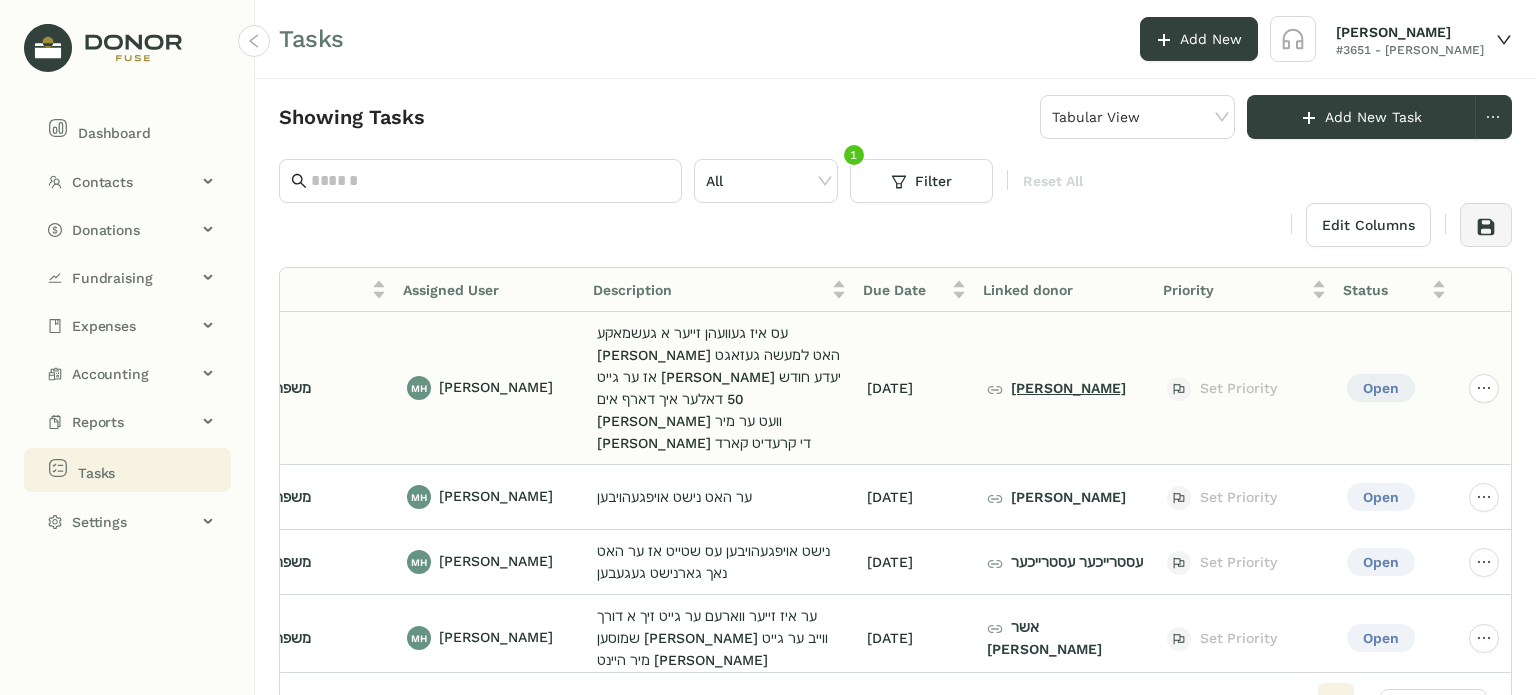 click on "[PERSON_NAME]" 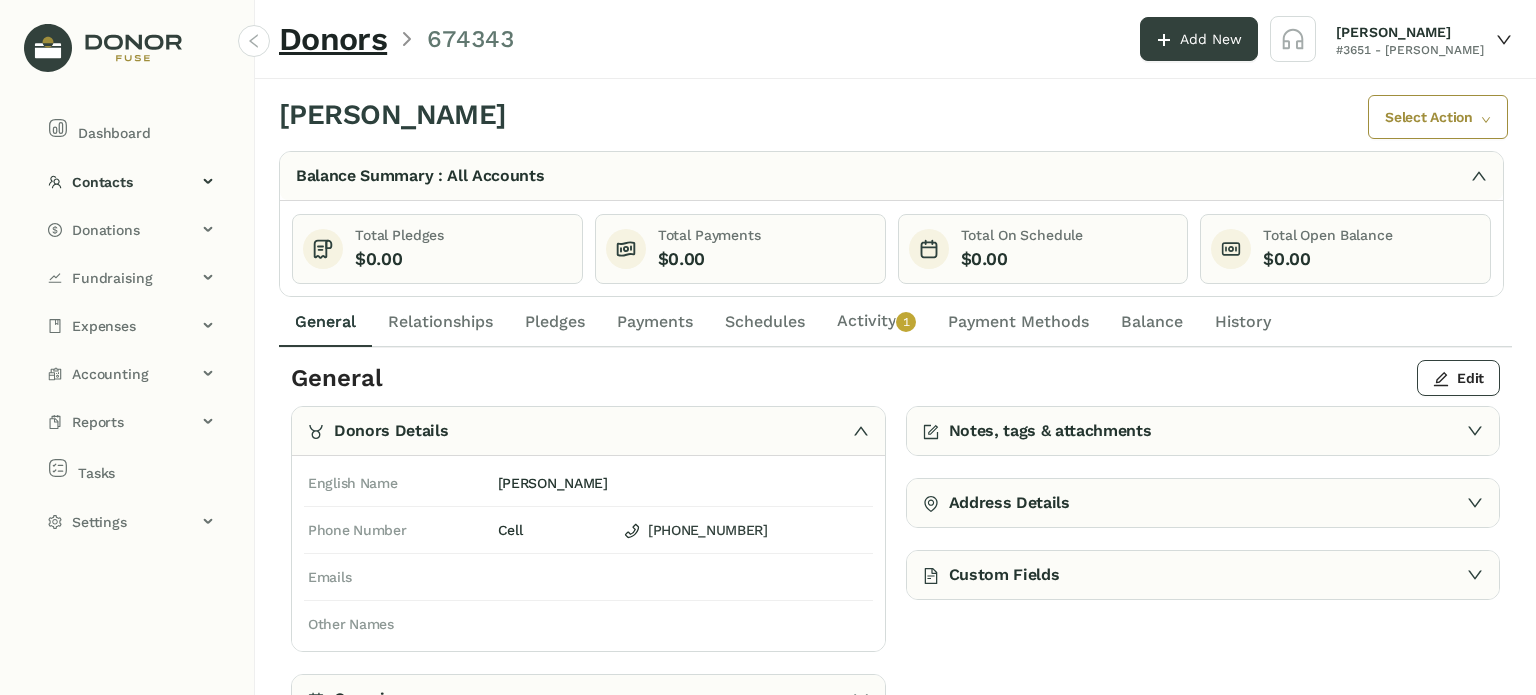 click on "Activity   0   1   2   3   4   5   6   7   8   9" 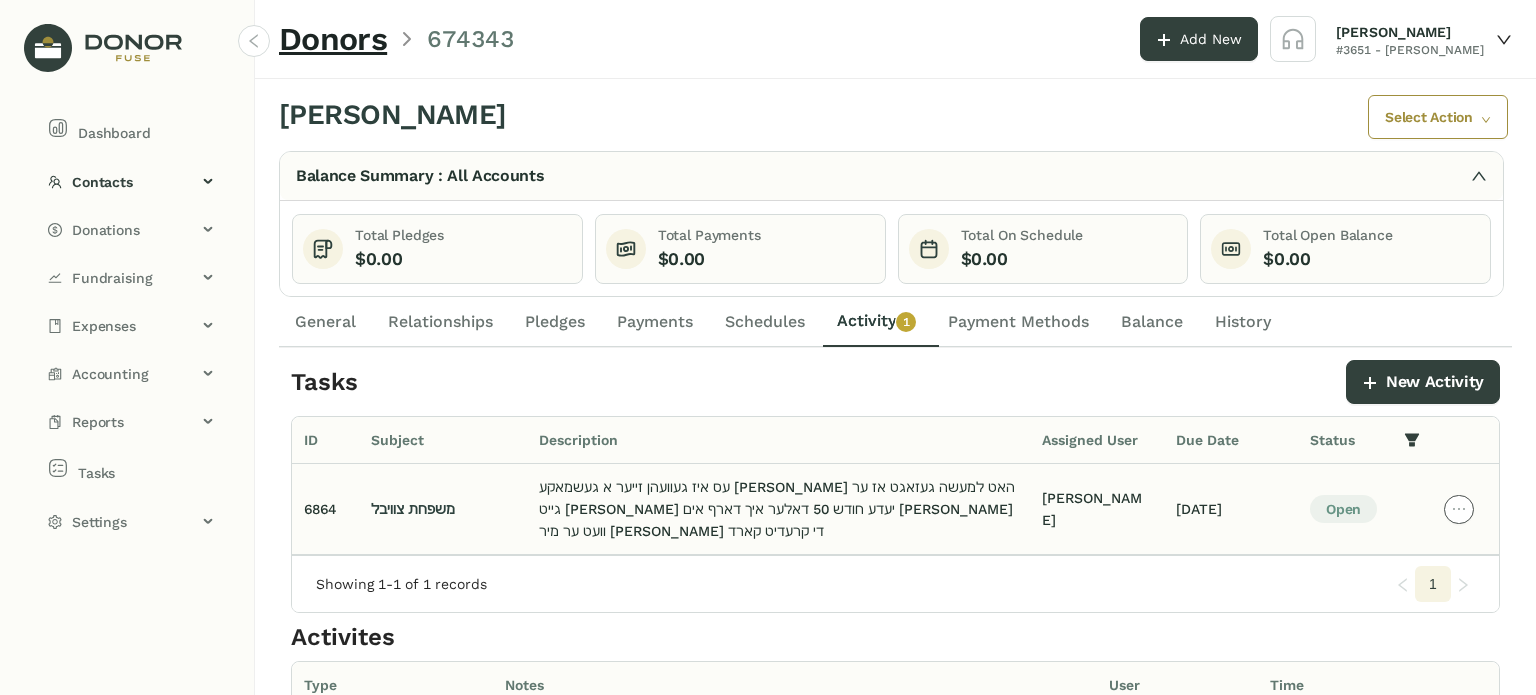click 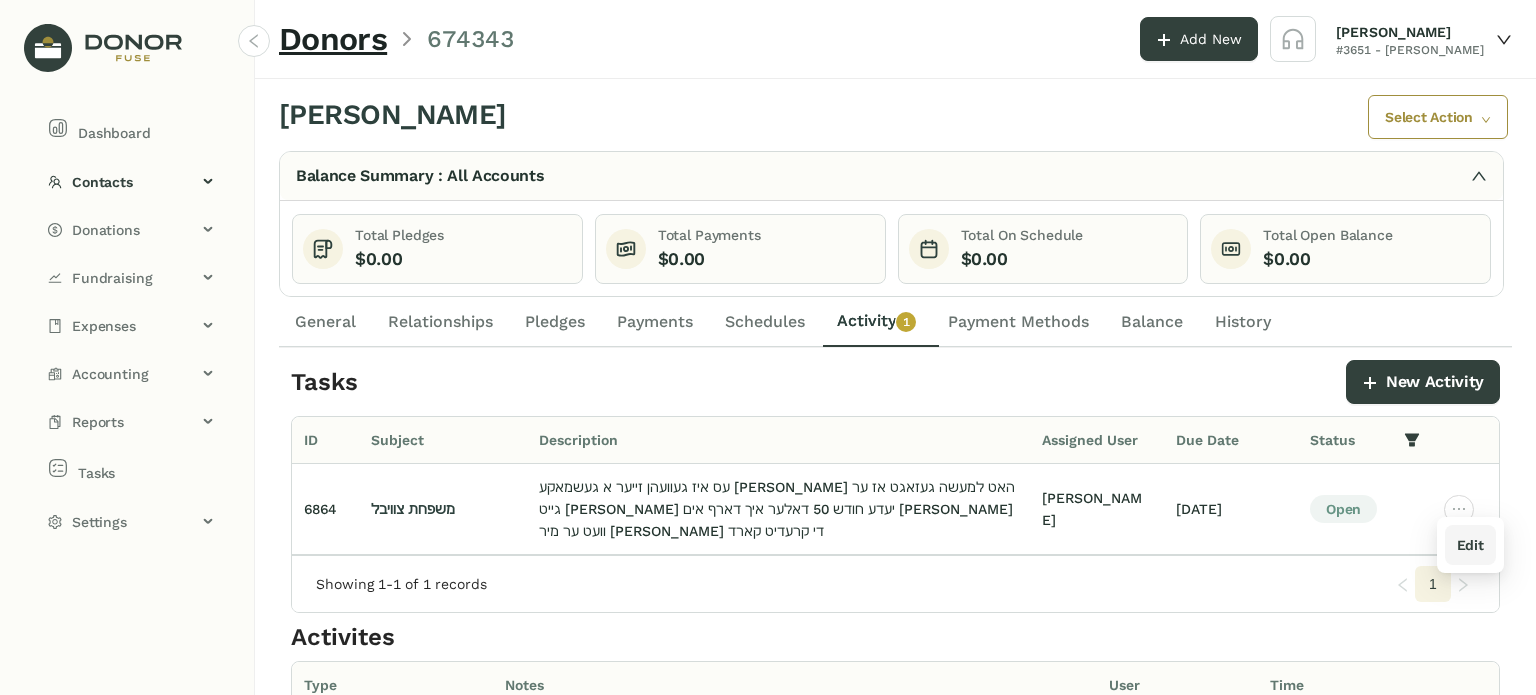click on "Edit" at bounding box center (1470, 545) 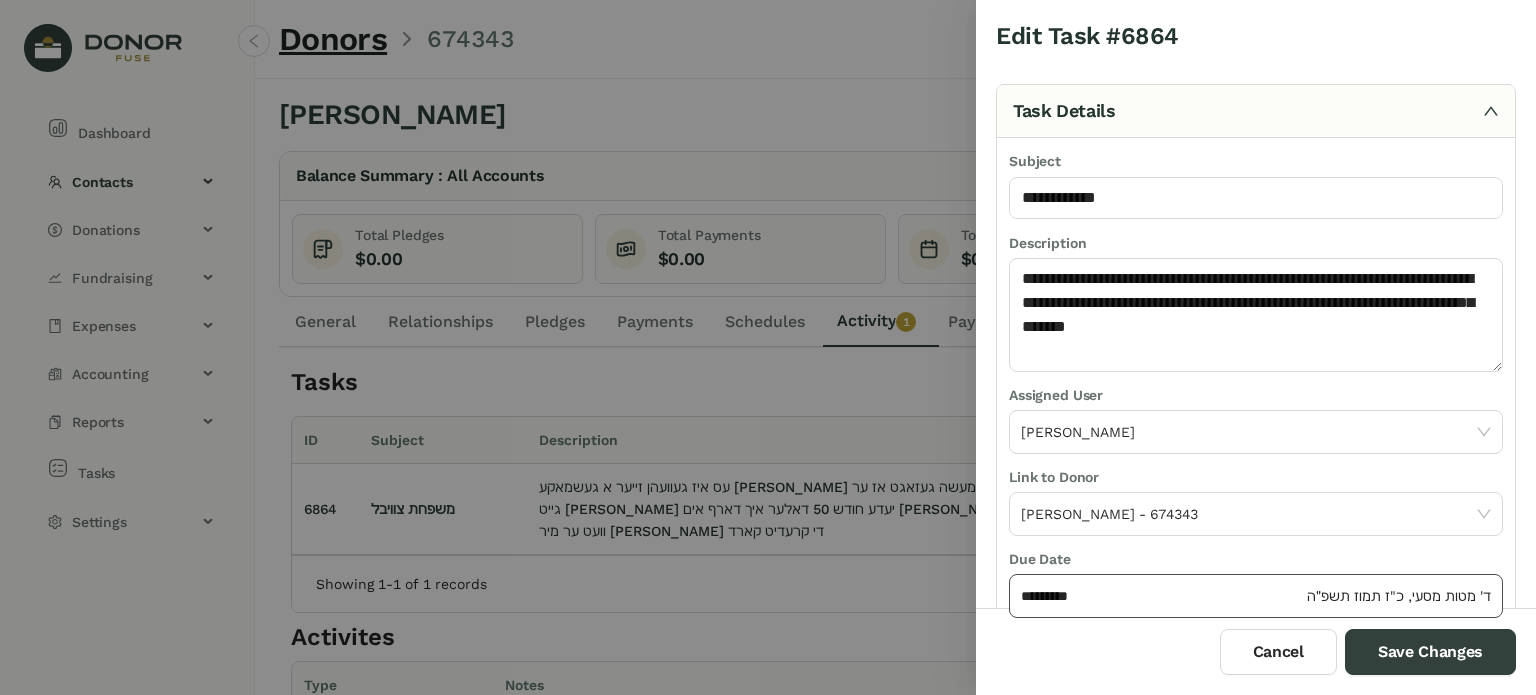 click on "*********" 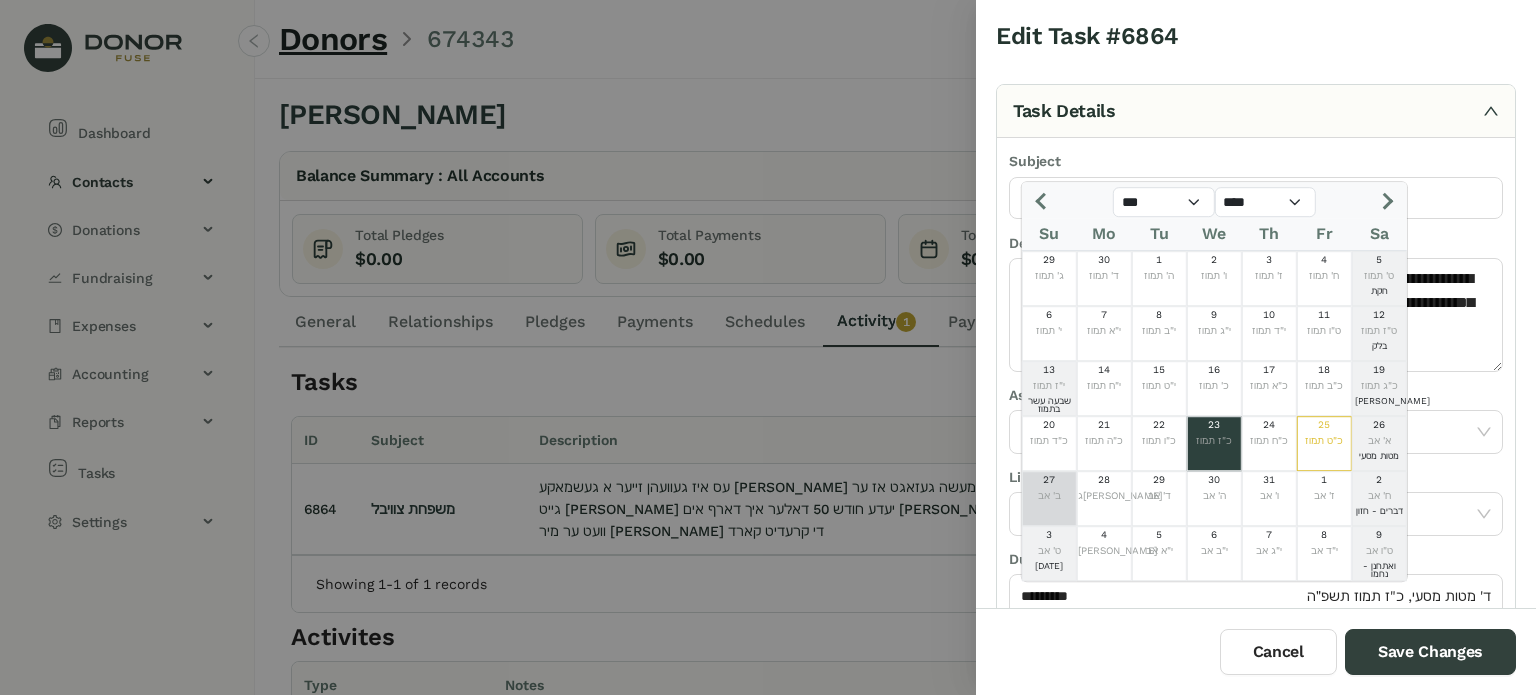 click on "27" 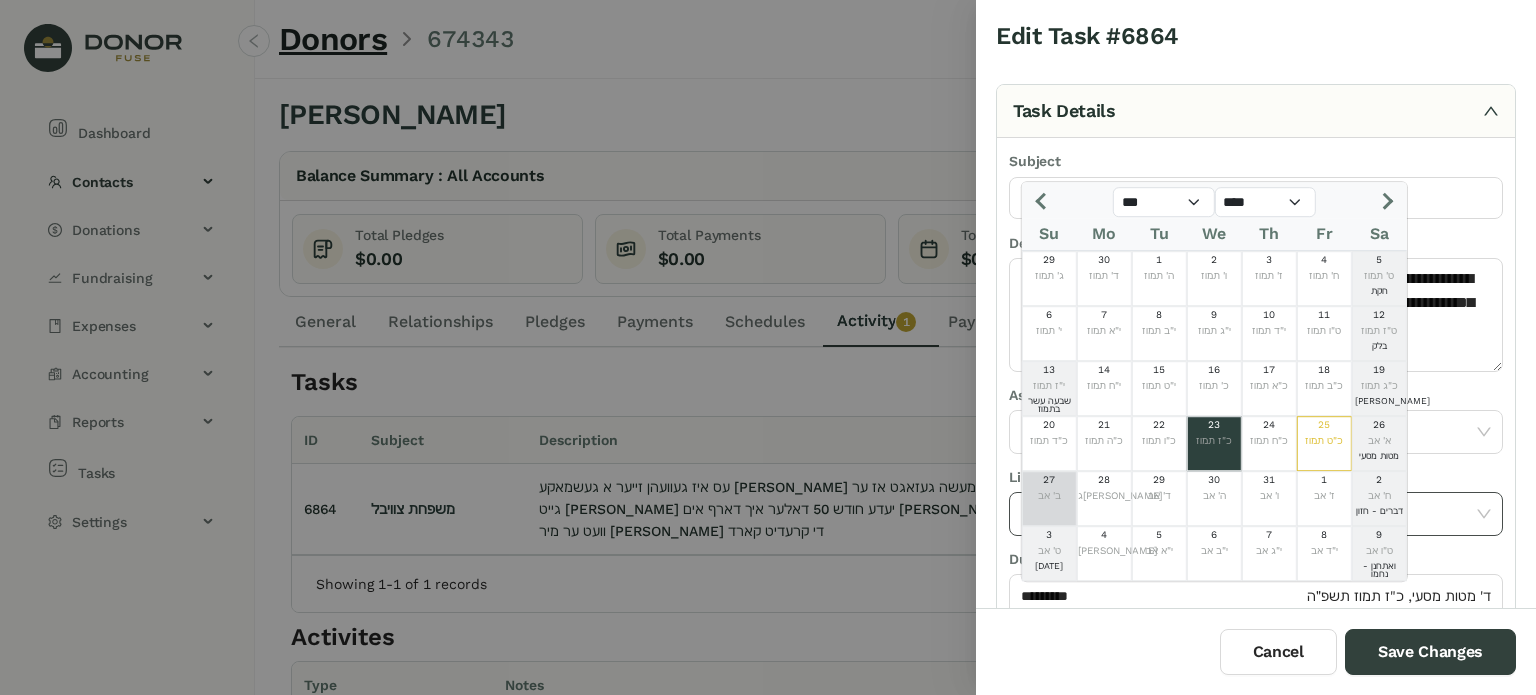 type on "*********" 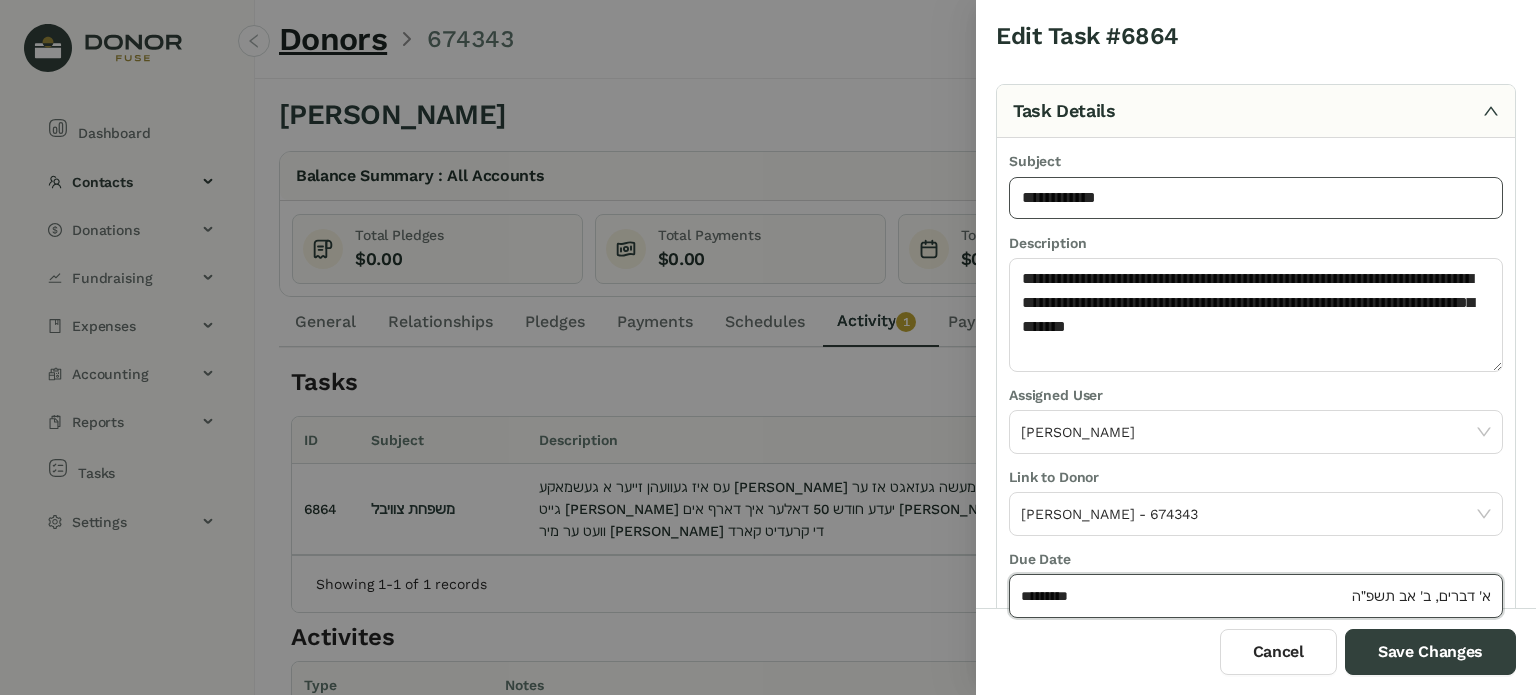 click on "**********" 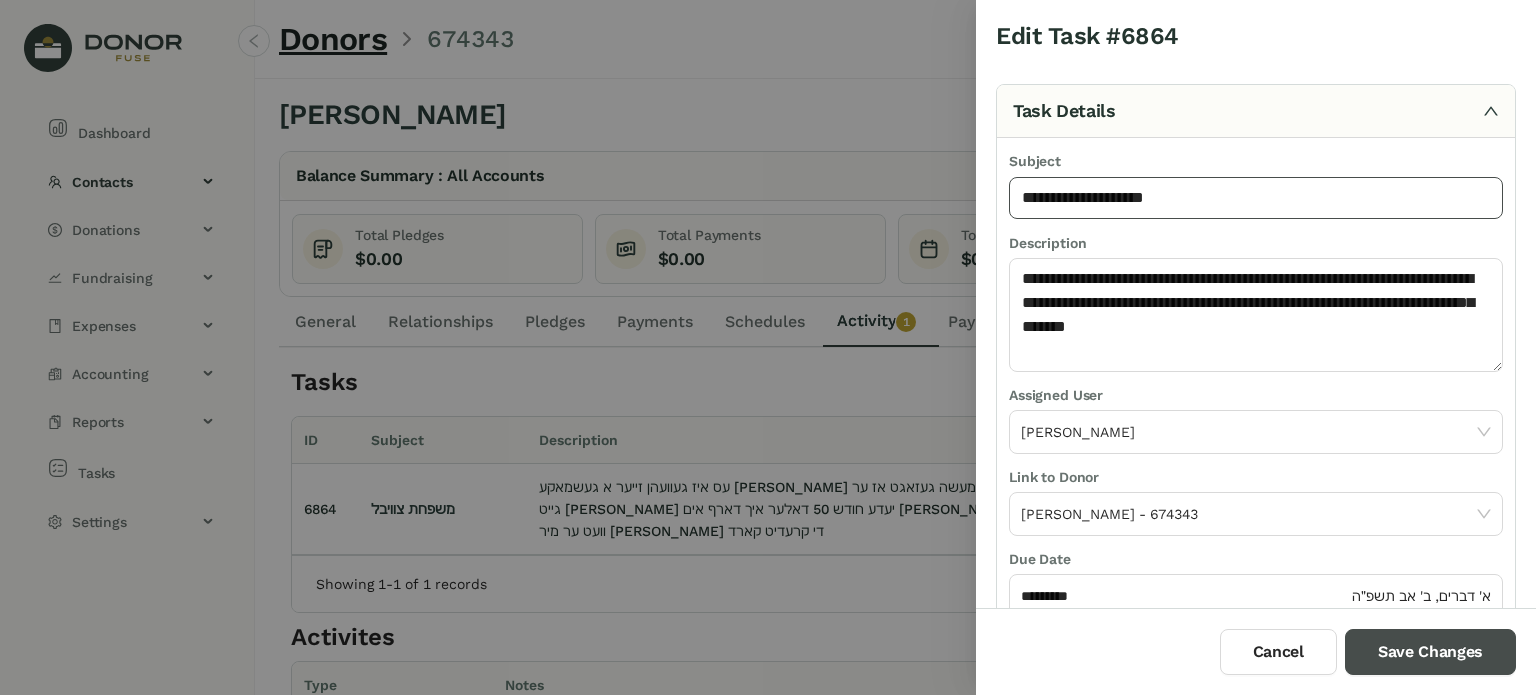 type on "**********" 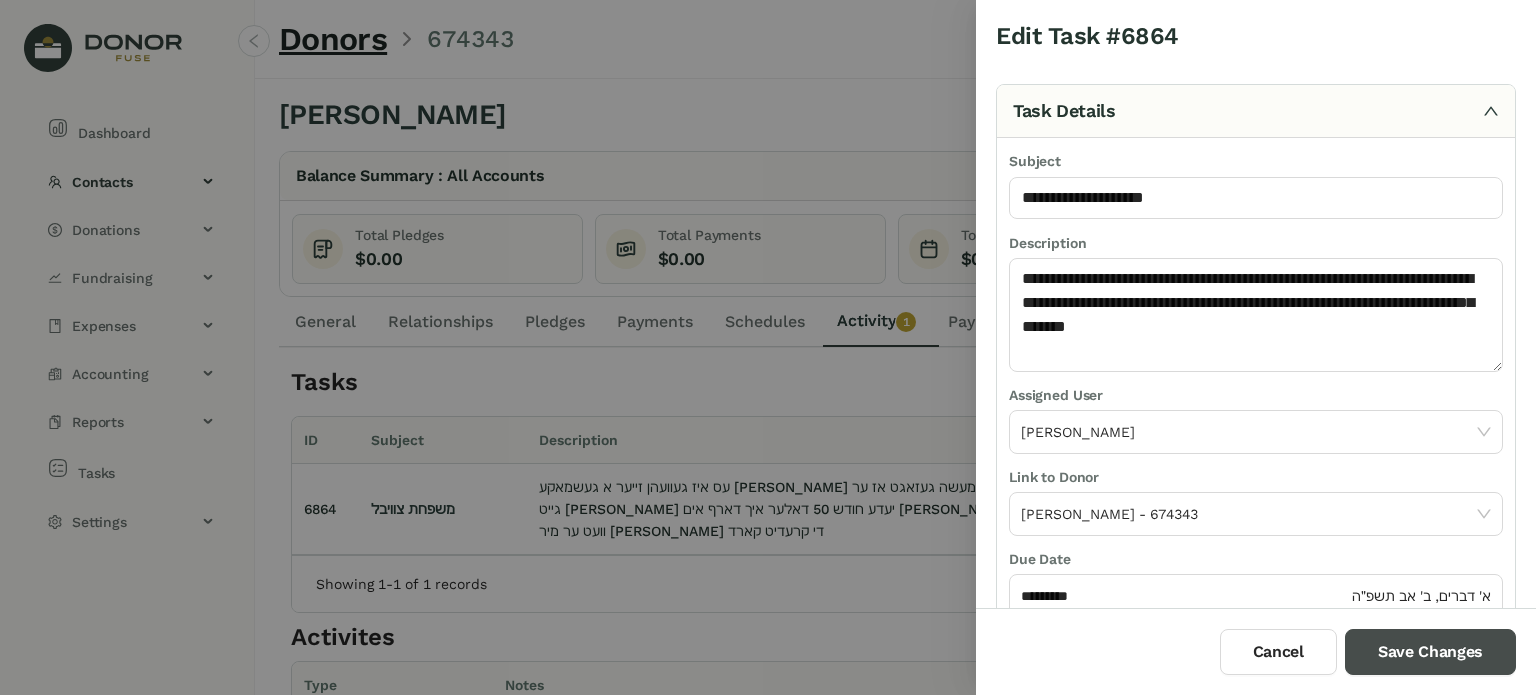 click on "Save Changes" at bounding box center [1430, 652] 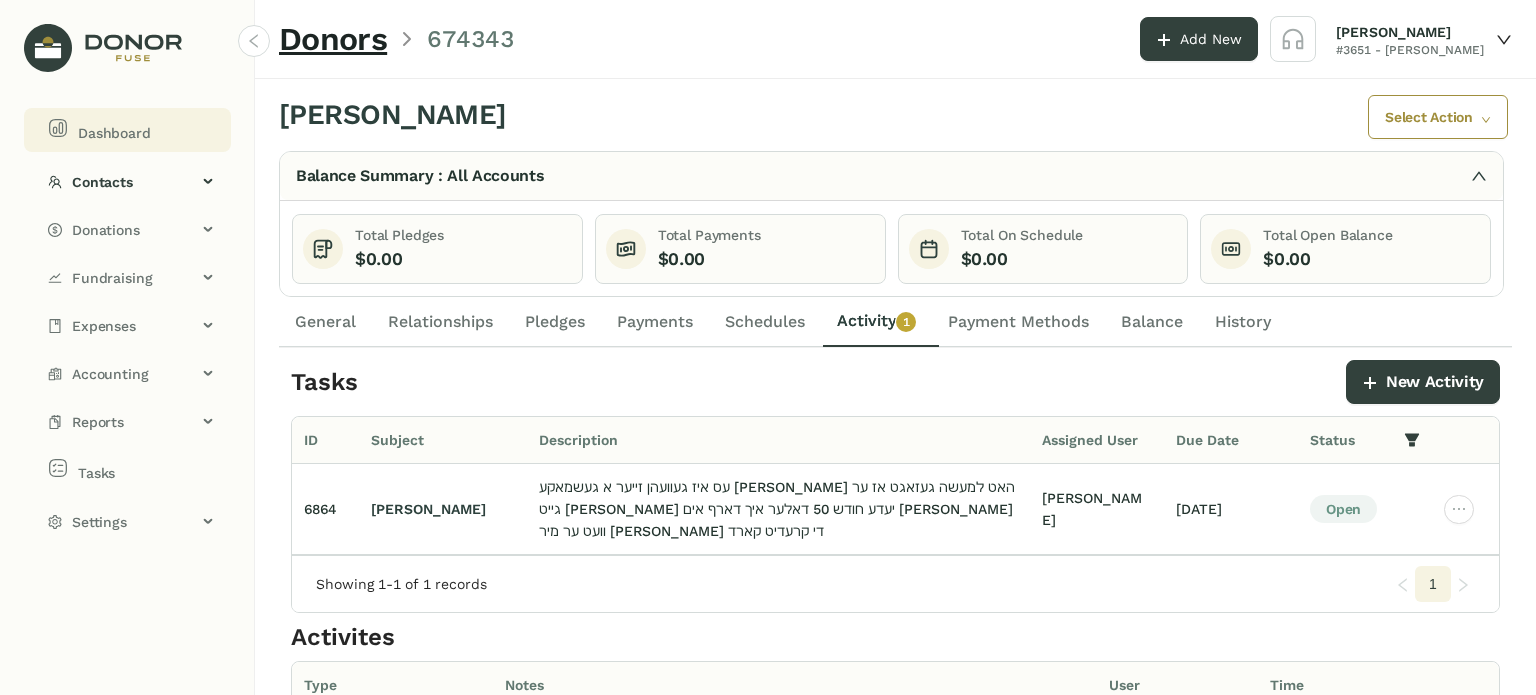 click on "Dashboard" 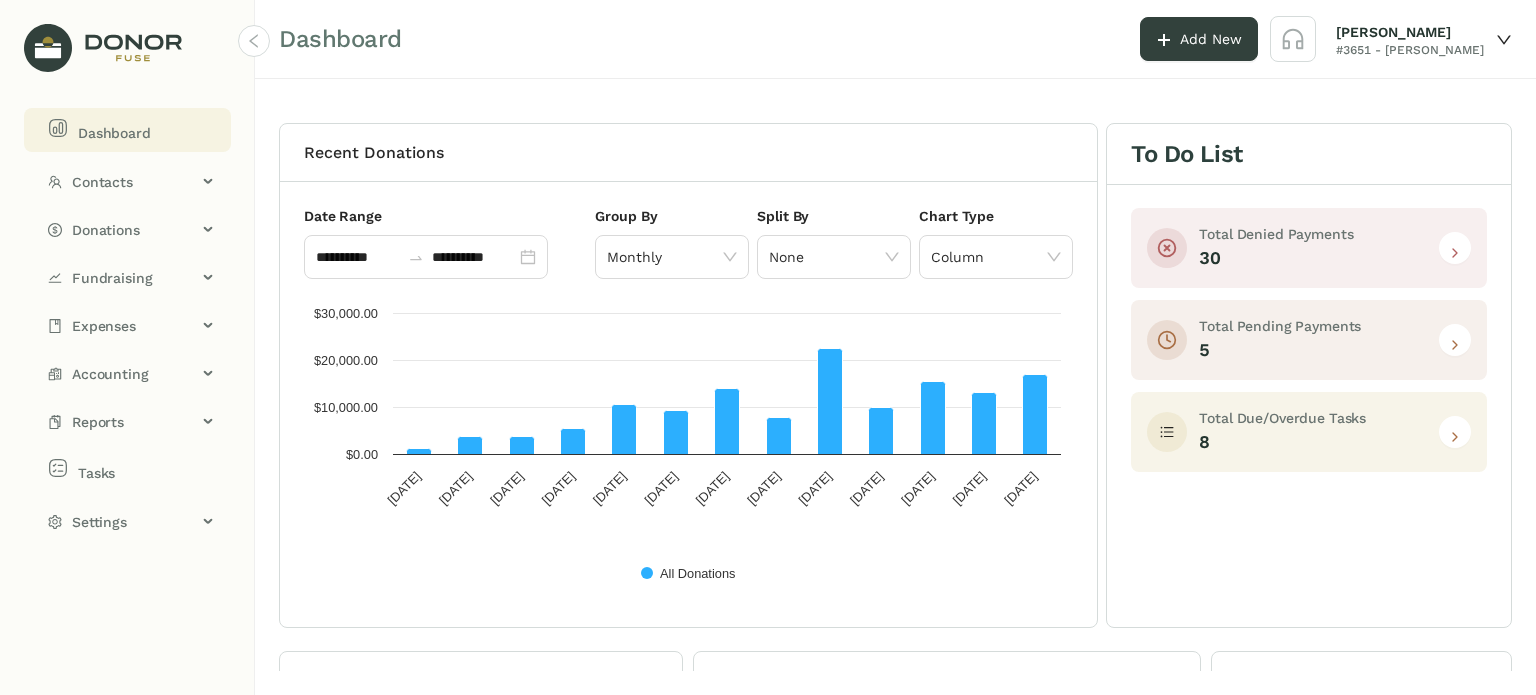 click 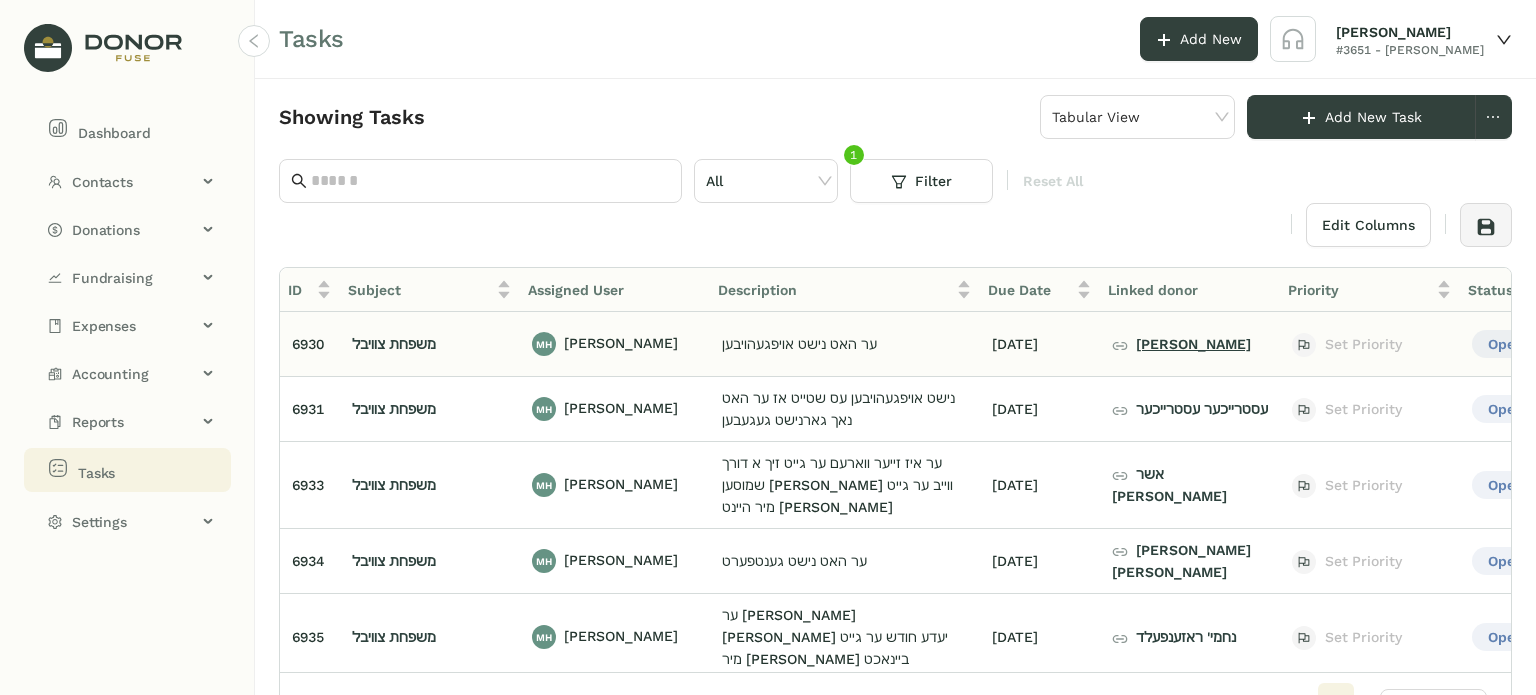 click on "[PERSON_NAME]" 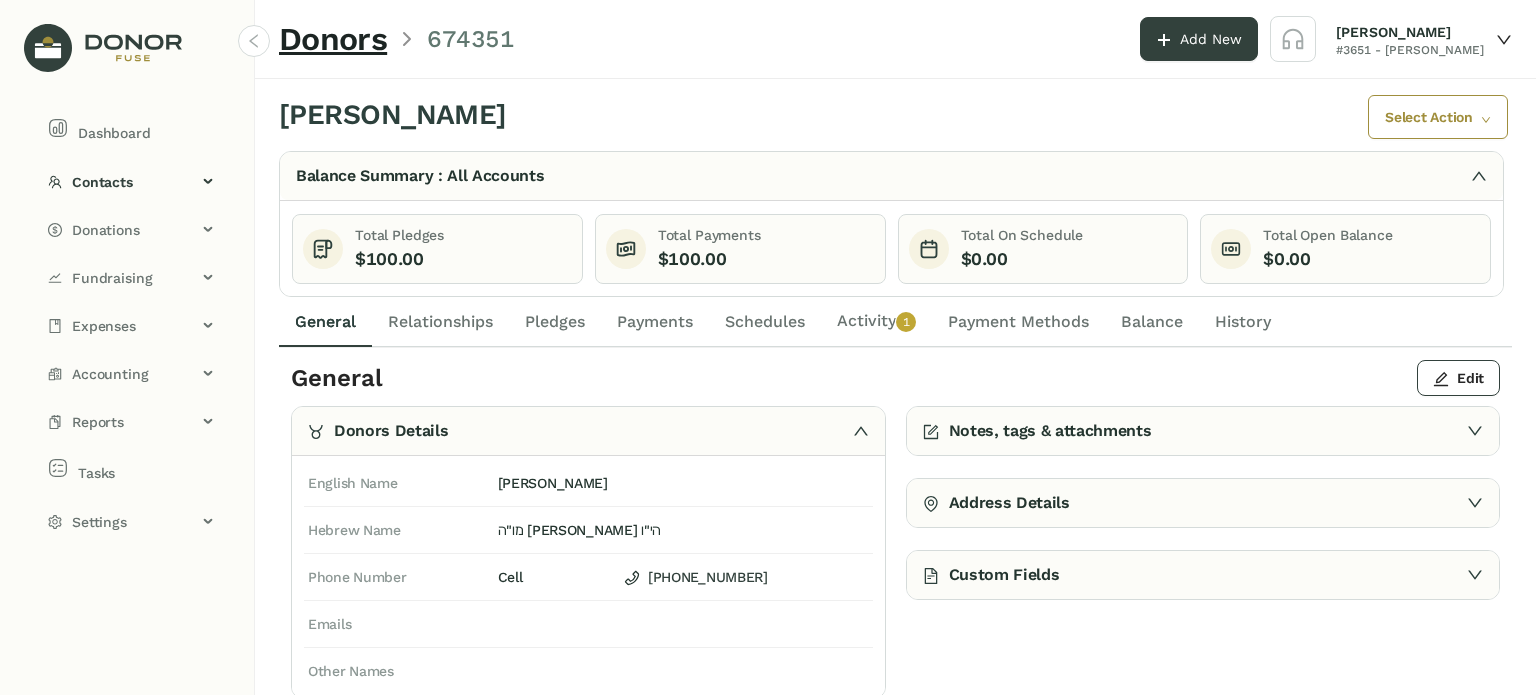 click on "Activity   0   1   2   3   4   5   6   7   8   9" 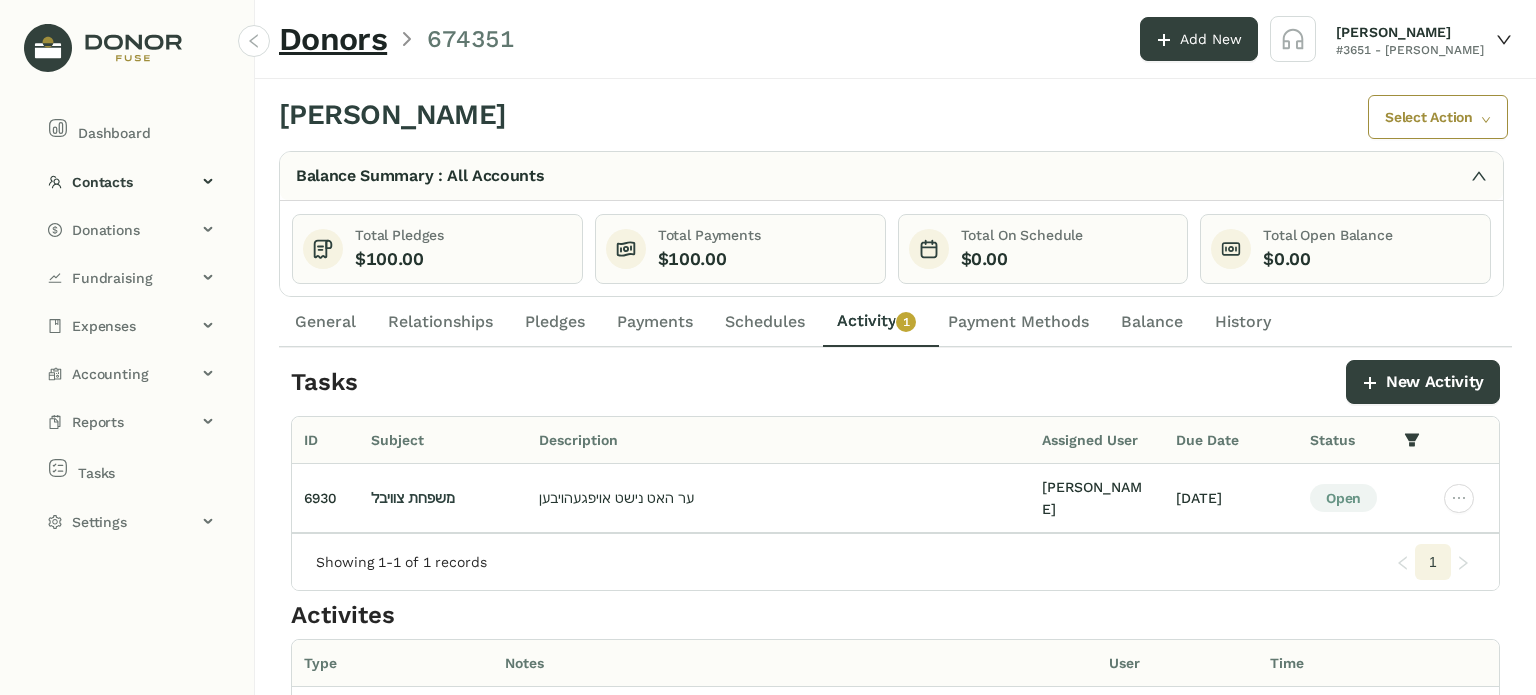 click on "Schedules" 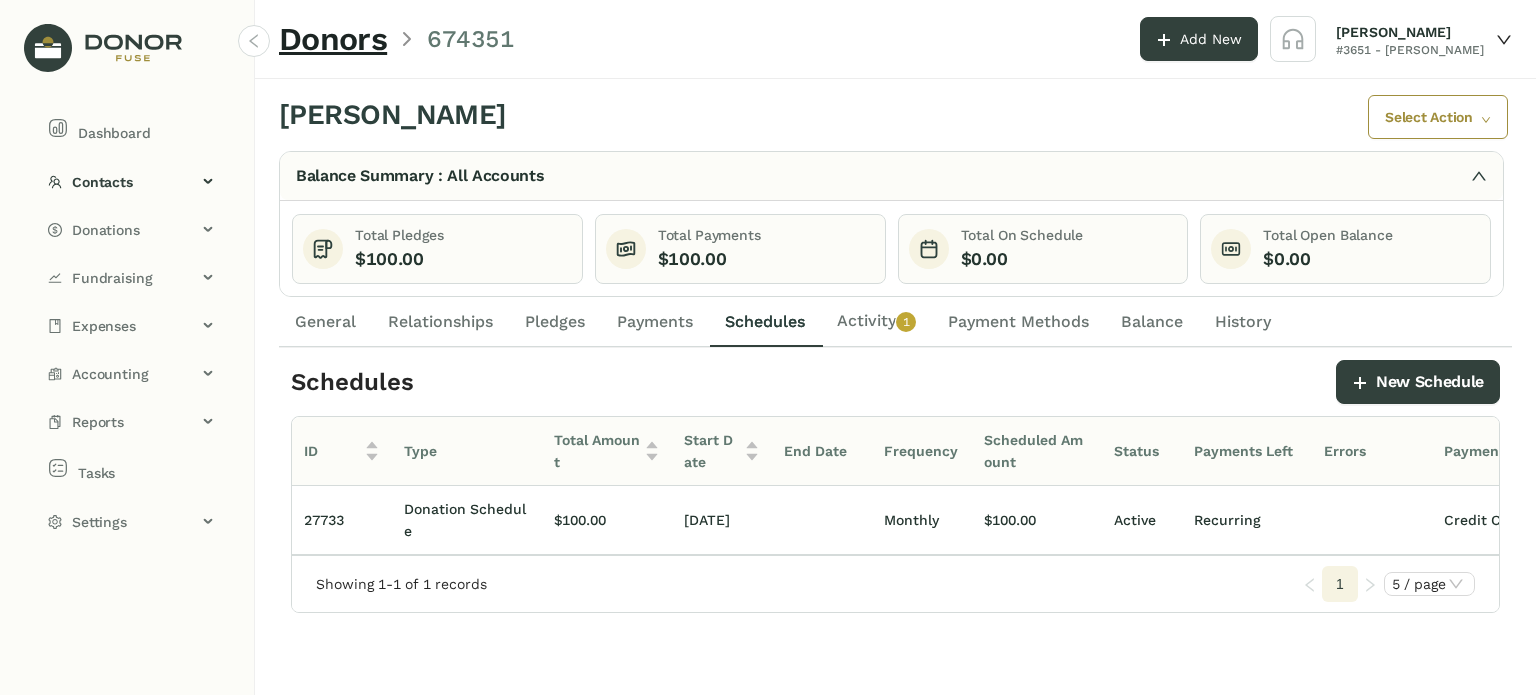 click on "Activity   0   1   2   3   4   5   6   7   8   9" 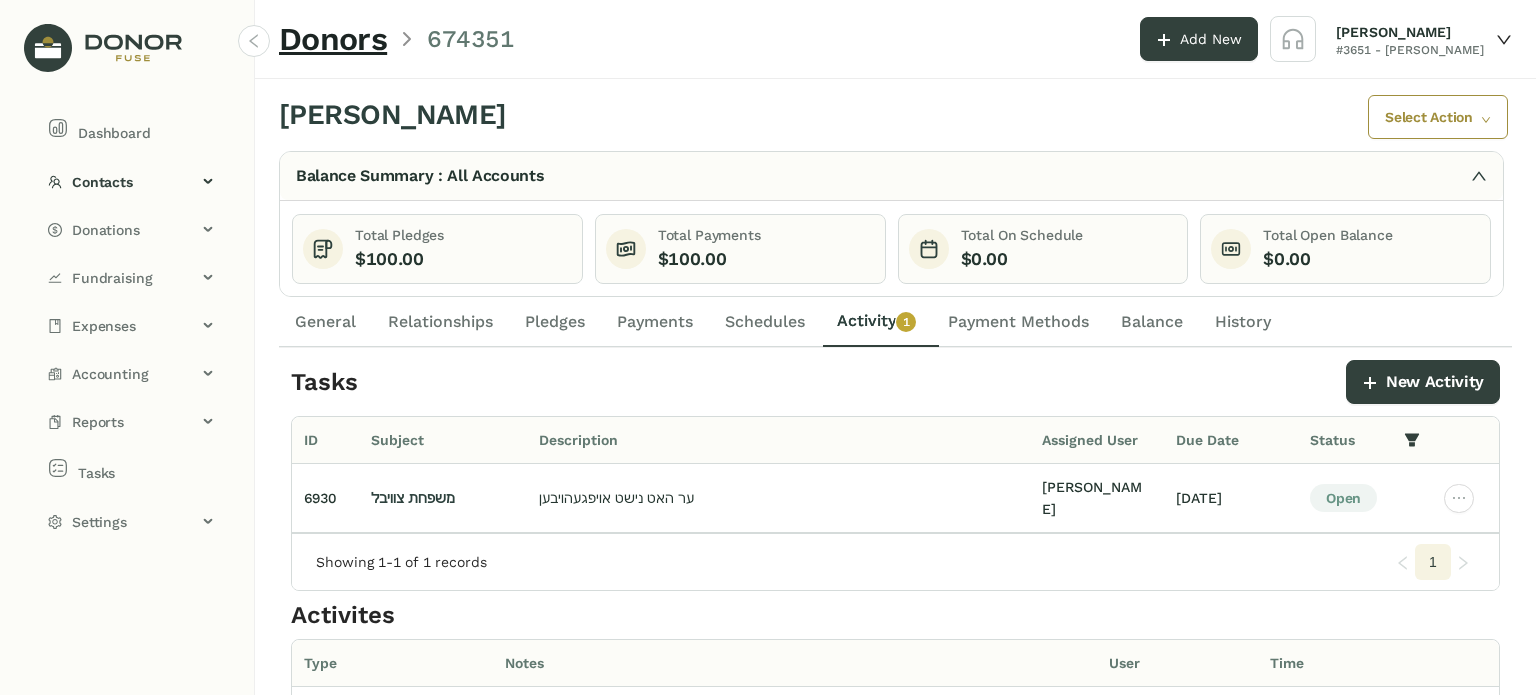 click on "Schedules" 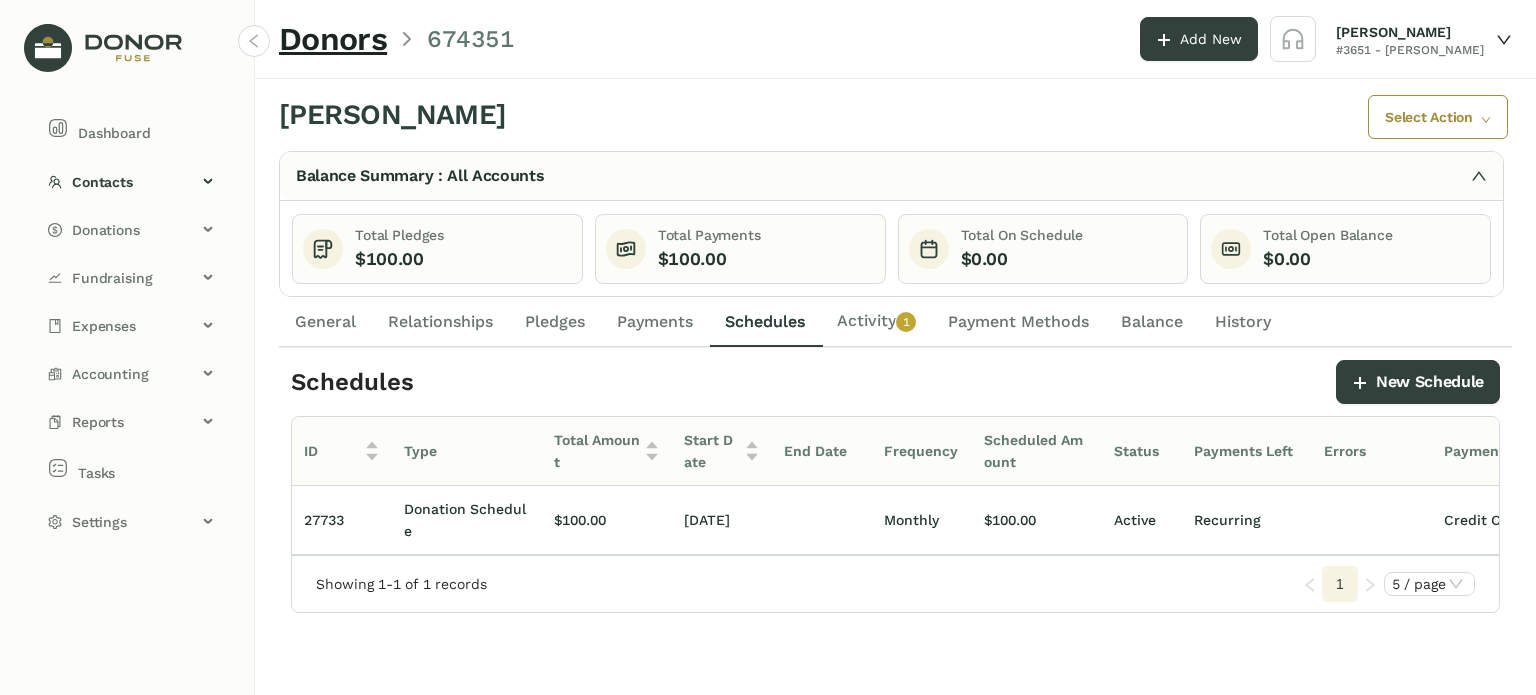 click on "General" 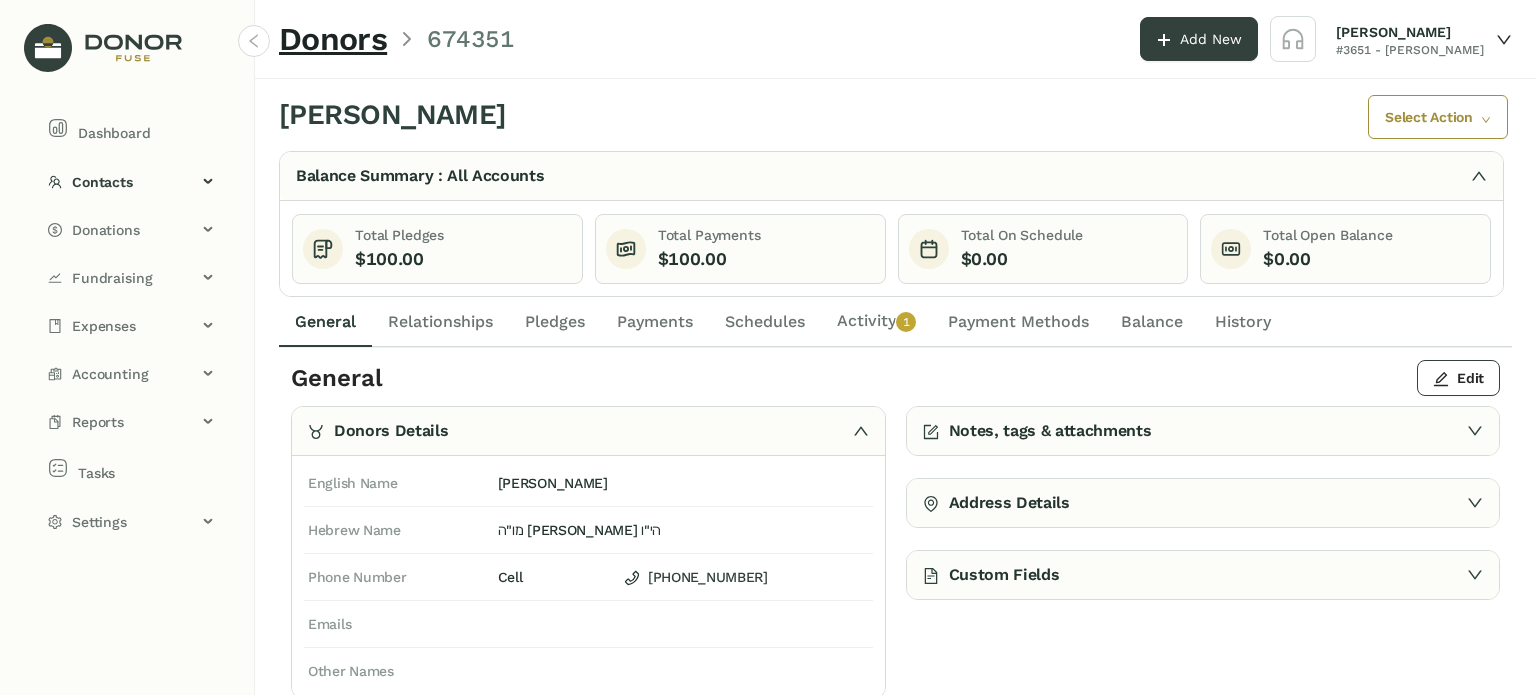 click on "Activity   0   1   2   3   4   5   6   7   8   9" 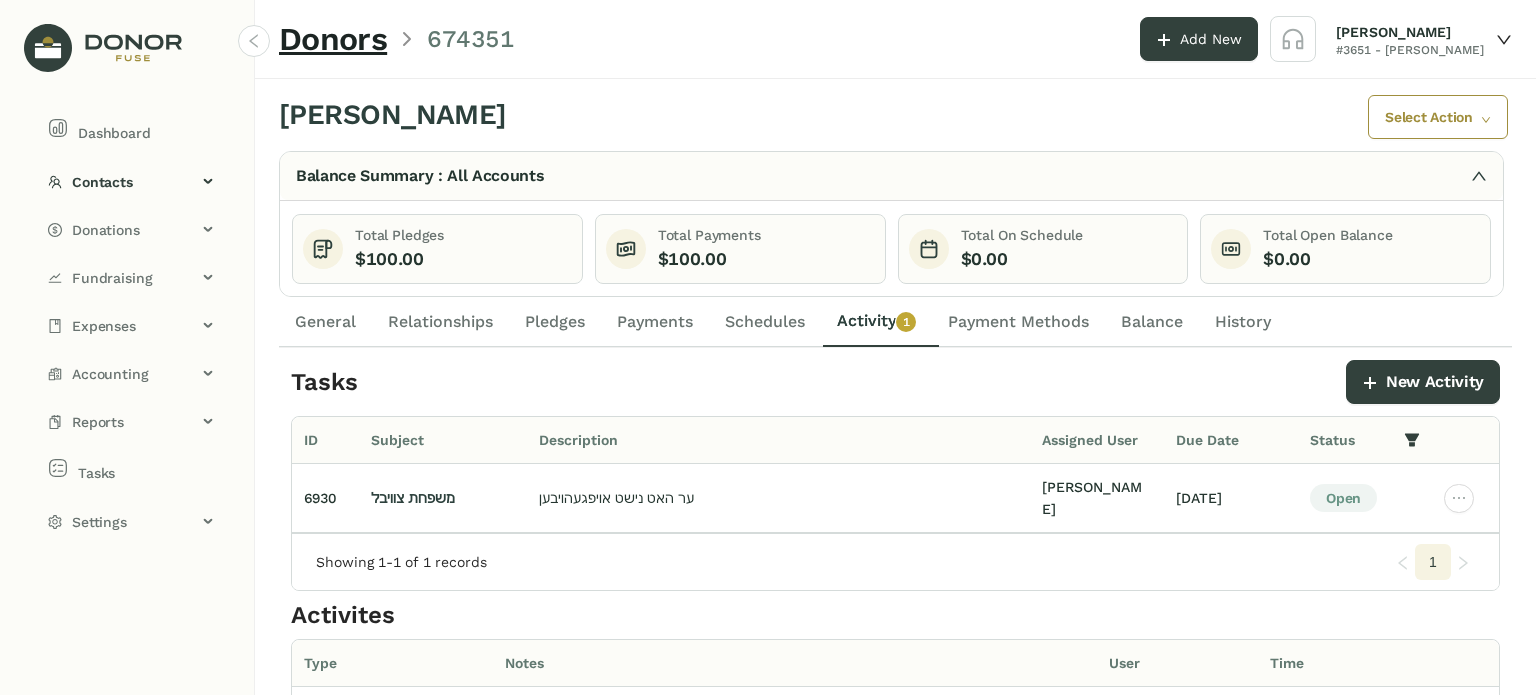 click on "Schedules" 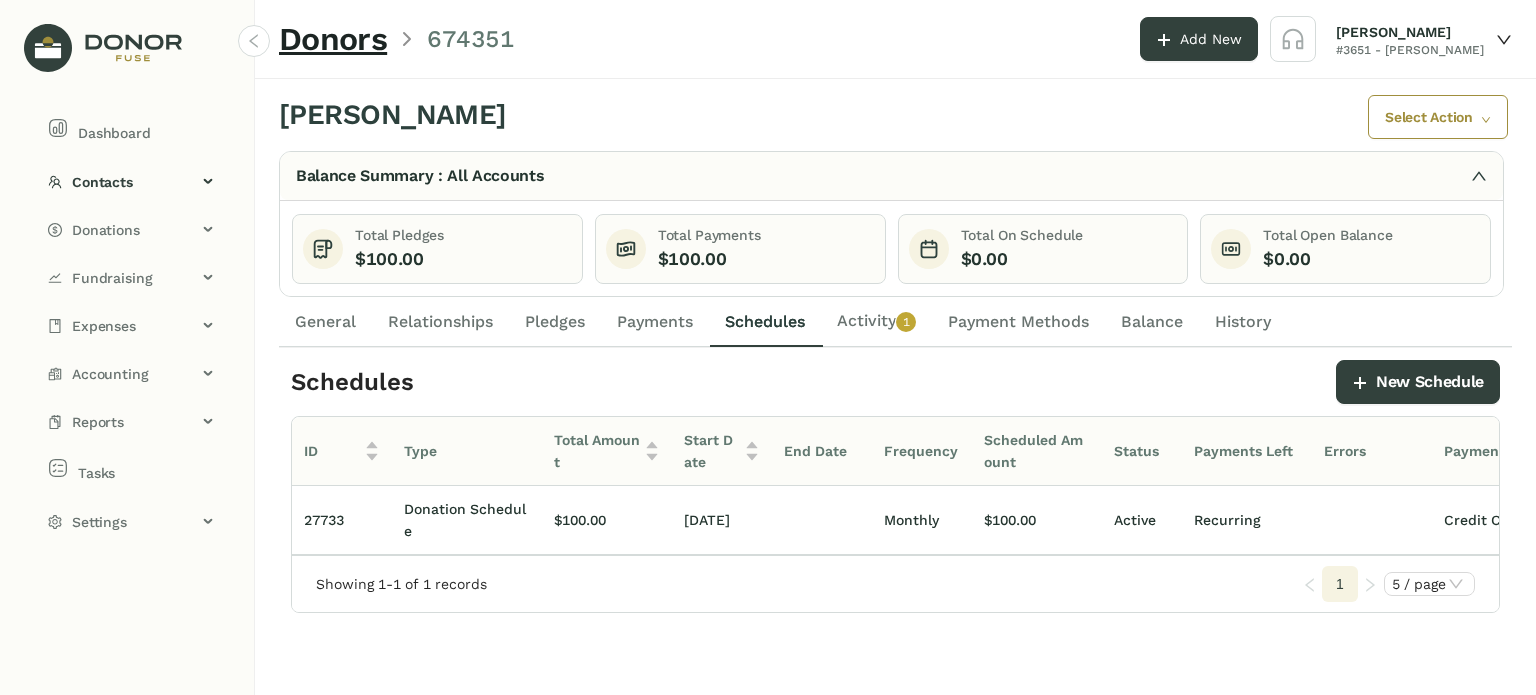 click on "Activity   0   1   2   3   4   5   6   7   8   9" 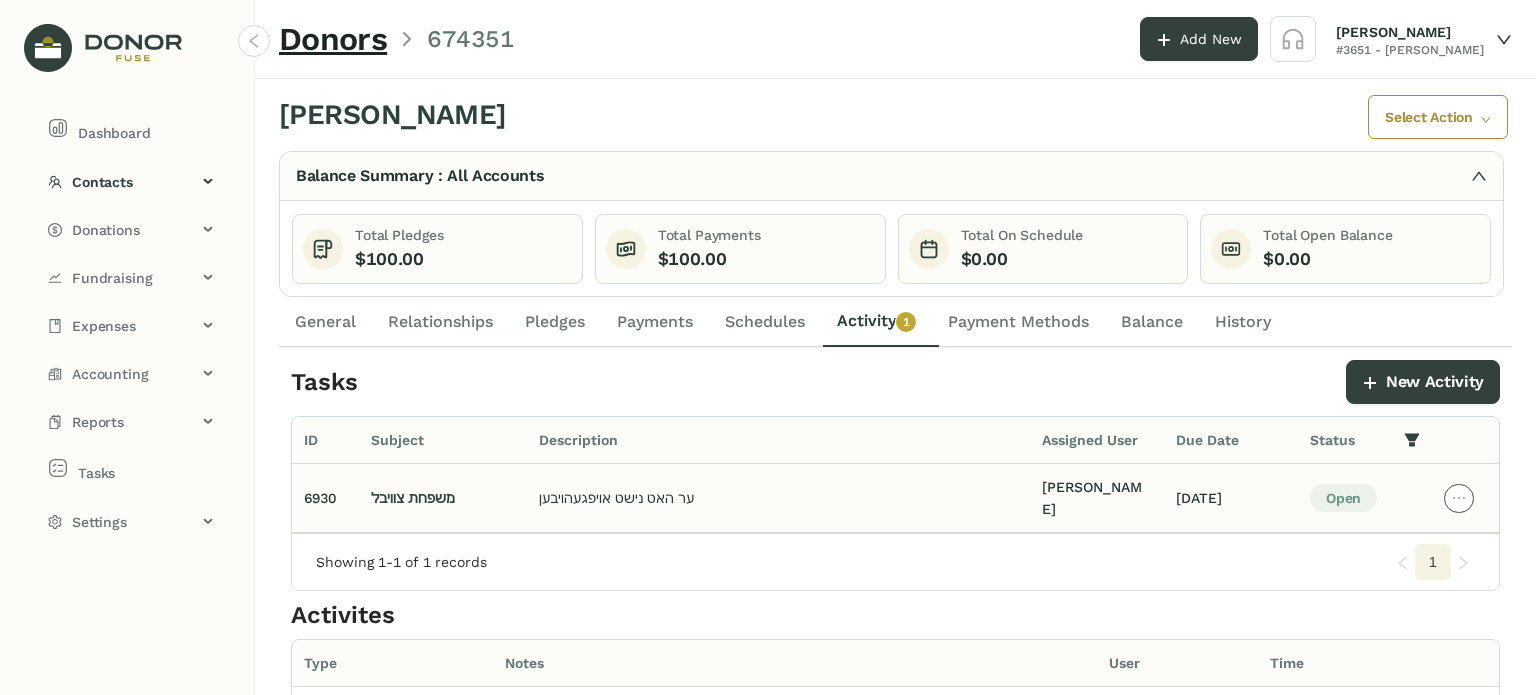 click 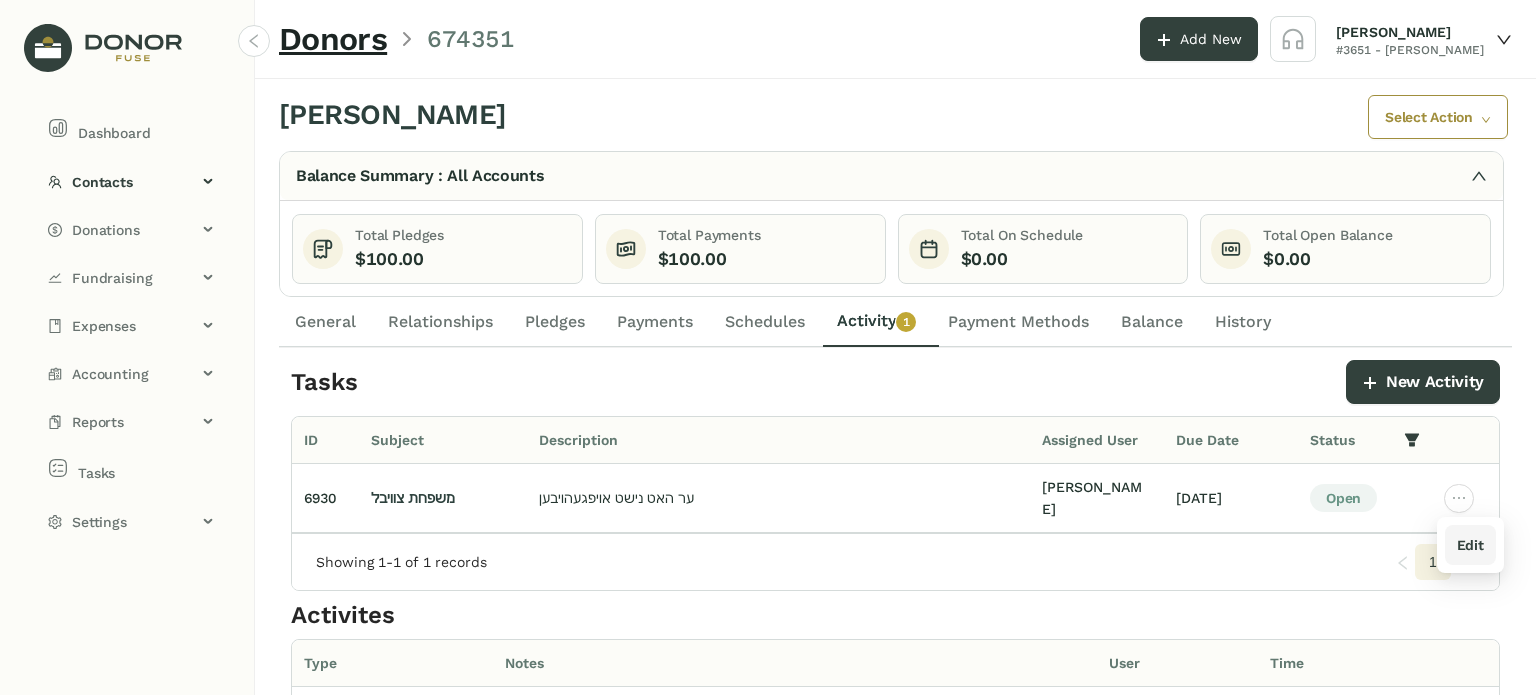 click on "Edit" at bounding box center [1470, 545] 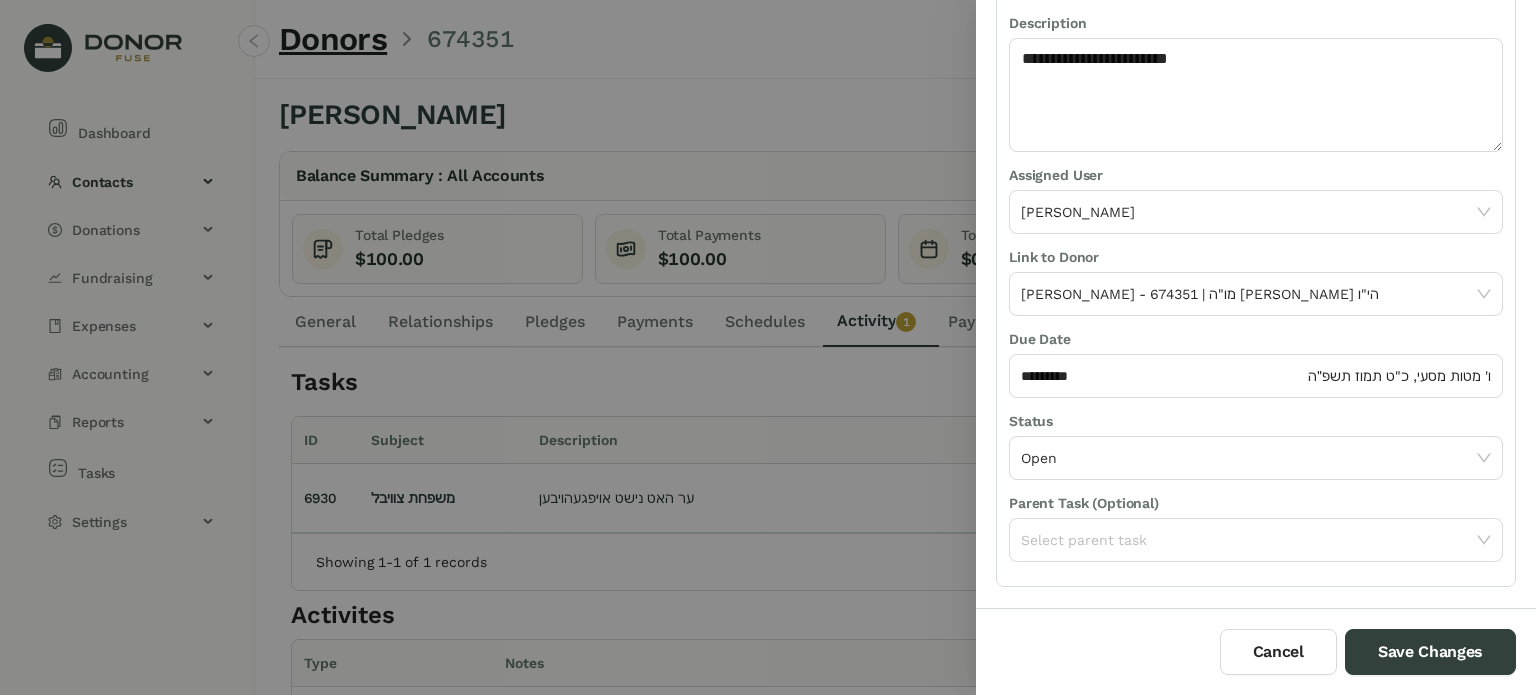 scroll, scrollTop: 292, scrollLeft: 0, axis: vertical 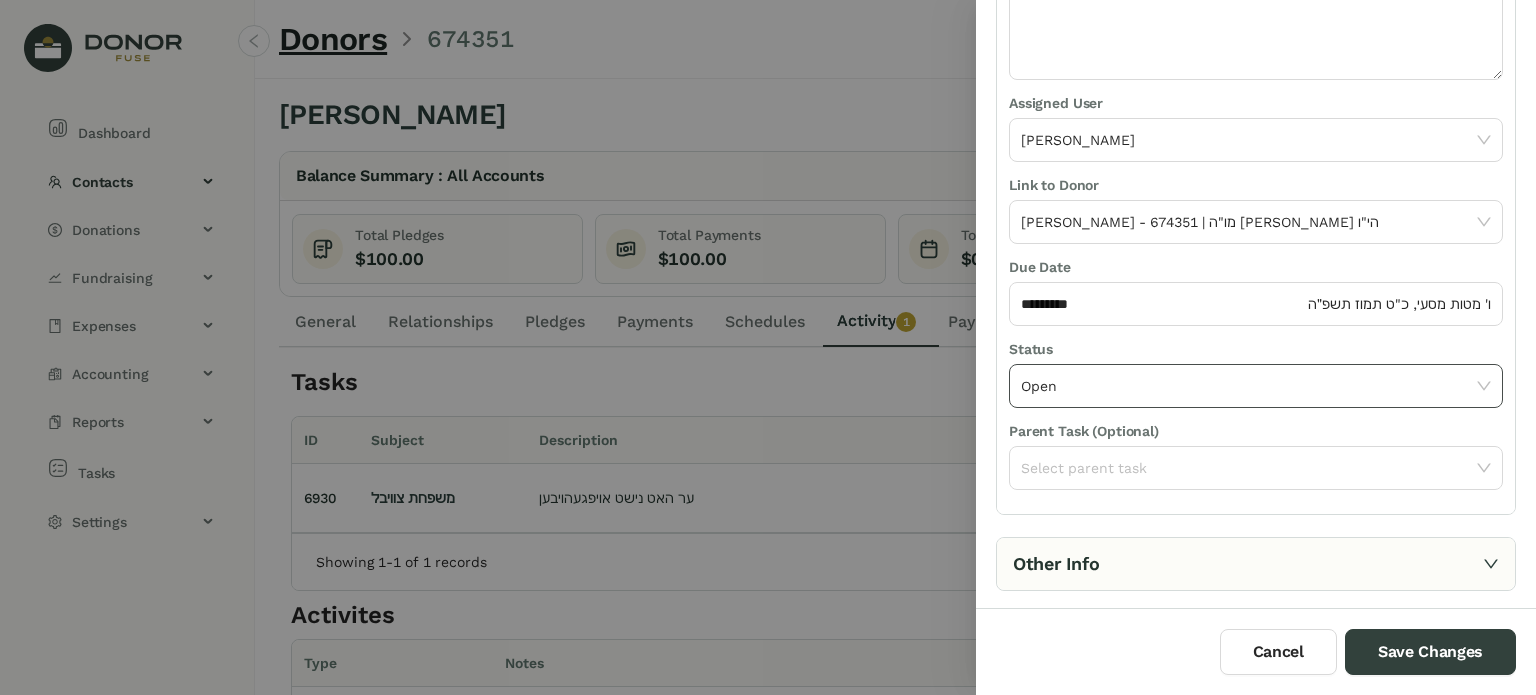 click on "Open" 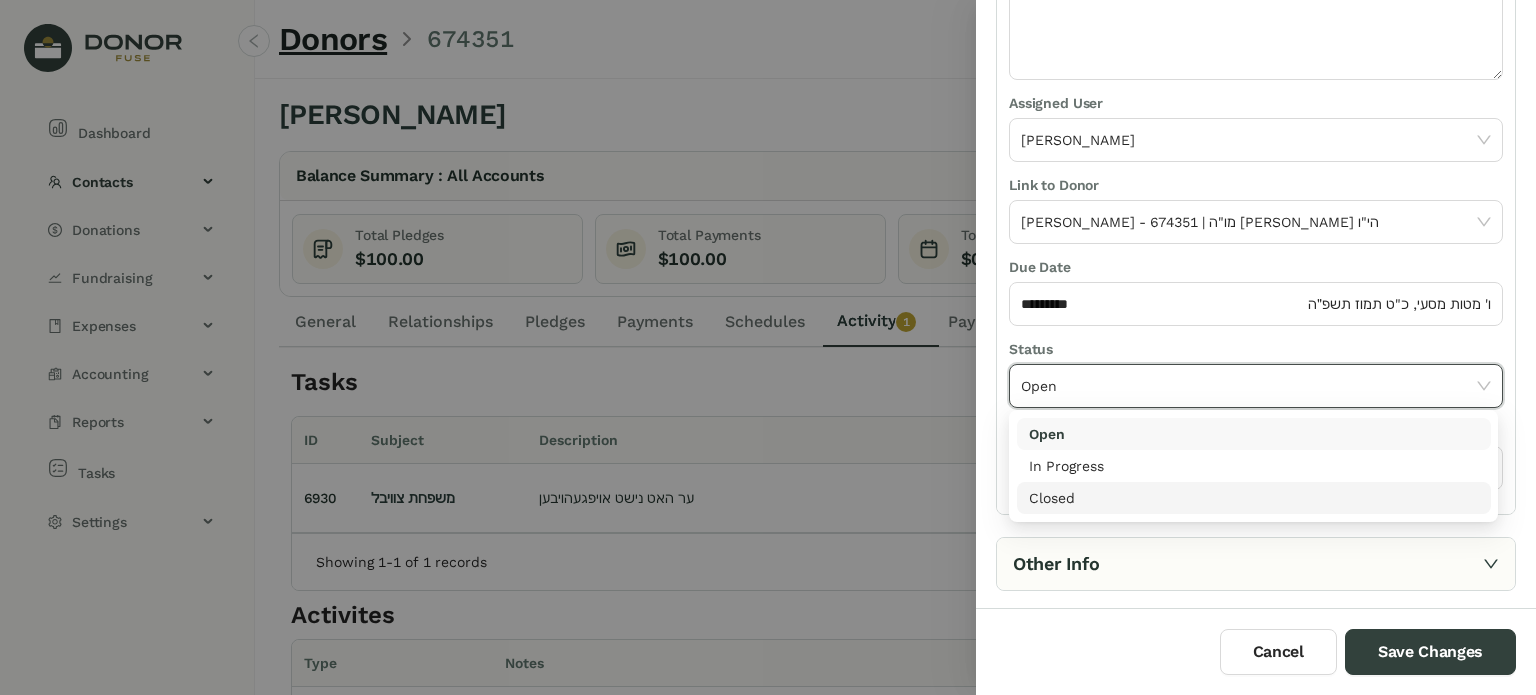 click on "Closed" at bounding box center [1254, 498] 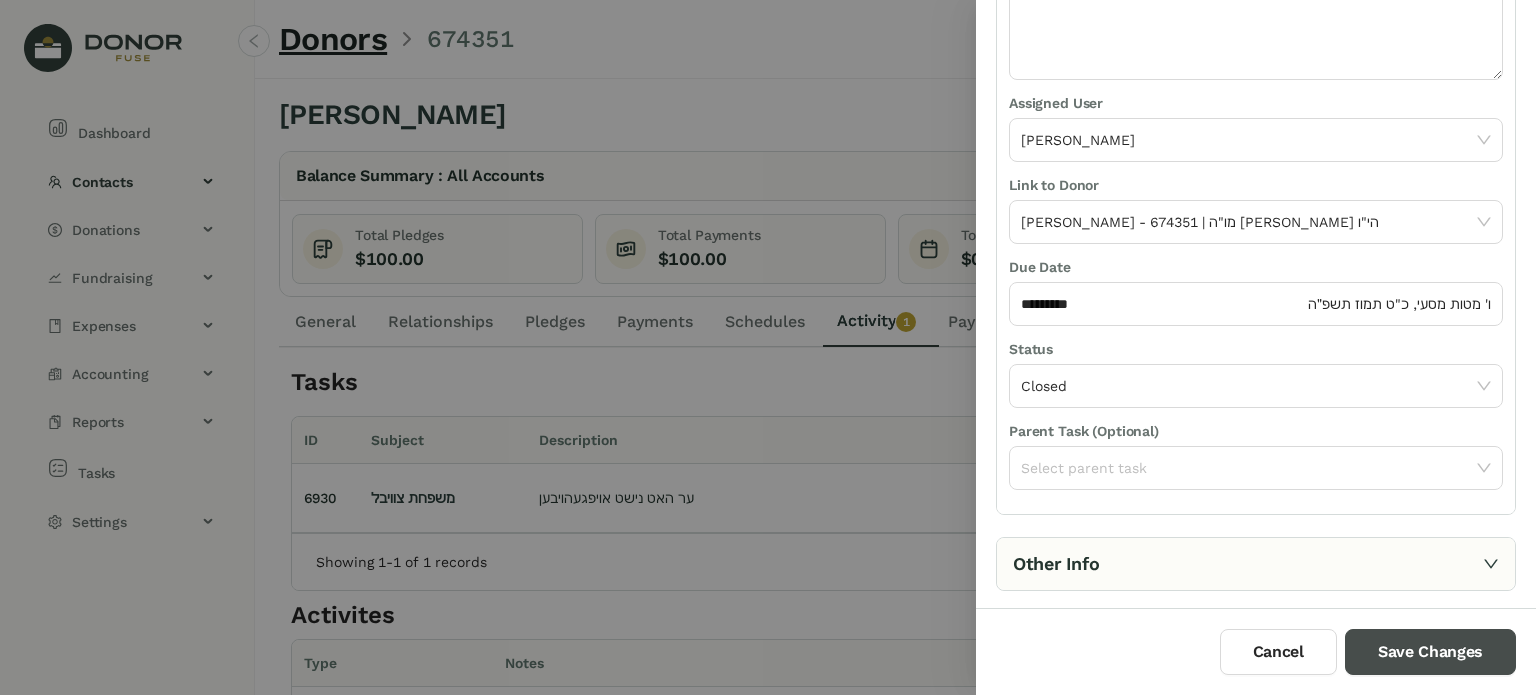 click on "Save Changes" at bounding box center [1430, 652] 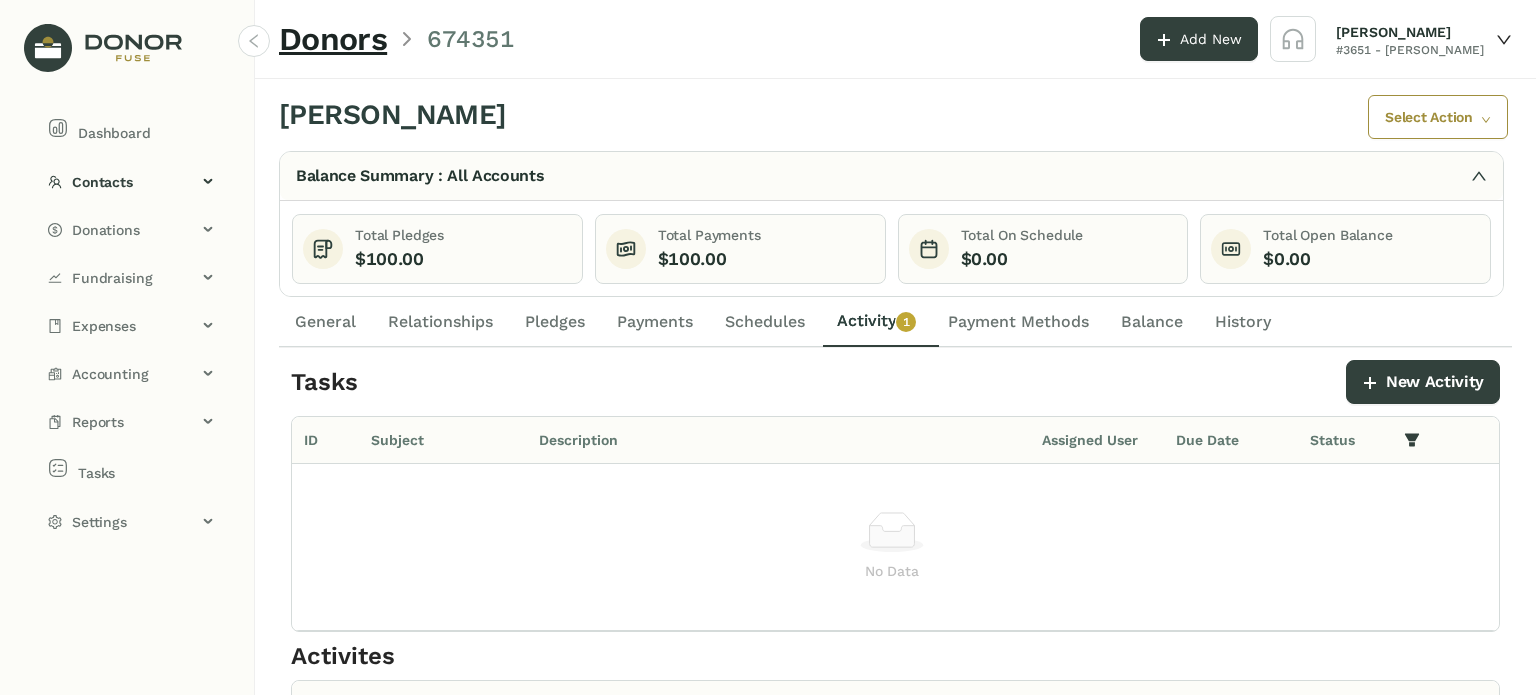 click on "0   1   2   3   4   5   6   7   8   9" 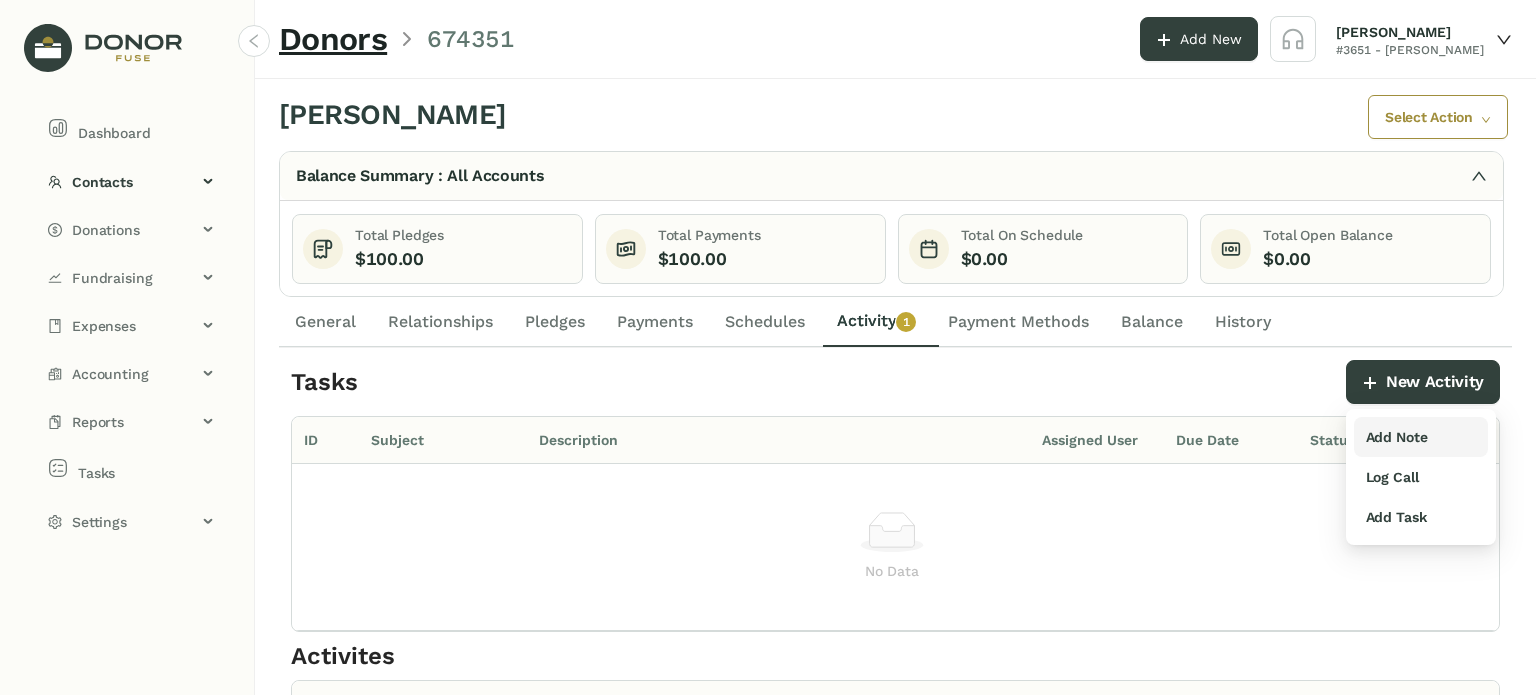 click on "Add Note" at bounding box center [1397, 437] 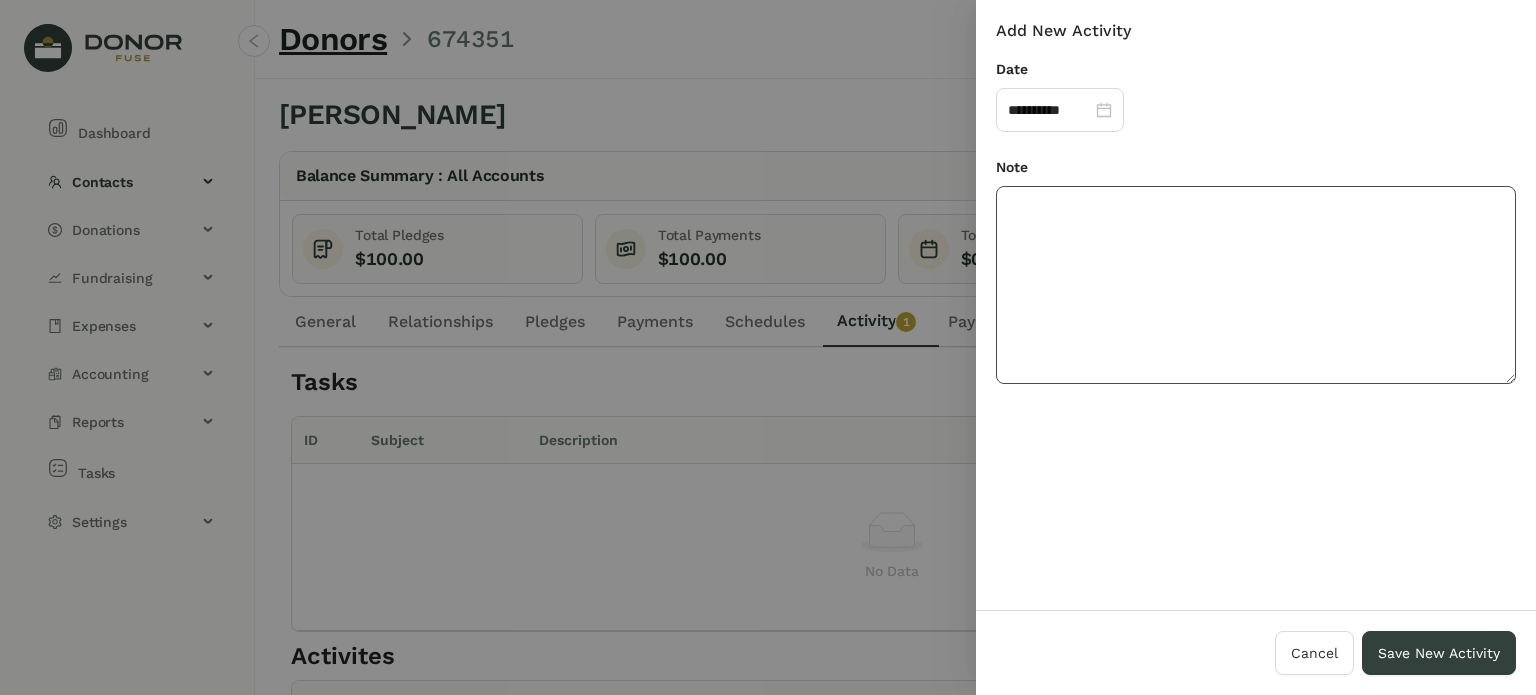 click 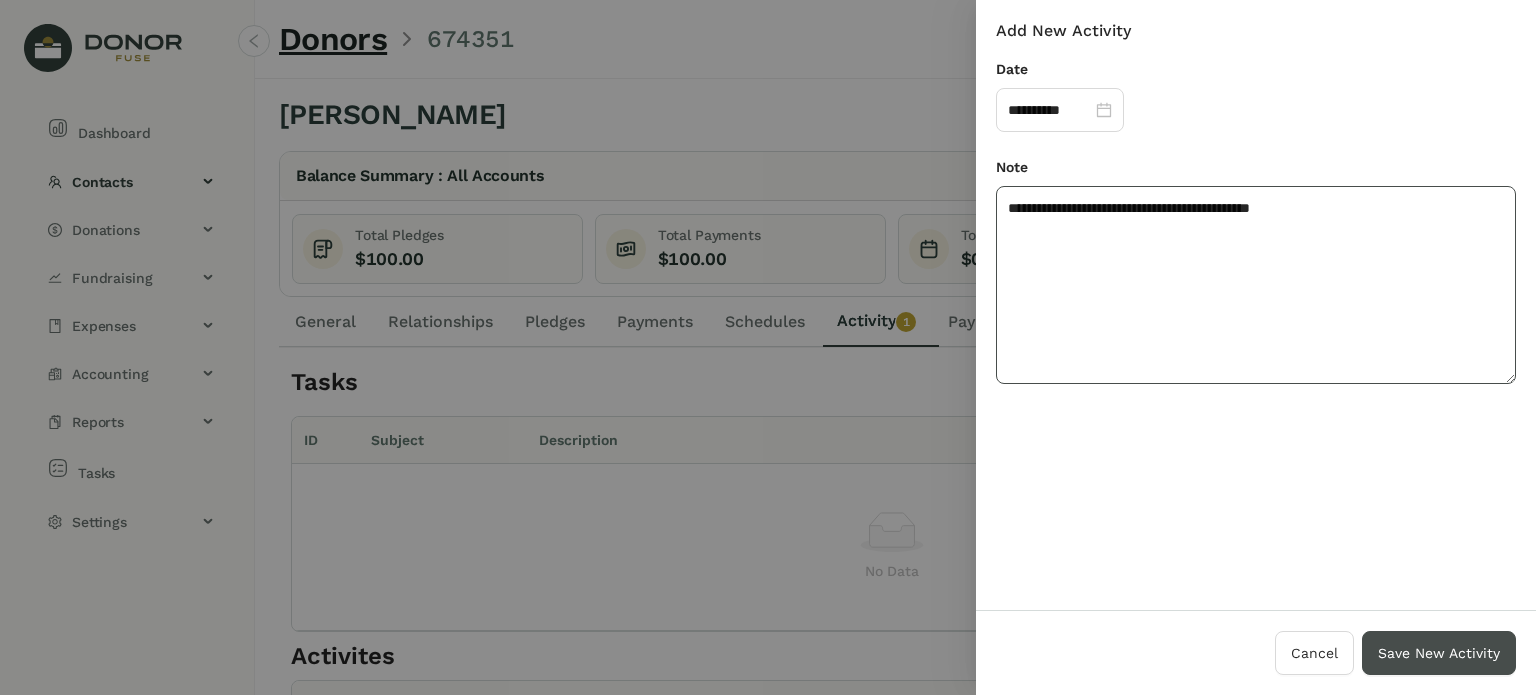 type on "**********" 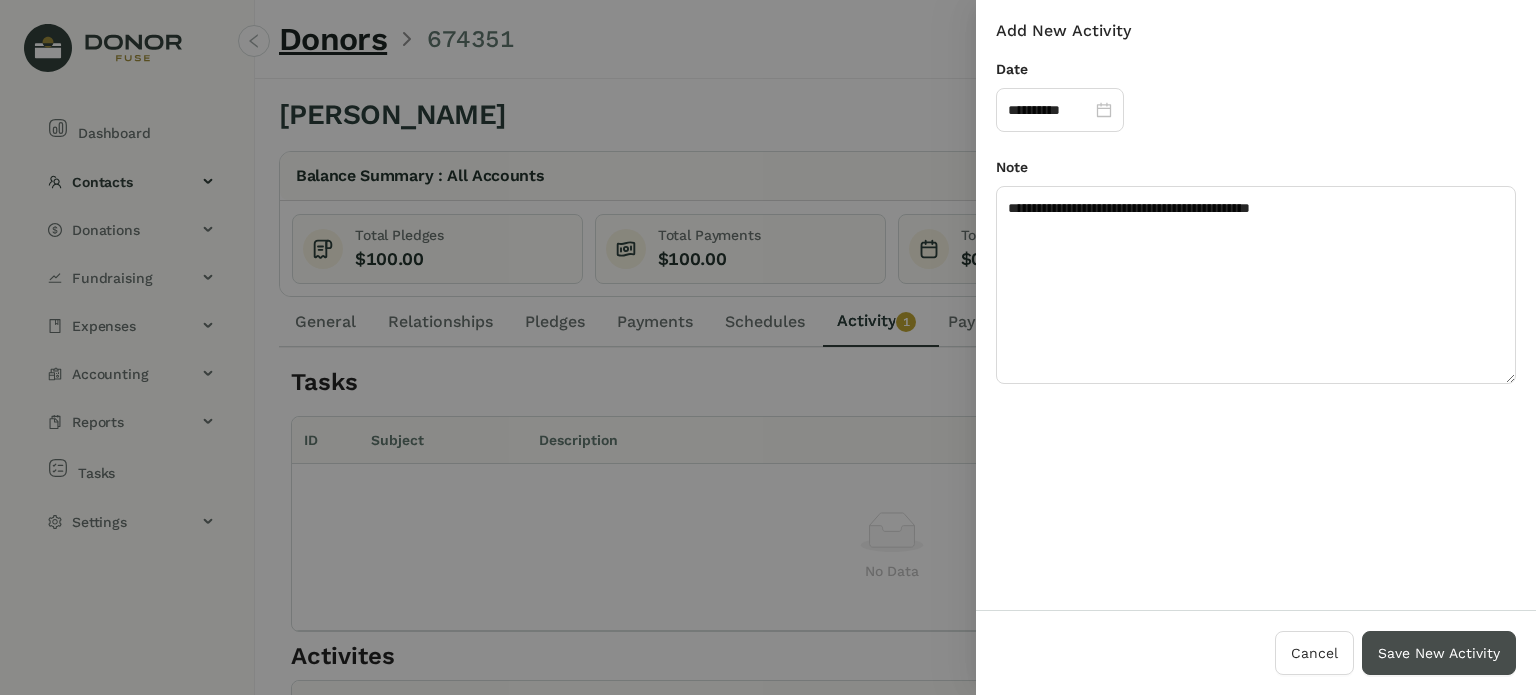 click on "Save New Activity" at bounding box center (1439, 653) 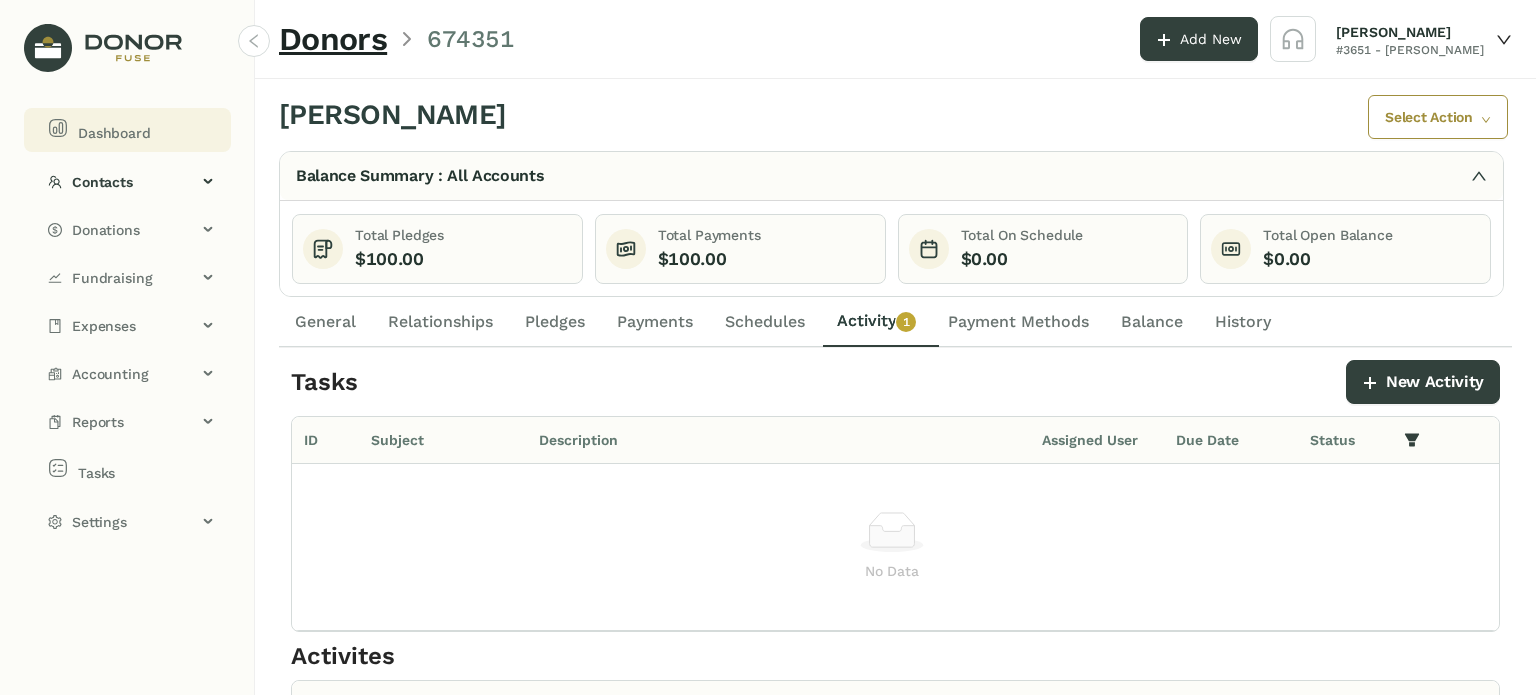 click on "Dashboard" 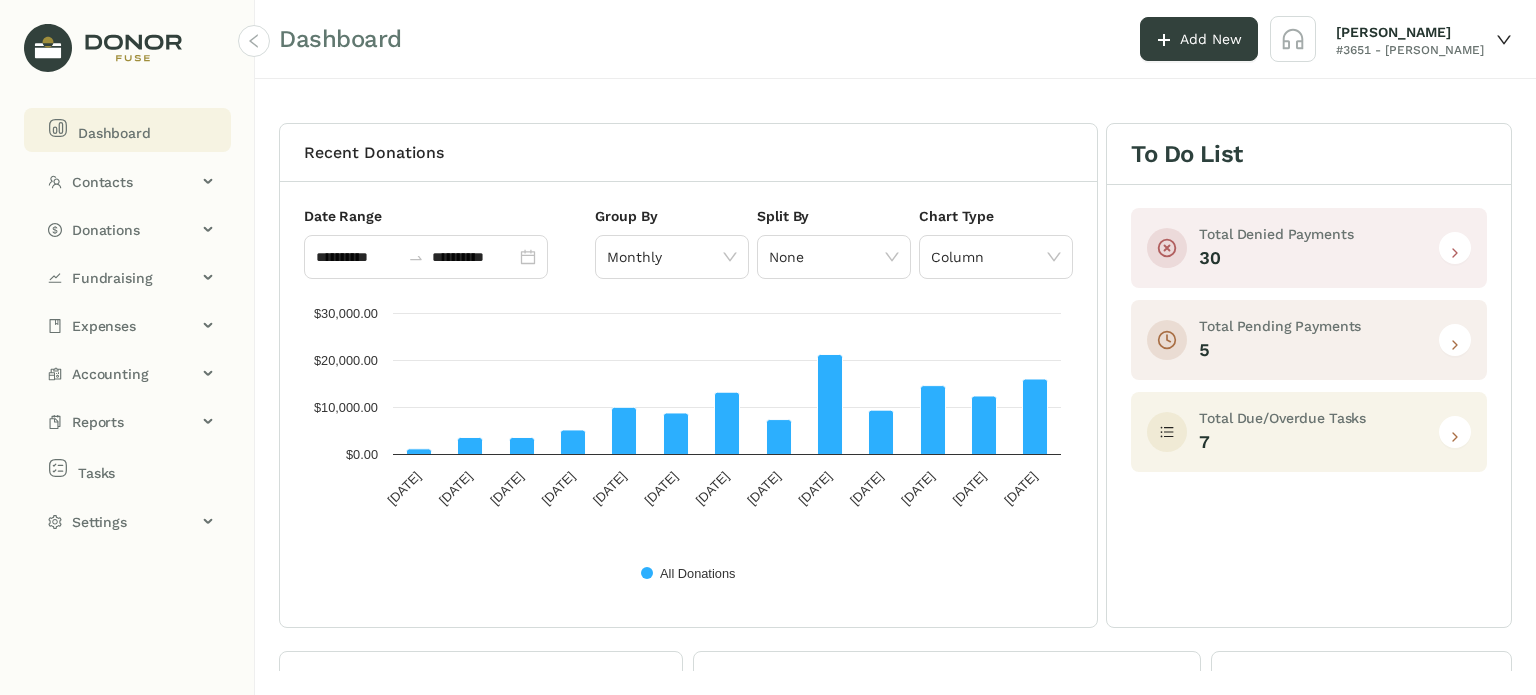 click 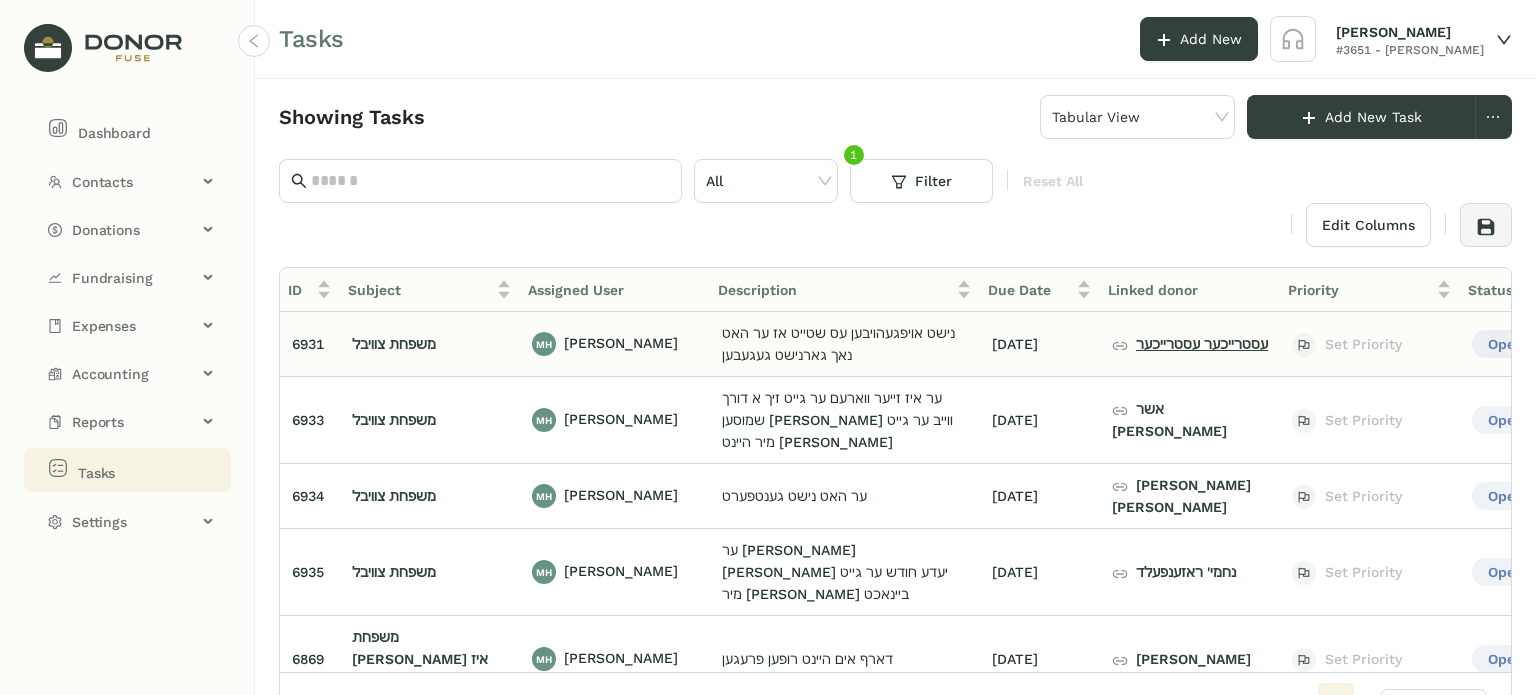 click on "עסטרייכער עסטרייכער" 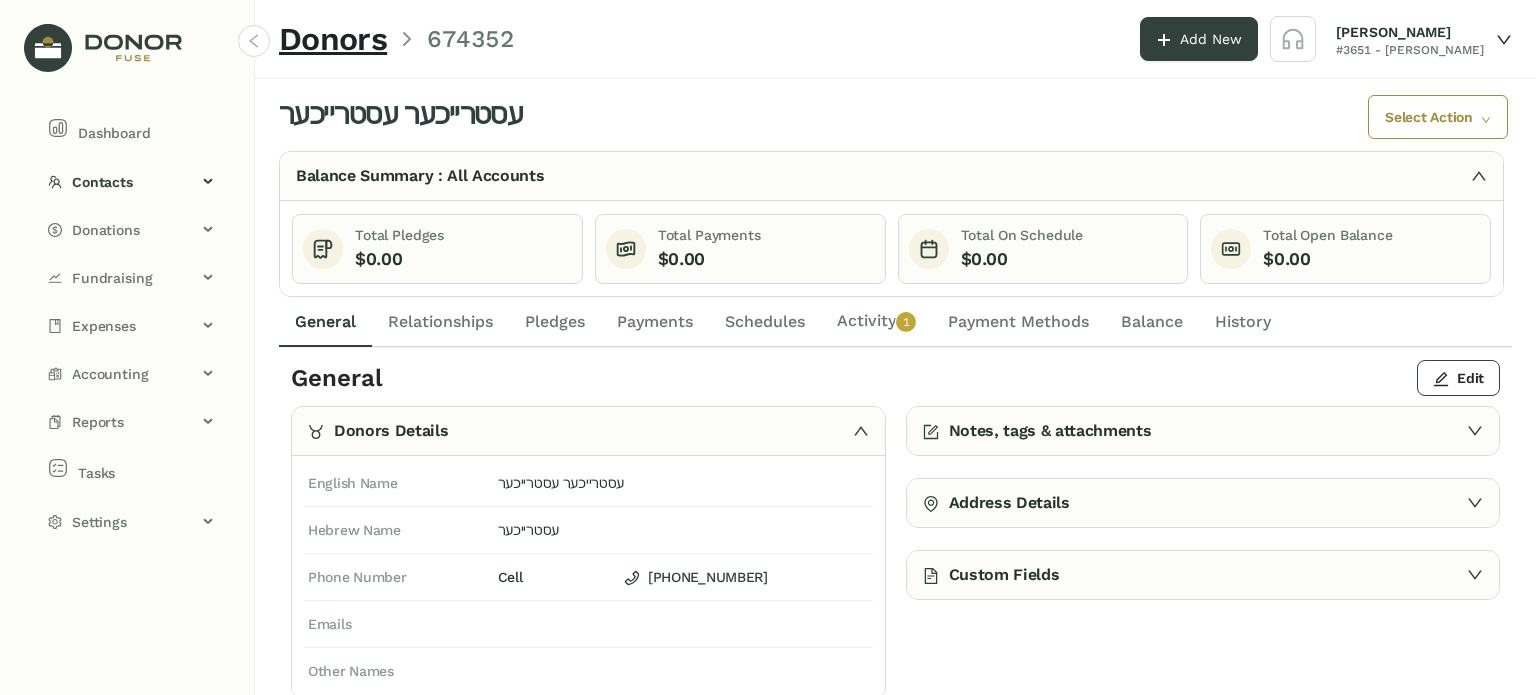 click on "Activity   0   1   2   3   4   5   6   7   8   9" 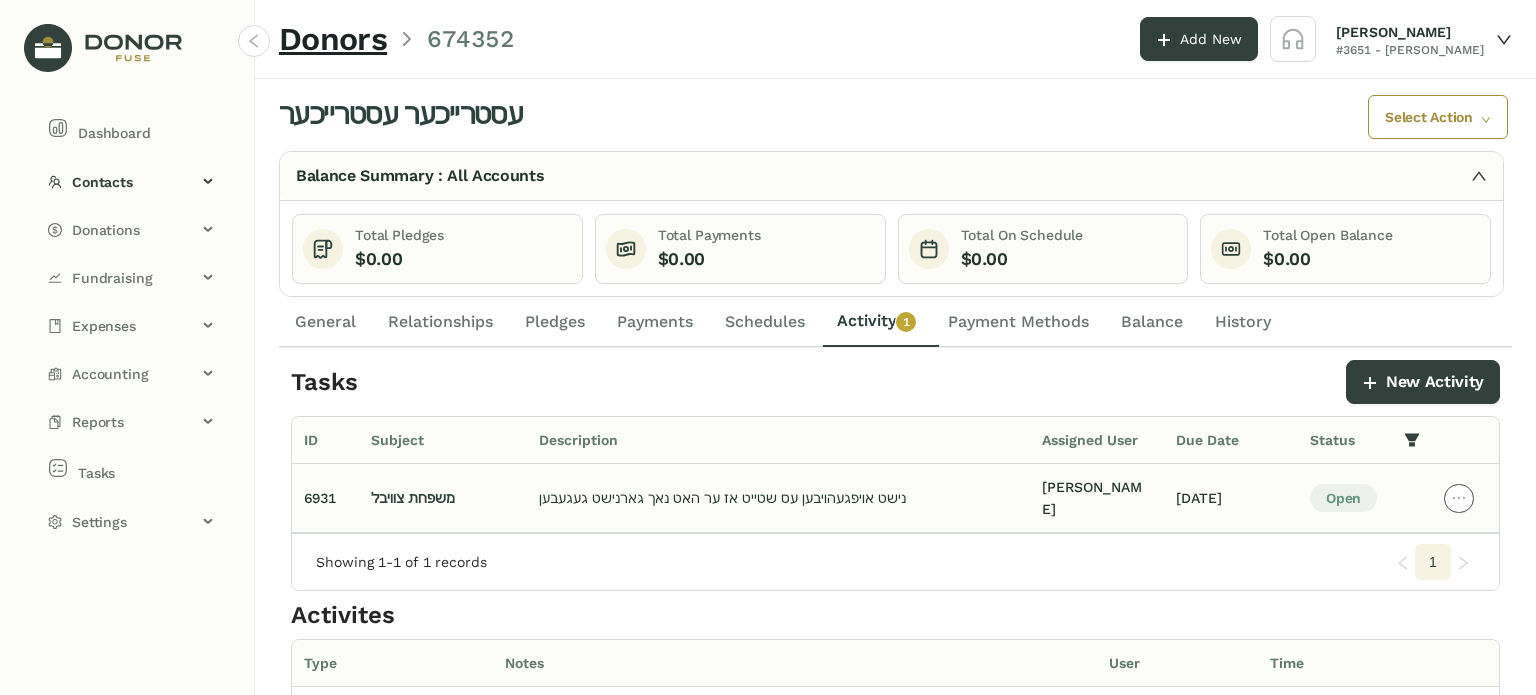 click 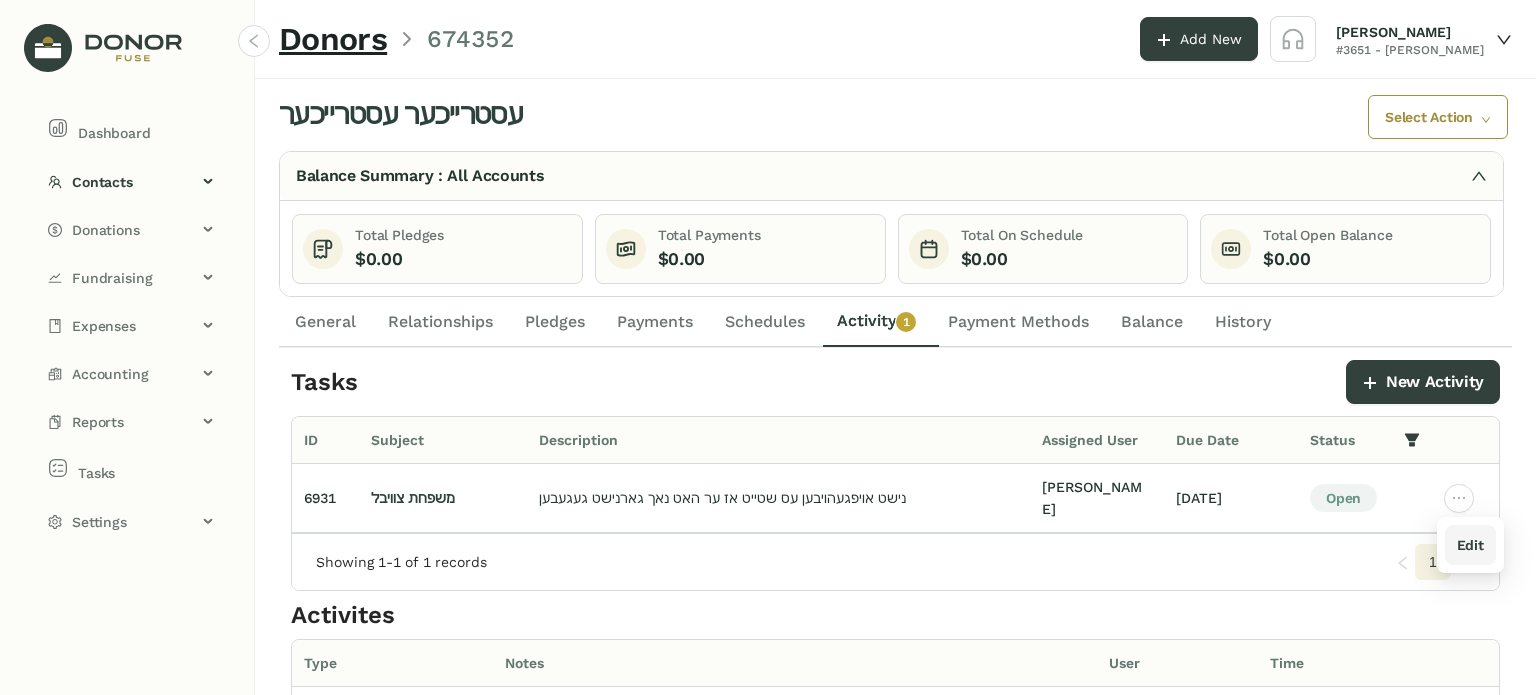 click on "Edit" at bounding box center (1470, 545) 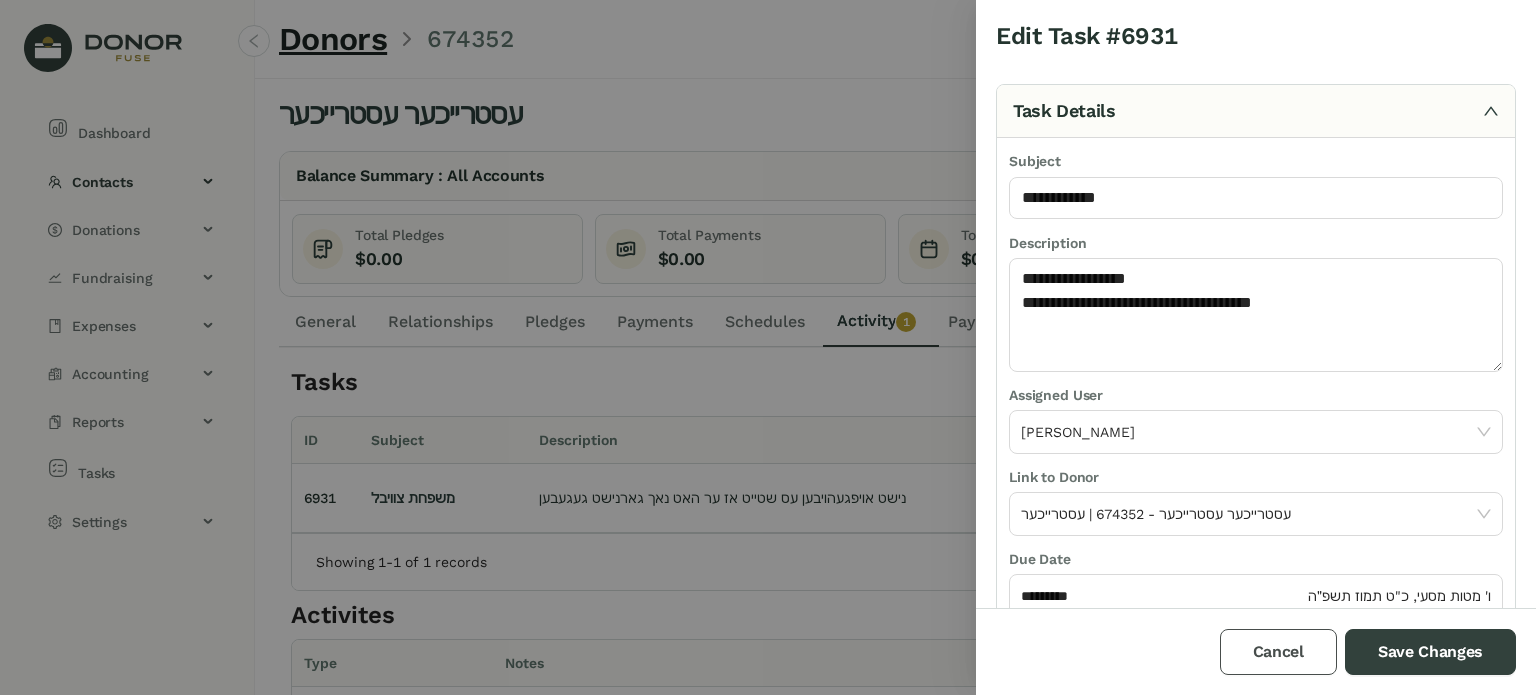click on "Cancel" at bounding box center (1278, 652) 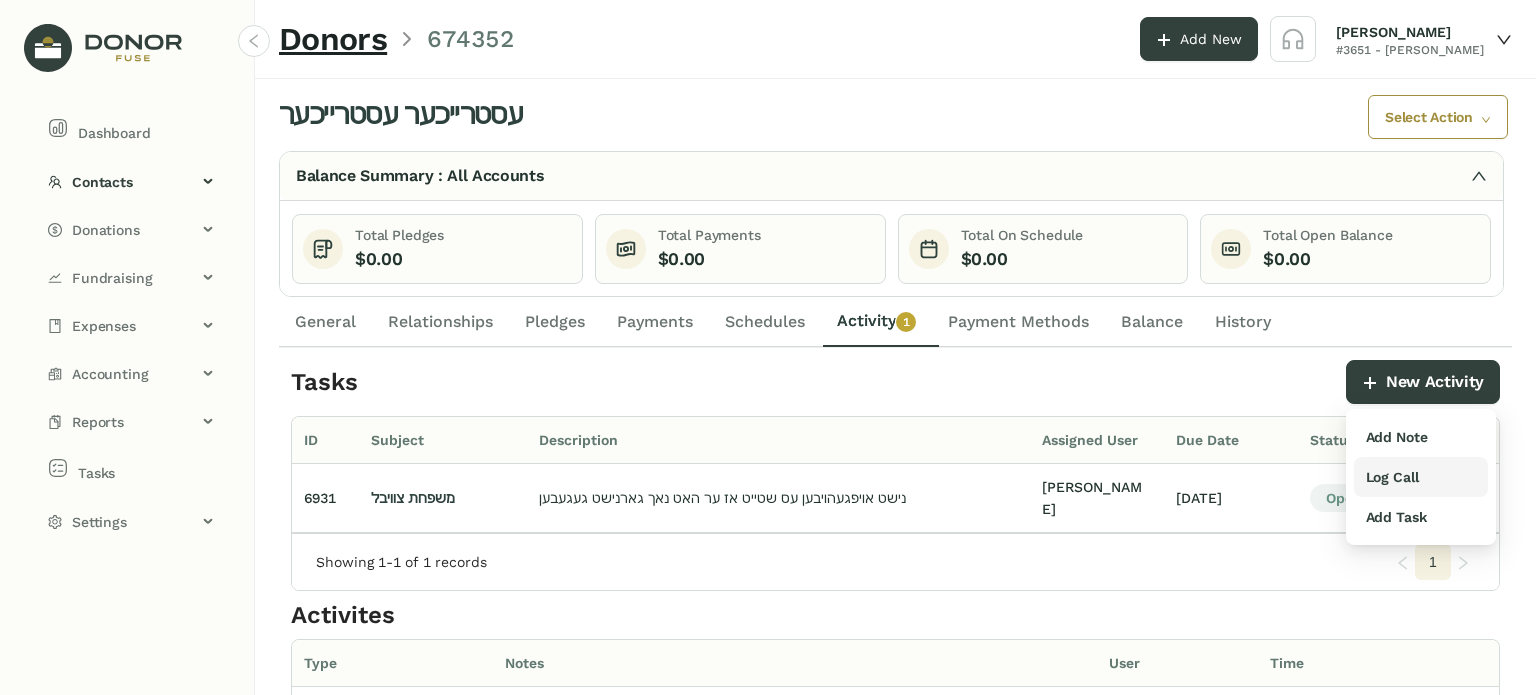 click on "Log Call" at bounding box center (1392, 477) 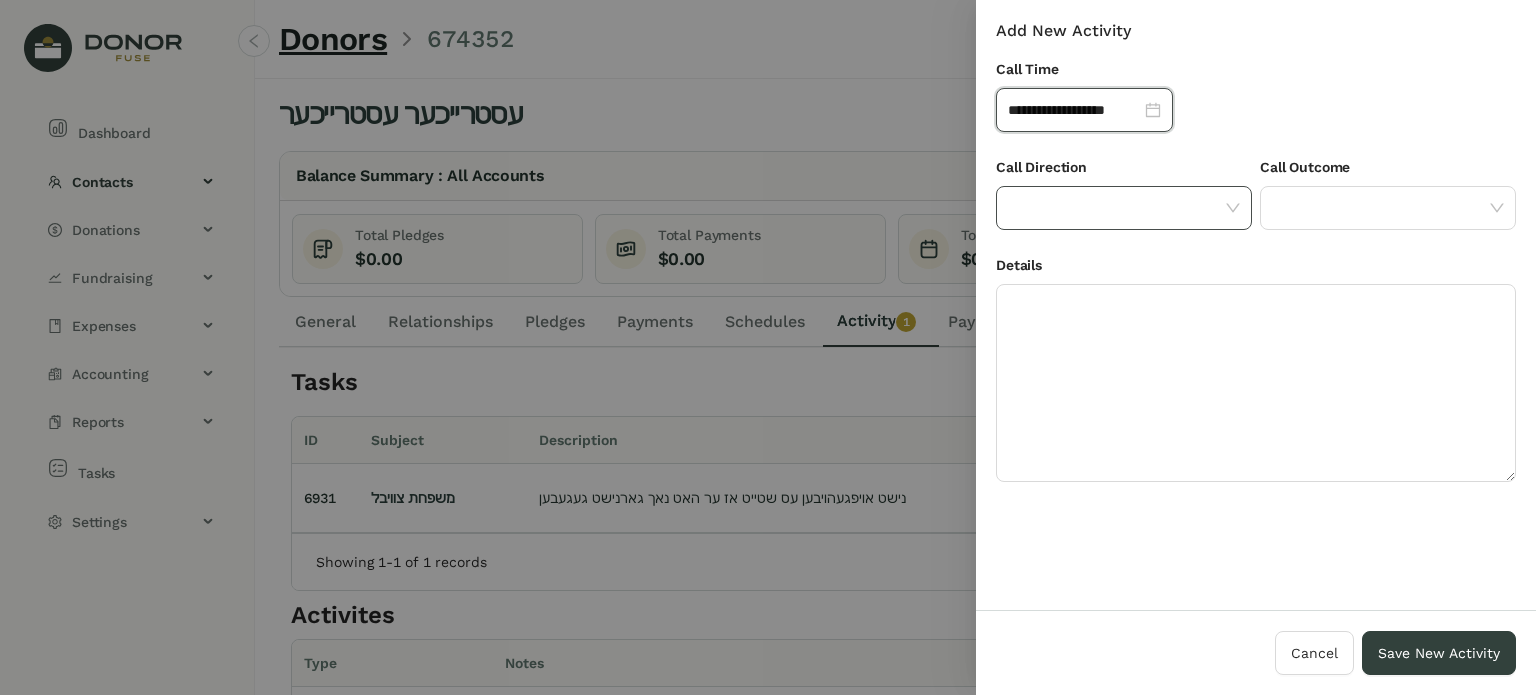 click 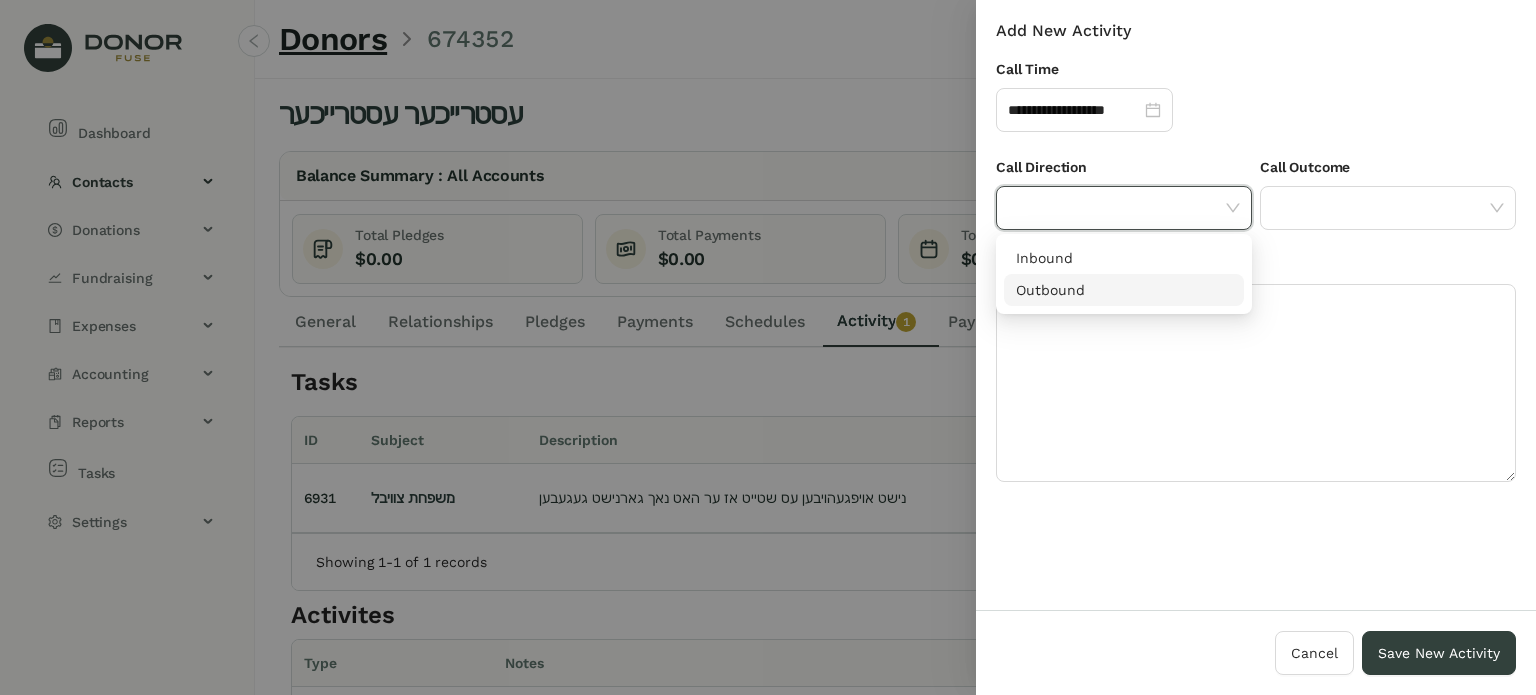 click on "Outbound" at bounding box center (1124, 290) 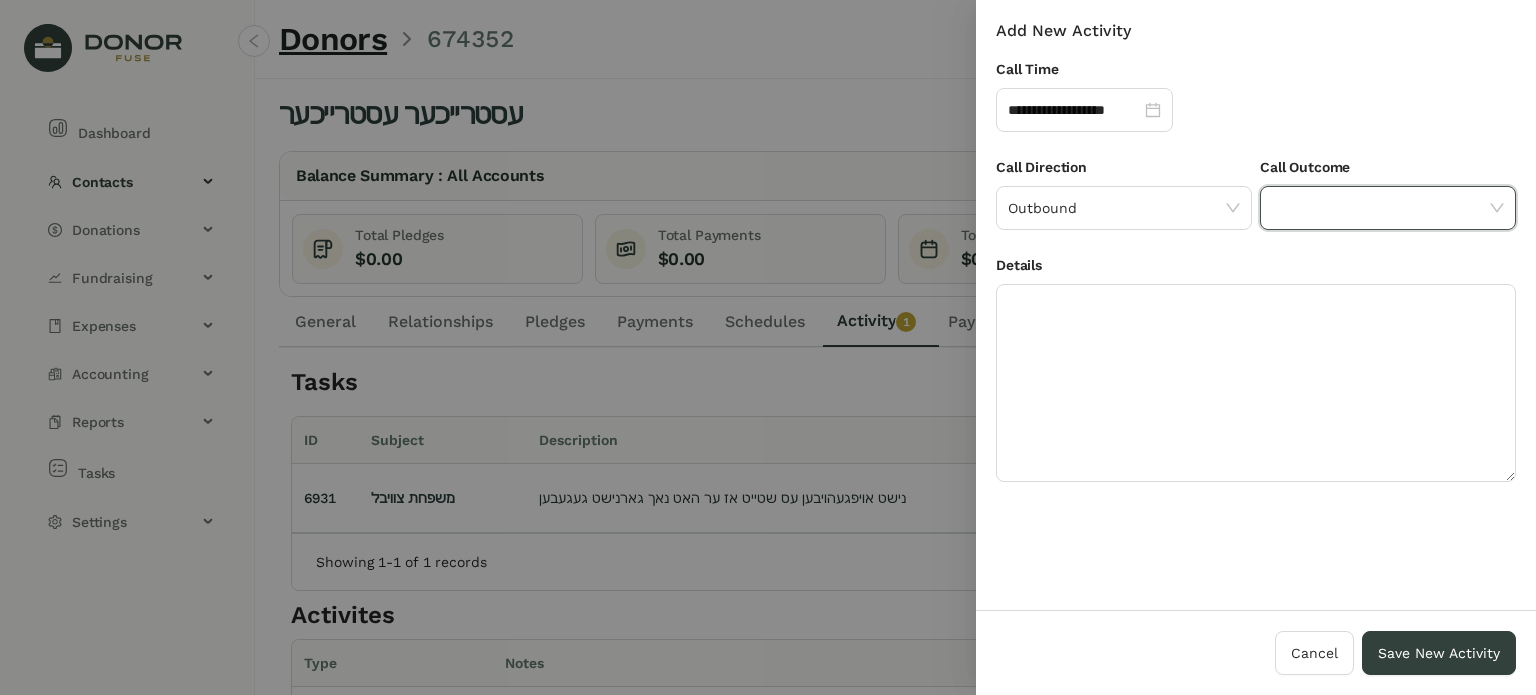 click 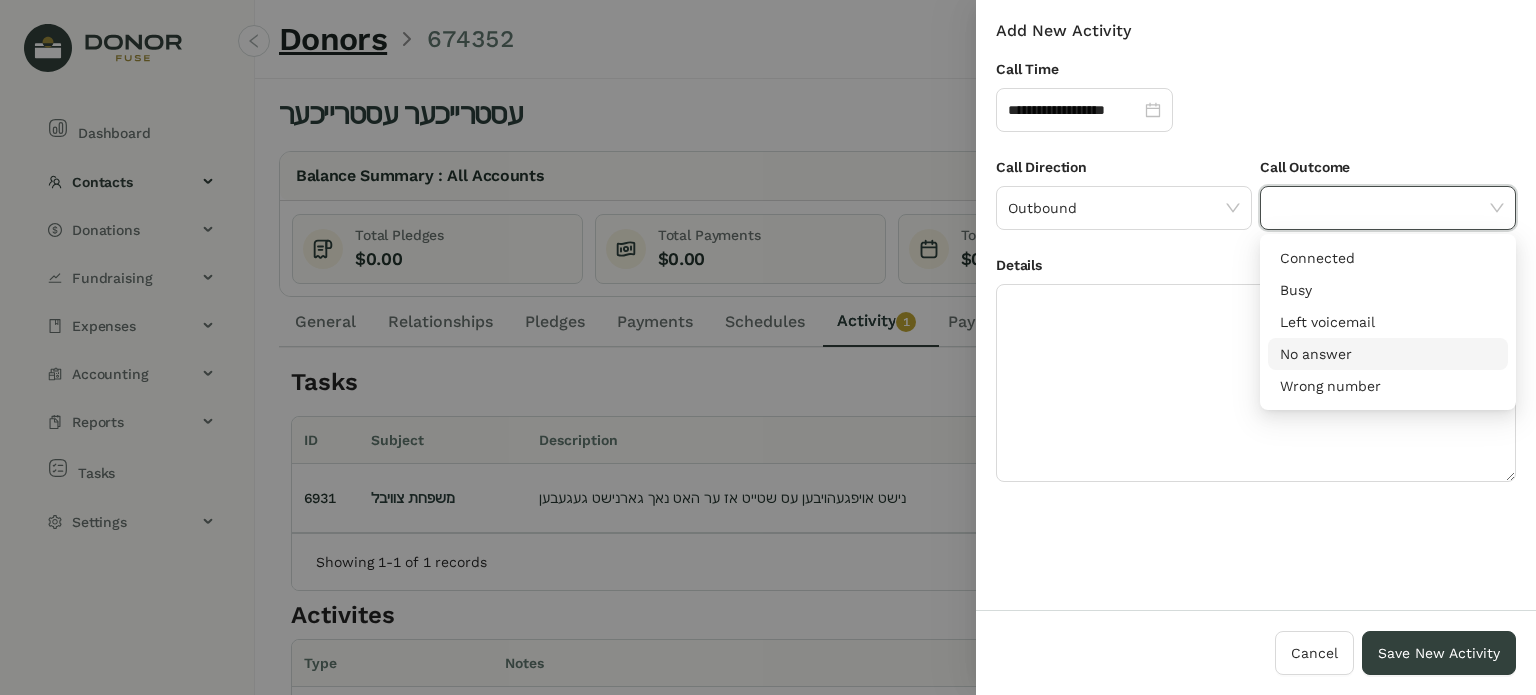 click on "No answer" at bounding box center (1388, 354) 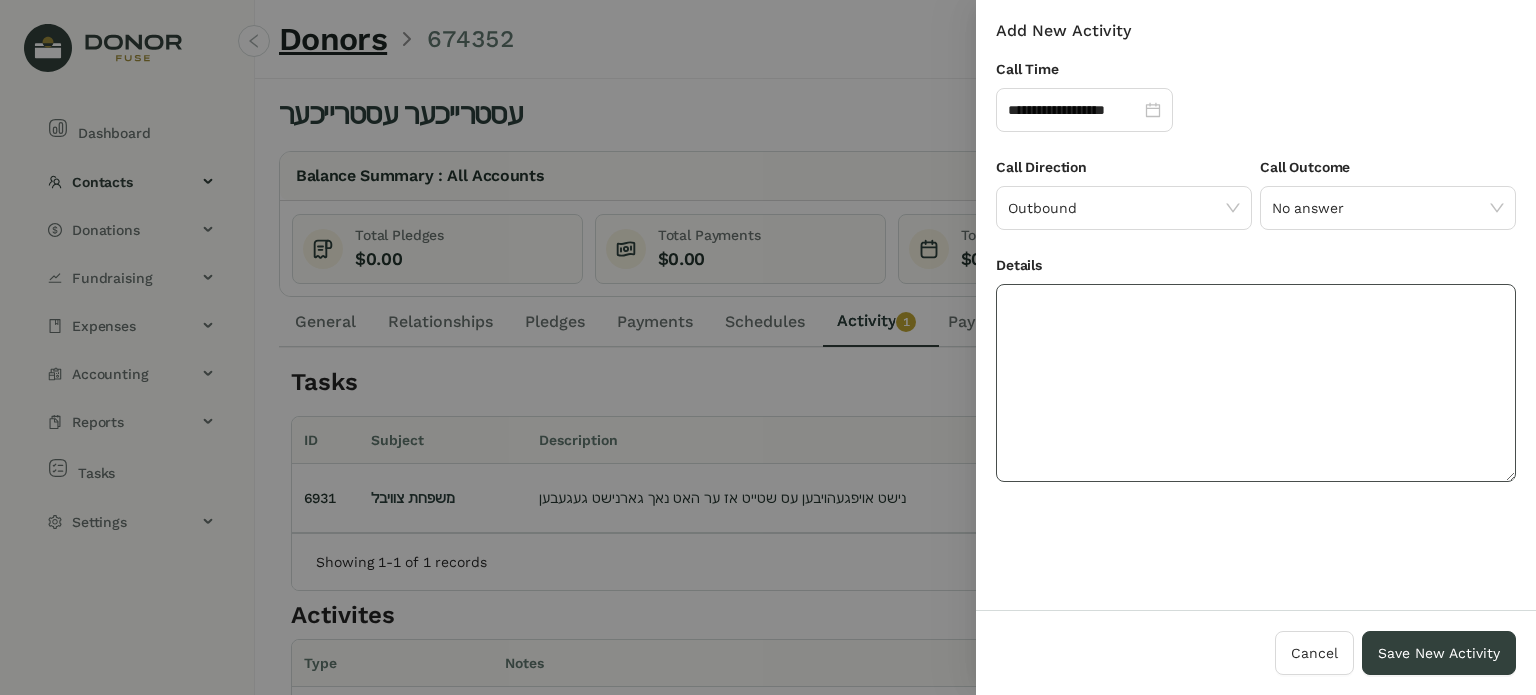 click 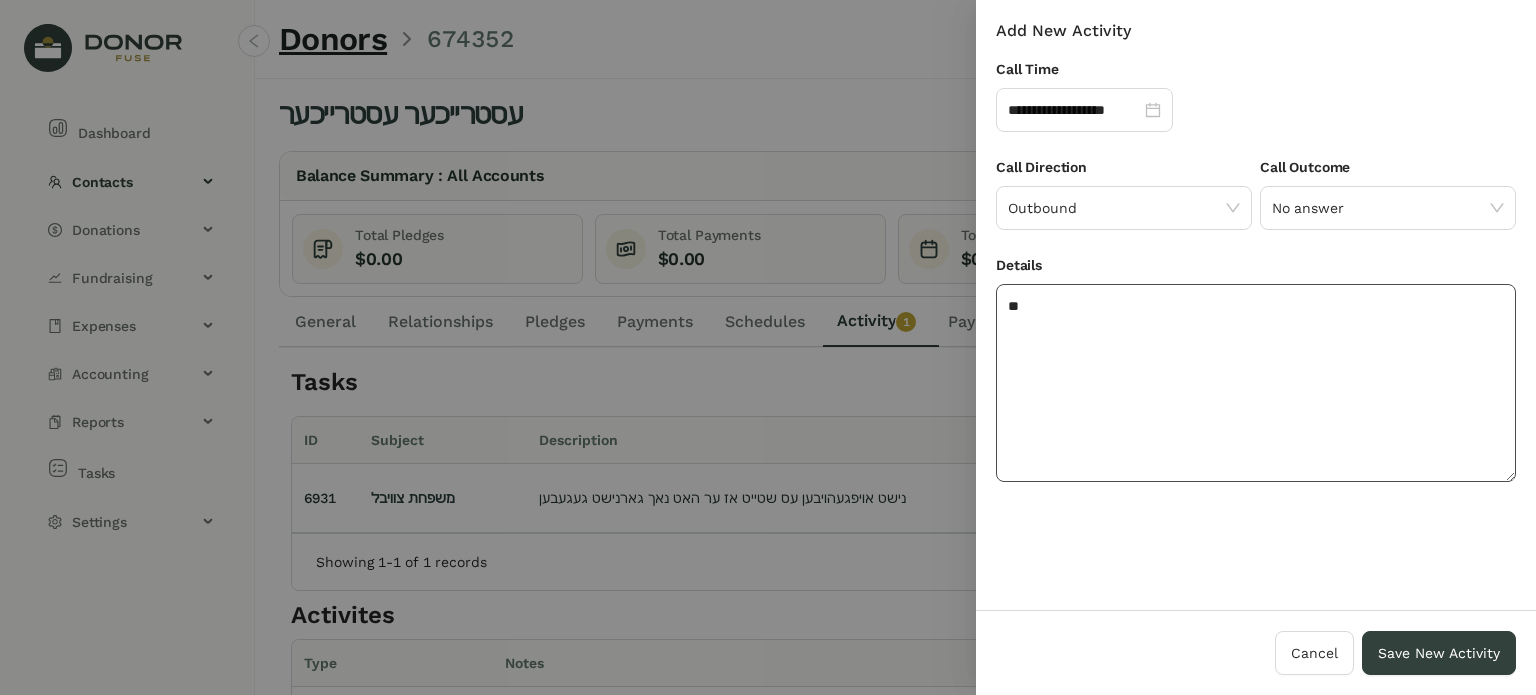 type on "*" 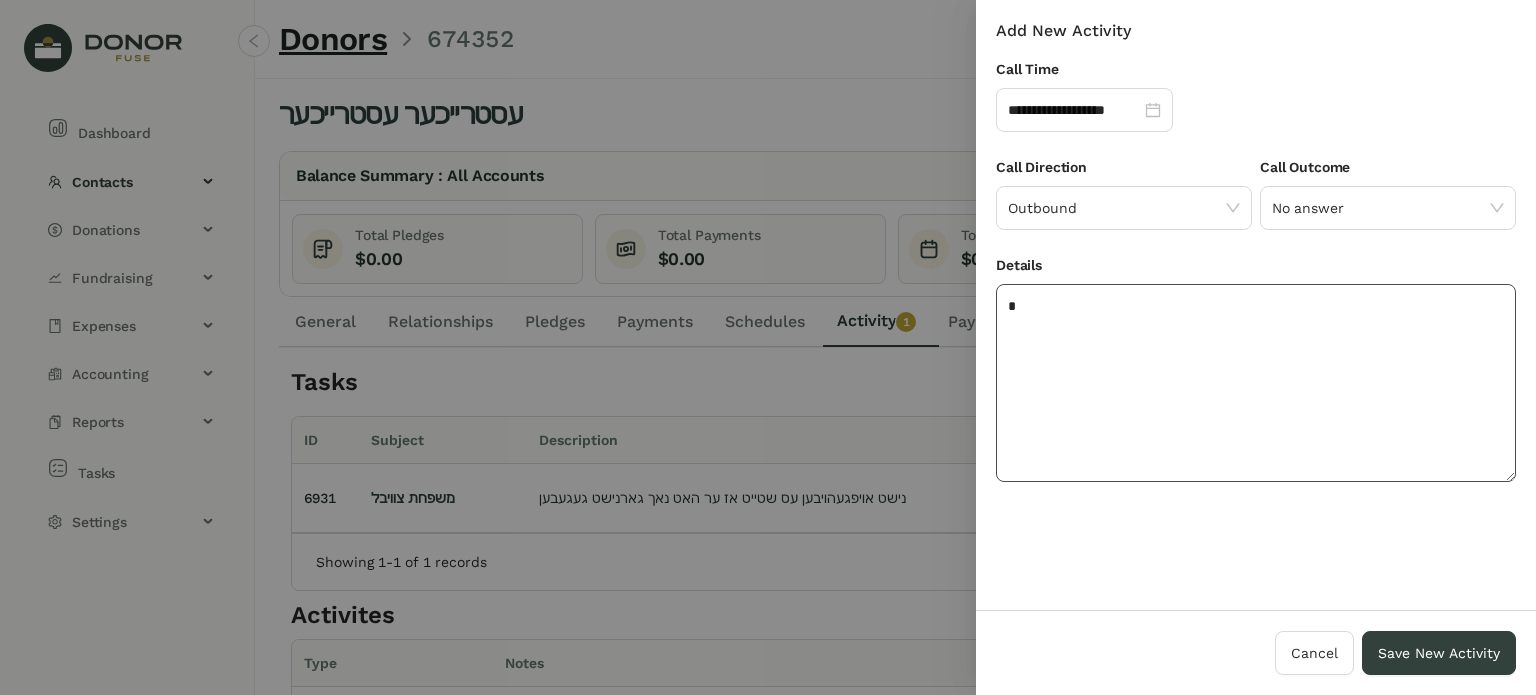 type 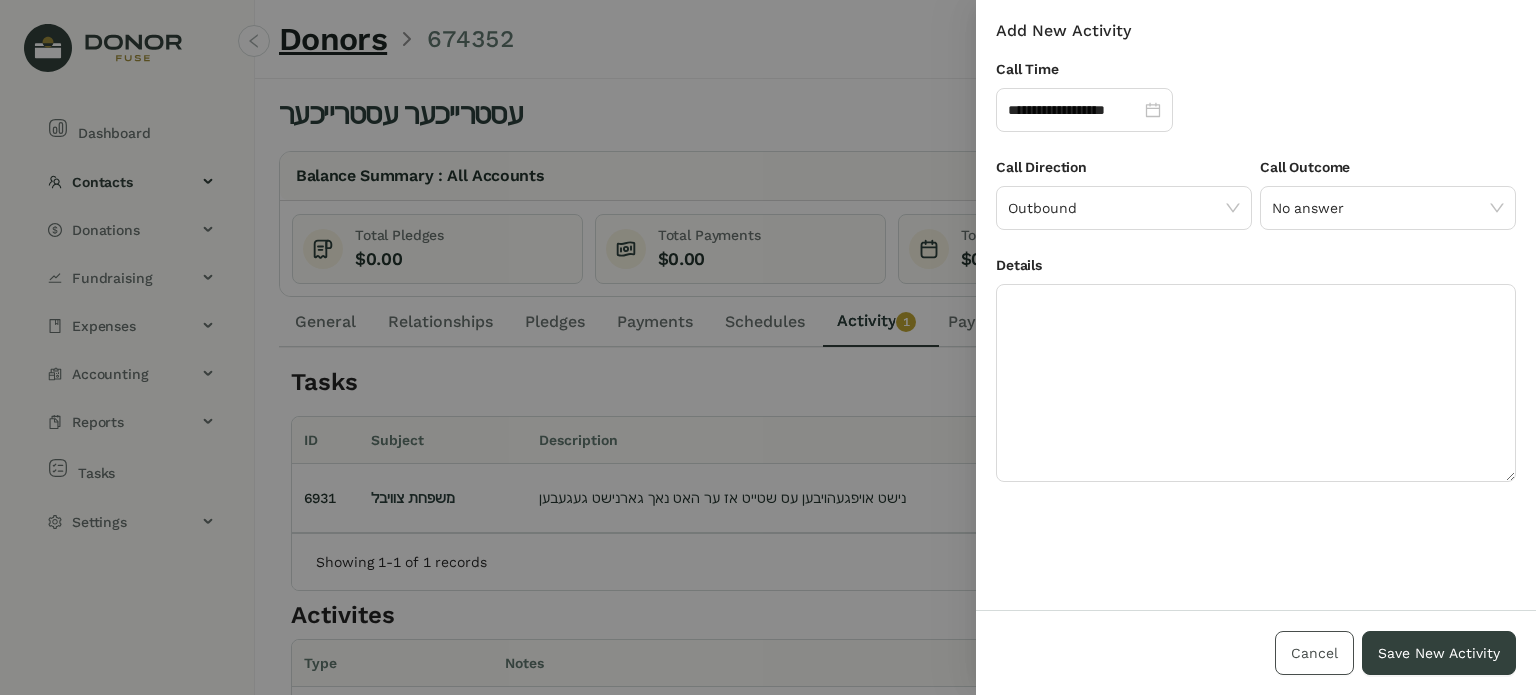 click on "Cancel" at bounding box center [1314, 653] 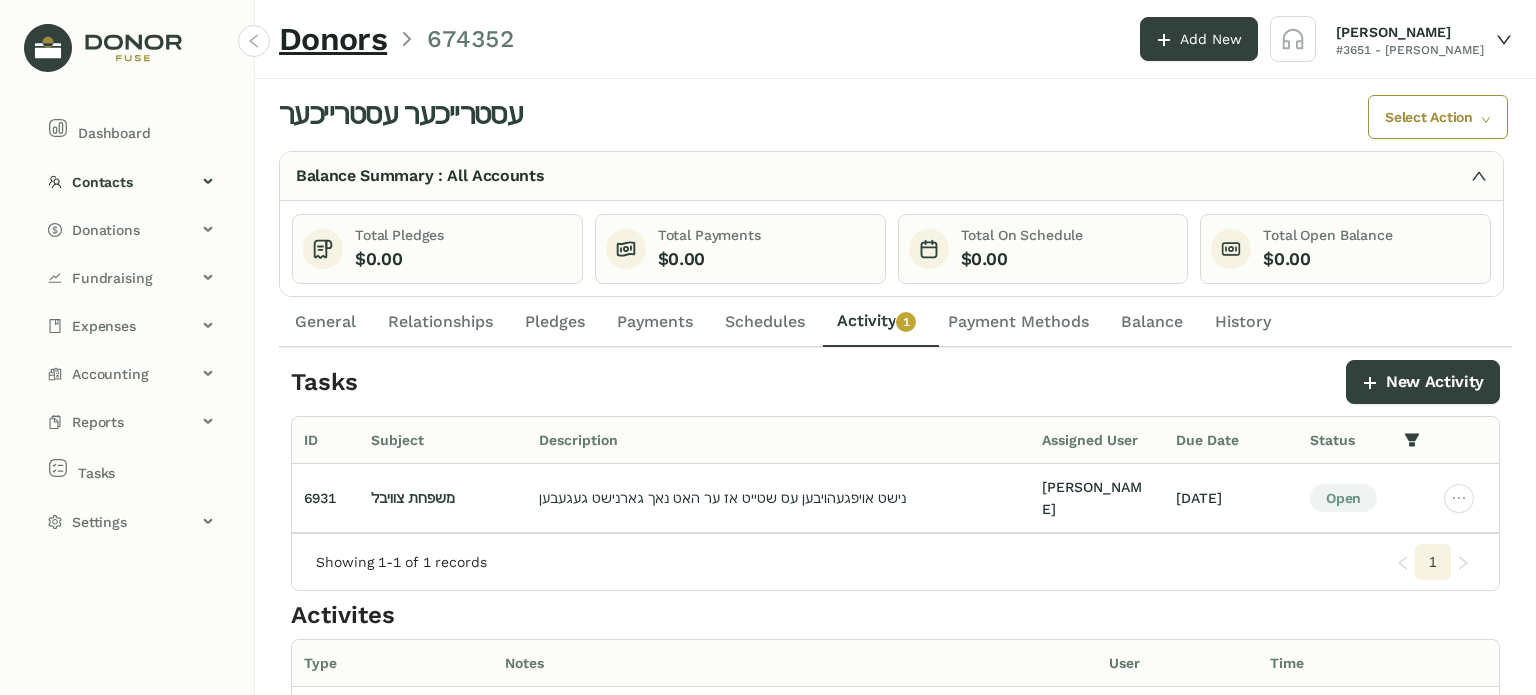 click on "General" 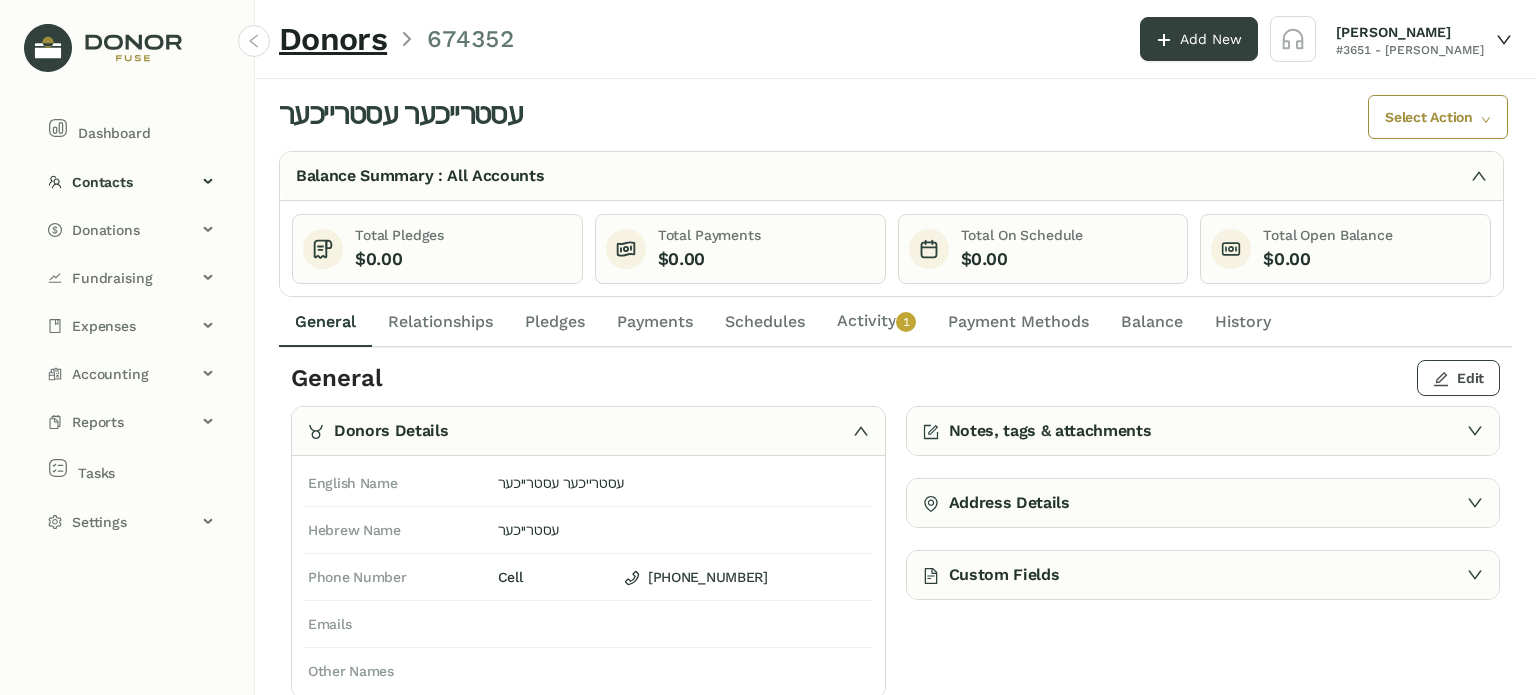 click on "Edit" 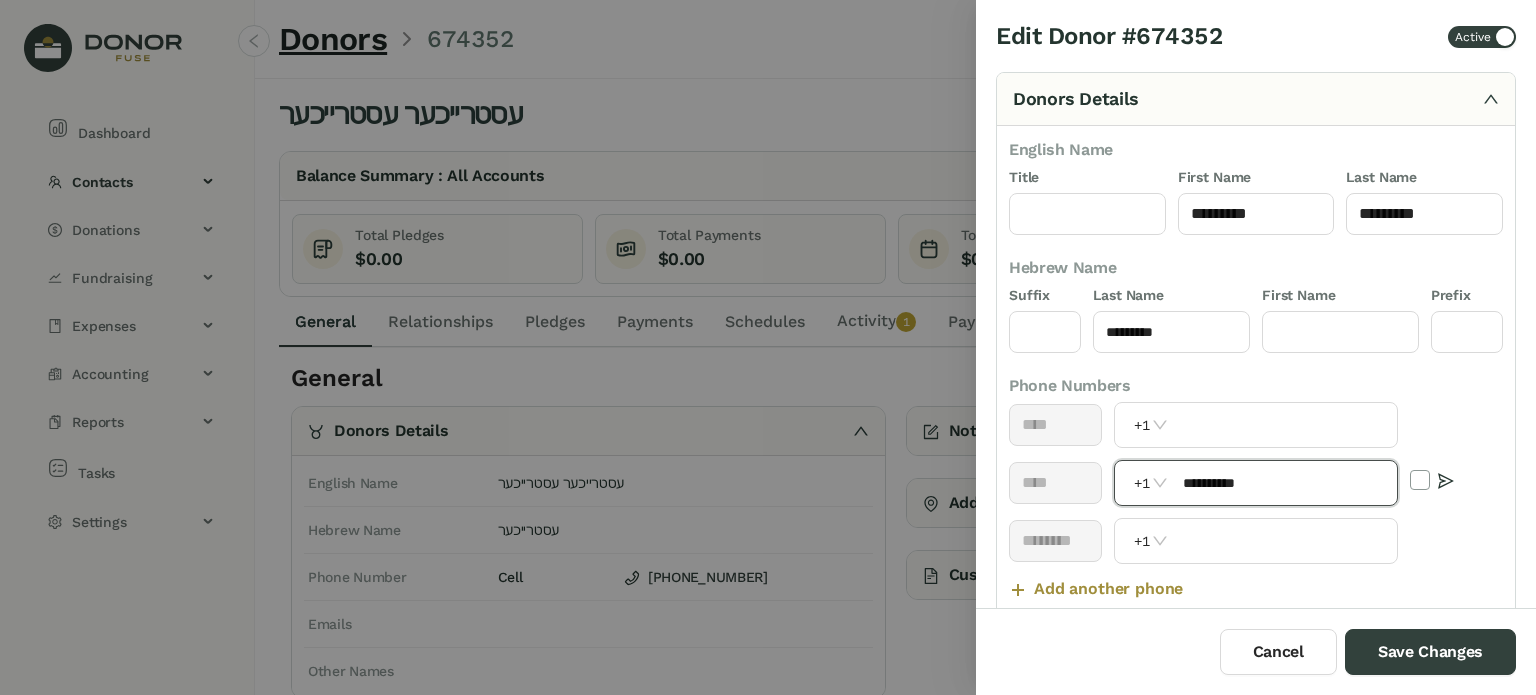 click on "**********" at bounding box center [1284, 483] 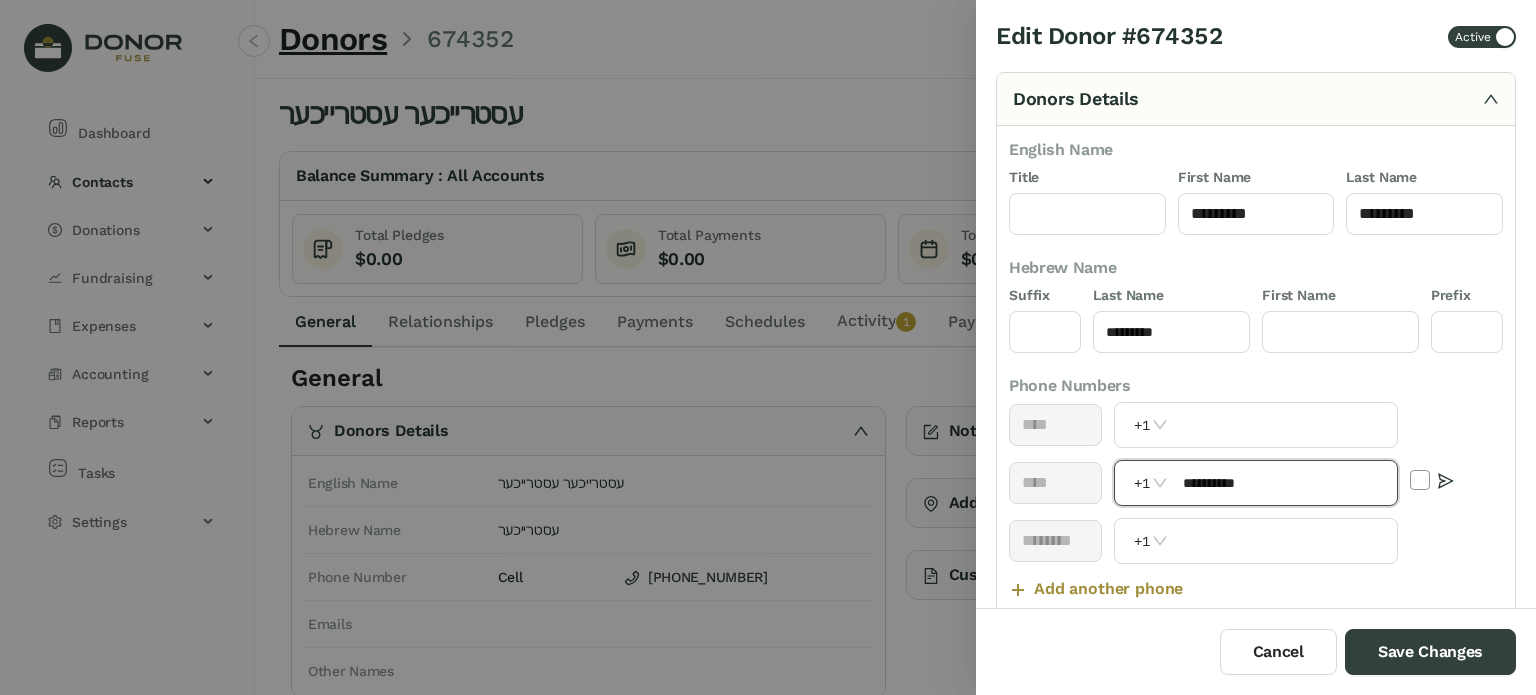 paste on "**" 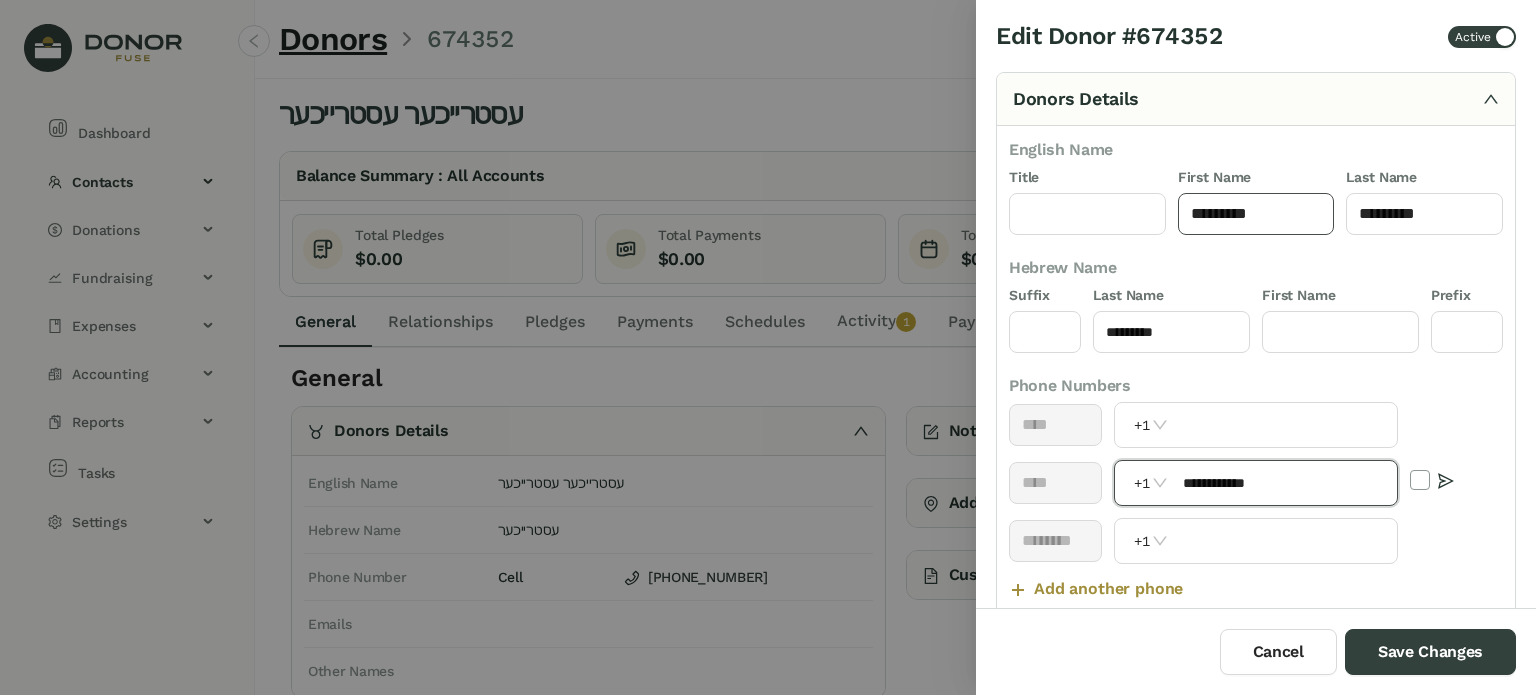 type on "**********" 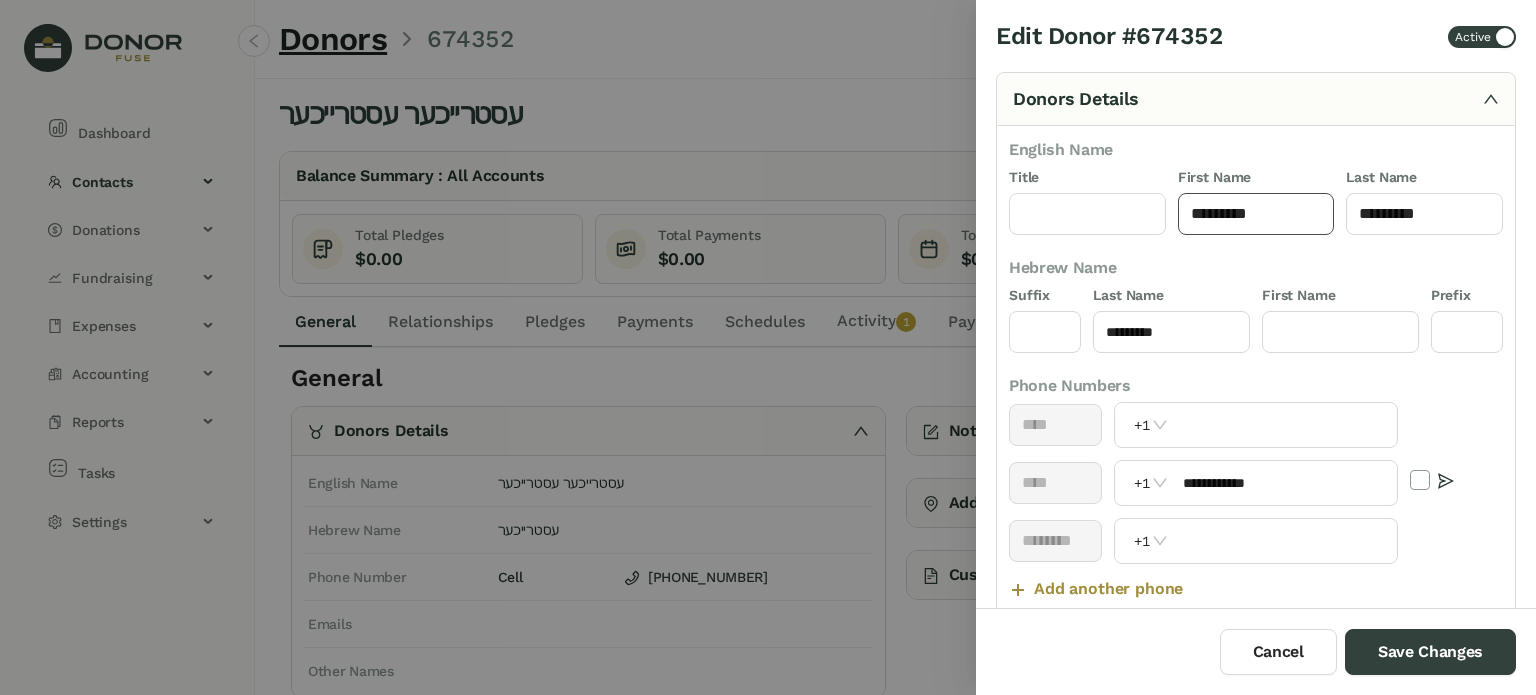 click on "*********" 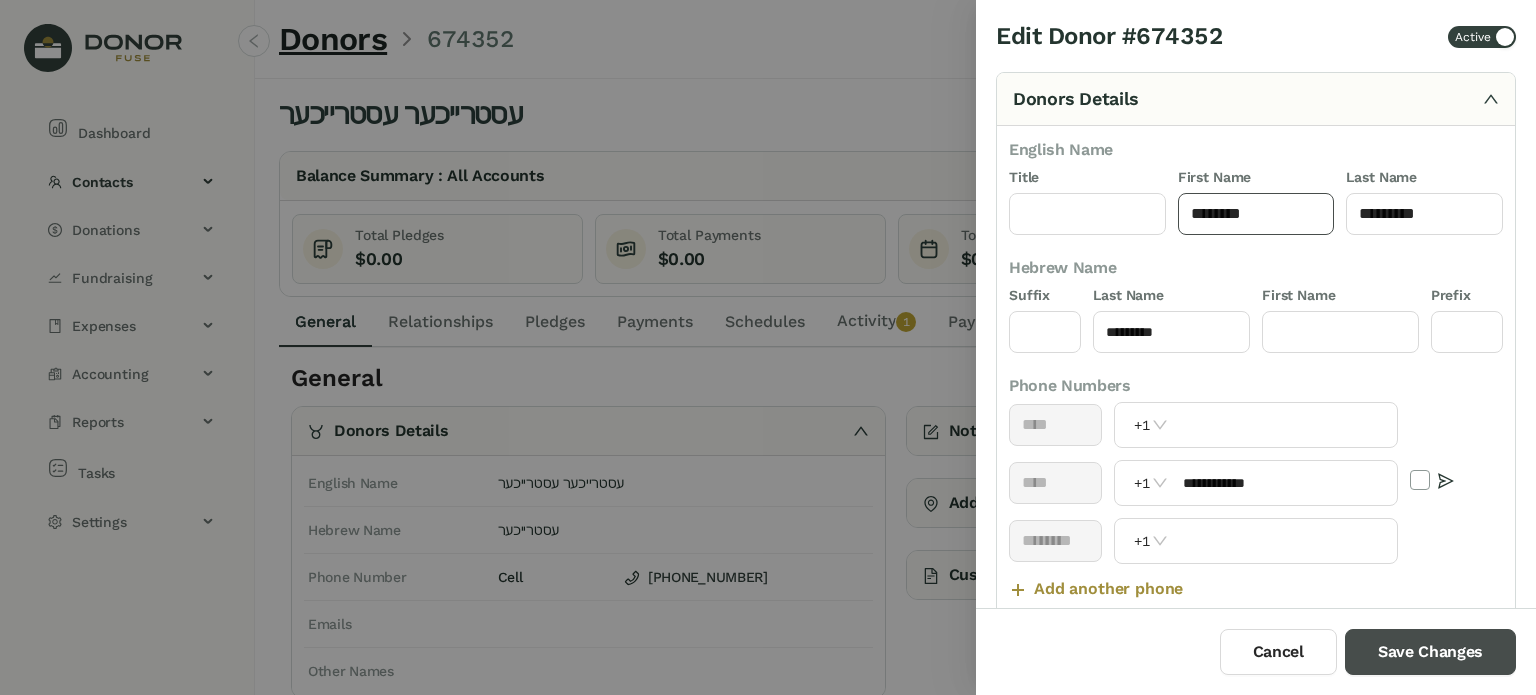 type on "********" 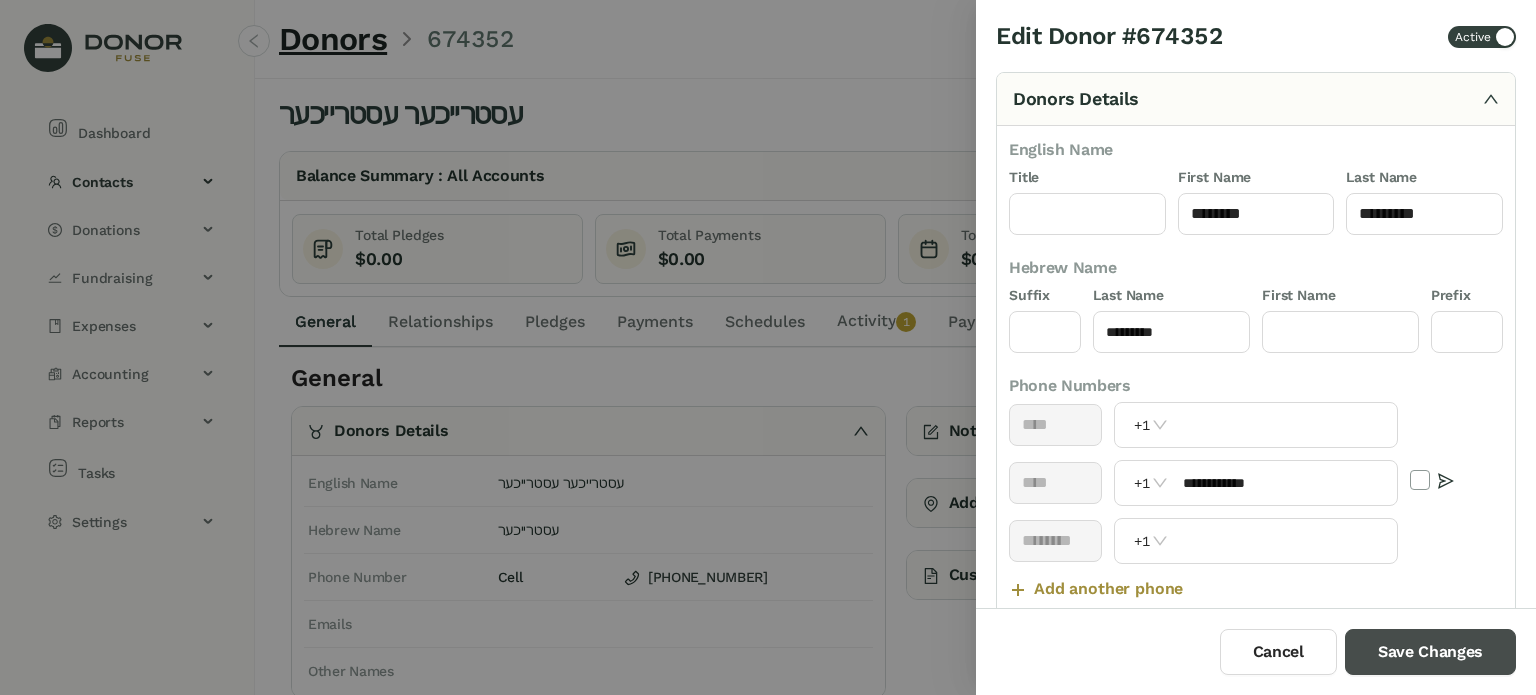 click on "Save Changes" at bounding box center [1430, 652] 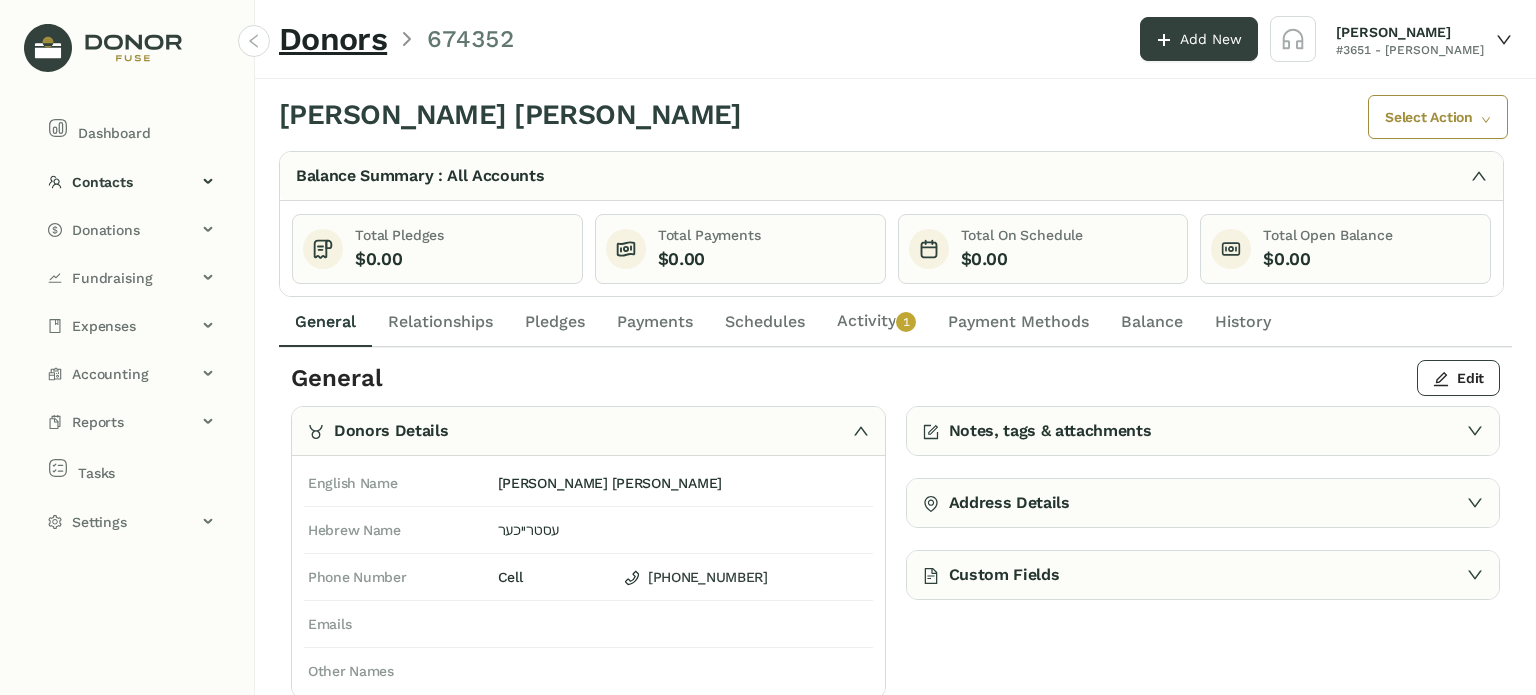 click on "Activity   0   1   2   3   4   5   6   7   8   9" 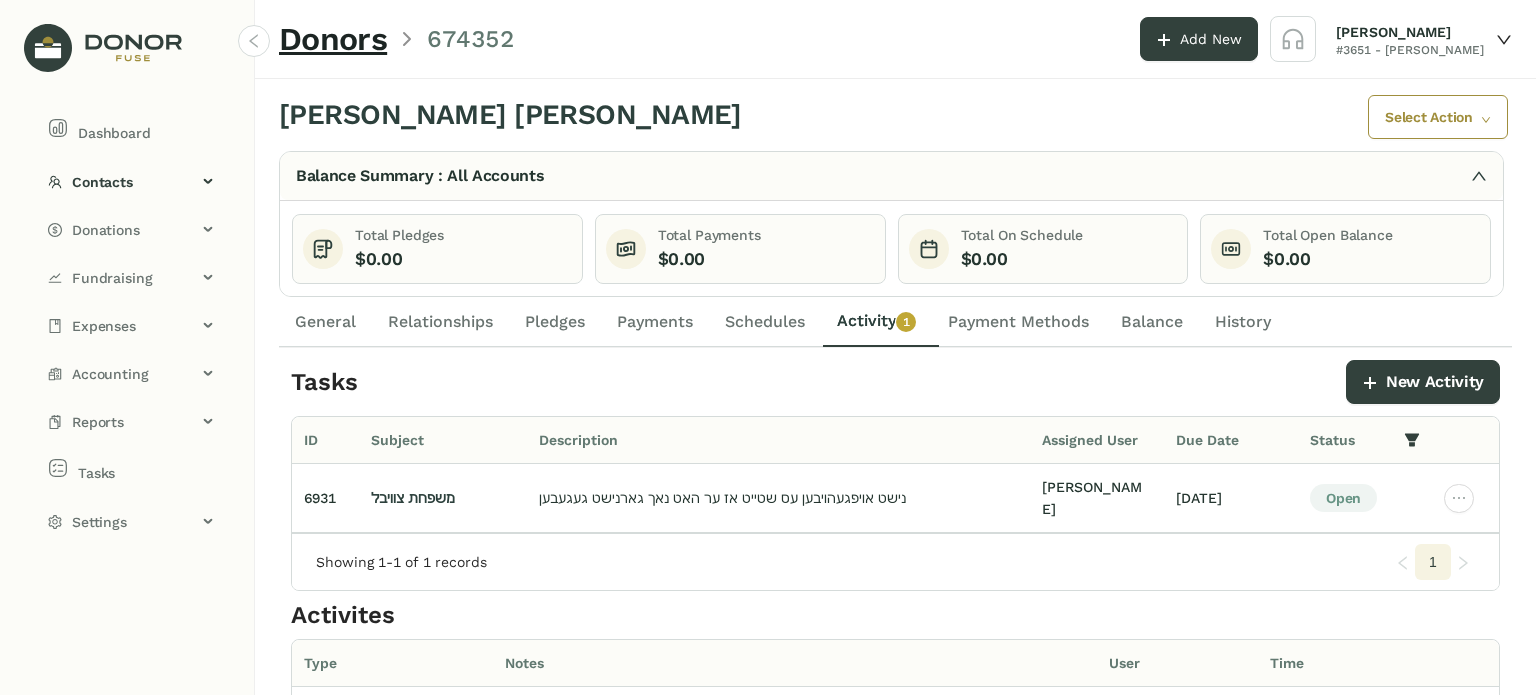 click on "Relationships" 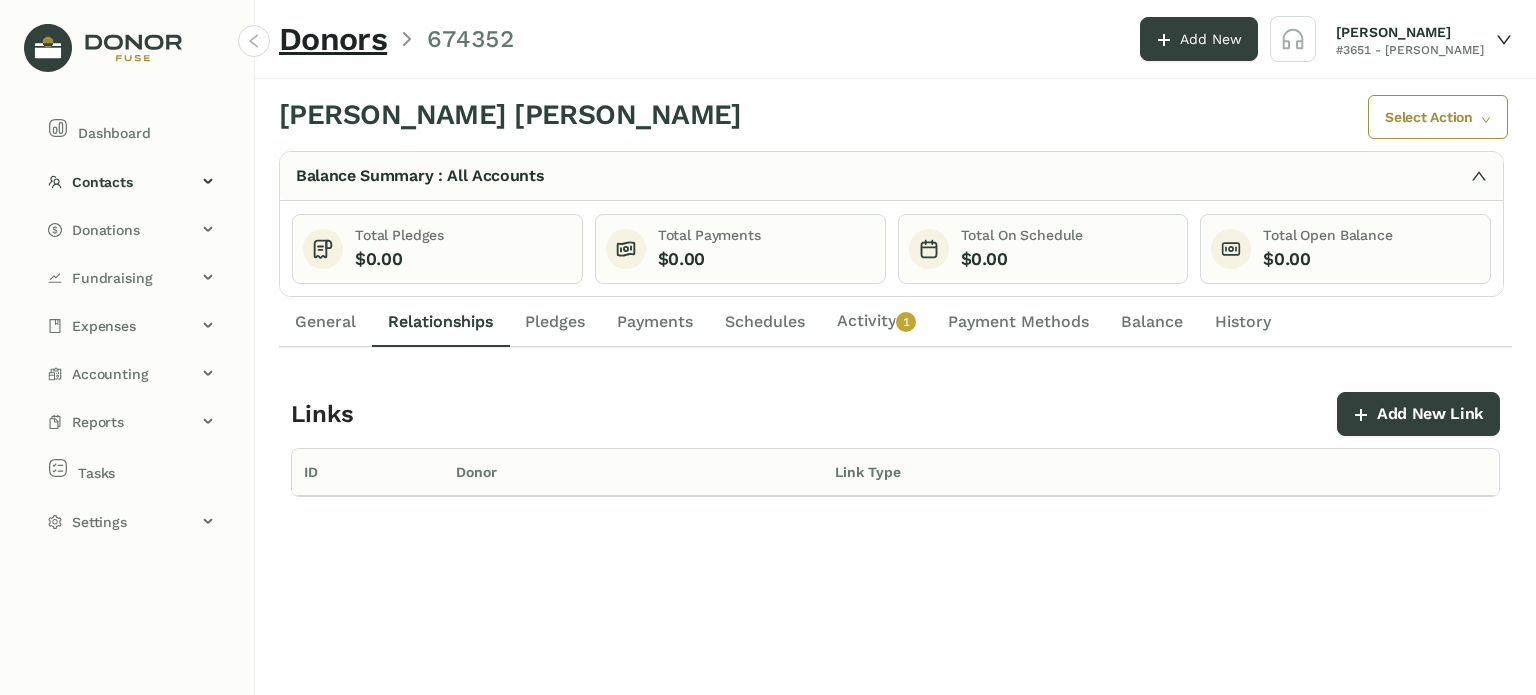 click on "General" 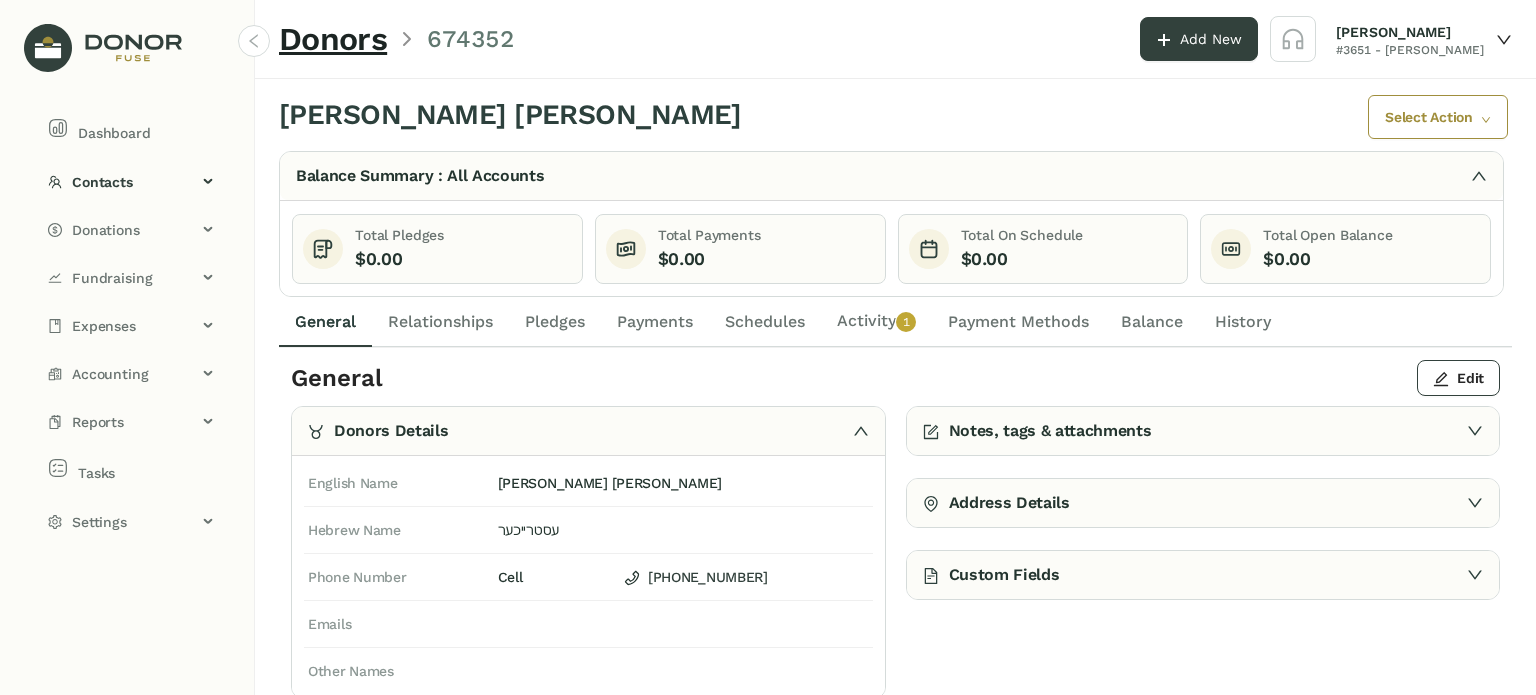 click on "Activity   0   1   2   3   4   5   6   7   8   9" 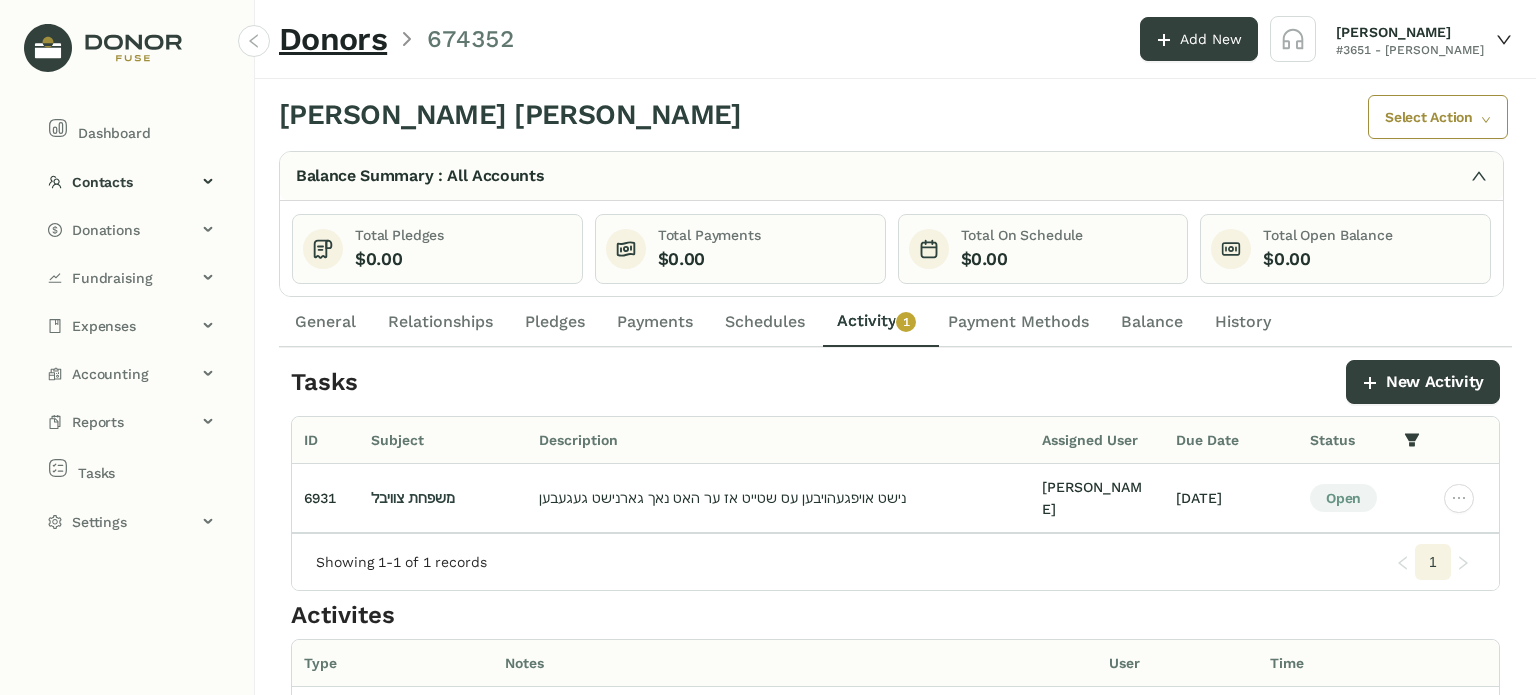 click on "General" 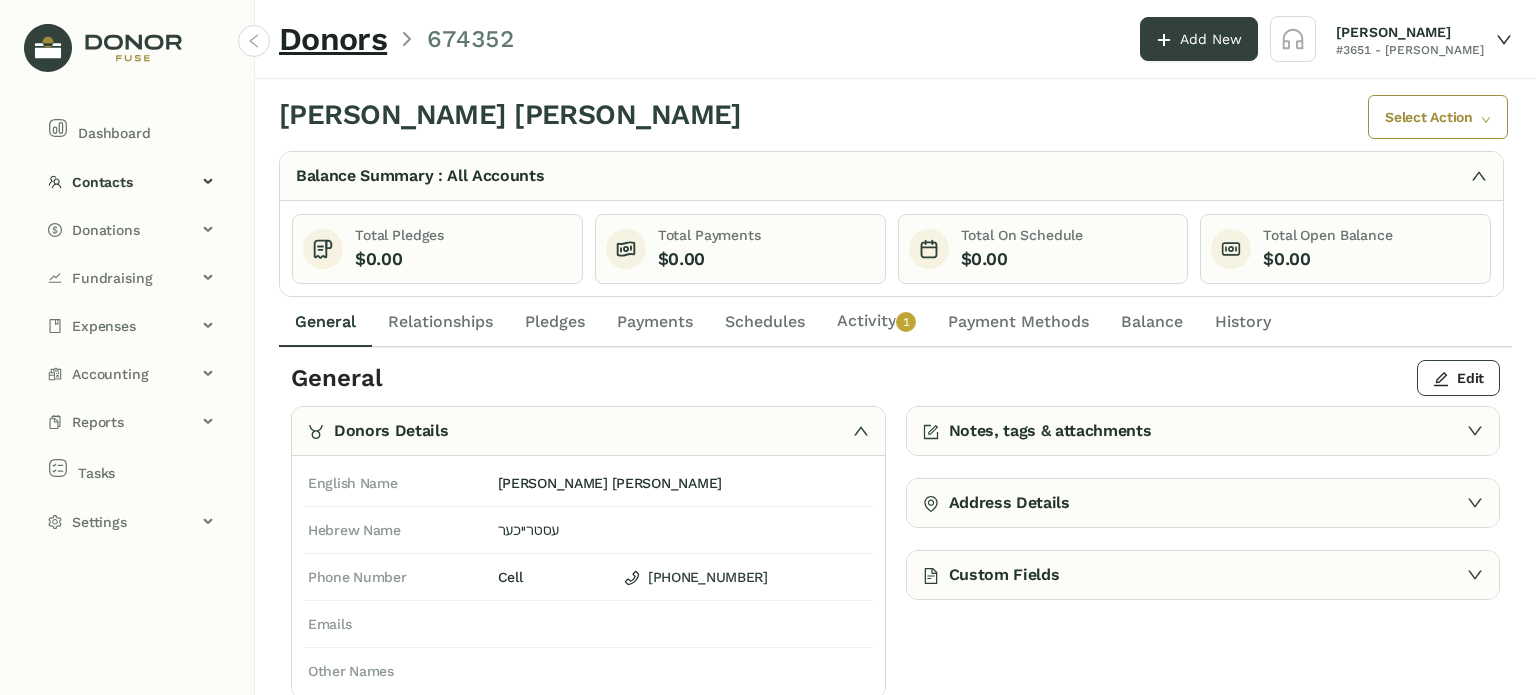 click on "Schedules" 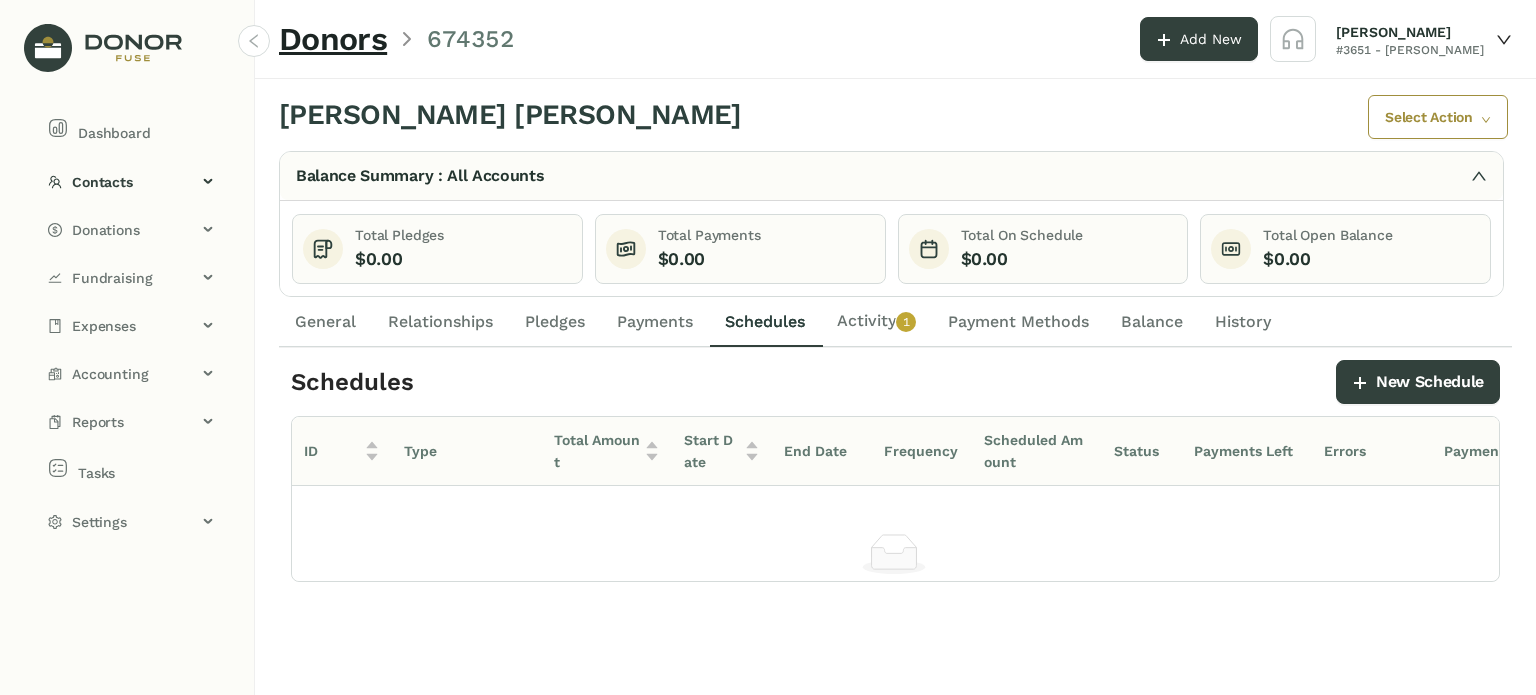 click on "Activity   0   1   2   3   4   5   6   7   8   9" 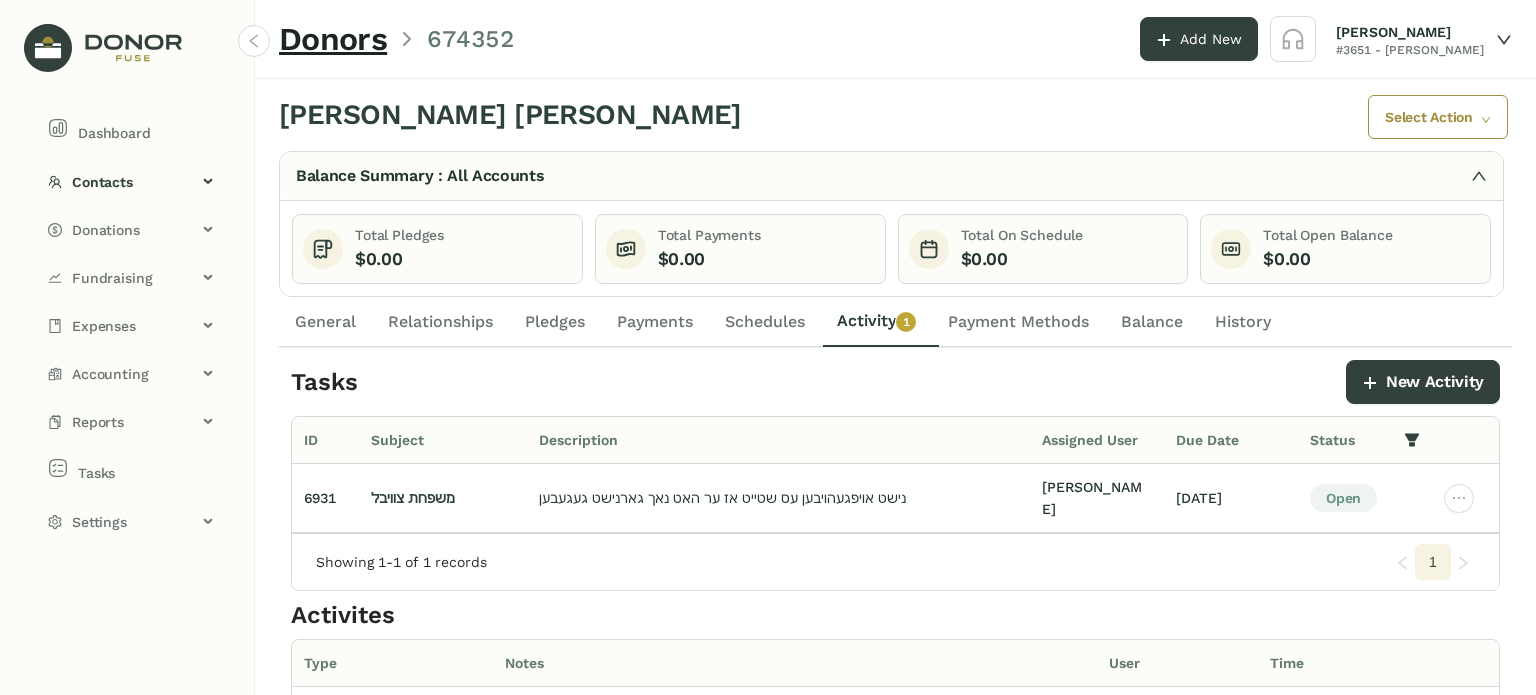click on "General" 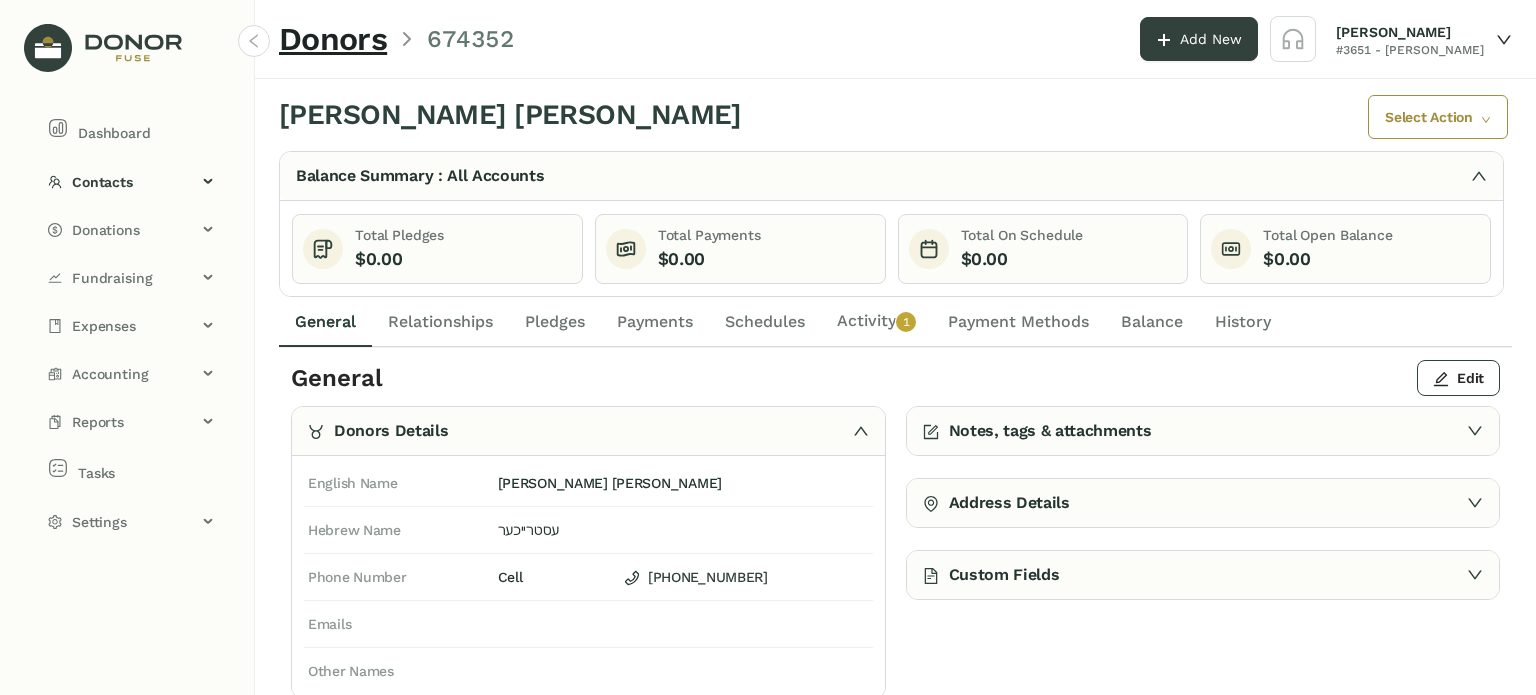 click on "Payments" 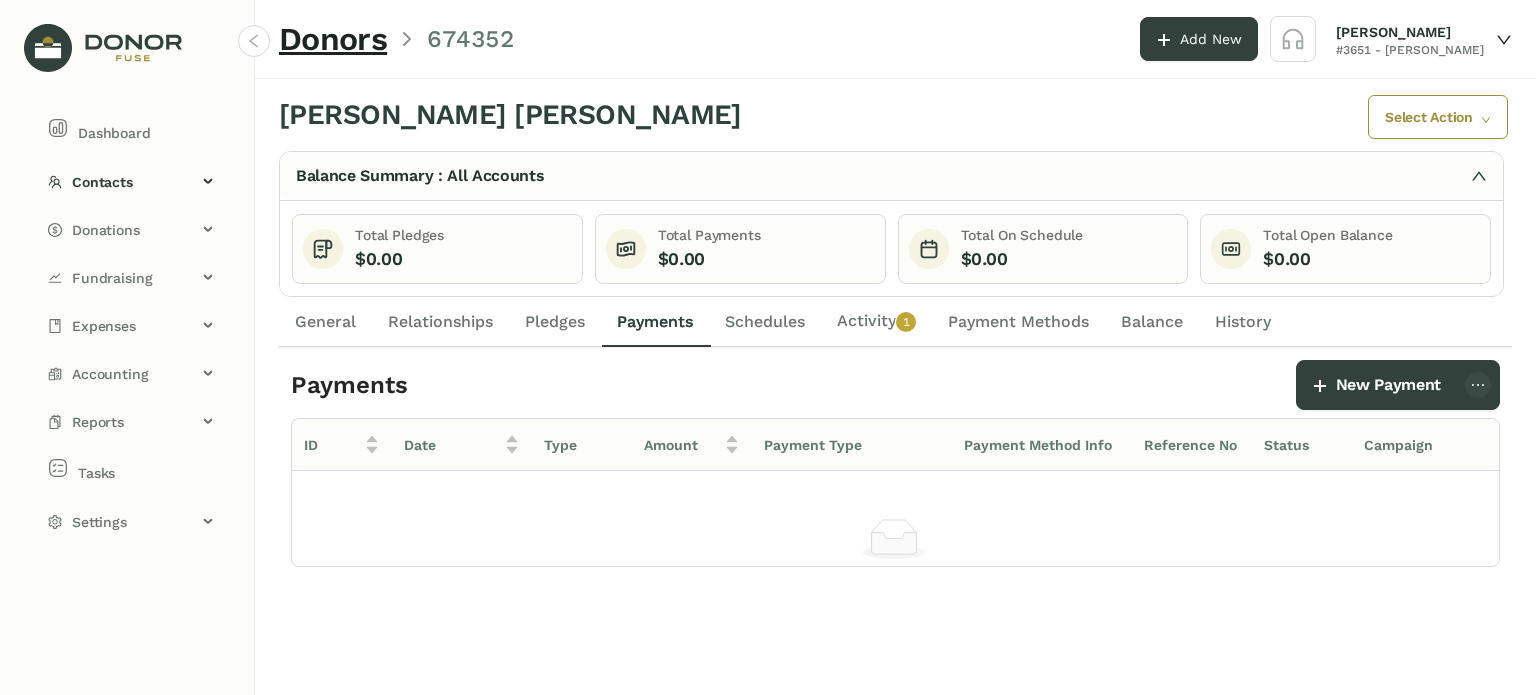 click on "General" 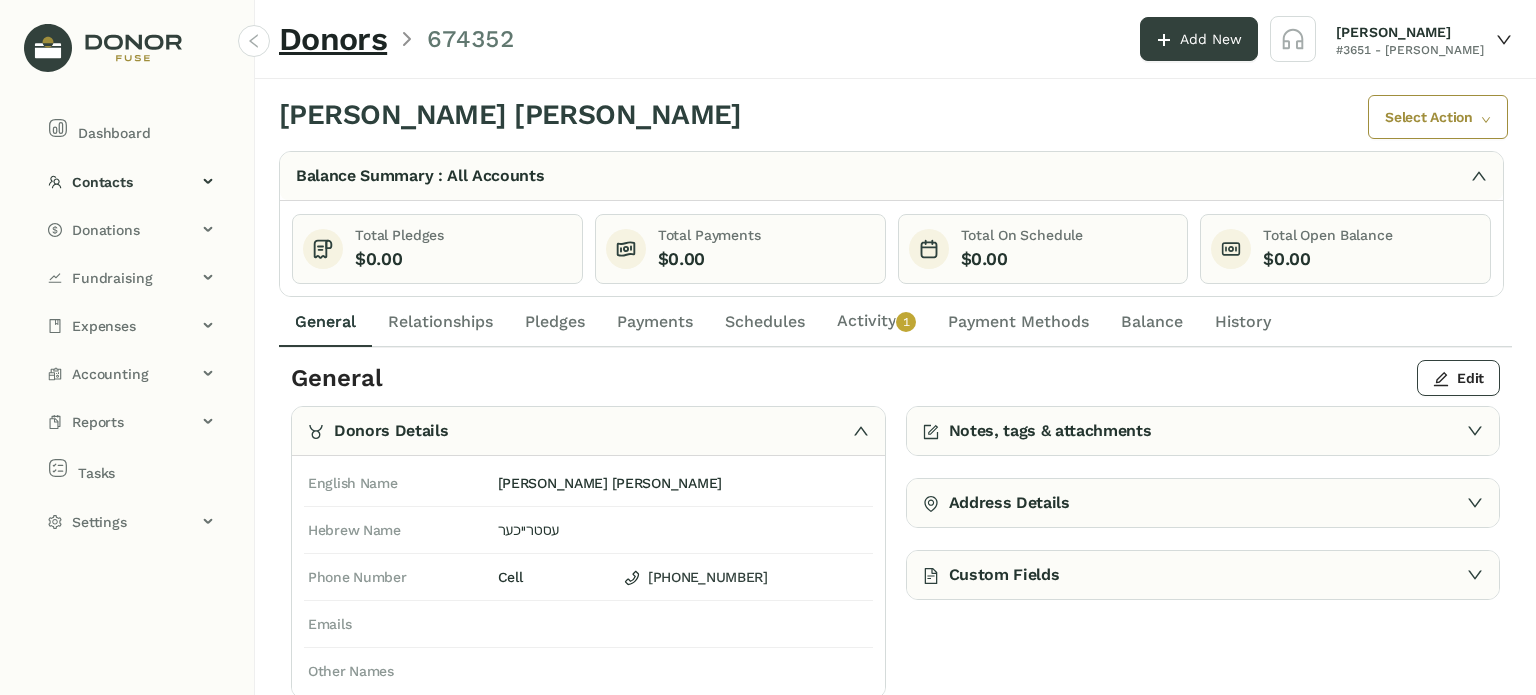 click on "Activity   0   1   2   3   4   5   6   7   8   9" 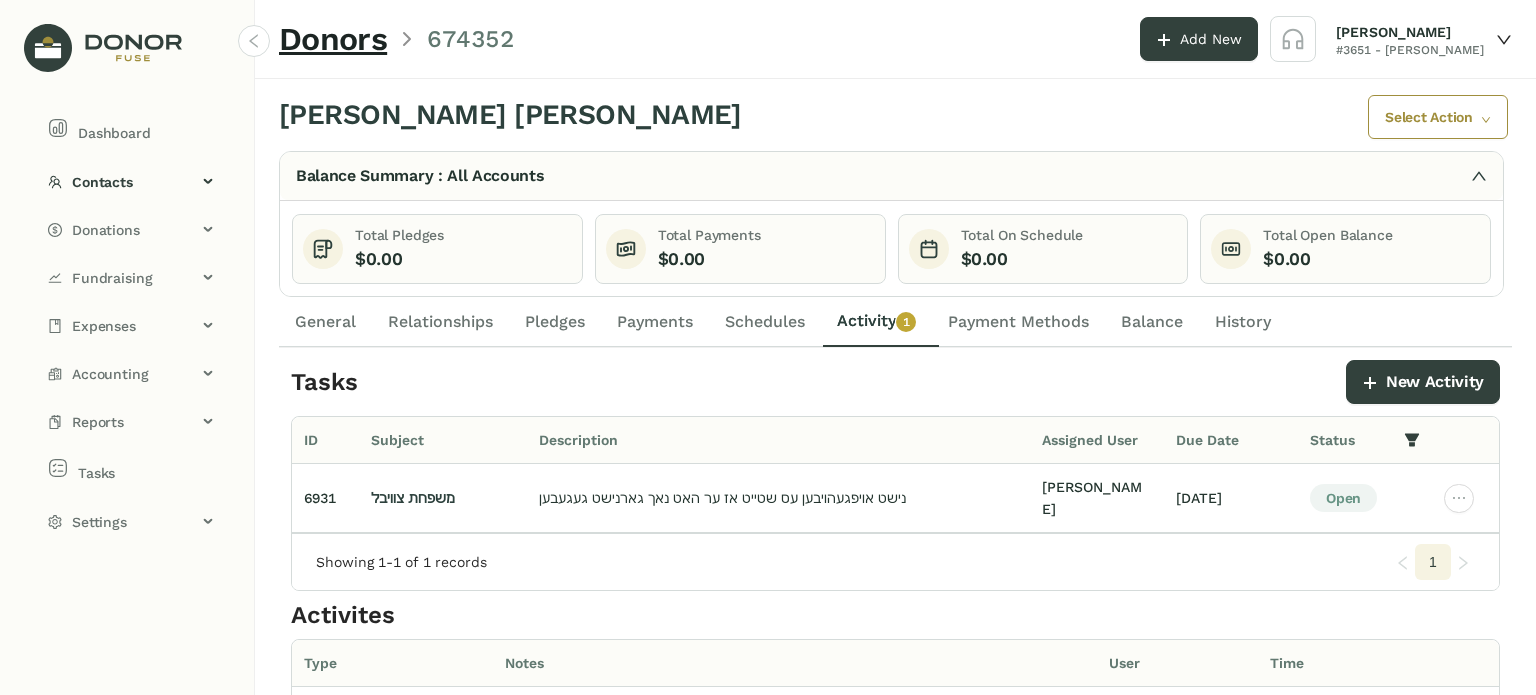 drag, startPoint x: 773, startPoint y: 319, endPoint x: 704, endPoint y: 323, distance: 69.115845 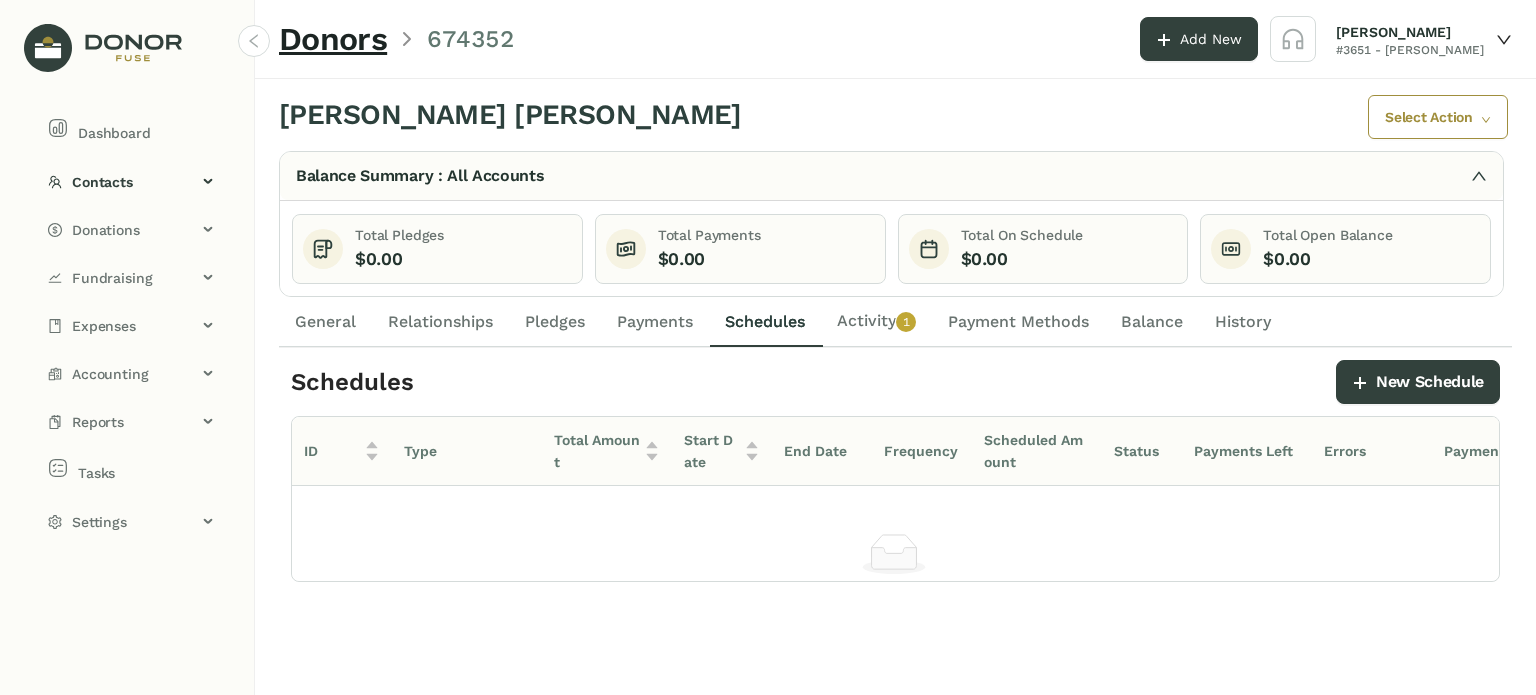 click on "Payments" 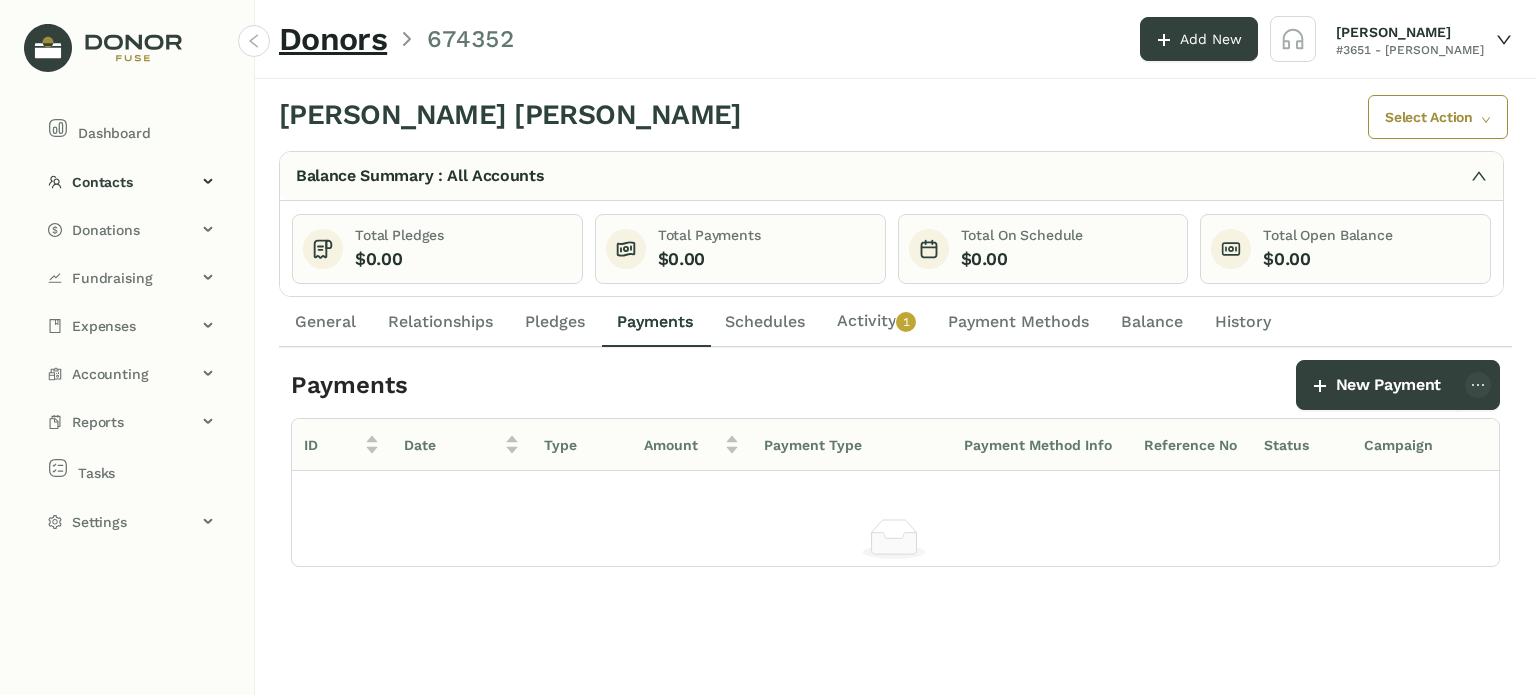 click on "Relationships" 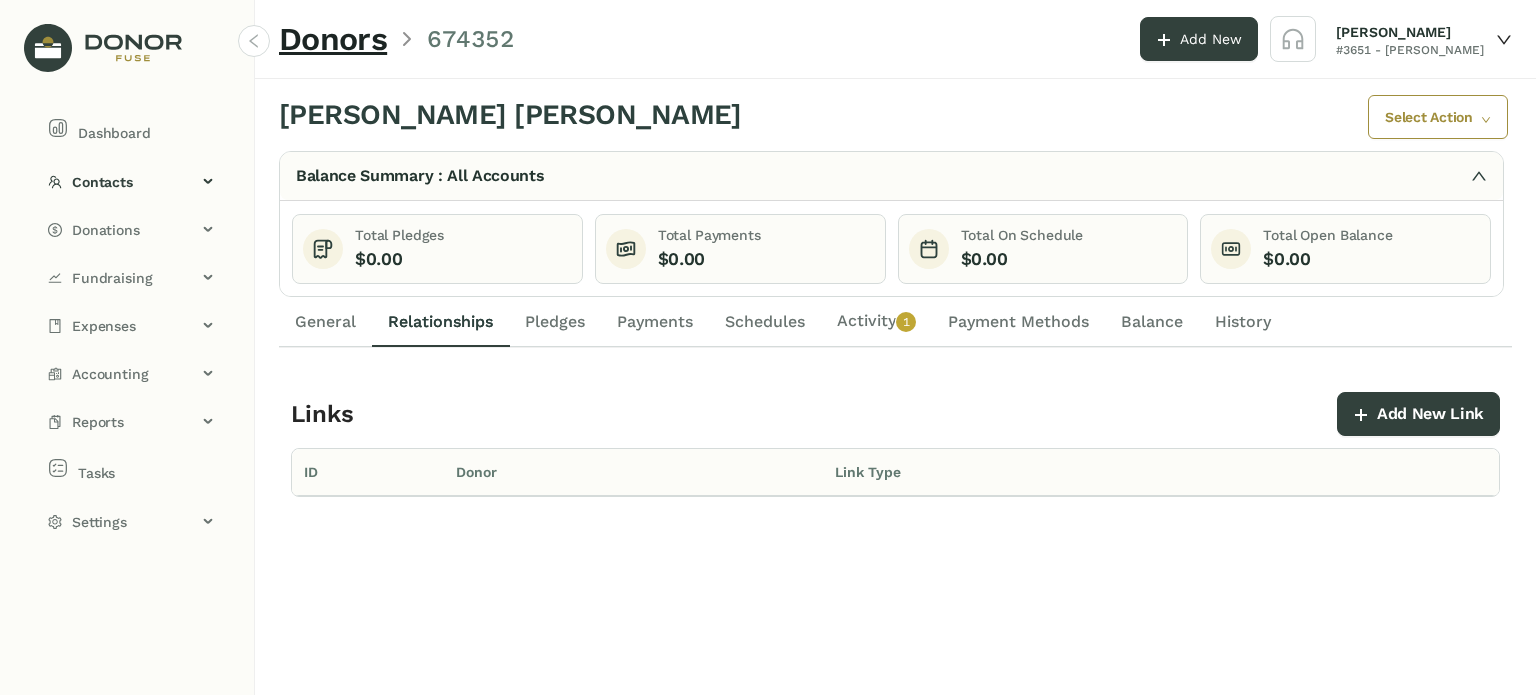 click on "General" 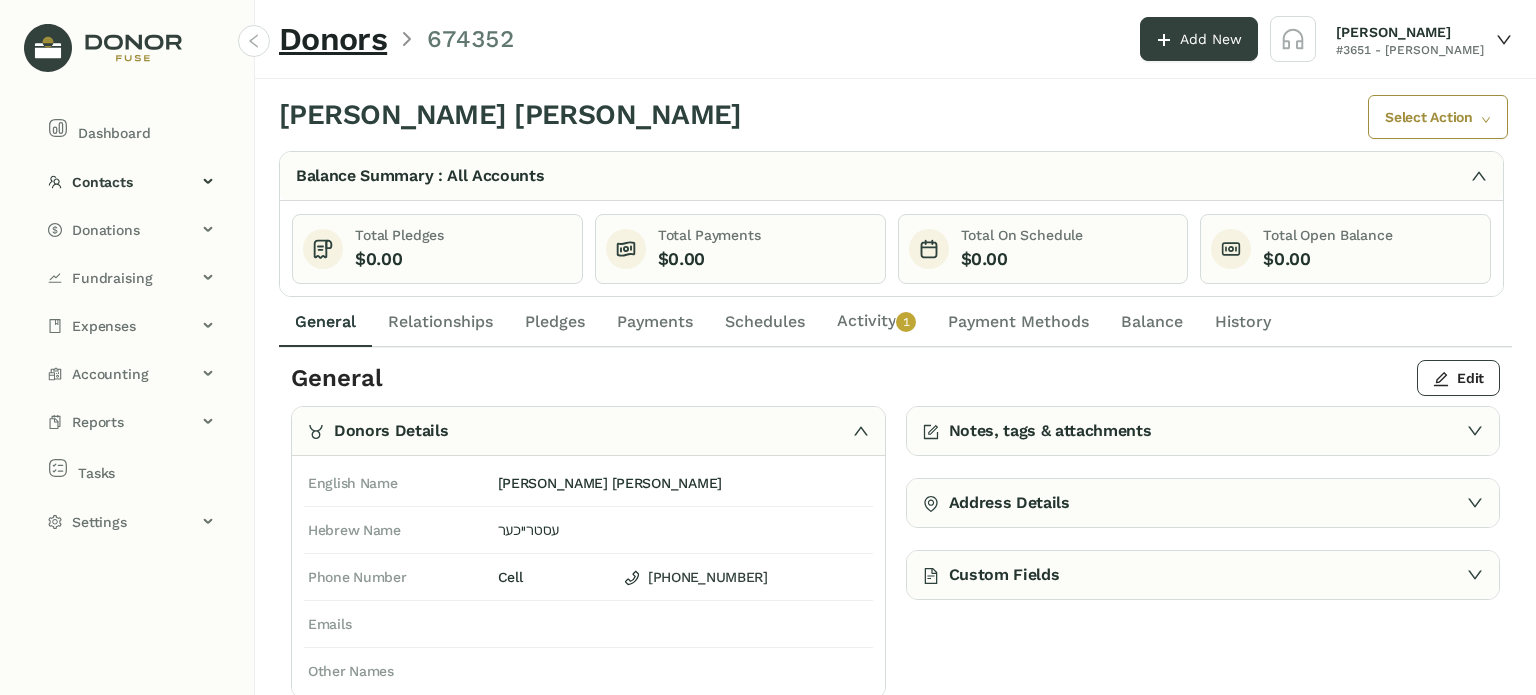 click on "Activity   0   1   2   3   4   5   6   7   8   9" 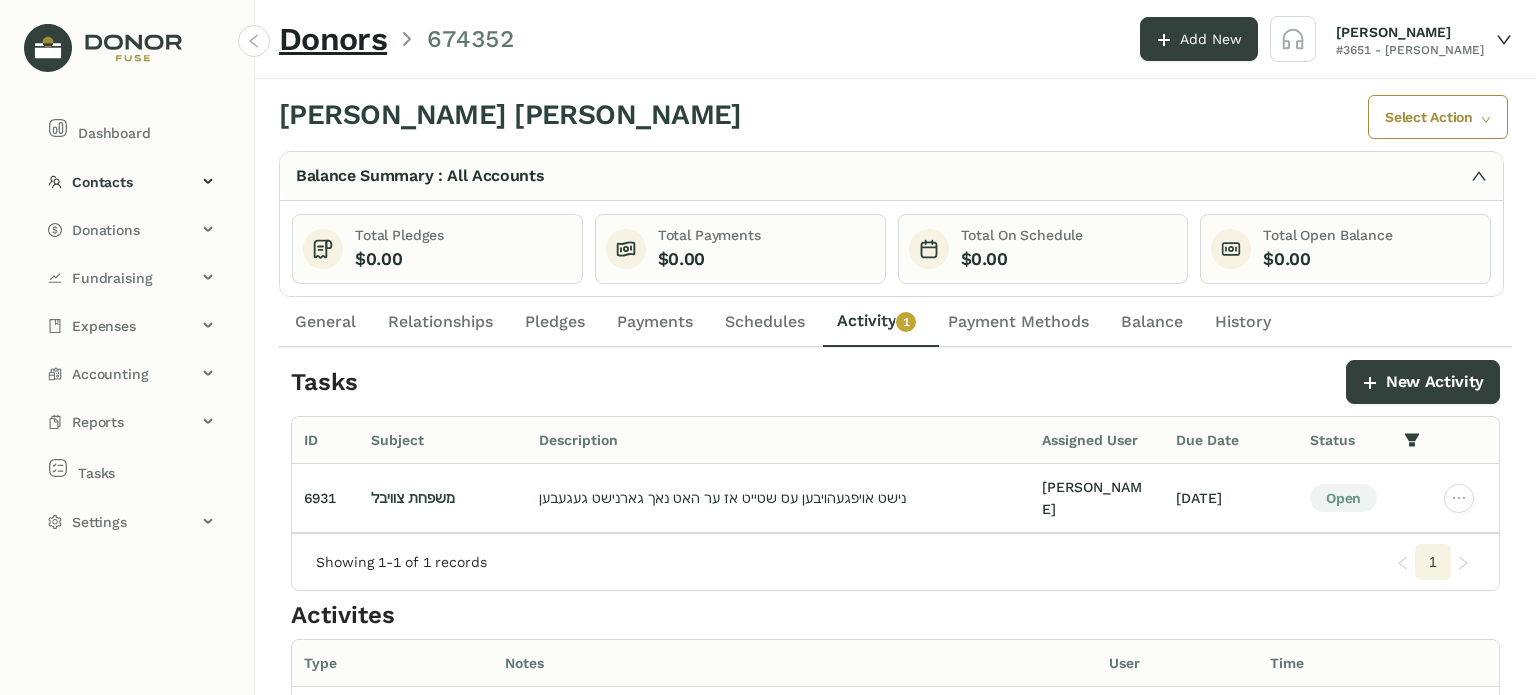 drag, startPoint x: 781, startPoint y: 320, endPoint x: 632, endPoint y: 319, distance: 149.00336 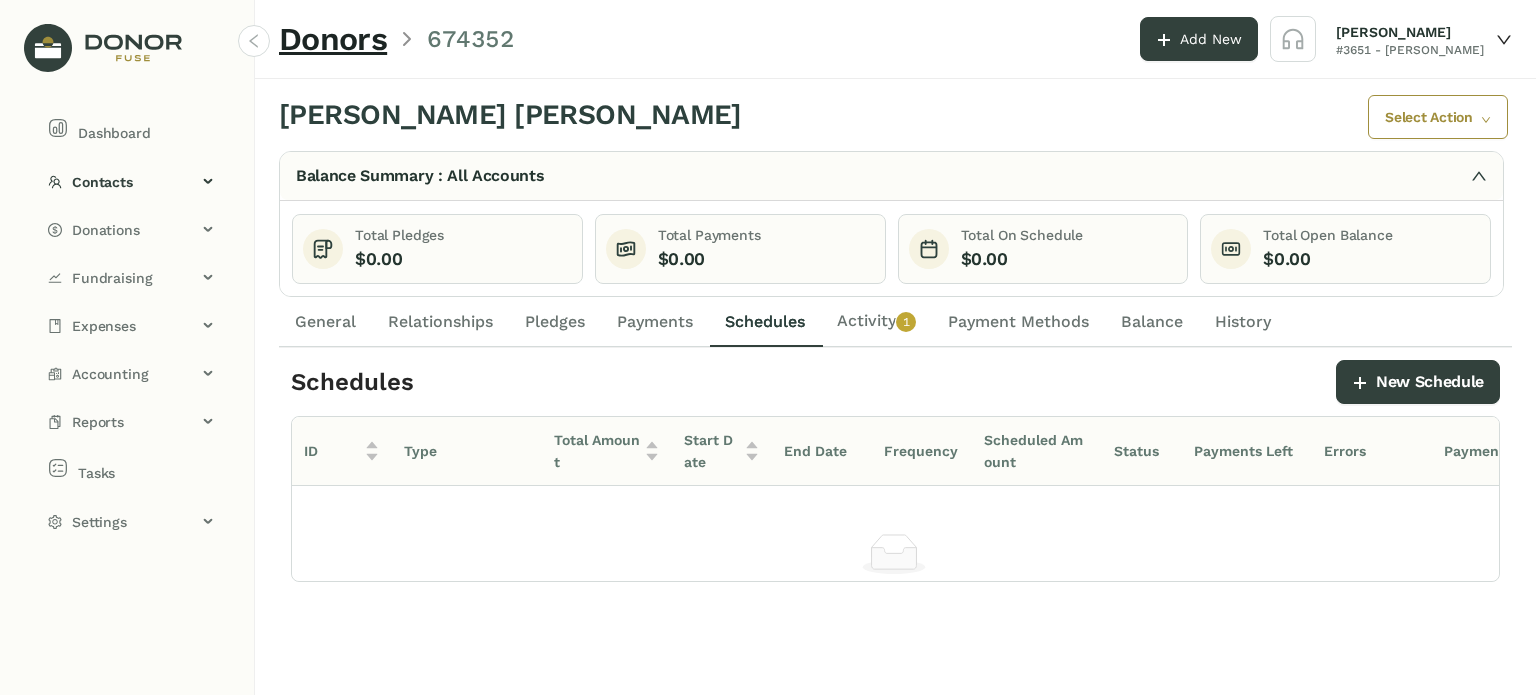 click on "Payments" 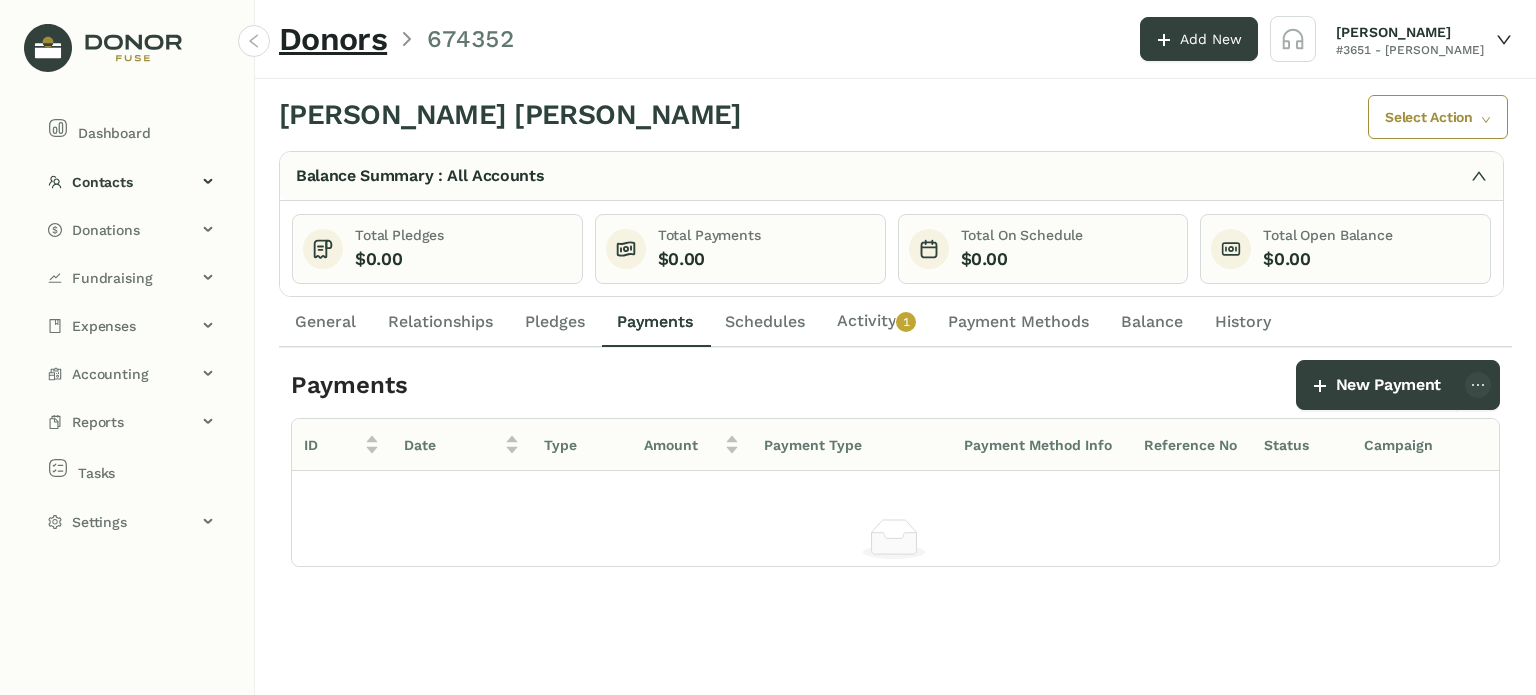 click on "Pledges" 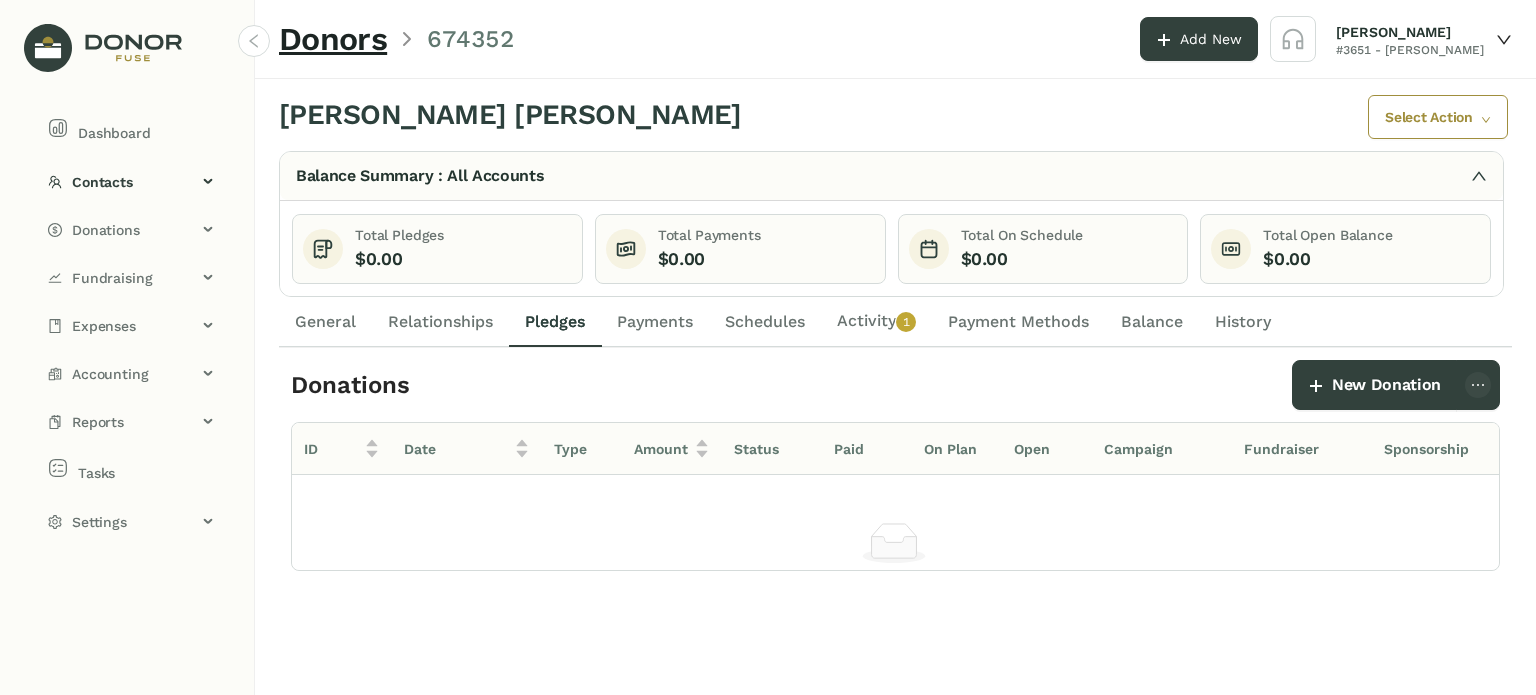 click on "Relationships" 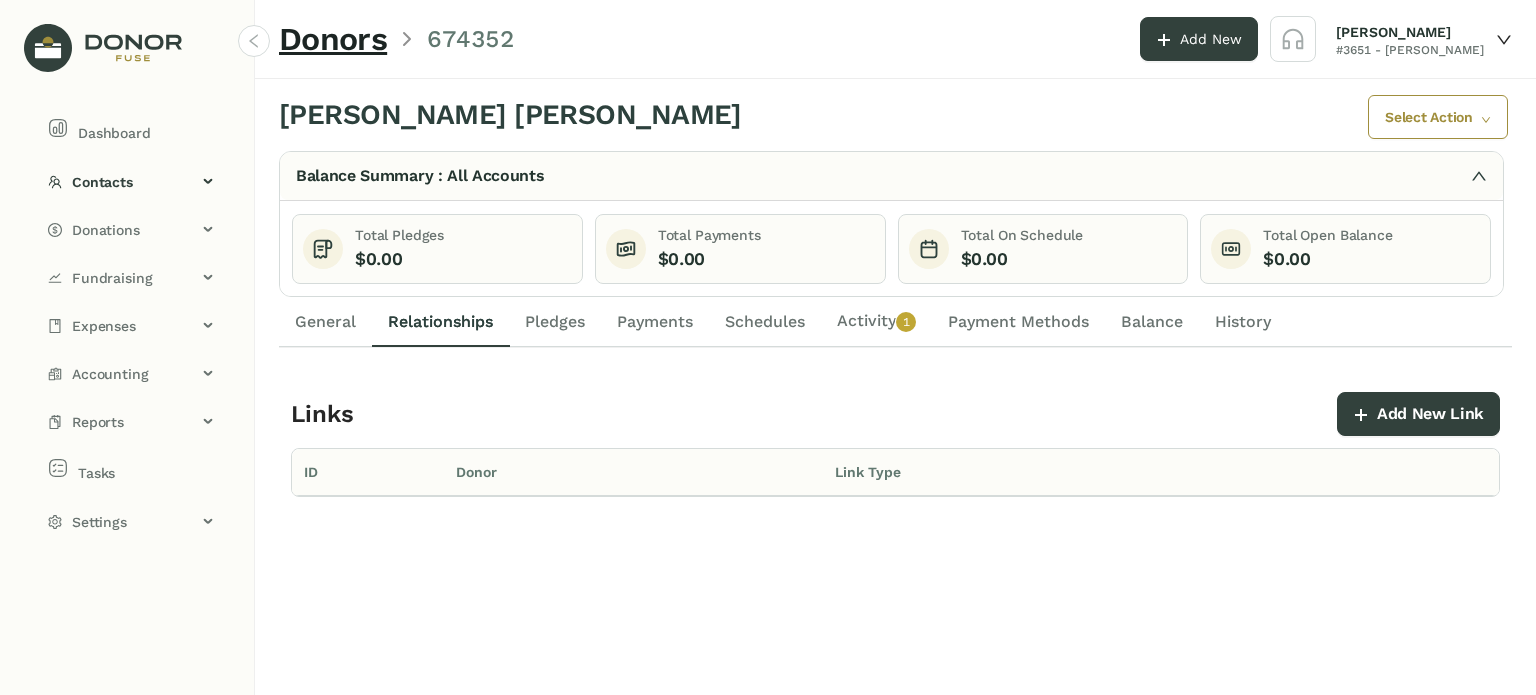 click on "General" 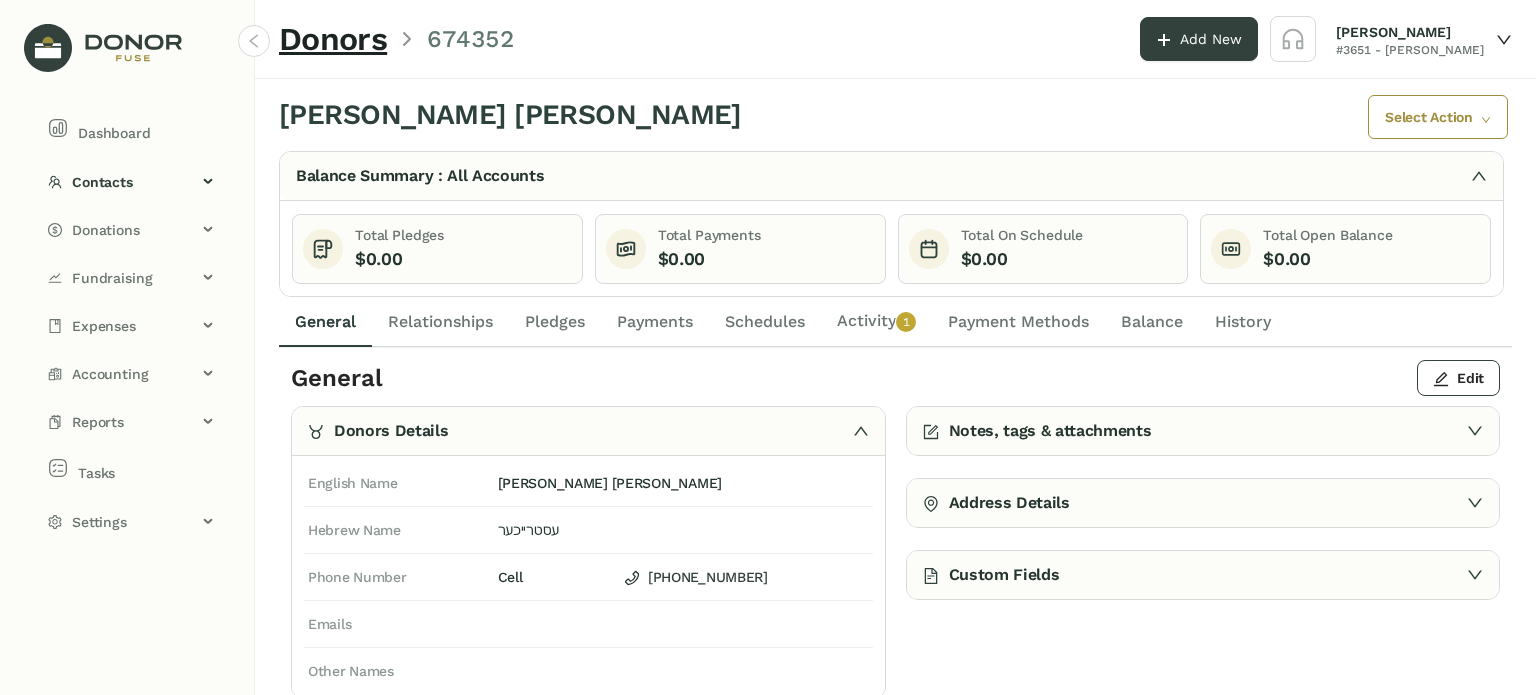 click on "Relationships" 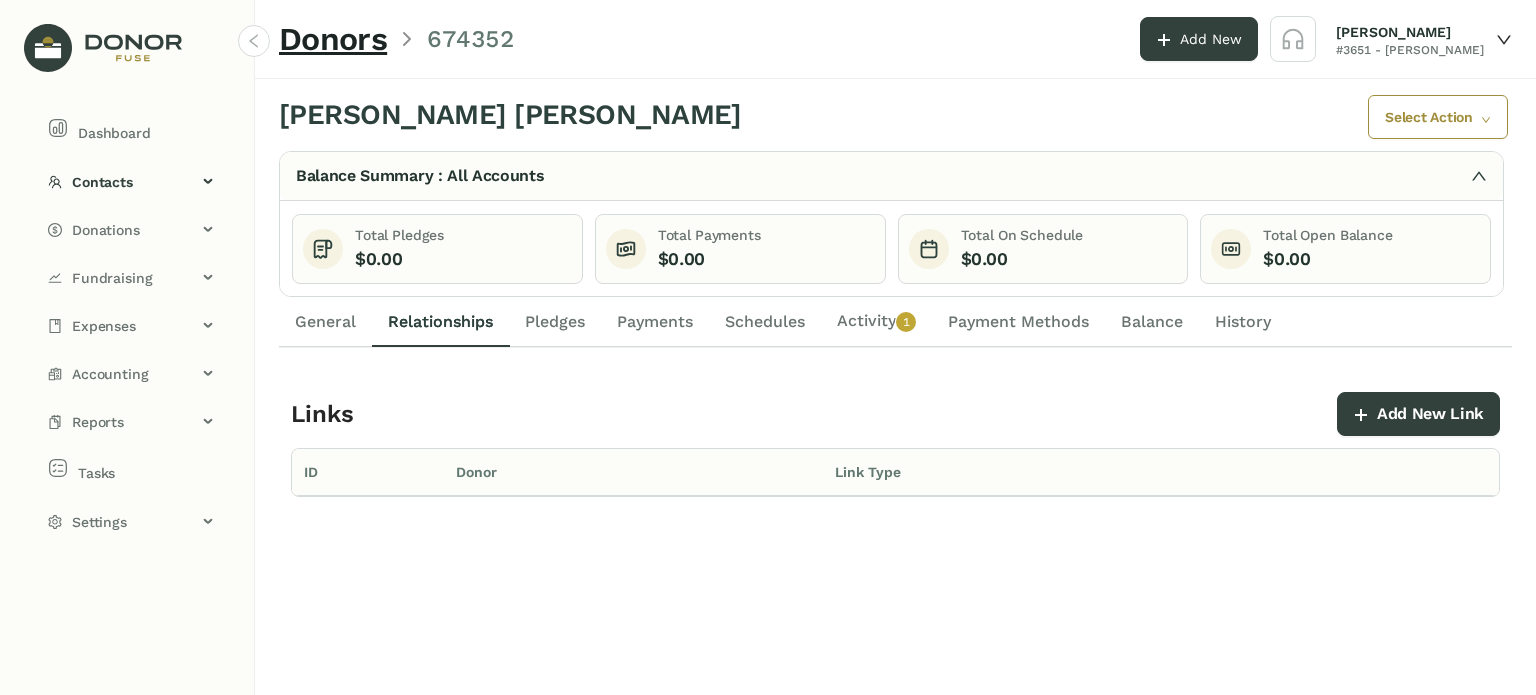 click on "General" 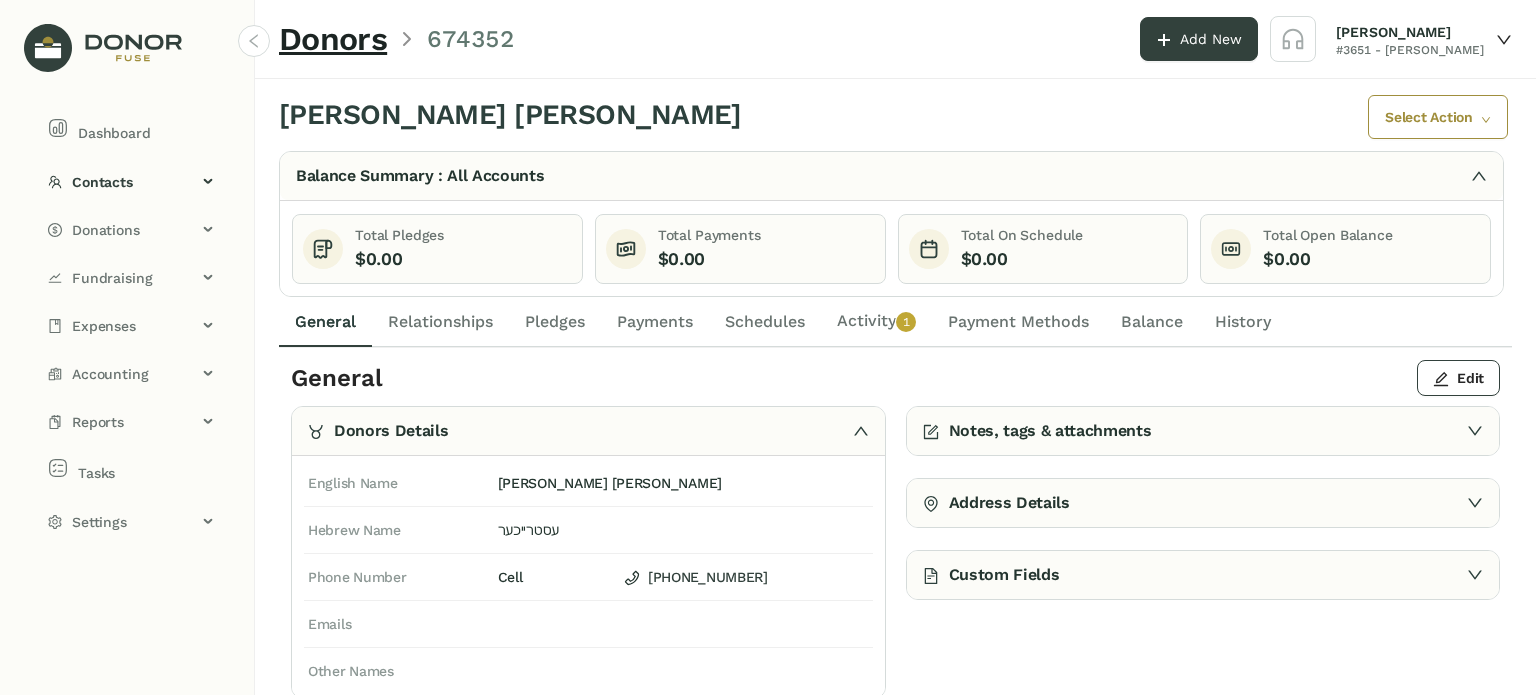 click on "Activity   0   1   2   3   4   5   6   7   8   9" 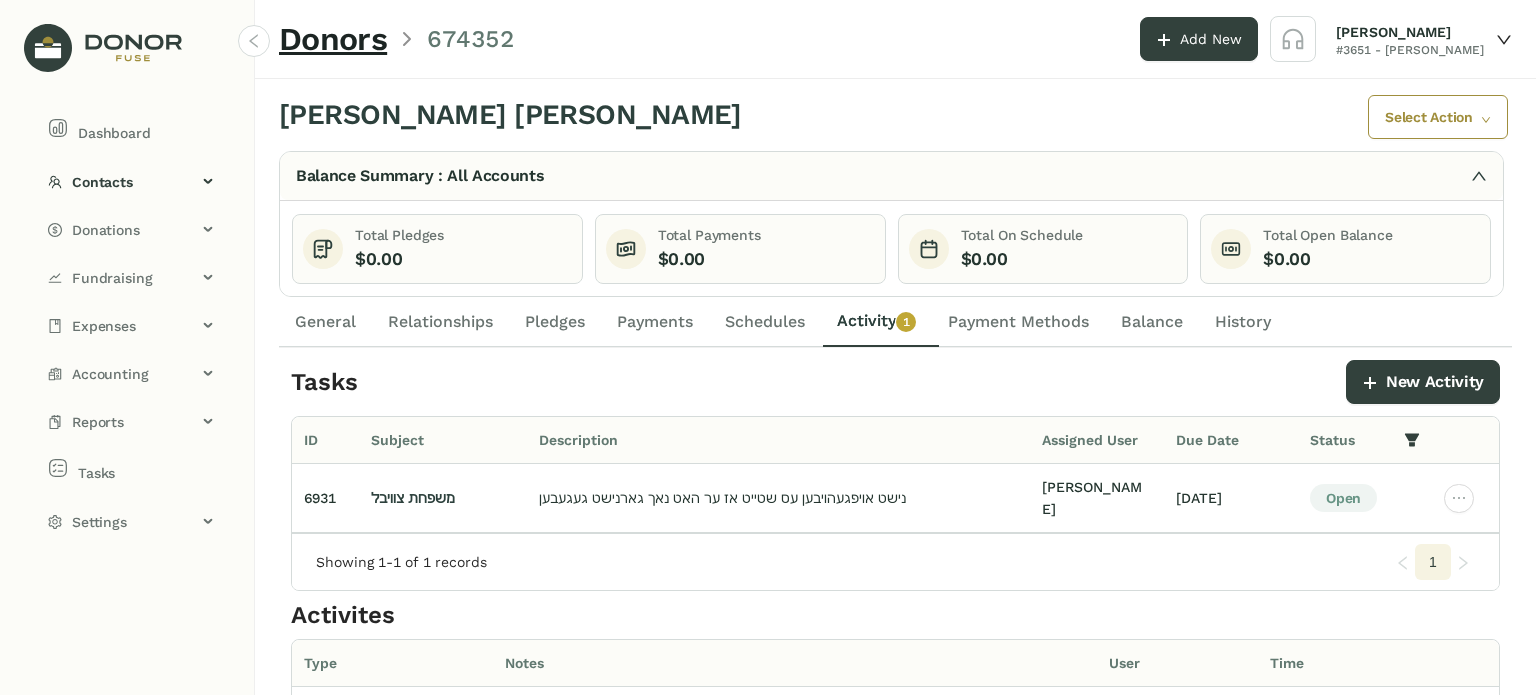 click on "General" 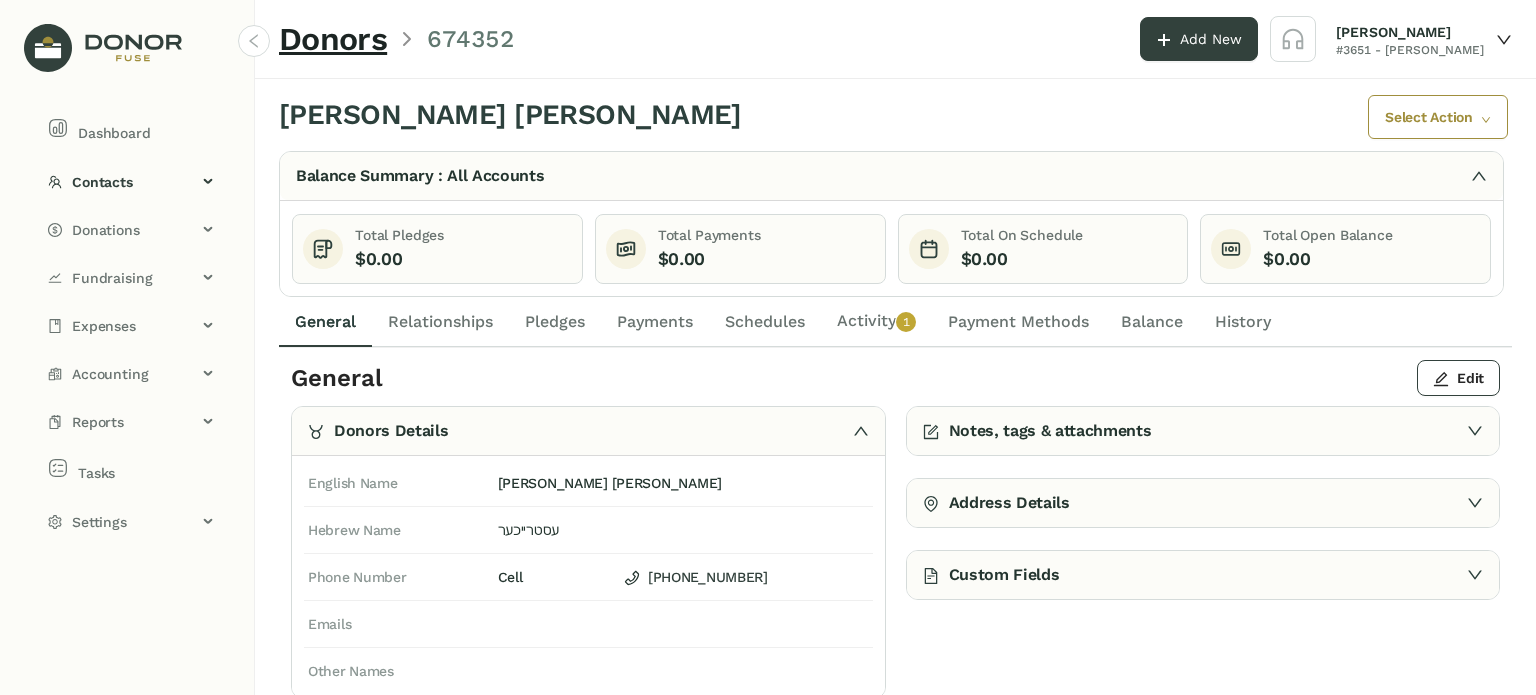 click on "Activity   0   1   2   3   4   5   6   7   8   9" 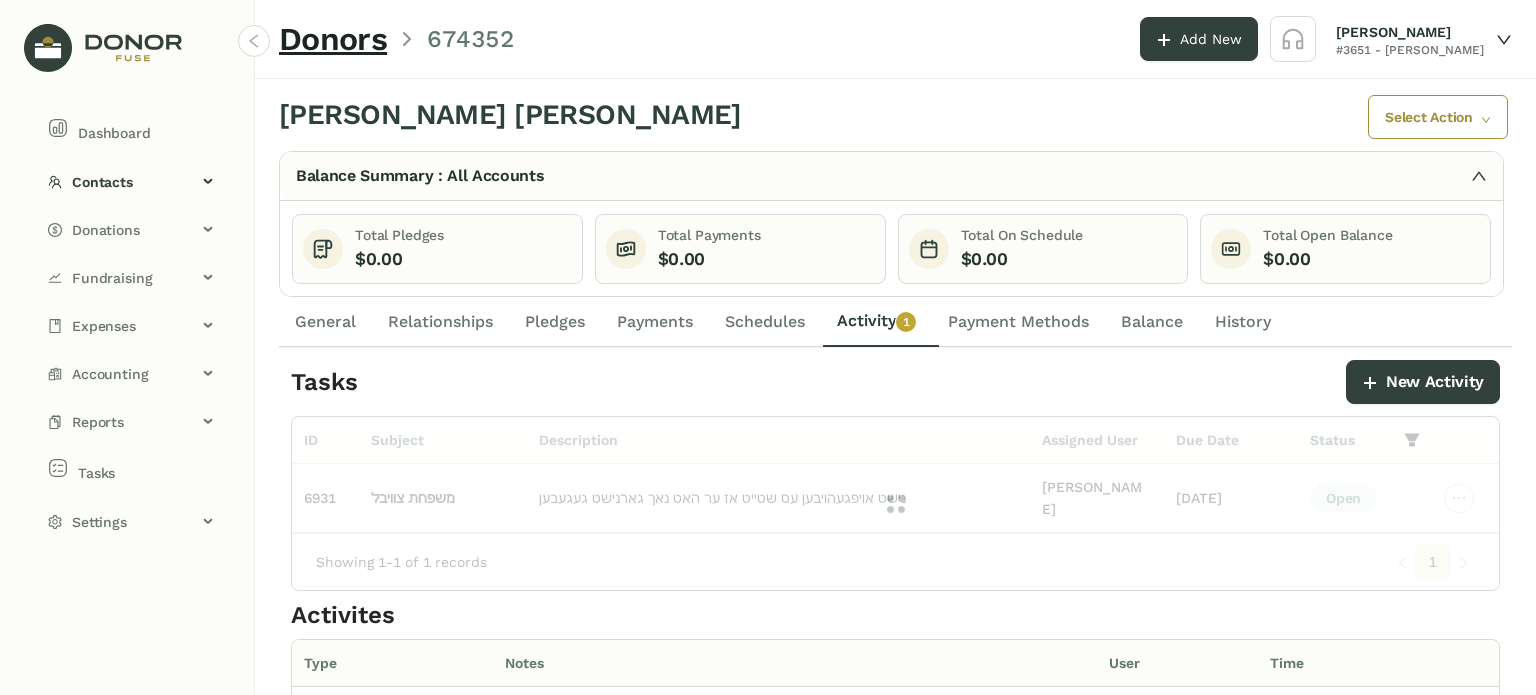 drag, startPoint x: 768, startPoint y: 323, endPoint x: 680, endPoint y: 325, distance: 88.02273 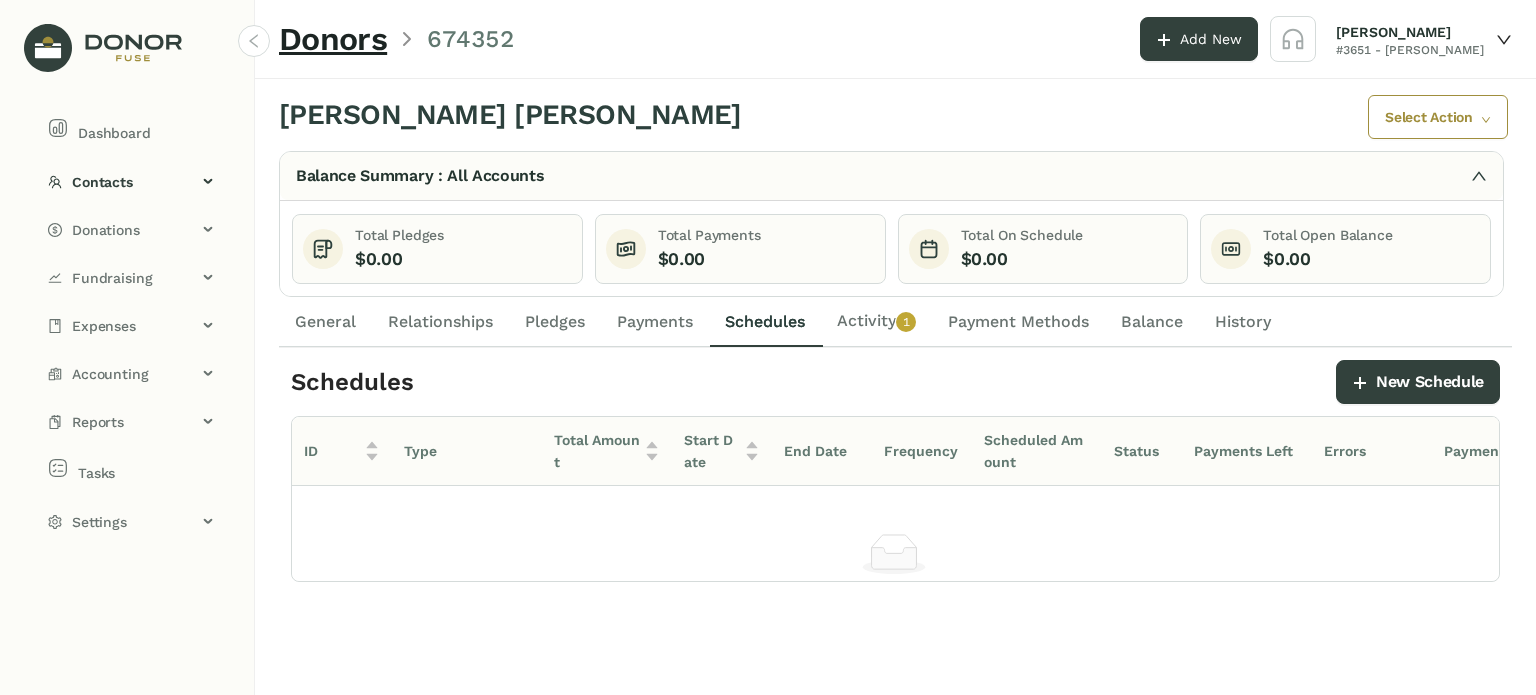 click on "General" 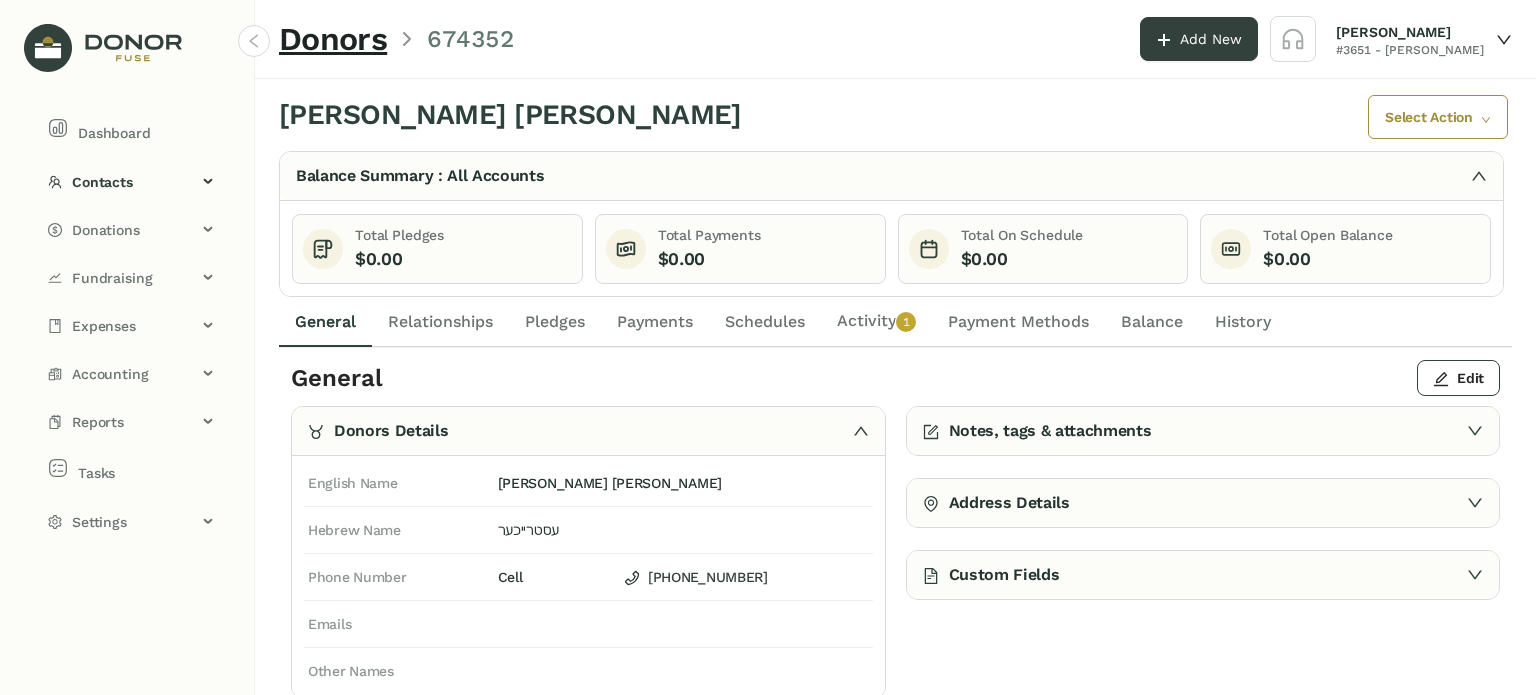 click on "Activity   0   1   2   3   4   5   6   7   8   9" 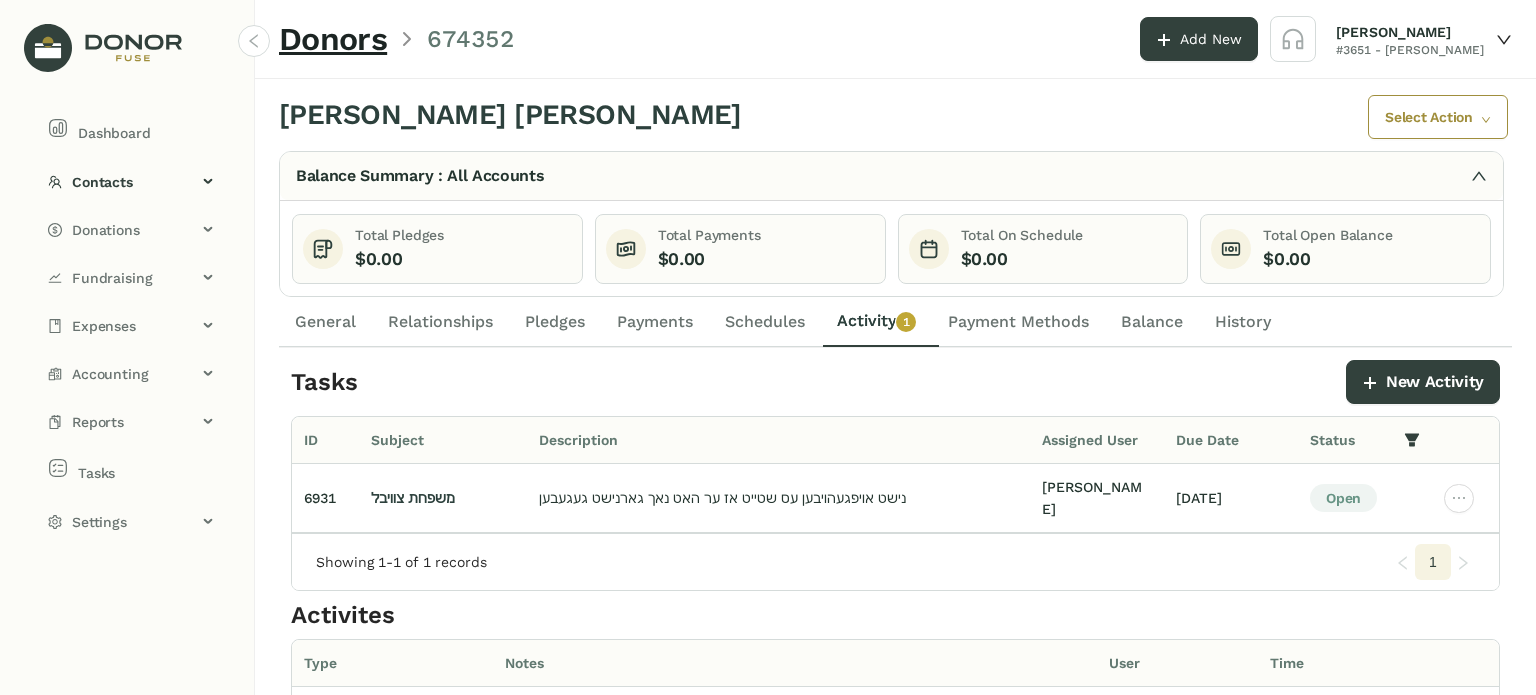 click on "General" 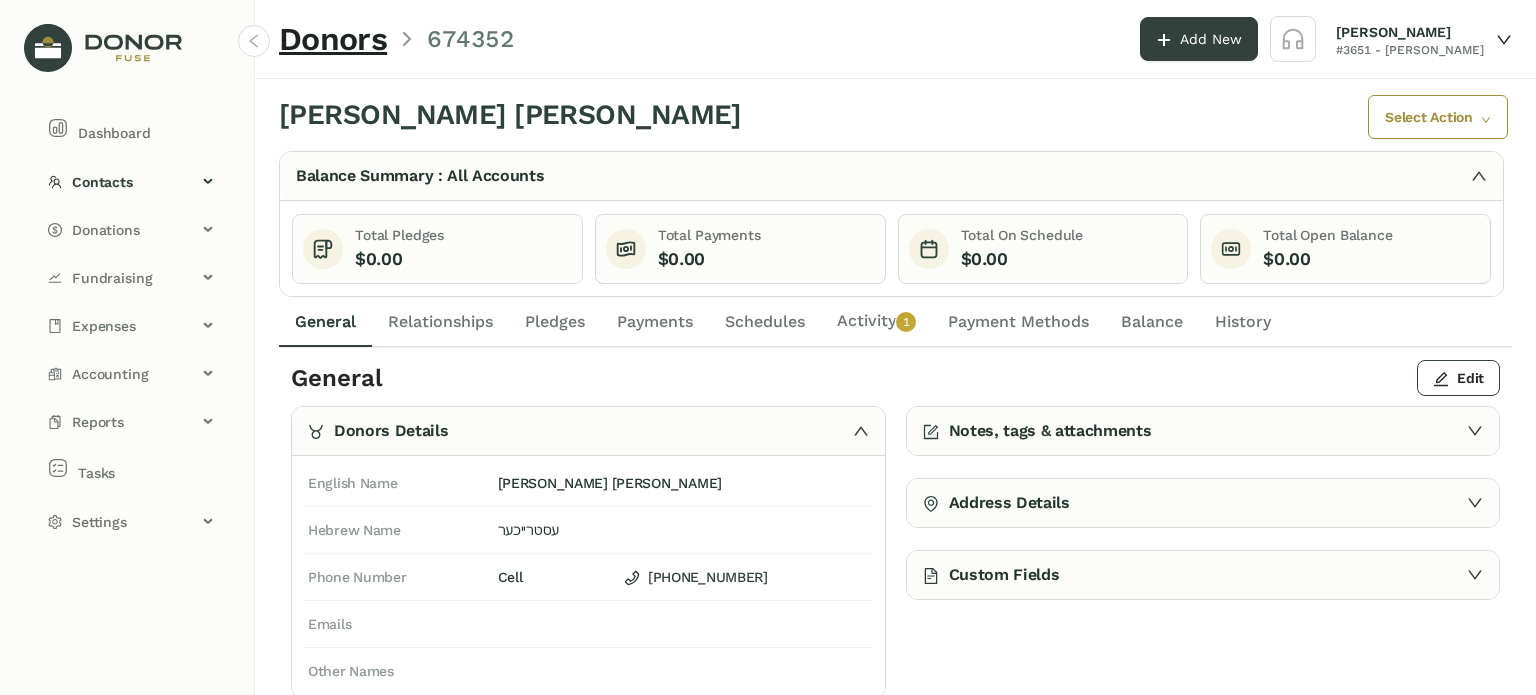 click on "Activity   0   1   2   3   4   5   6   7   8   9" 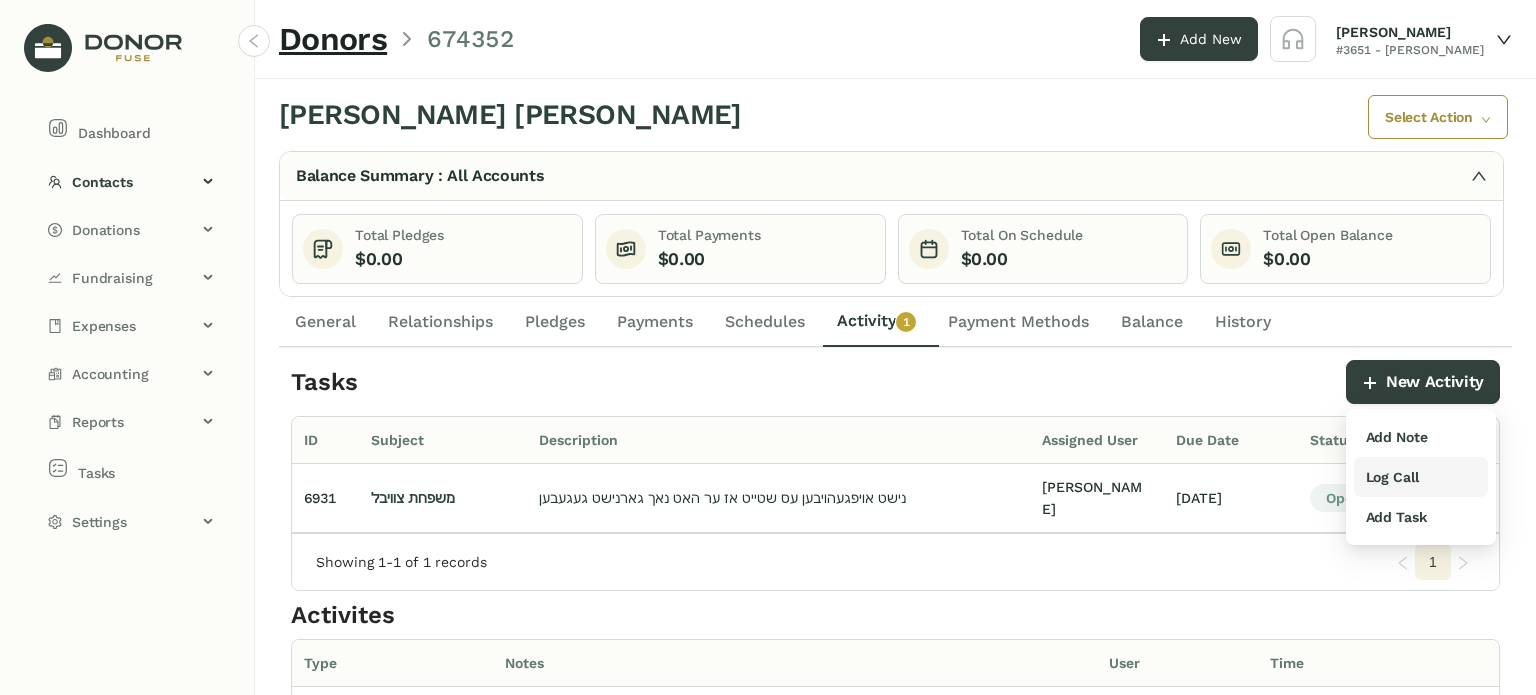 click on "Log Call" at bounding box center [1392, 477] 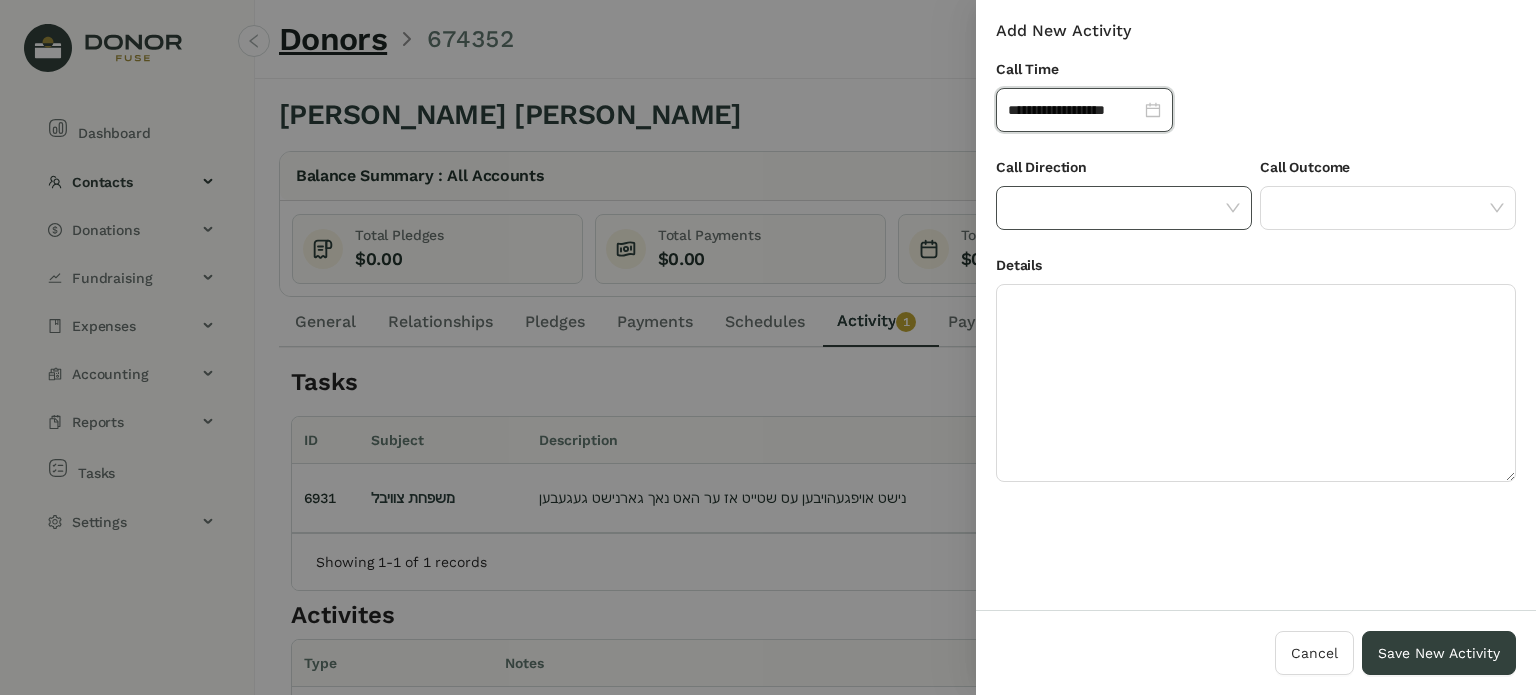 click 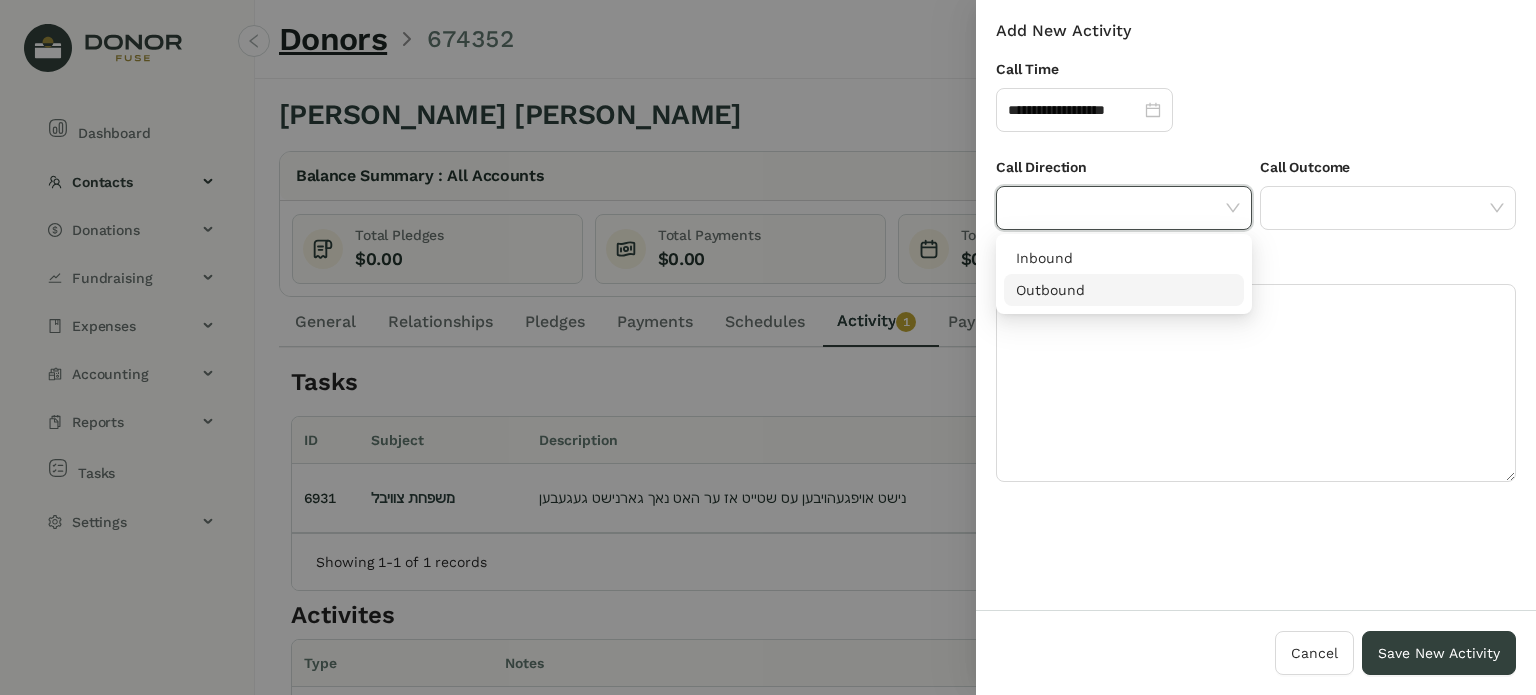 click on "Inbound Outbound" at bounding box center (1124, 274) 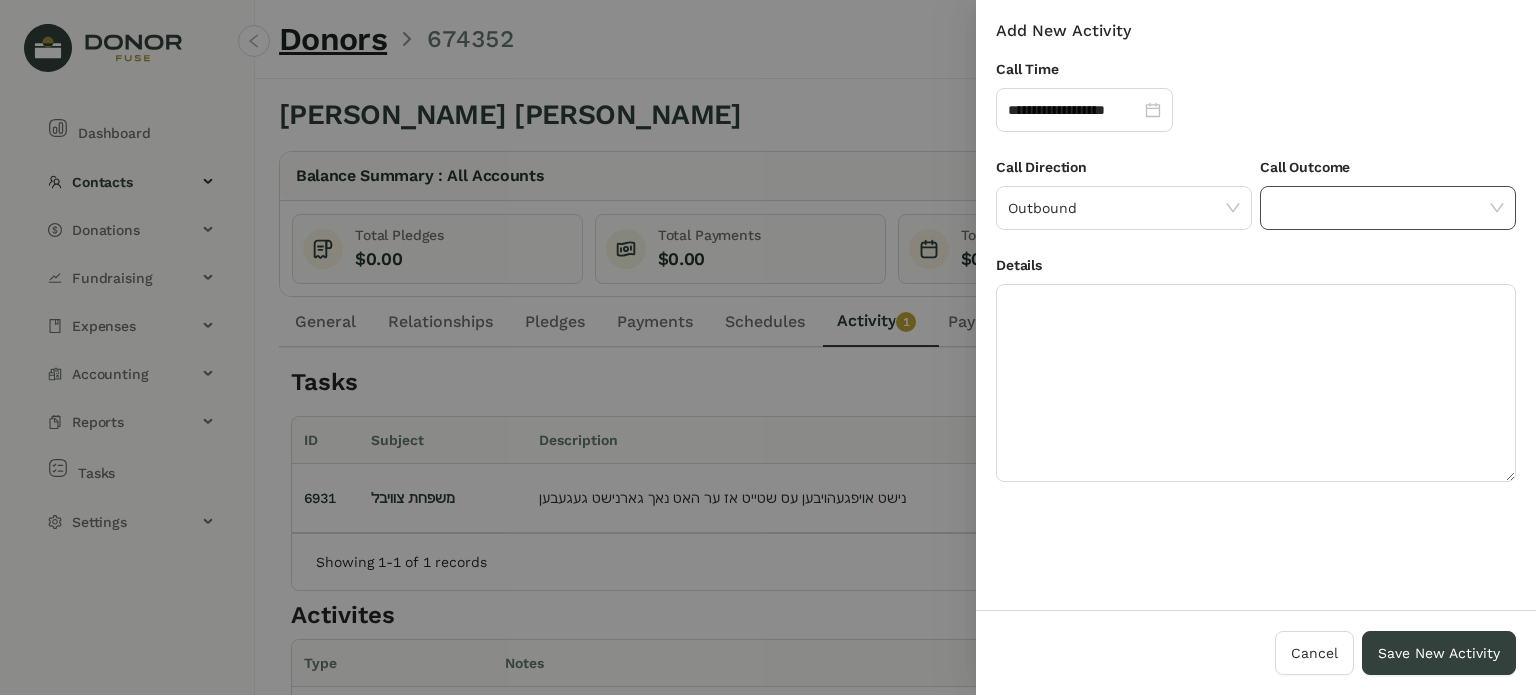 click 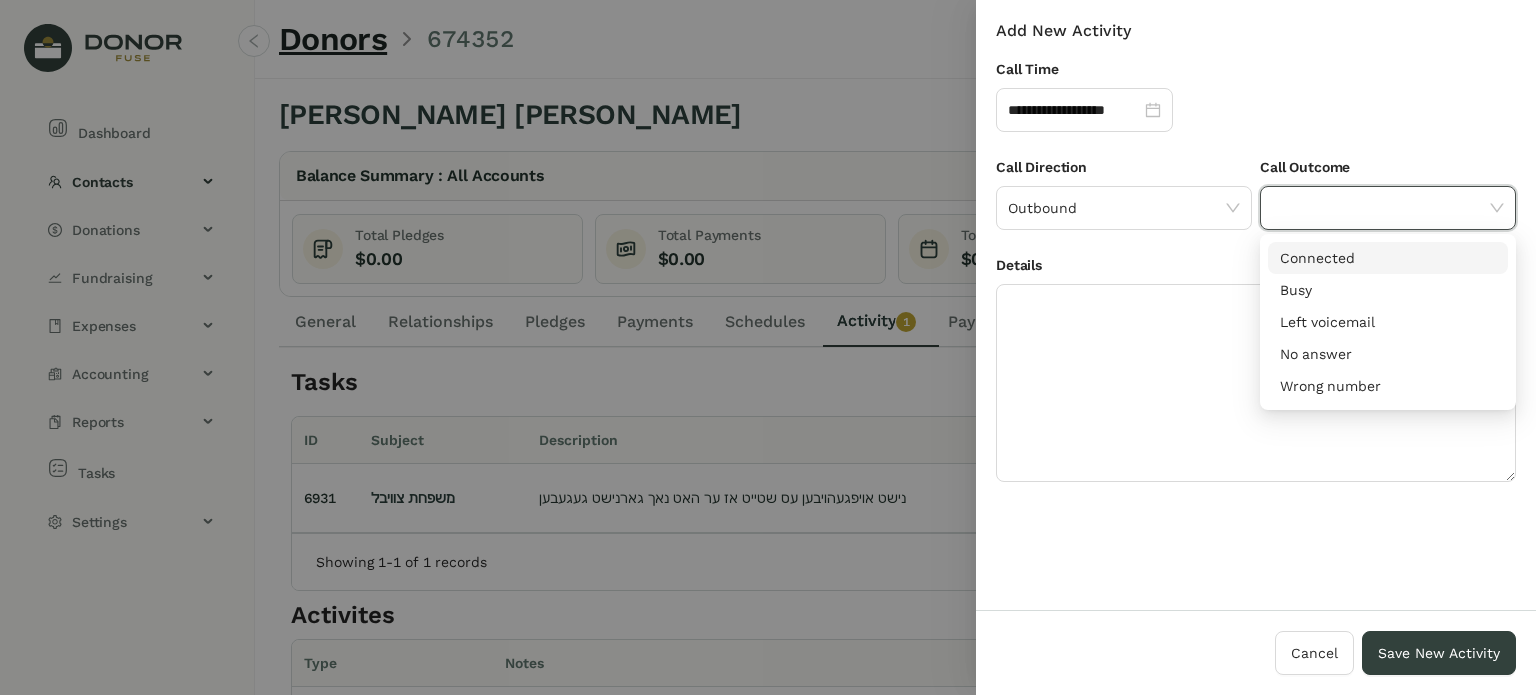 click on "Connected" at bounding box center (1388, 258) 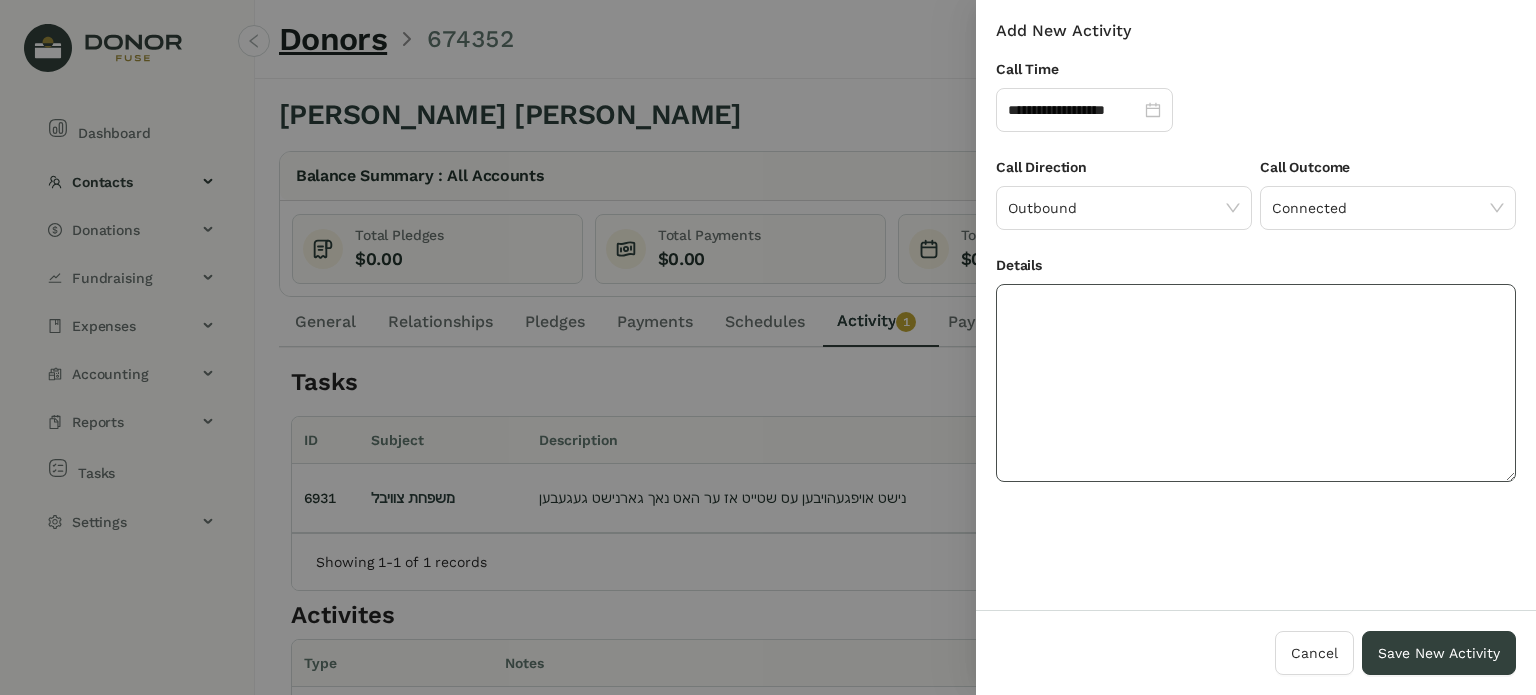 click 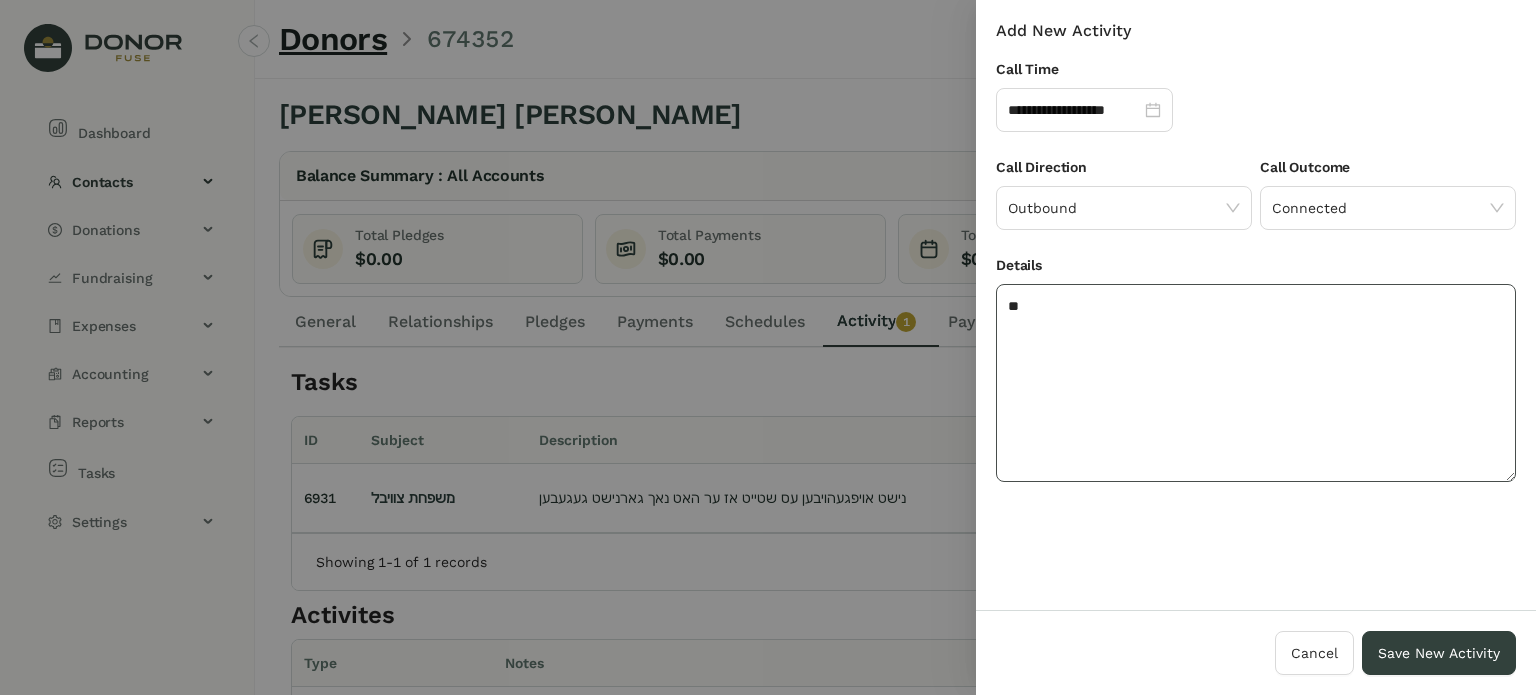 type on "*" 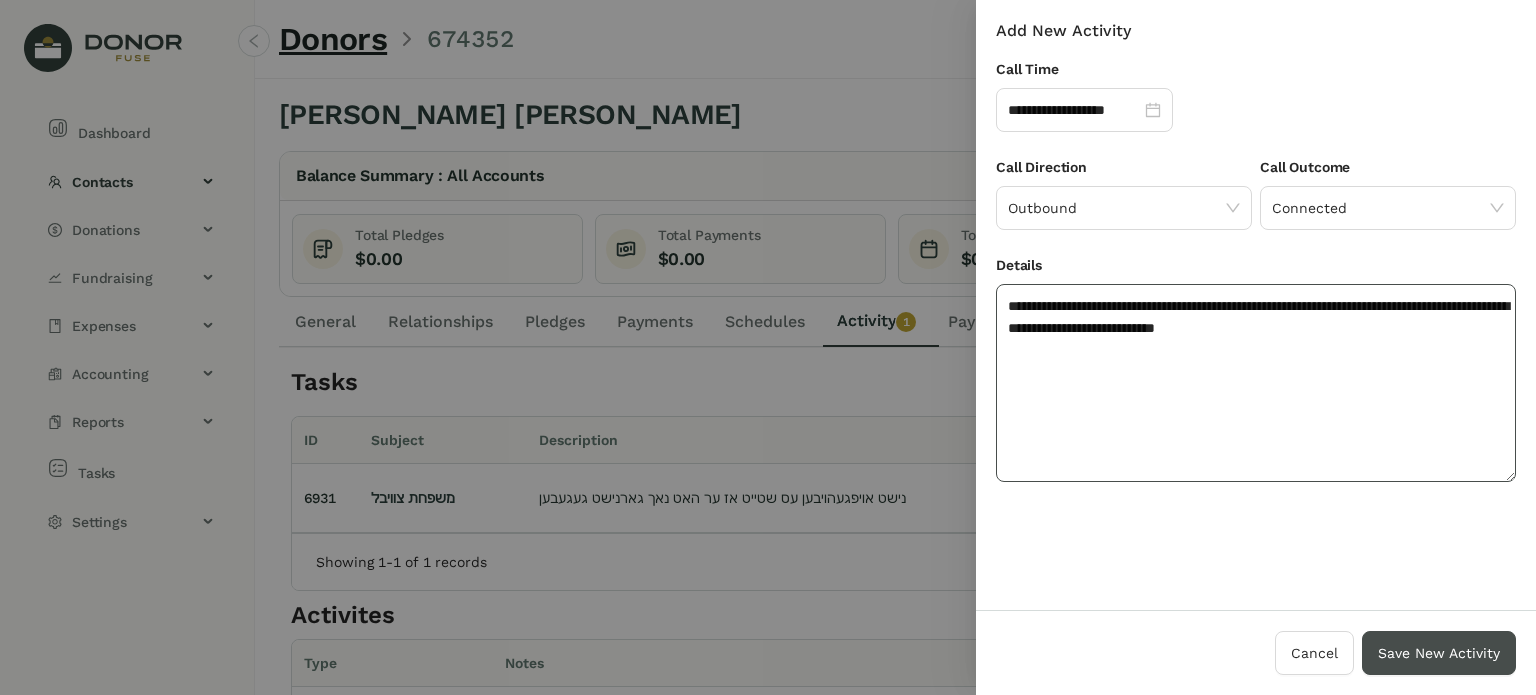 type on "**********" 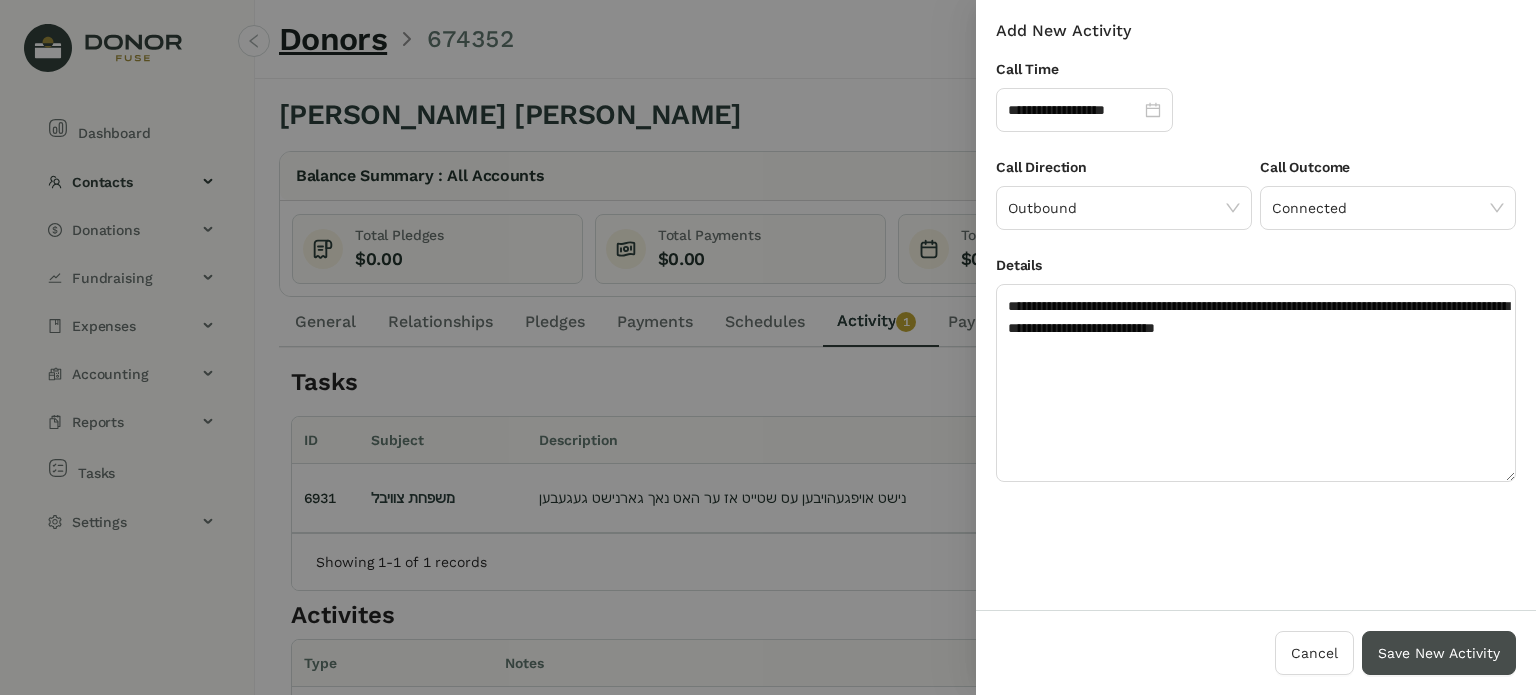 click on "Save New Activity" at bounding box center (1439, 653) 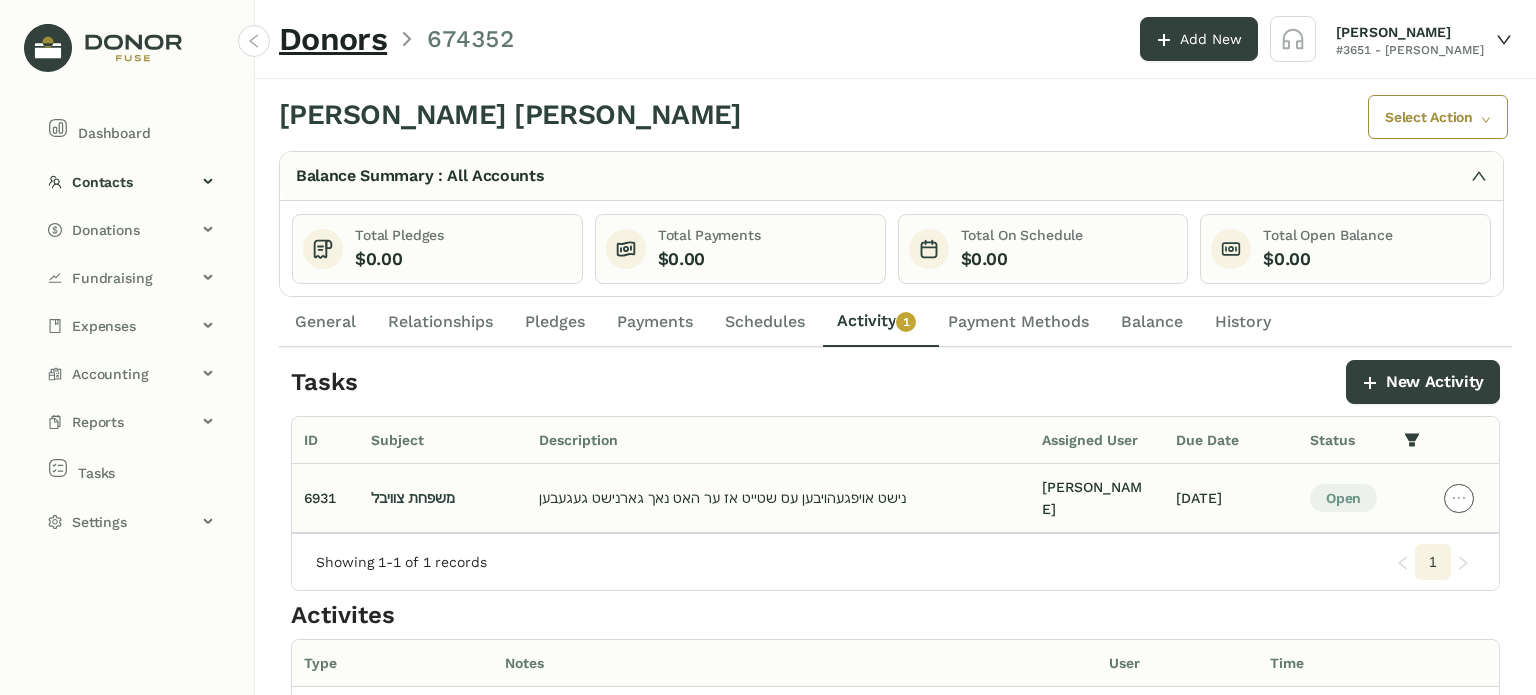 click 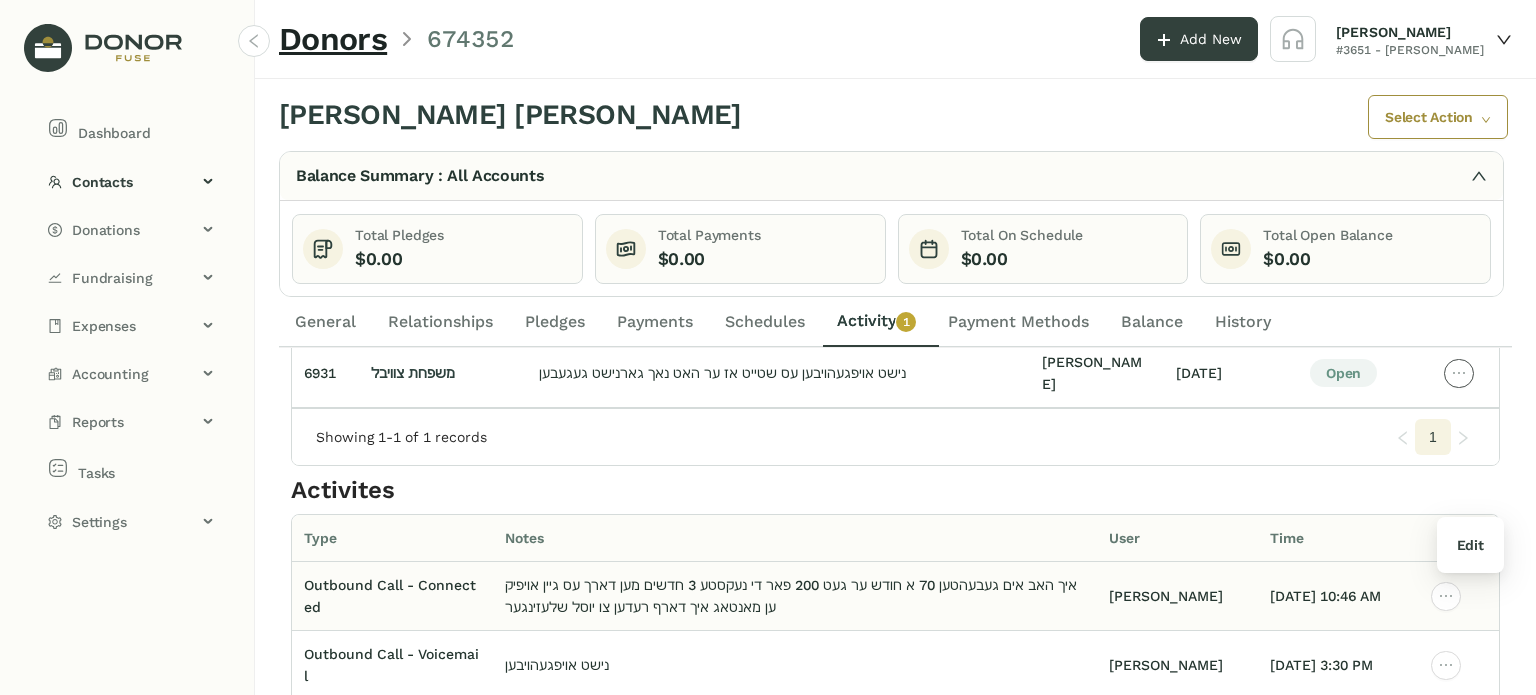 scroll, scrollTop: 162, scrollLeft: 0, axis: vertical 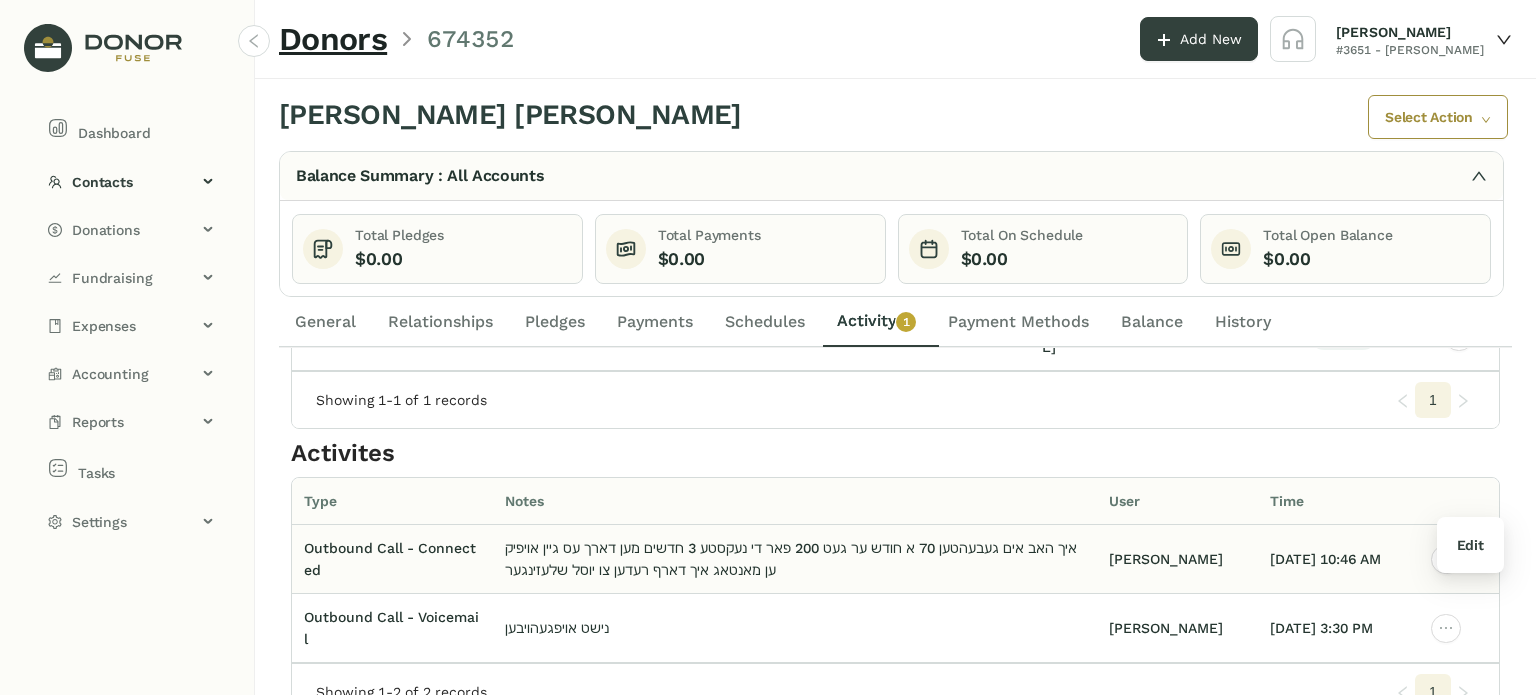 click on "איך האב אים געבעהטען 70 א חודש ער געט 200 פאר די נעקסטע 3 חדשים מען דארך עס גיין אויפיקען מאנטאג איך דארף רעדען צו יוסל שלעזינגער" 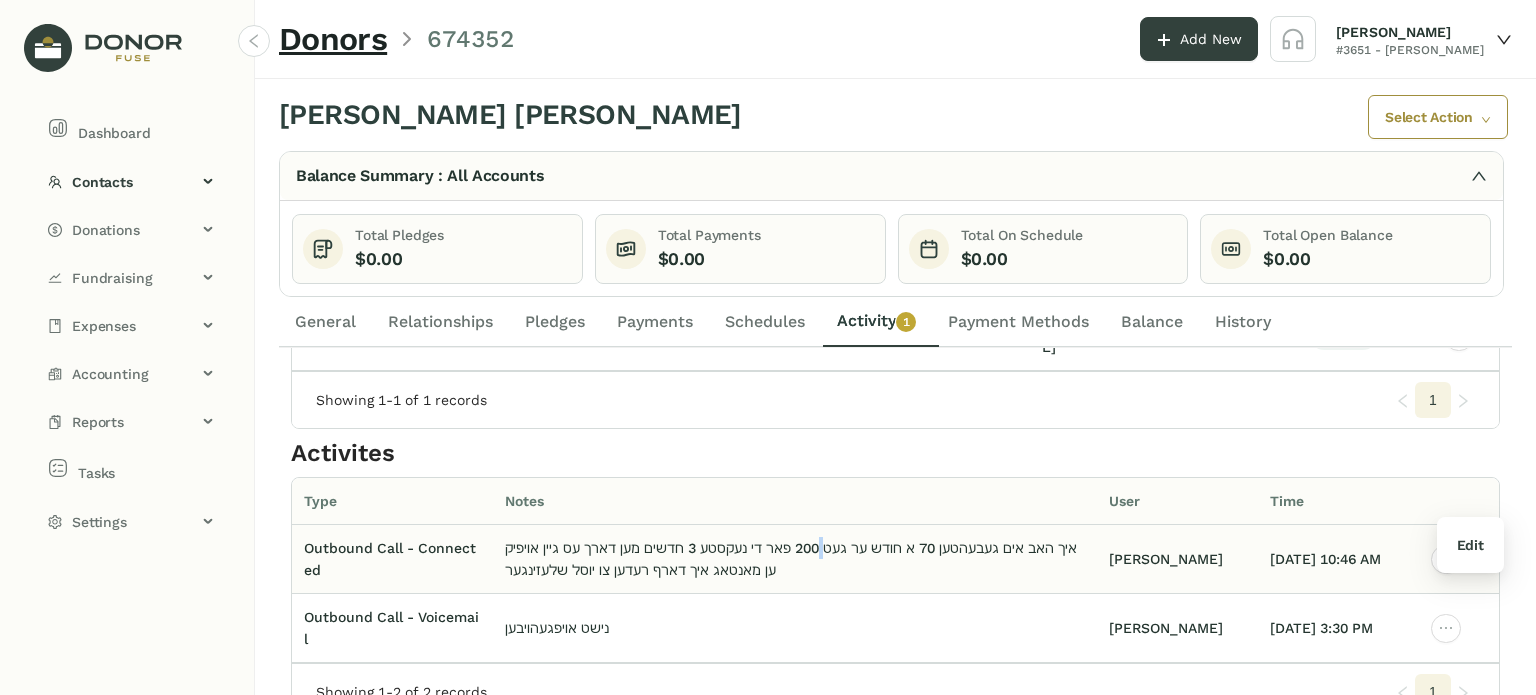 click on "איך האב אים געבעהטען 70 א חודש ער געט 200 פאר די נעקסטע 3 חדשים מען דארך עס גיין אויפיקען מאנטאג איך דארף רעדען צו יוסל שלעזינגער" 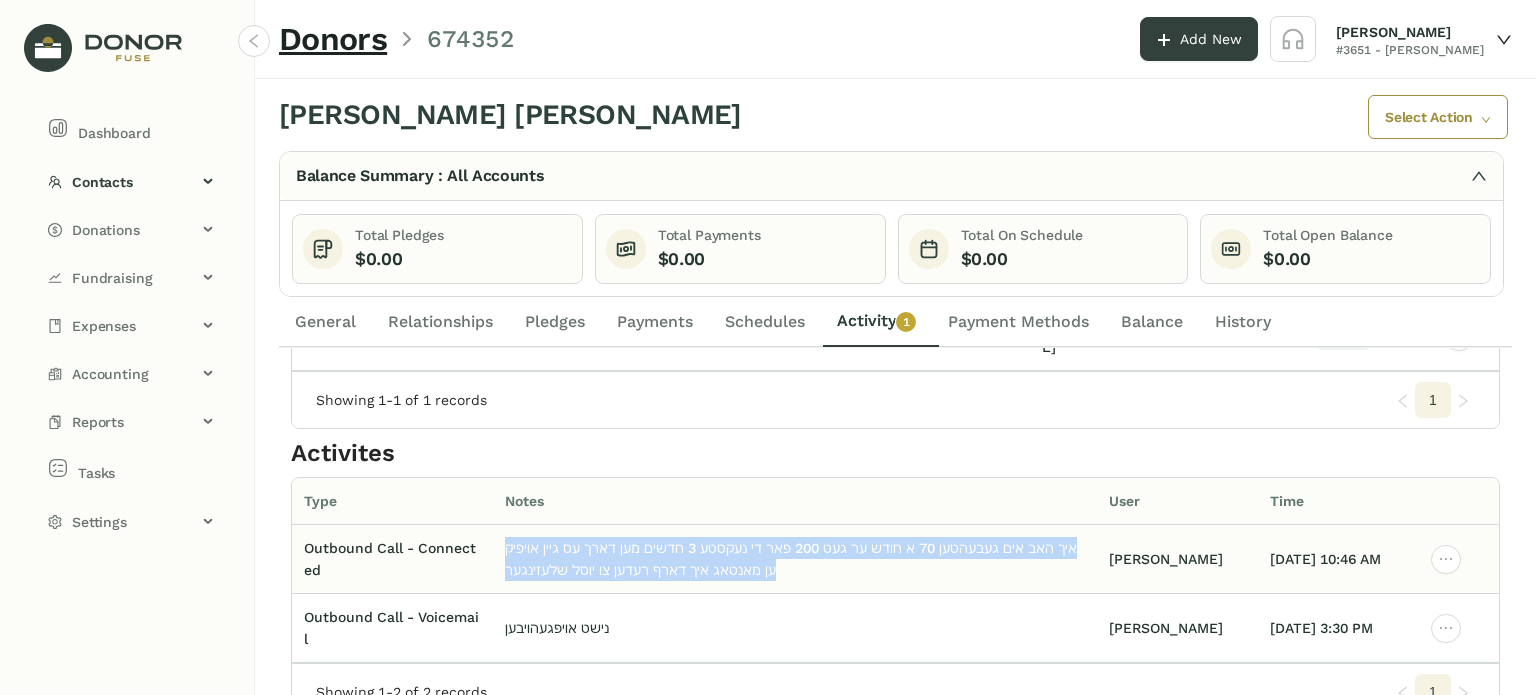 click on "איך האב אים געבעהטען 70 א חודש ער געט 200 פאר די נעקסטע 3 חדשים מען דארך עס גיין אויפיקען מאנטאג איך דארף רעדען צו יוסל שלעזינגער" 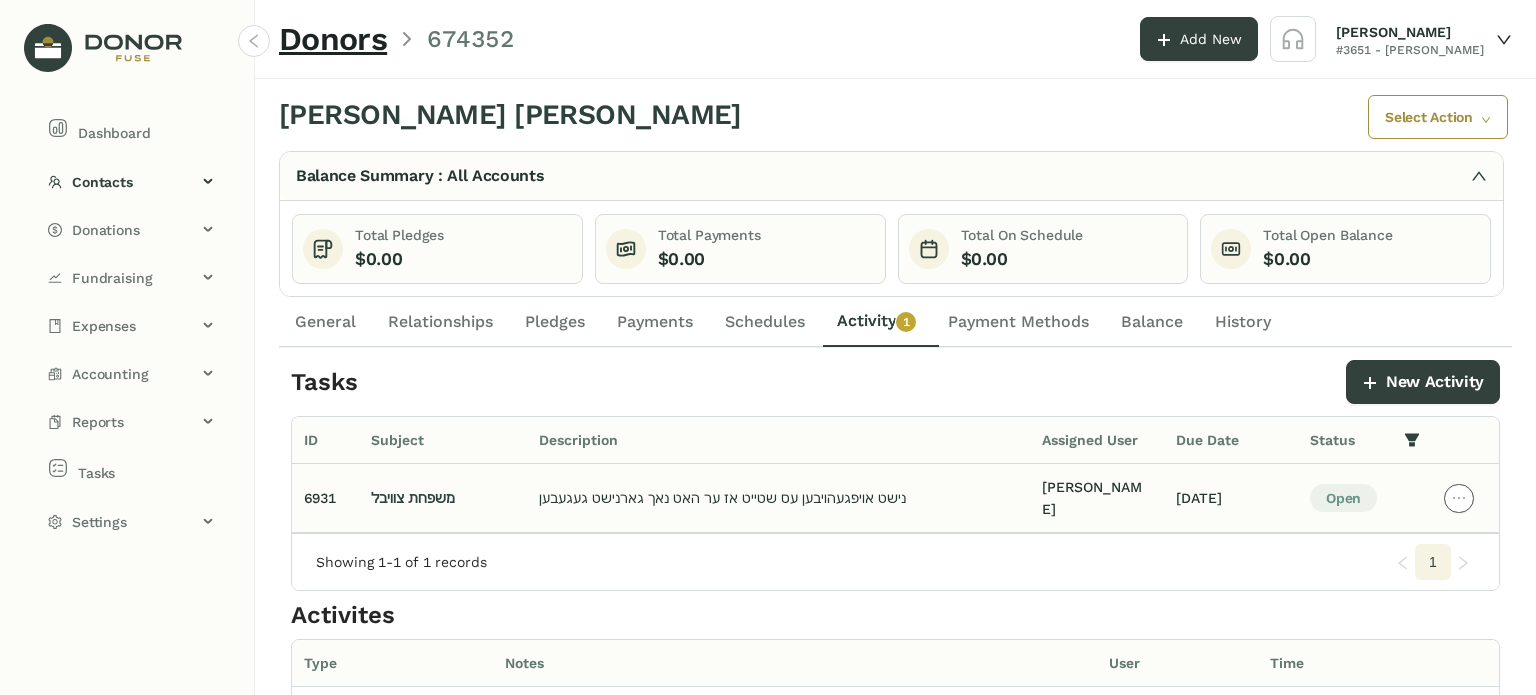 click 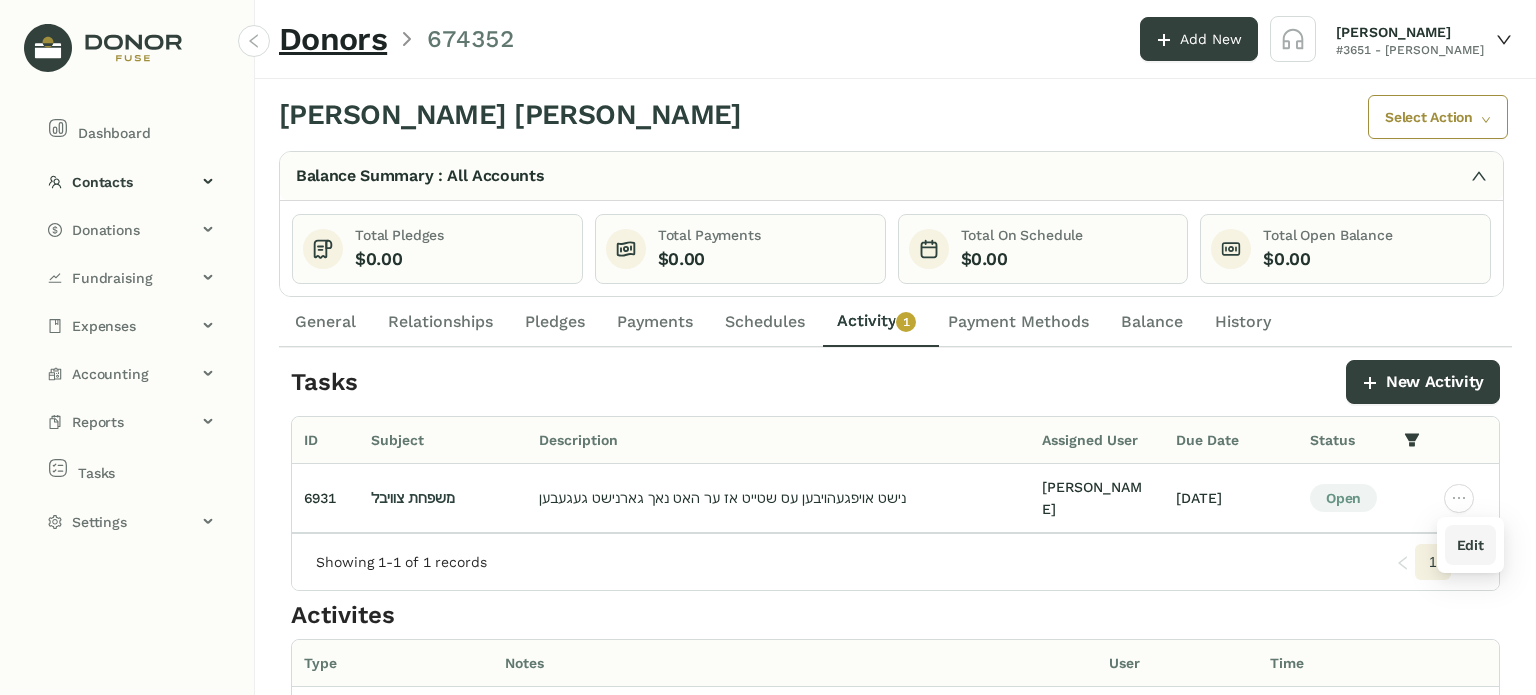 click on "Edit" at bounding box center [1470, 545] 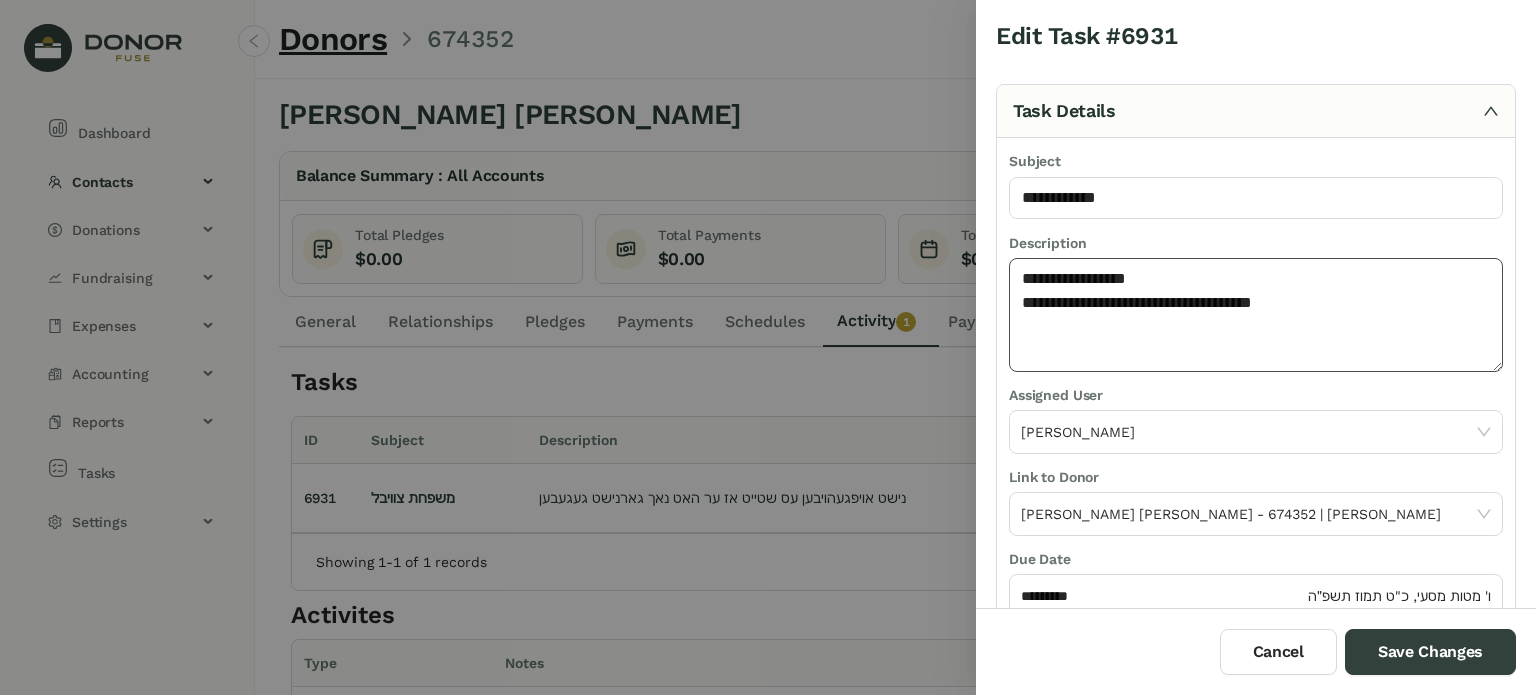 click on "**********" 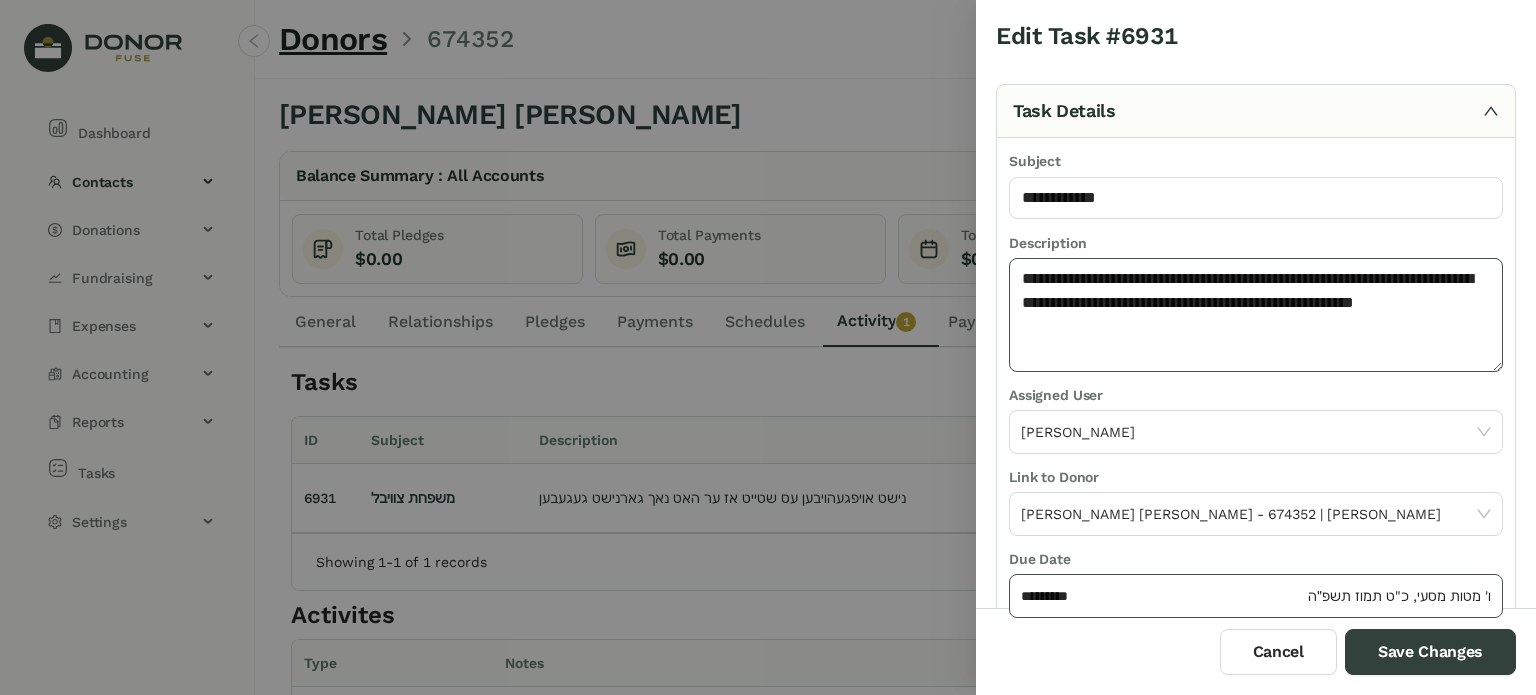 type on "**********" 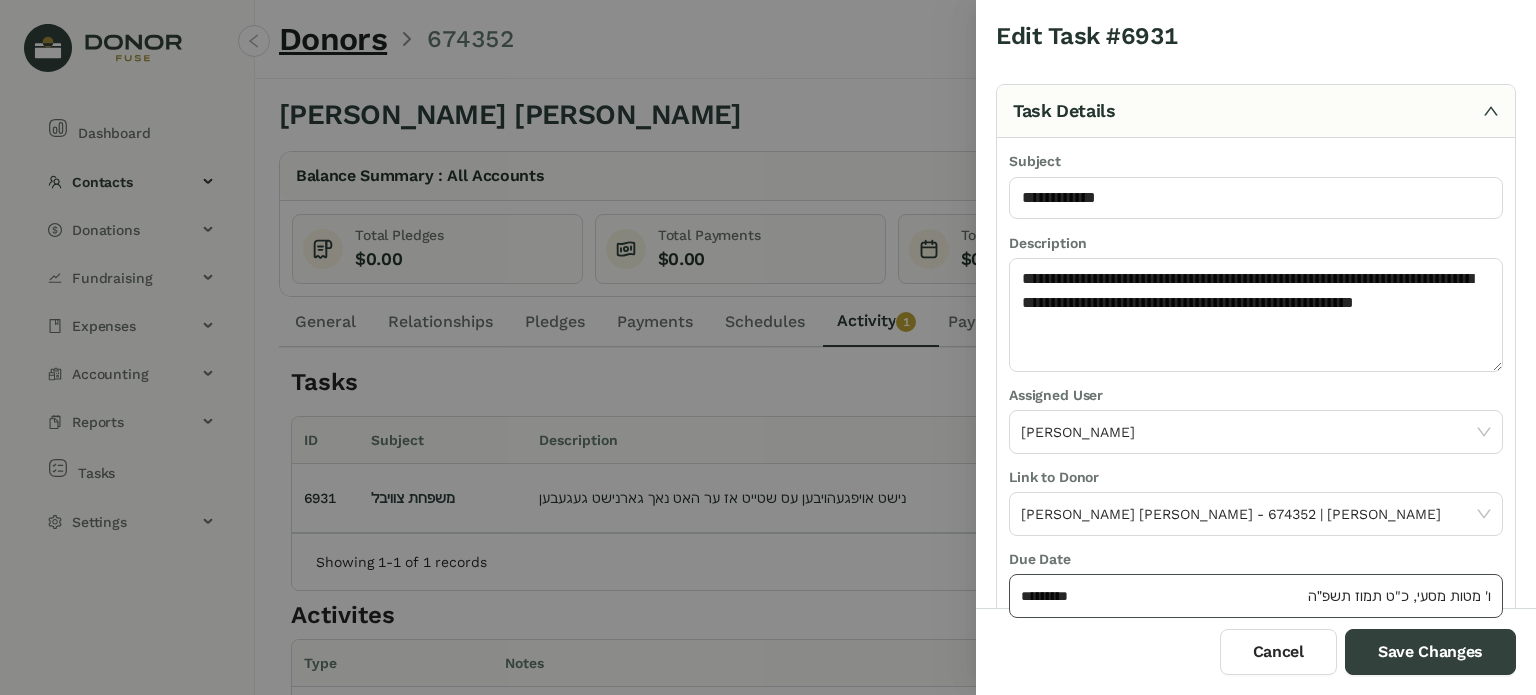 click on "*********" 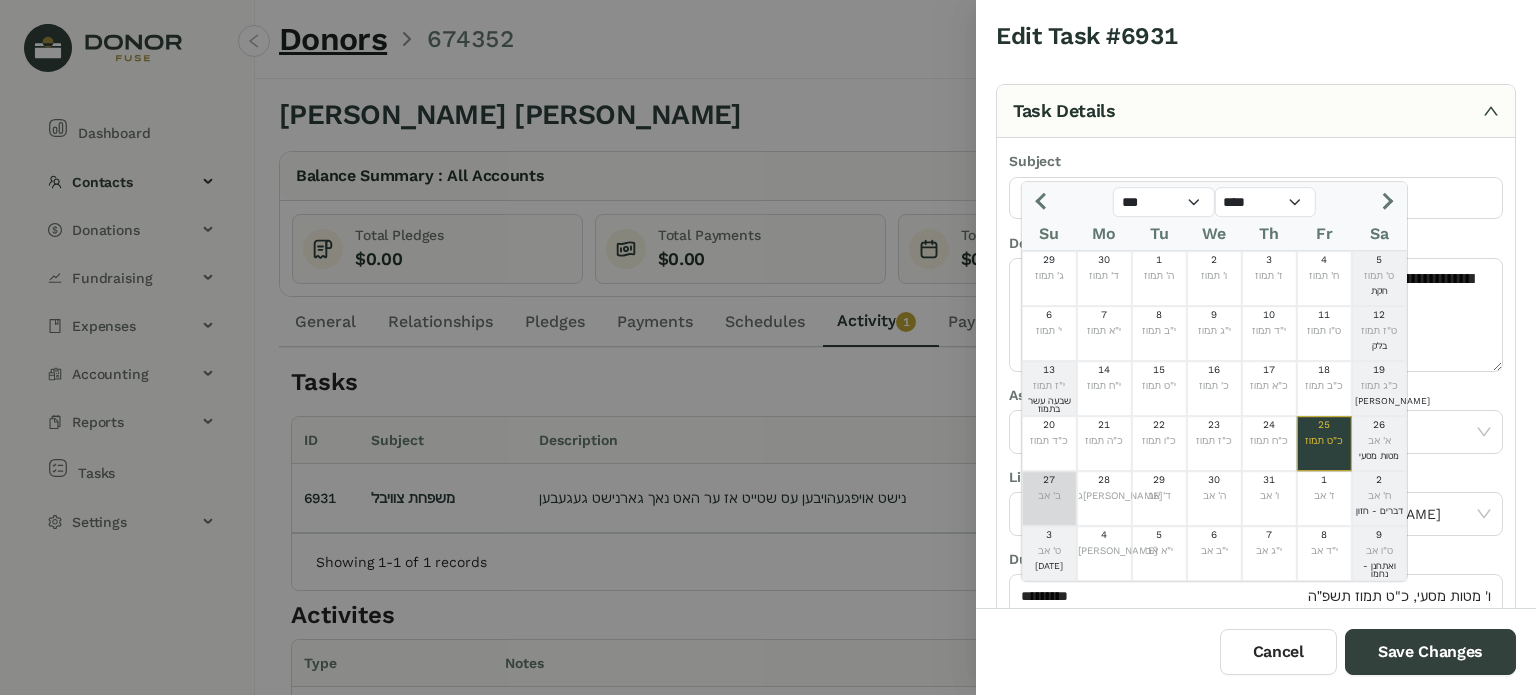 click on "ב' אב" 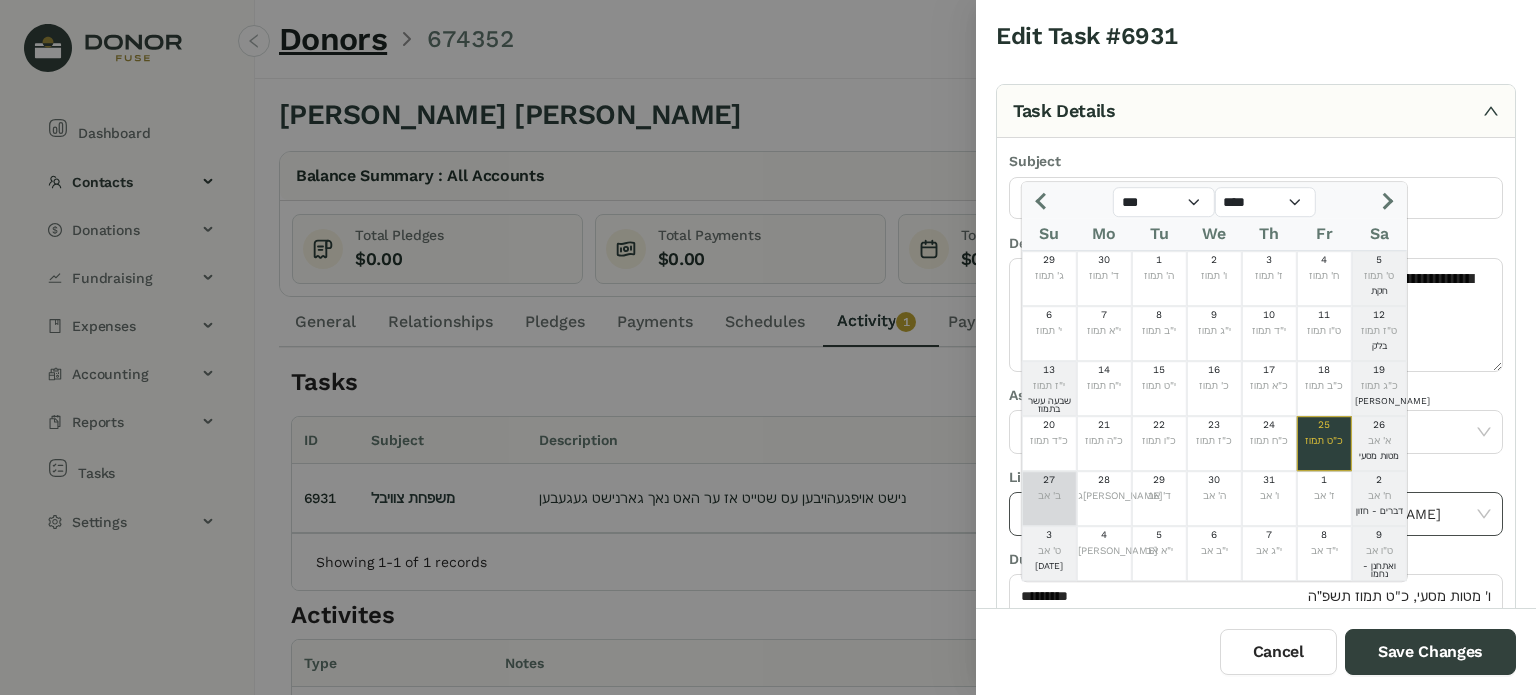 type on "*********" 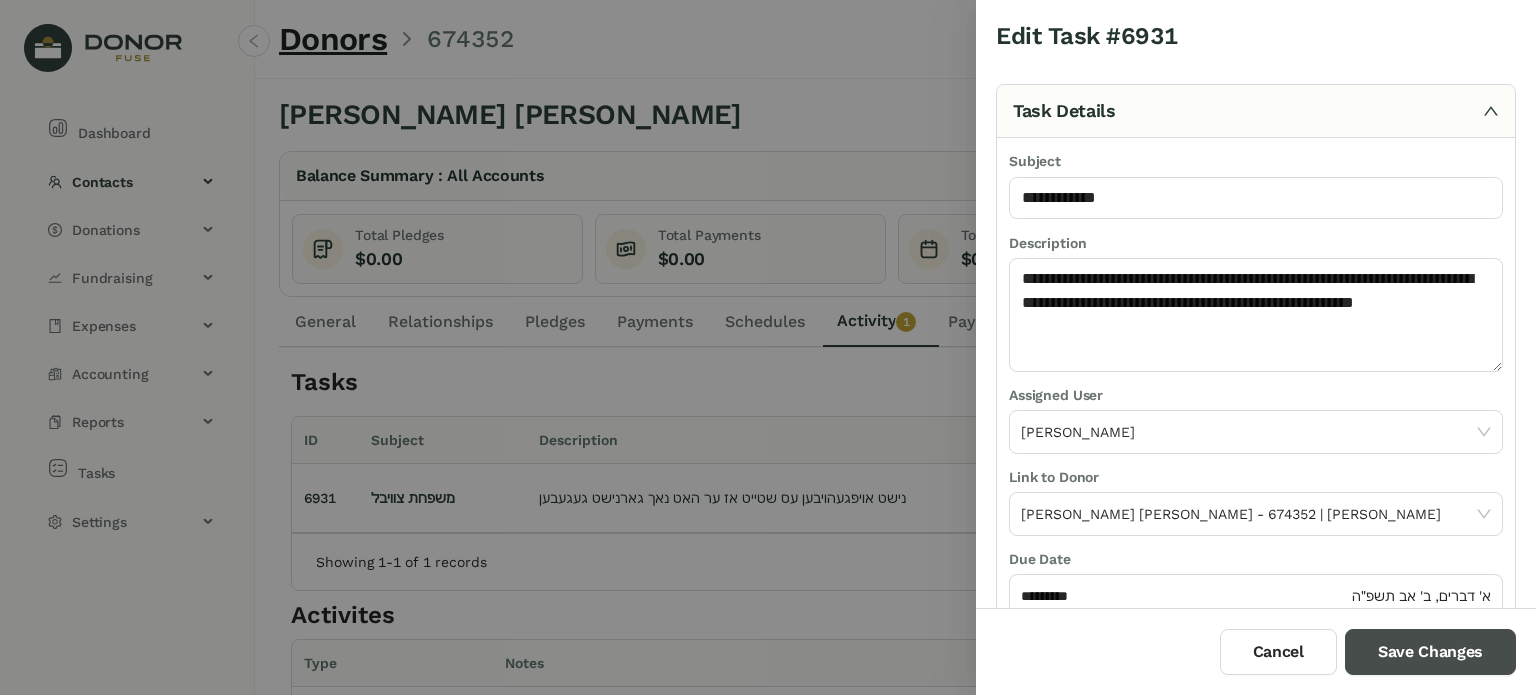 click on "Save Changes" at bounding box center [1430, 652] 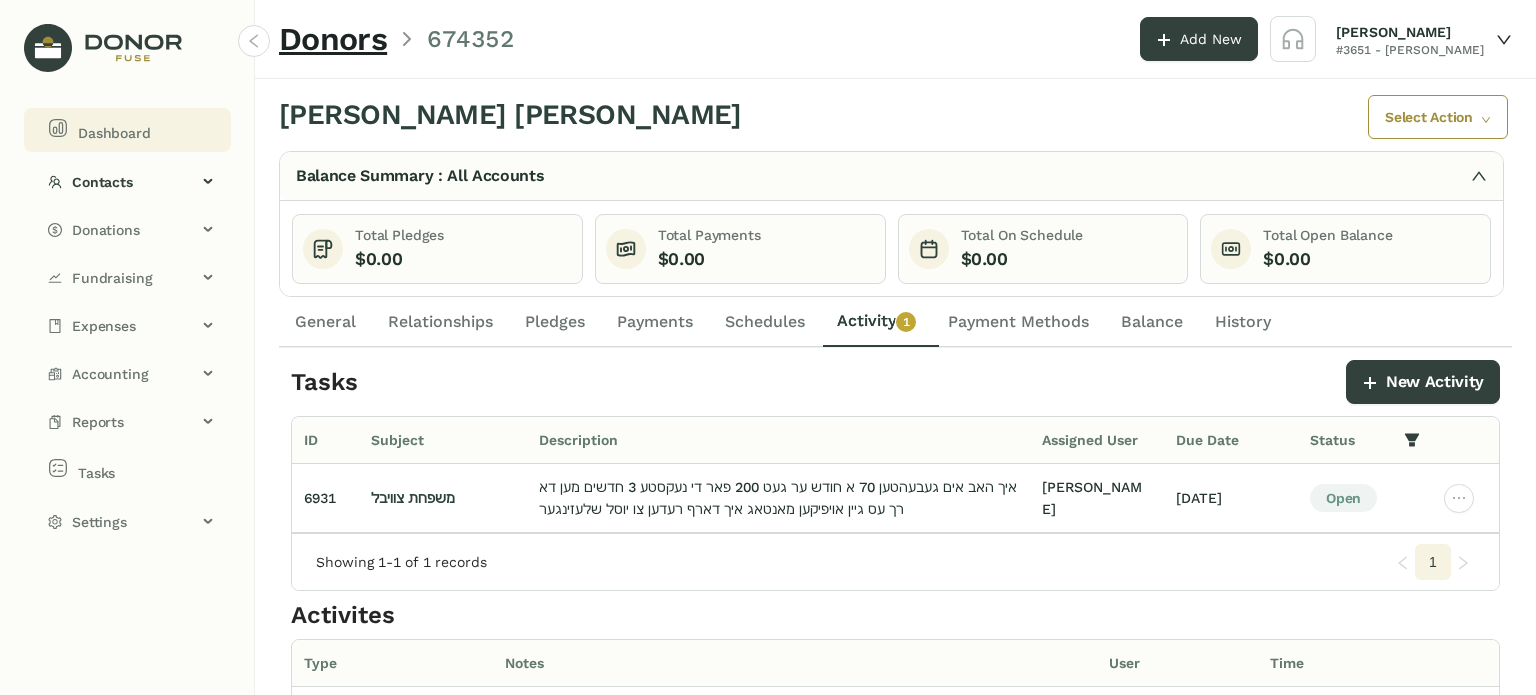 click on "Dashboard" 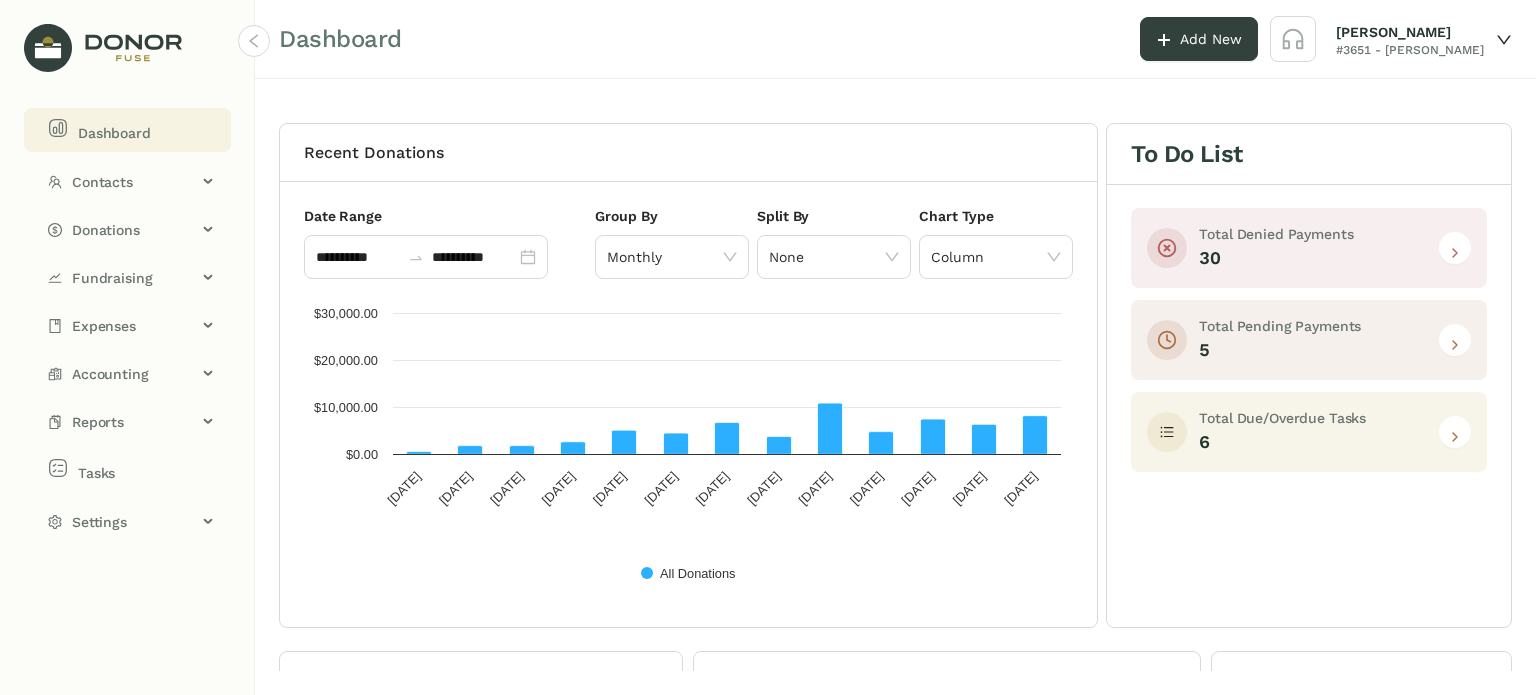 click 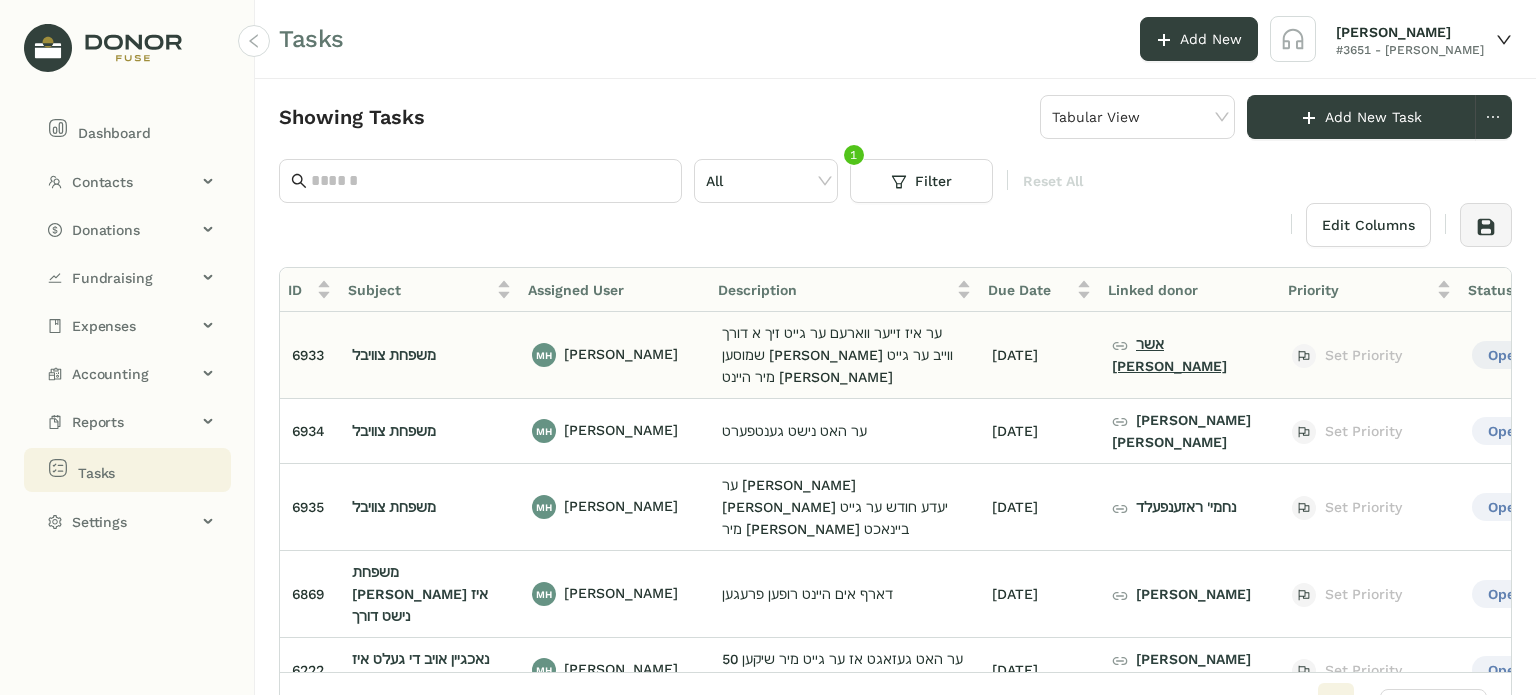 click on "אשר [PERSON_NAME]" 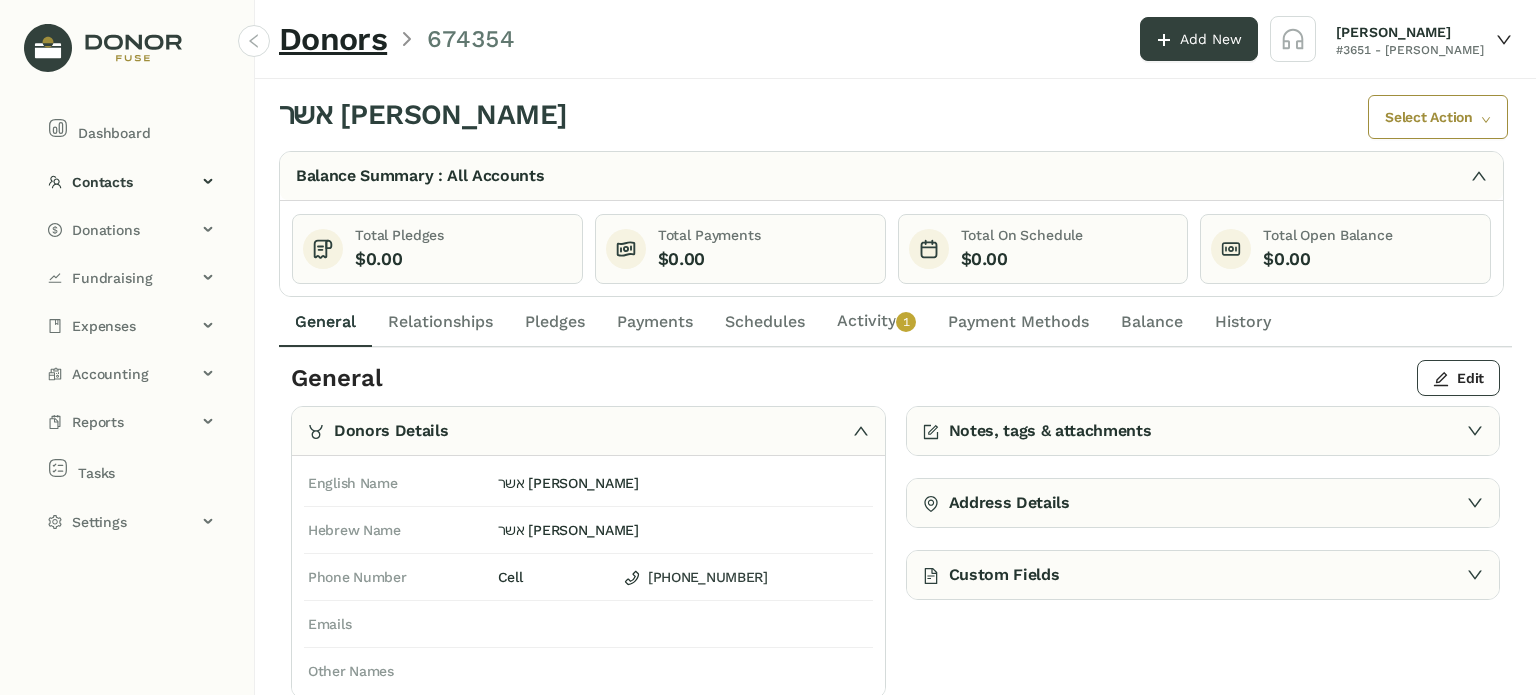 click on "Activity   0   1   2   3   4   5   6   7   8   9" 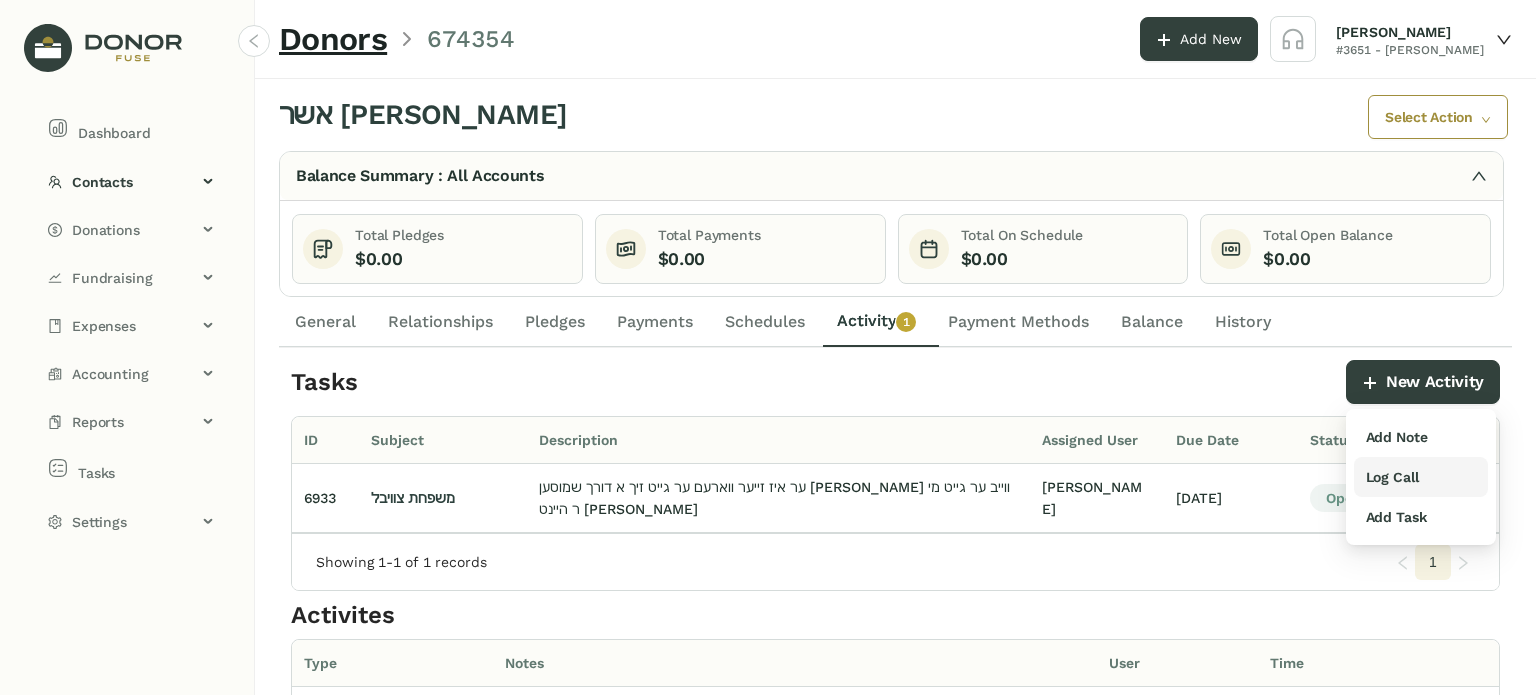 click on "Log Call" at bounding box center [1392, 477] 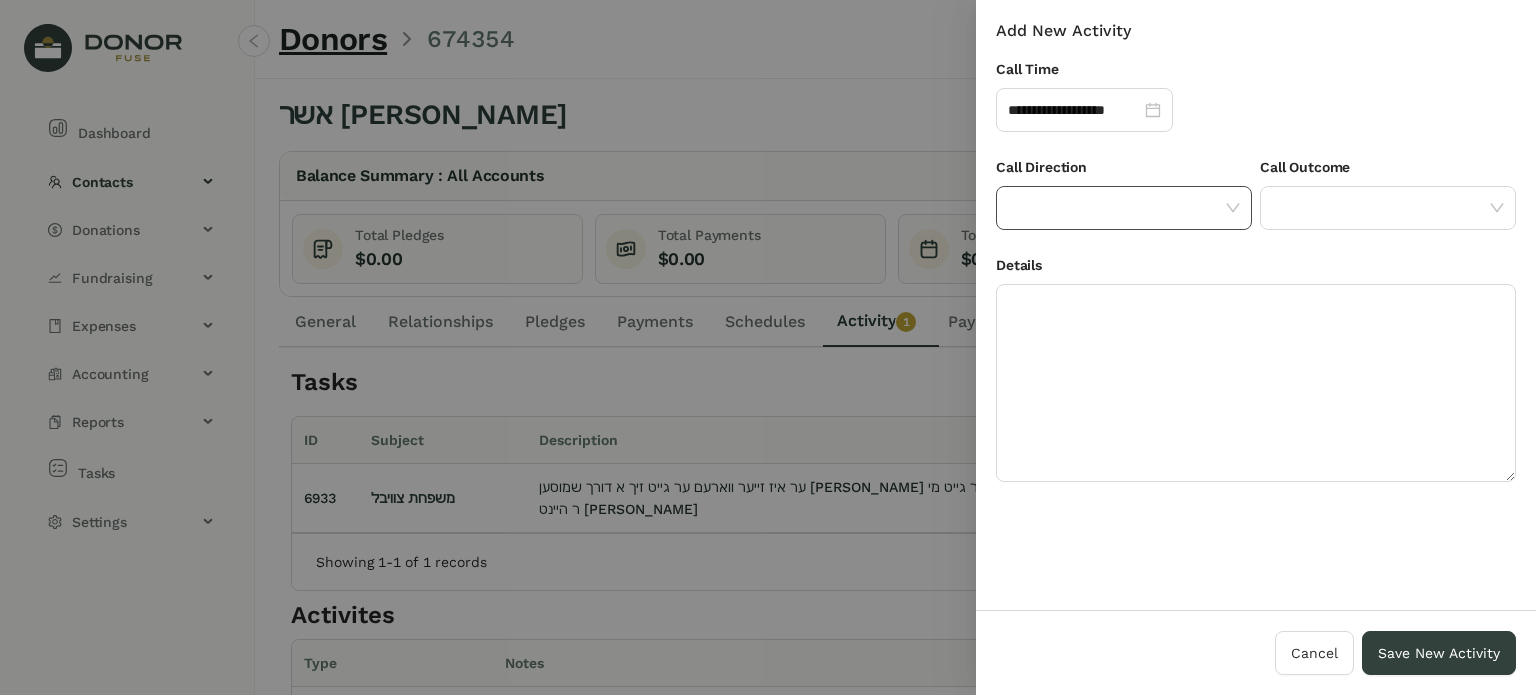 click 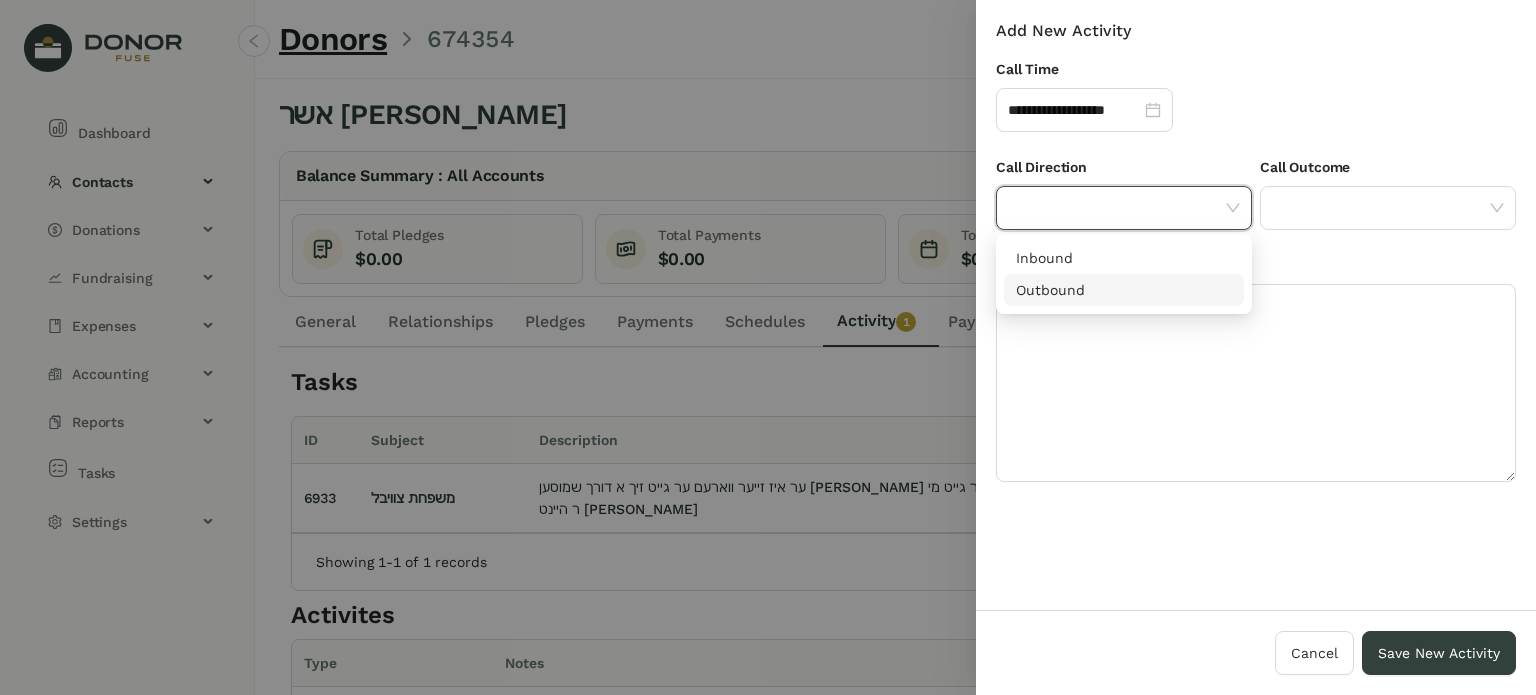 click on "Outbound" at bounding box center [1124, 290] 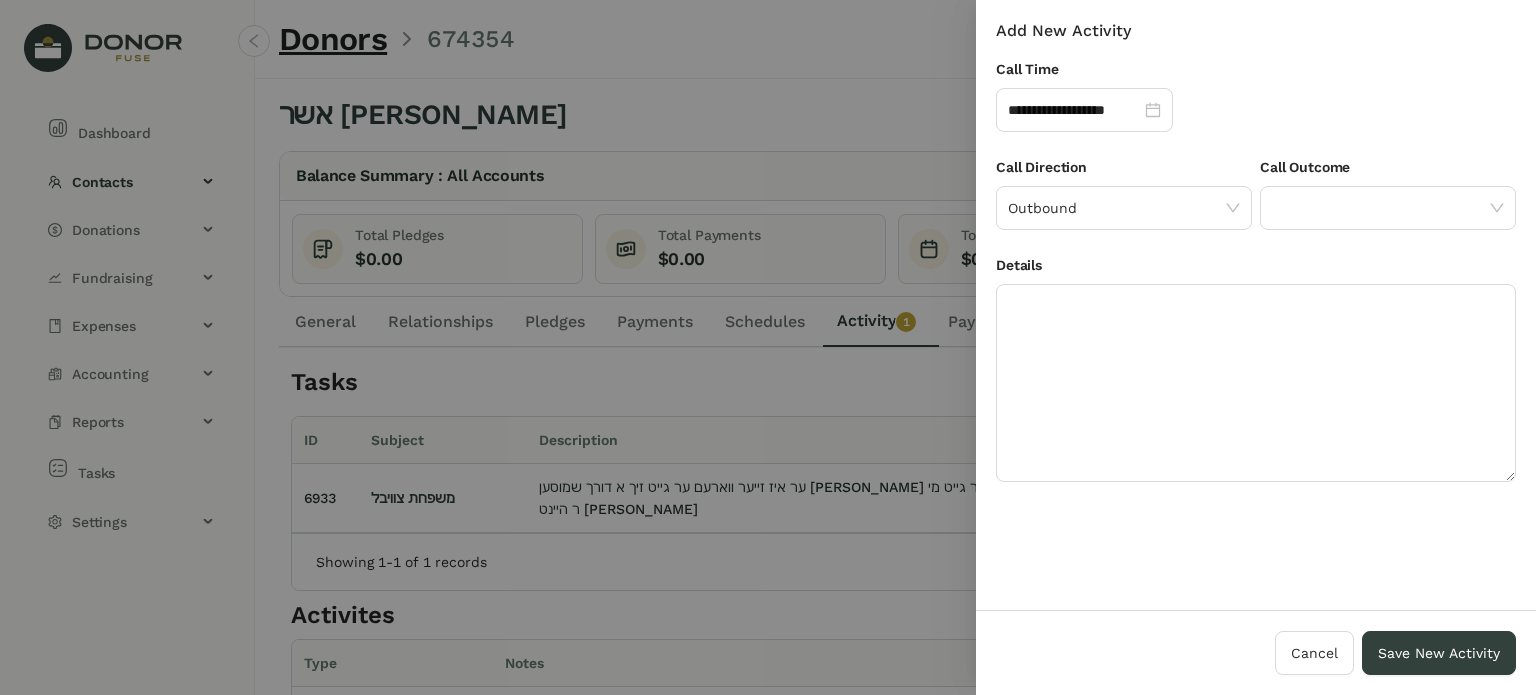 click on "Call Outcome" at bounding box center [1305, 167] 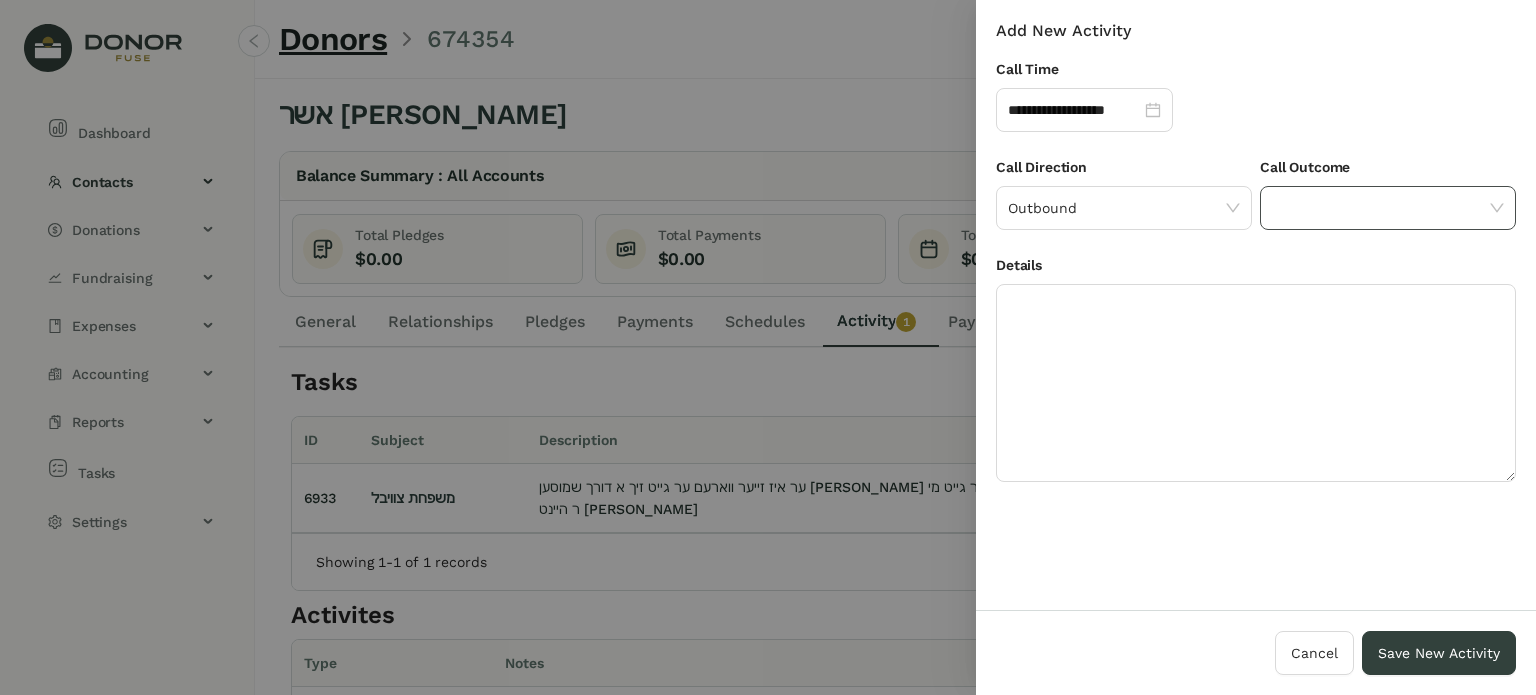click 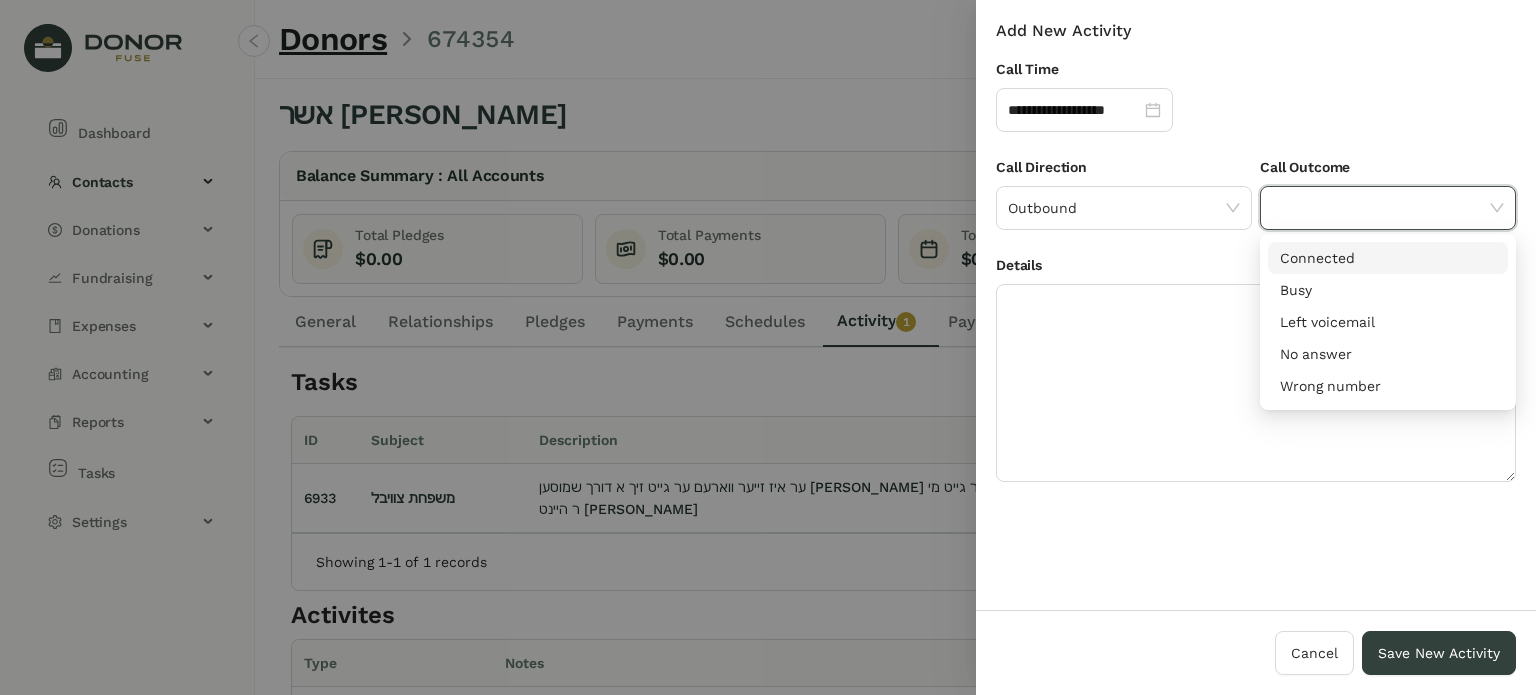 click on "Connected" at bounding box center [1388, 258] 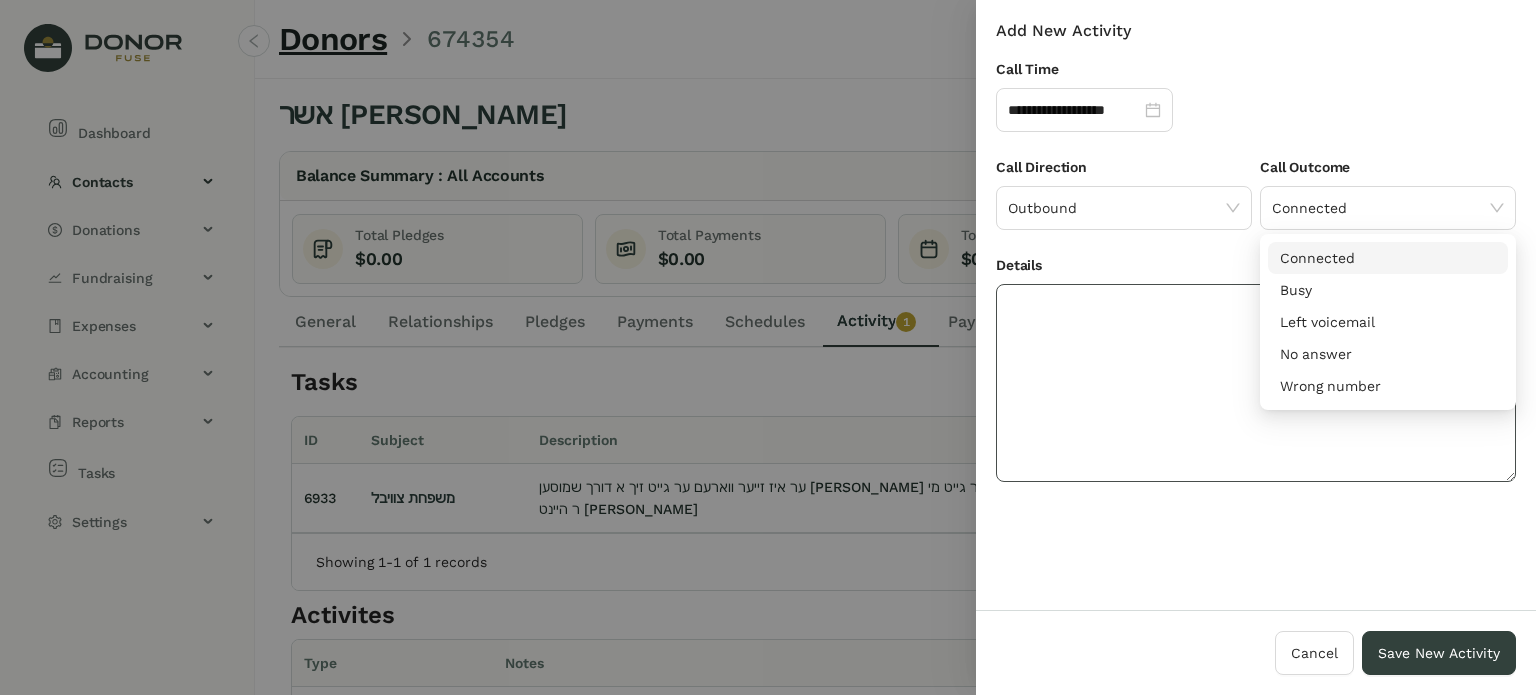 click 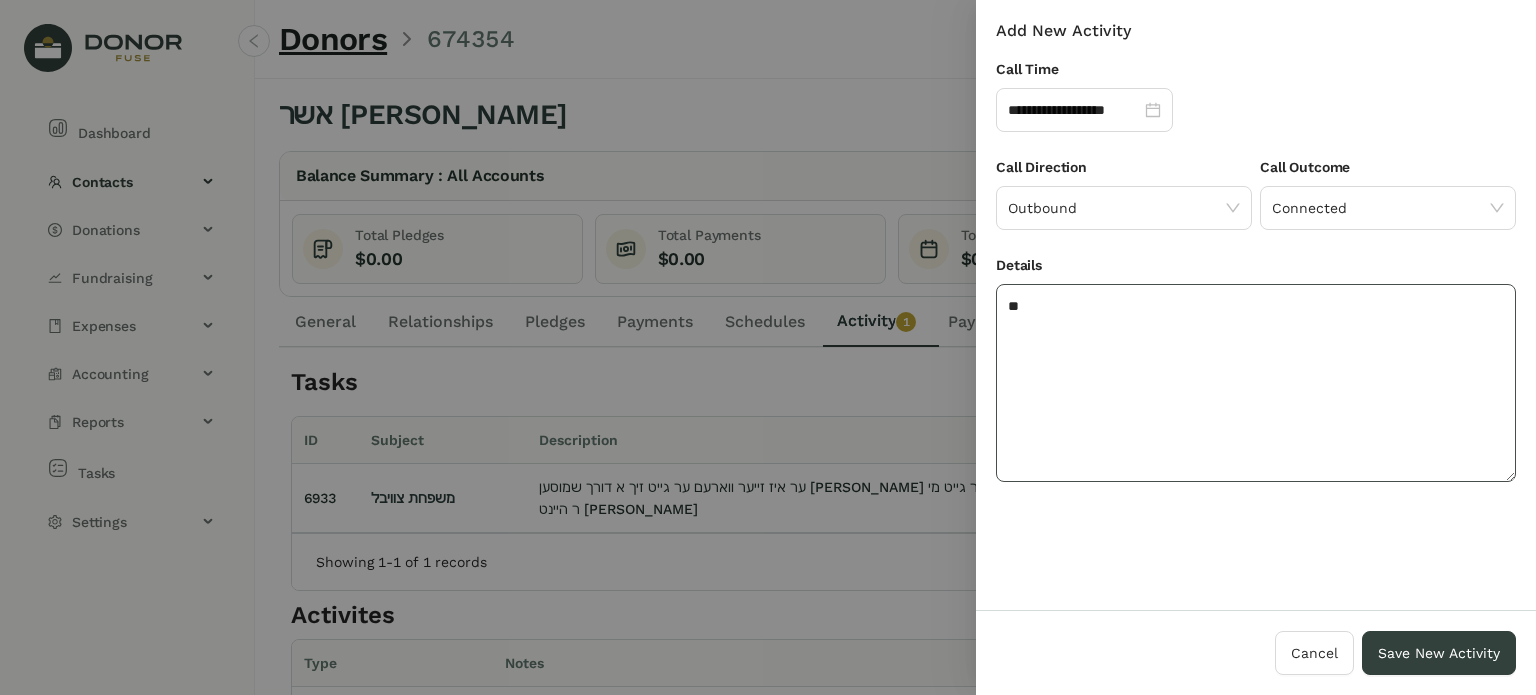 type on "*" 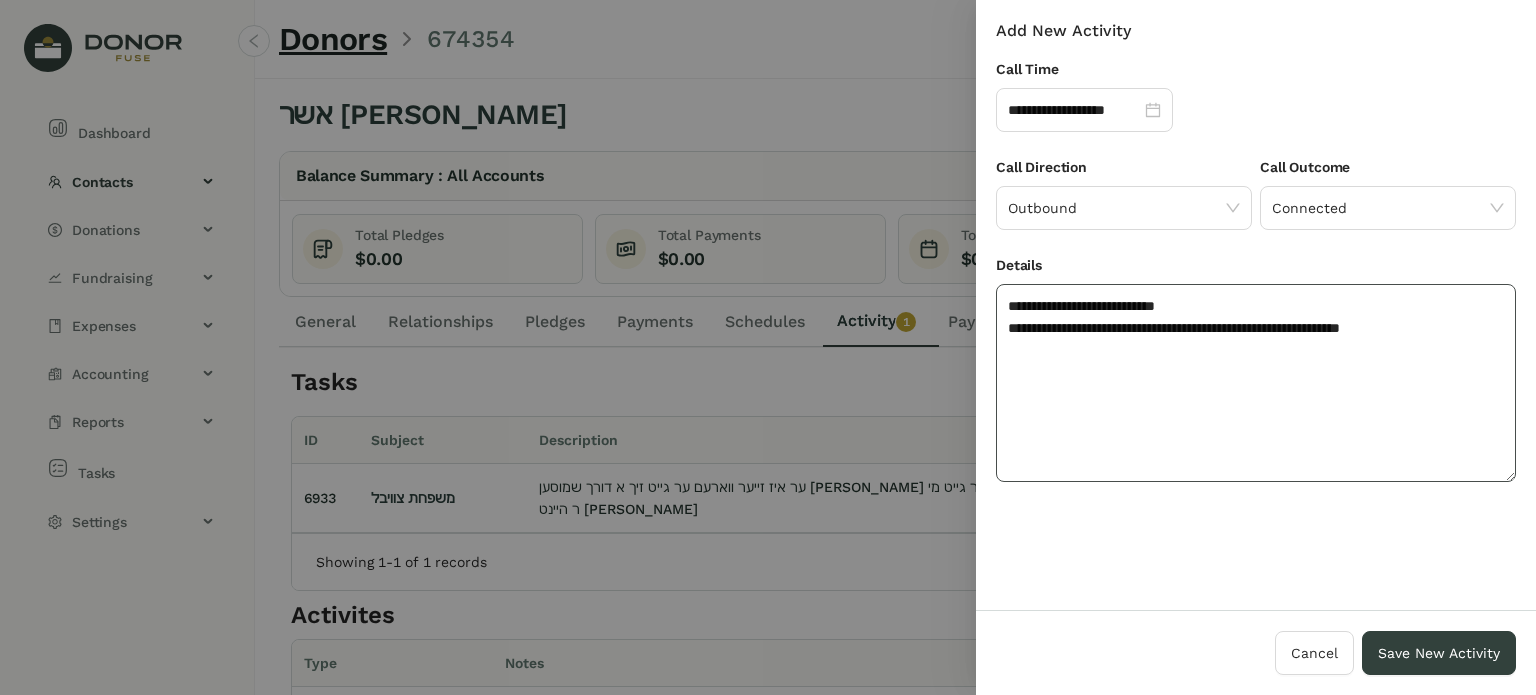 click on "**********" 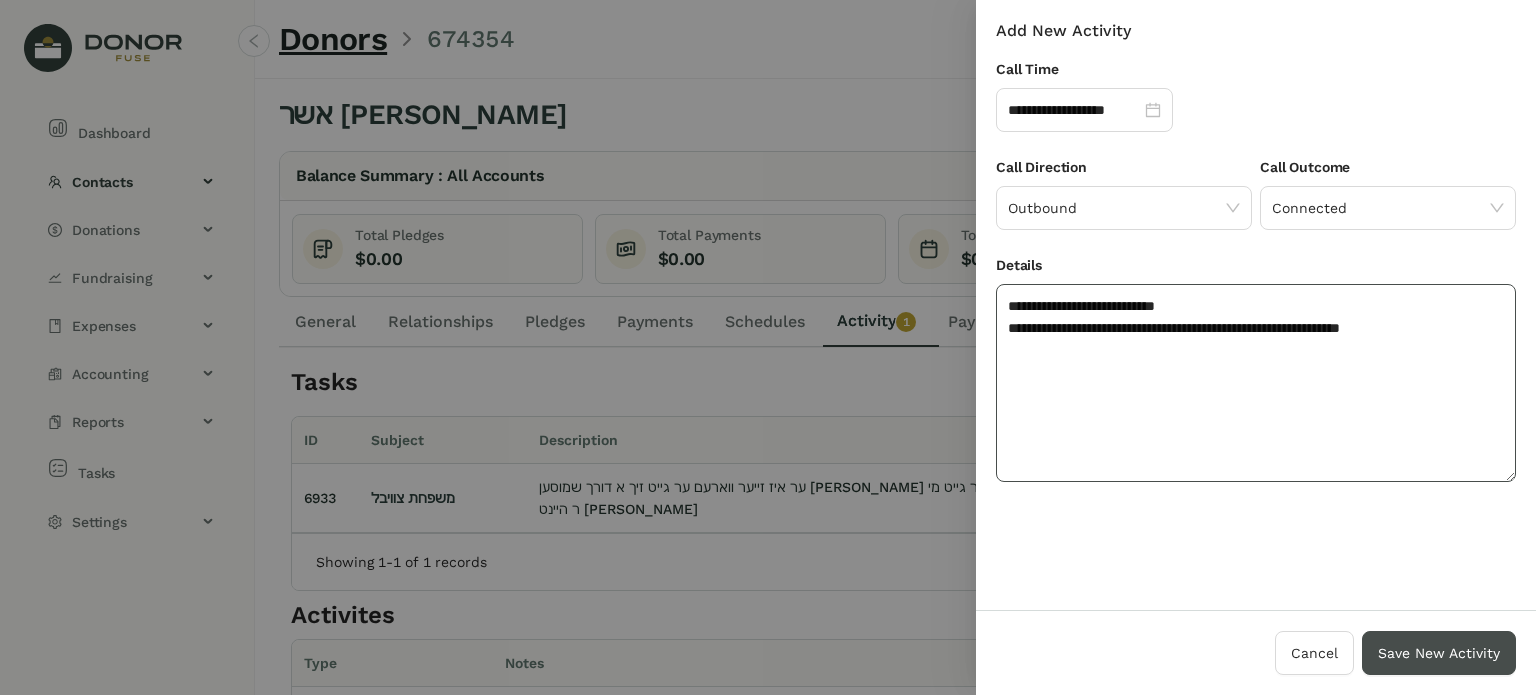 type on "**********" 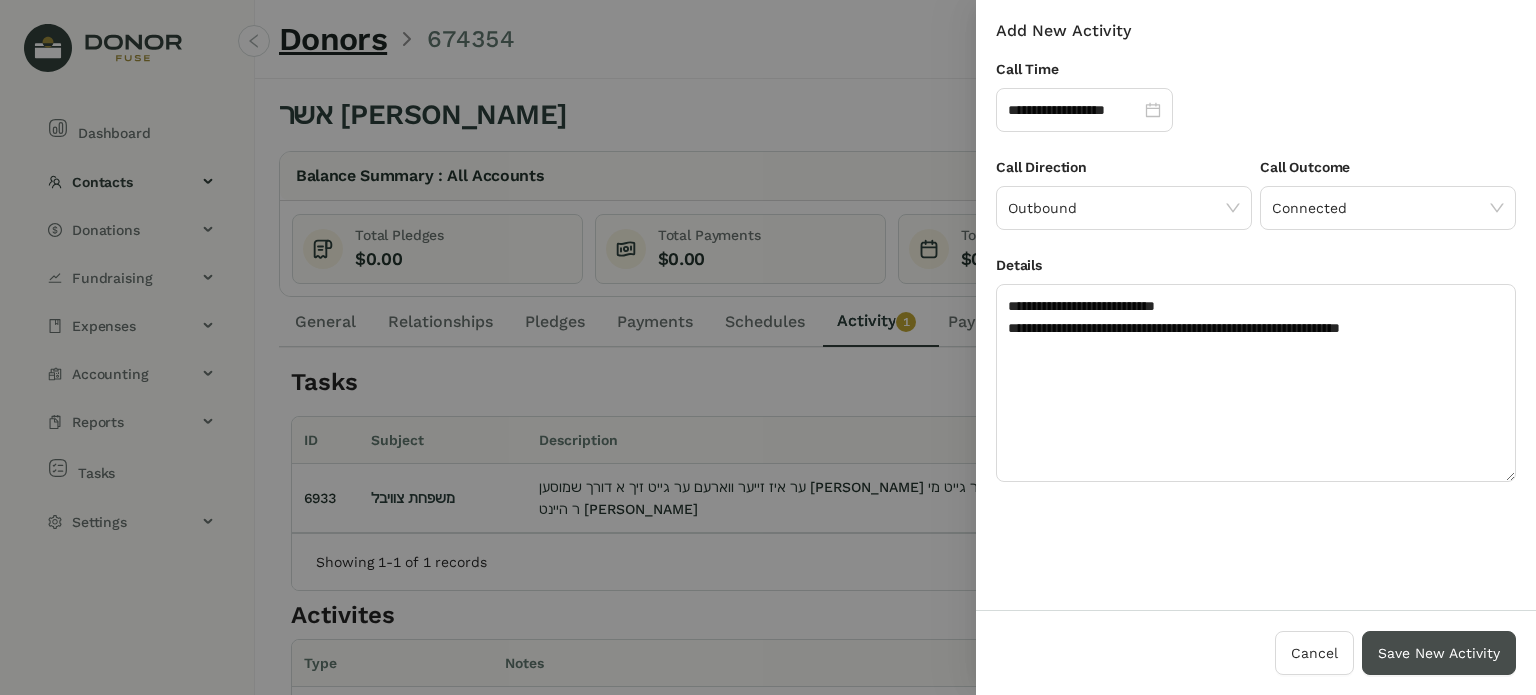 click on "Save New Activity" at bounding box center [1439, 653] 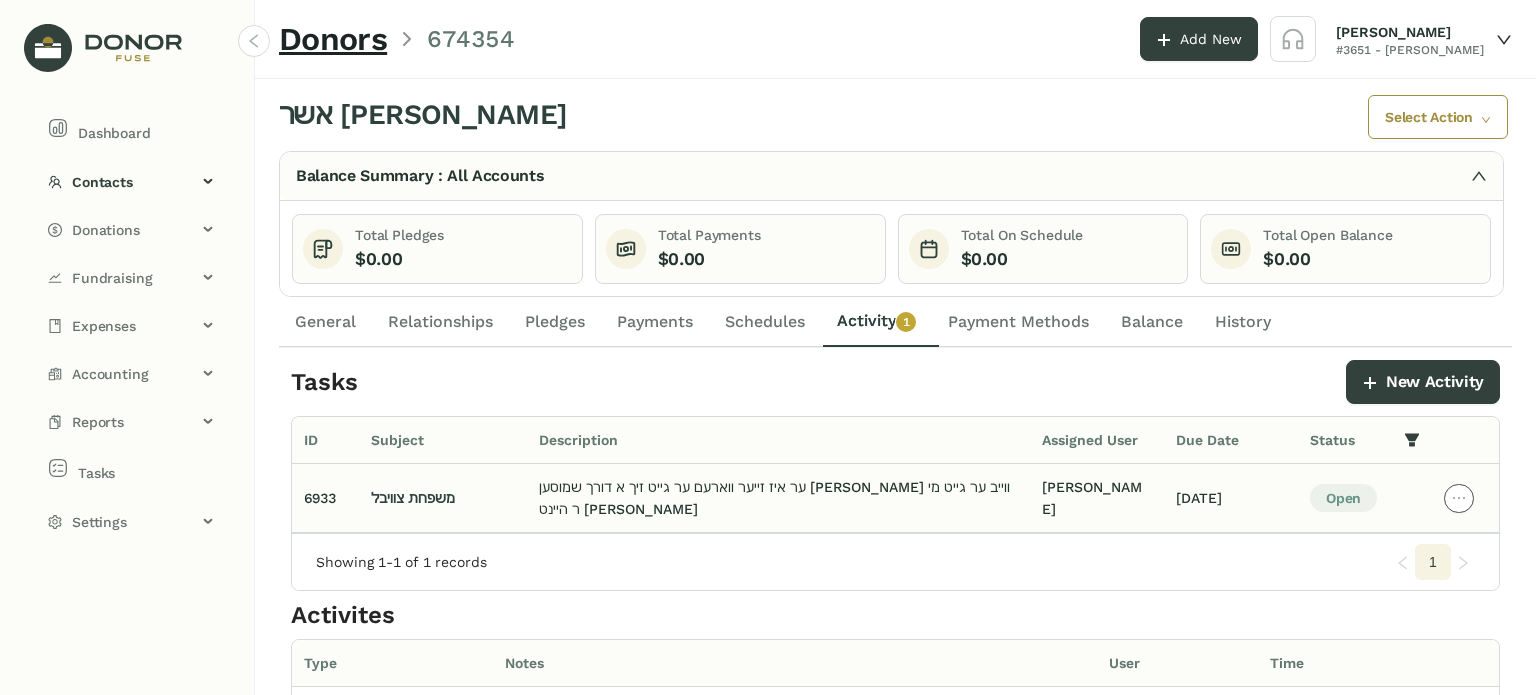 click 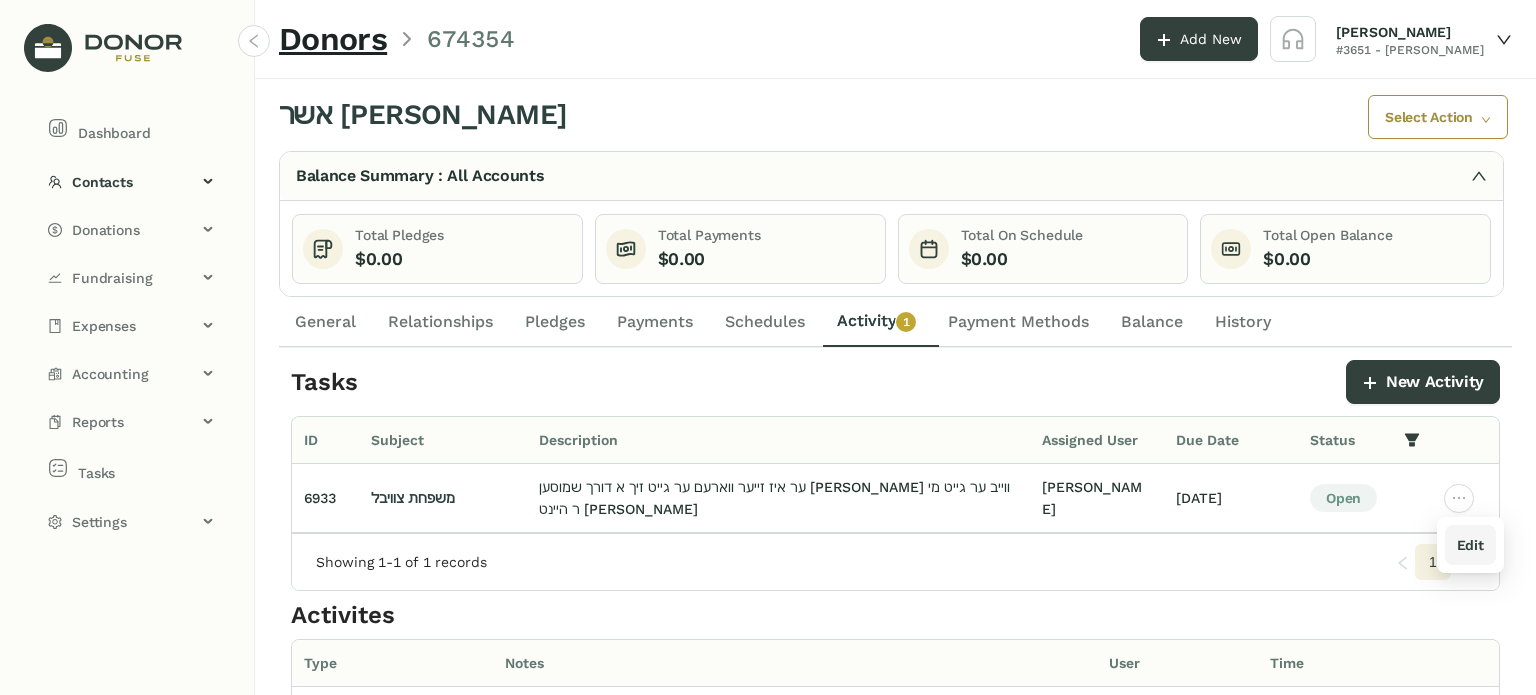 click on "Edit" at bounding box center (1470, 545) 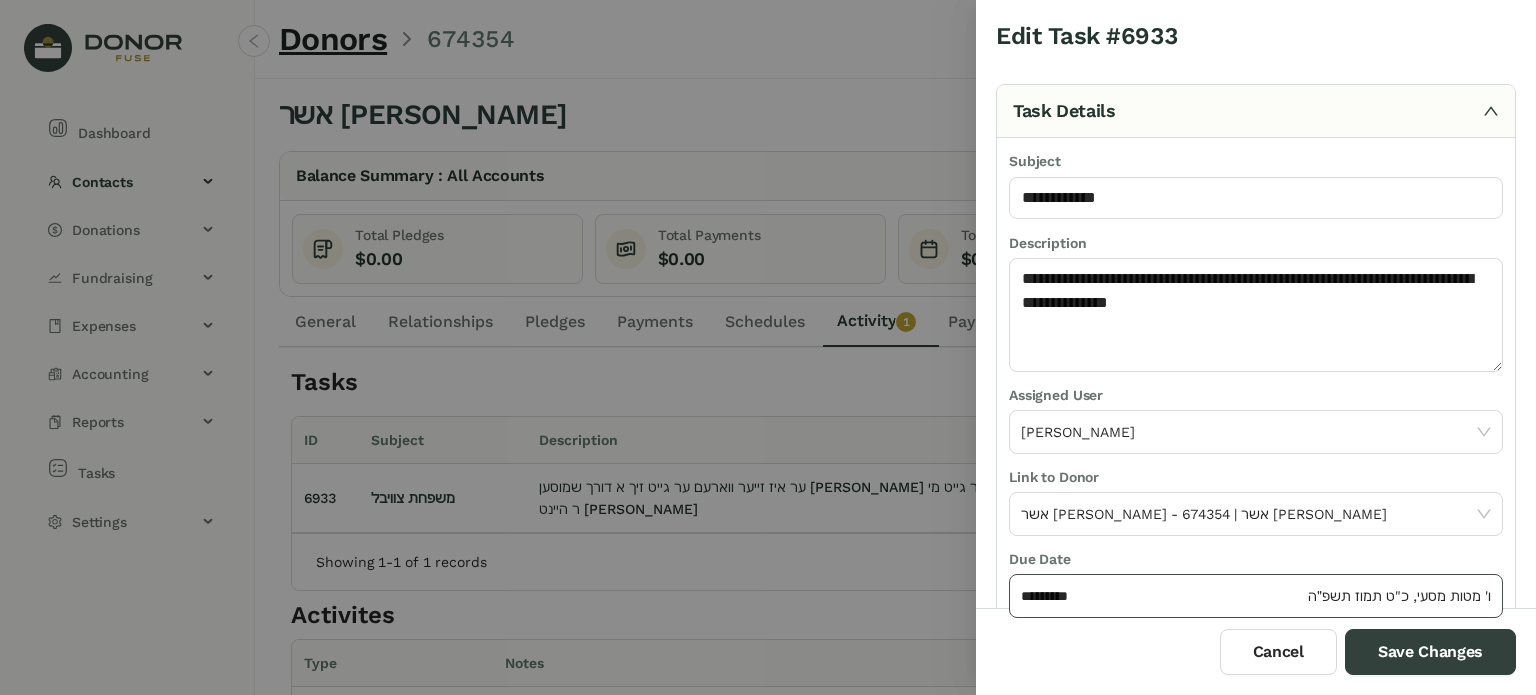 click on "*********" 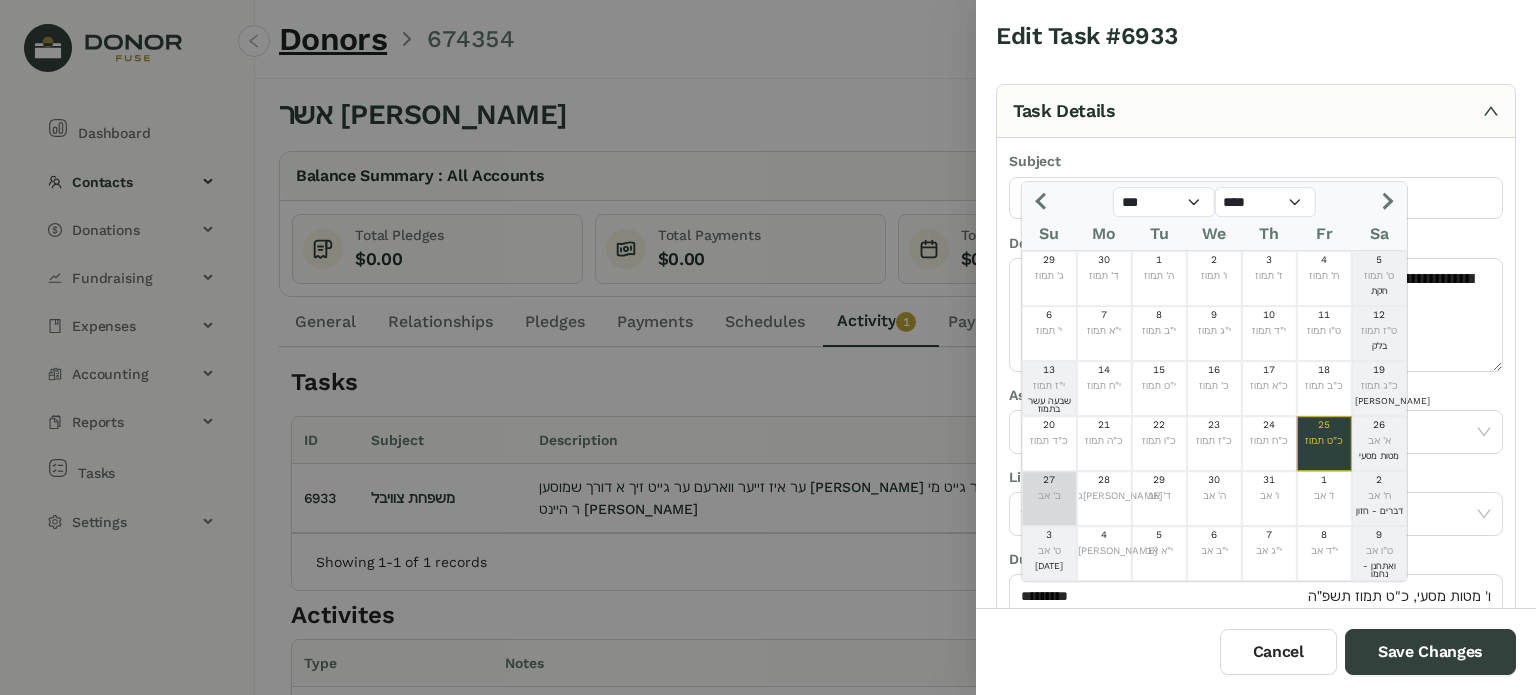 click on "27  ב' אב" 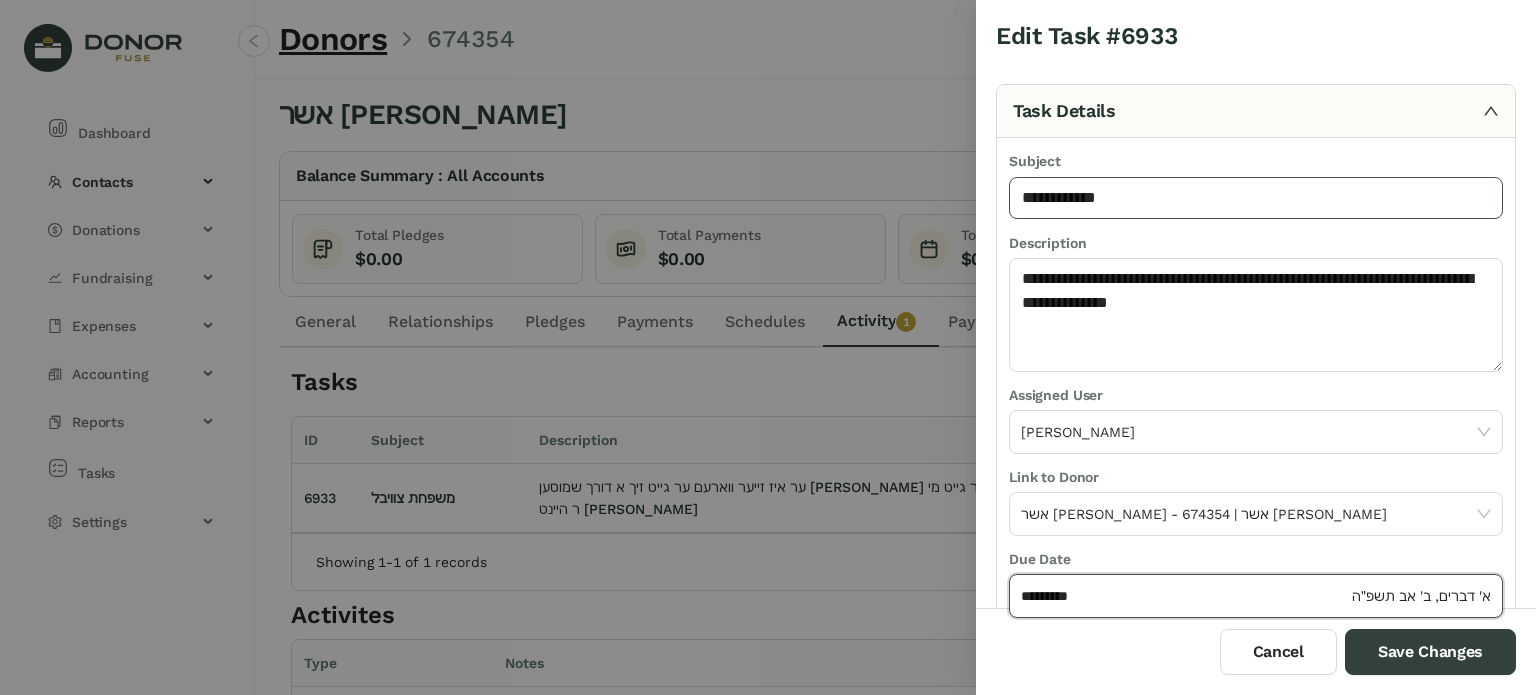 click on "**********" 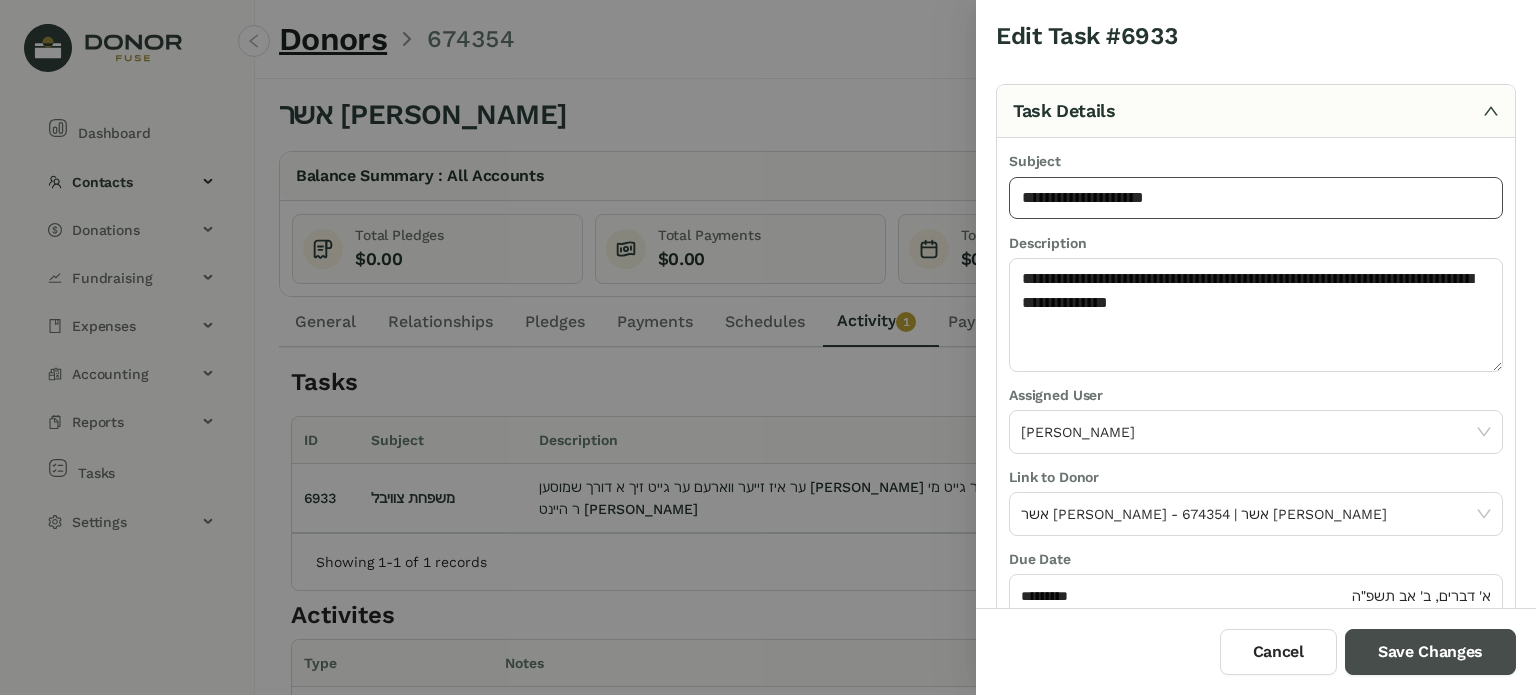 type on "**********" 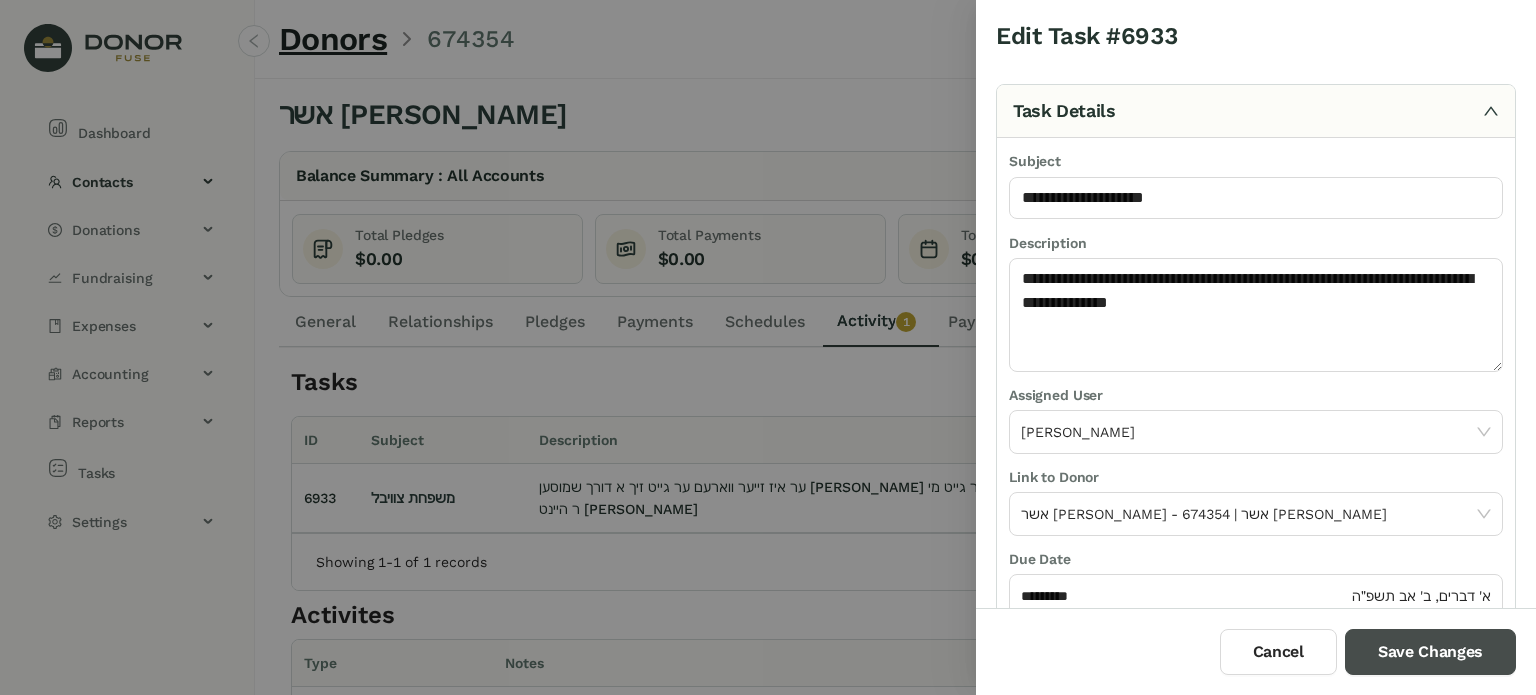click on "Save Changes" at bounding box center [1430, 652] 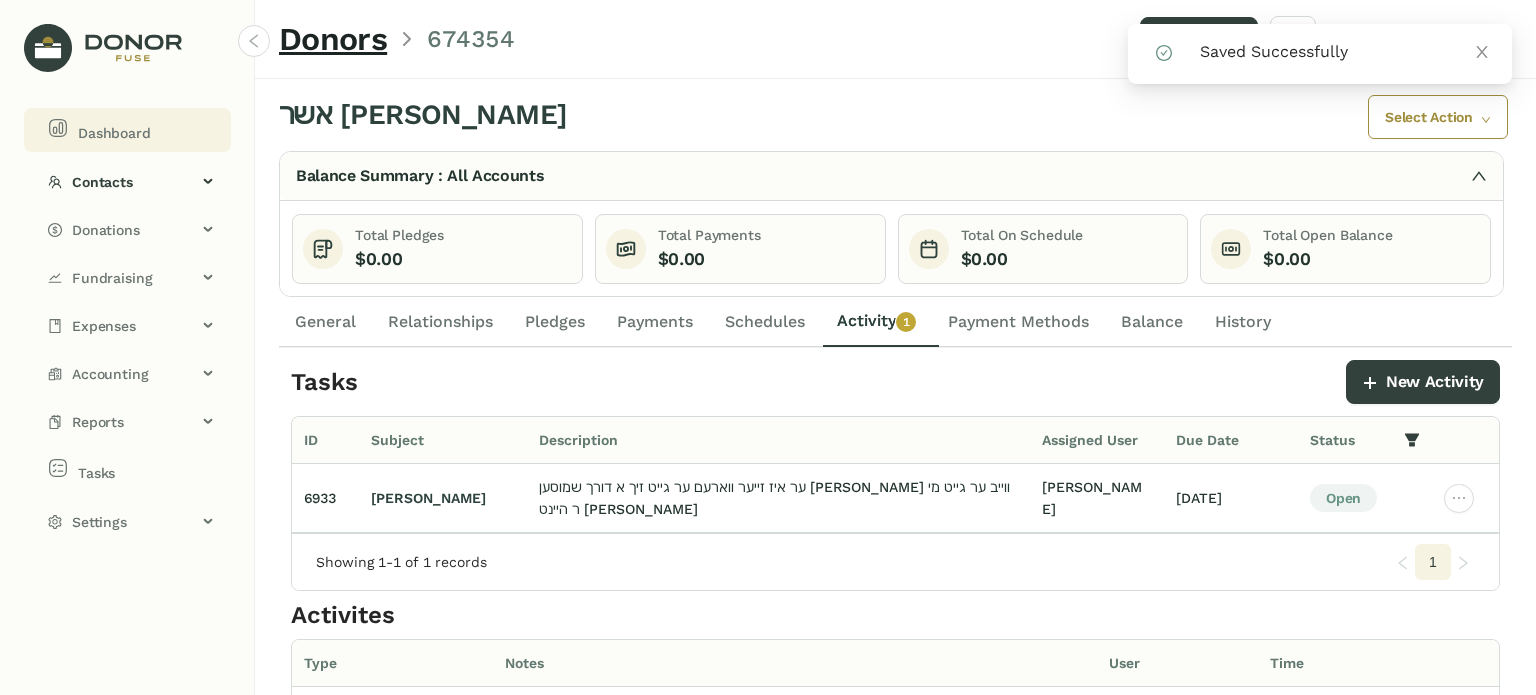 click on "Dashboard" 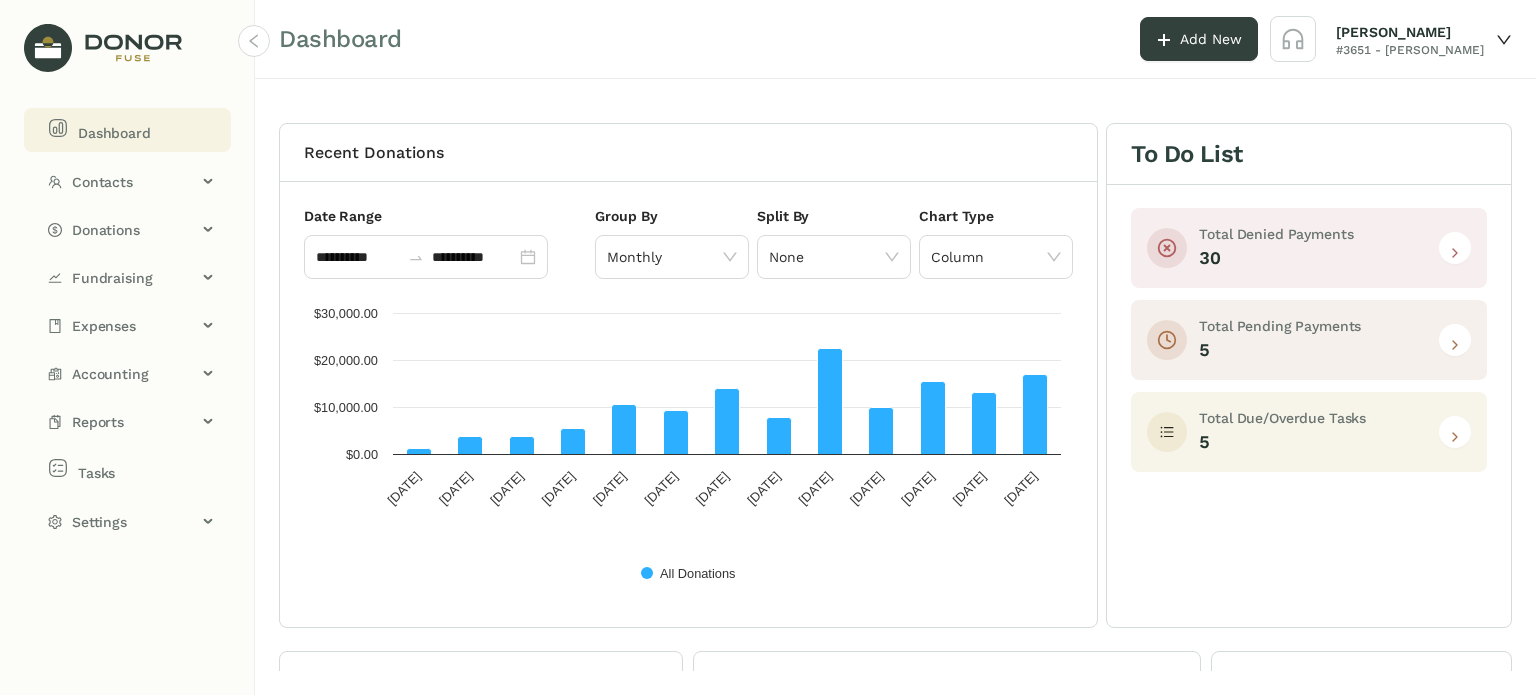 click on "Total Due/Overdue Tasks    5" 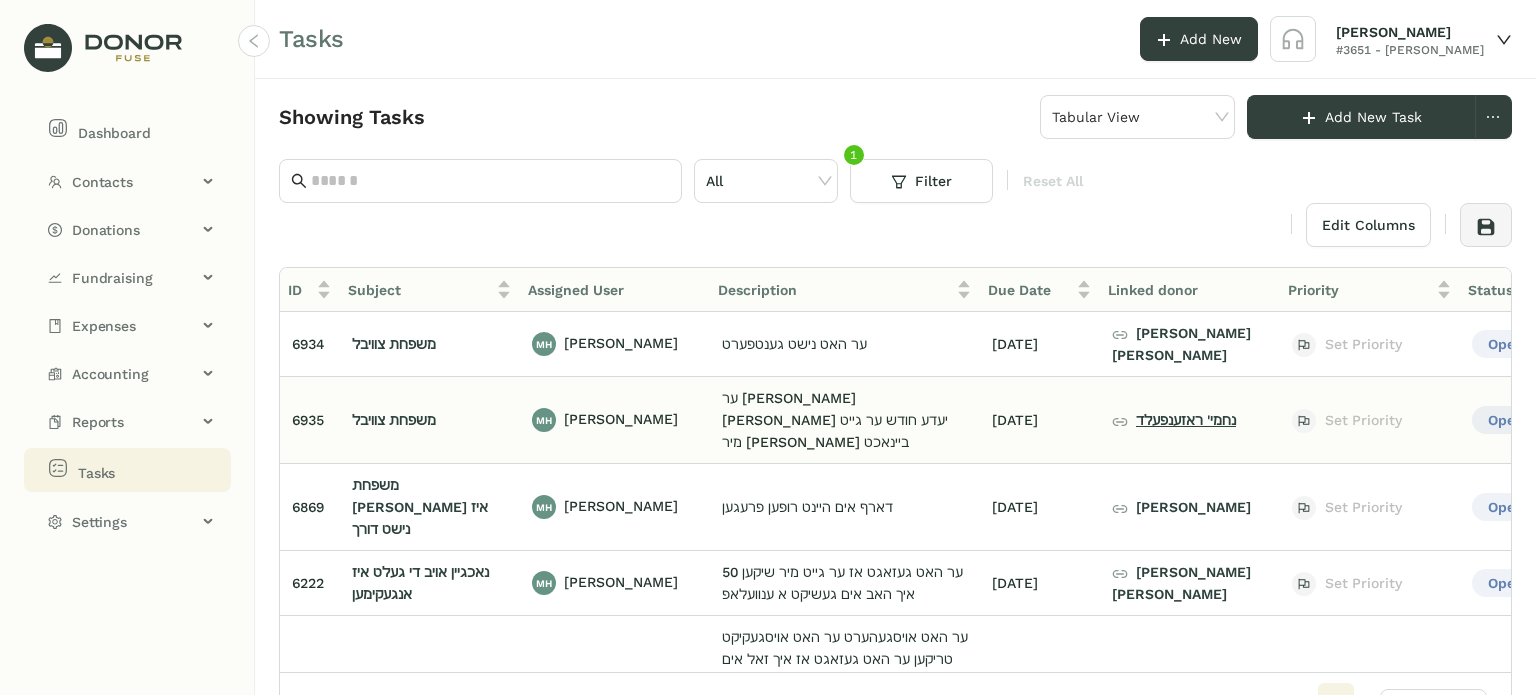 click on "נחמי' ראזענפעלד" 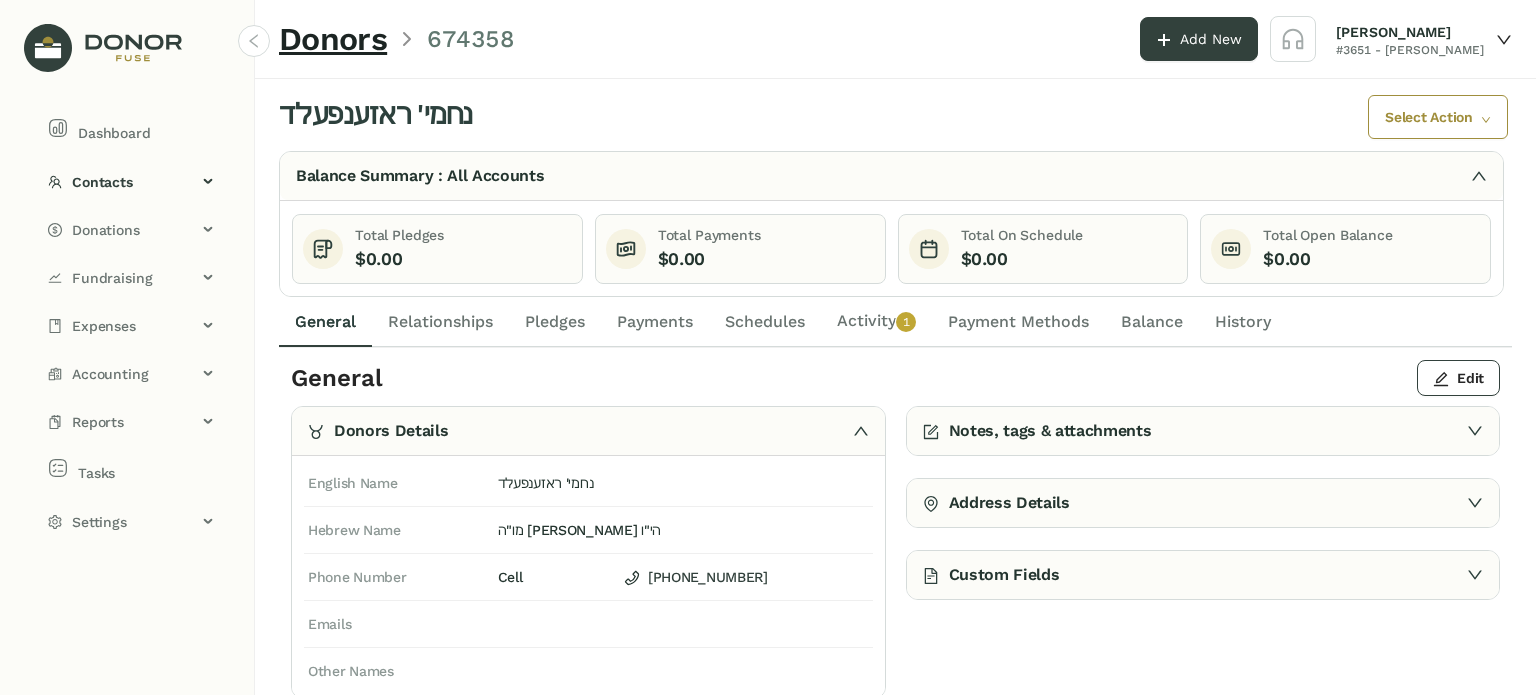 click on "Activity   0   1   2   3   4   5   6   7   8   9" 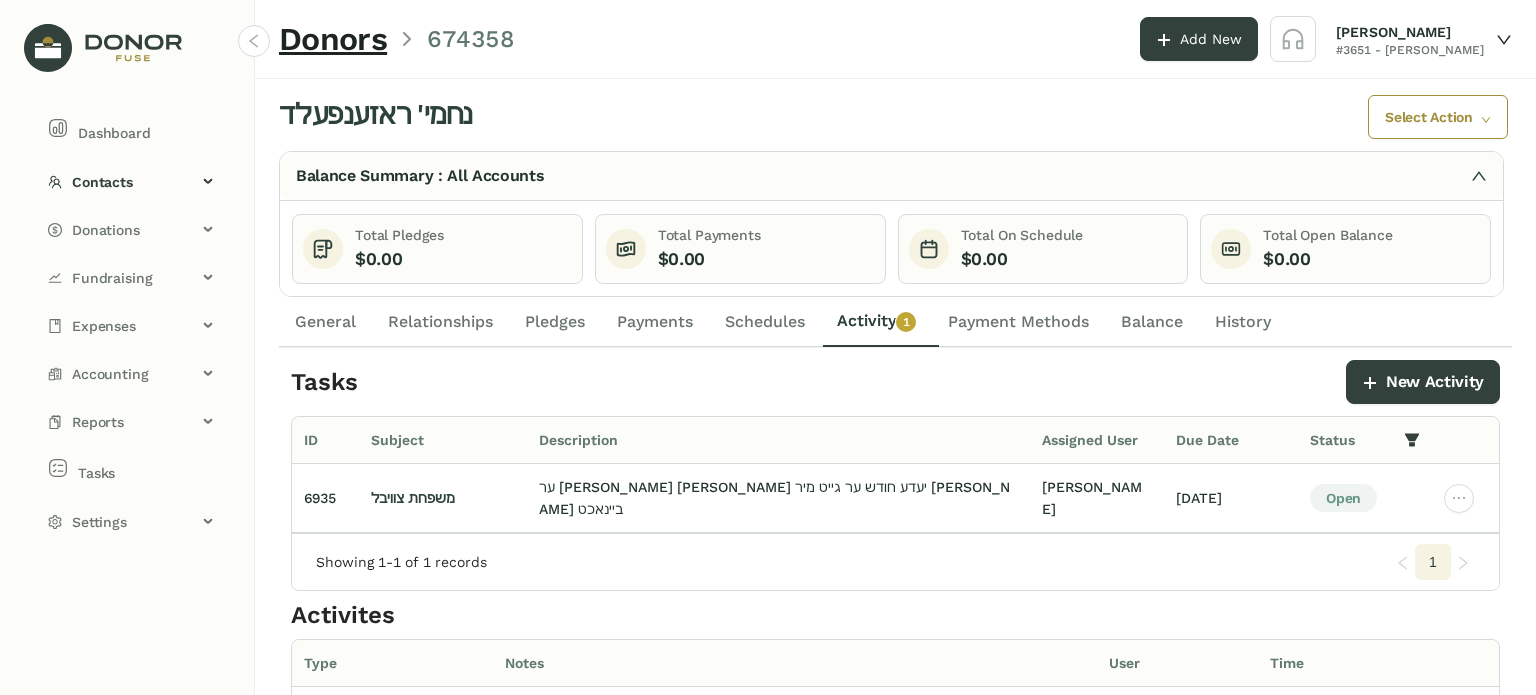 click on "Payment Methods" 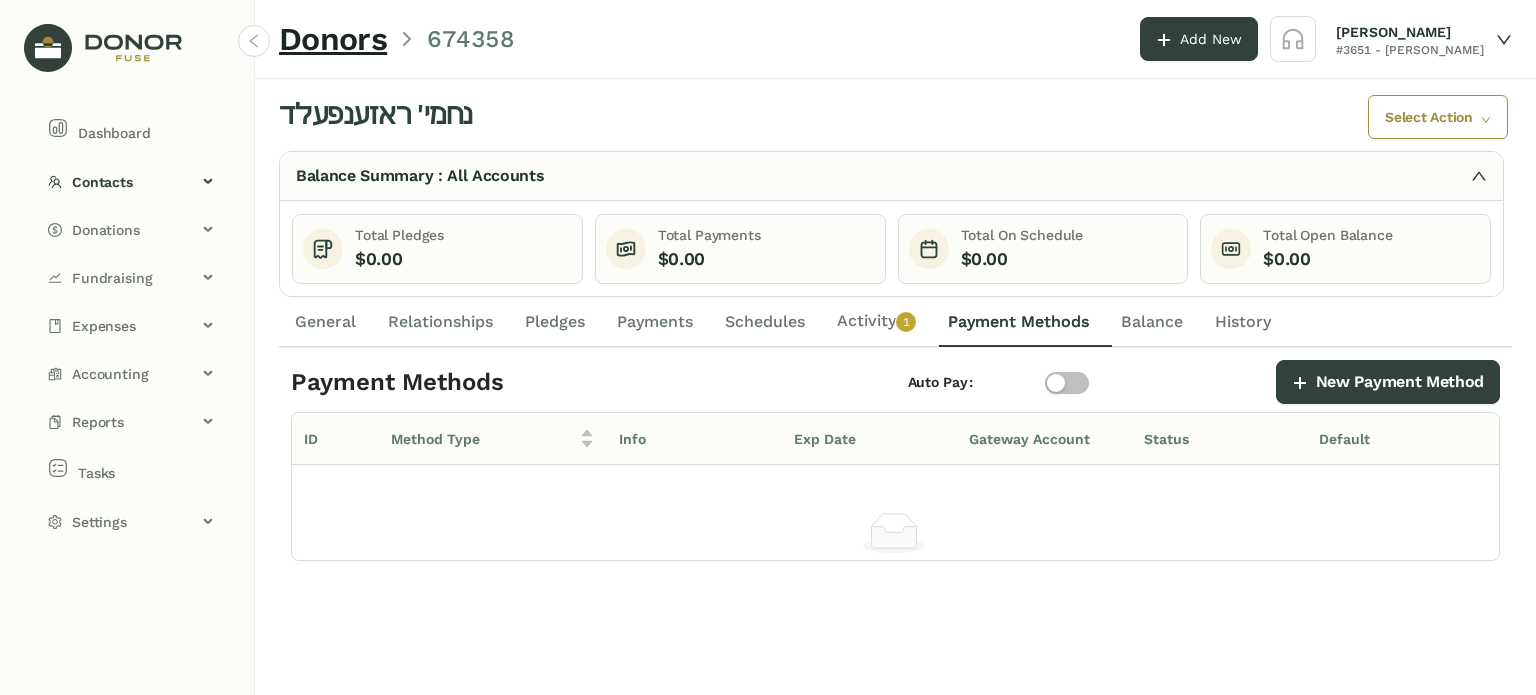 click on "Activity   0   1   2   3   4   5   6   7   8   9" 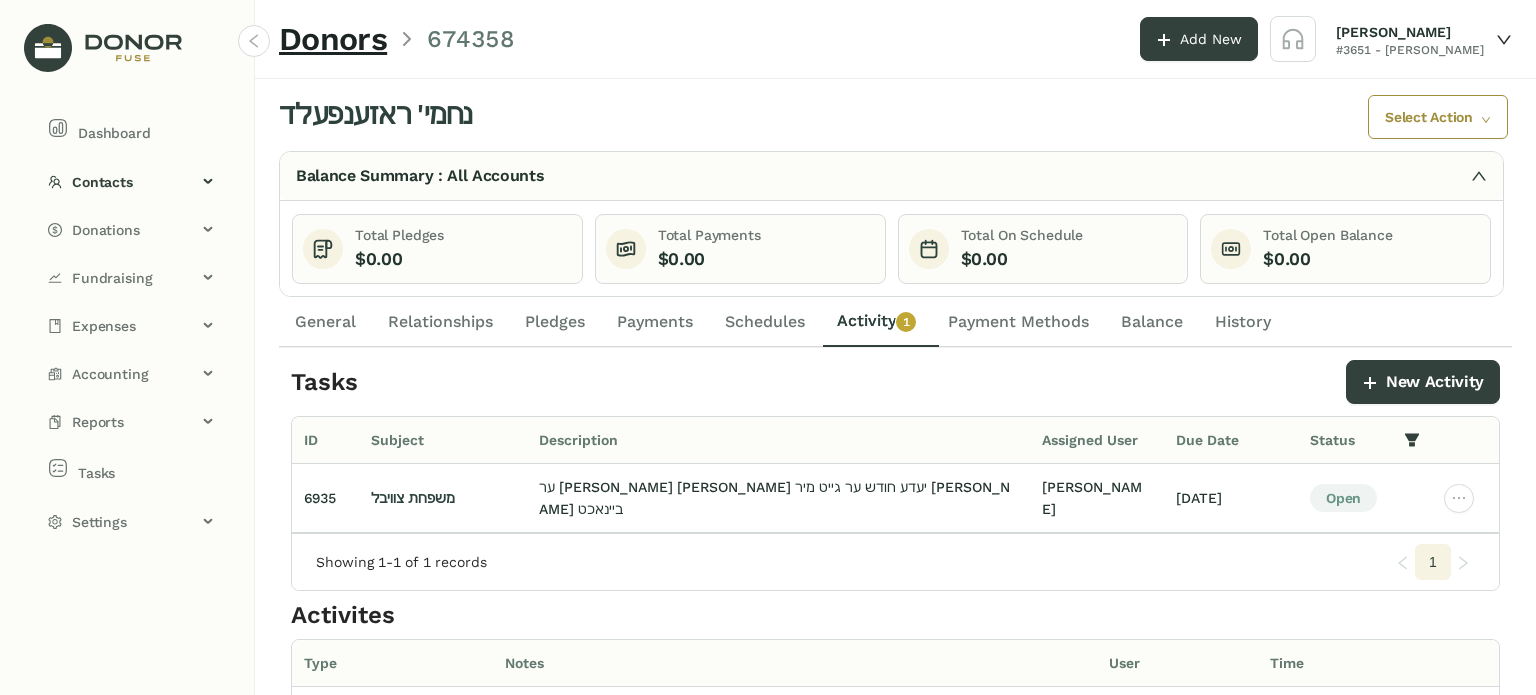 drag, startPoint x: 294, startPoint y: 328, endPoint x: 349, endPoint y: 339, distance: 56.089214 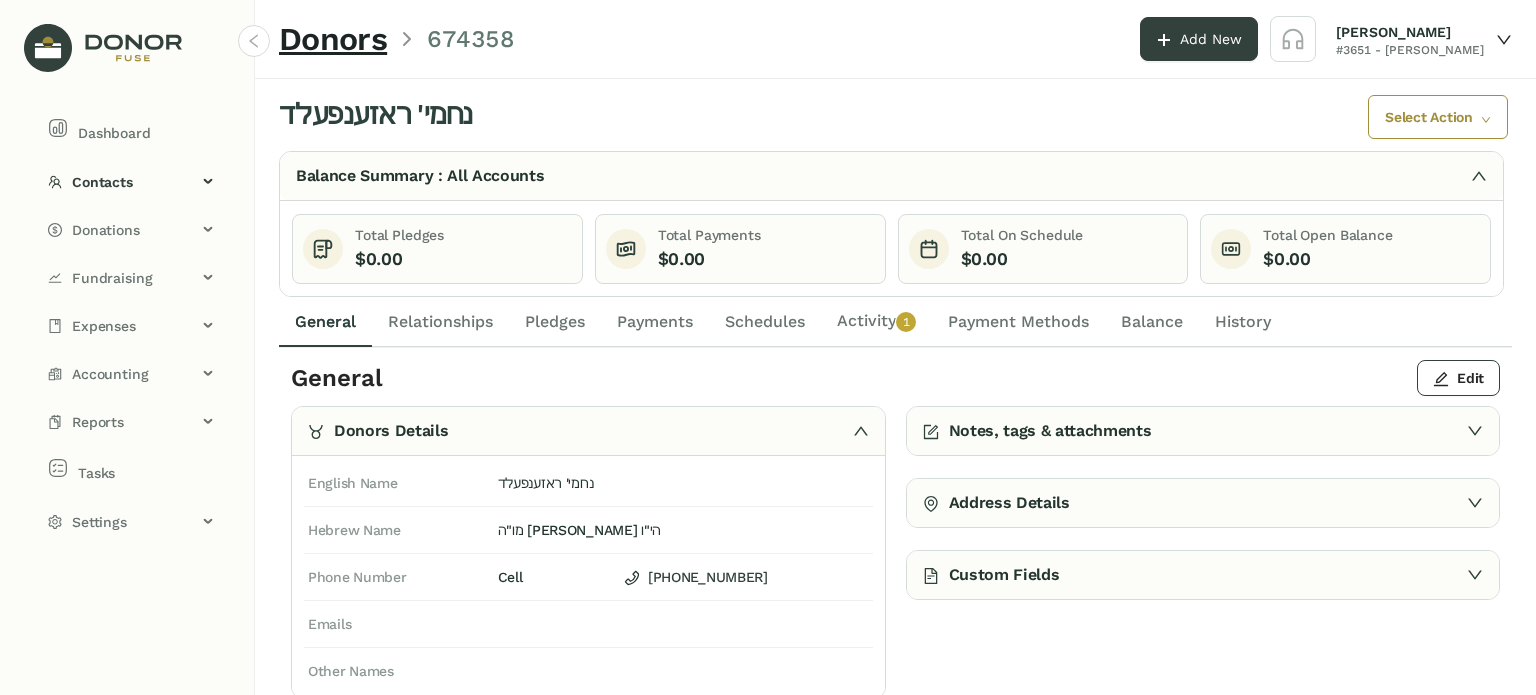 click on "Relationships" 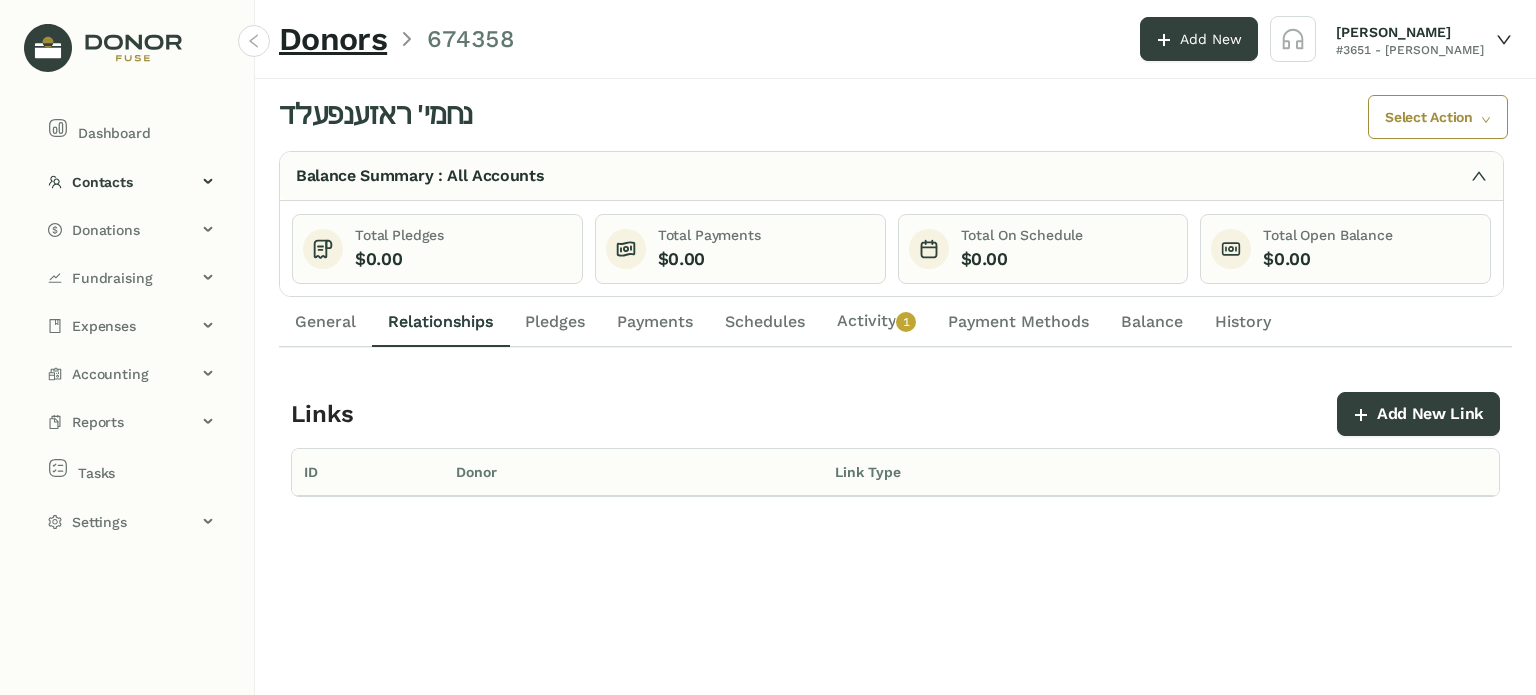 click on "General" 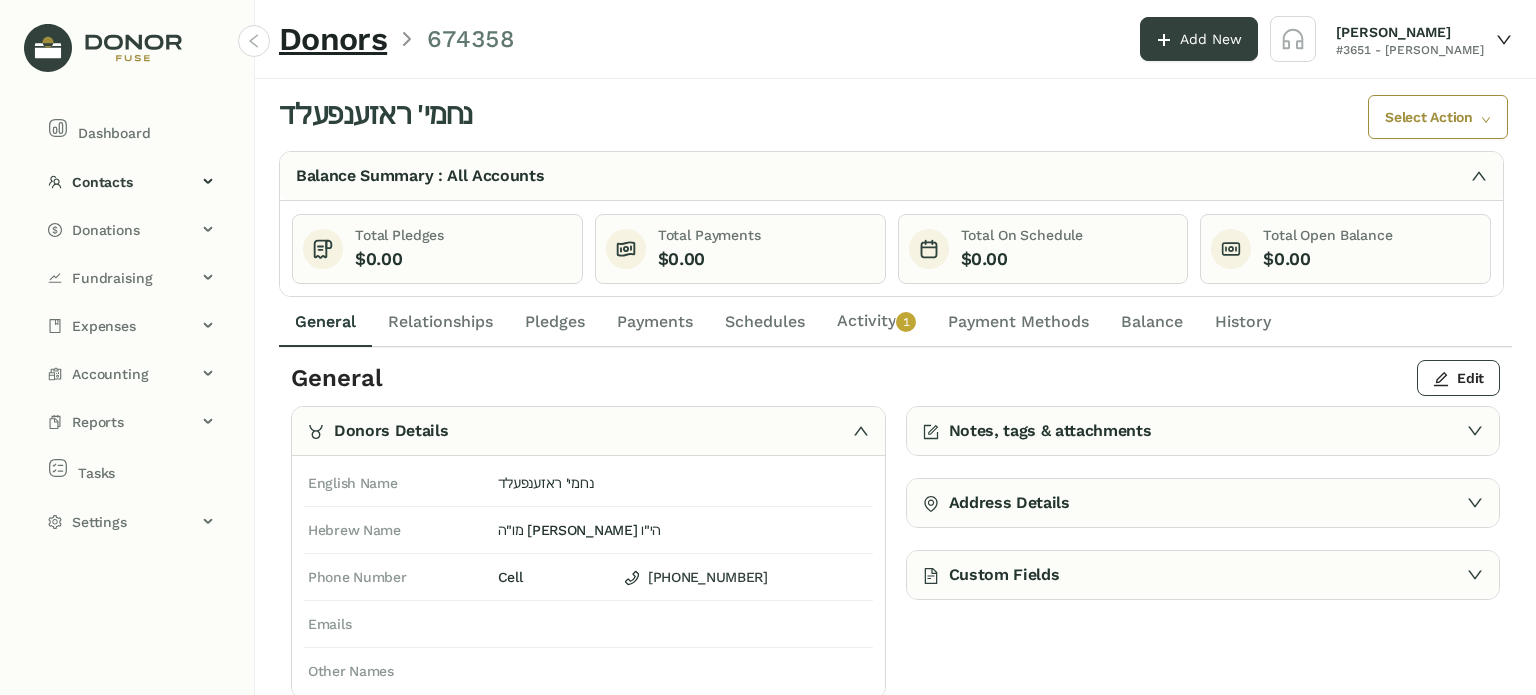 click on "Activity   0   1   2   3   4   5   6   7   8   9" 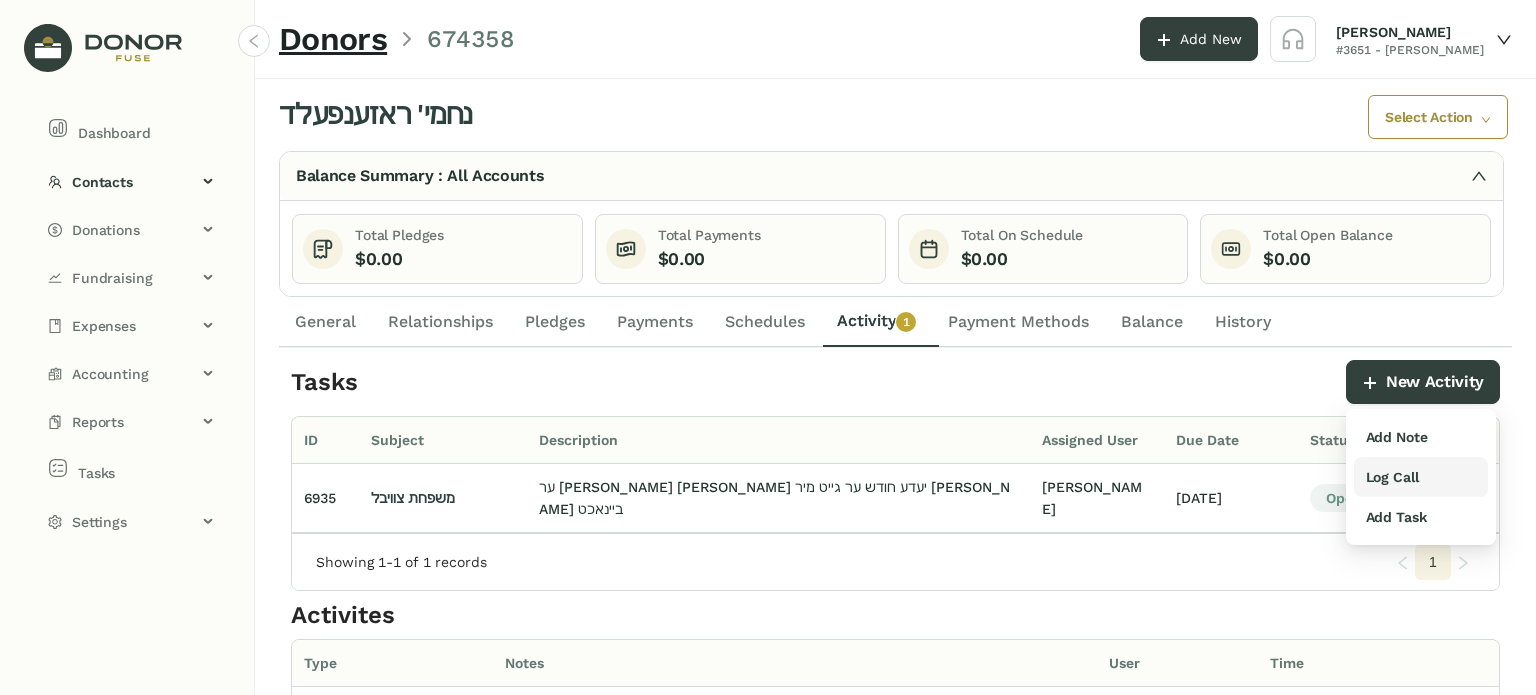 click on "Log Call" at bounding box center (1392, 477) 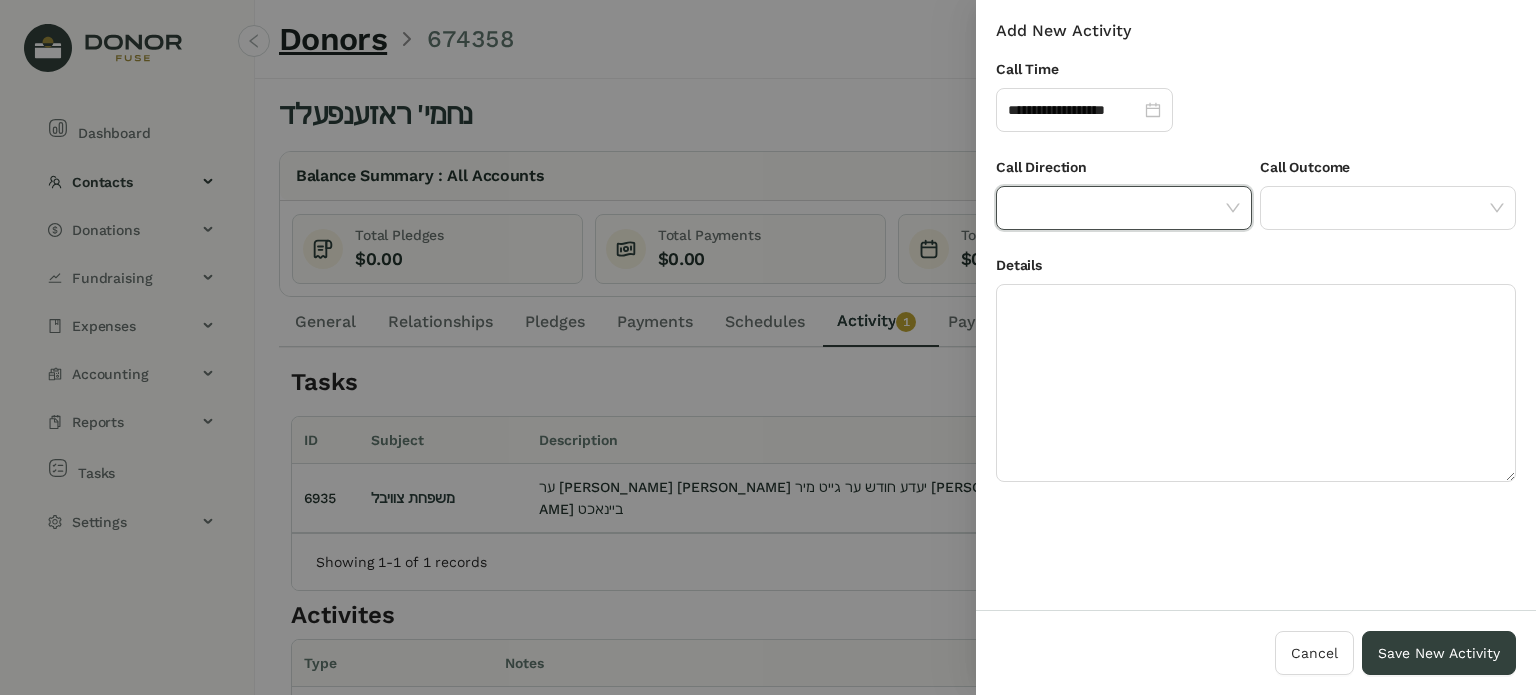 click 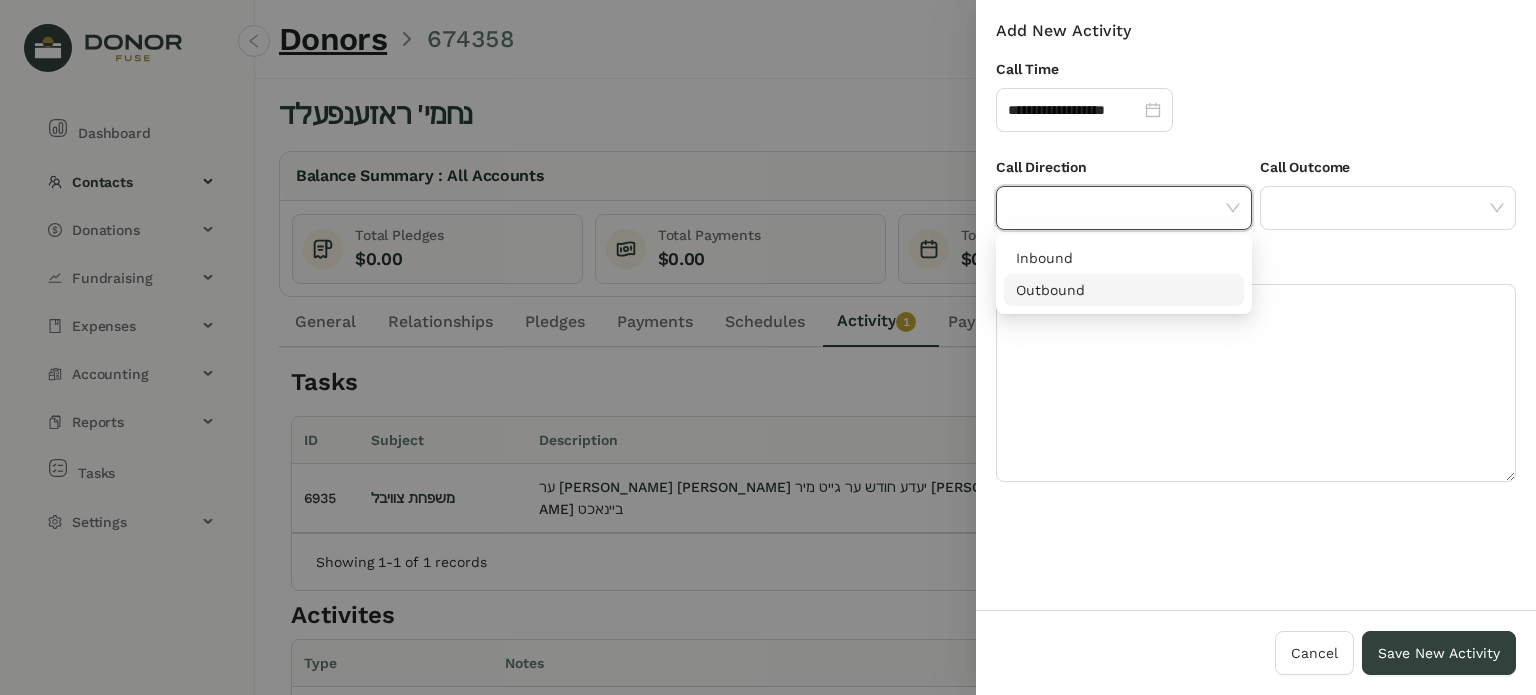 click on "Outbound" at bounding box center (1124, 290) 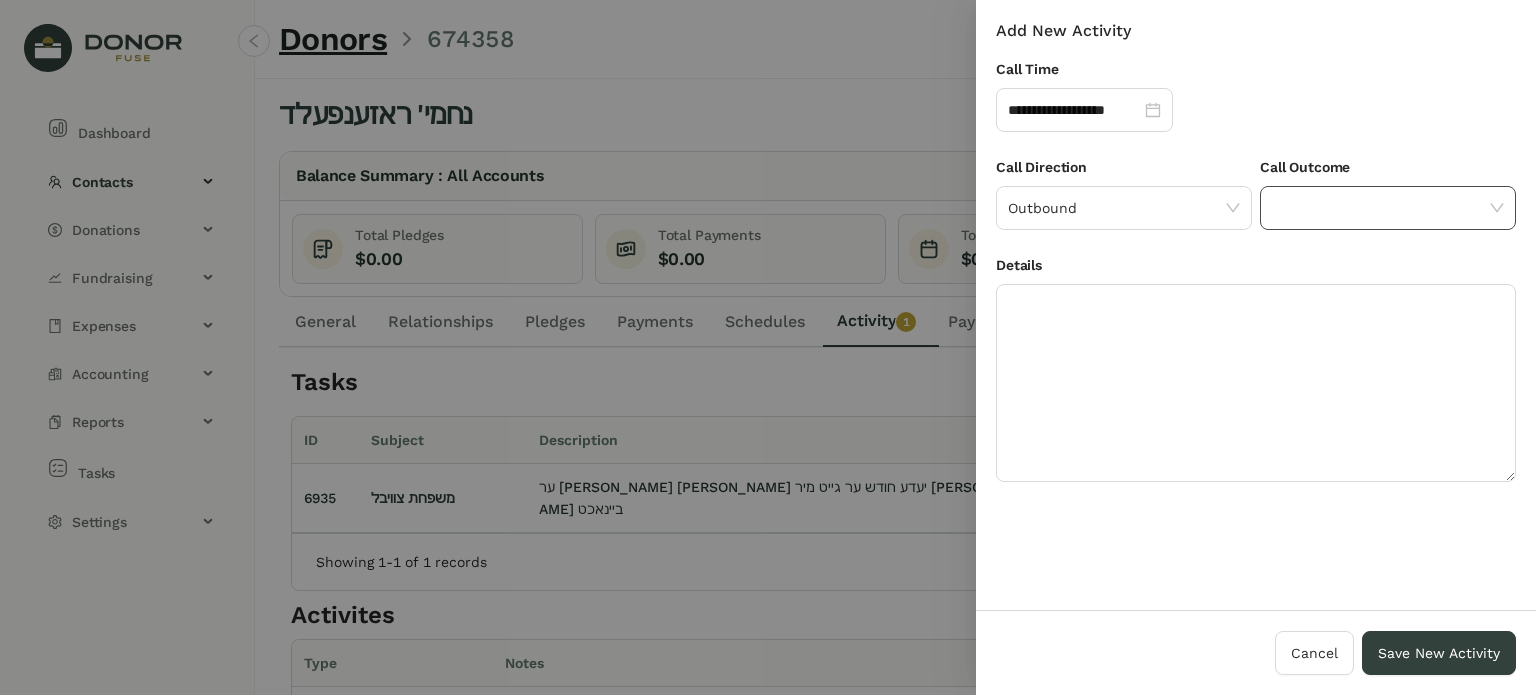 click 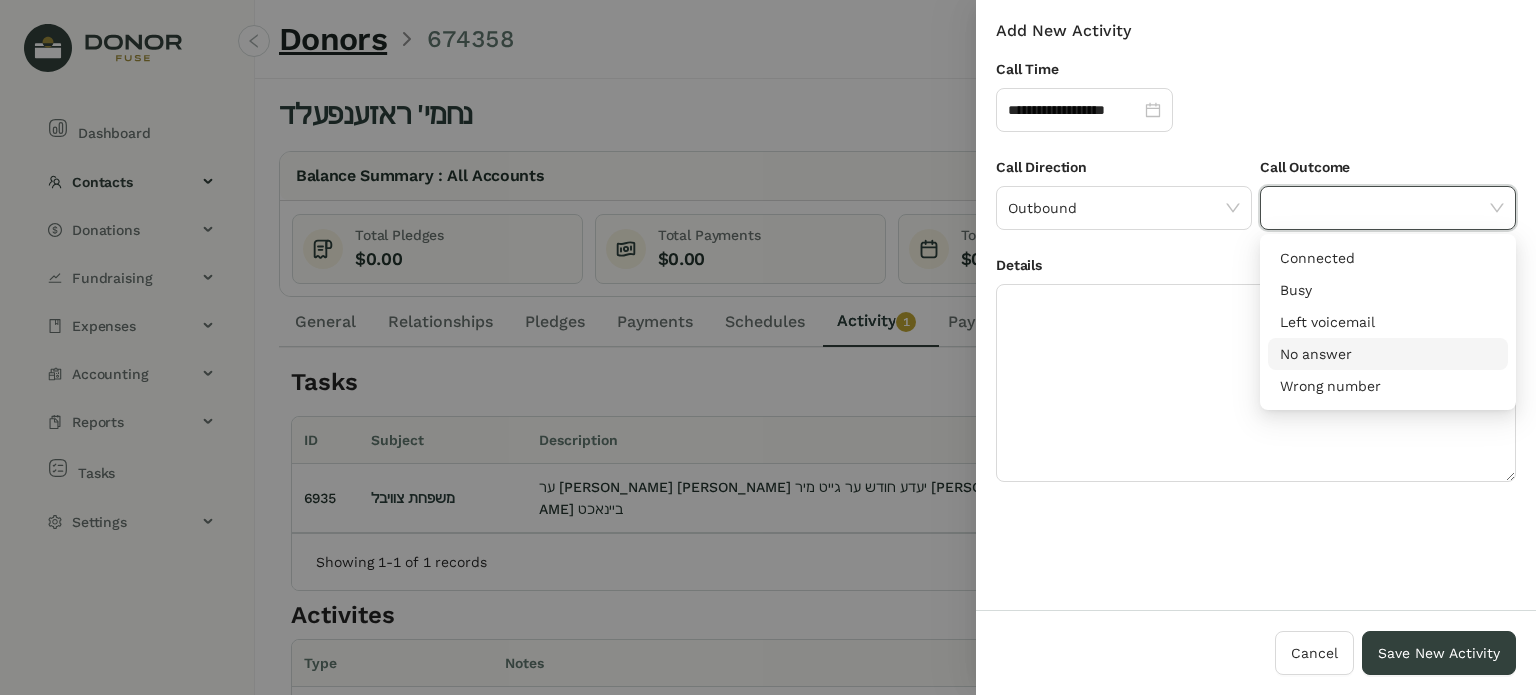 click on "No answer" at bounding box center (1388, 354) 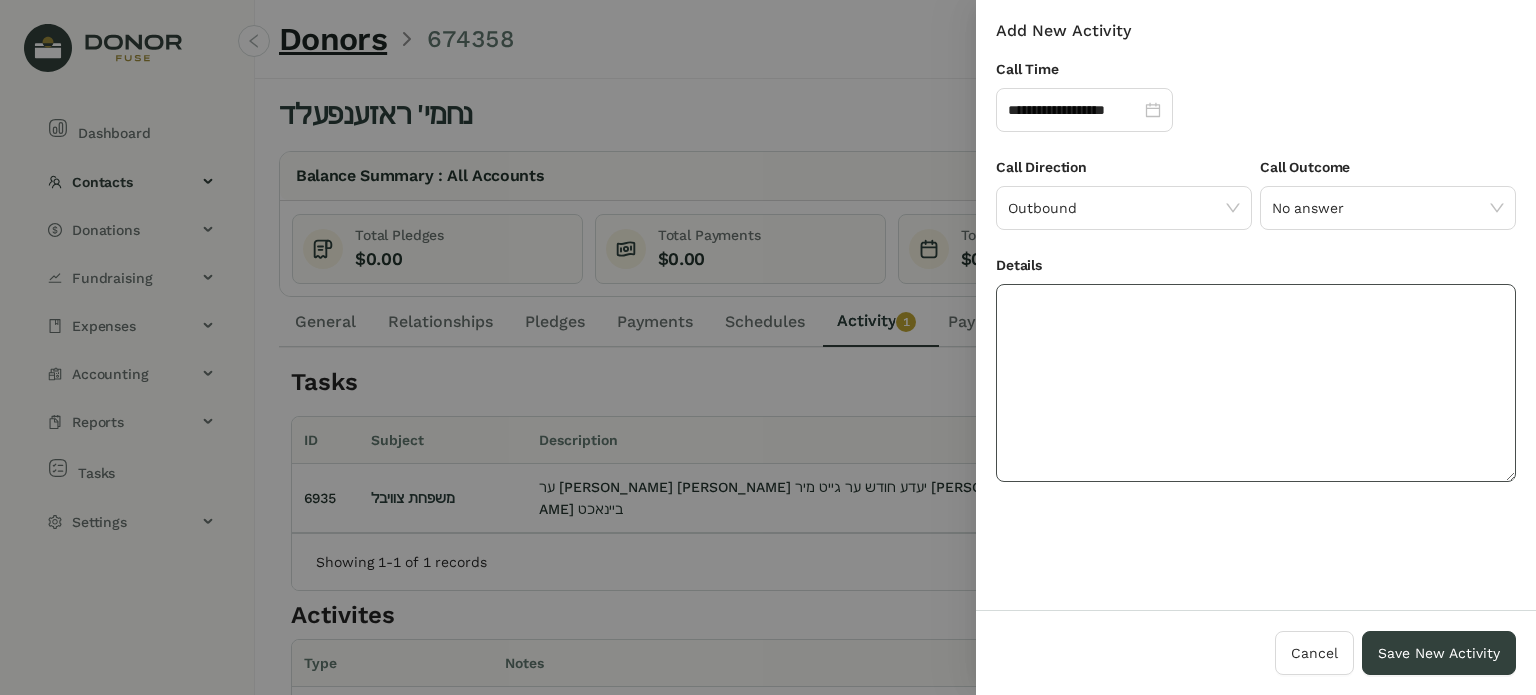 click 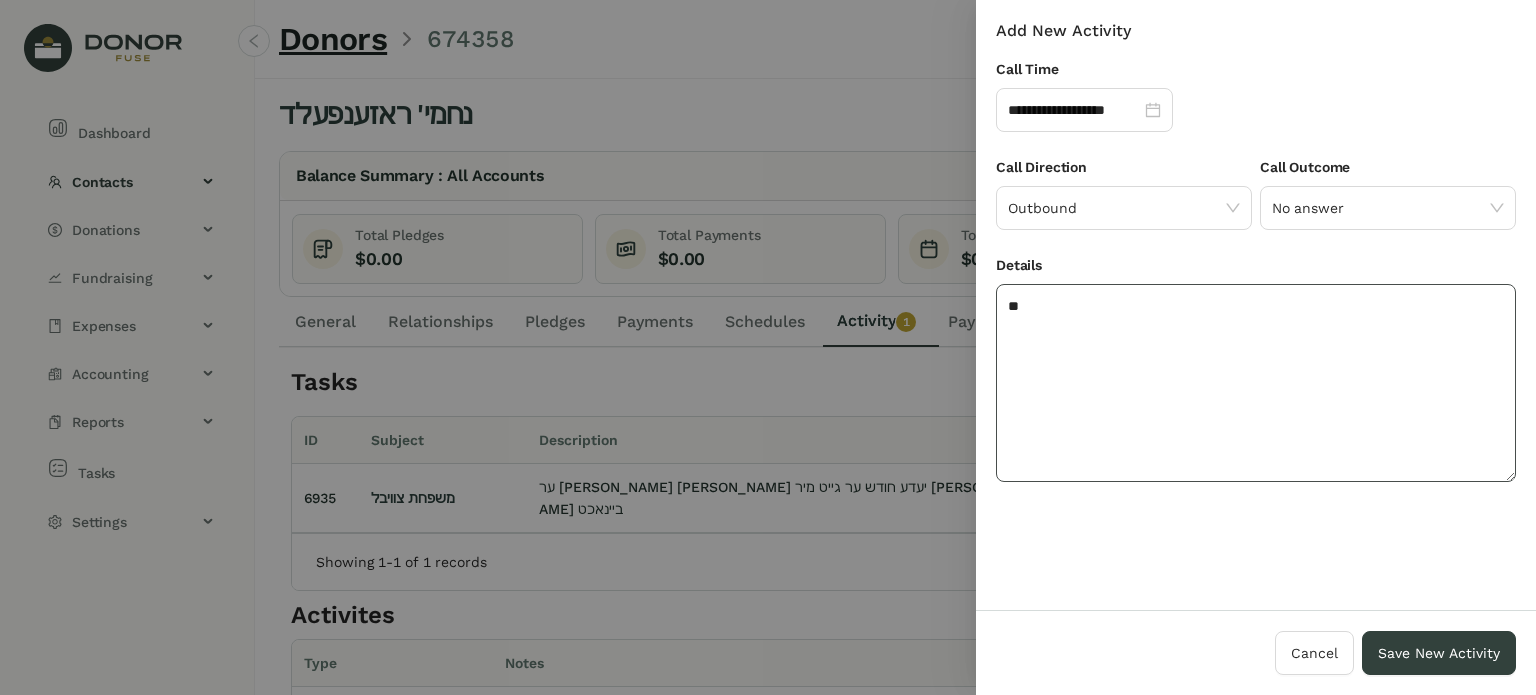 type on "*" 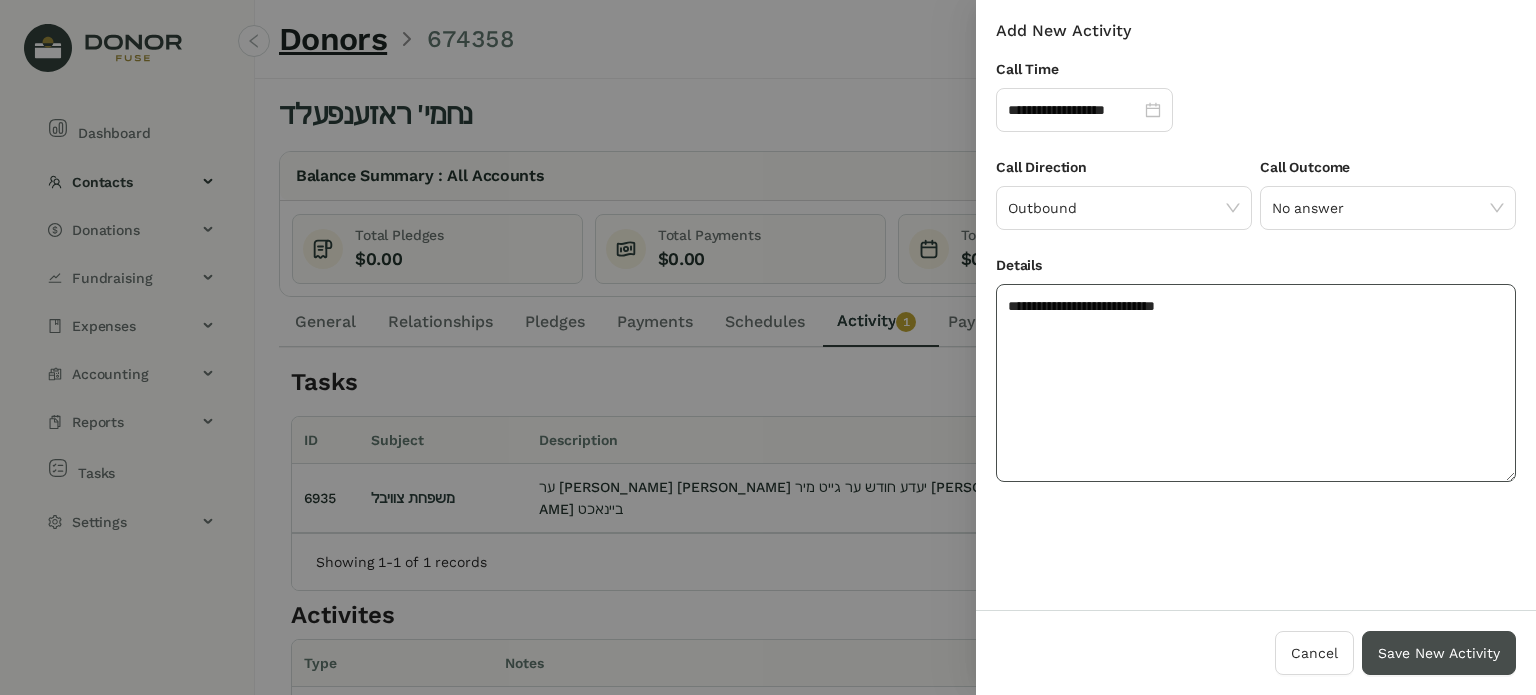 type on "**********" 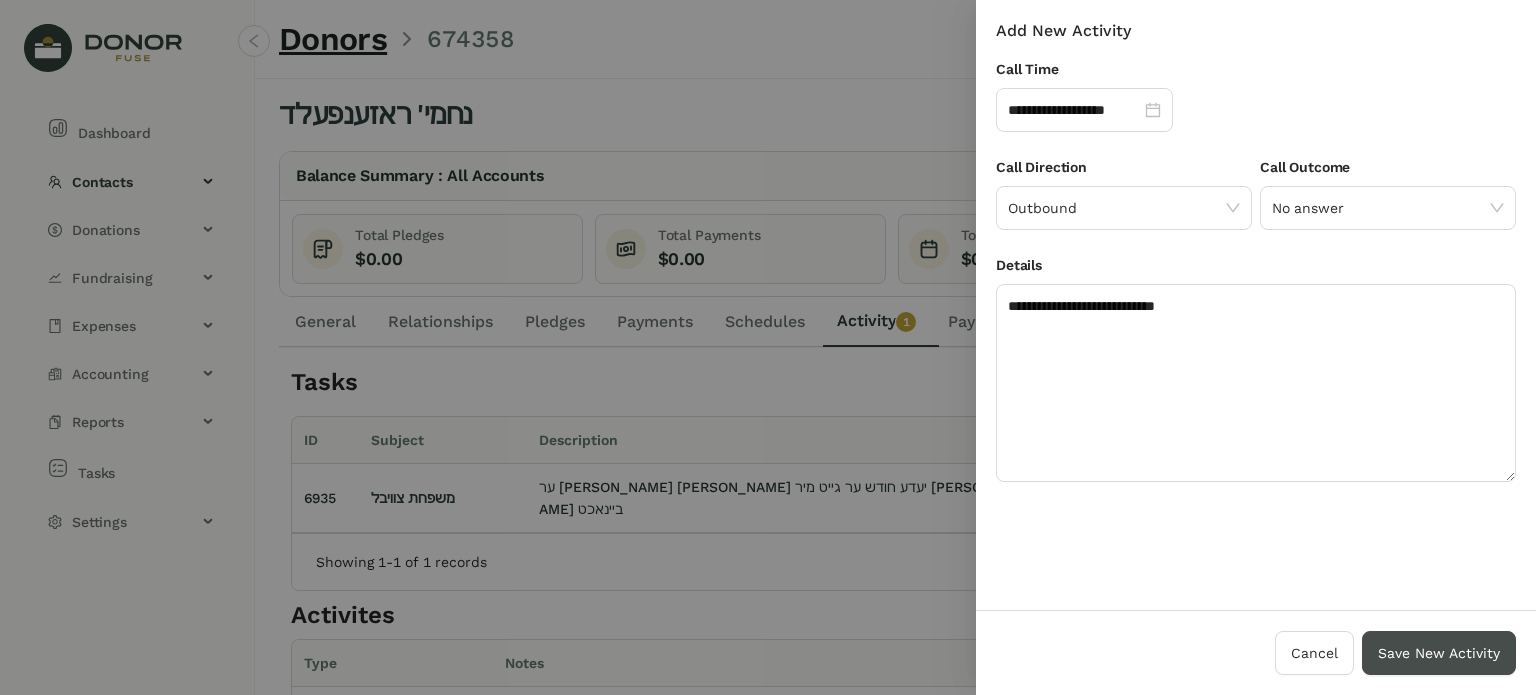 click on "Save New Activity" at bounding box center [1439, 653] 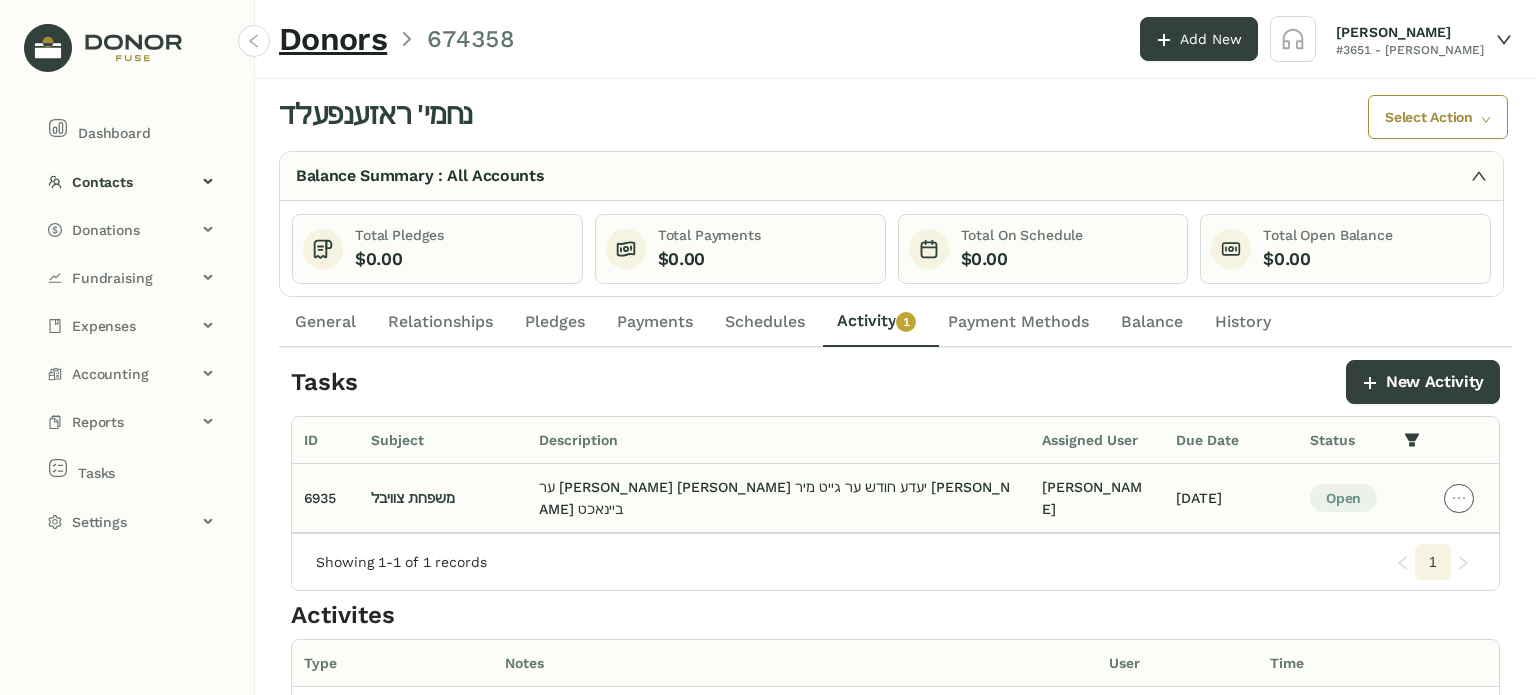 click 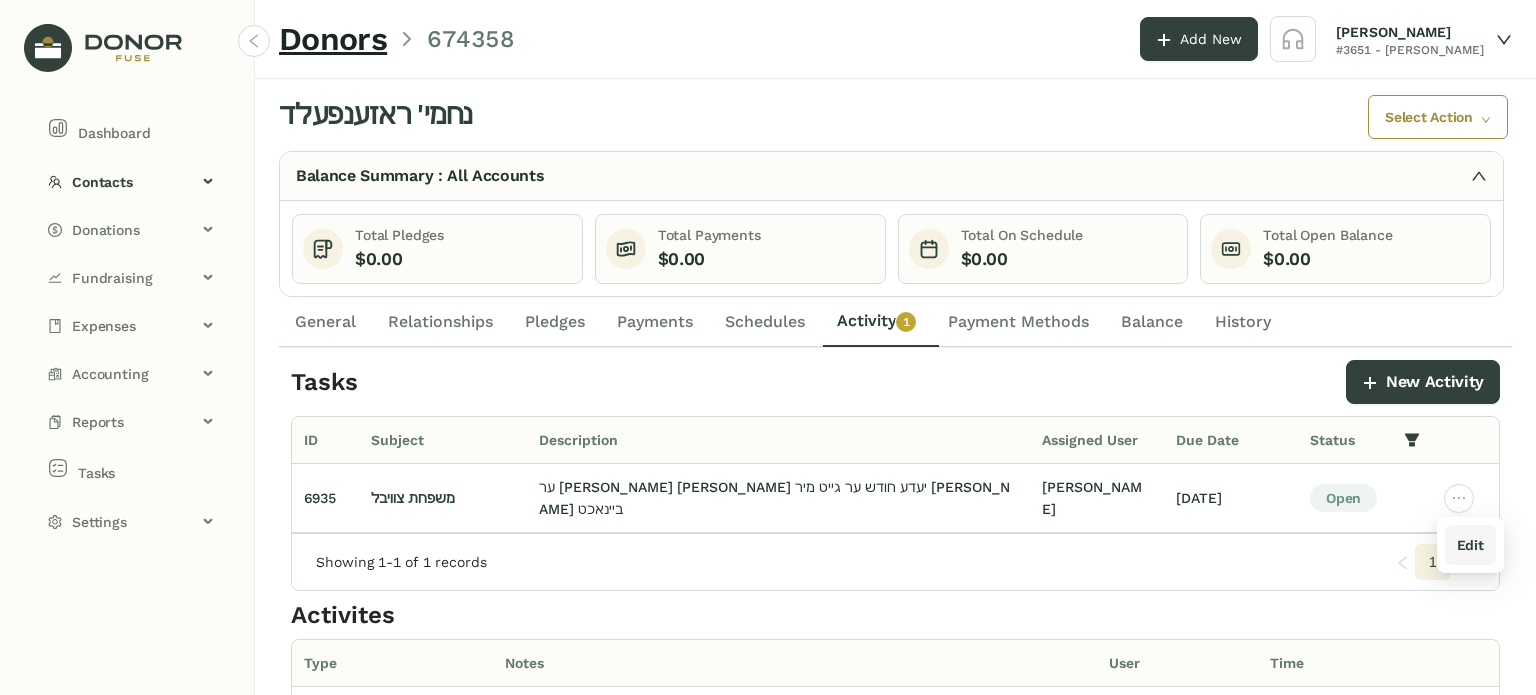 click on "Edit" at bounding box center (1470, 545) 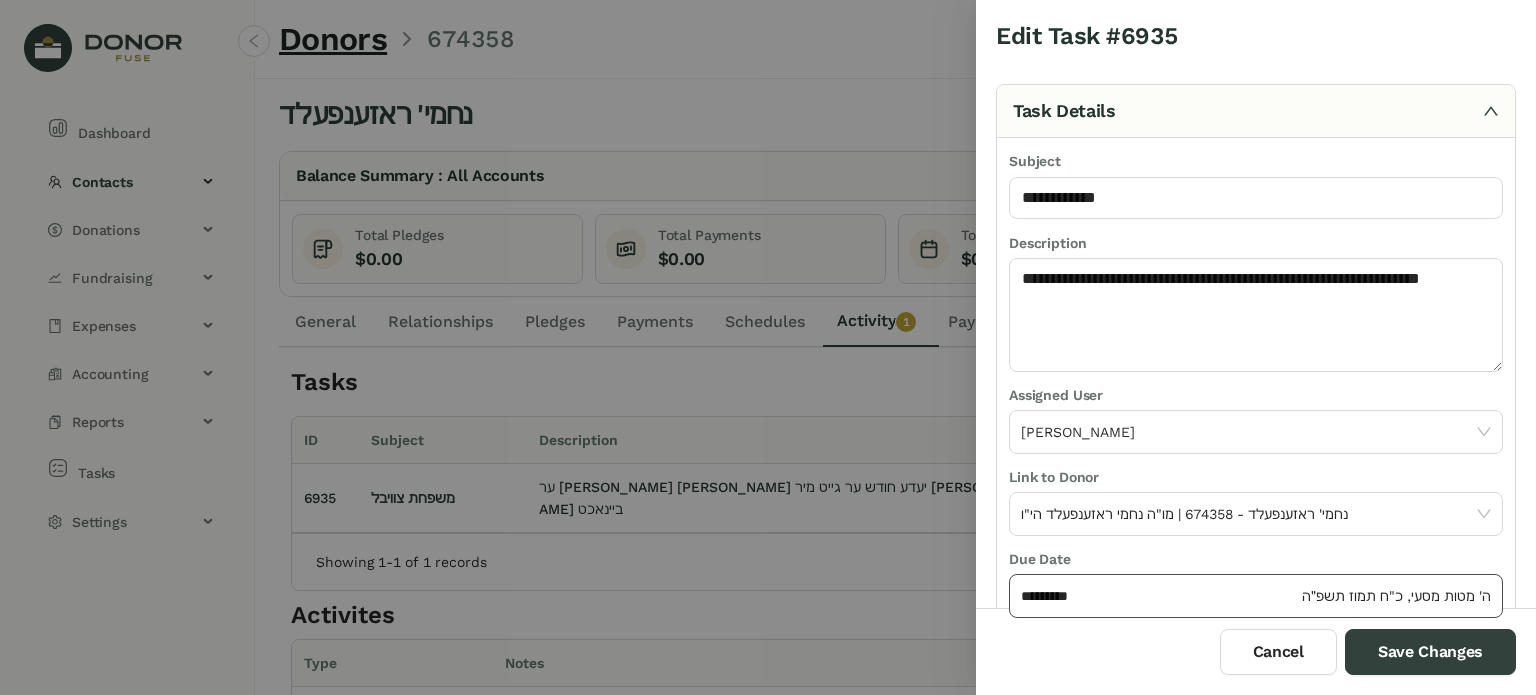 click on "*********" 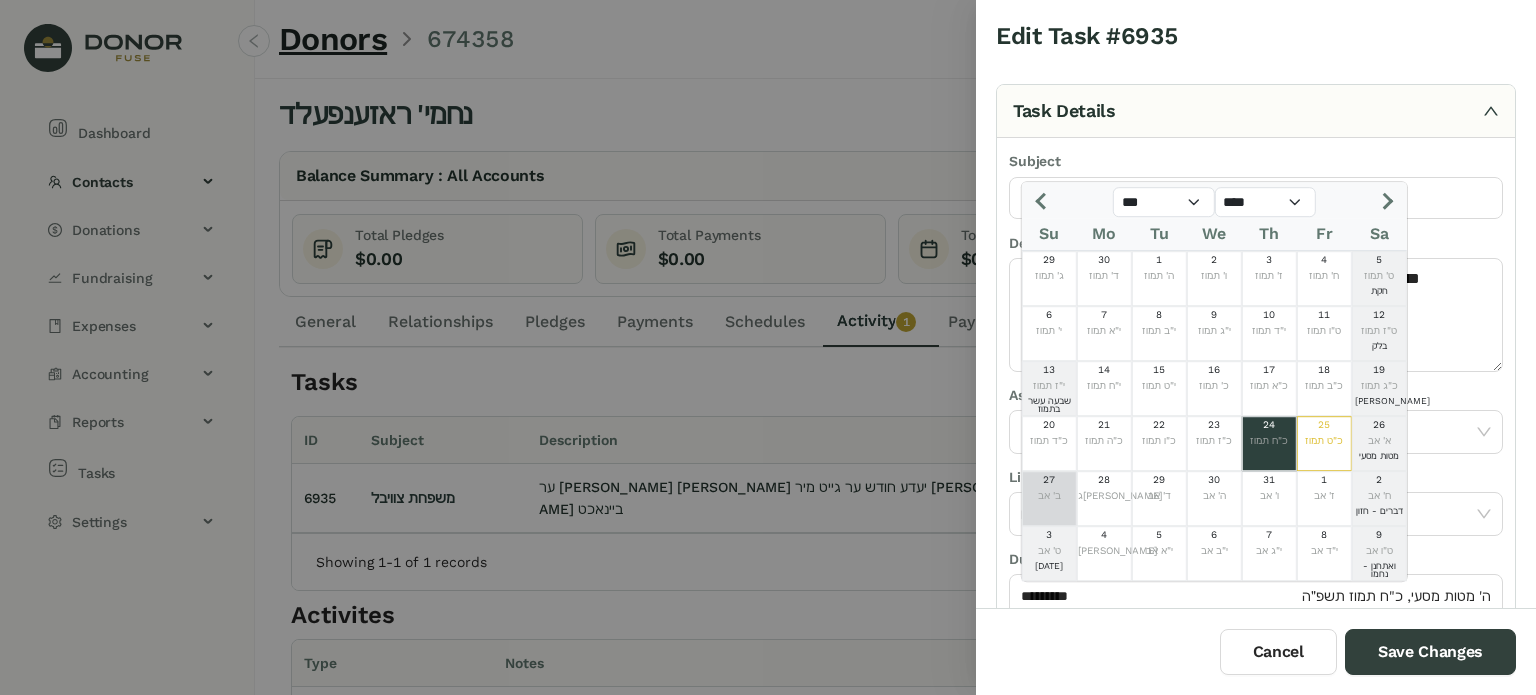 click on "27" 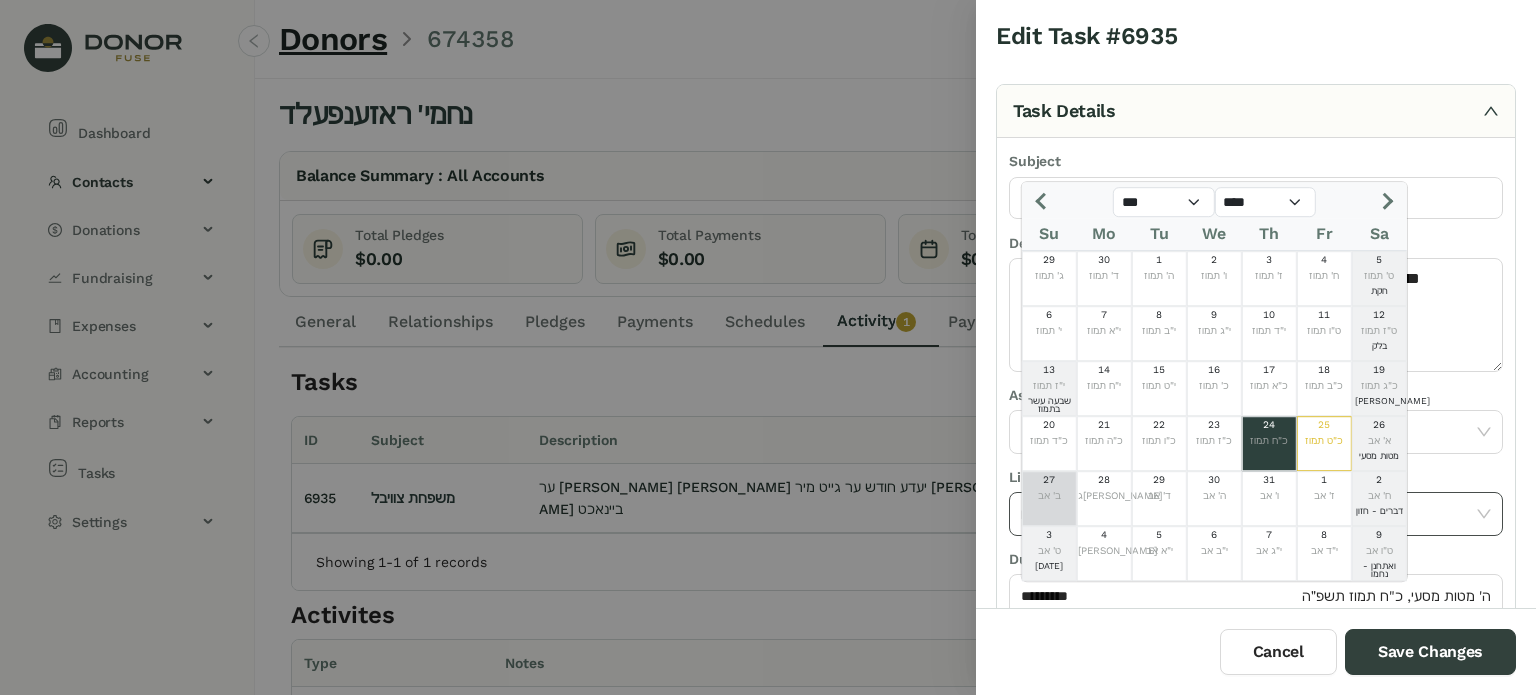 type on "*********" 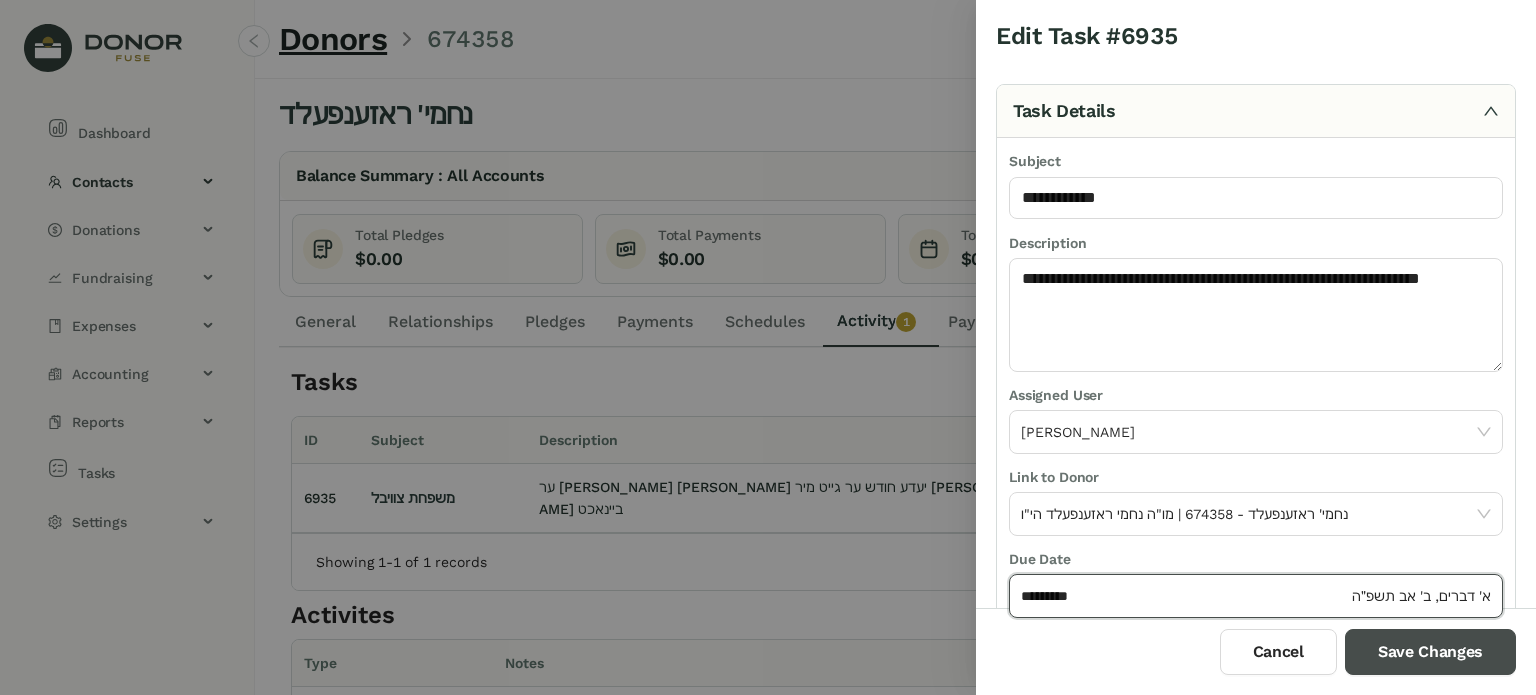 click on "Save Changes" at bounding box center [1430, 652] 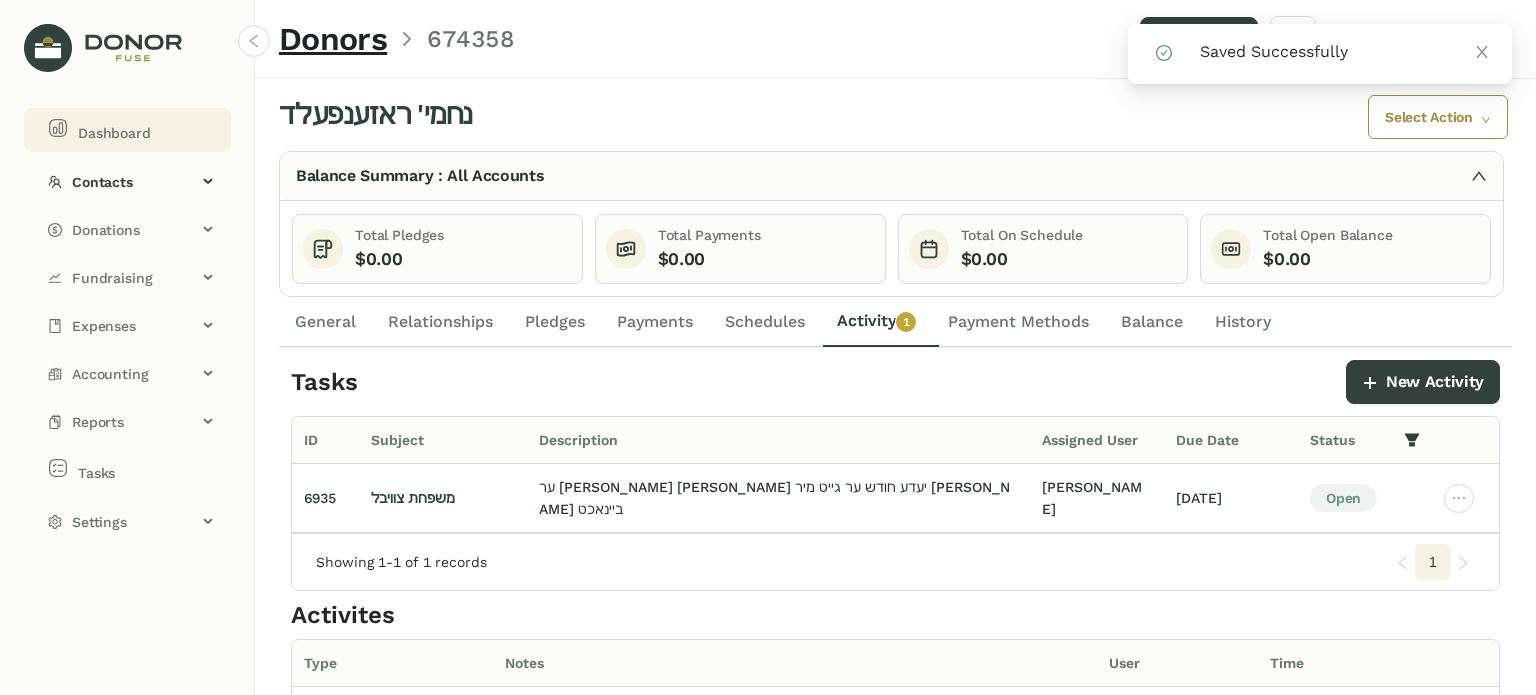 drag, startPoint x: 102, startPoint y: 117, endPoint x: 93, endPoint y: 135, distance: 20.12461 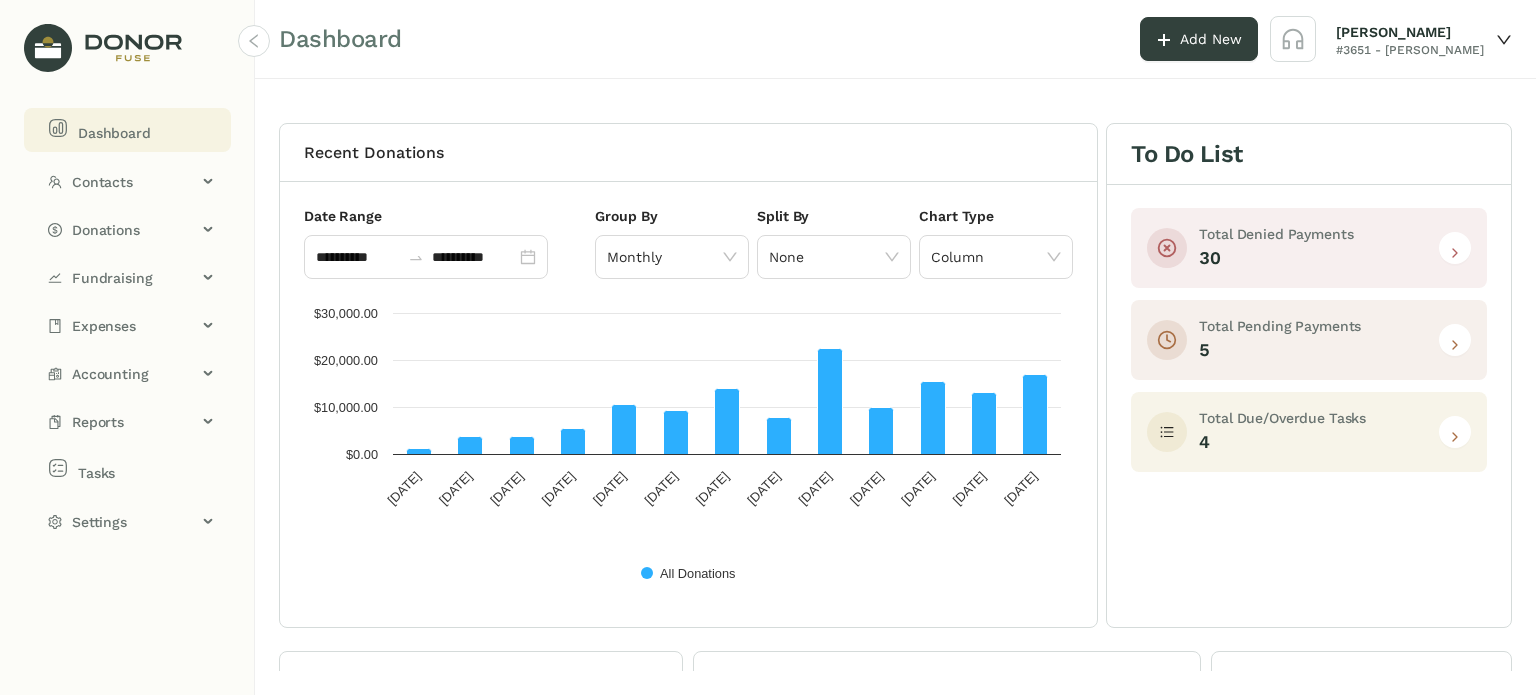 click 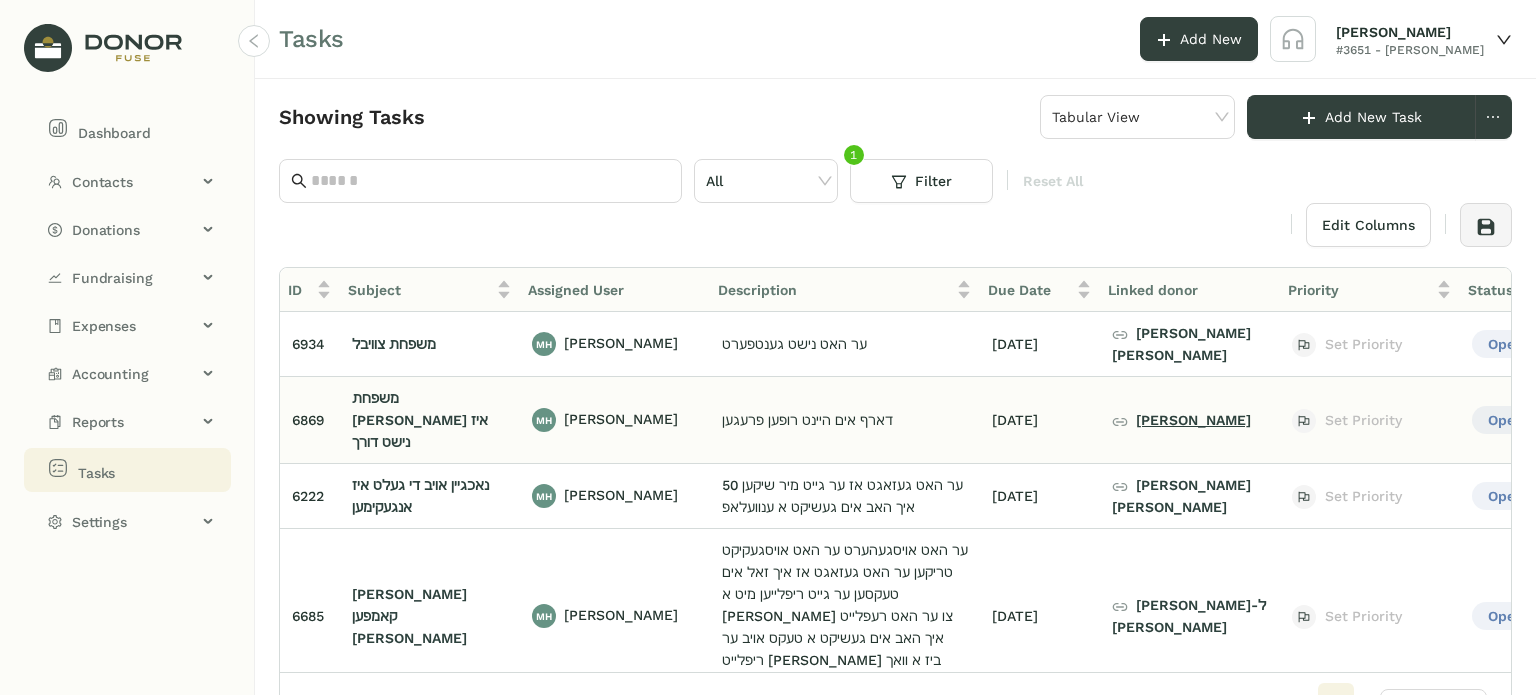 click on "[PERSON_NAME]" 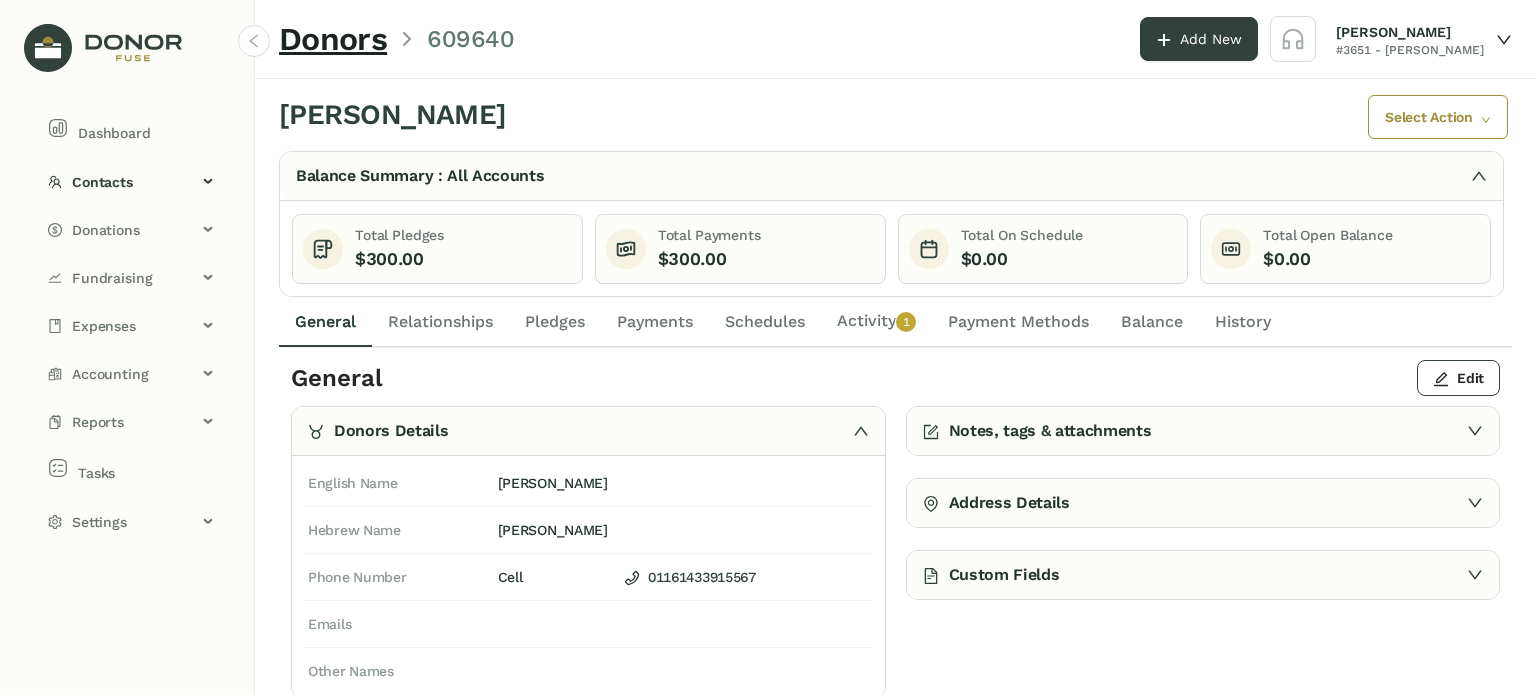 click on "Activity   0   1   2   3   4   5   6   7   8   9" 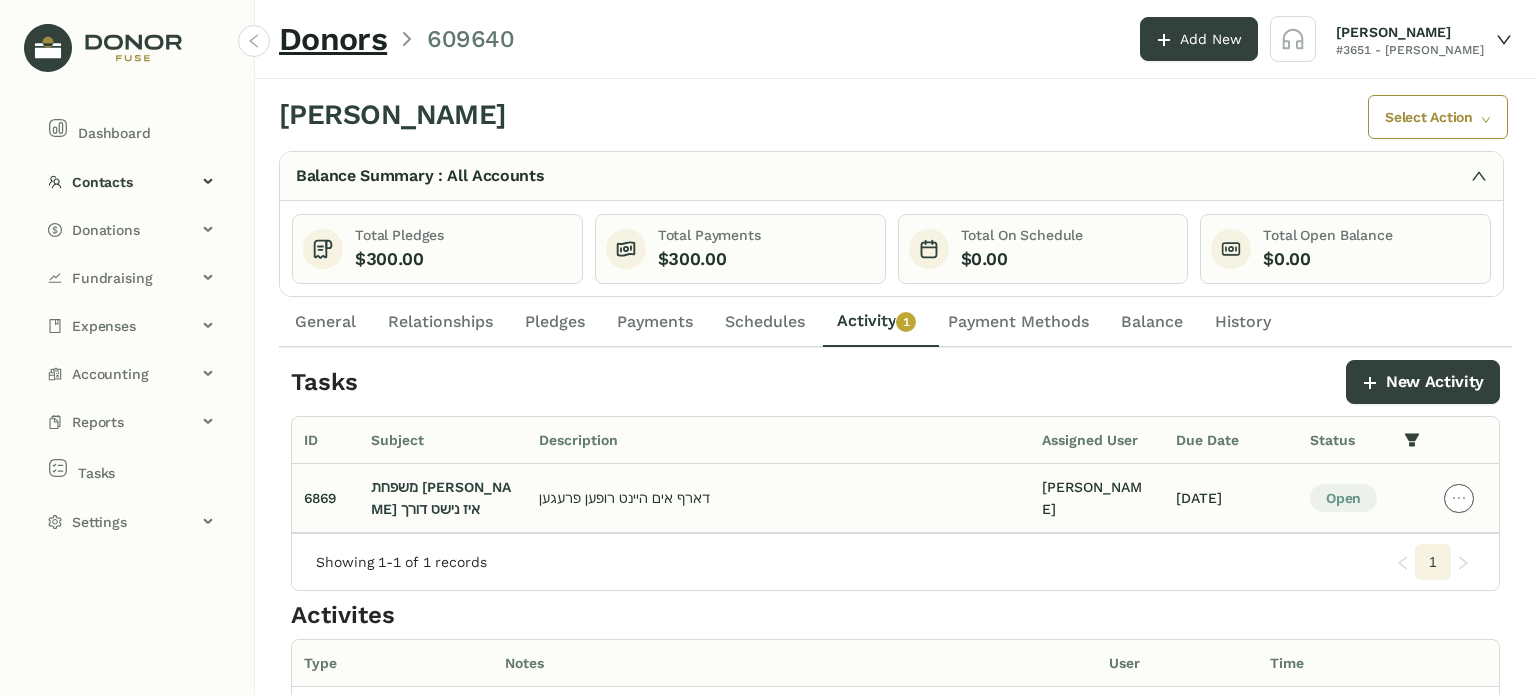 click 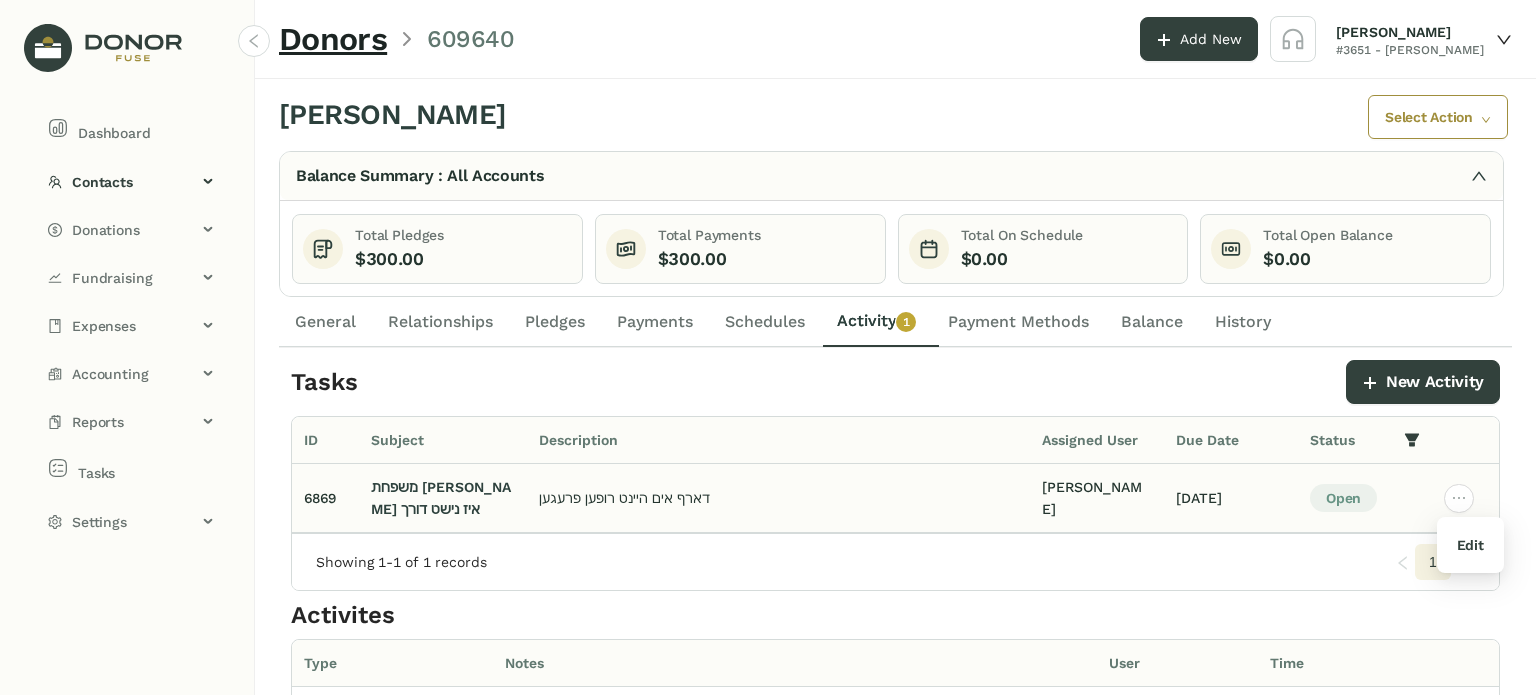 click on "Edit" at bounding box center (1470, 545) 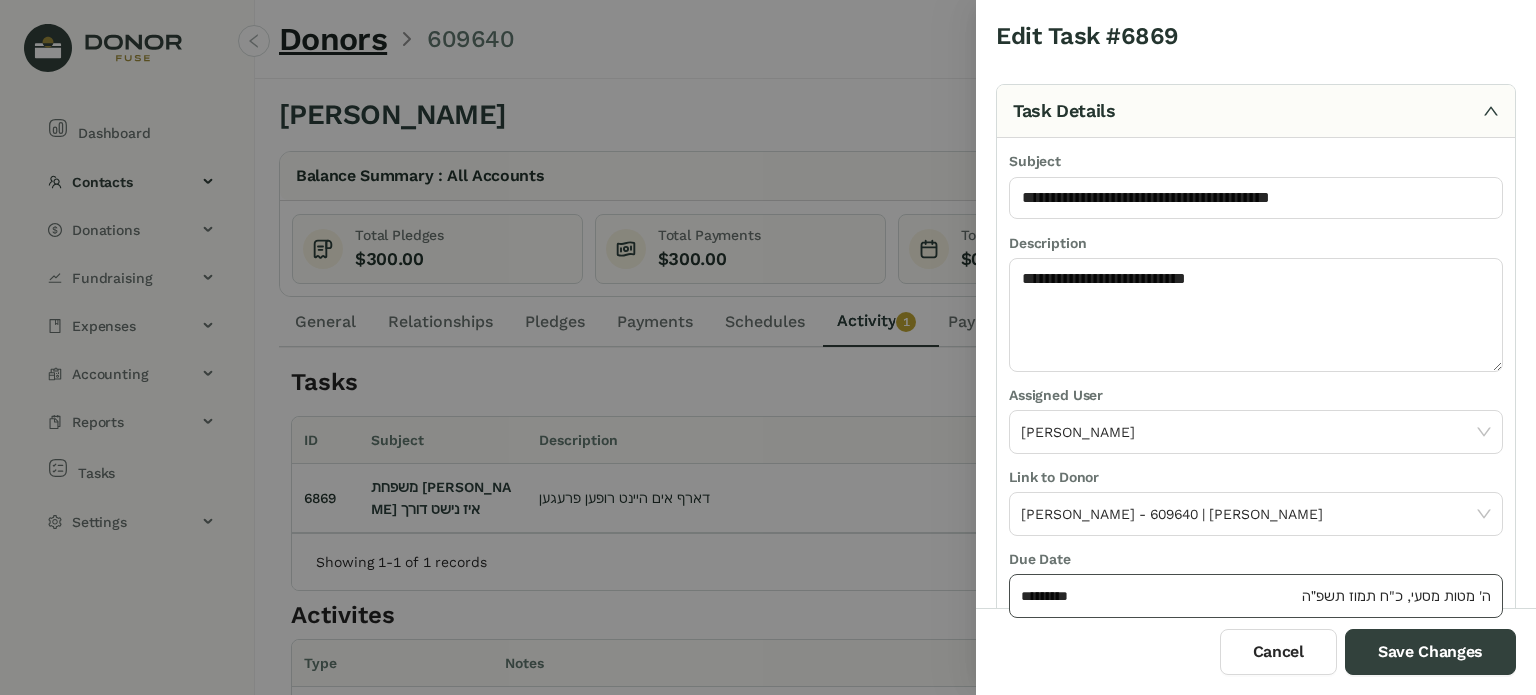 click on "*********" 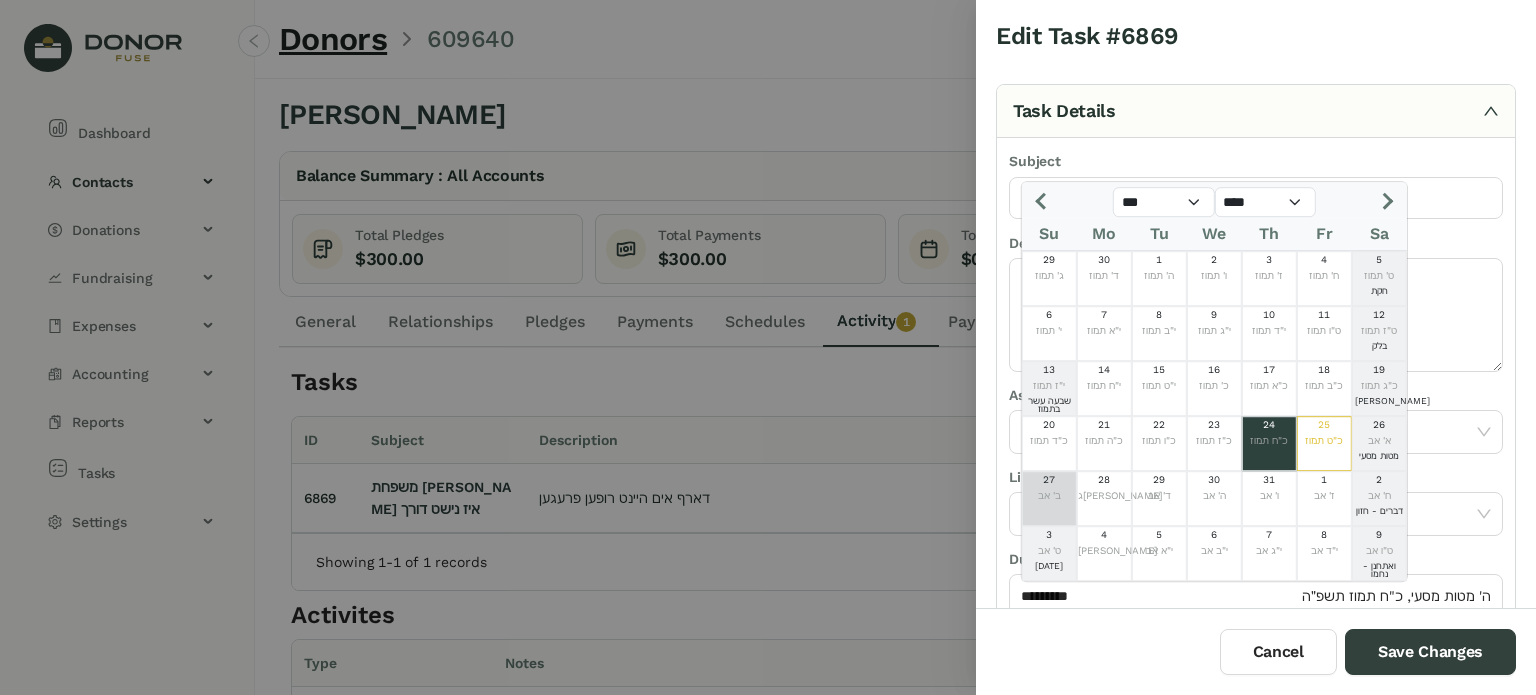 click on "ב' אב" 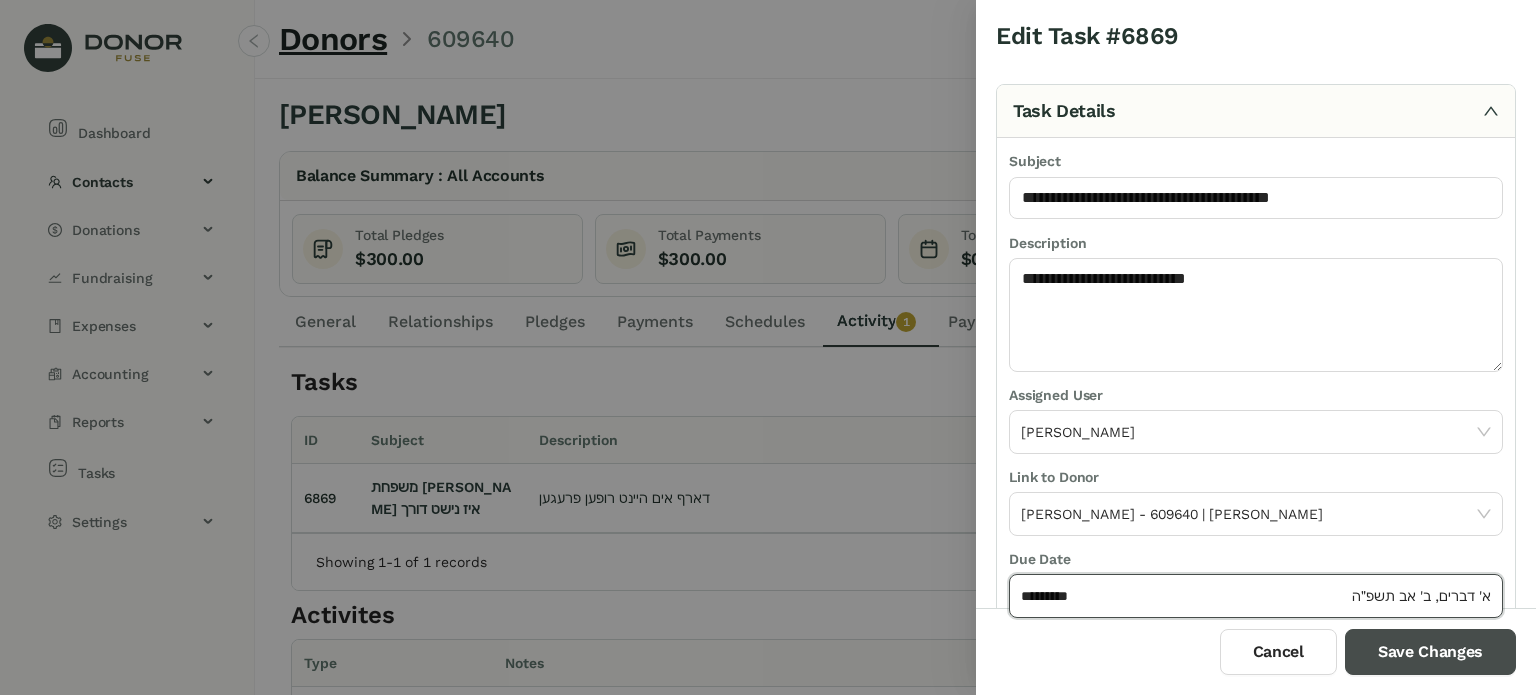 drag, startPoint x: 1400, startPoint y: 653, endPoint x: 1385, endPoint y: 646, distance: 16.552946 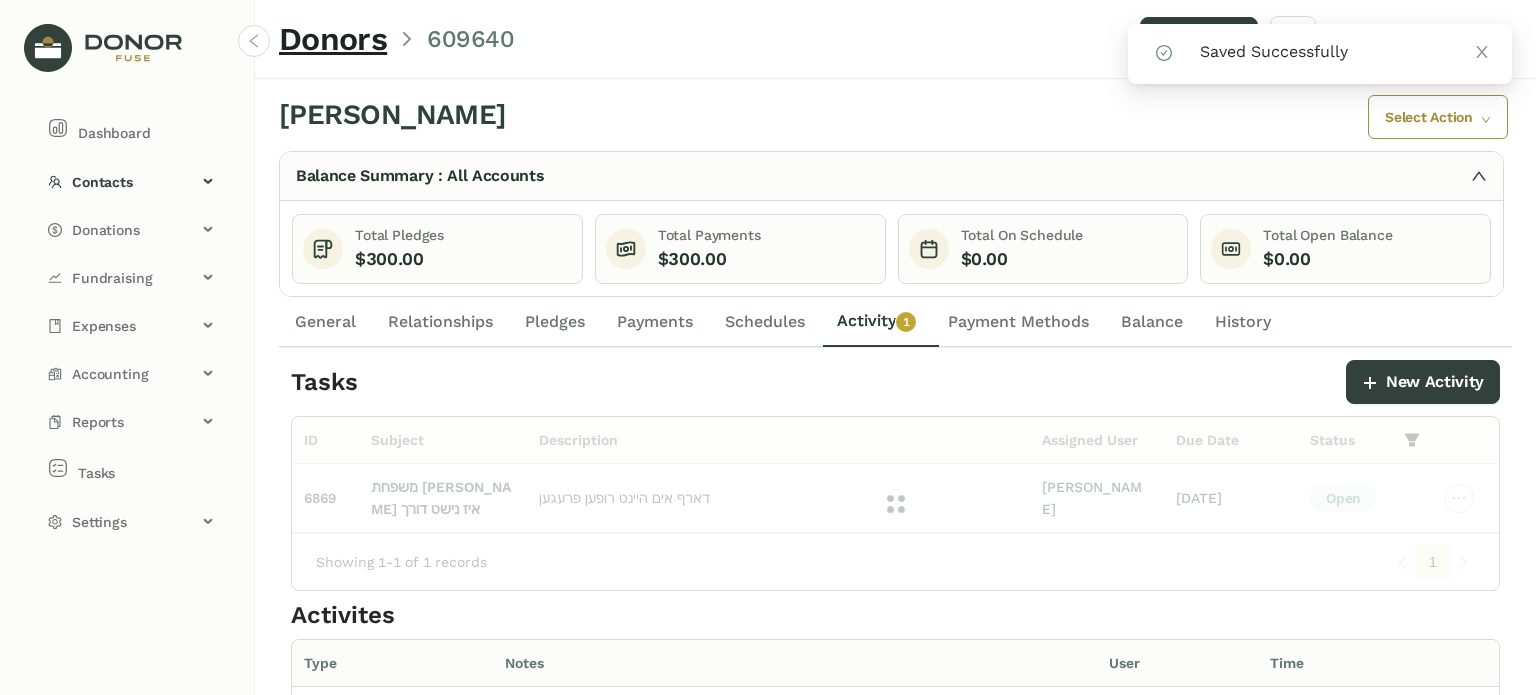 drag, startPoint x: 115, startPoint y: 123, endPoint x: 262, endPoint y: 156, distance: 150.65855 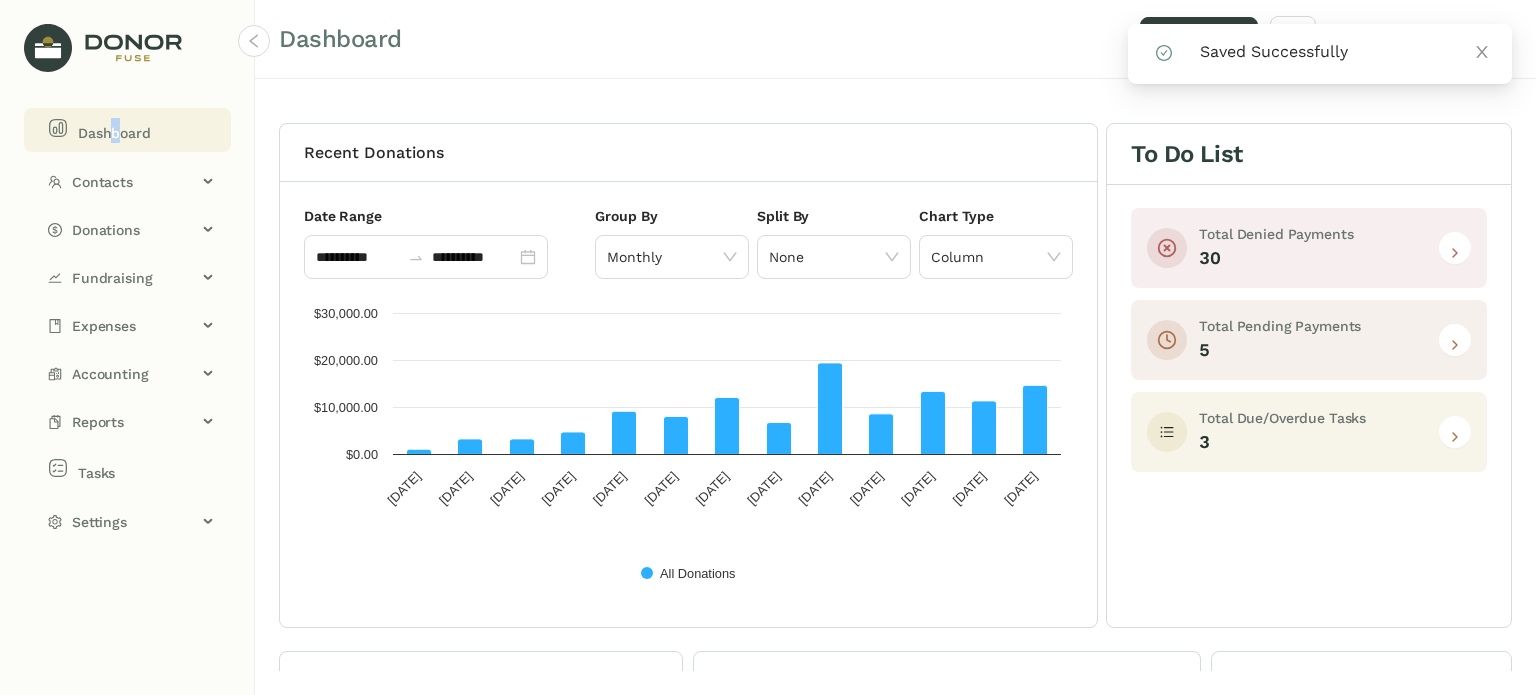 click 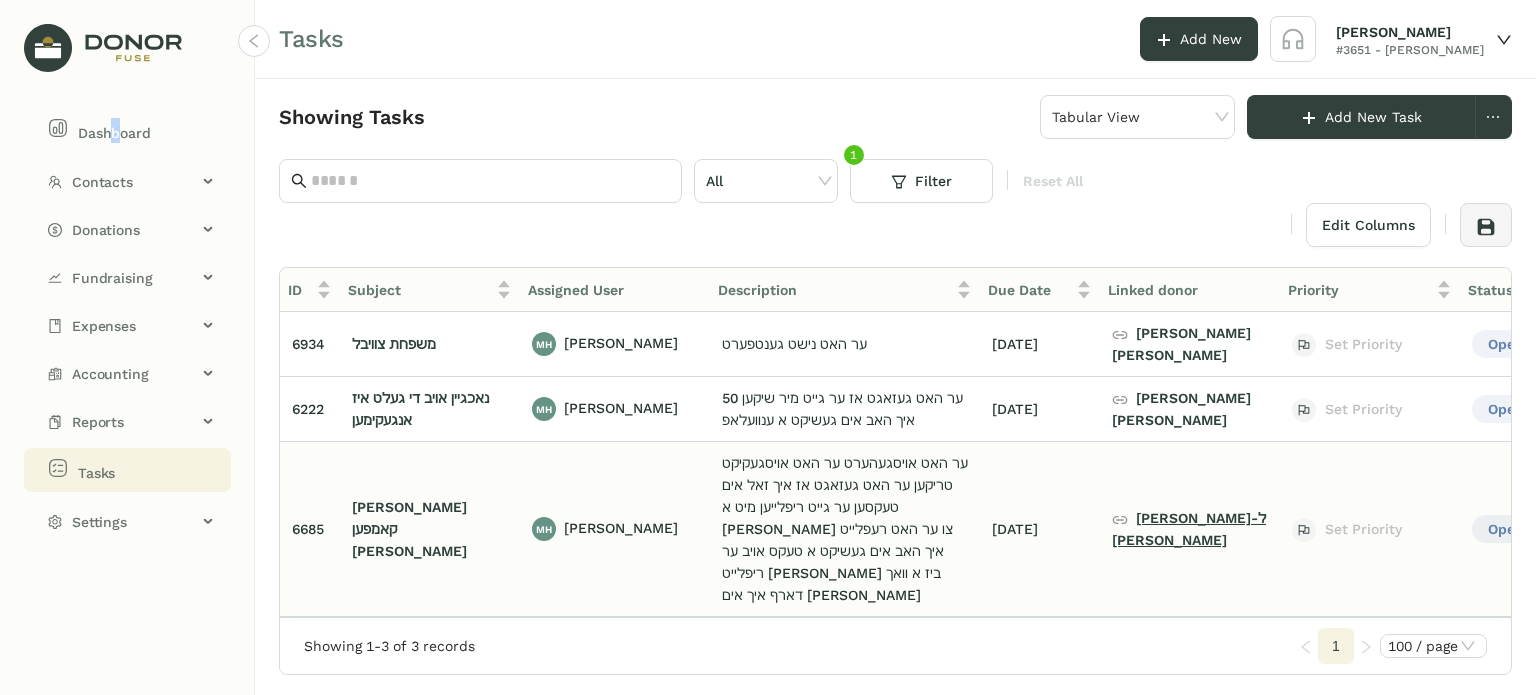 click on "[PERSON_NAME]-ל [PERSON_NAME]" 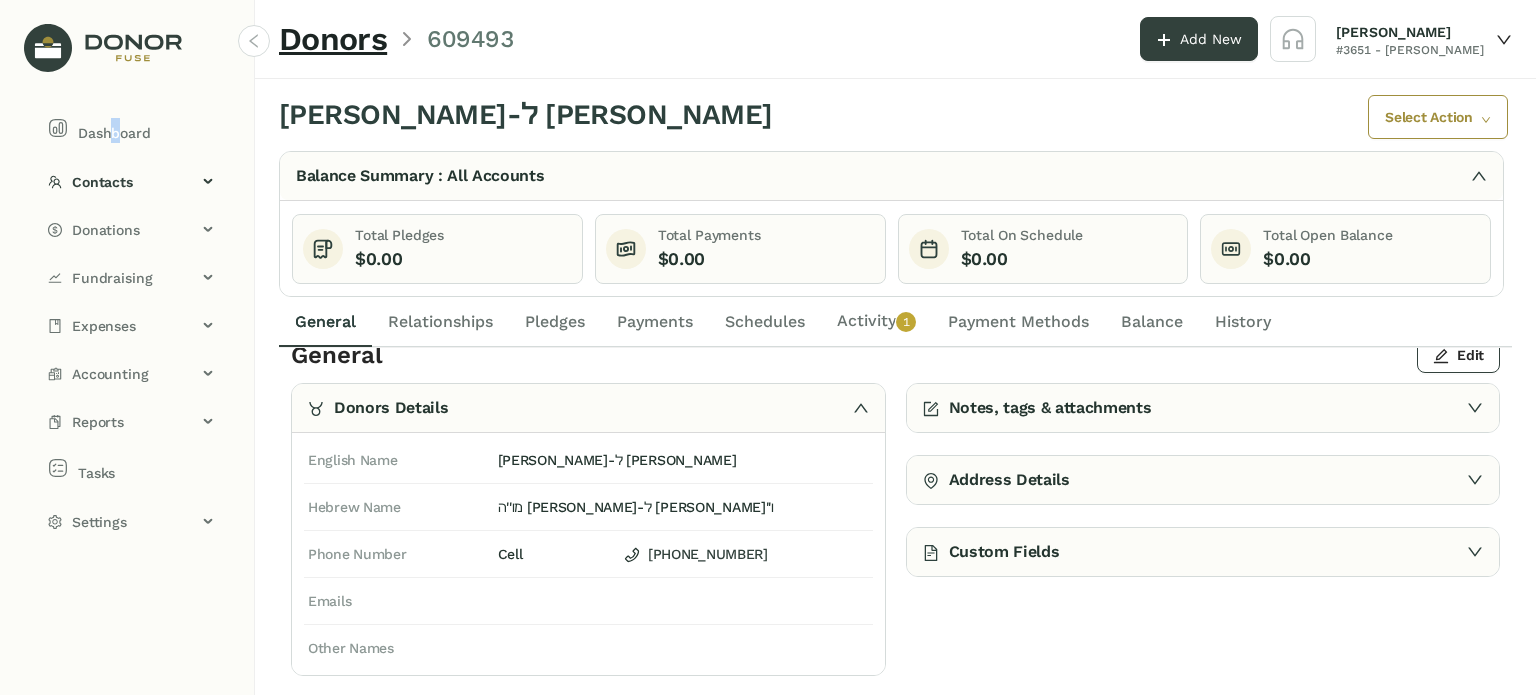 scroll, scrollTop: 0, scrollLeft: 0, axis: both 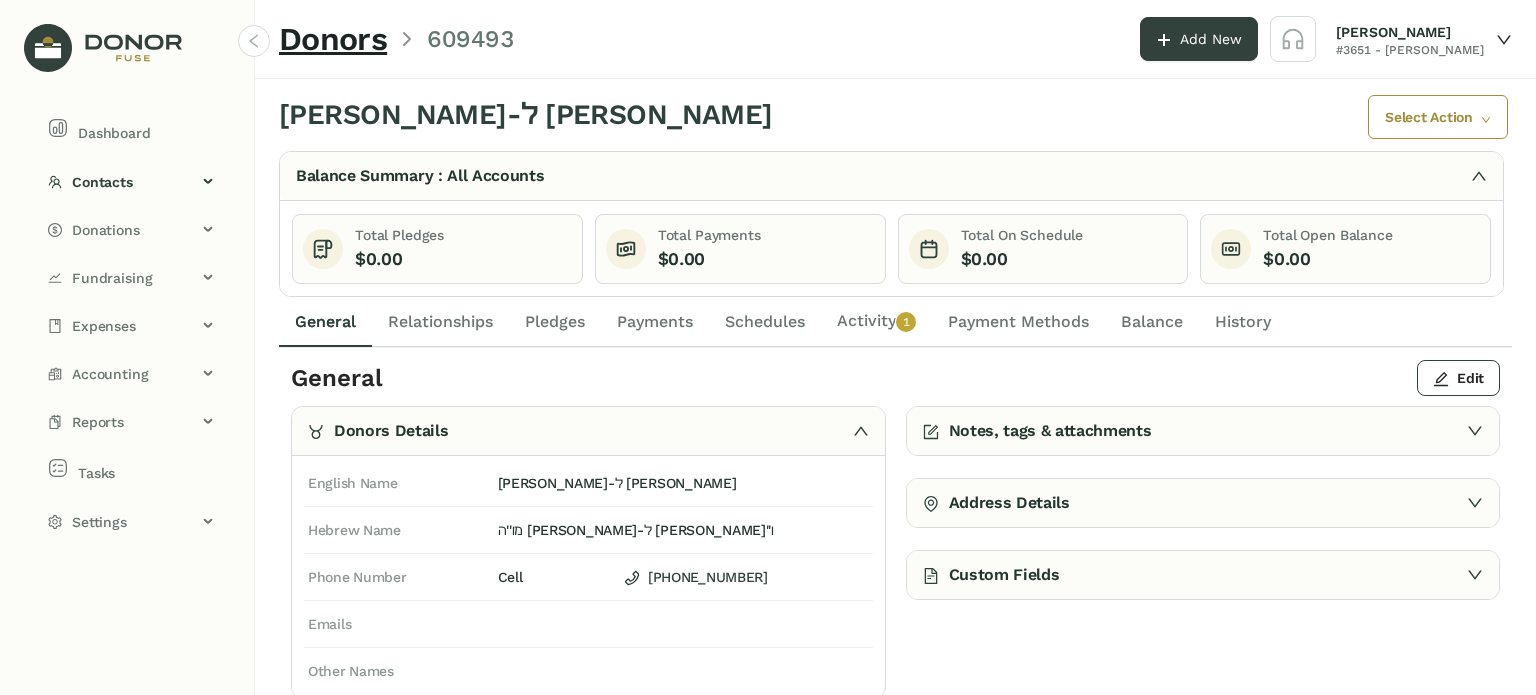 click on "Activity   0   1   2   3   4   5   6   7   8   9" 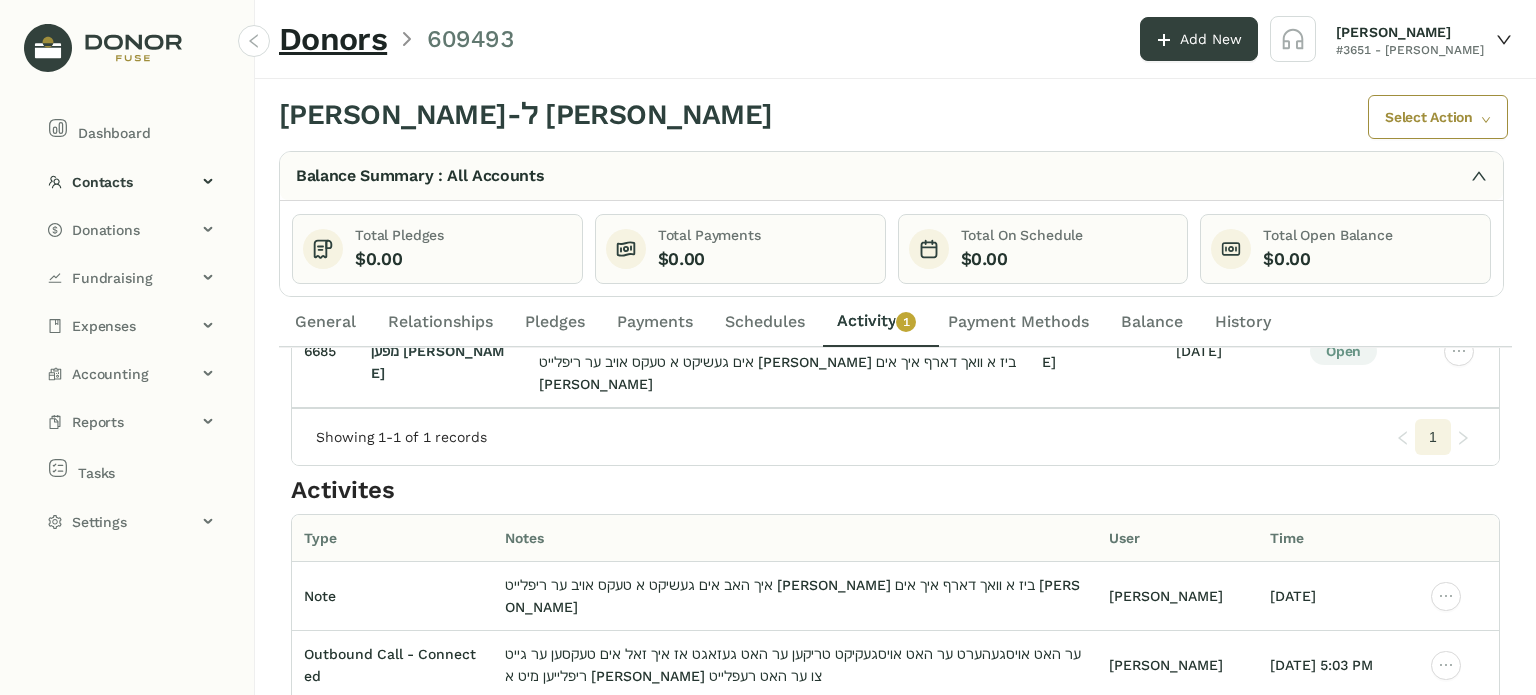 scroll, scrollTop: 0, scrollLeft: 0, axis: both 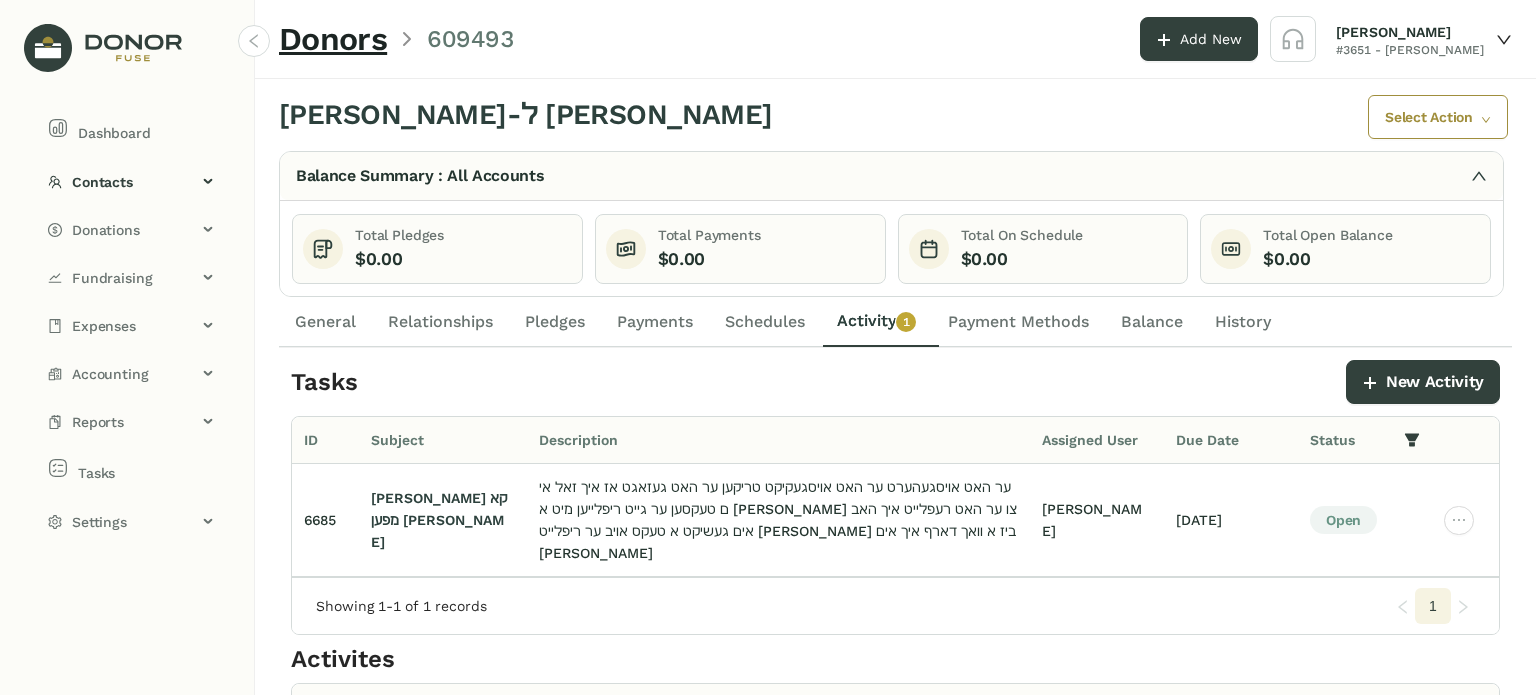 click on "General" 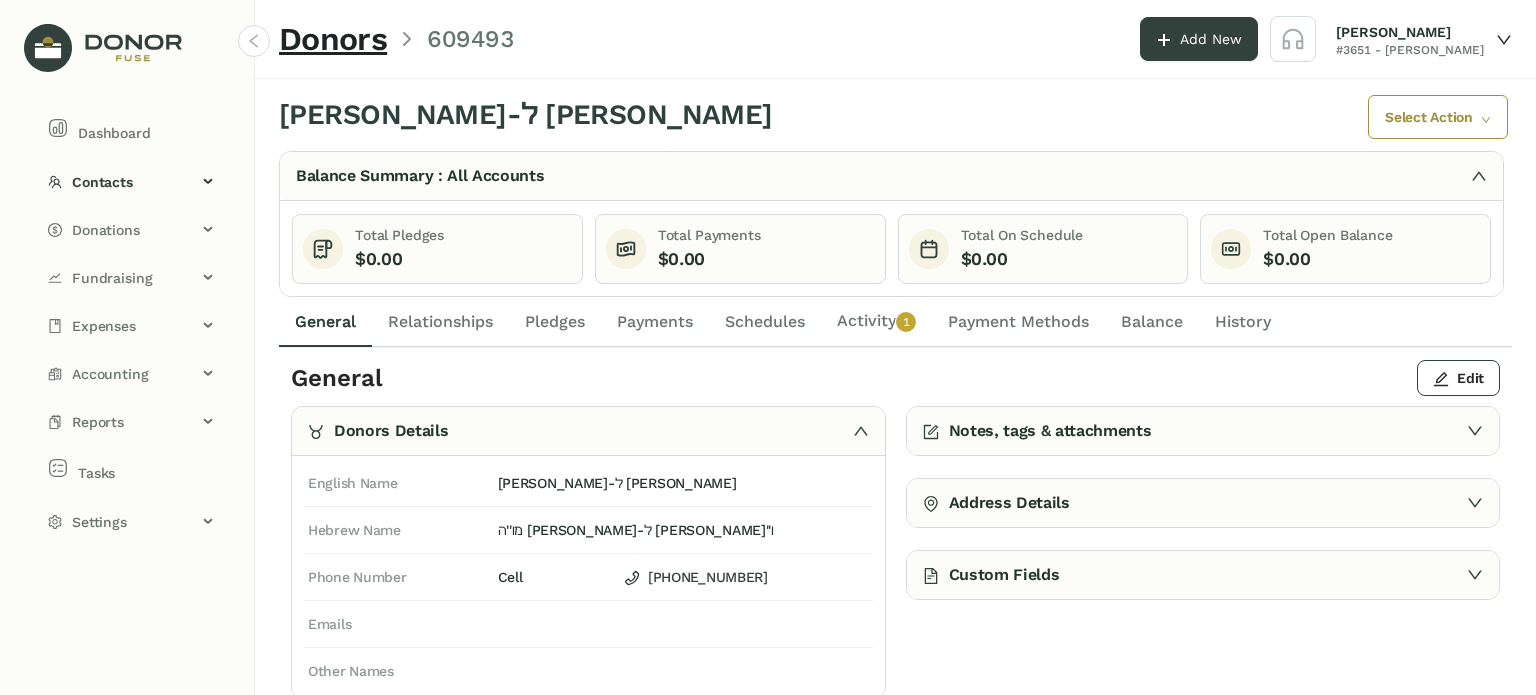 drag, startPoint x: 902, startPoint y: 322, endPoint x: 948, endPoint y: 333, distance: 47.296936 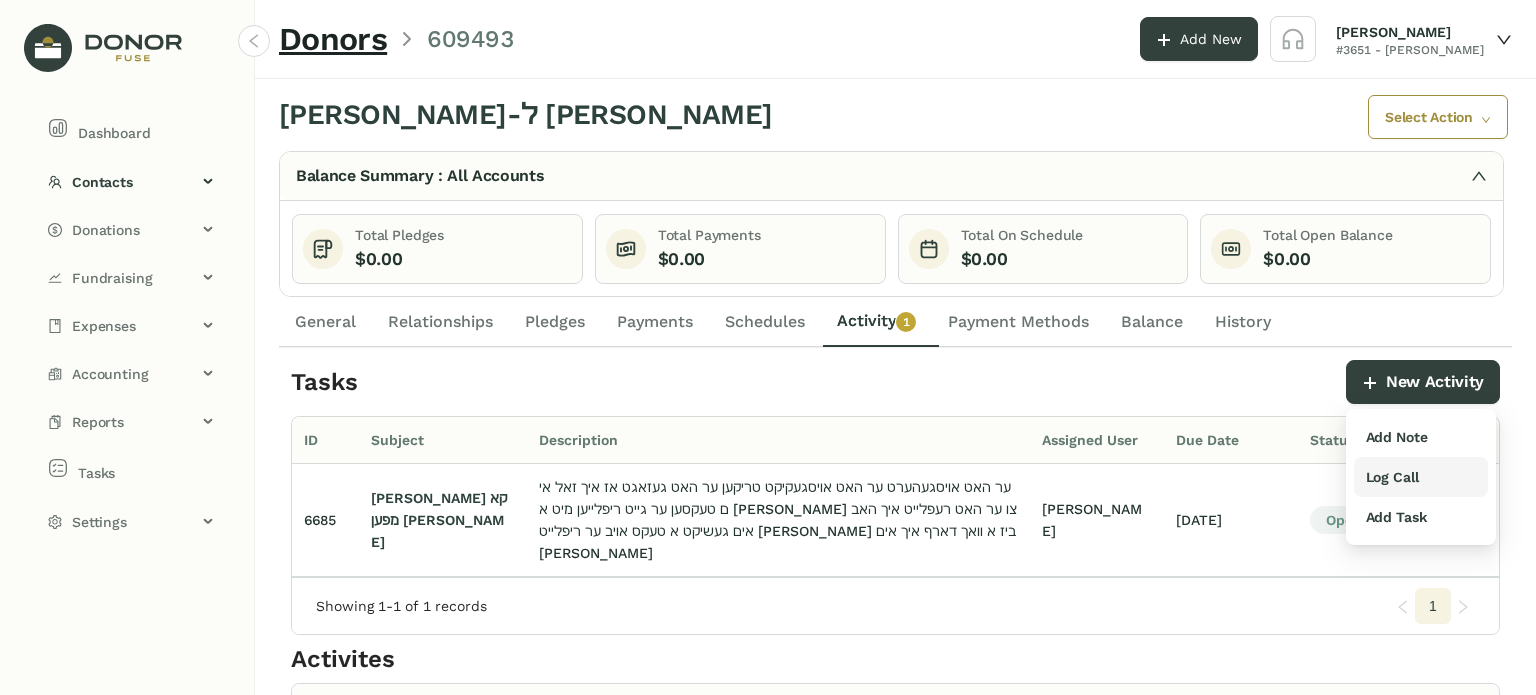 click on "Log Call" at bounding box center [1421, 477] 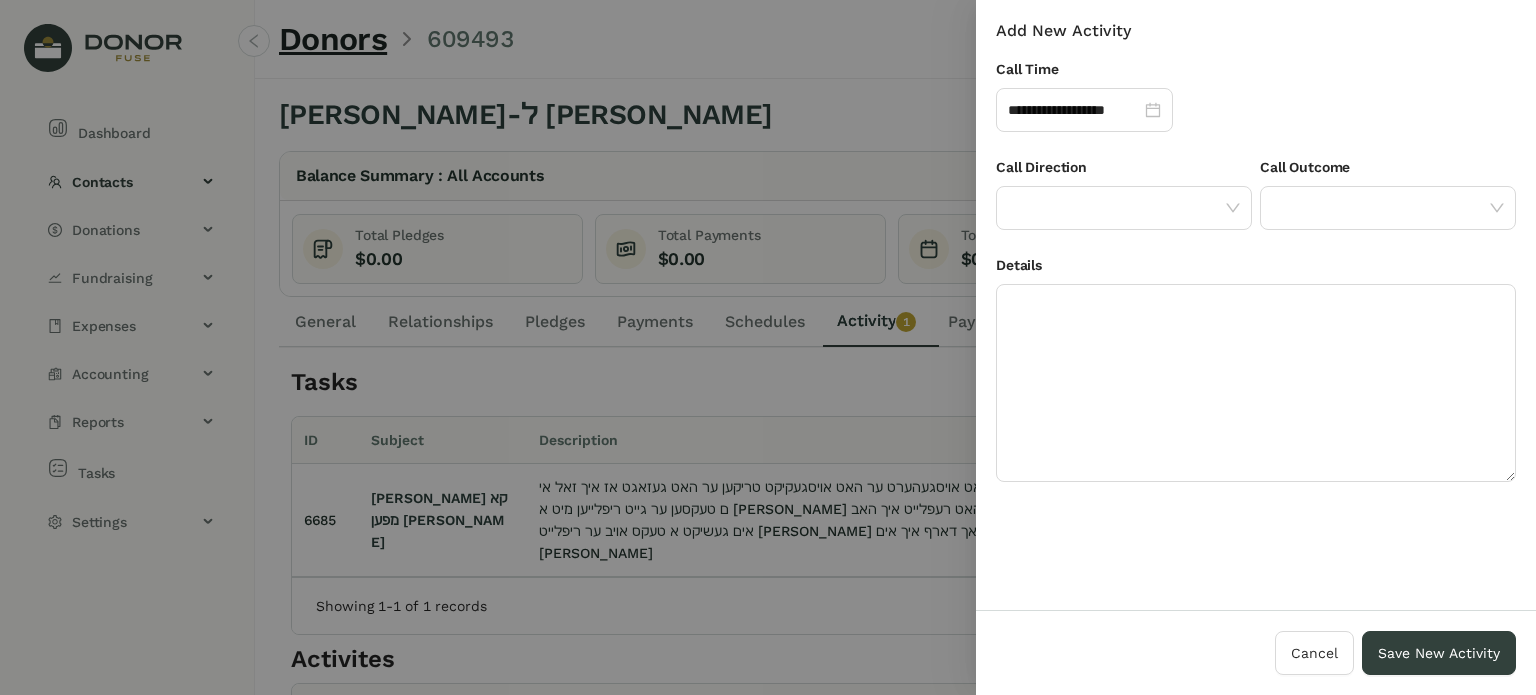 click on "Call Direction" at bounding box center [1124, 171] 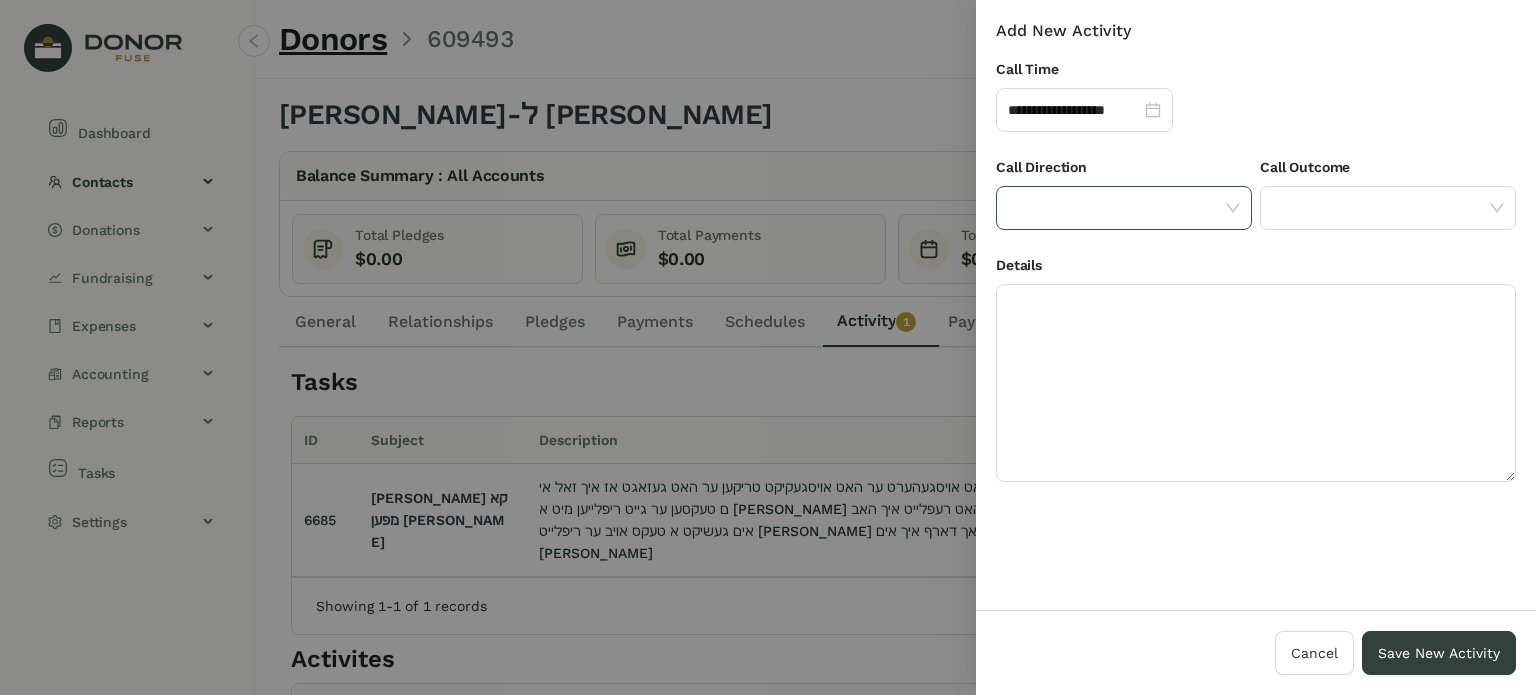 drag, startPoint x: 1072, startPoint y: 203, endPoint x: 1074, endPoint y: 225, distance: 22.090721 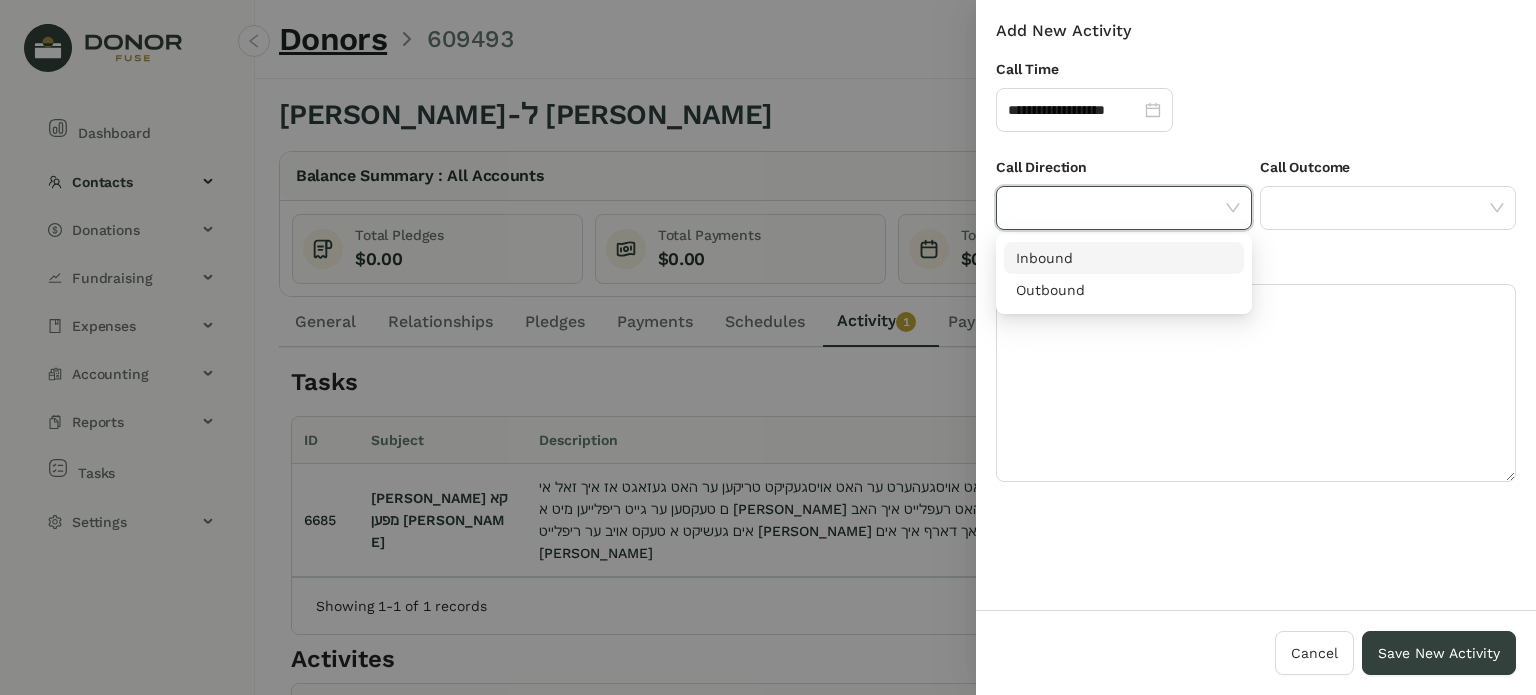 click on "Inbound" at bounding box center (1124, 258) 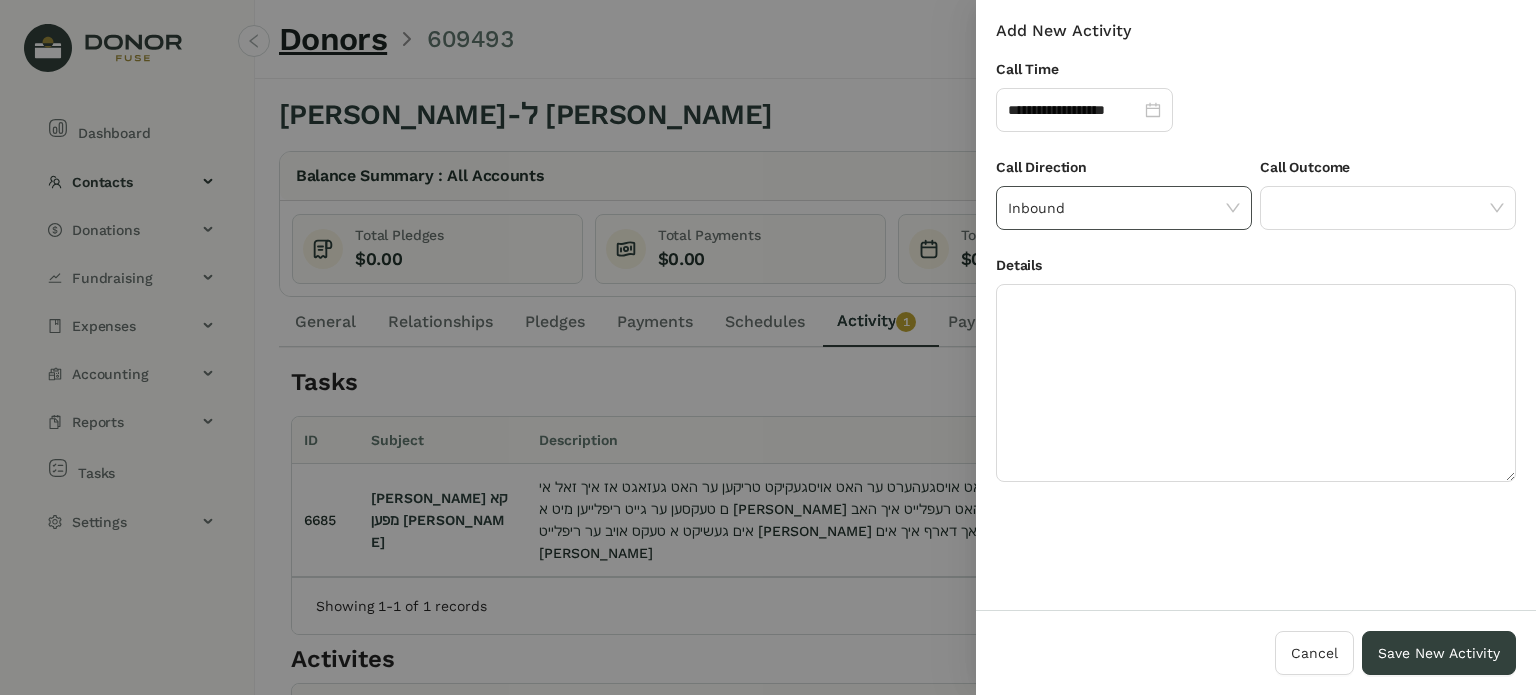 drag, startPoint x: 1085, startPoint y: 198, endPoint x: 1086, endPoint y: 227, distance: 29.017237 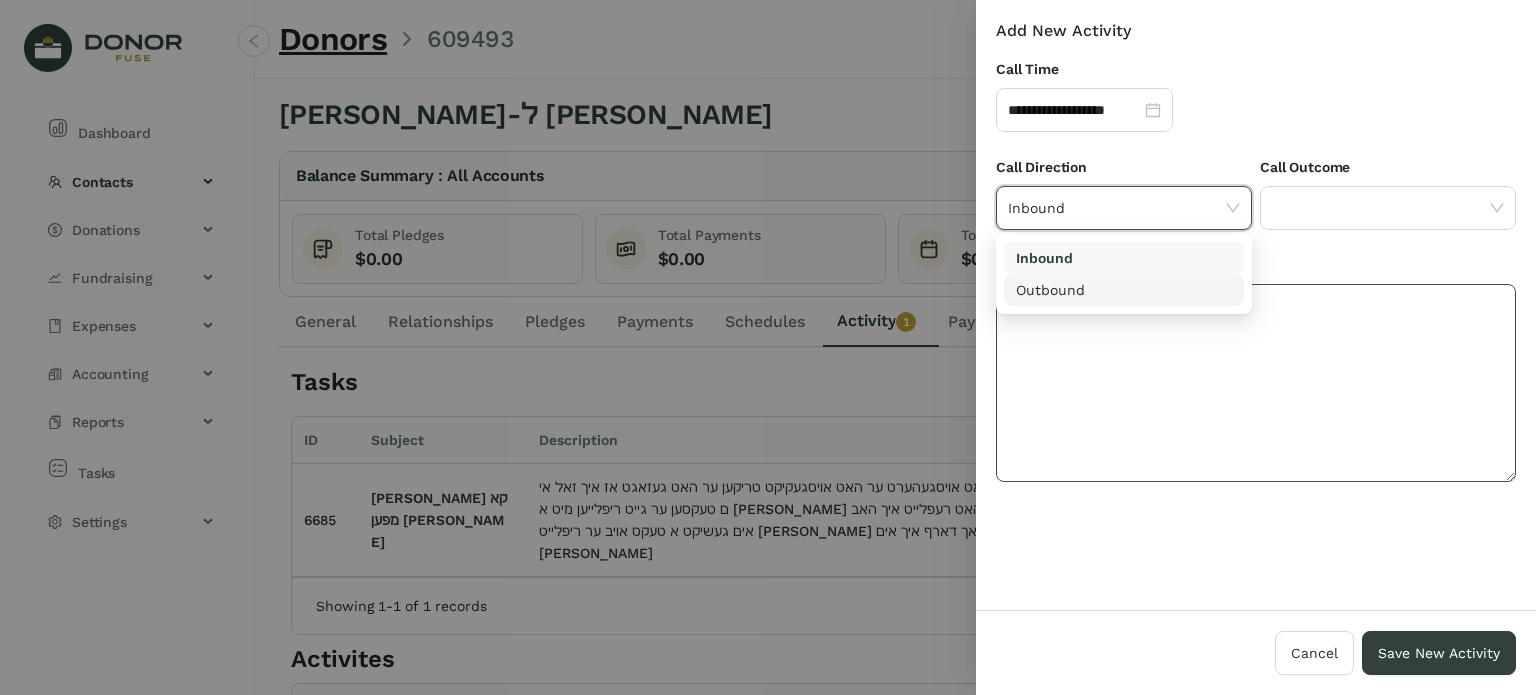 drag, startPoint x: 1086, startPoint y: 274, endPoint x: 1087, endPoint y: 286, distance: 12.0415945 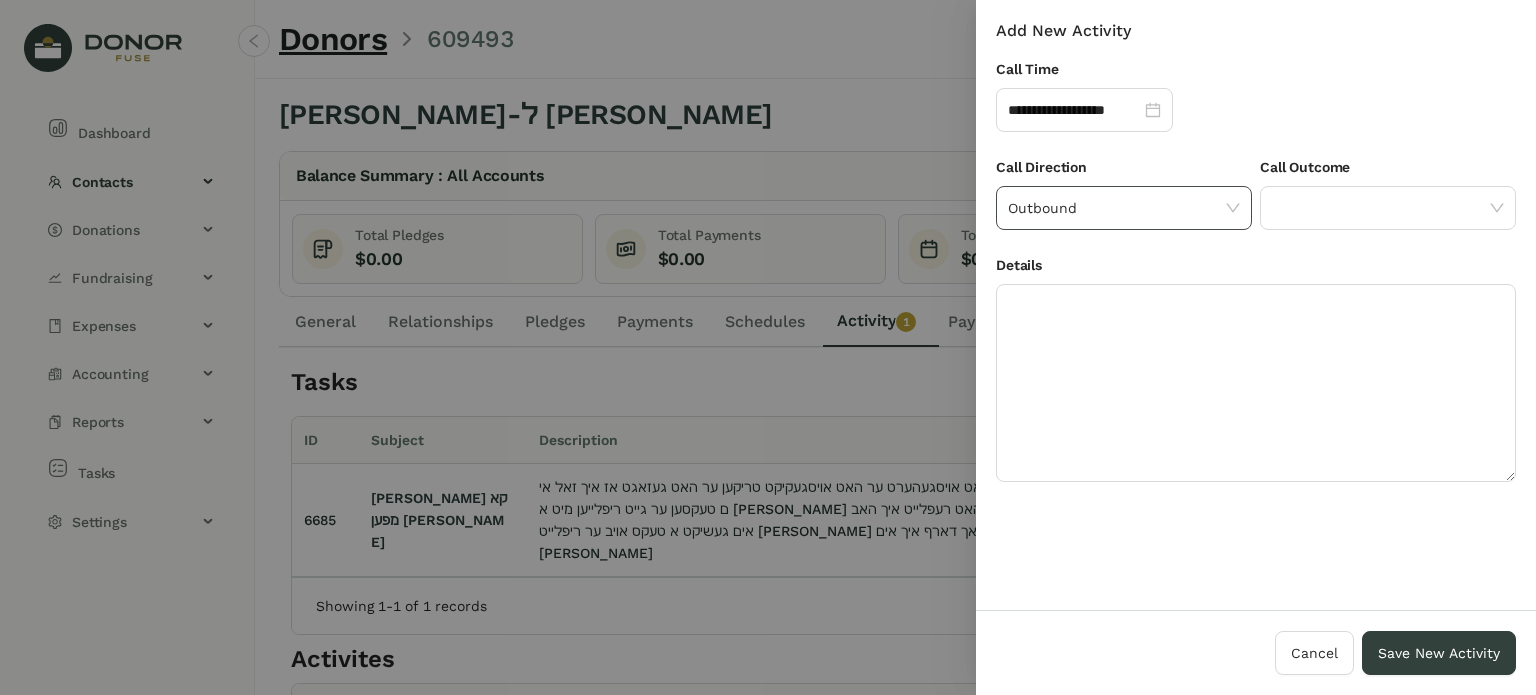 click on "Outbound" 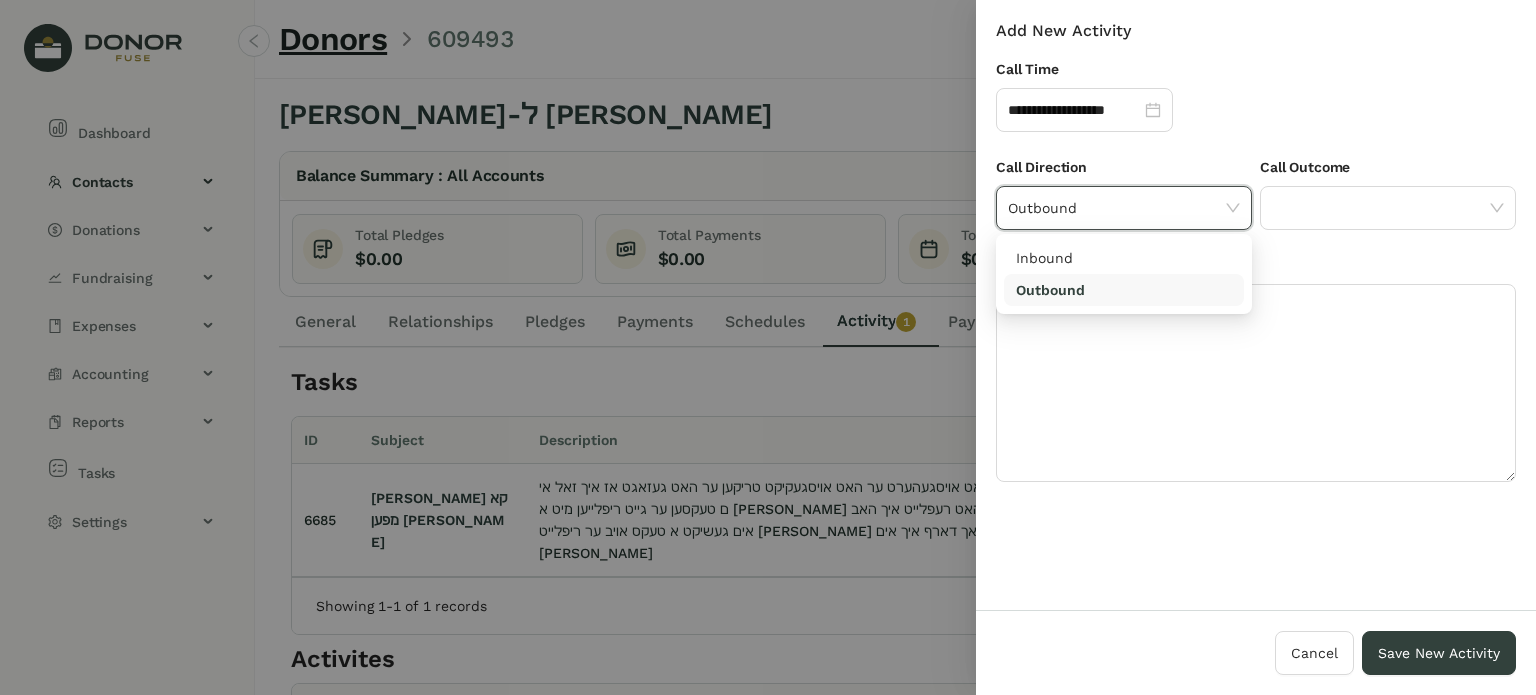 click on "Outbound" at bounding box center [1124, 290] 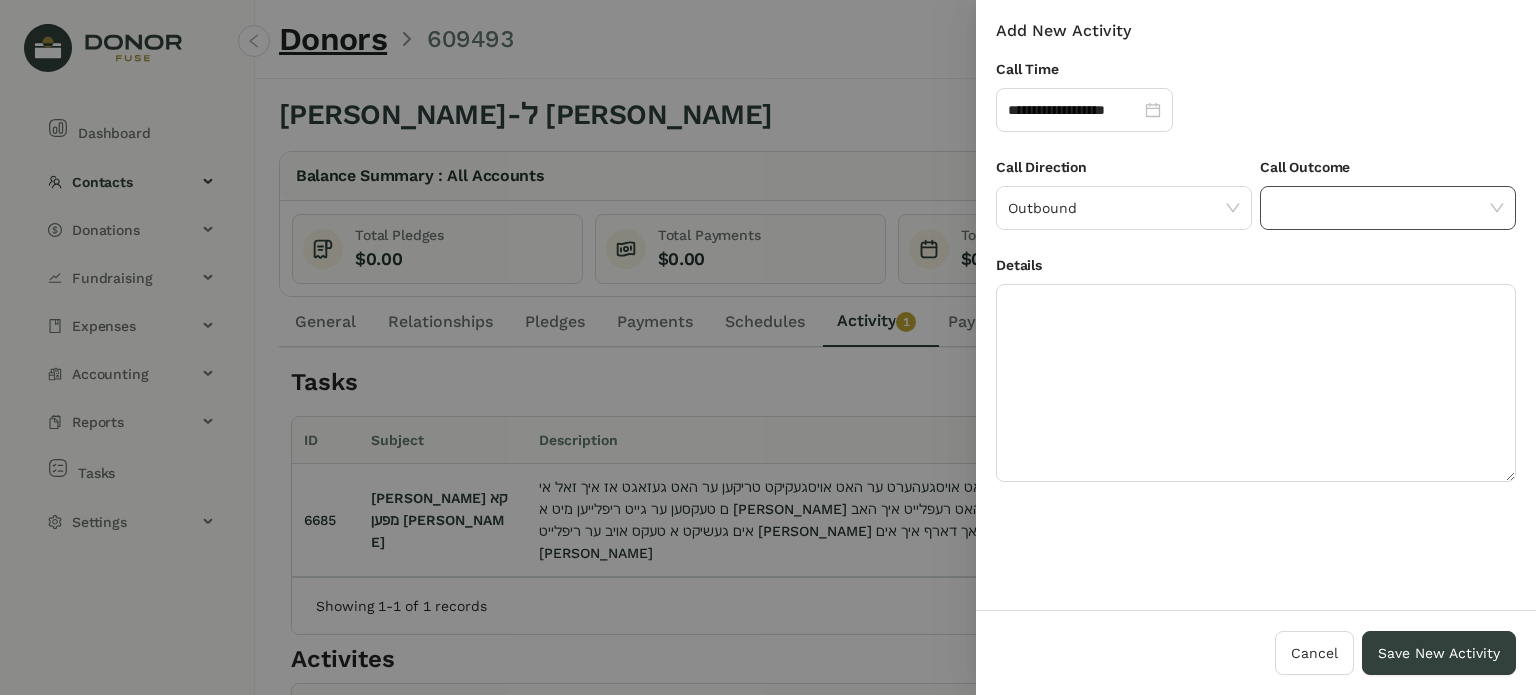 click 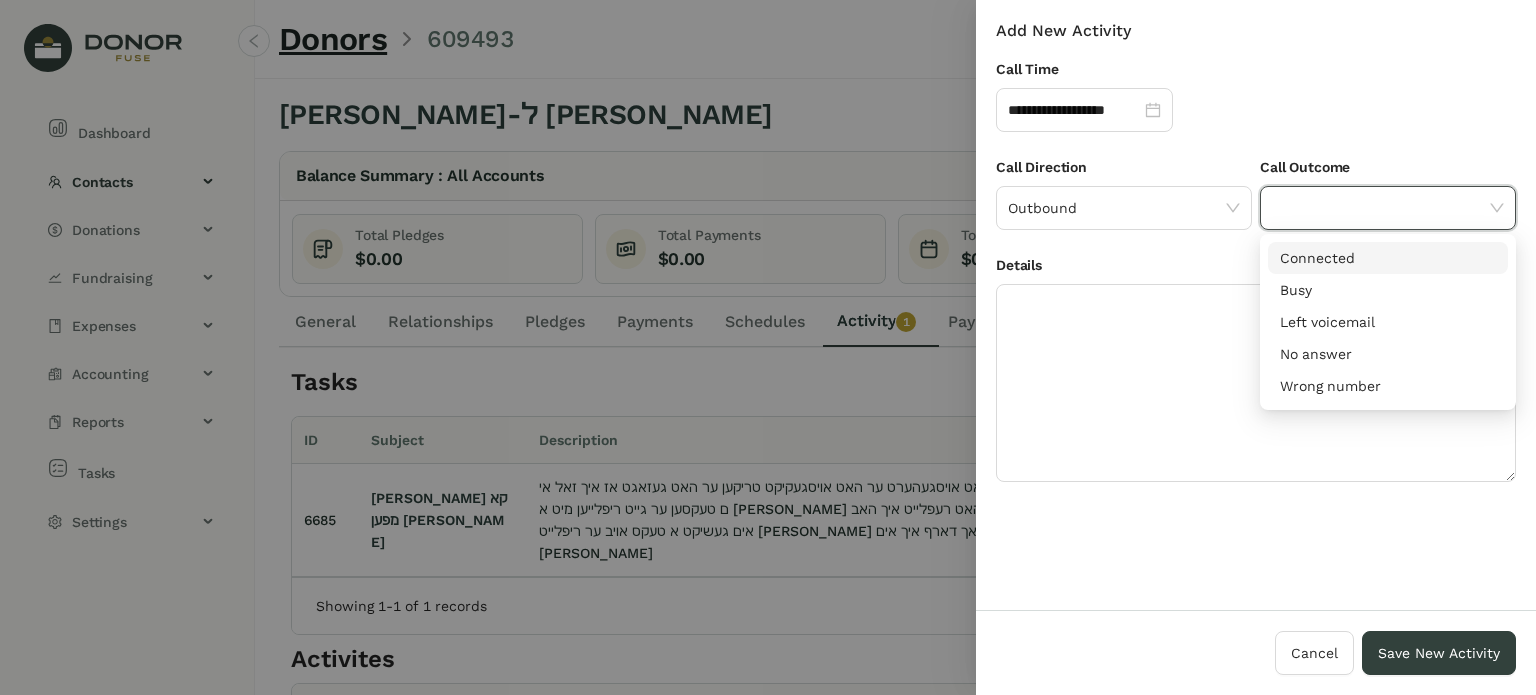 click on "Connected" at bounding box center (1388, 258) 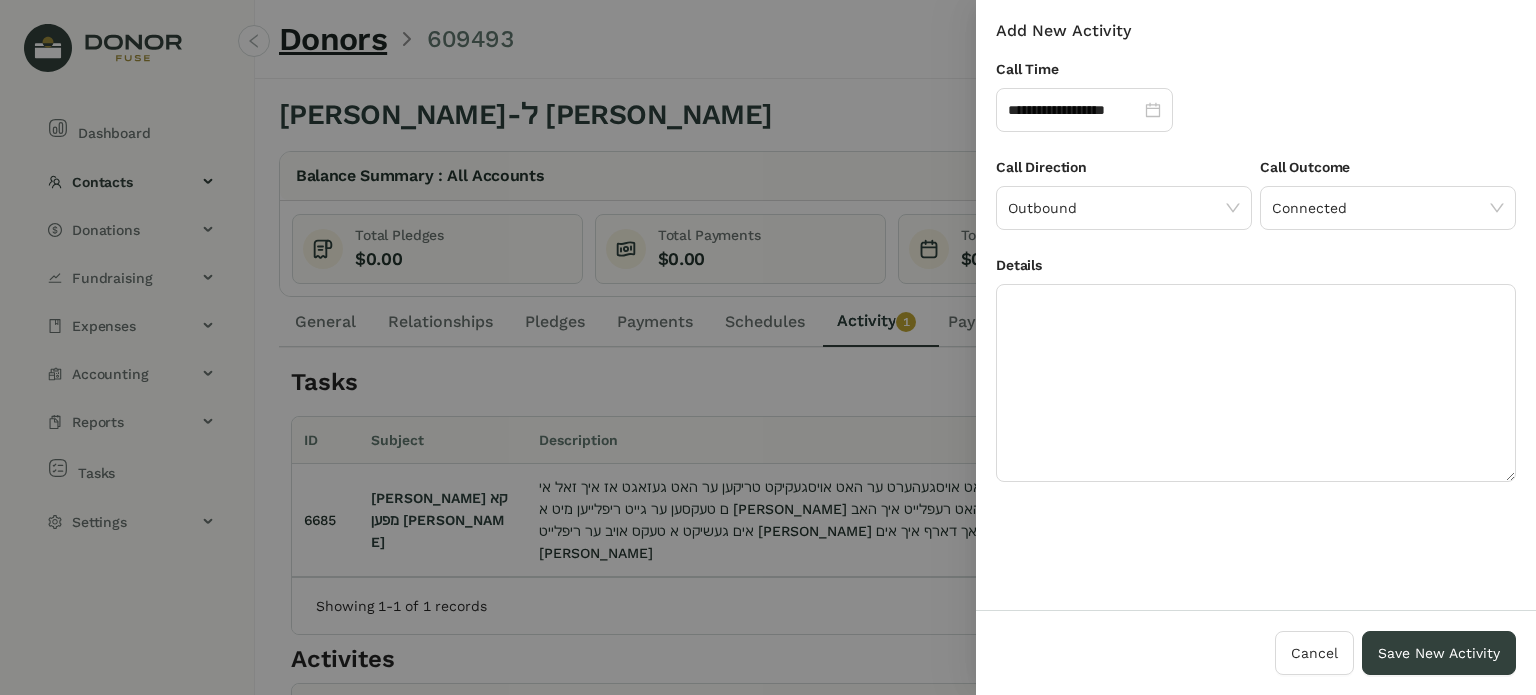 click on "Call Outcome" at bounding box center (1388, 171) 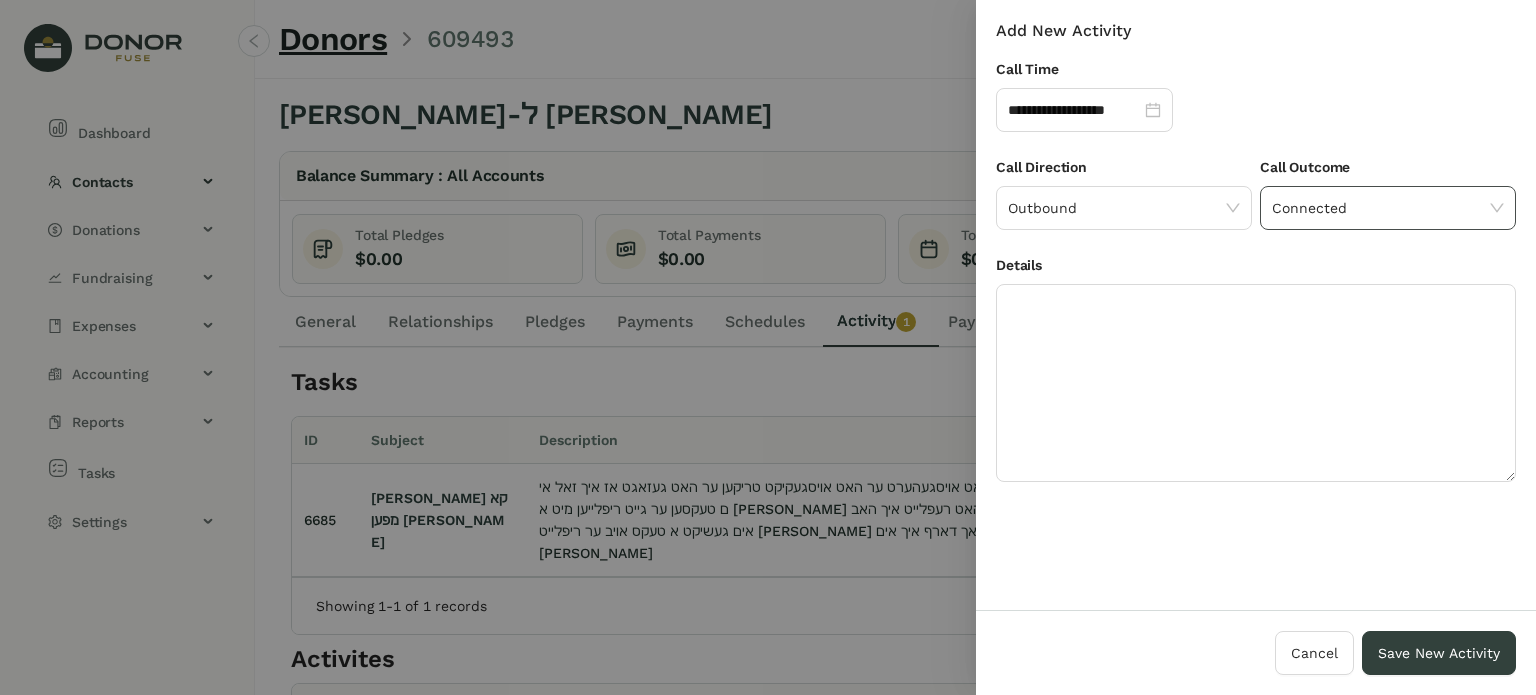 click on "Connected" 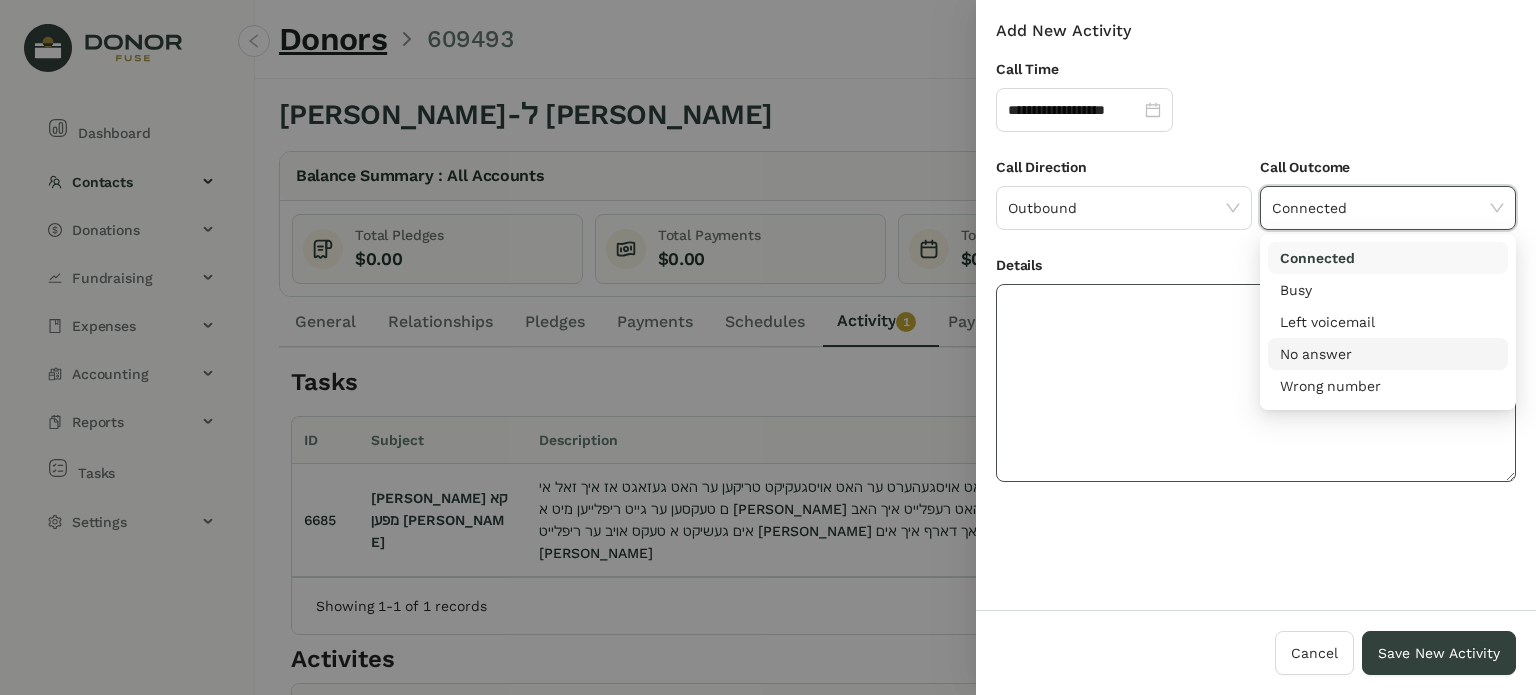 drag, startPoint x: 1315, startPoint y: 347, endPoint x: 1270, endPoint y: 347, distance: 45 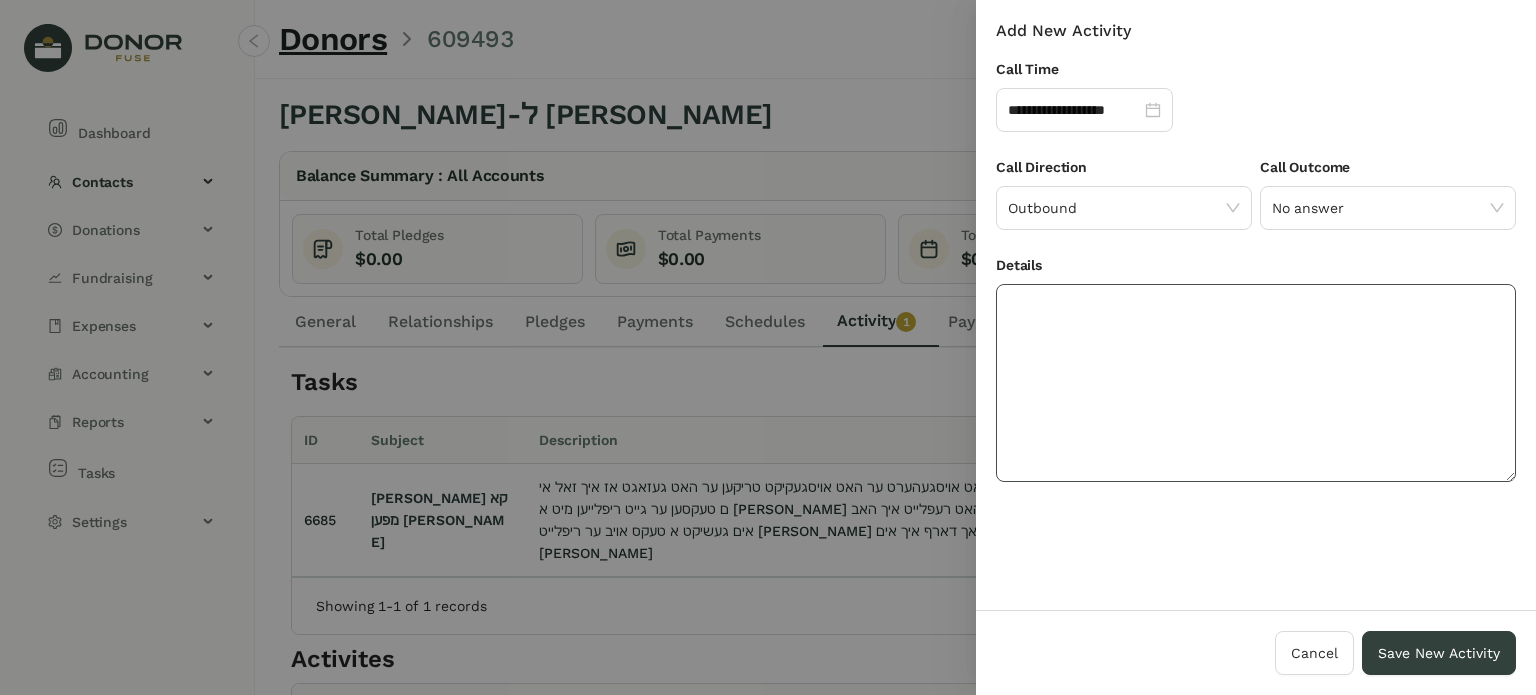 click 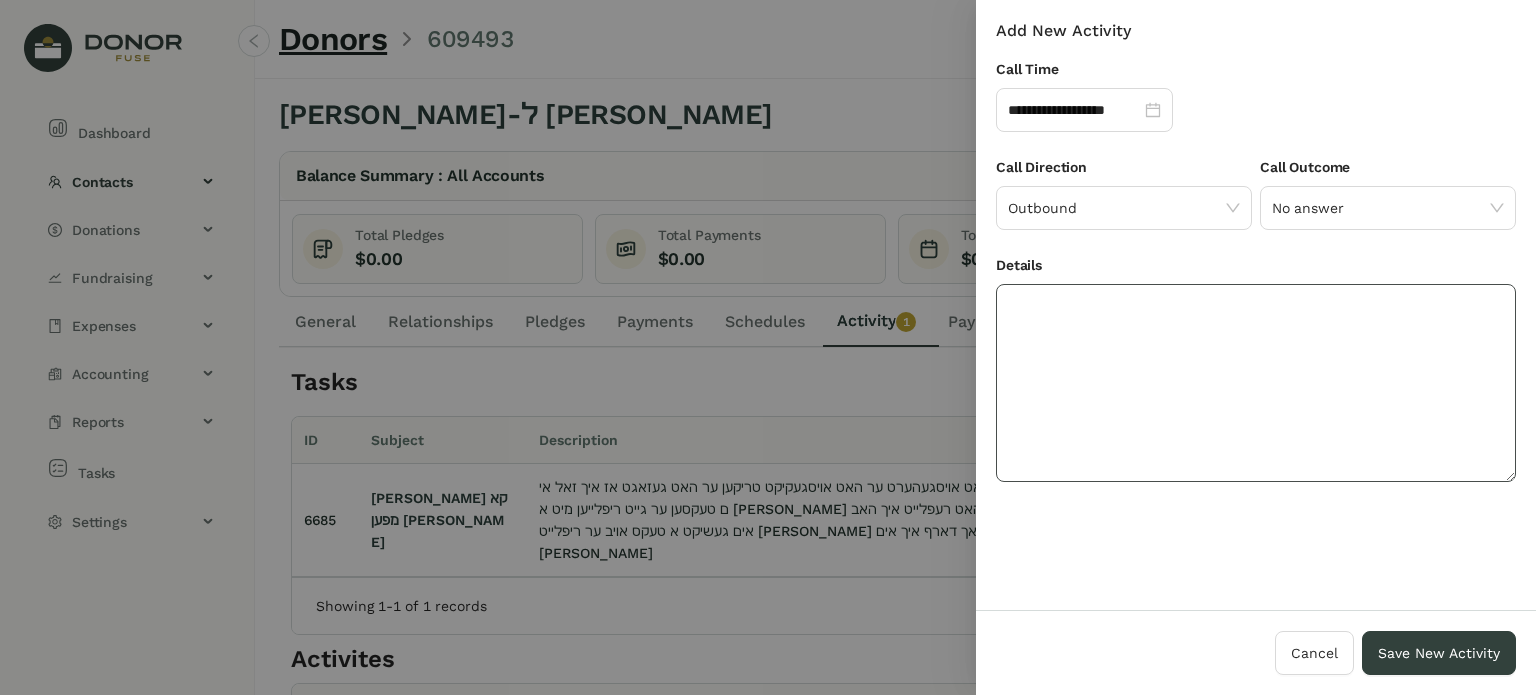 click 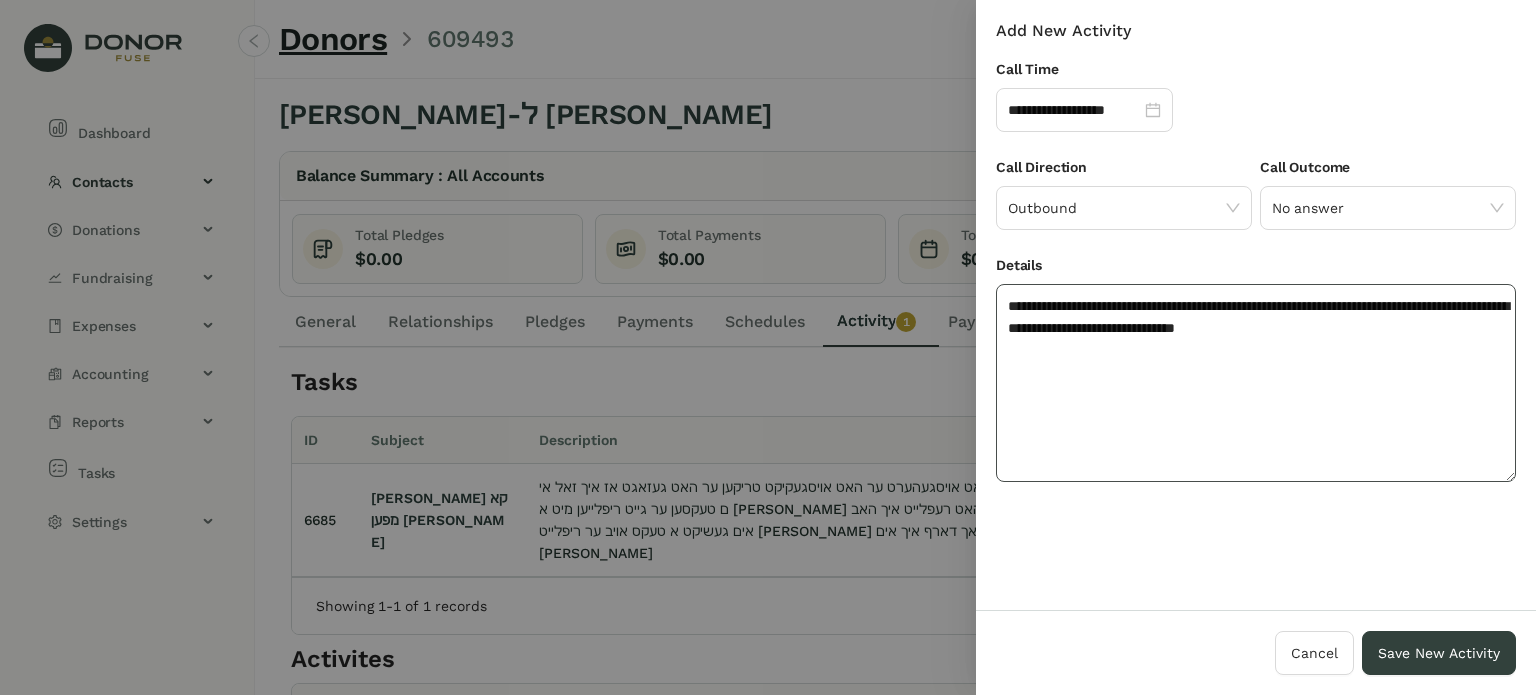click on "**********" 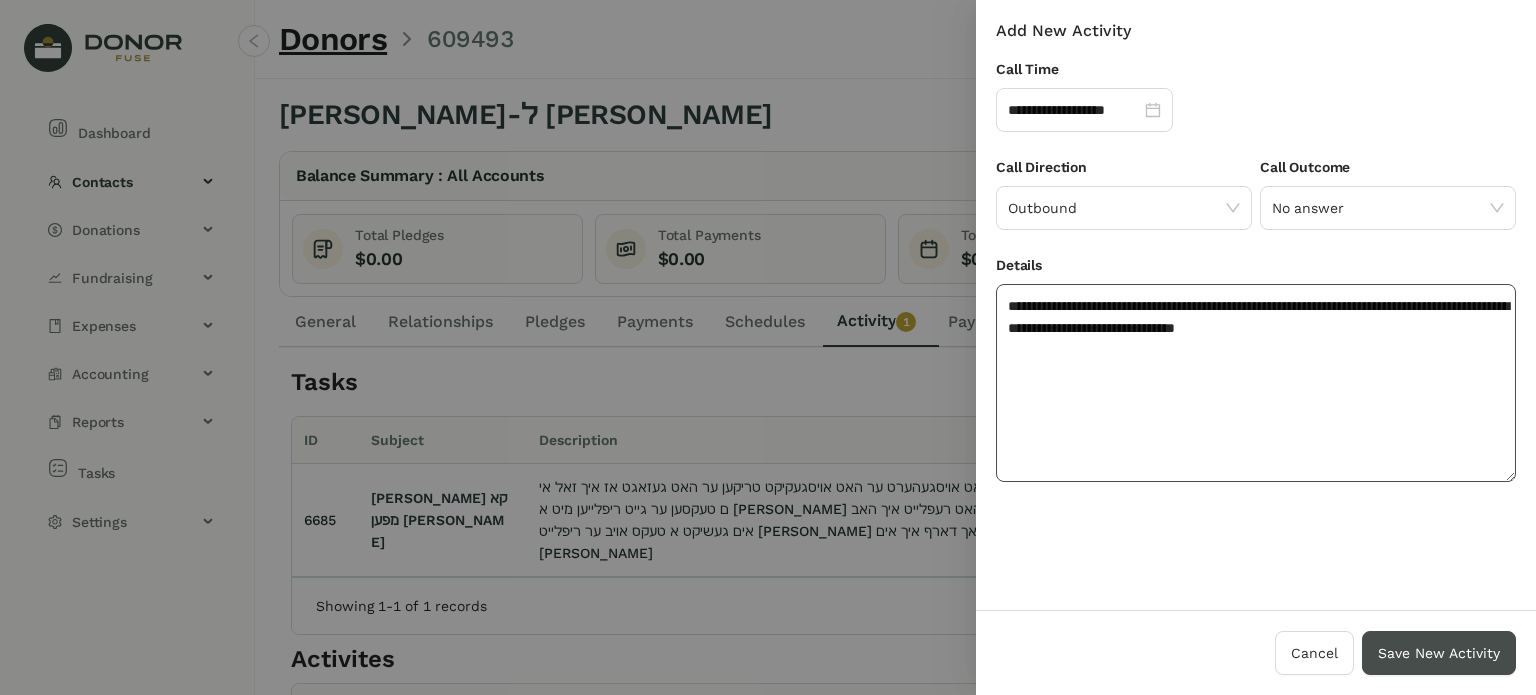 type on "**********" 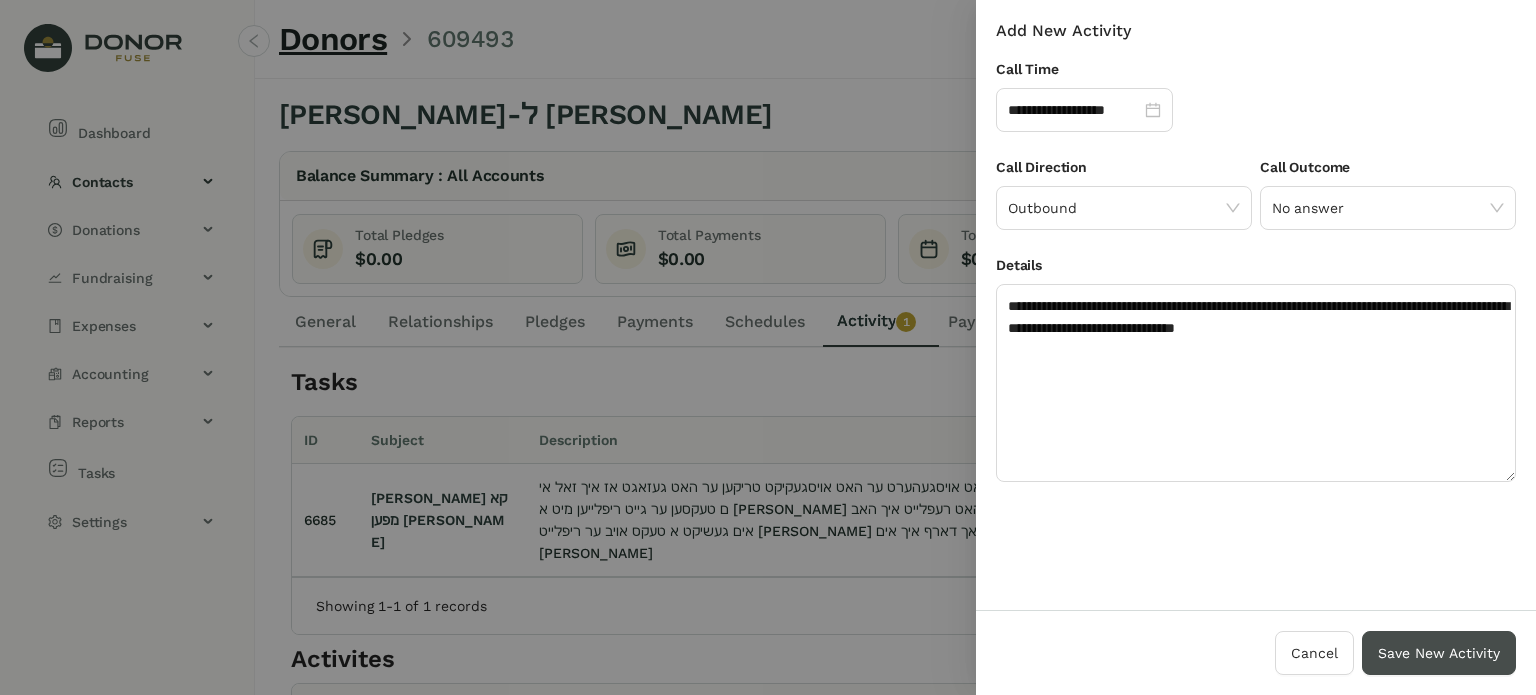 click on "Save New Activity" at bounding box center [1439, 653] 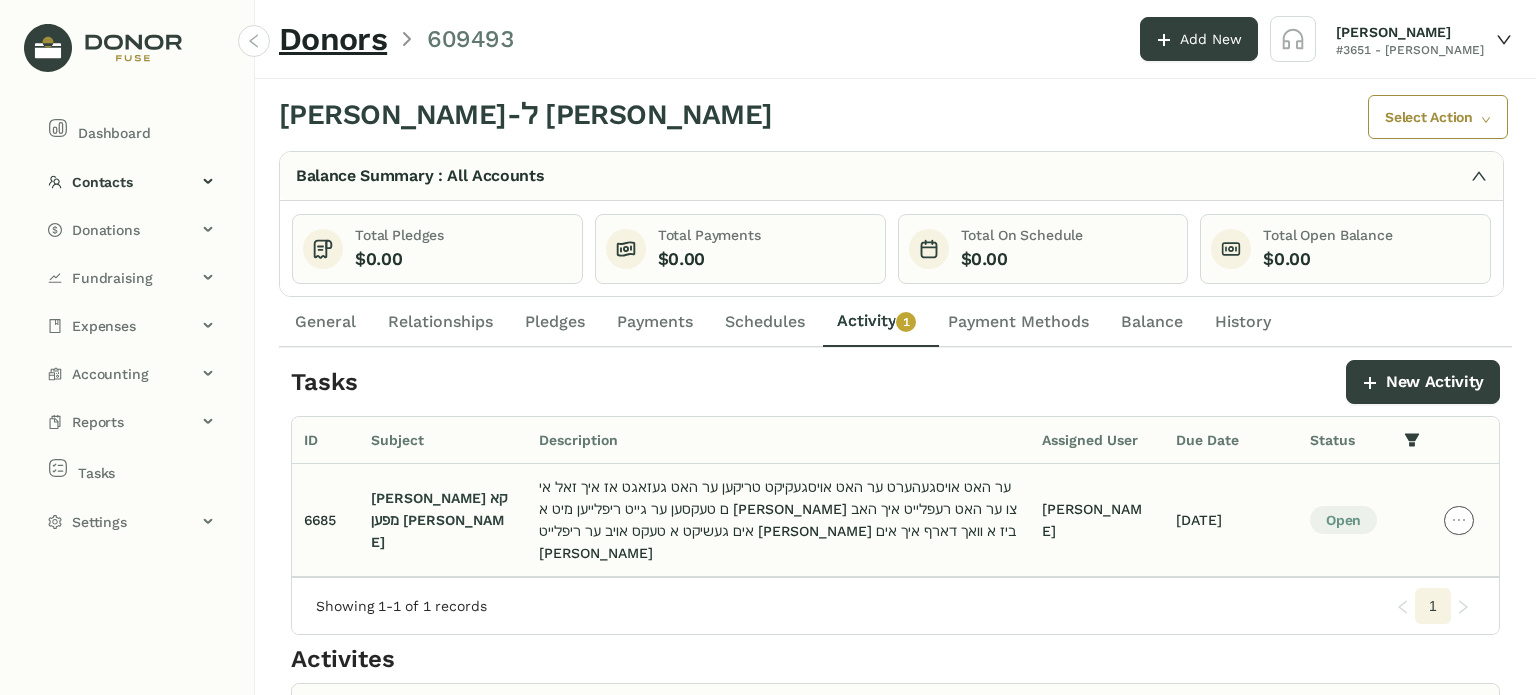 click 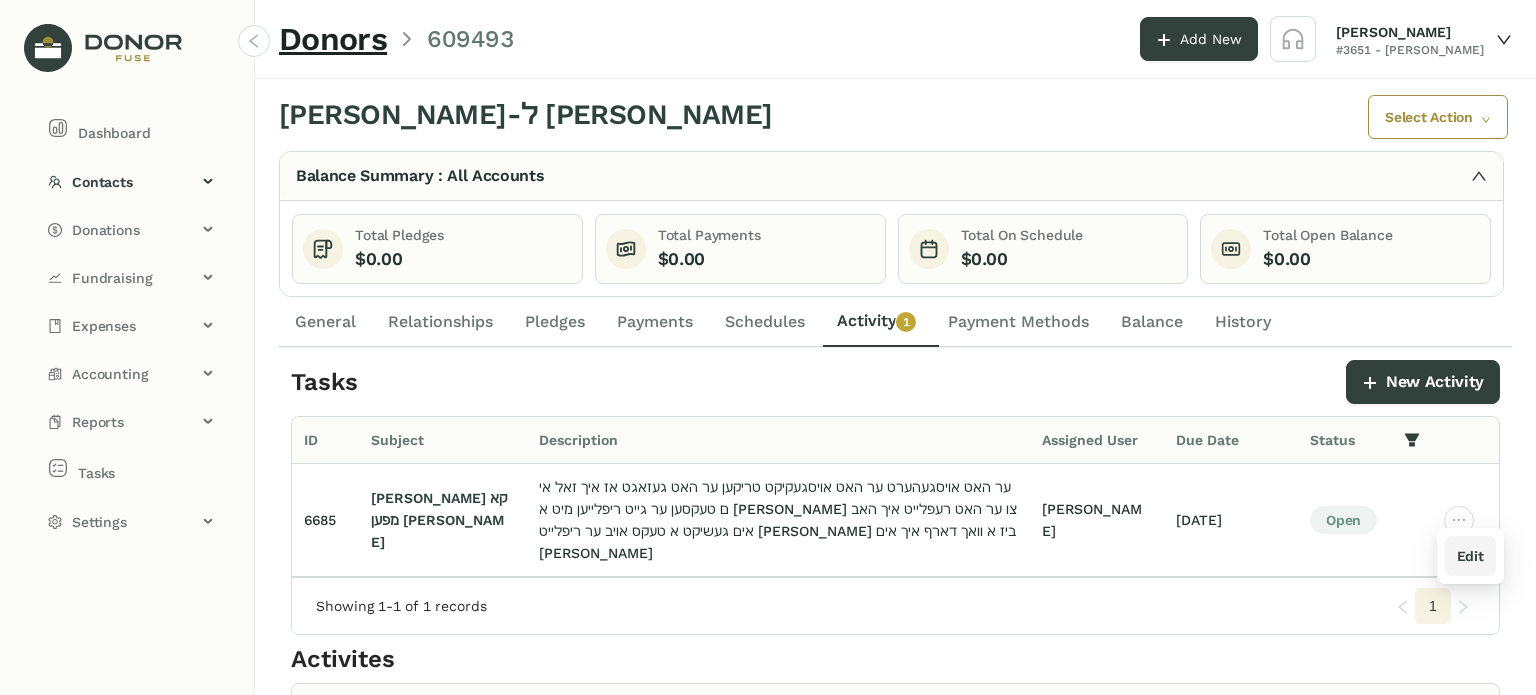 click on "Edit" at bounding box center (1470, 556) 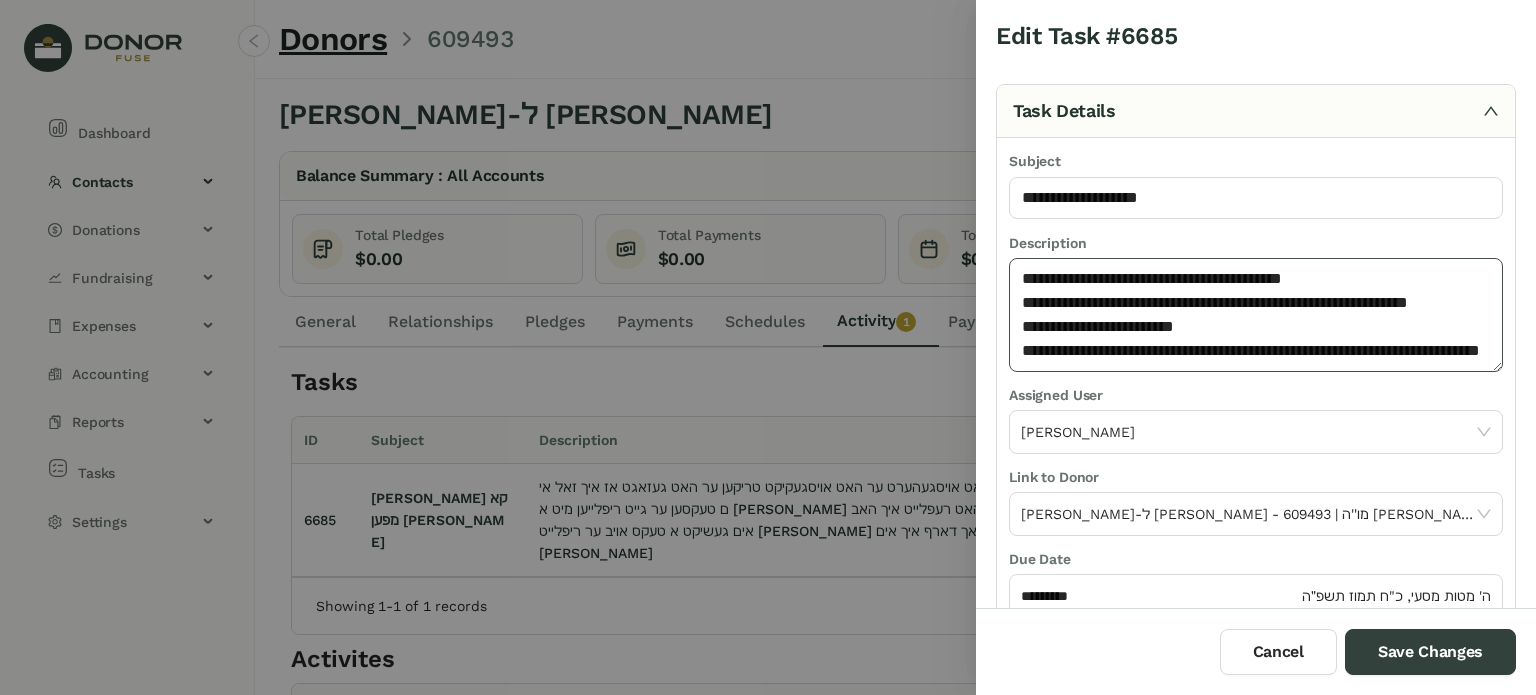 click on "**********" 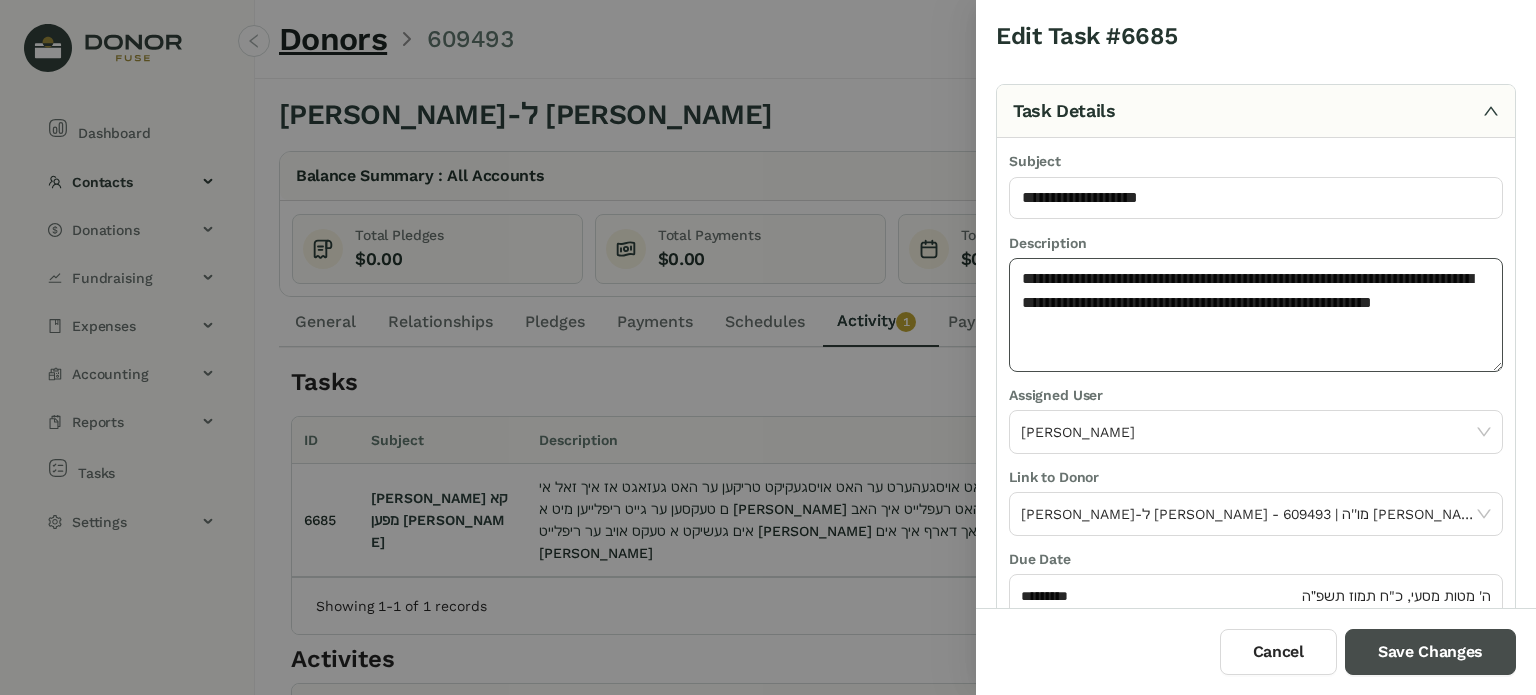 type on "**********" 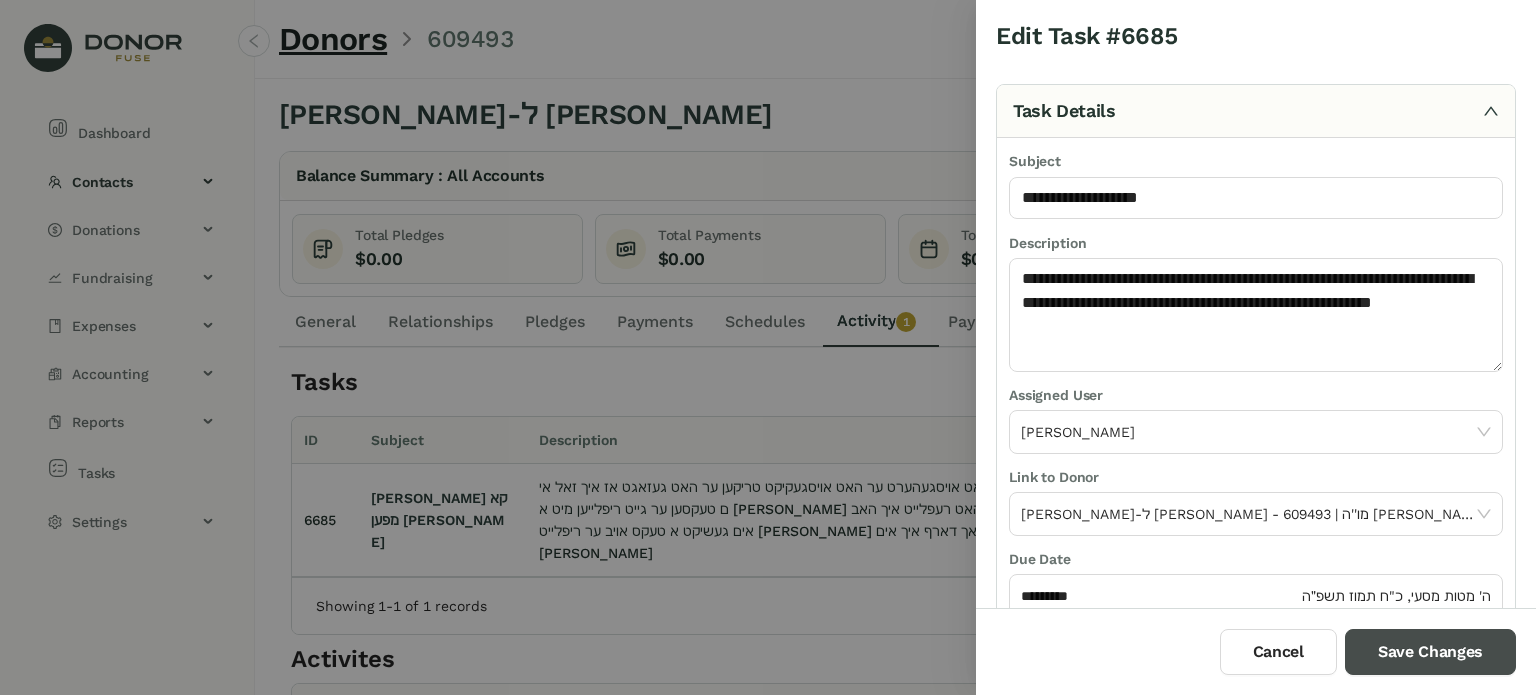 click on "Save Changes" at bounding box center (1430, 652) 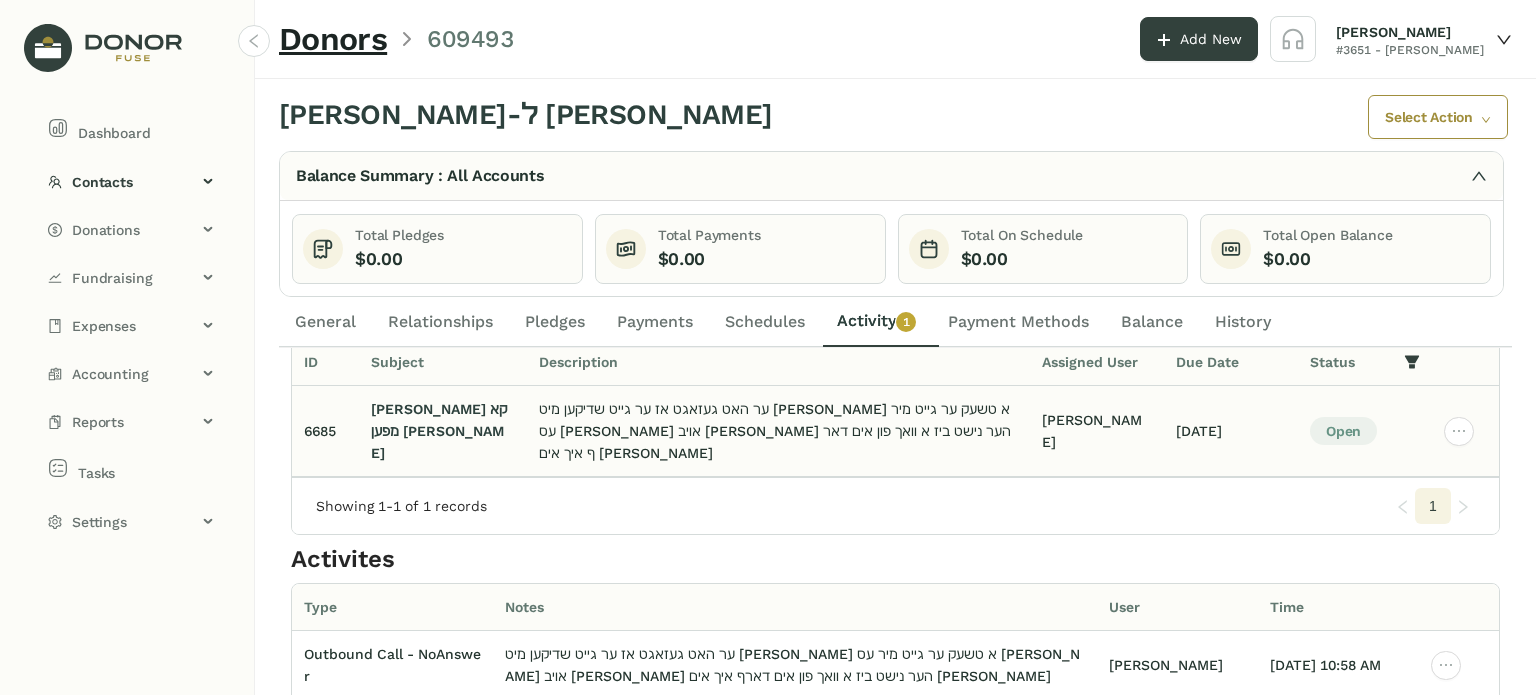 scroll, scrollTop: 0, scrollLeft: 0, axis: both 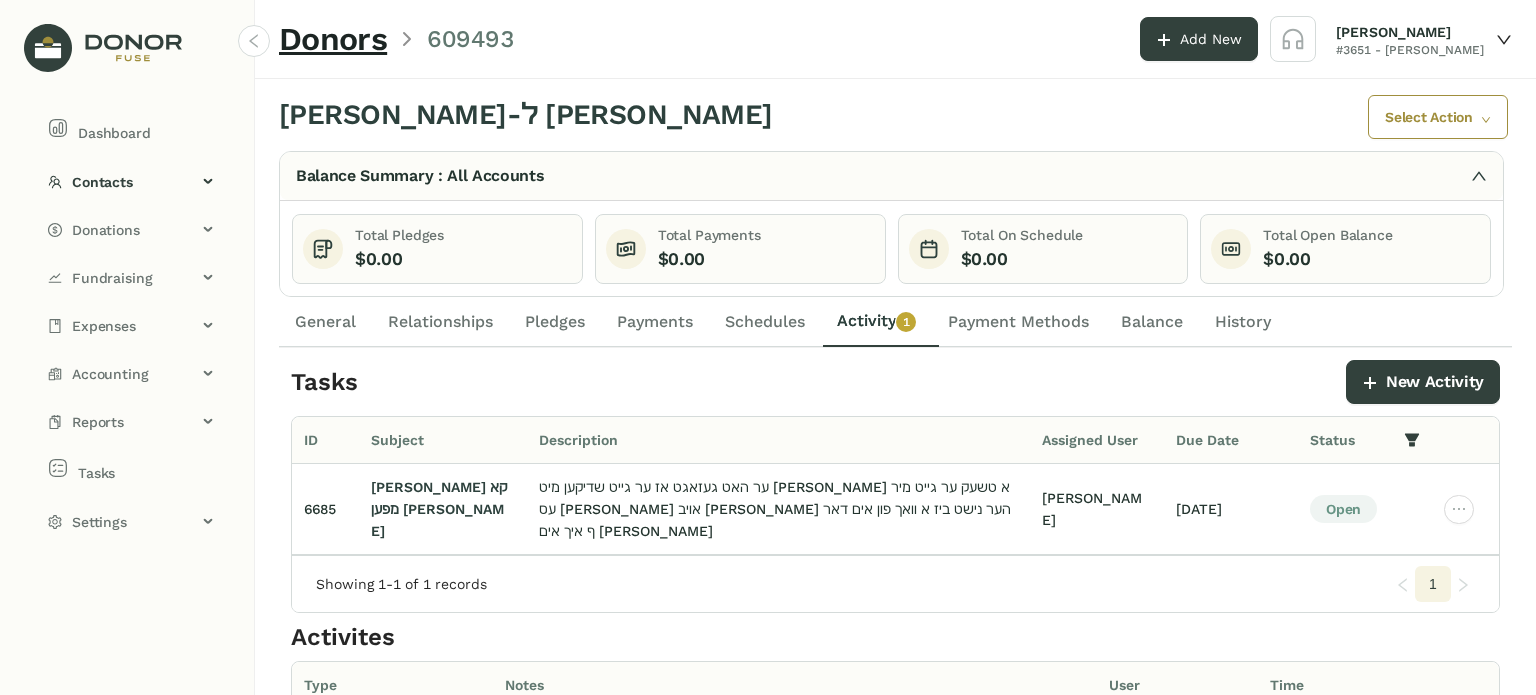 click on "General" 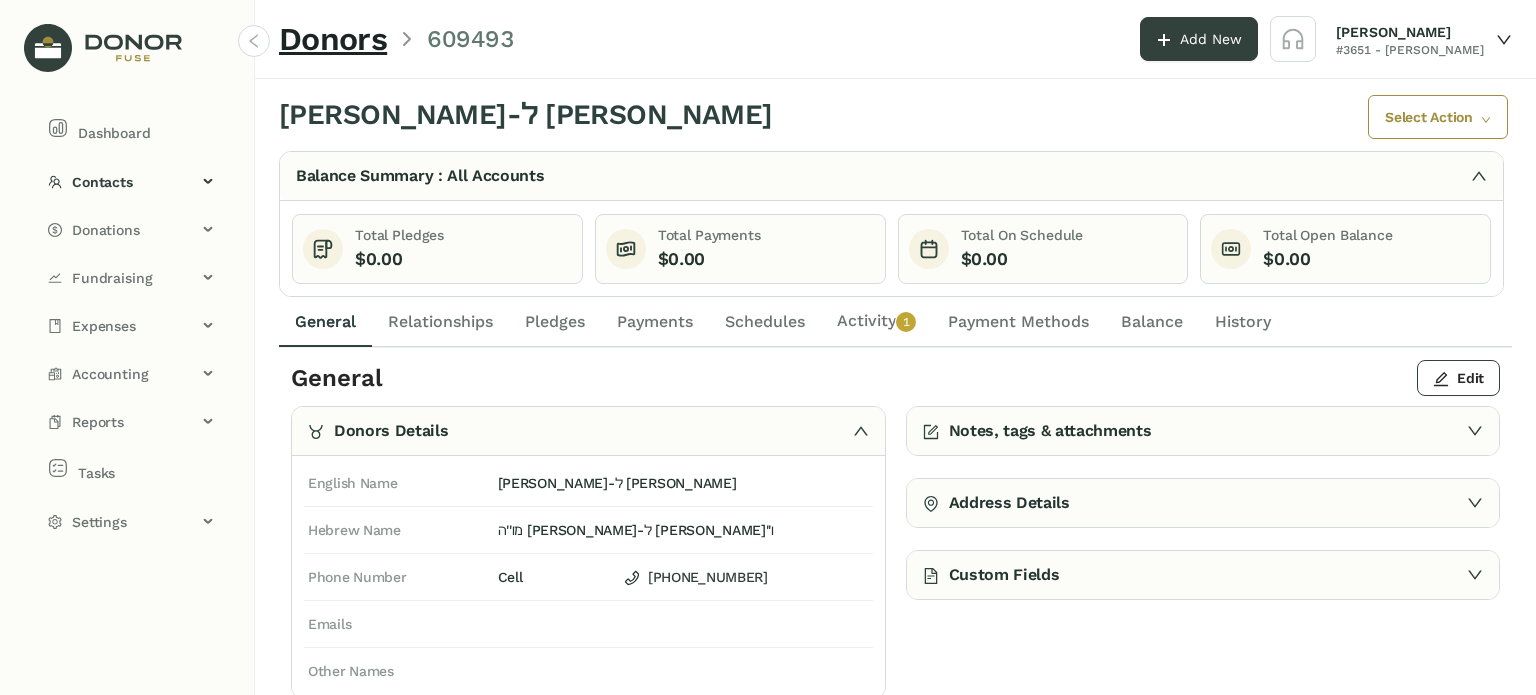 drag, startPoint x: 867, startPoint y: 308, endPoint x: 882, endPoint y: 346, distance: 40.853397 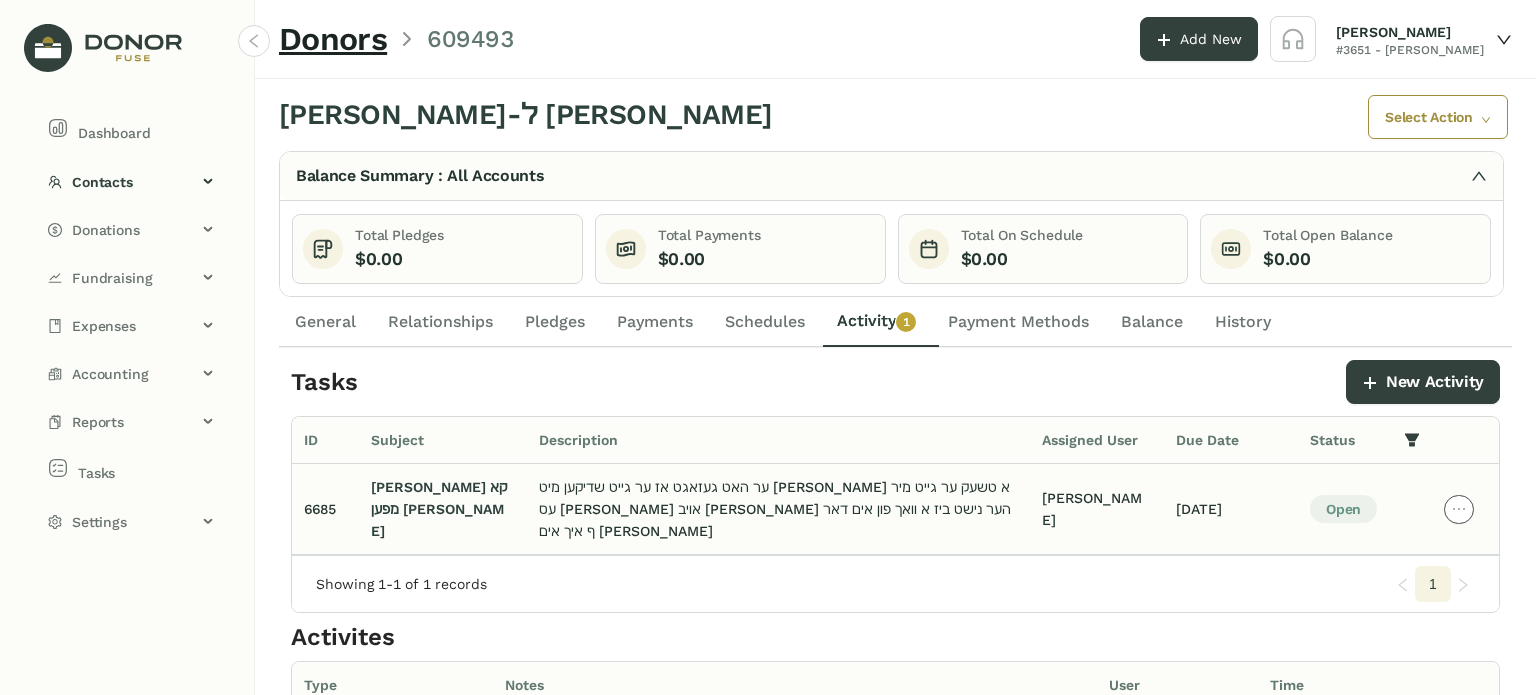 click 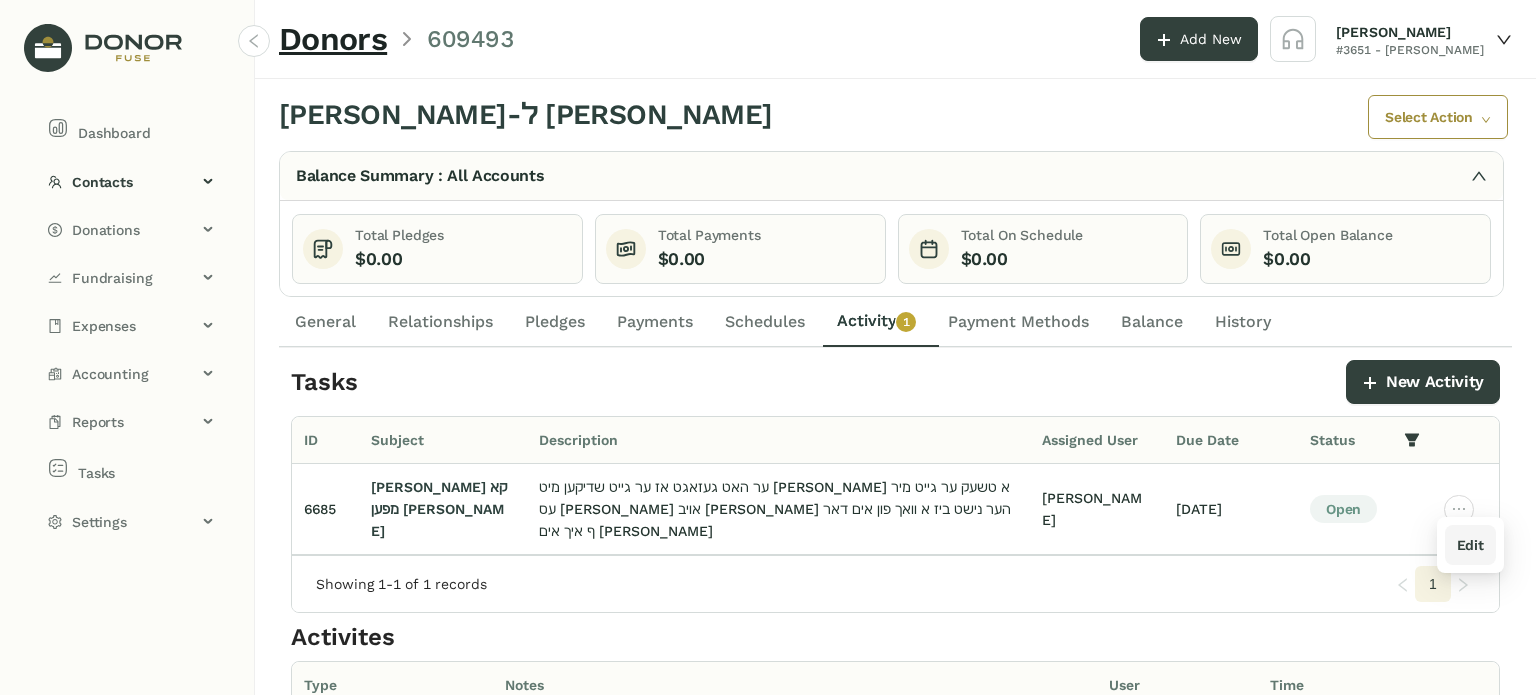 click on "Edit" at bounding box center (1470, 545) 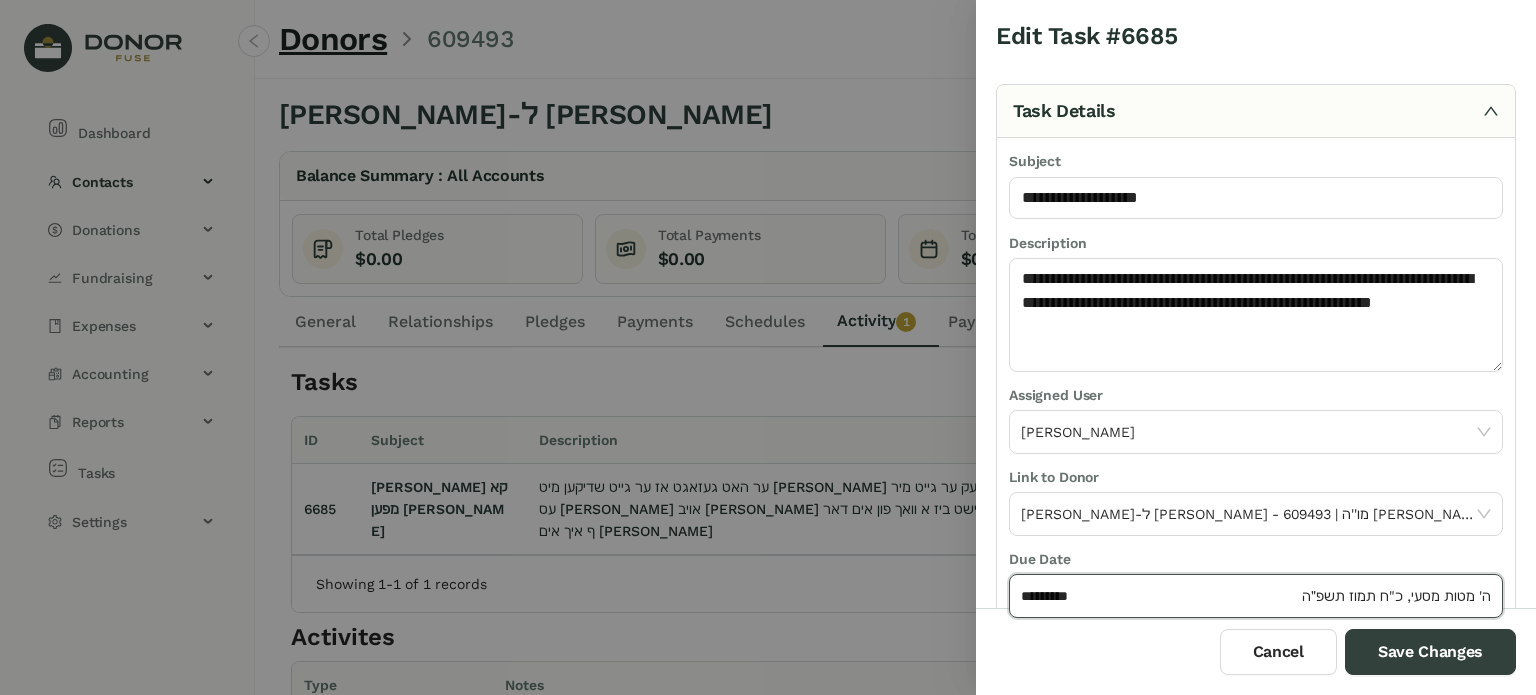 click on "*********" 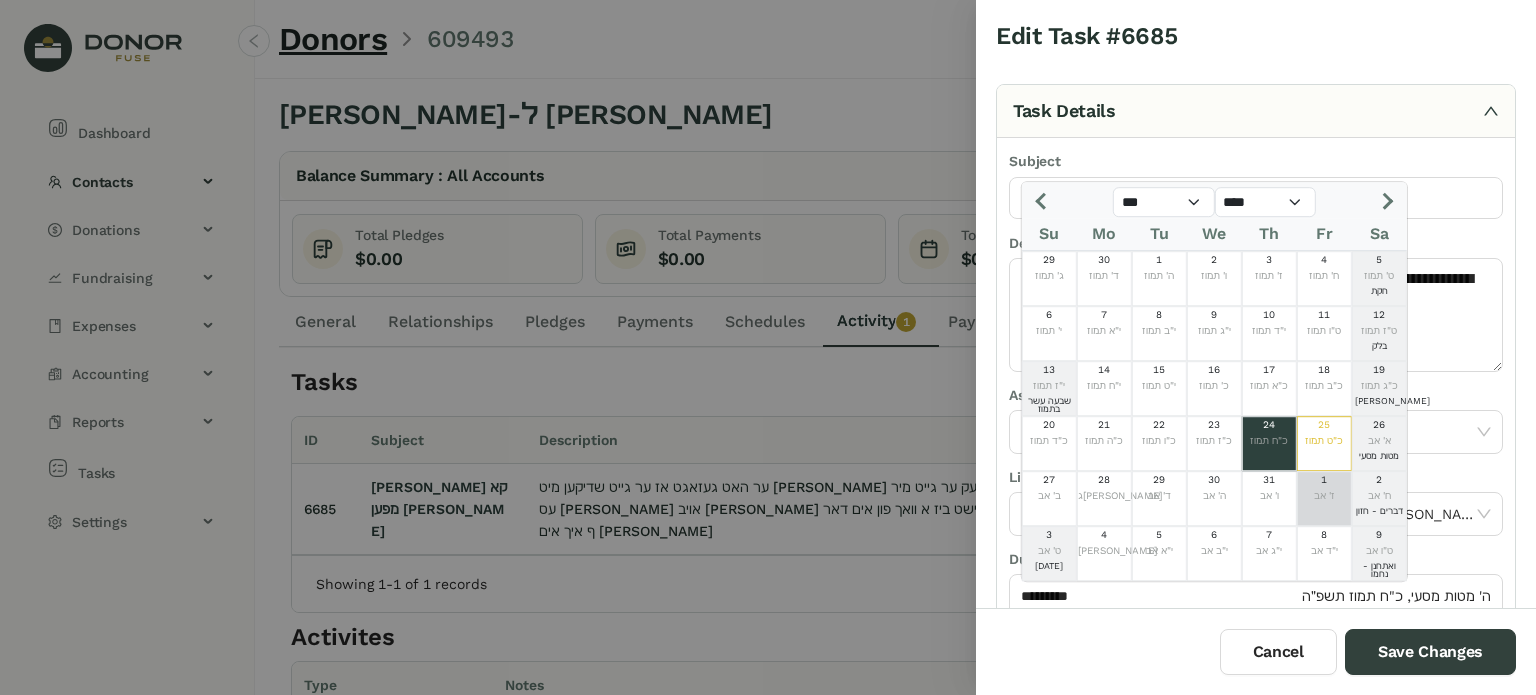 click on "ז' אב" 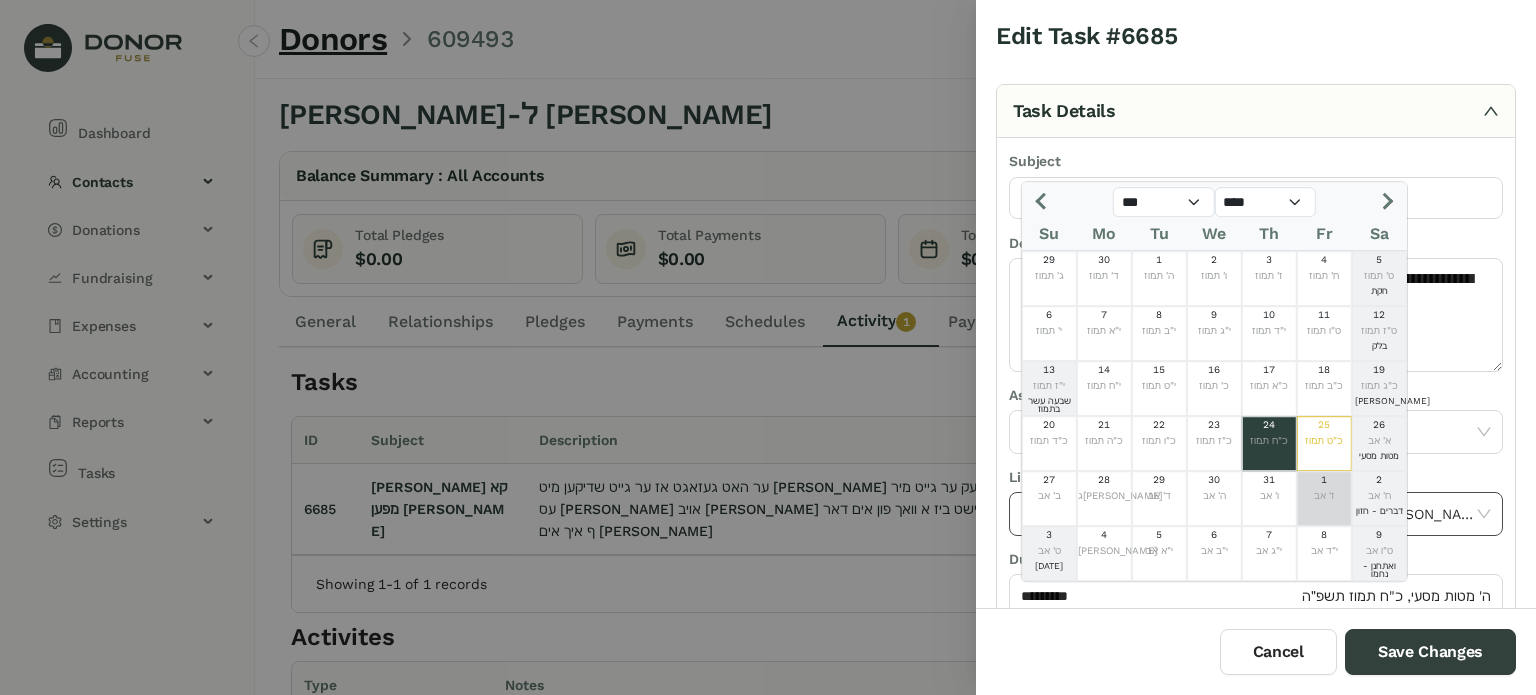 type on "********" 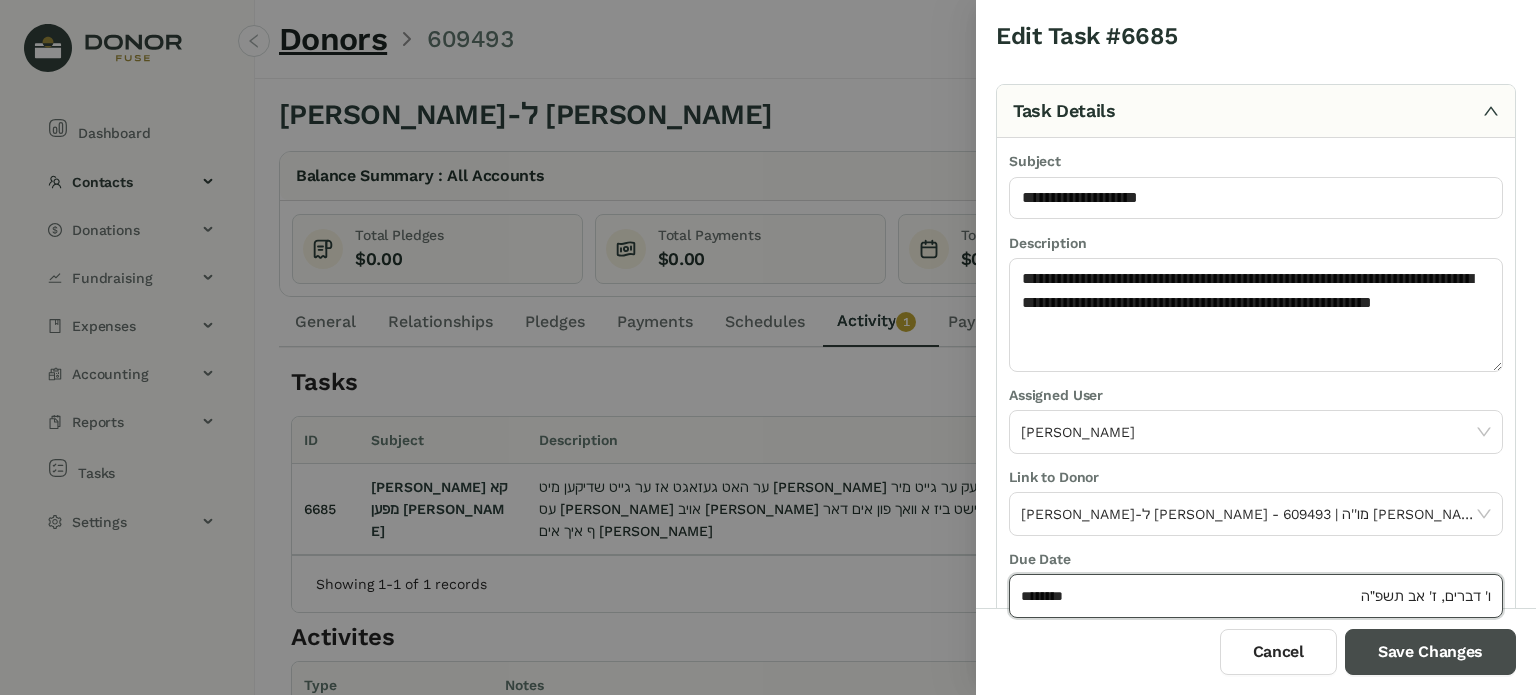 drag, startPoint x: 1428, startPoint y: 655, endPoint x: 1003, endPoint y: 539, distance: 440.54626 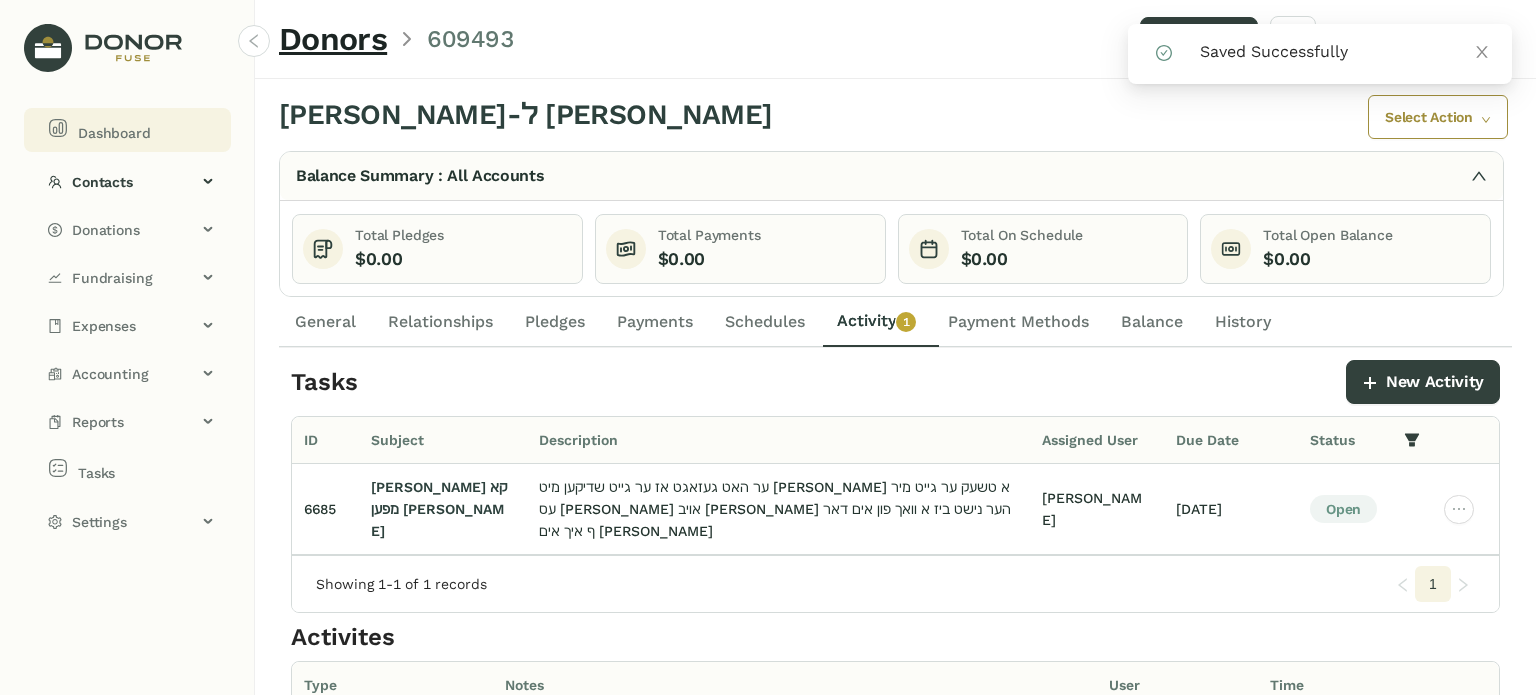 click on "Dashboard" 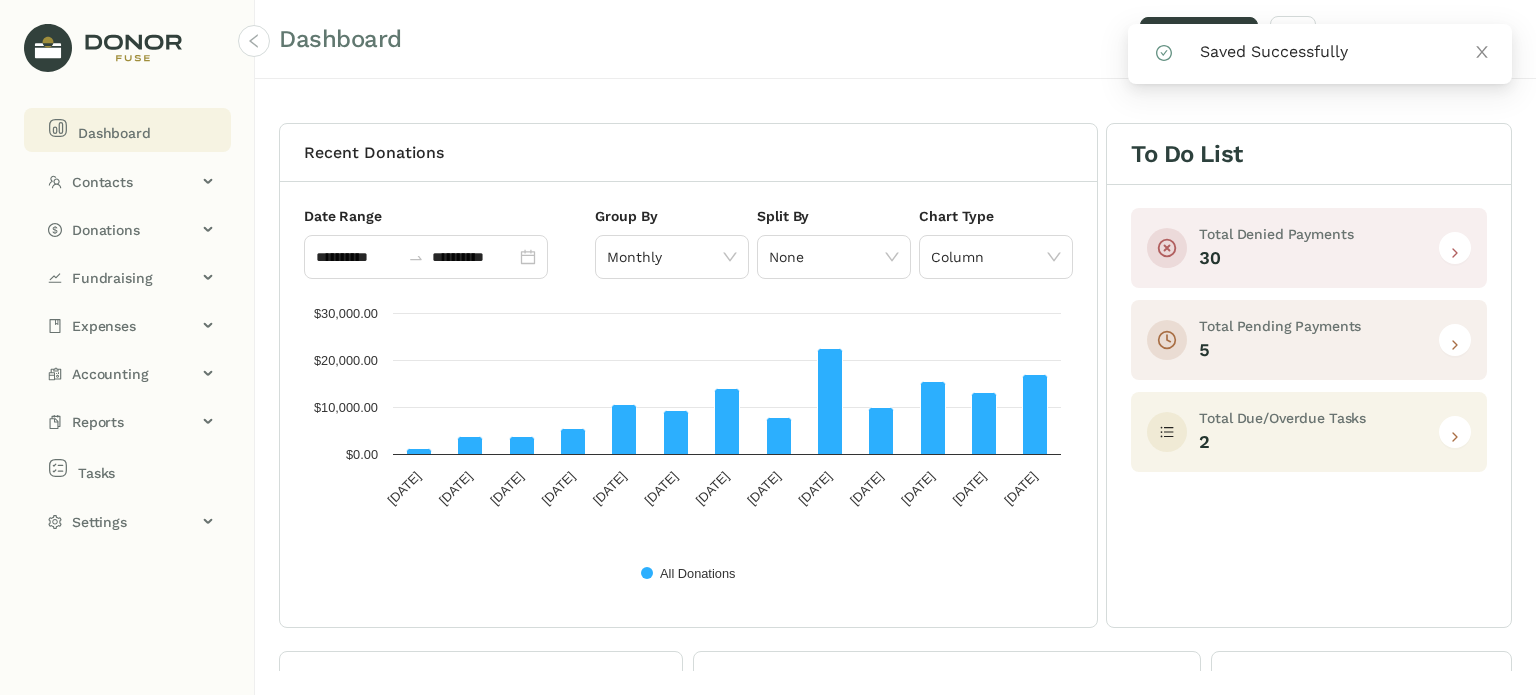 click 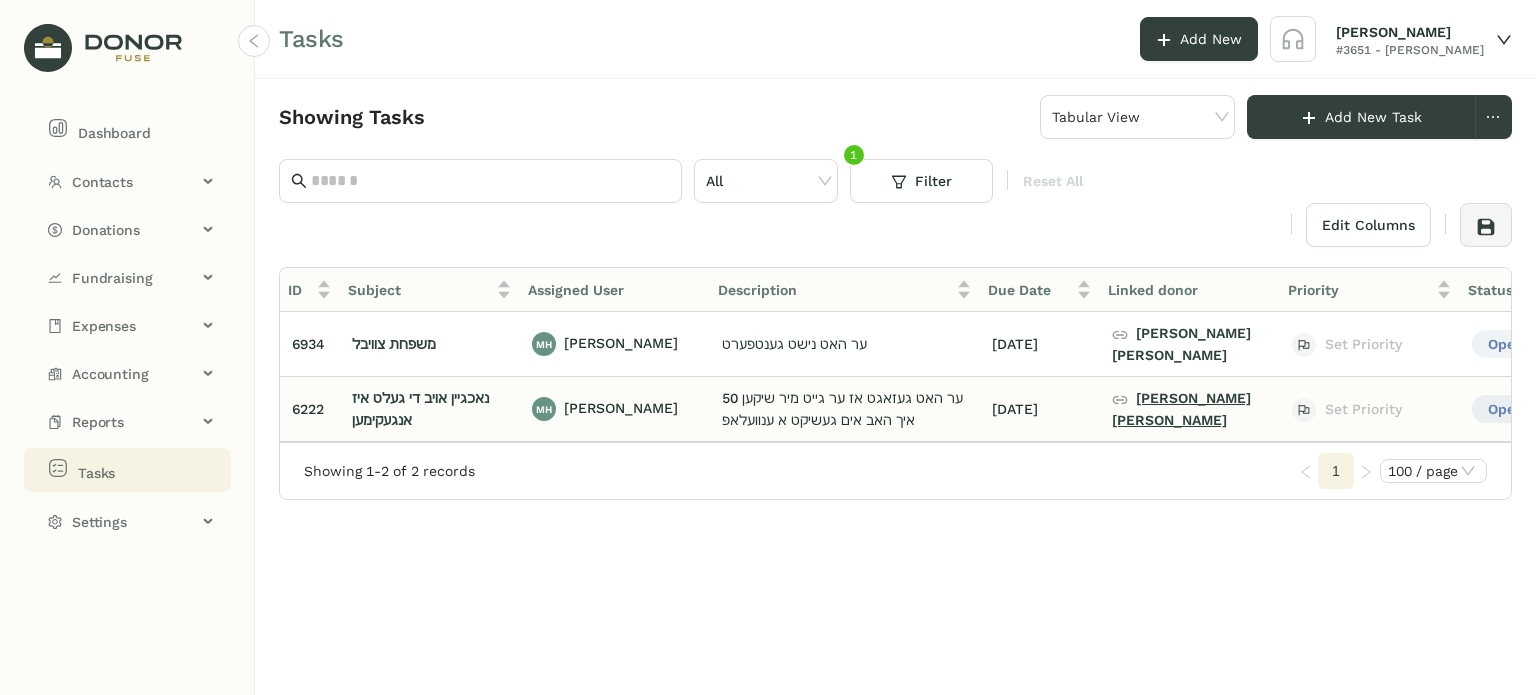 click on "[PERSON_NAME] [PERSON_NAME]" 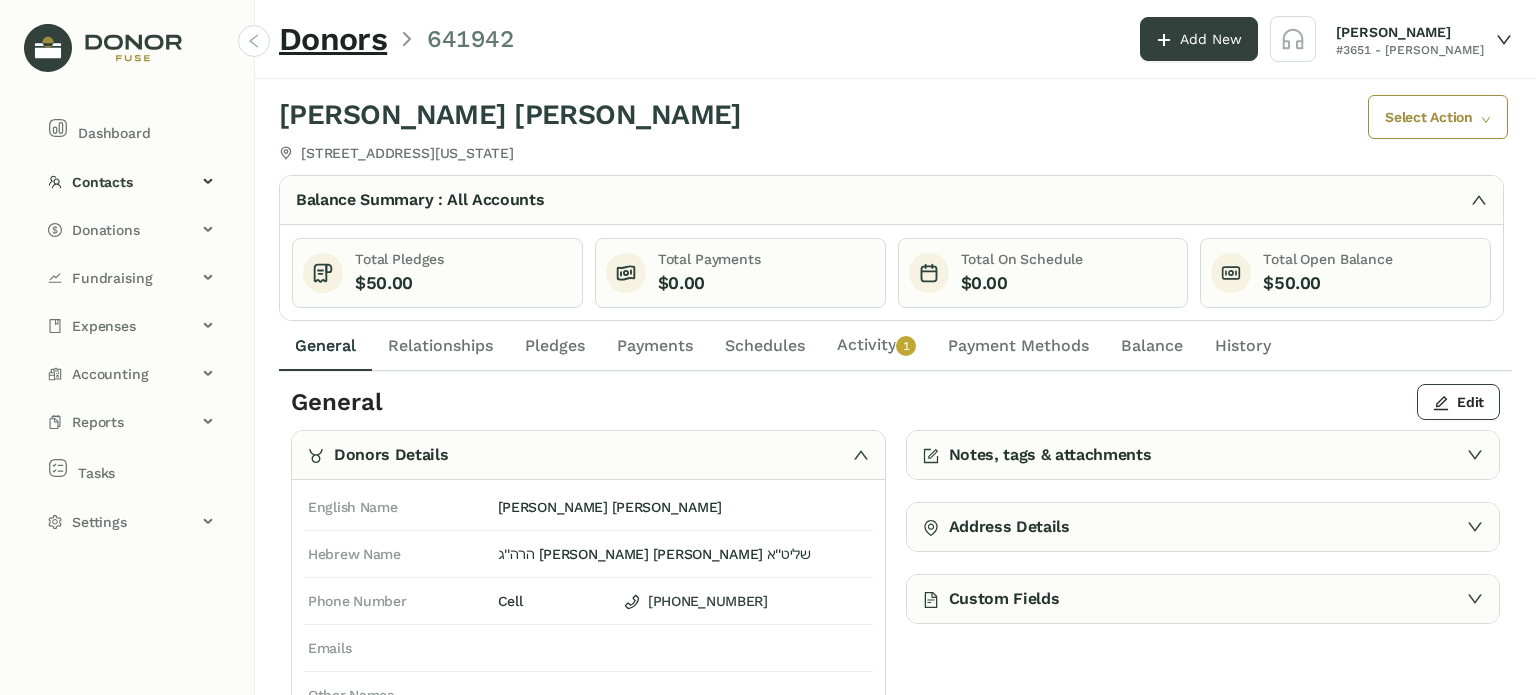 click on "Activity   0   1   2   3   4   5   6   7   8   9" 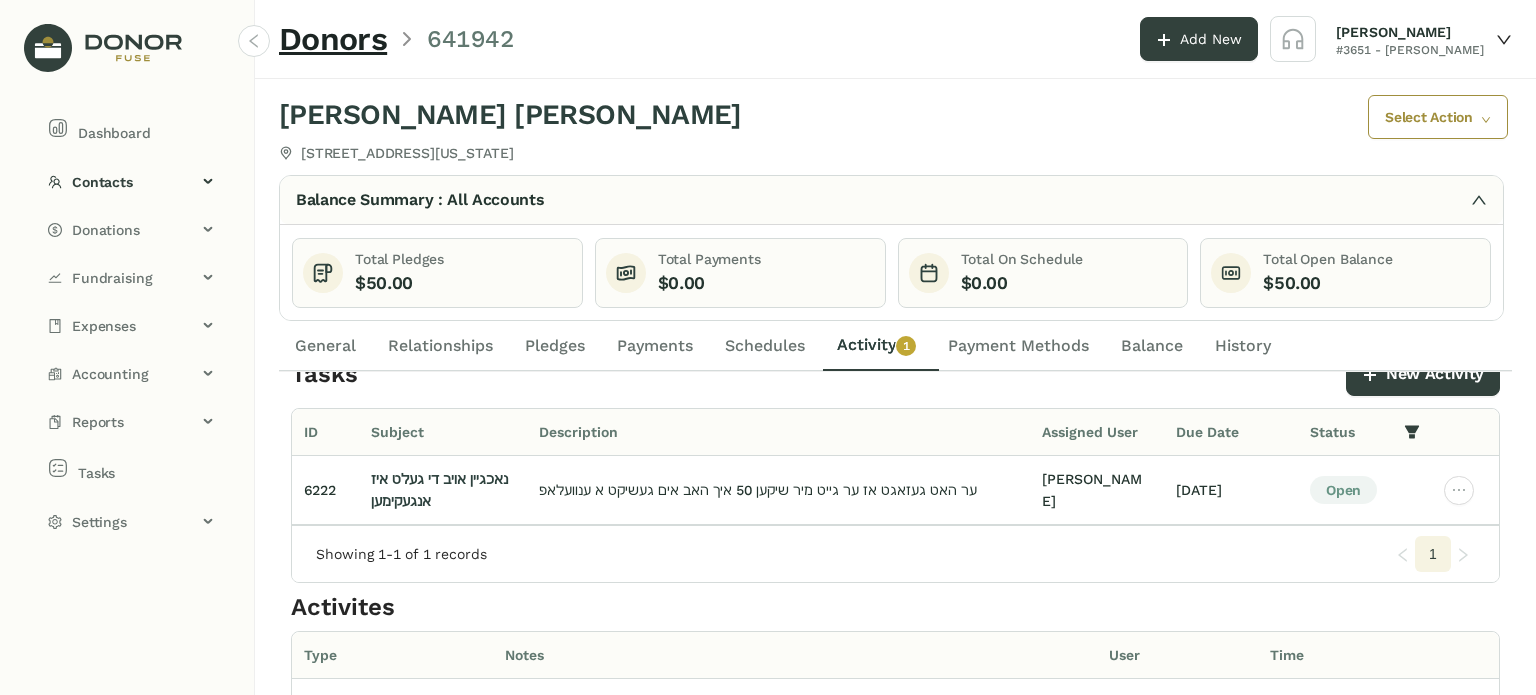 scroll, scrollTop: 0, scrollLeft: 0, axis: both 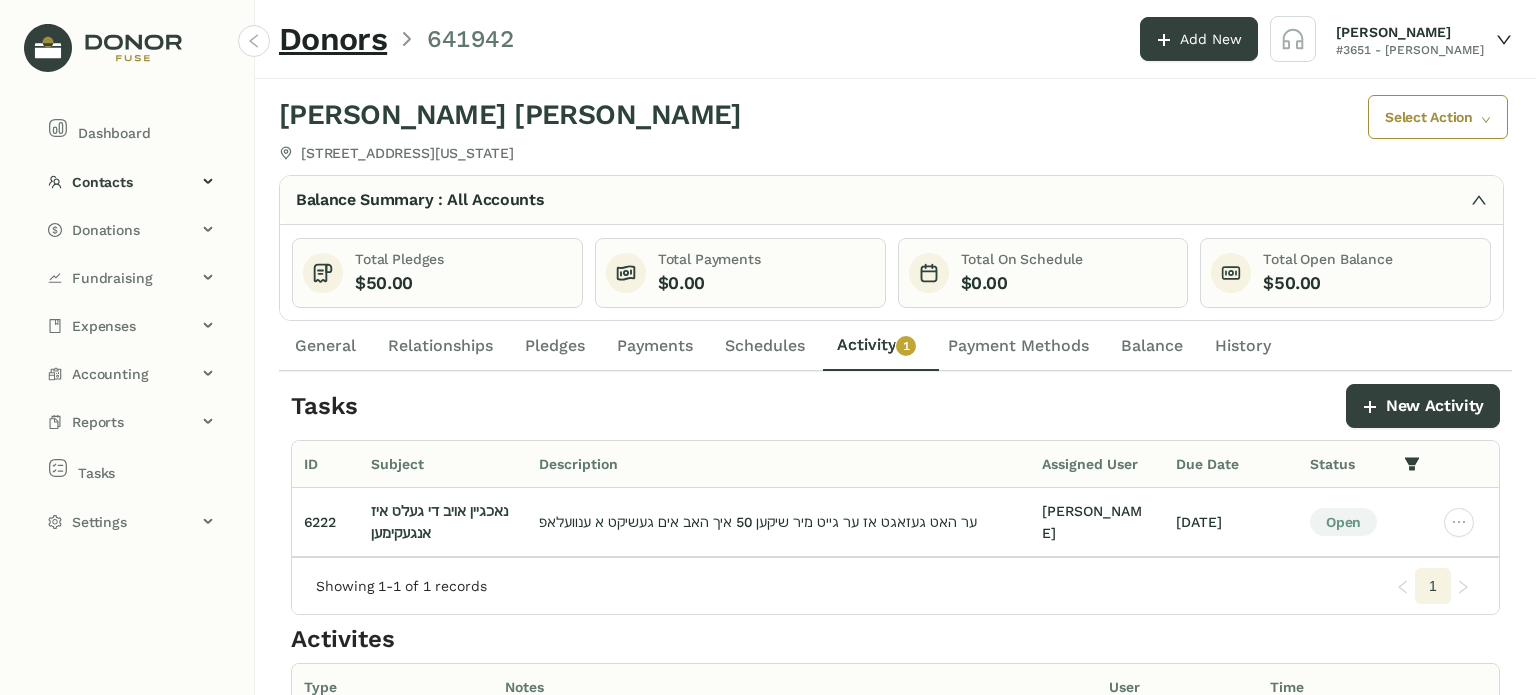 click on "General" 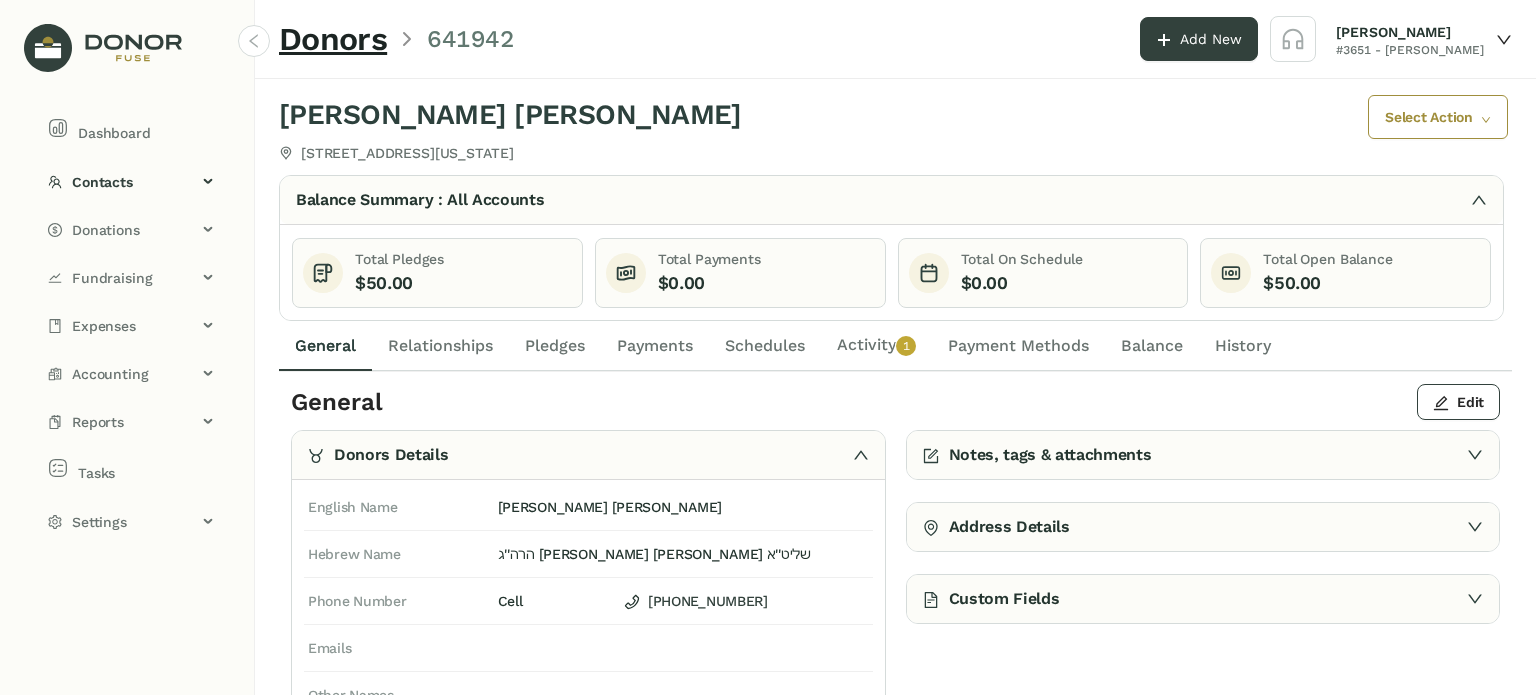 click on "Notes, tags & attachments" 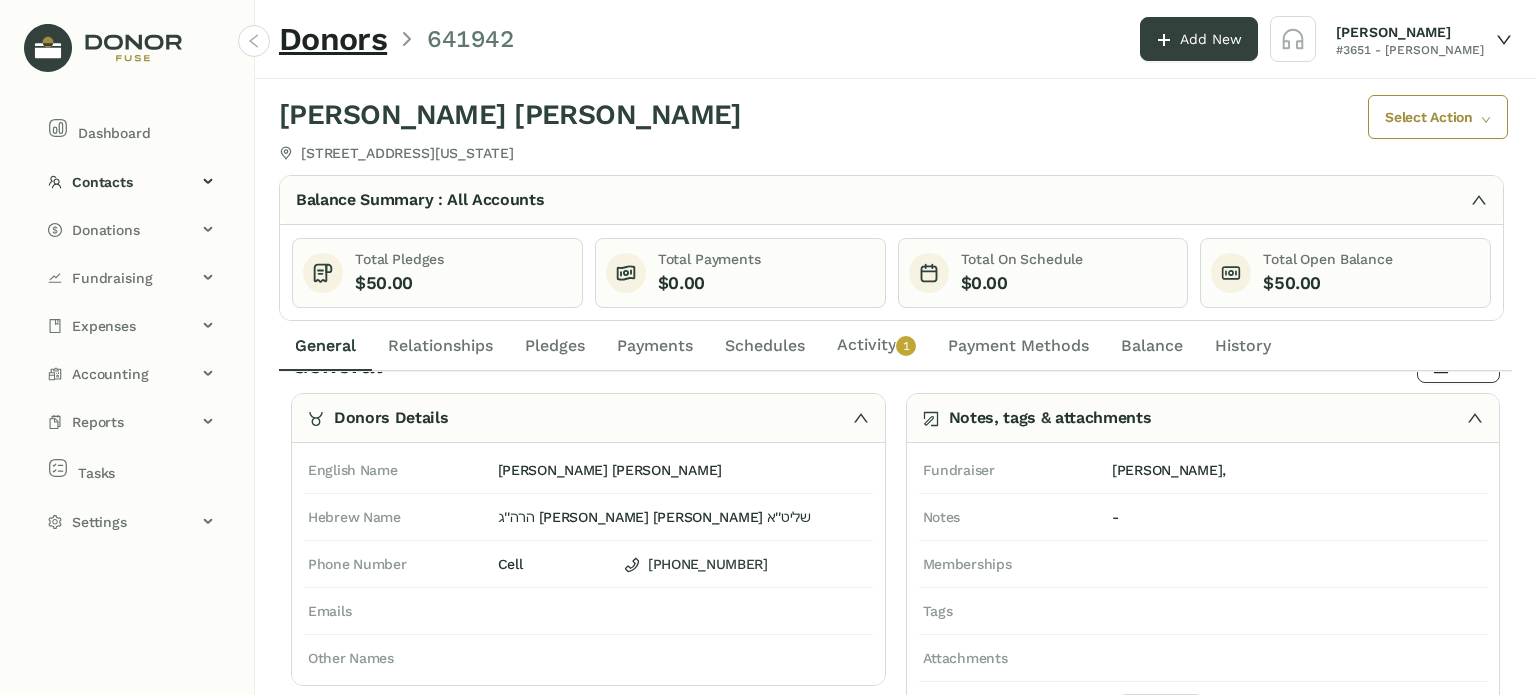 scroll, scrollTop: 0, scrollLeft: 0, axis: both 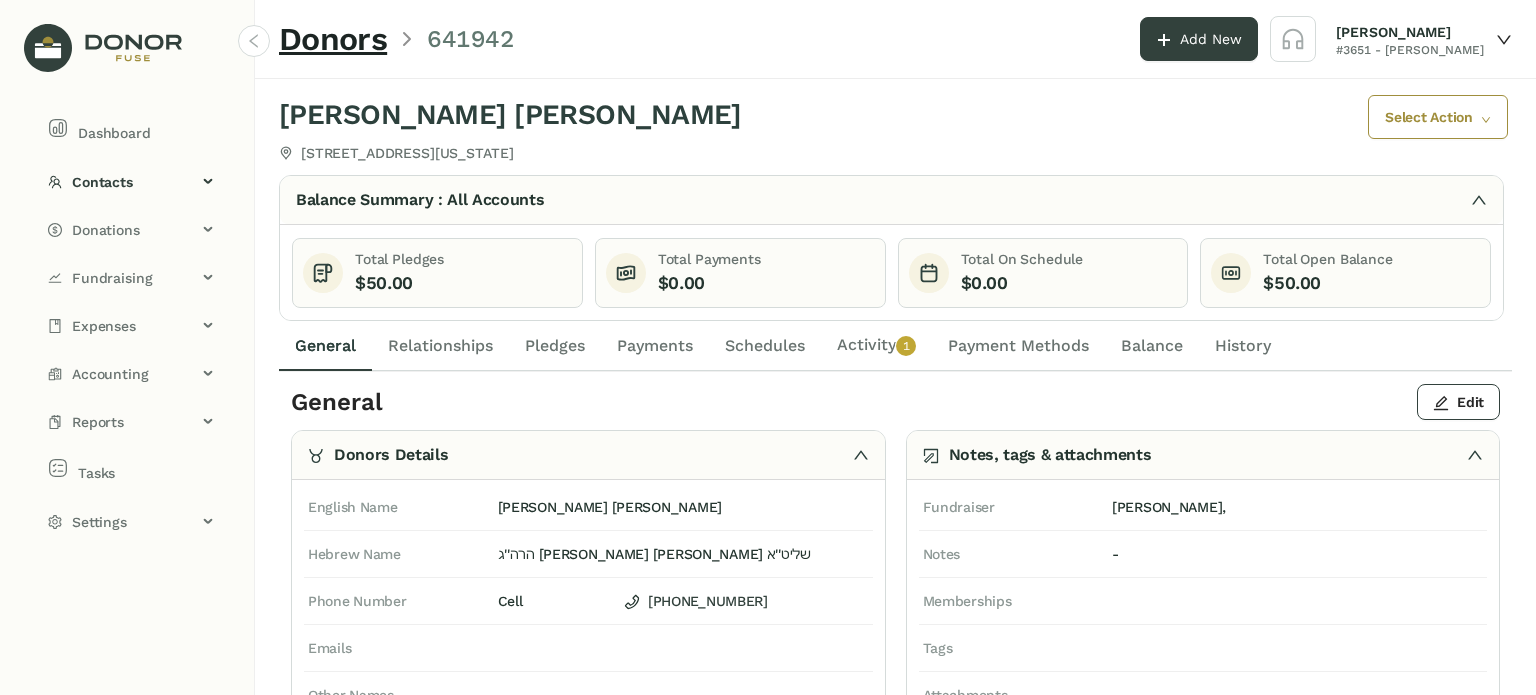 click on "General" 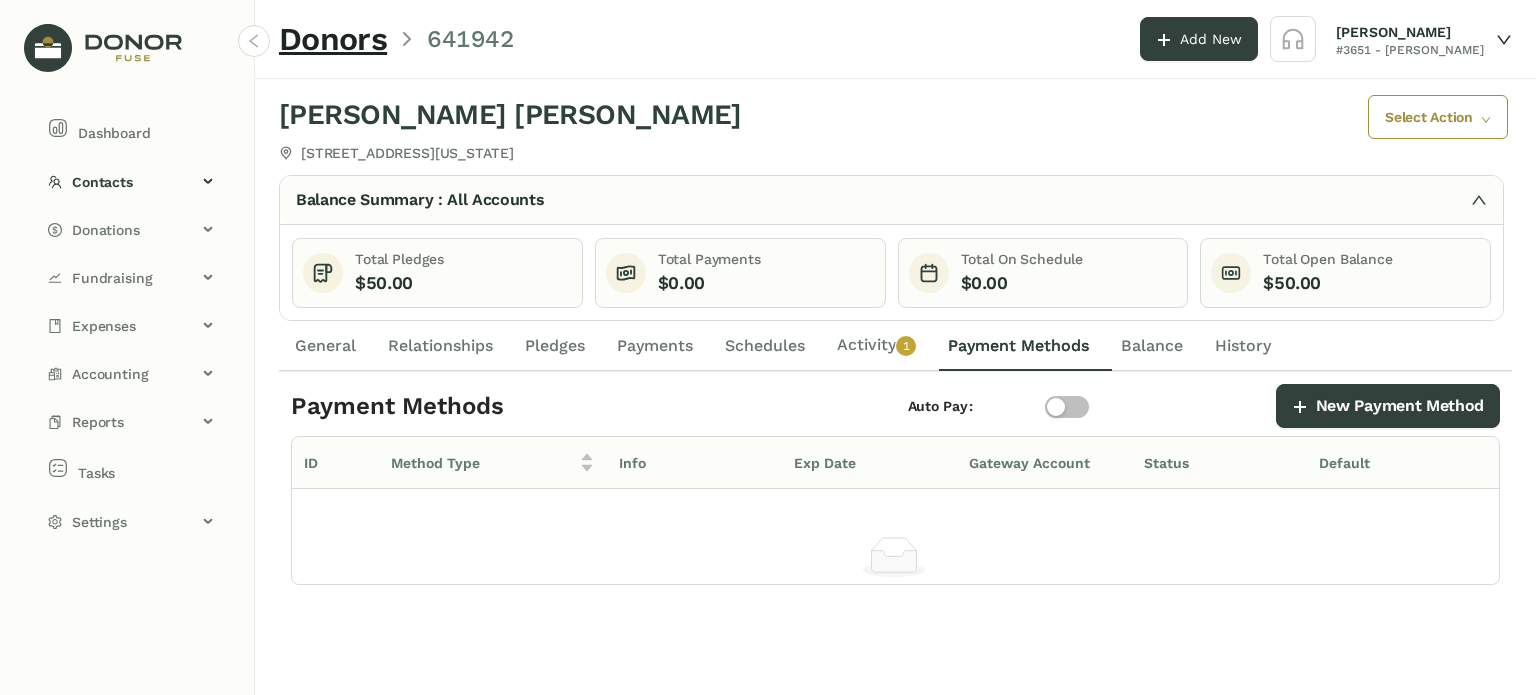 click on "General" 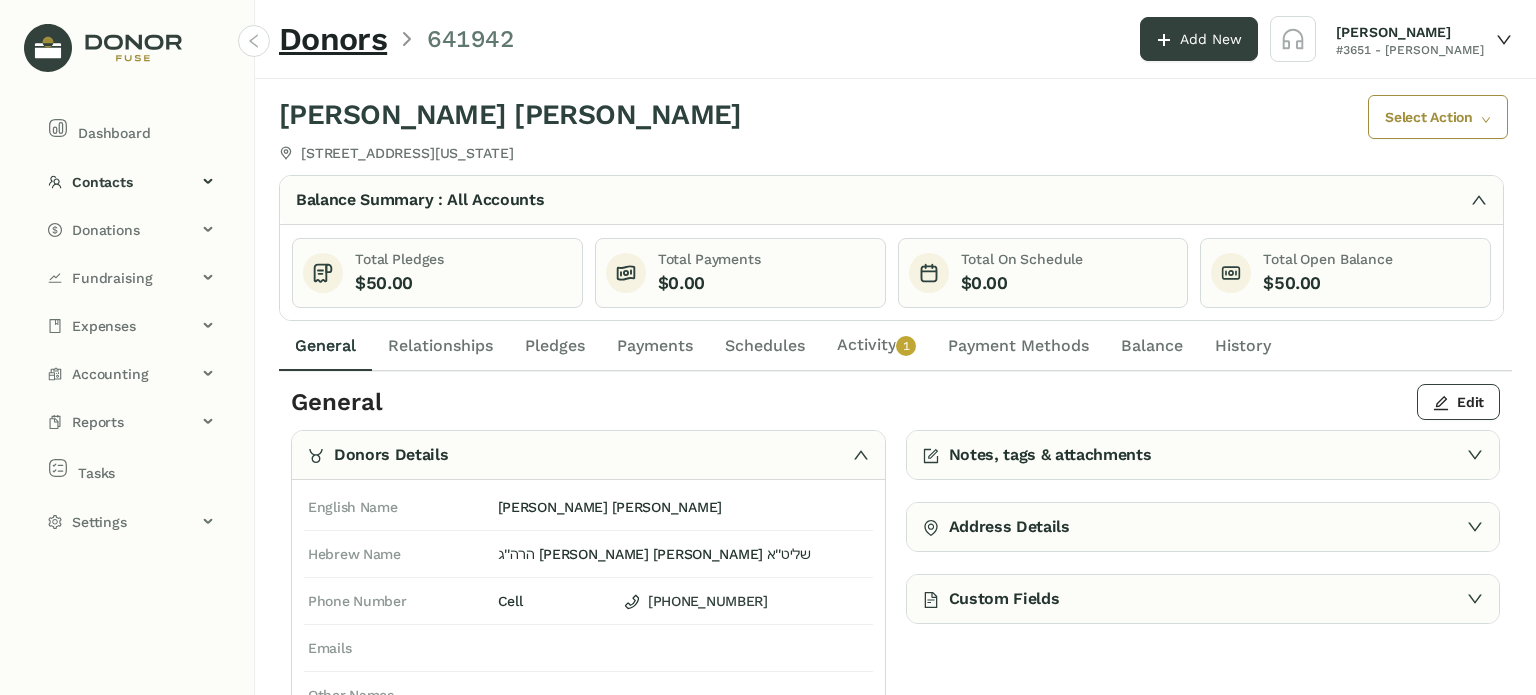 scroll, scrollTop: 0, scrollLeft: 0, axis: both 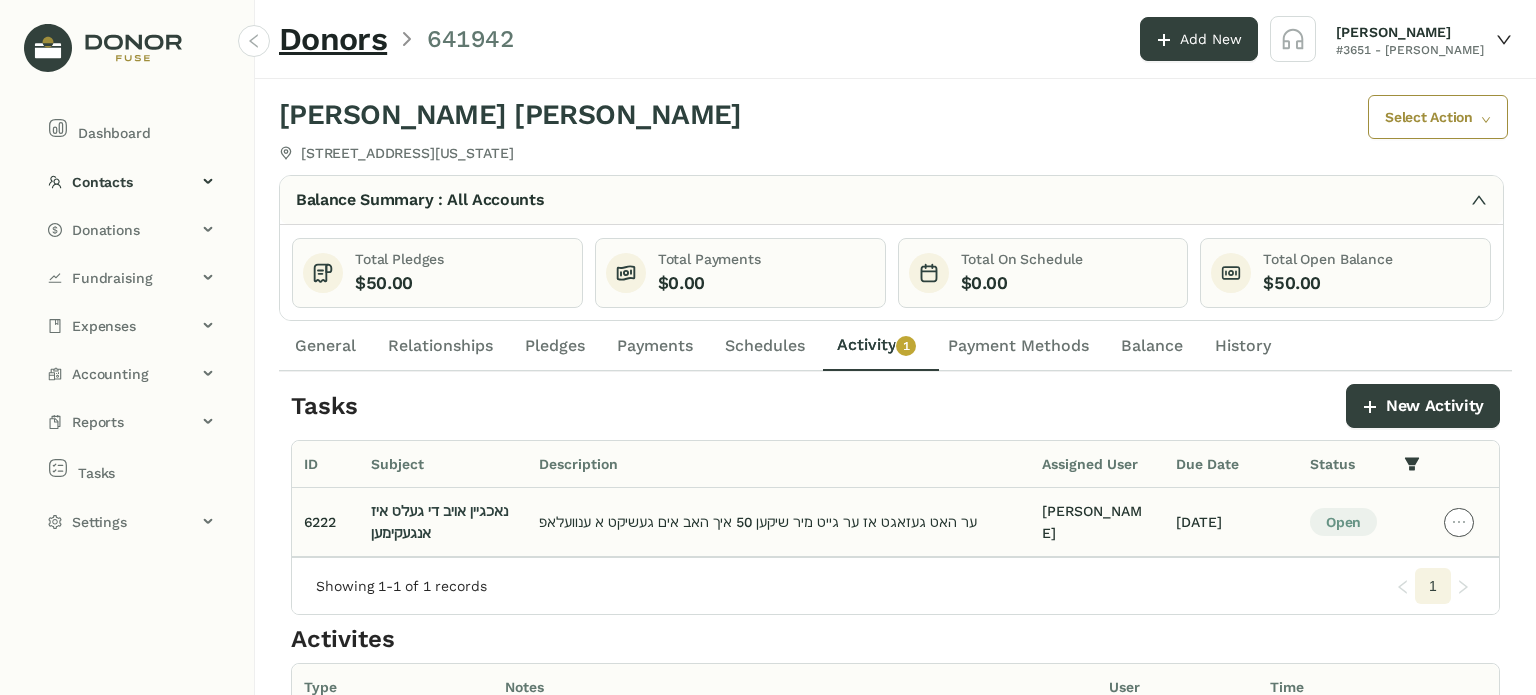 click 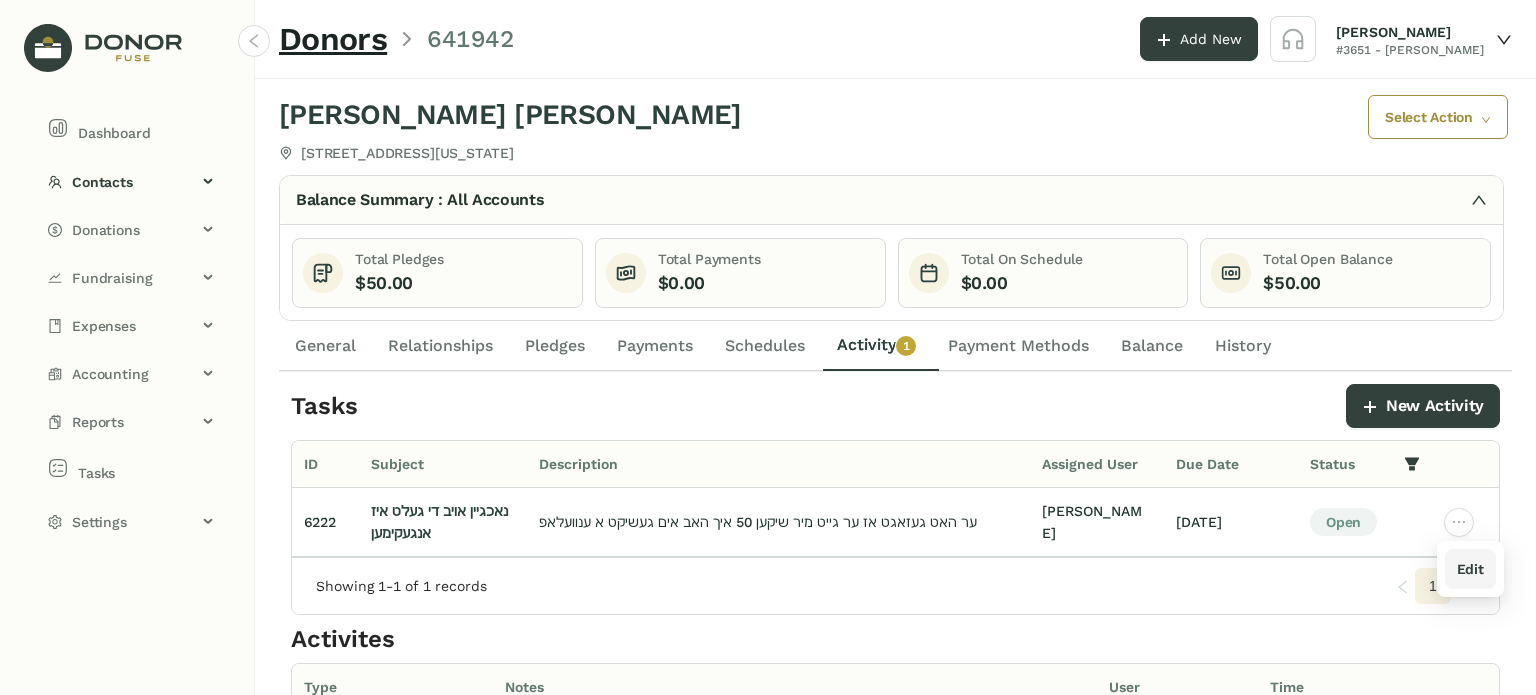 click on "Edit" at bounding box center (1470, 569) 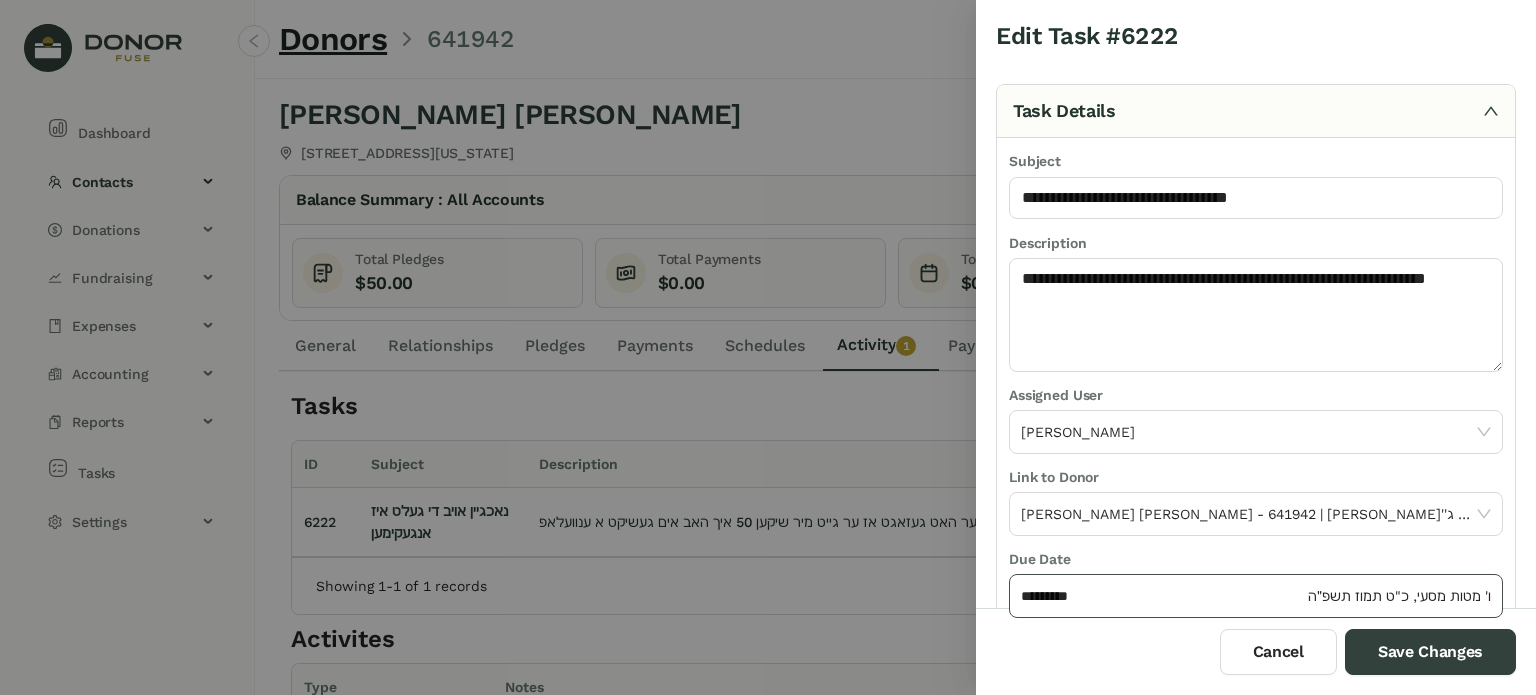 click on "*********" 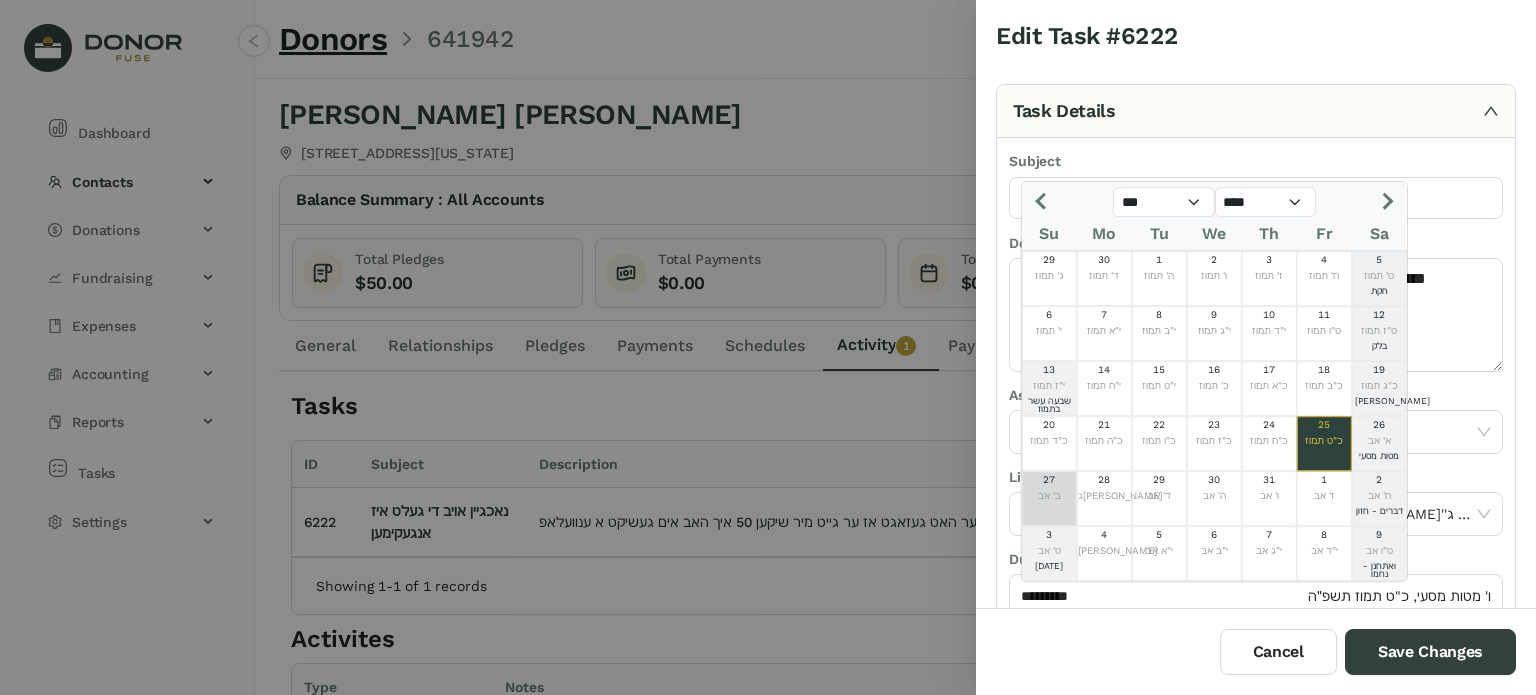 click on "27" 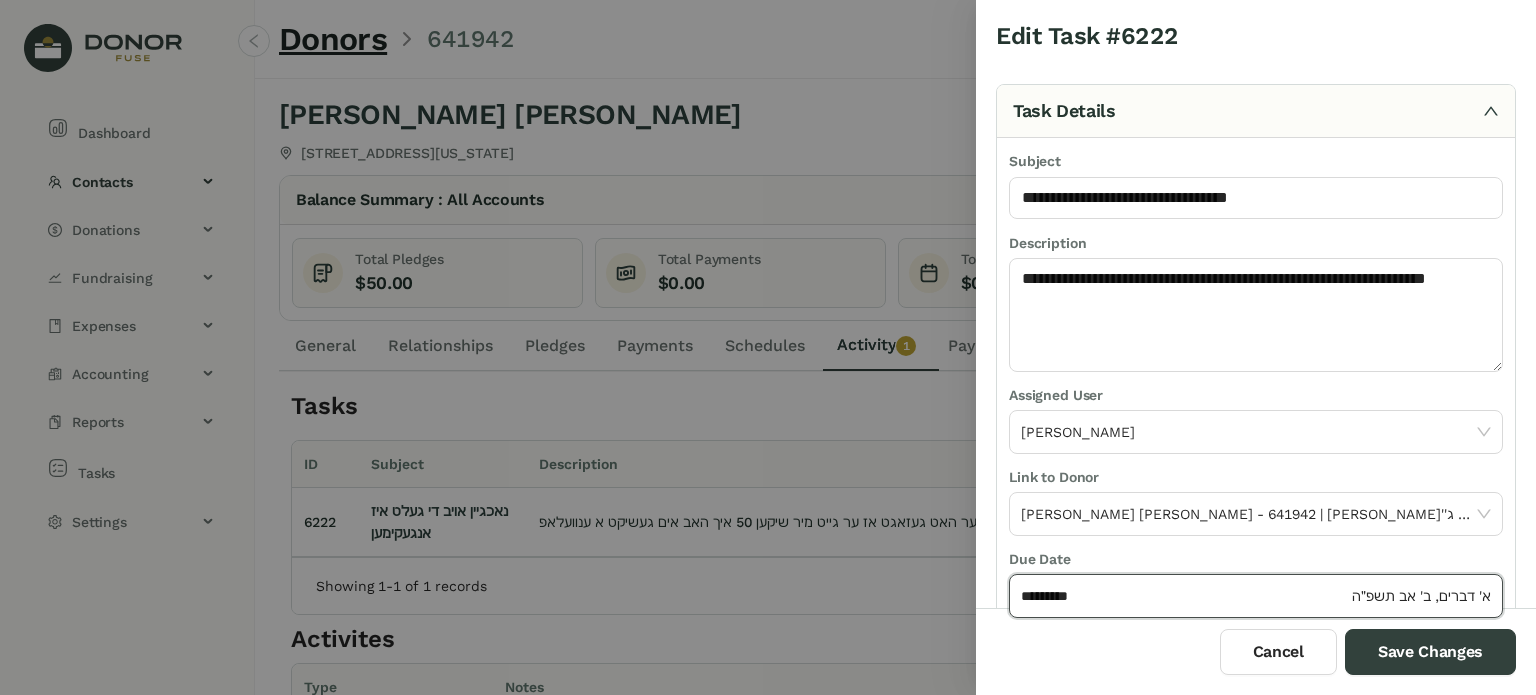 click on "*********" 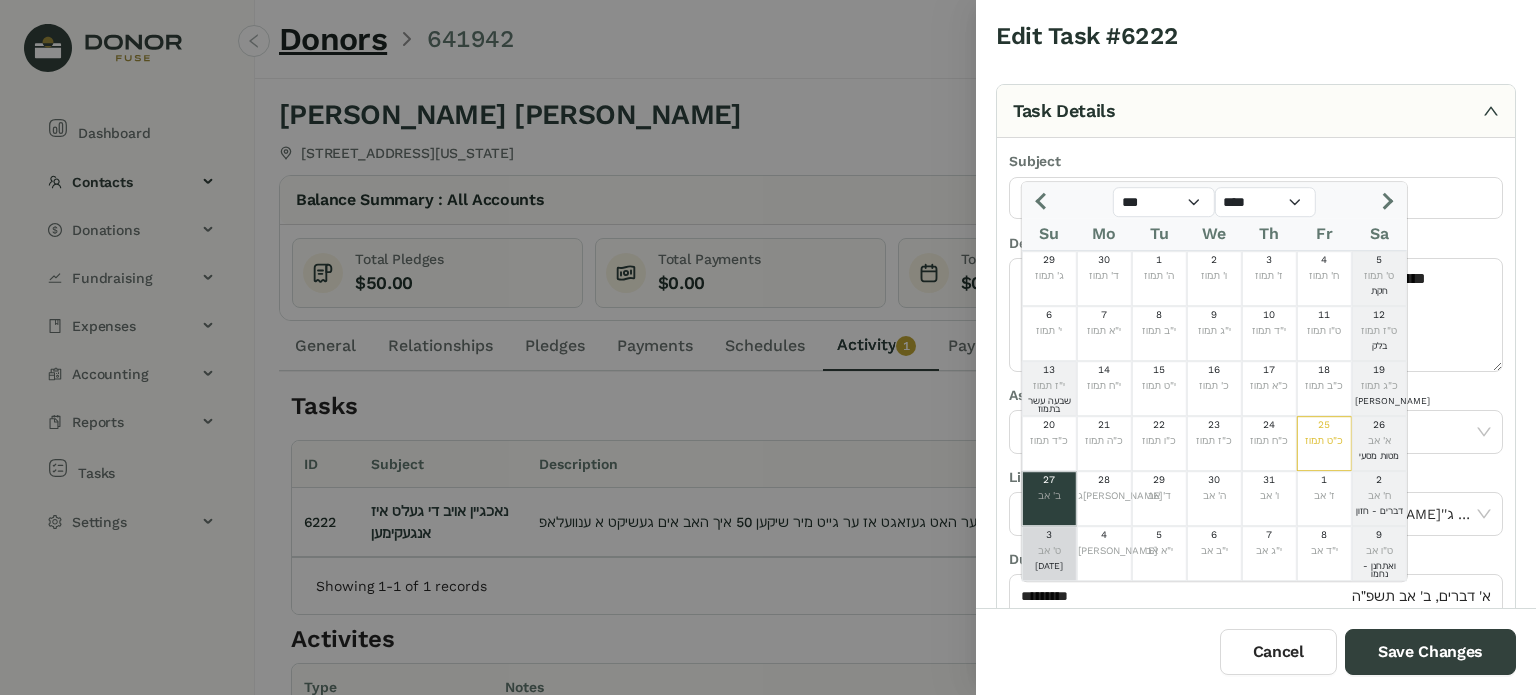 click on "ט' אב" 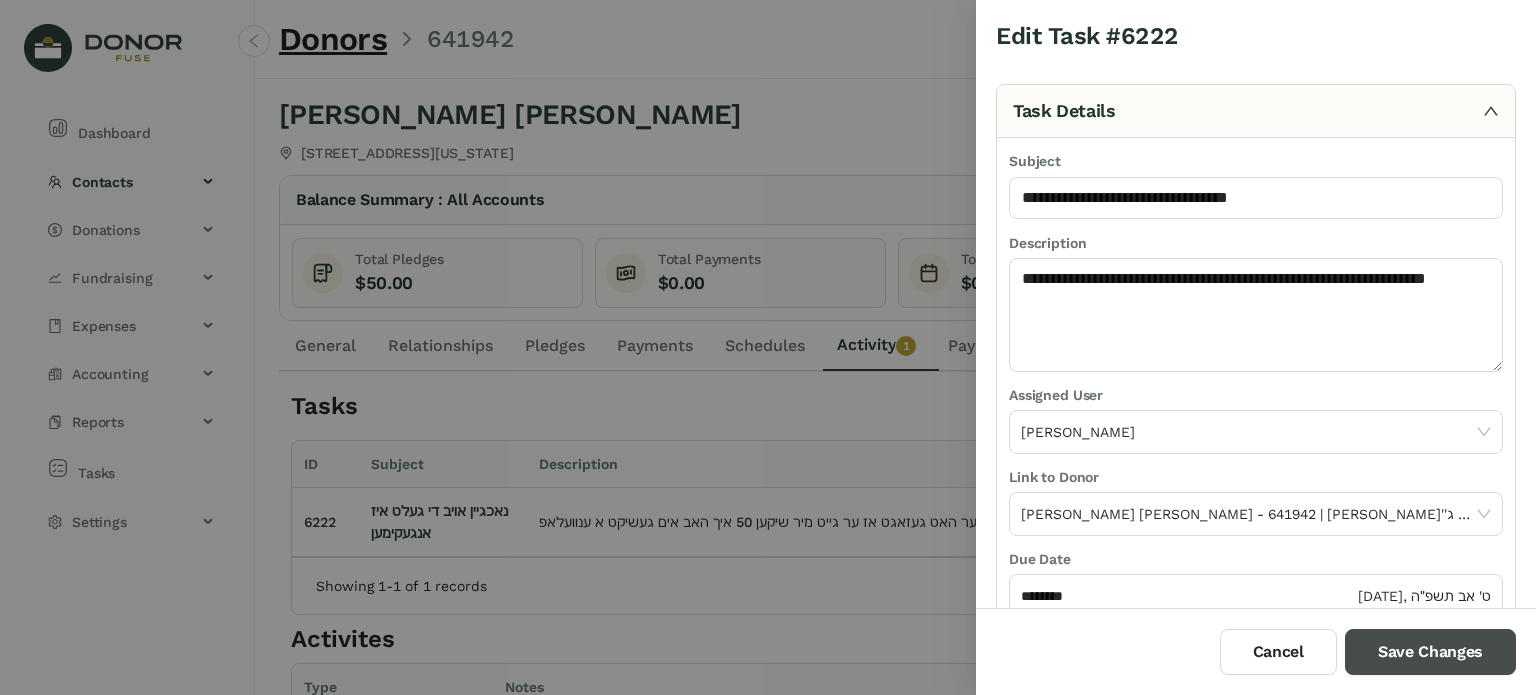 click on "Save Changes" at bounding box center [1430, 652] 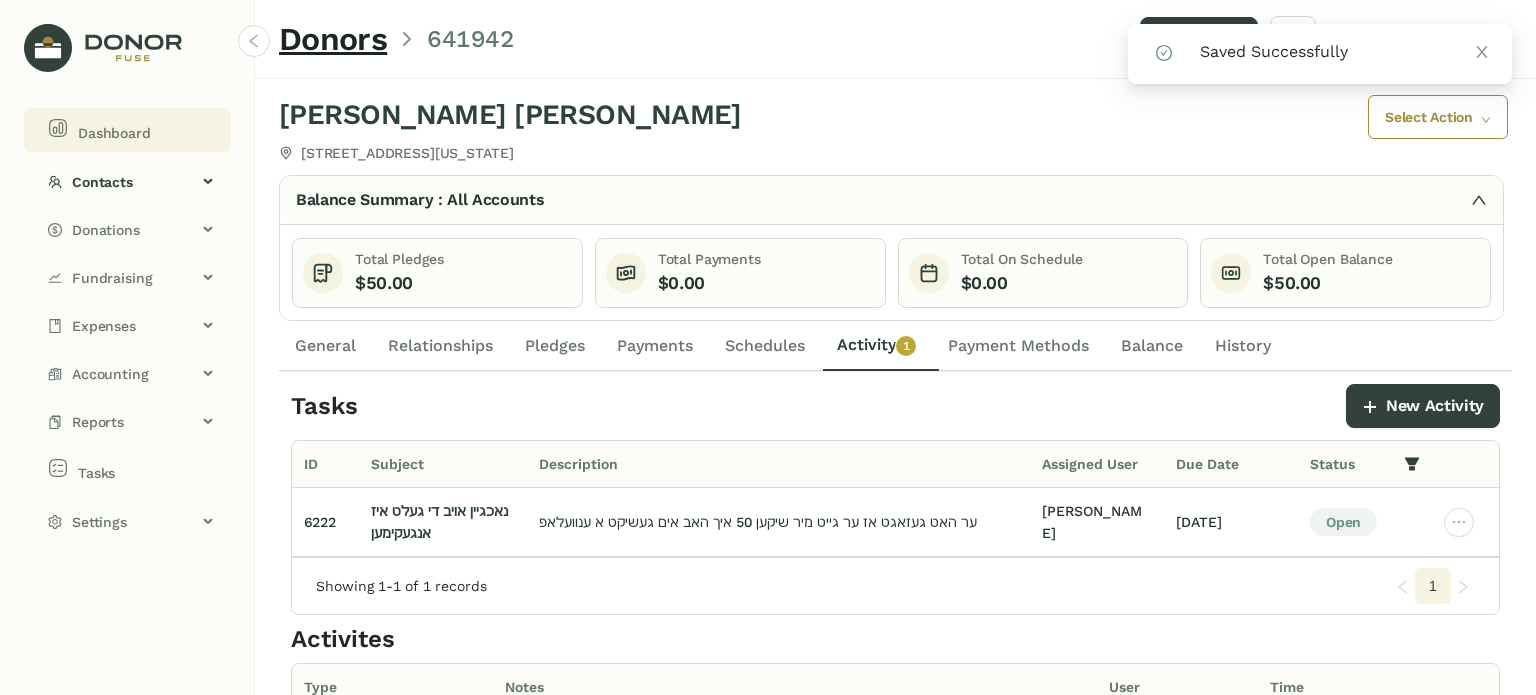 click 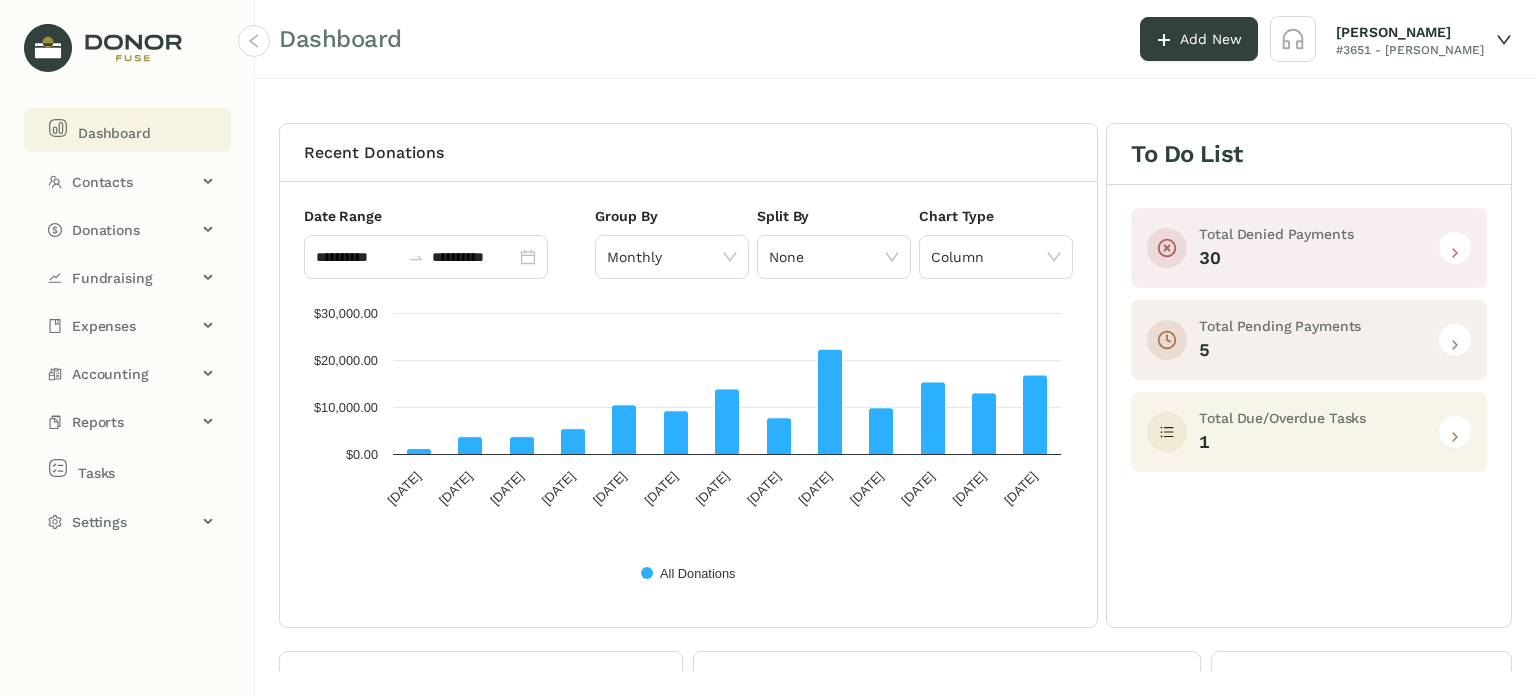 click 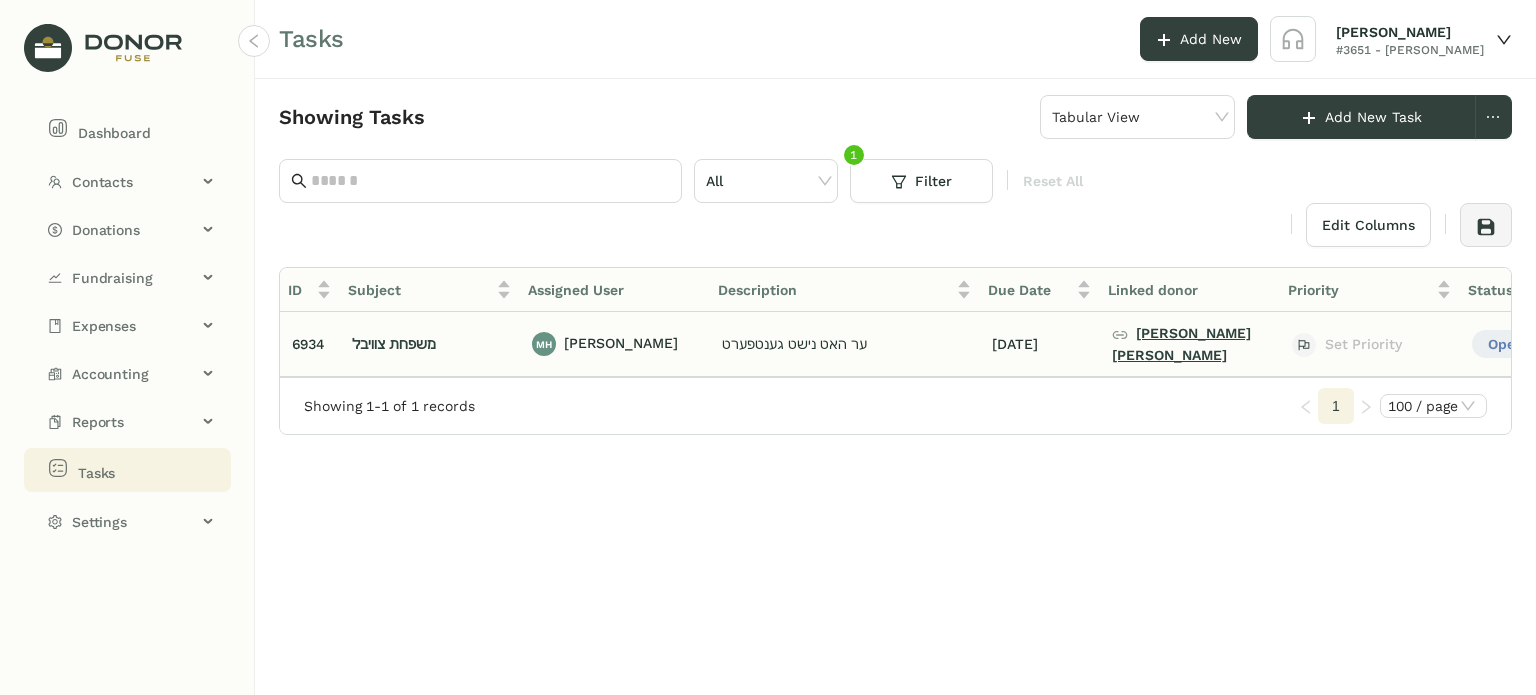 click on "[PERSON_NAME] [PERSON_NAME]" 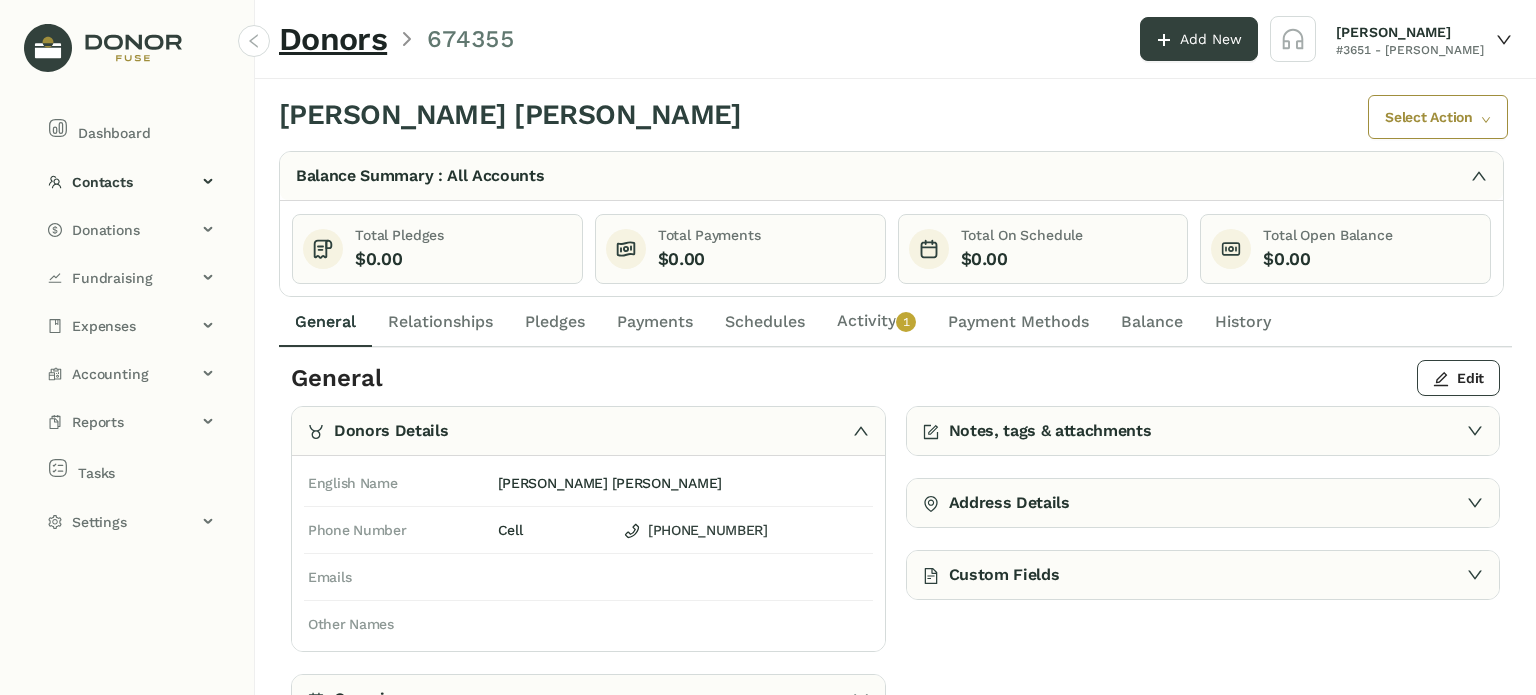 click on "Activity   0   1   2   3   4   5   6   7   8   9" 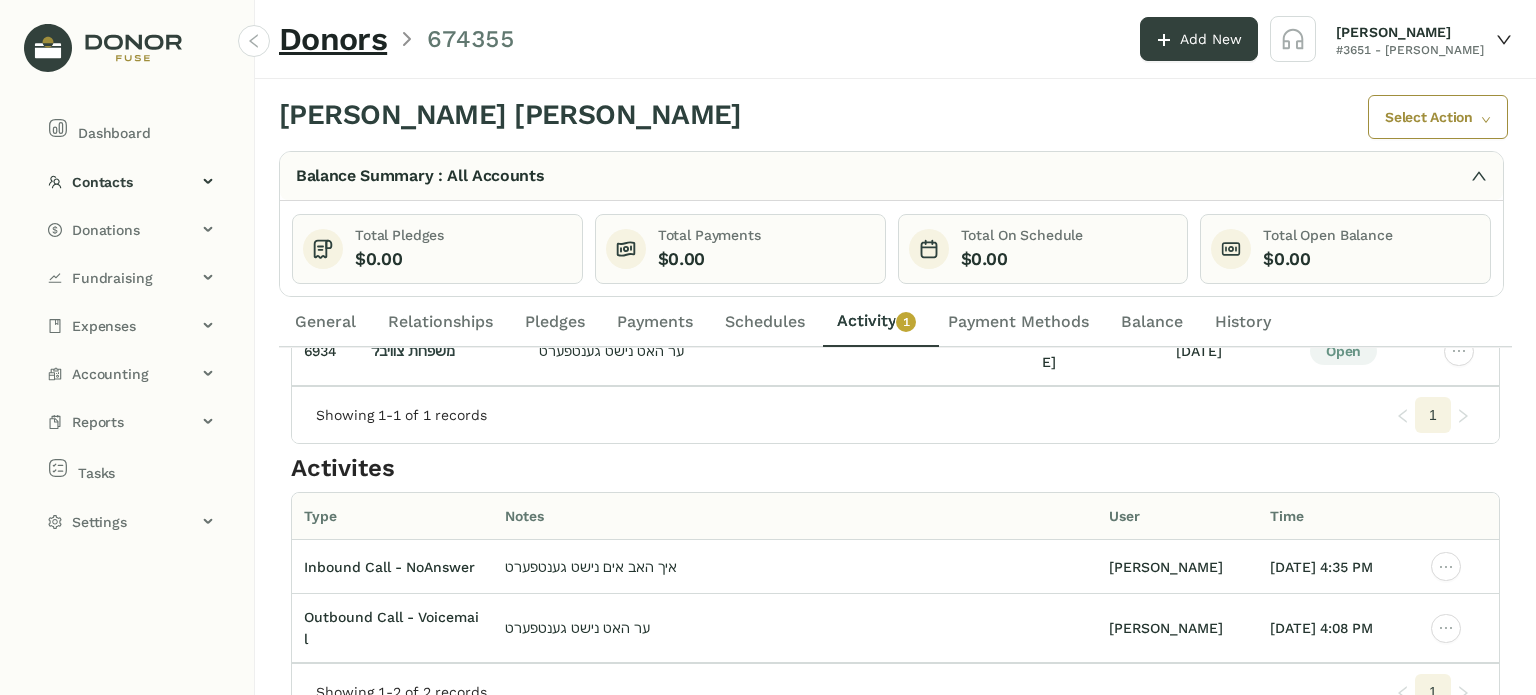 scroll, scrollTop: 0, scrollLeft: 0, axis: both 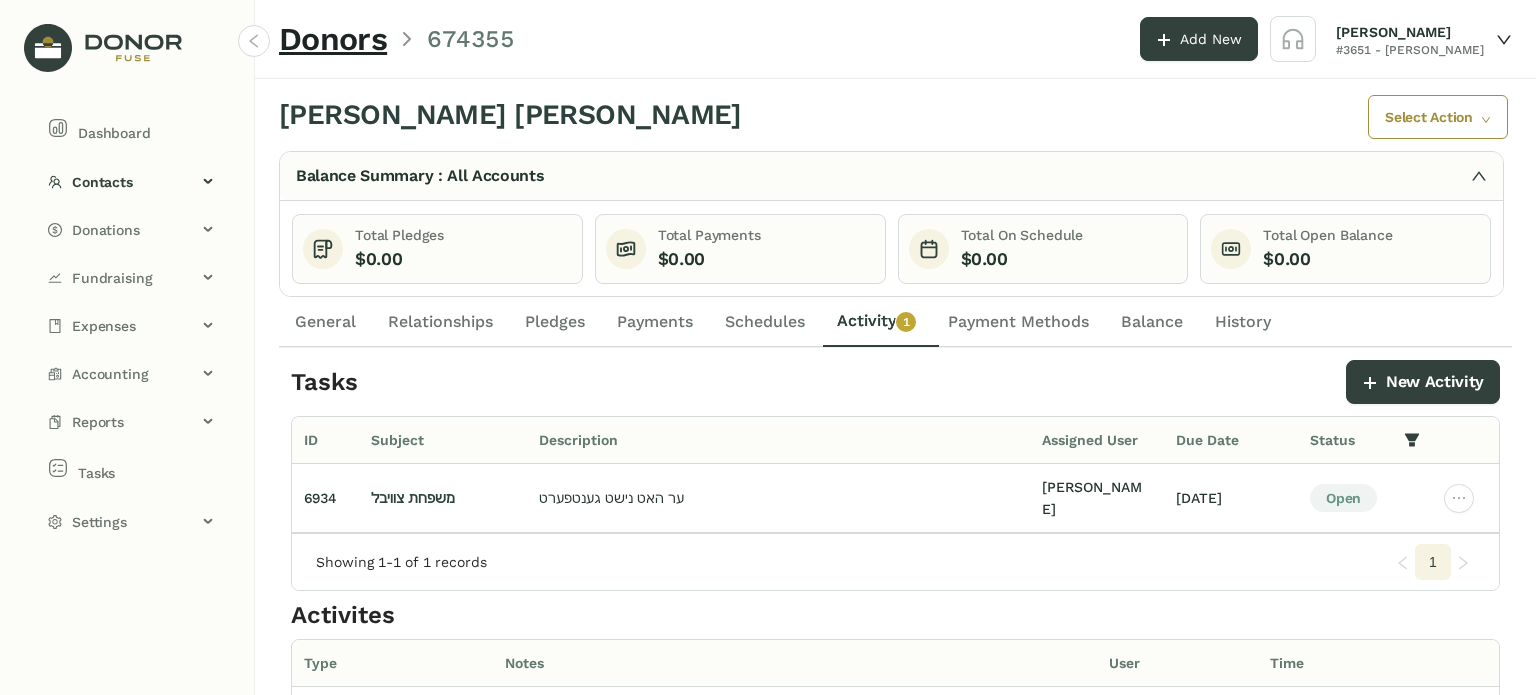 click on "General" 